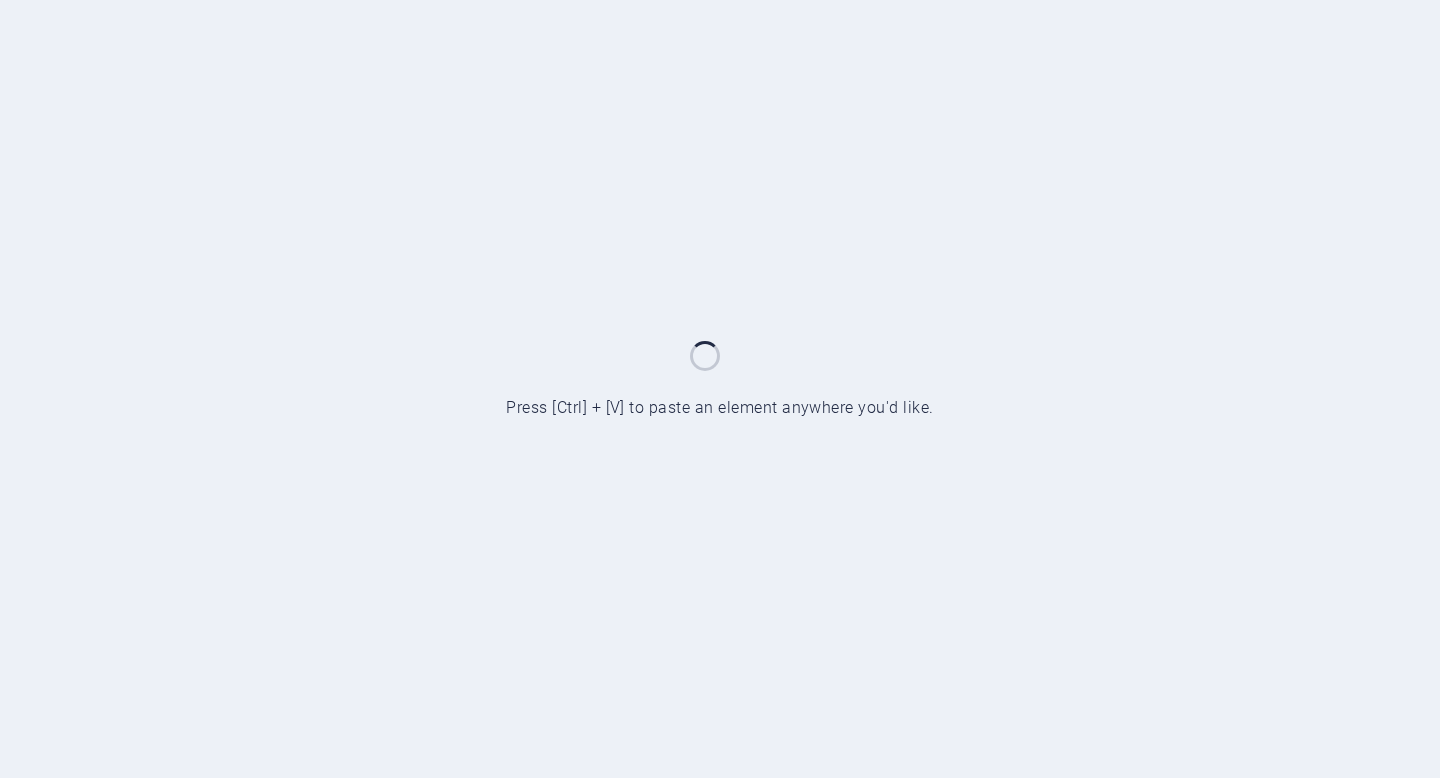 scroll, scrollTop: 0, scrollLeft: 0, axis: both 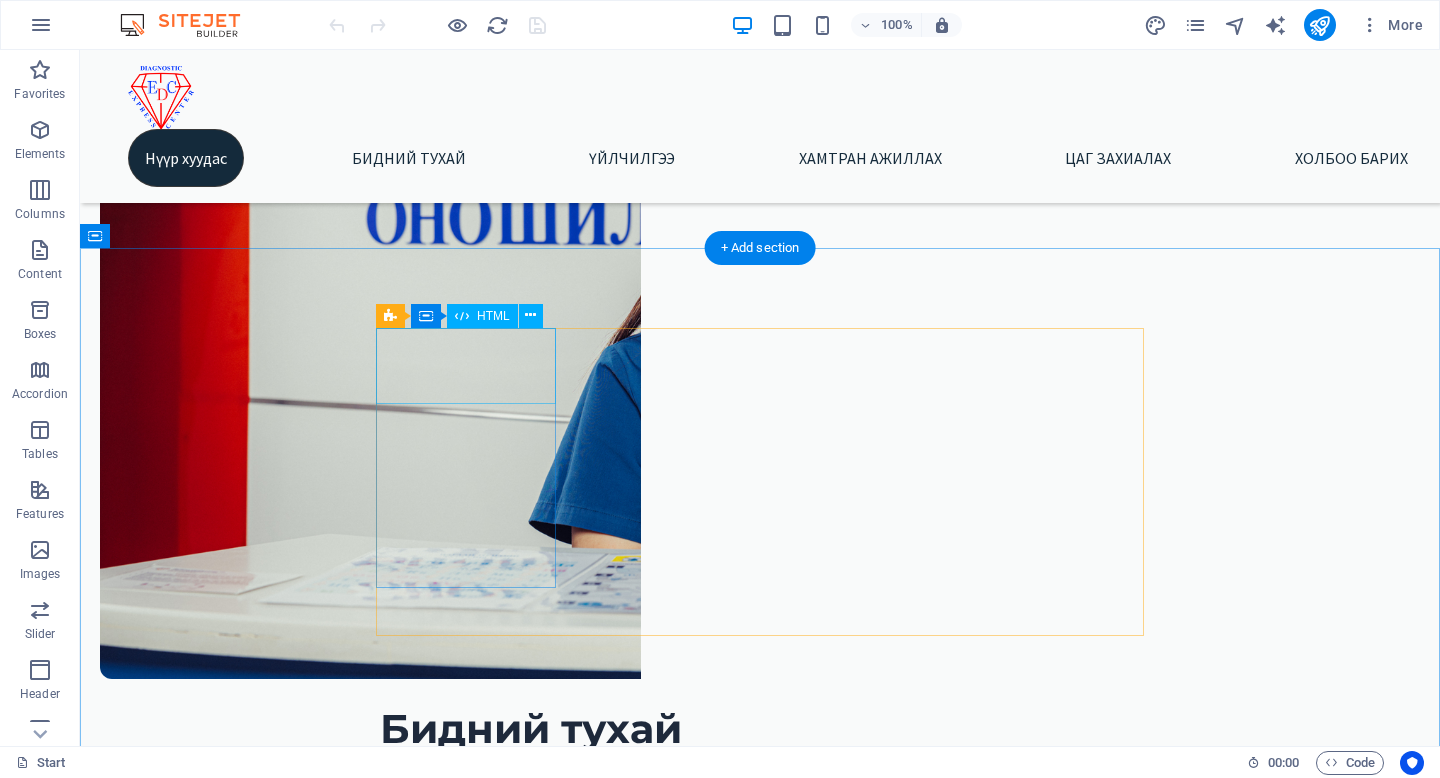click at bounding box center (760, 1151) 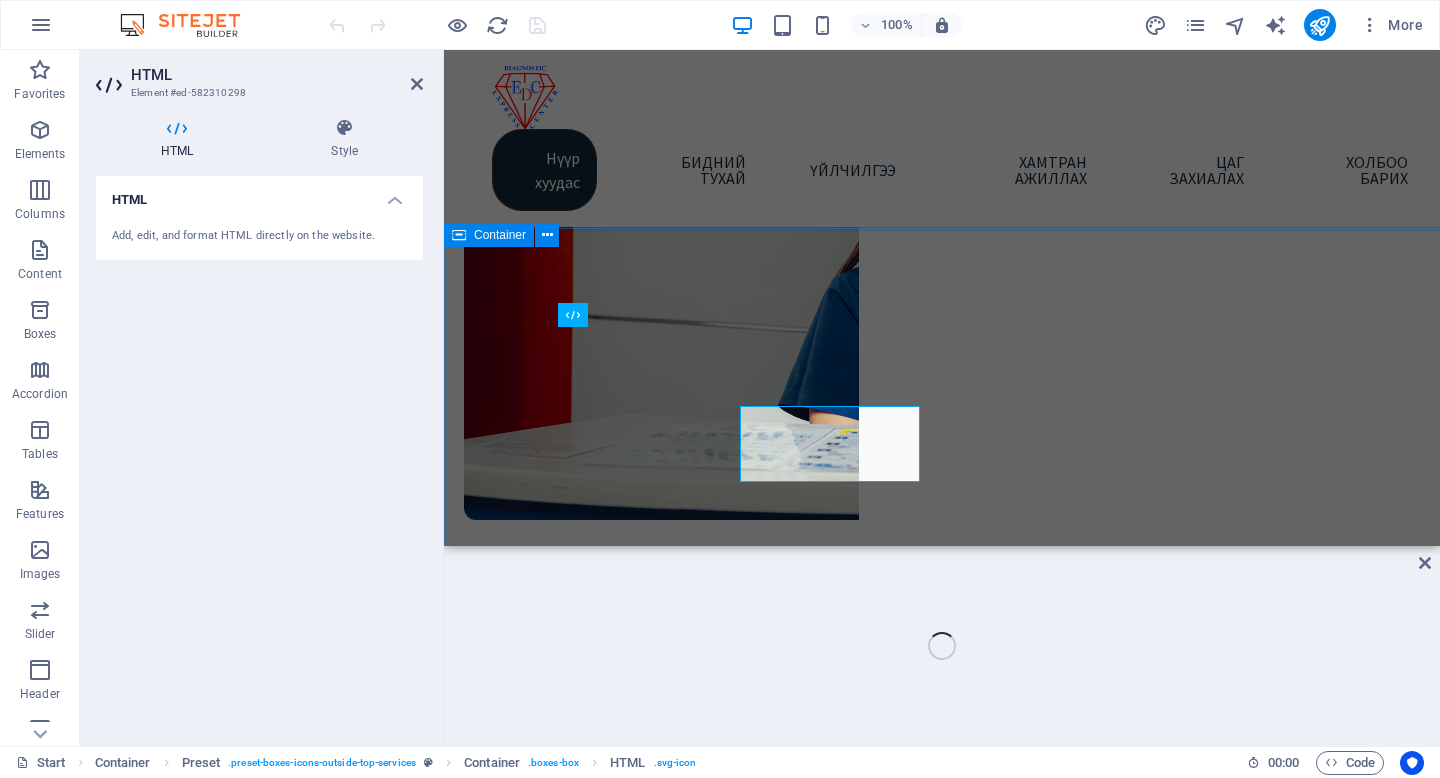 scroll, scrollTop: 479, scrollLeft: 0, axis: vertical 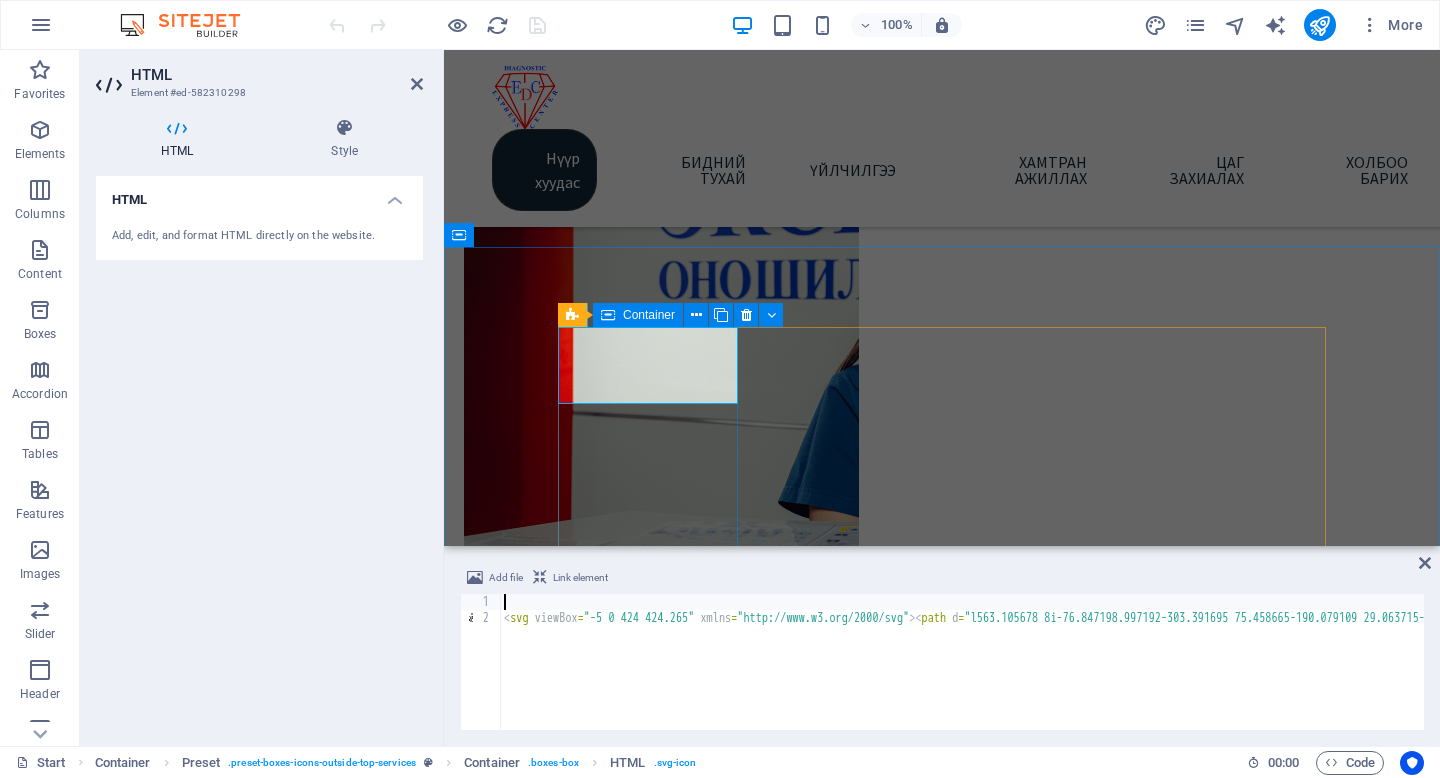 click at bounding box center [608, 315] 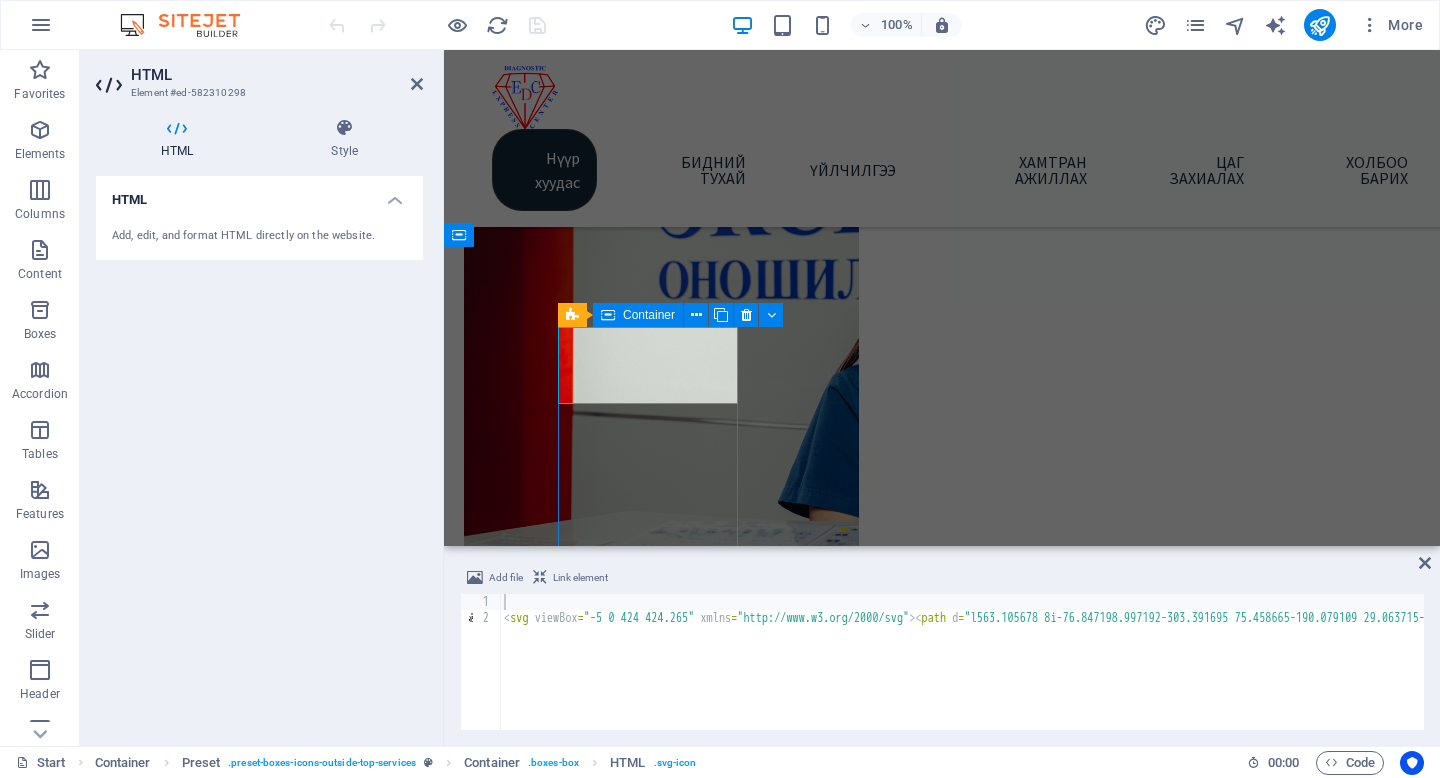 click at bounding box center [608, 315] 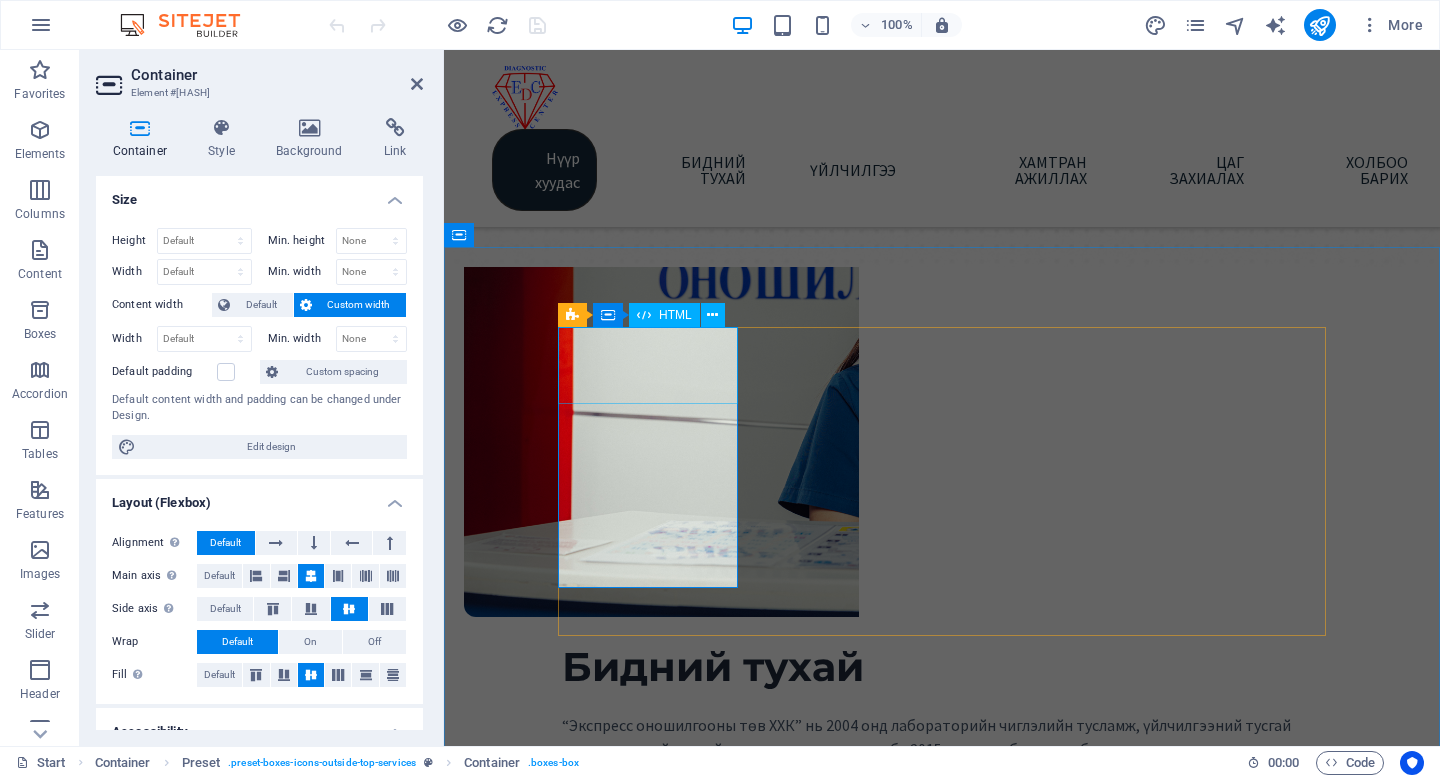 click at bounding box center (942, 1090) 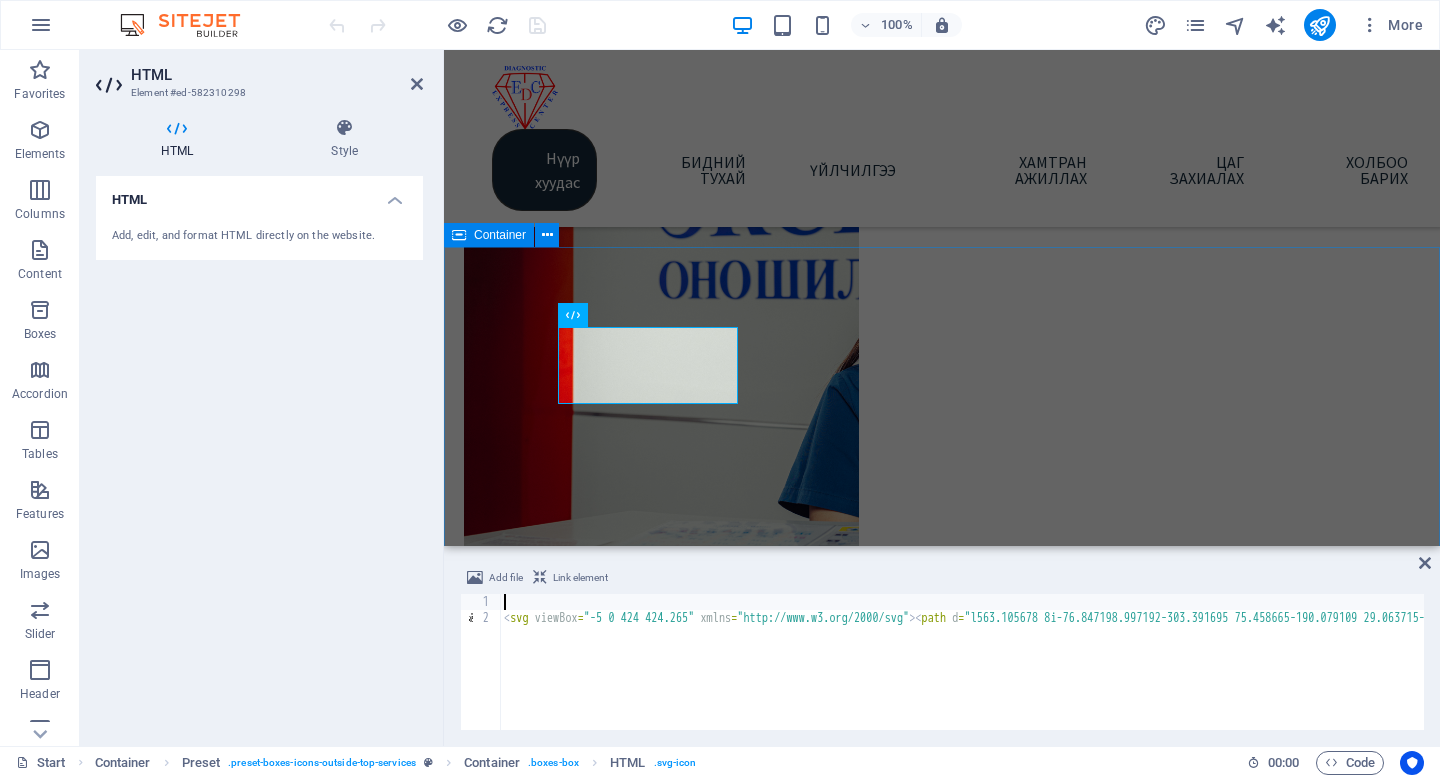 click on "General Dentistry Lorem ipsum dolor sit amet, consectetur adipisicing elit. Veritatis, dolorem!
Dental care Lorem ipsum dolor sit amet, consectetur adipisicing elit. Veritatis, dolorem!
Teeth whitening Lorem ipsum dolor sit amet, consectetur adipisicing elit. Veritatis, dolorem!
Dental Consulting Lorem ipsum dolor sit amet, consectetur adipisicing elit. Veritatis, dolorem!   All Dental Services" at bounding box center [942, 1415] 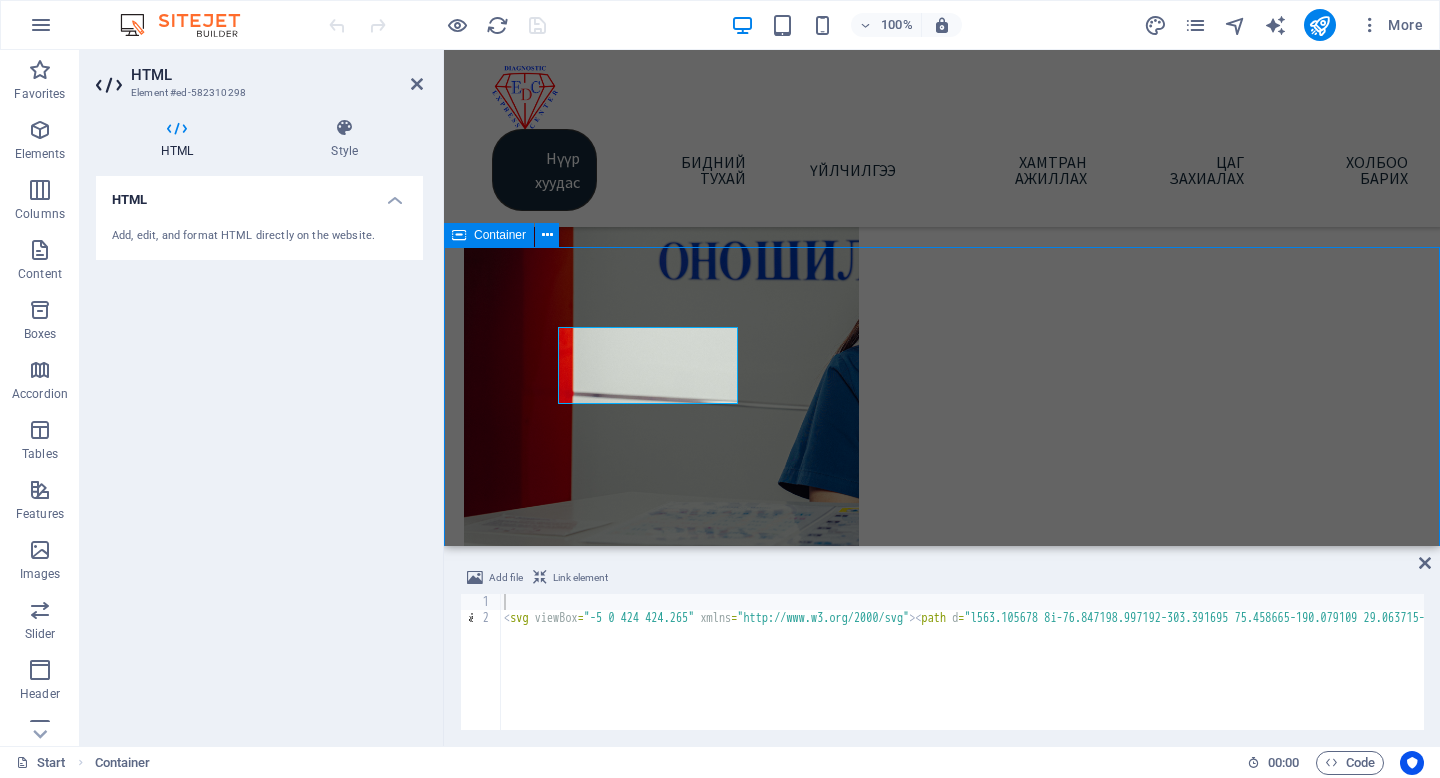 scroll, scrollTop: 557, scrollLeft: 0, axis: vertical 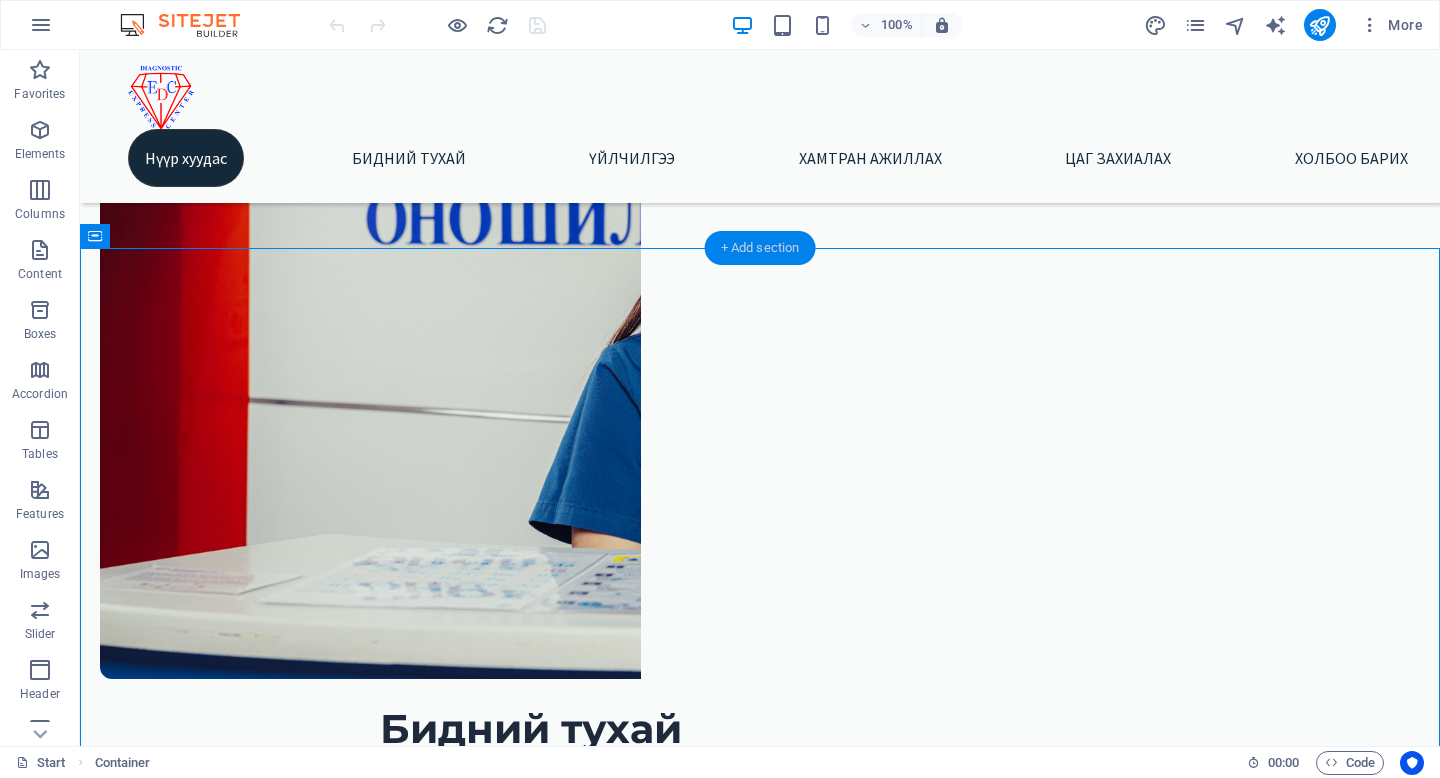 click on "+ Add section" at bounding box center (760, 248) 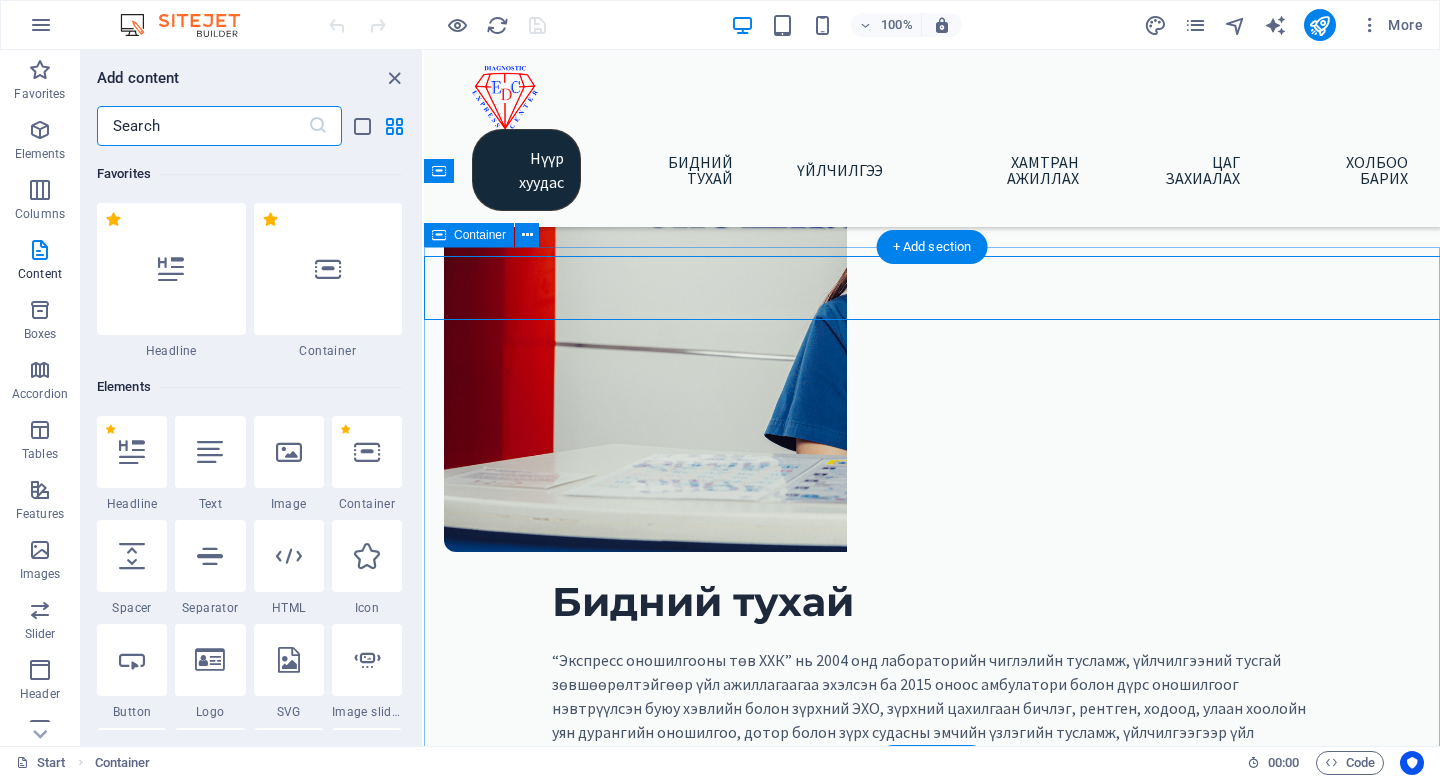scroll, scrollTop: 484, scrollLeft: 0, axis: vertical 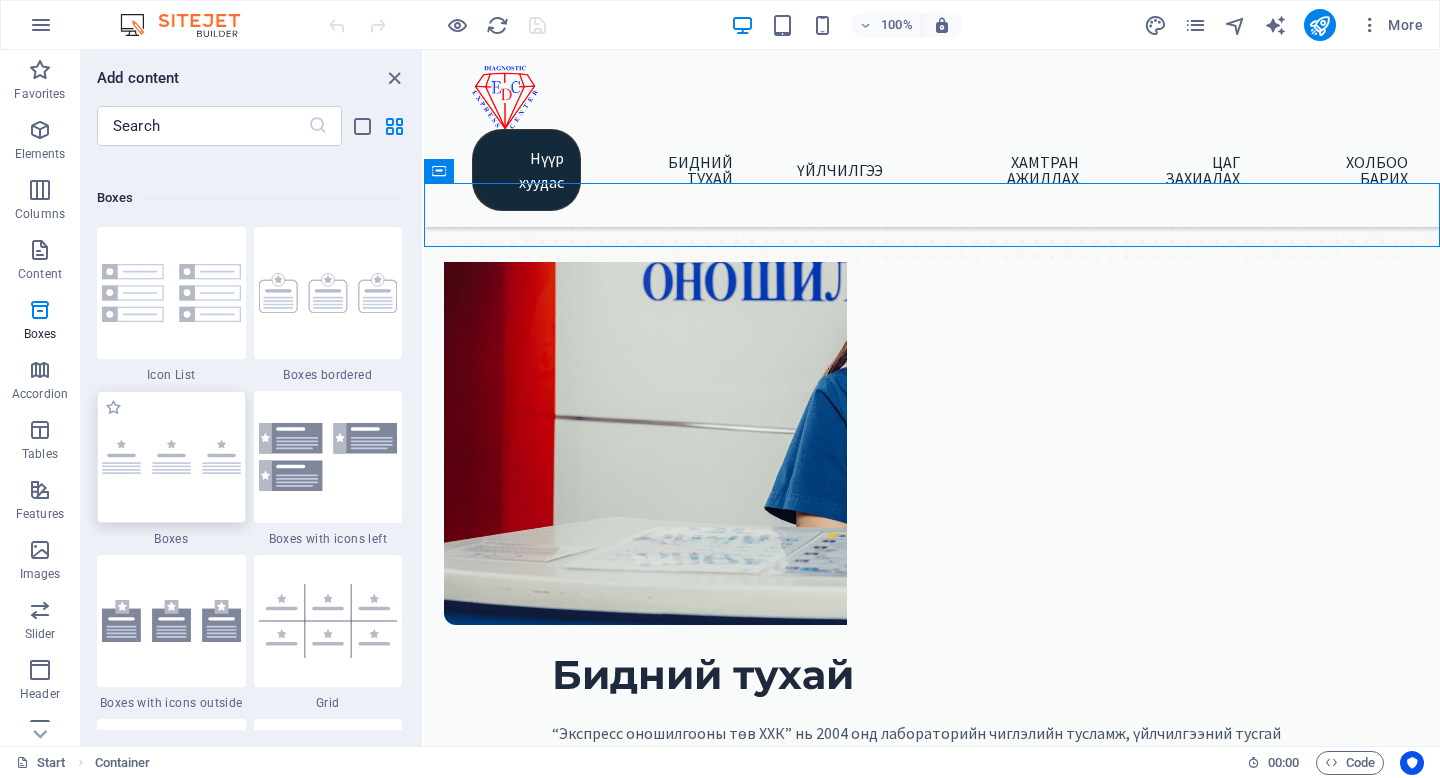click at bounding box center [171, 457] 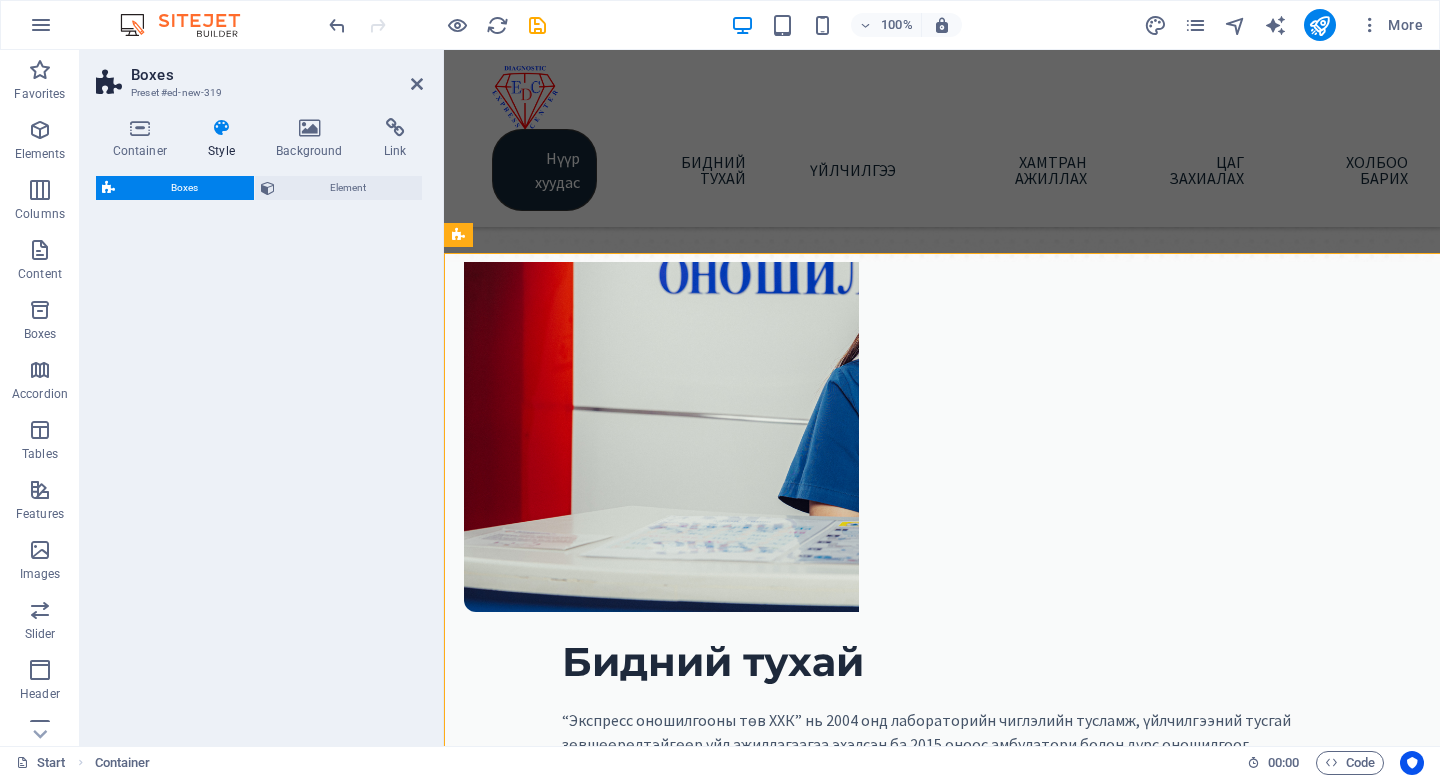 select on "rem" 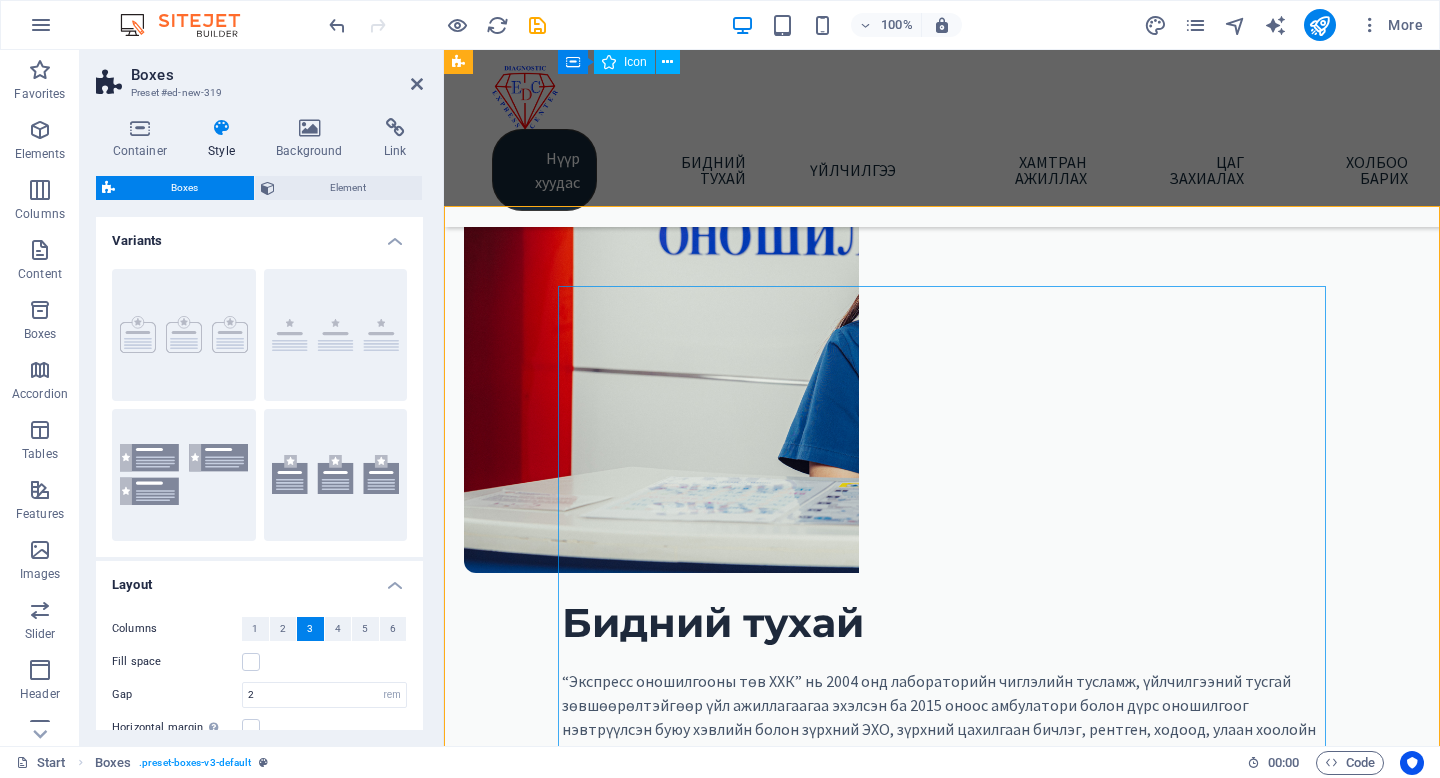 scroll, scrollTop: 519, scrollLeft: 0, axis: vertical 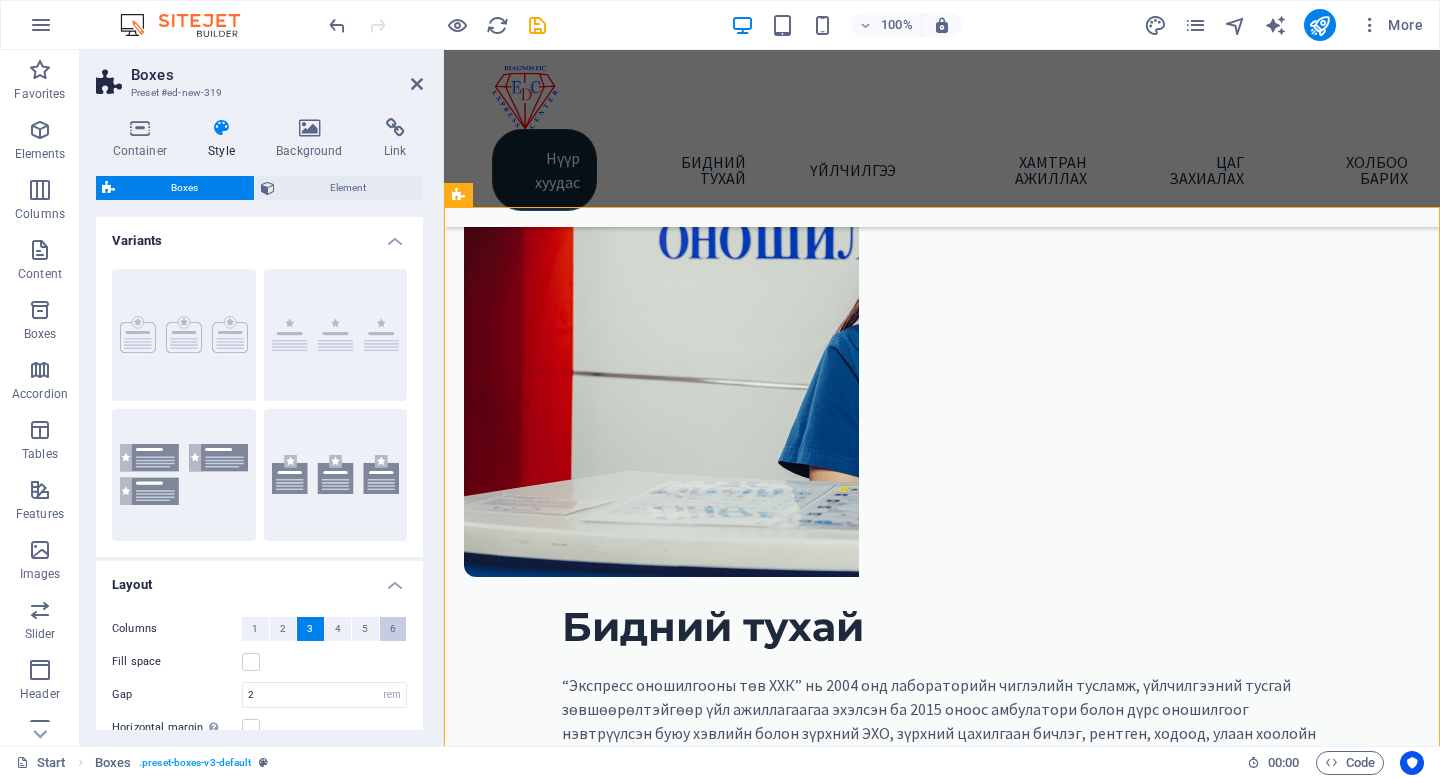click on "6" at bounding box center [393, 629] 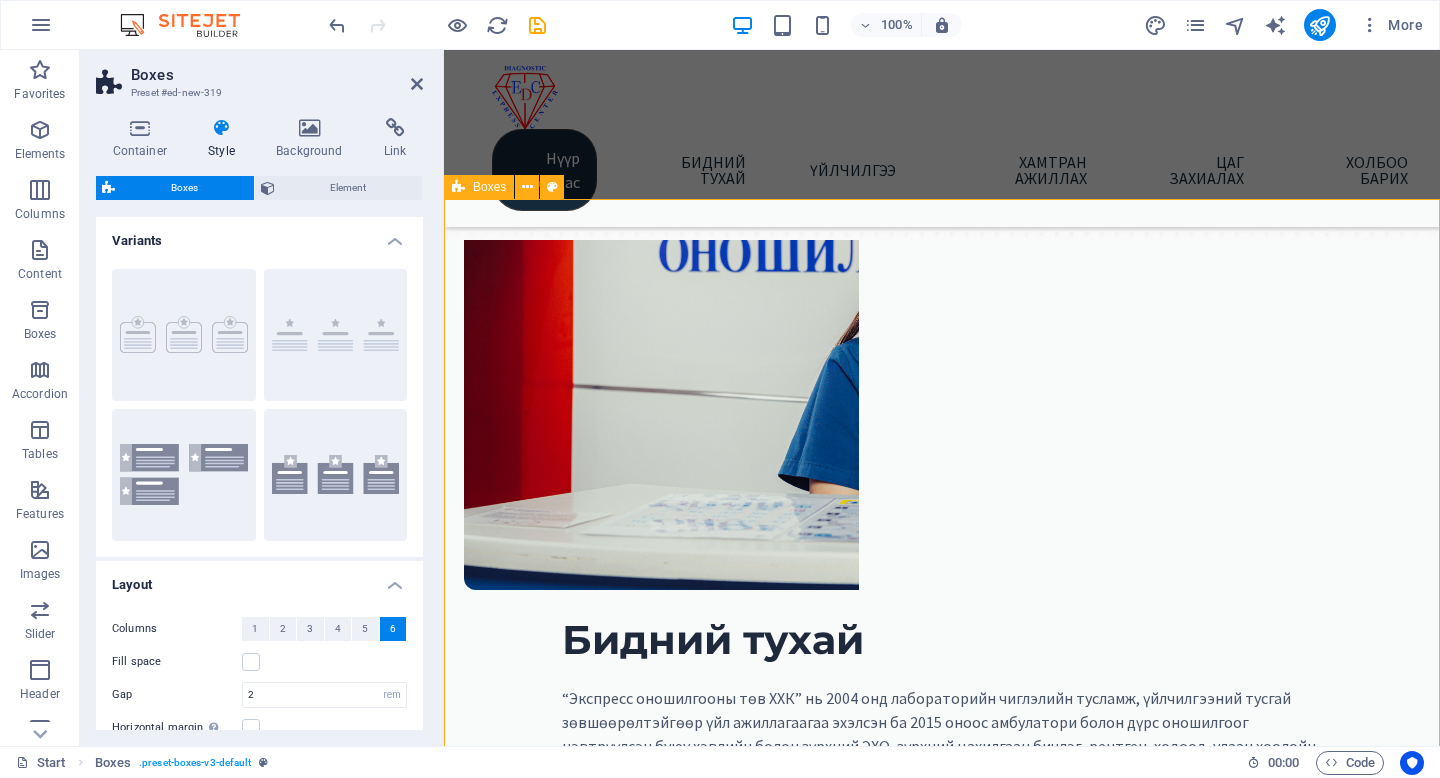 scroll, scrollTop: 568, scrollLeft: 0, axis: vertical 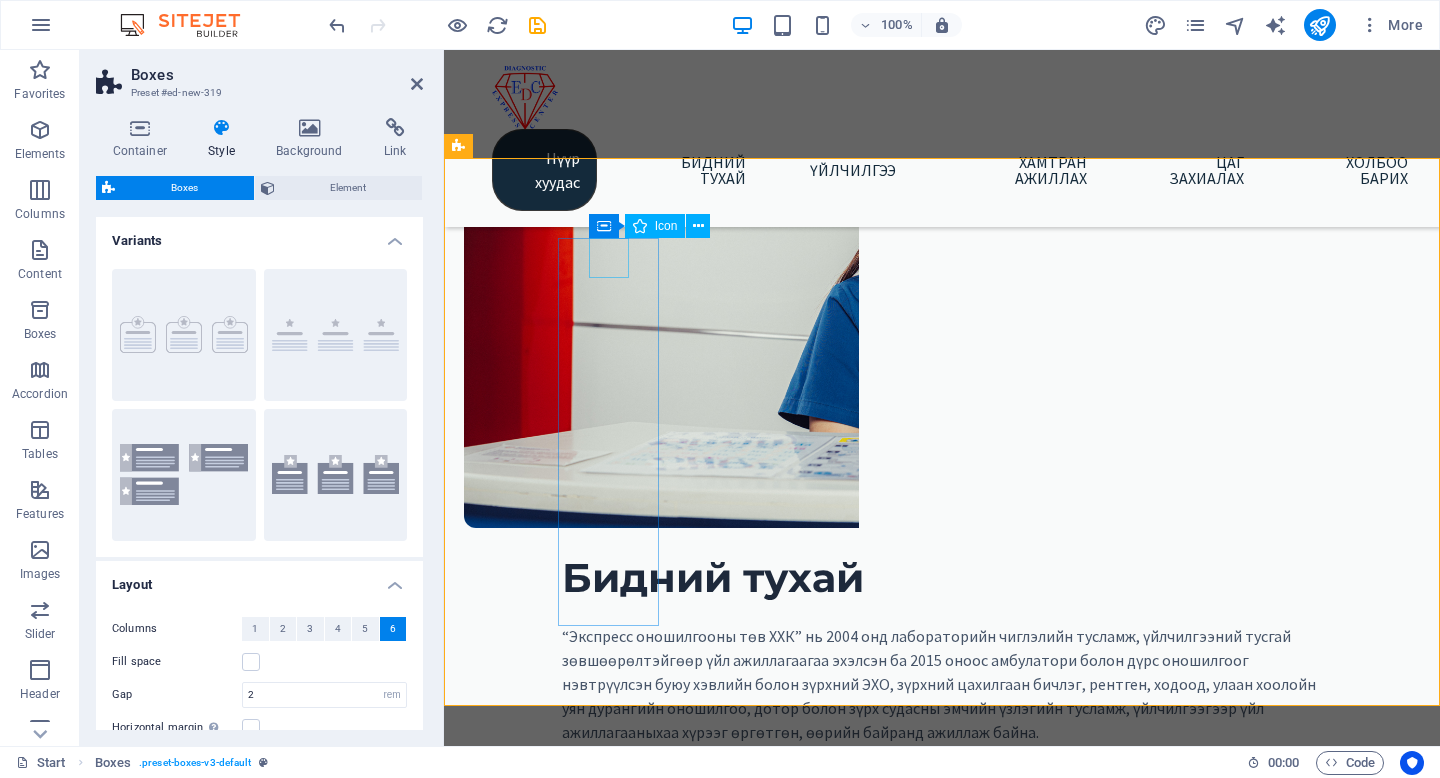 click at bounding box center (510, 983) 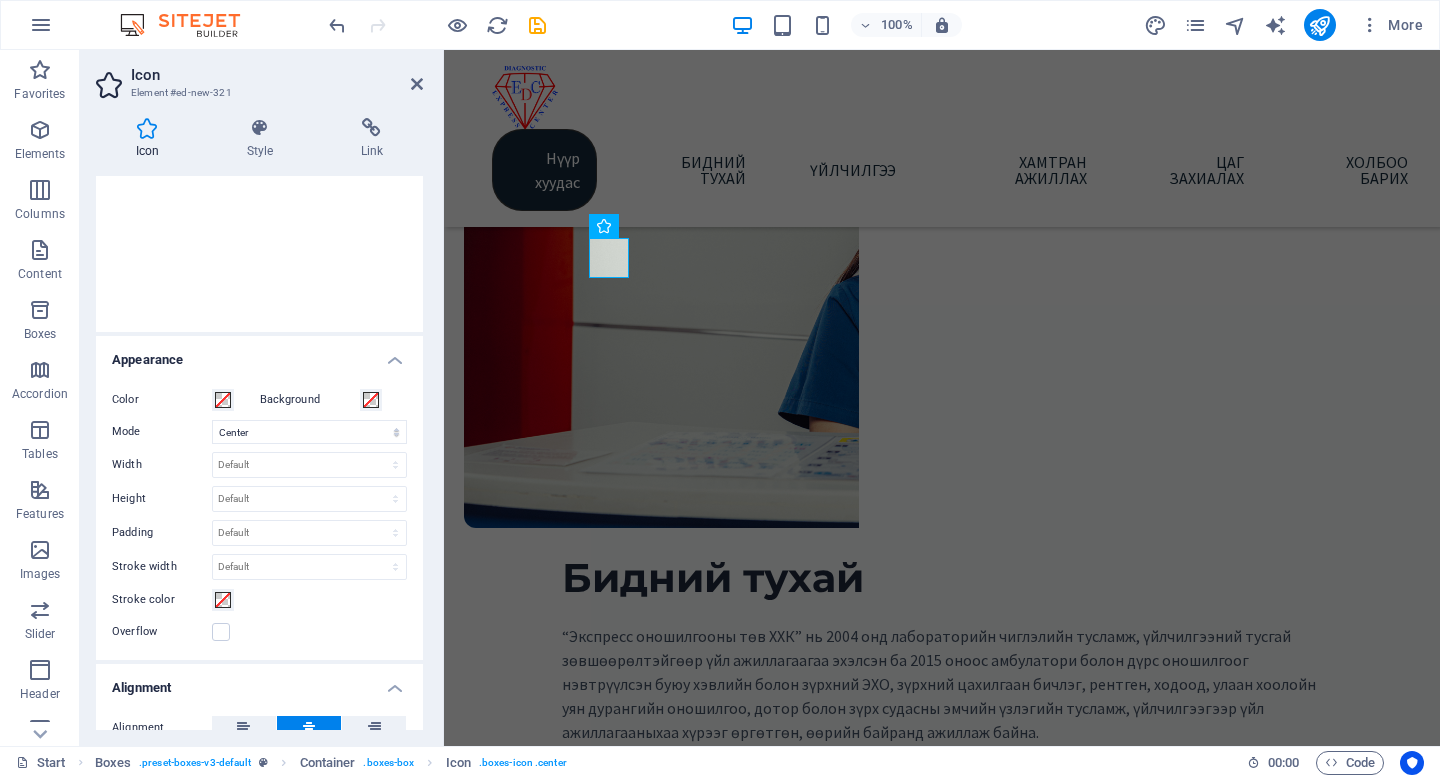 scroll, scrollTop: 0, scrollLeft: 0, axis: both 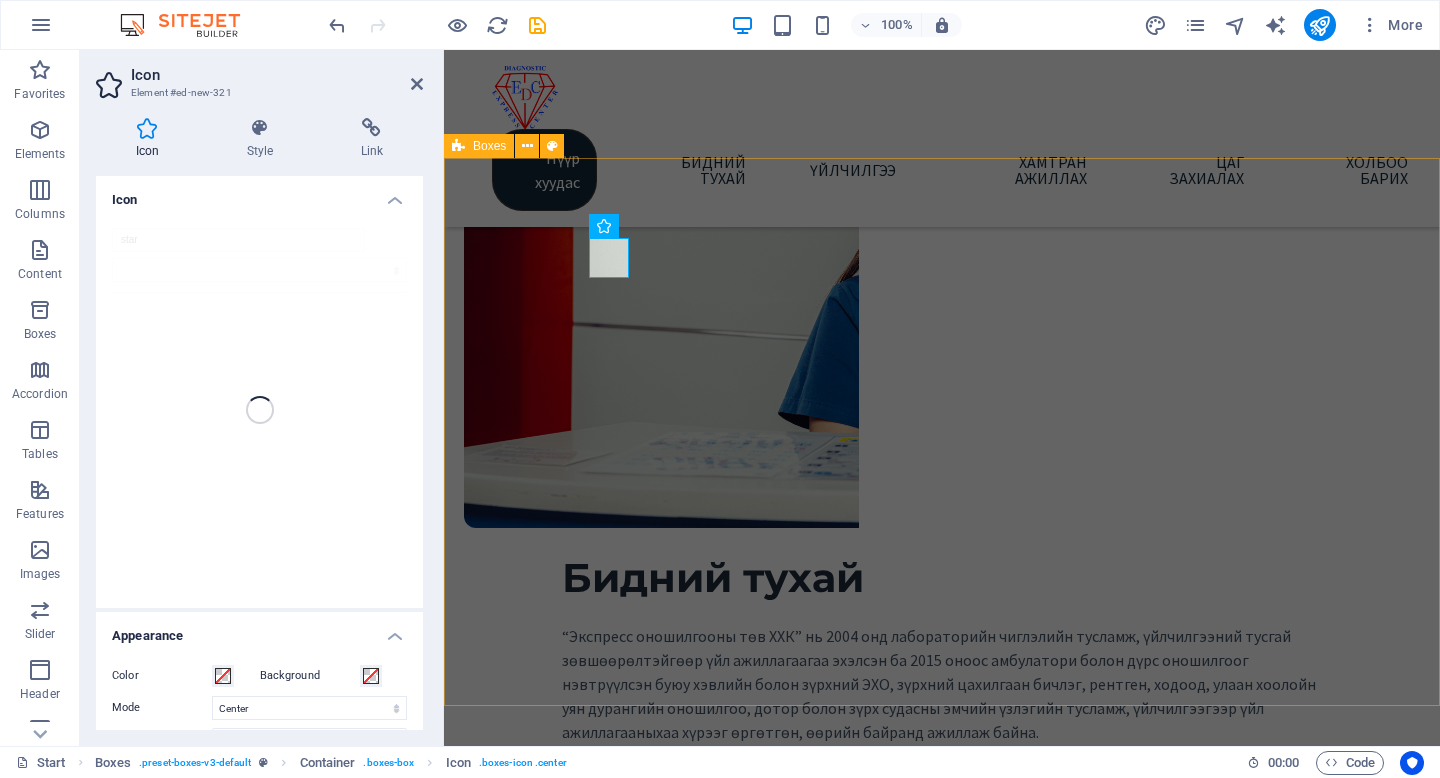 click on "Headline Lorem ipsum dolor sit amet, consectetuer adipiscing elit. Aenean commodo ligula eget dolor. Lorem ipsum dolor sit amet, consectetuer adipiscing elit leget dolor. Headline Lorem ipsum dolor sit amet, consectetuer adipiscing elit. Aenean commodo ligula eget dolor. Lorem ipsum dolor sit amet, consectetuer adipiscing elit leget dolor. Headline Lorem ipsum dolor sit amet, consectetuer adipiscing elit. Aenean commodo ligula eget dolor. Lorem ipsum dolor sit amet, consectetuer adipiscing elit leget dolor." at bounding box center (942, 1597) 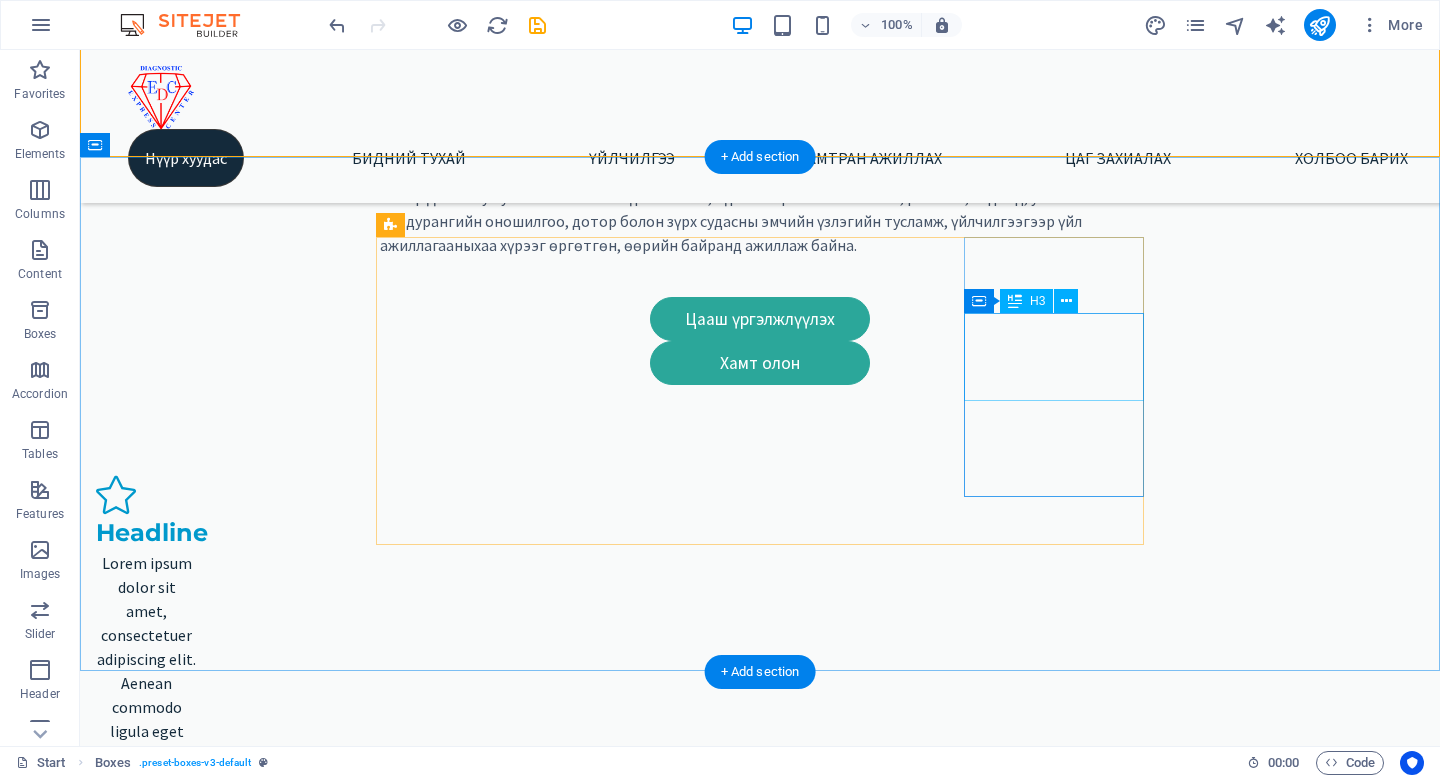 scroll, scrollTop: 1198, scrollLeft: 0, axis: vertical 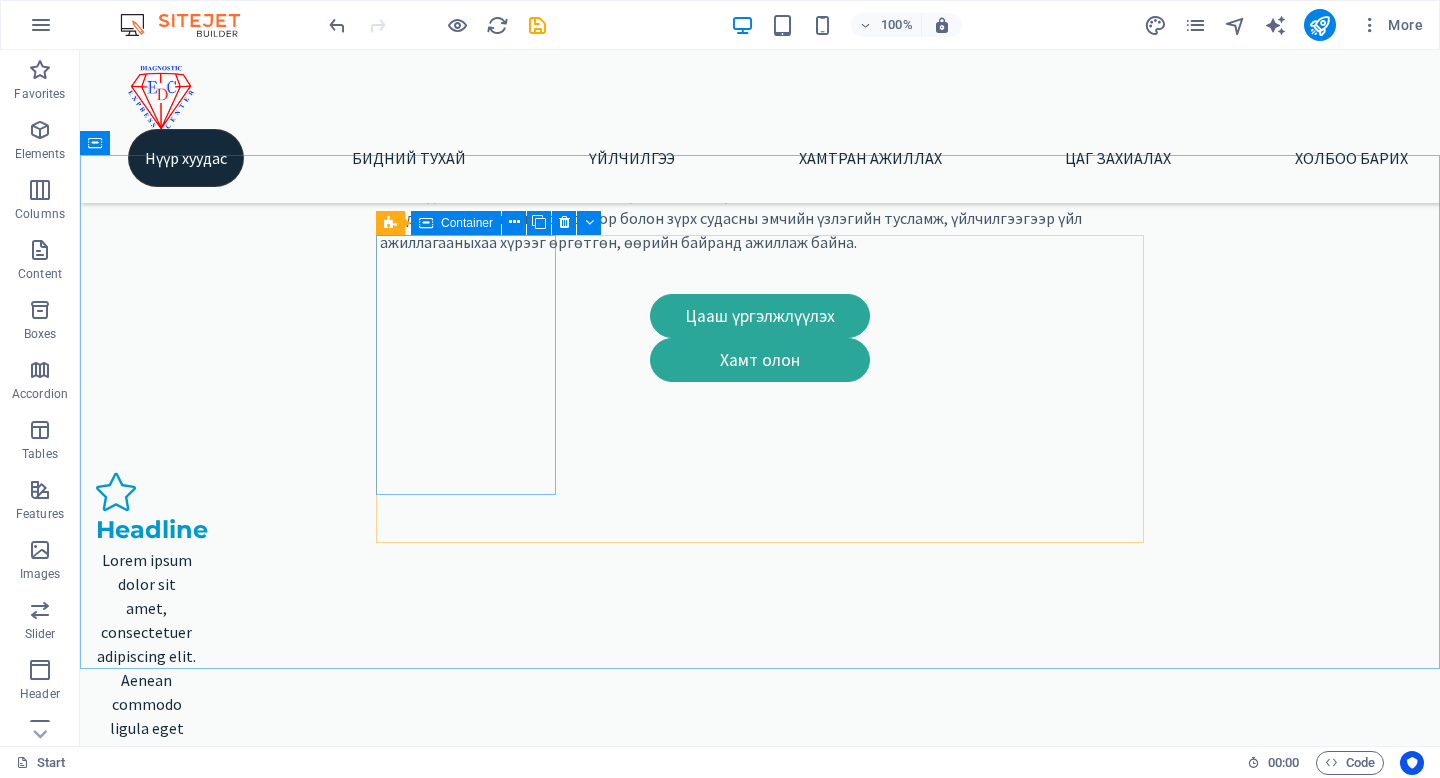 click at bounding box center [426, 223] 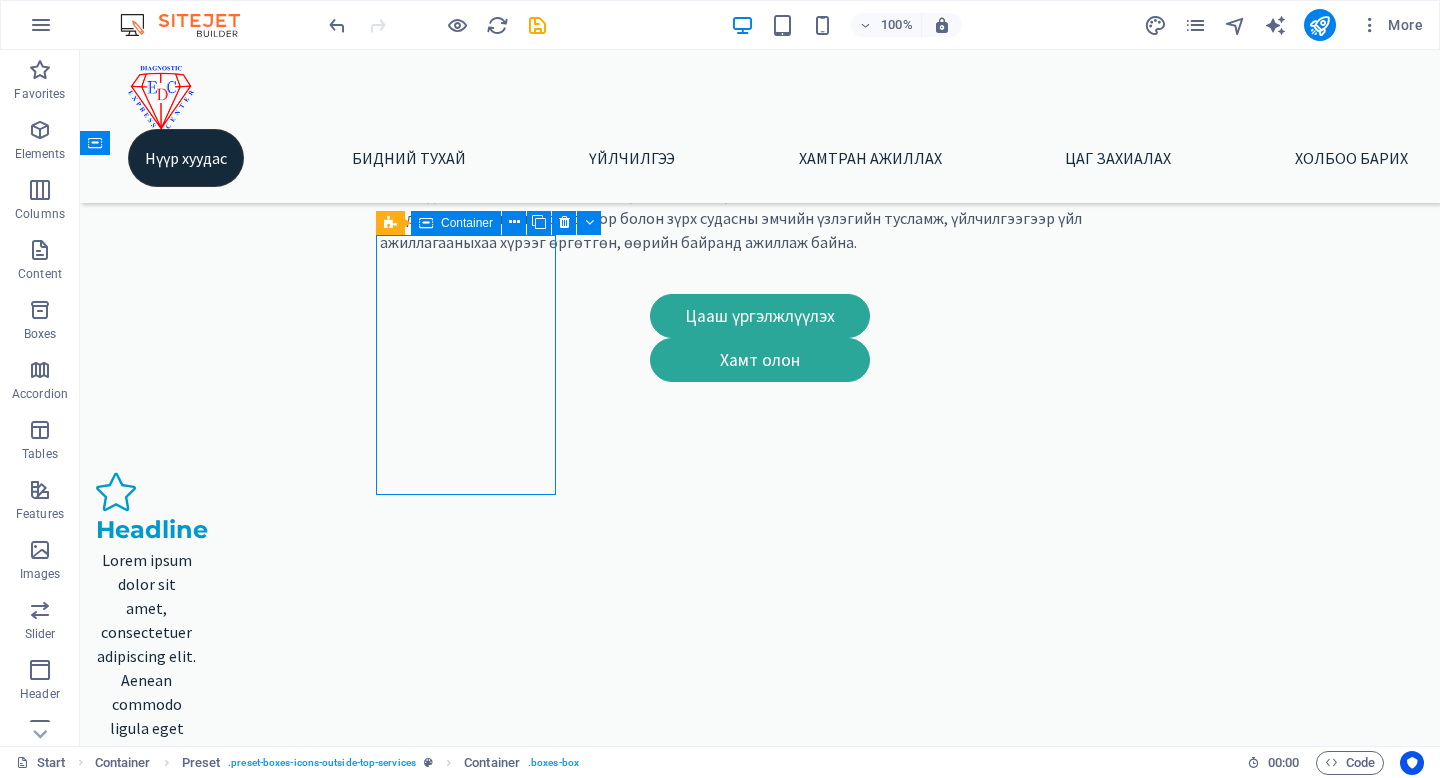 click at bounding box center (426, 223) 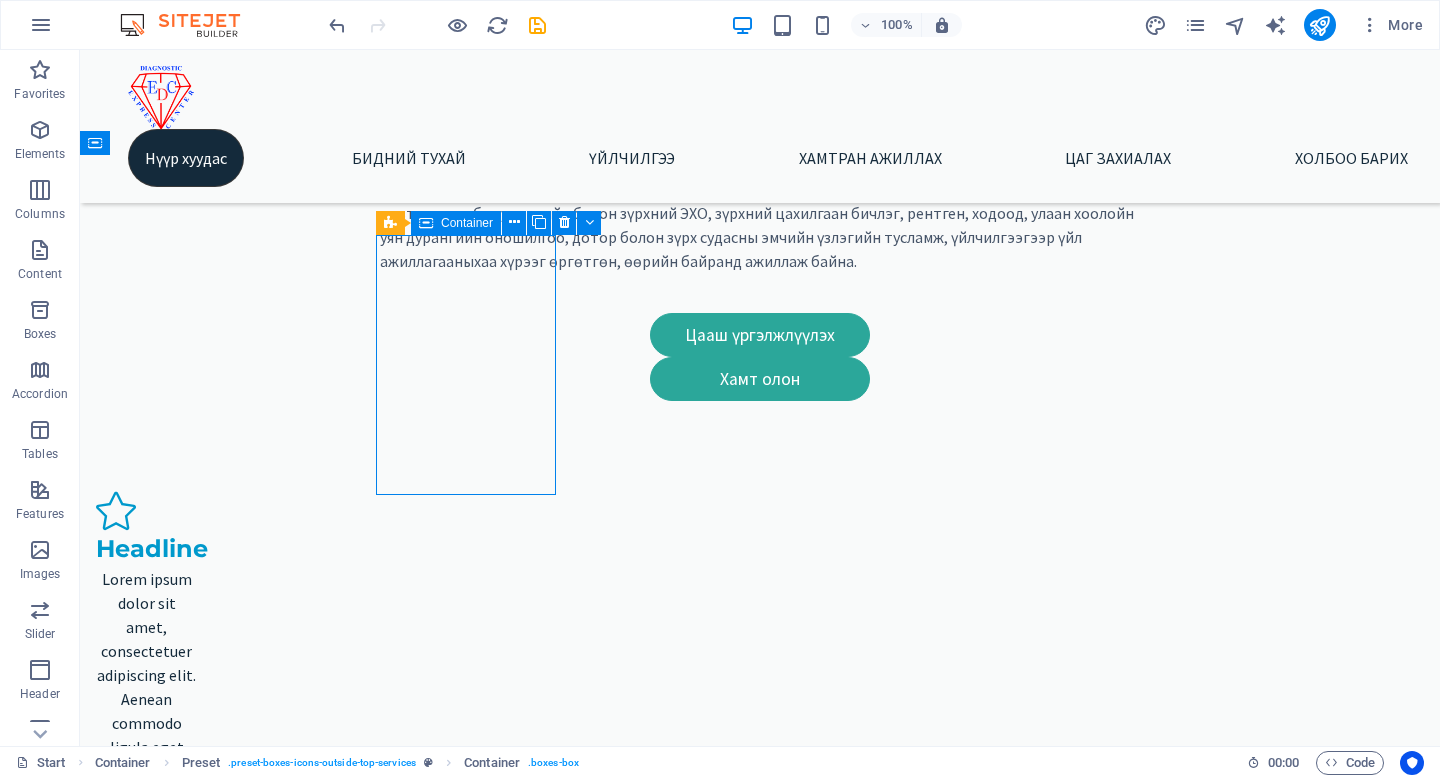 scroll, scrollTop: 1120, scrollLeft: 0, axis: vertical 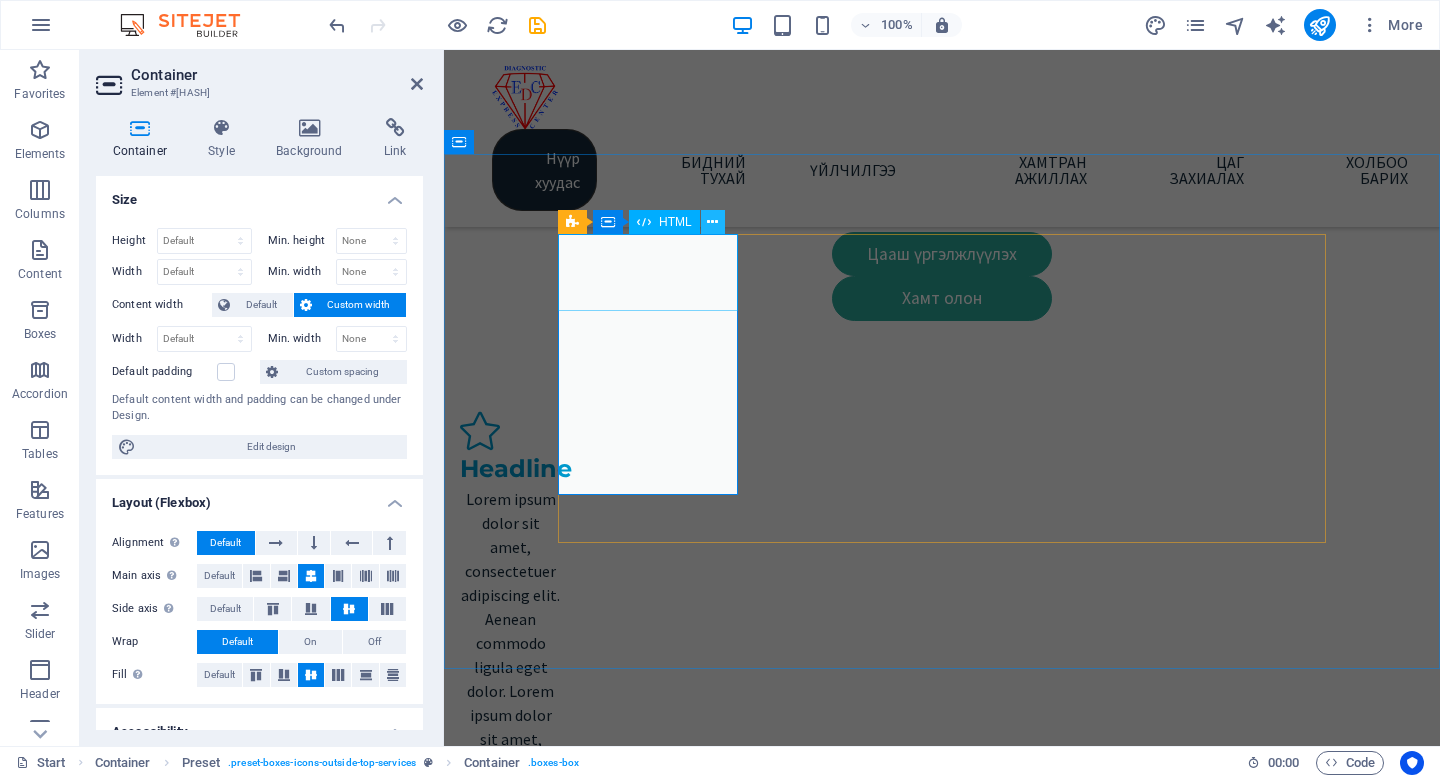 click at bounding box center (712, 222) 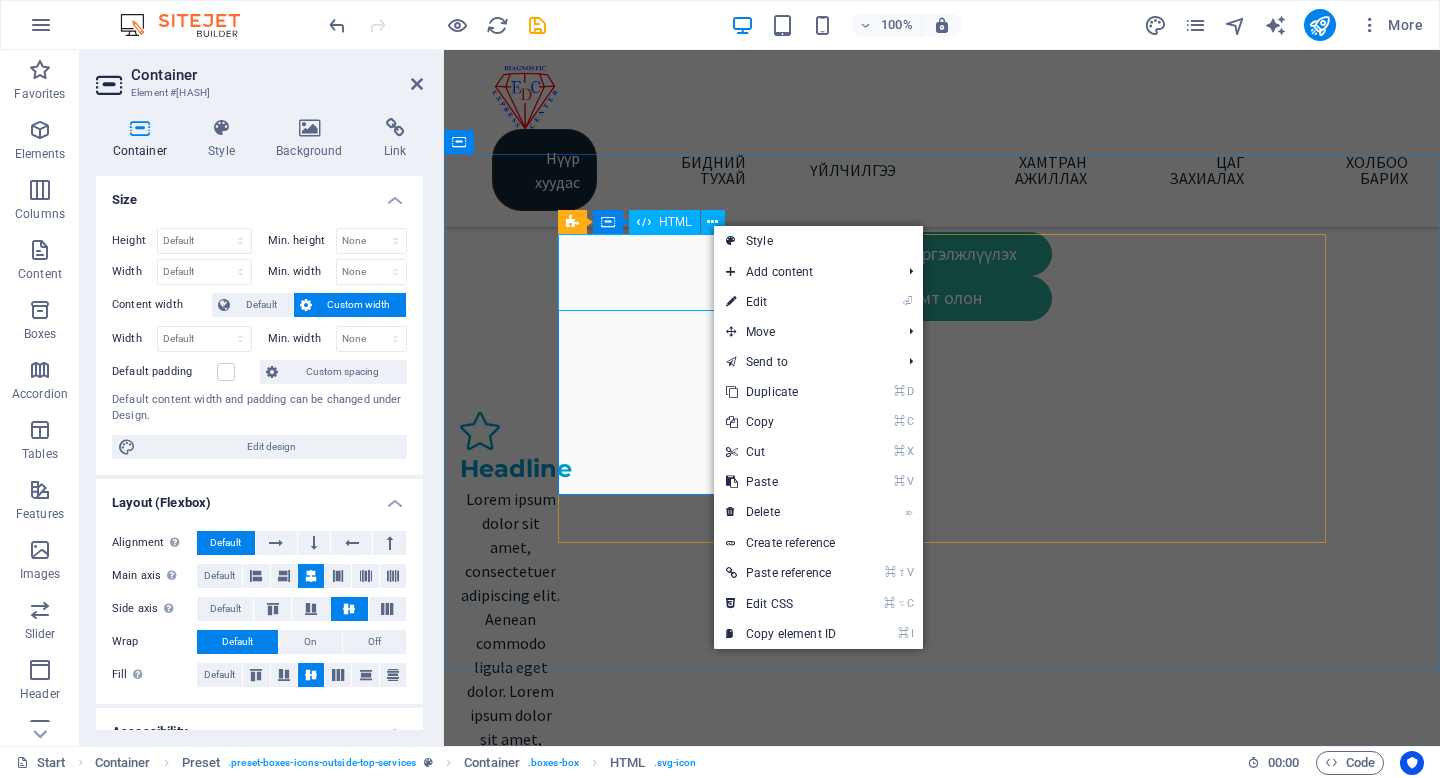 click at bounding box center (942, 1877) 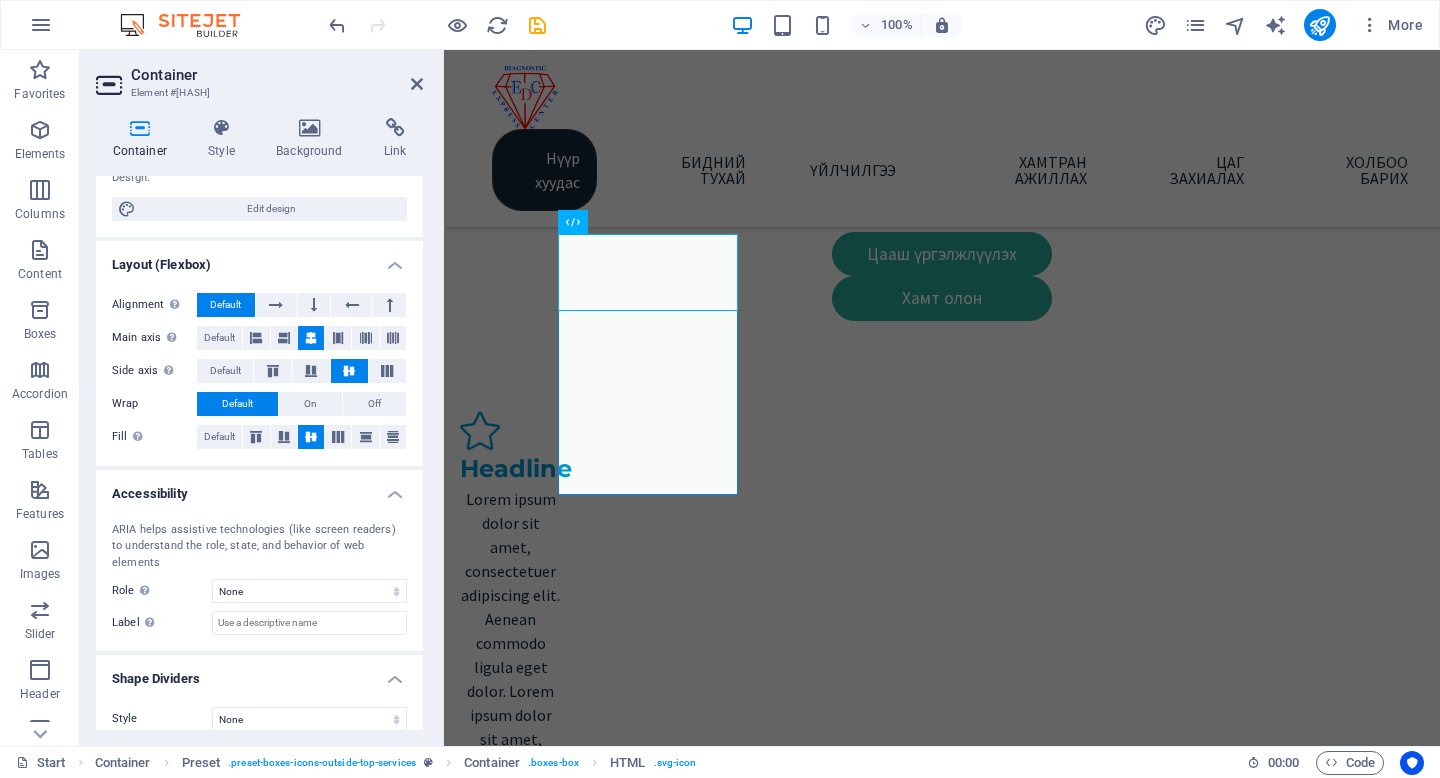 scroll, scrollTop: 0, scrollLeft: 0, axis: both 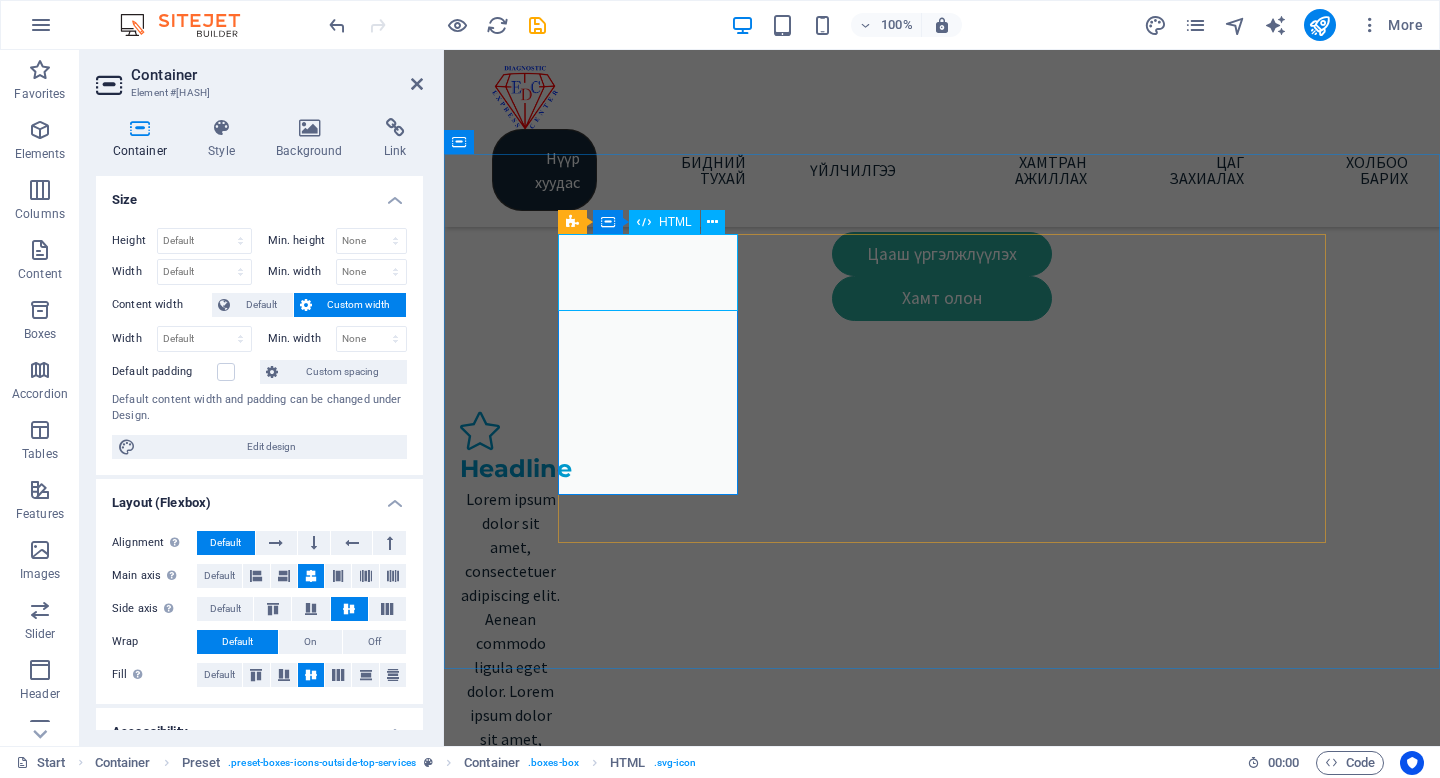 click at bounding box center (942, 1877) 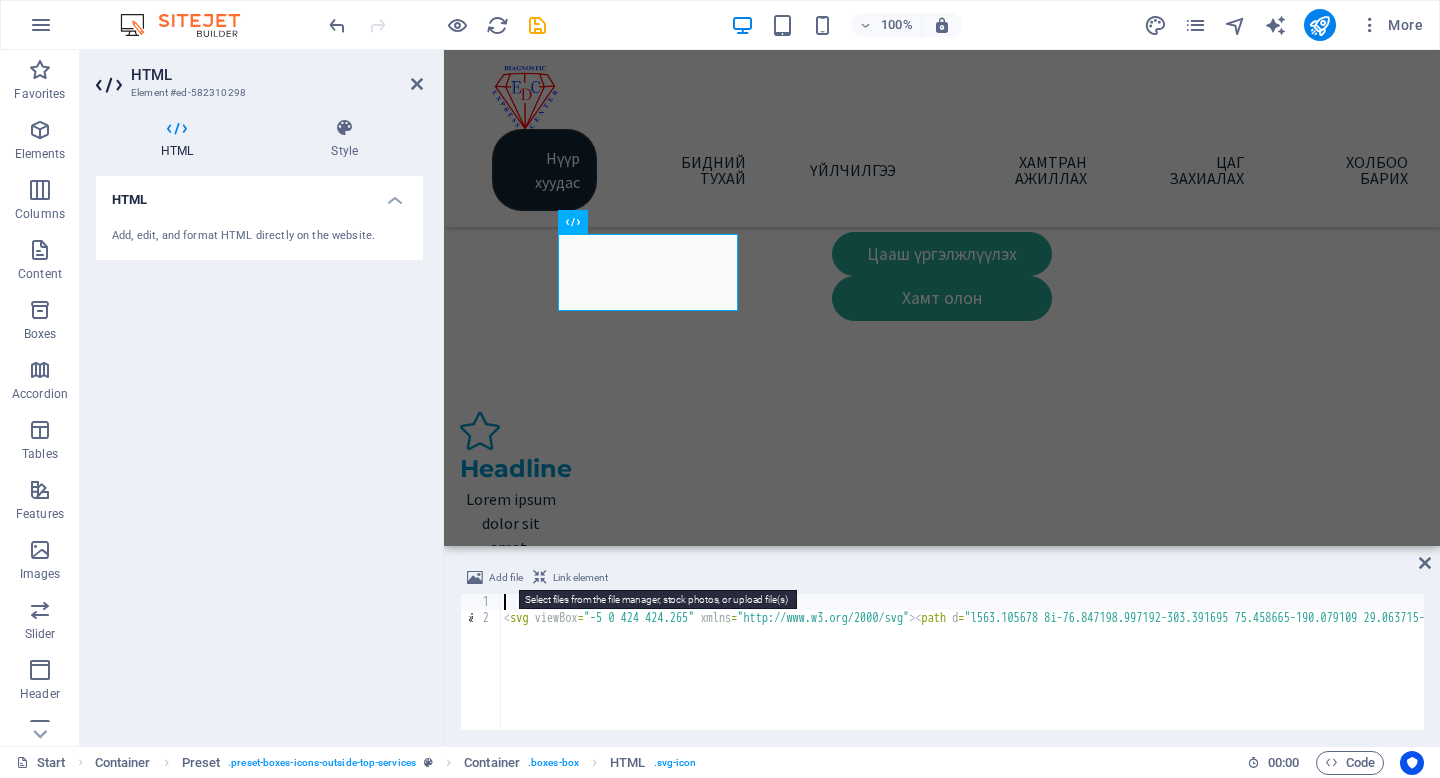click at bounding box center (475, 578) 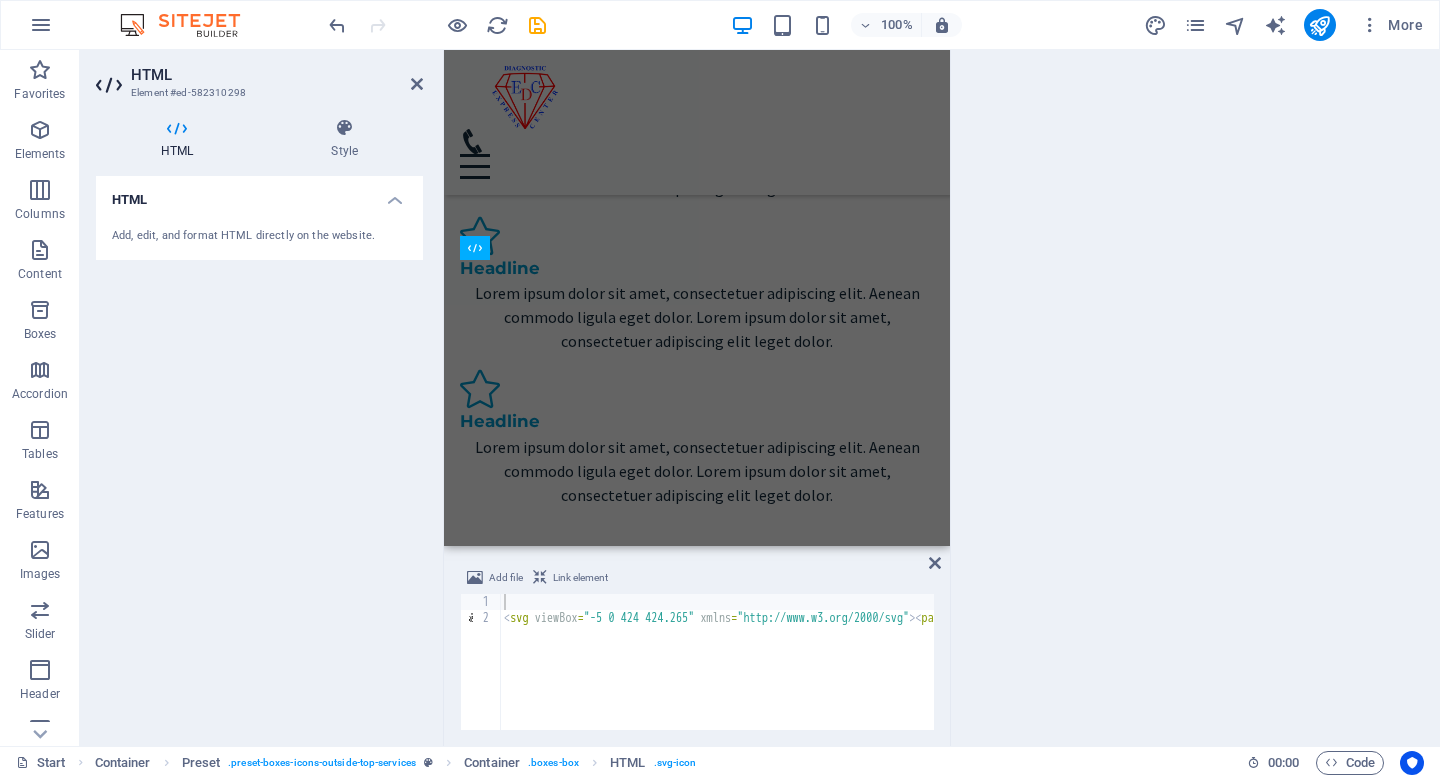 scroll, scrollTop: 1526, scrollLeft: 0, axis: vertical 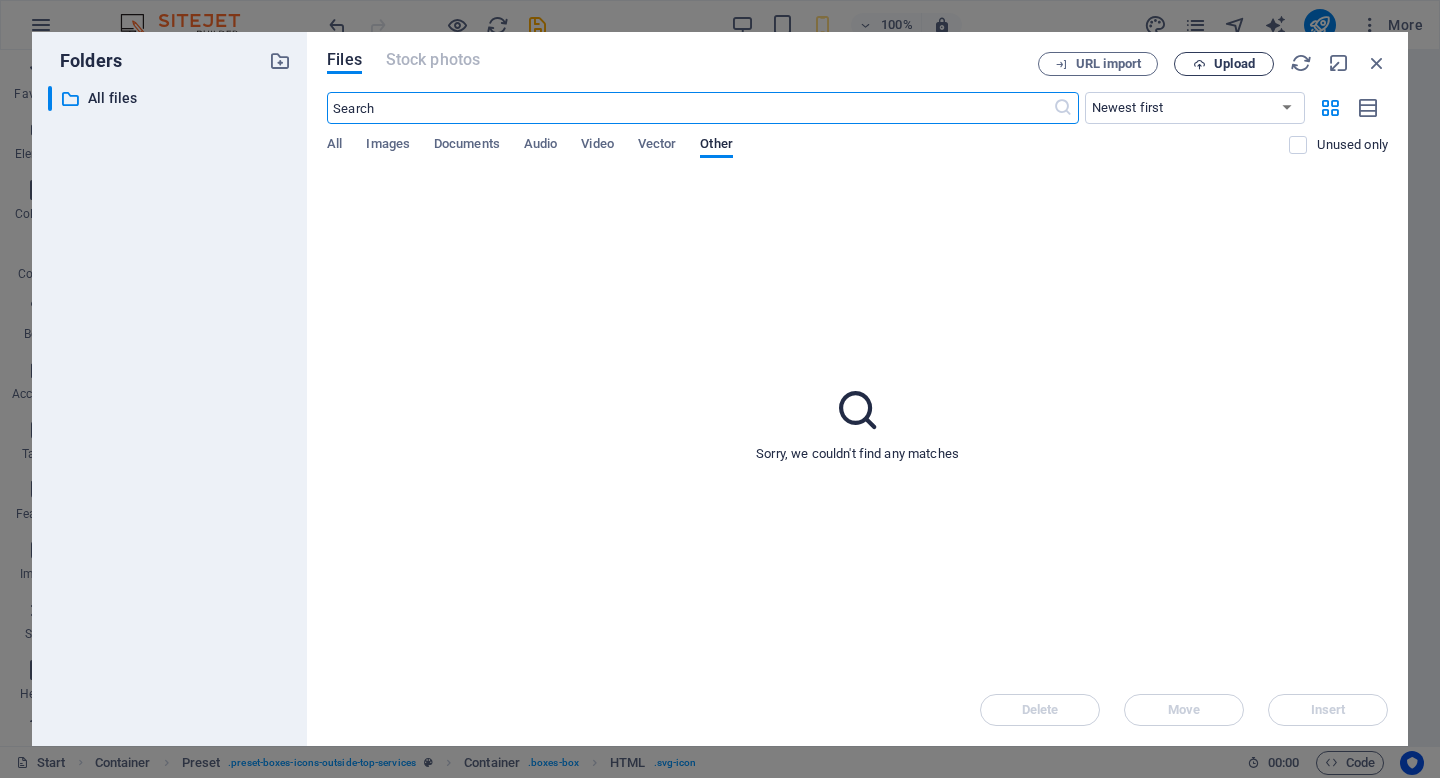 click on "Upload" at bounding box center [1234, 64] 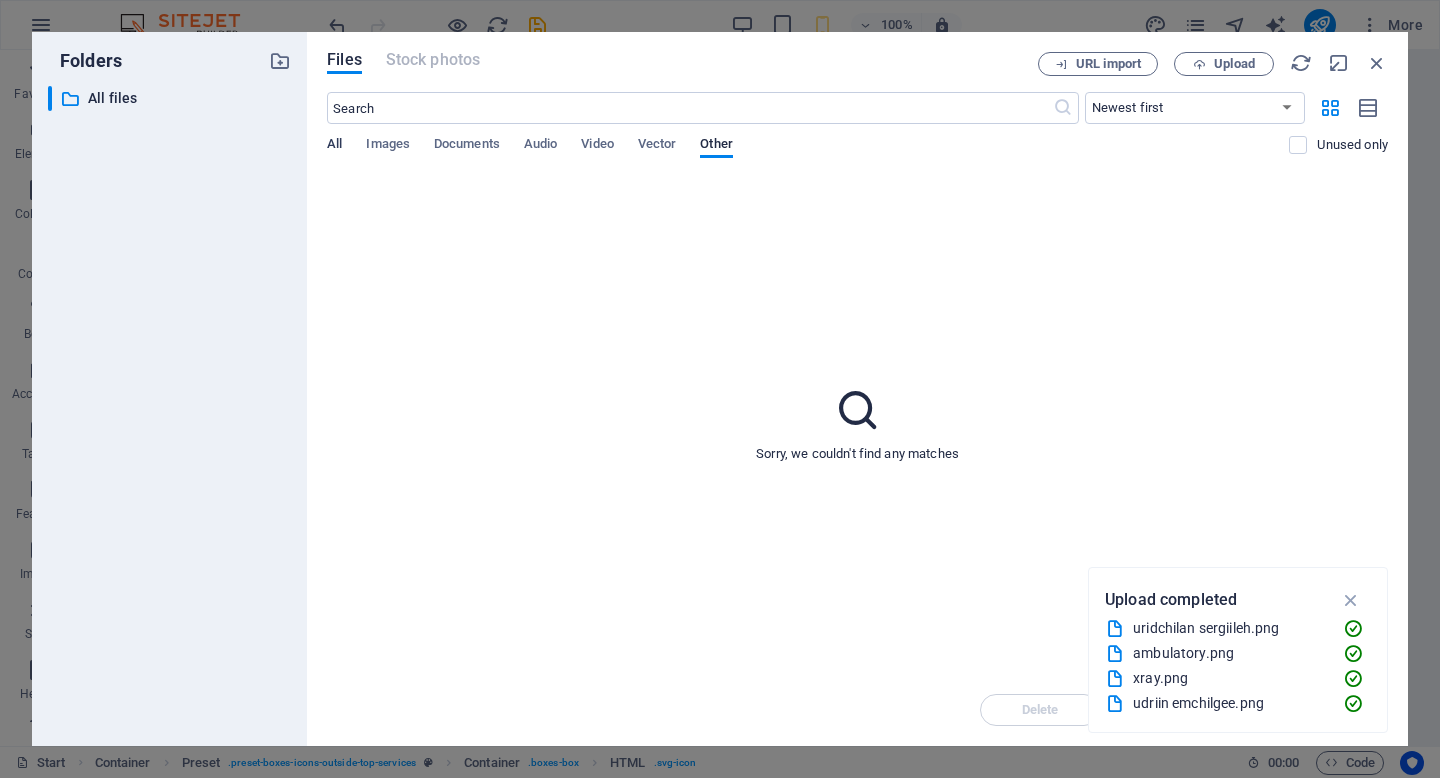 click on "All" at bounding box center (334, 146) 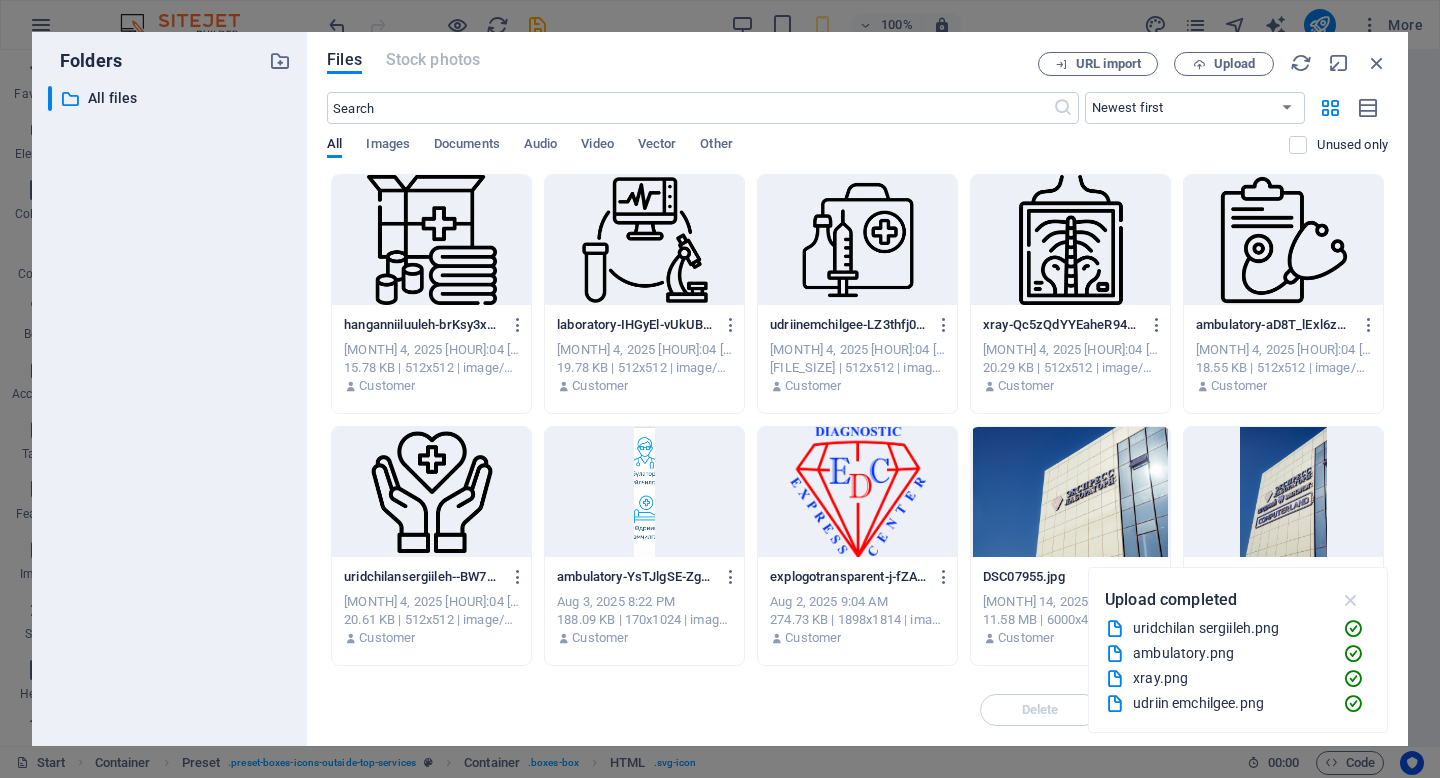 click at bounding box center (1351, 600) 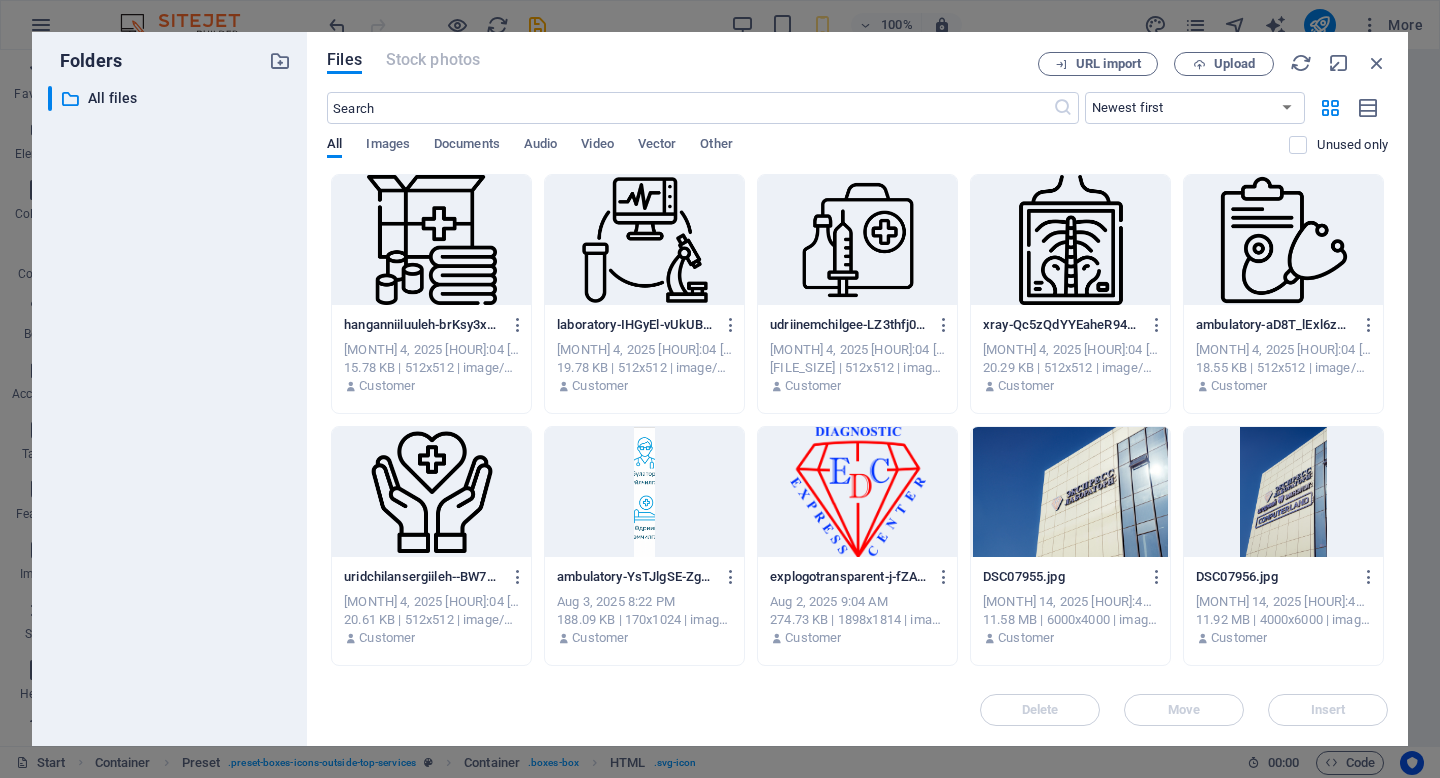 click at bounding box center (1283, 240) 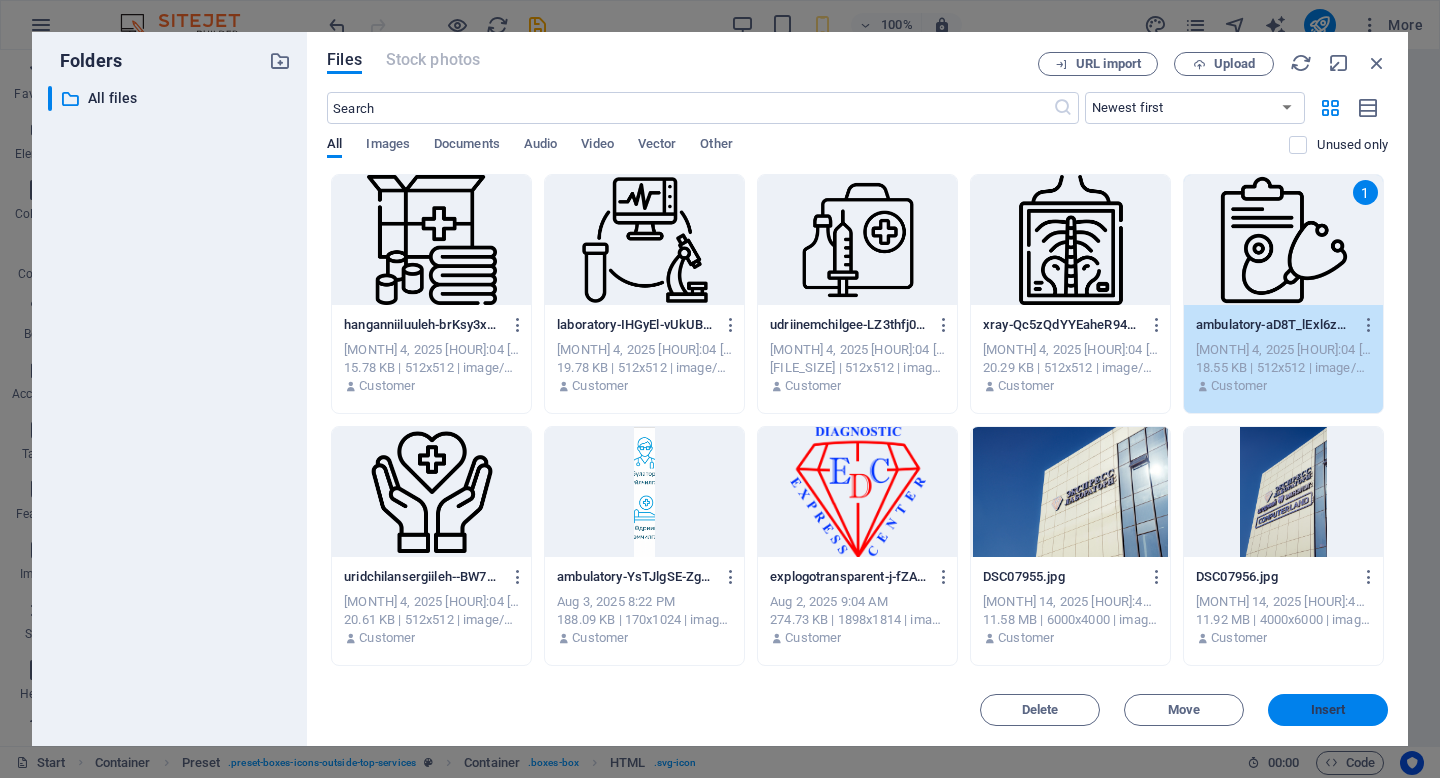 click on "Insert" at bounding box center (1328, 710) 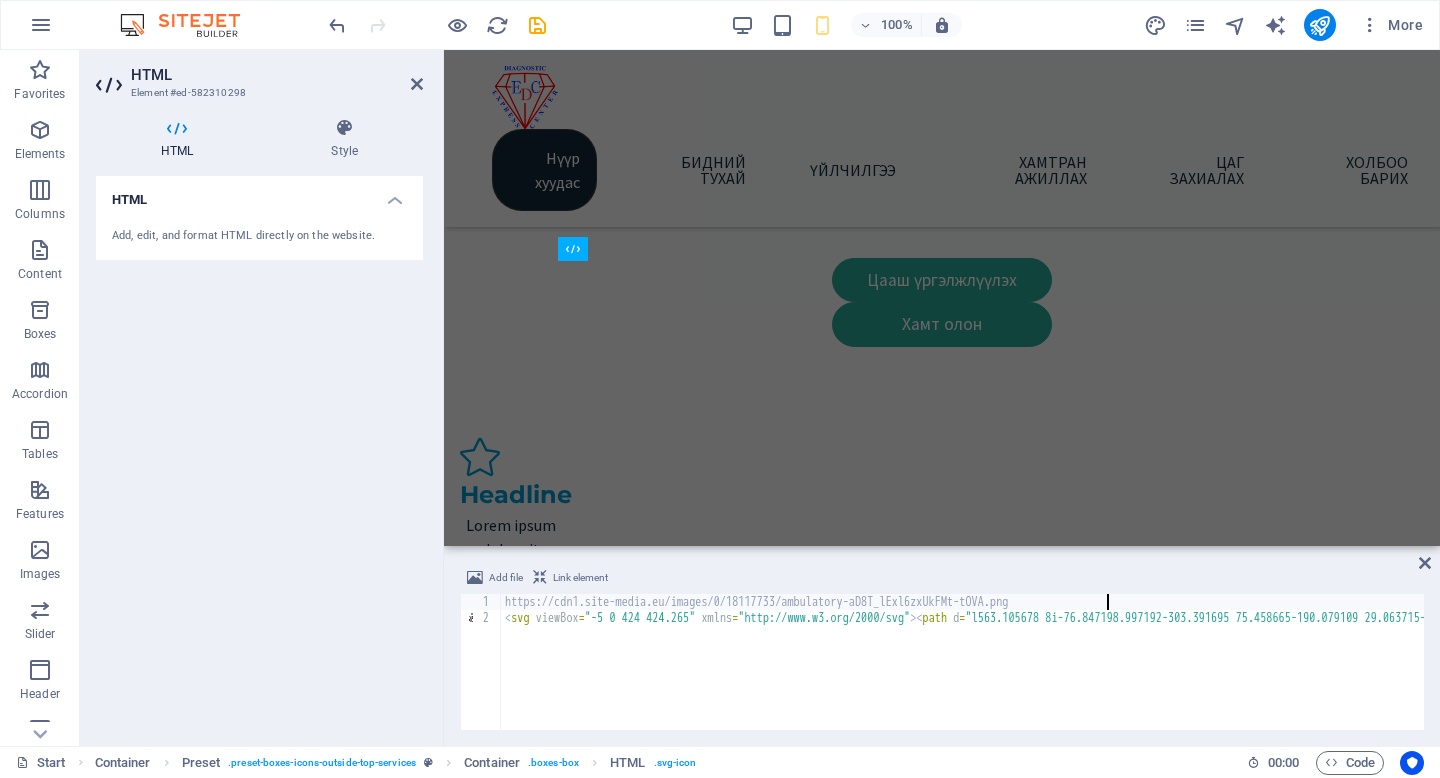 scroll, scrollTop: 1094, scrollLeft: 0, axis: vertical 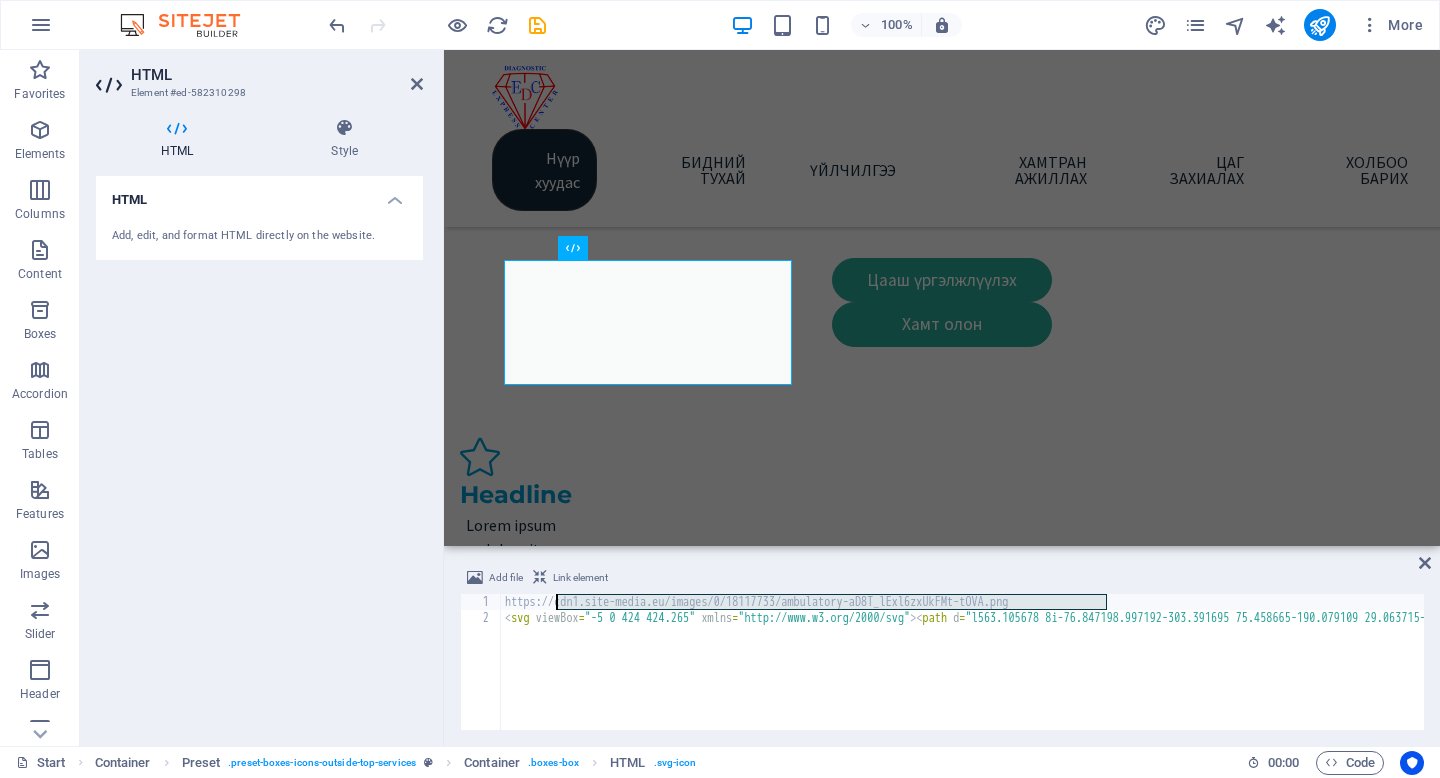 drag, startPoint x: 1141, startPoint y: 603, endPoint x: 525, endPoint y: 600, distance: 616.0073 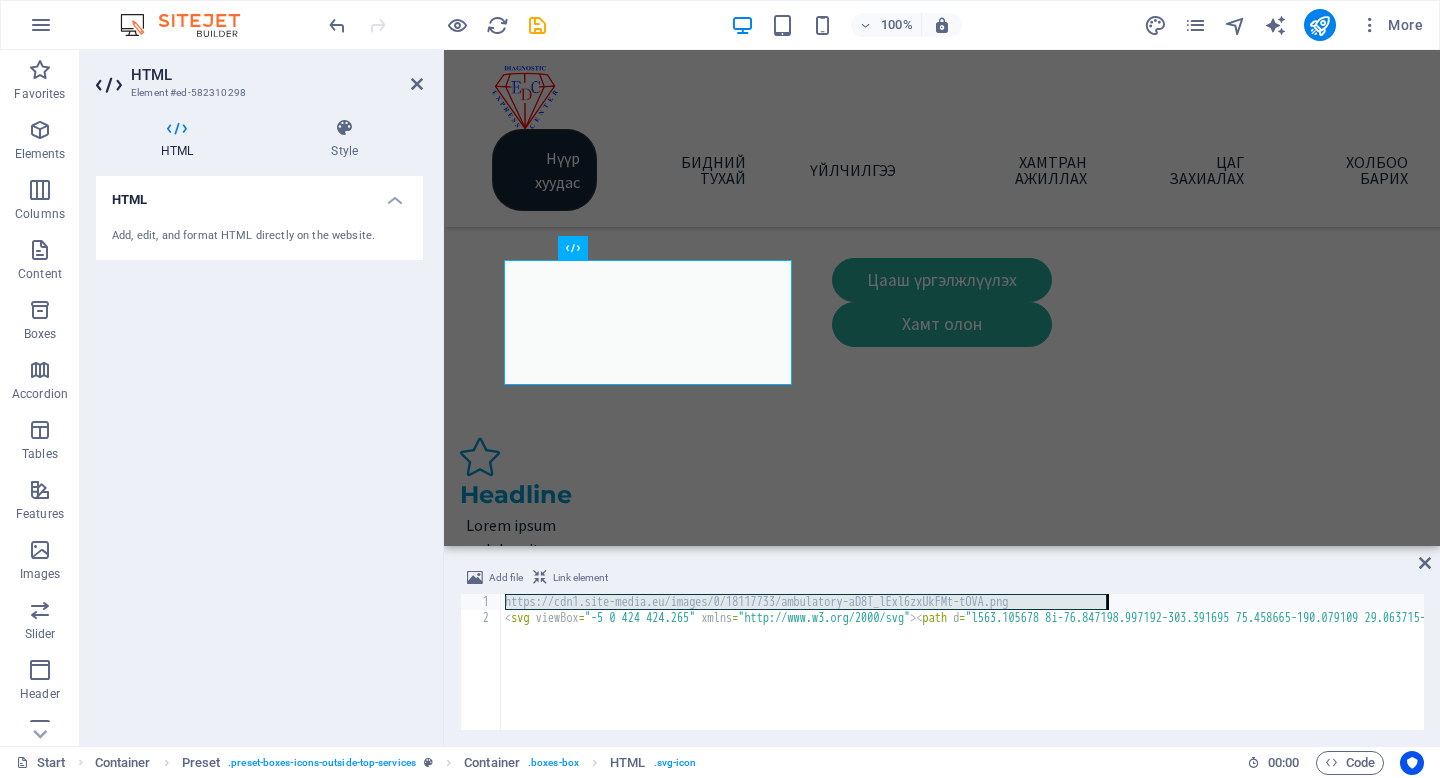 drag, startPoint x: 501, startPoint y: 603, endPoint x: 1118, endPoint y: 600, distance: 617.00726 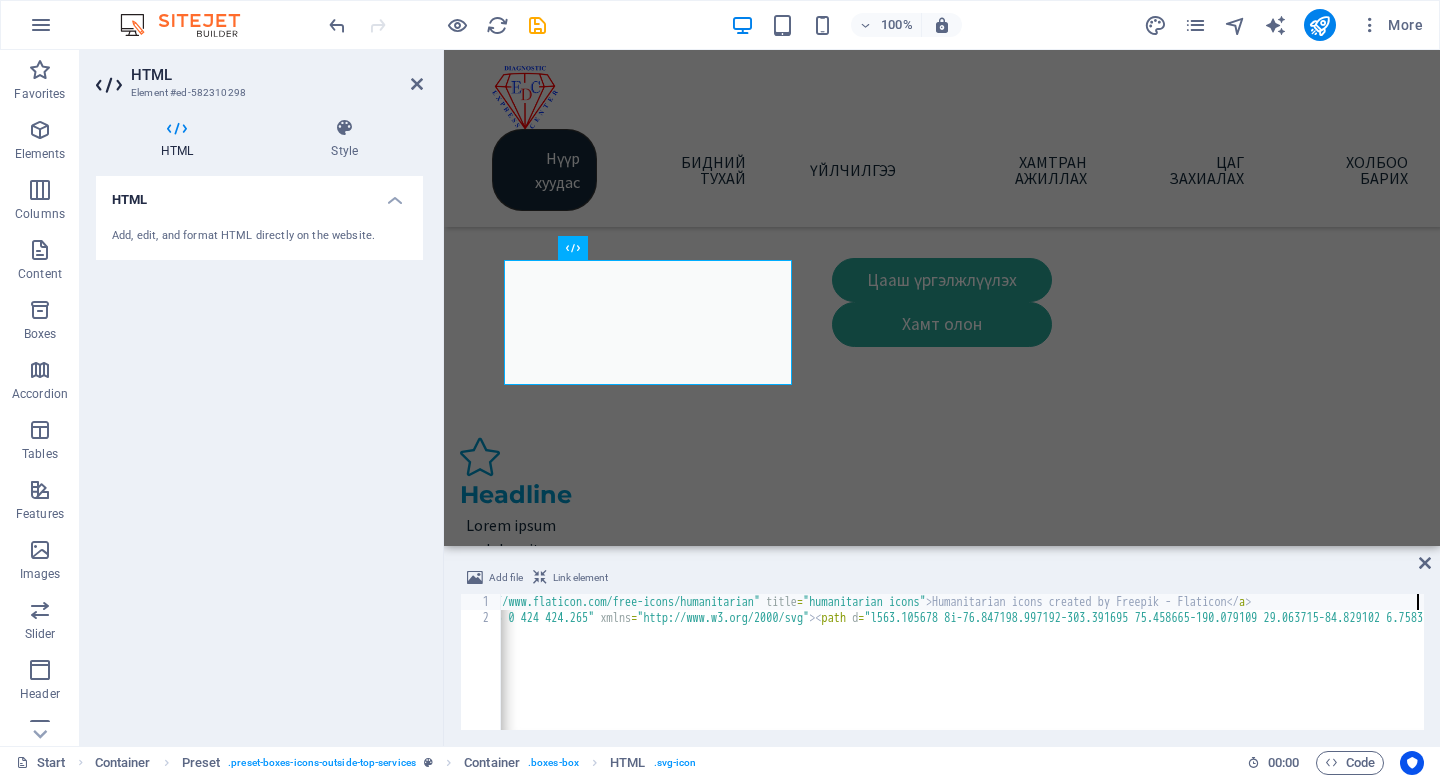 scroll, scrollTop: 0, scrollLeft: 101, axis: horizontal 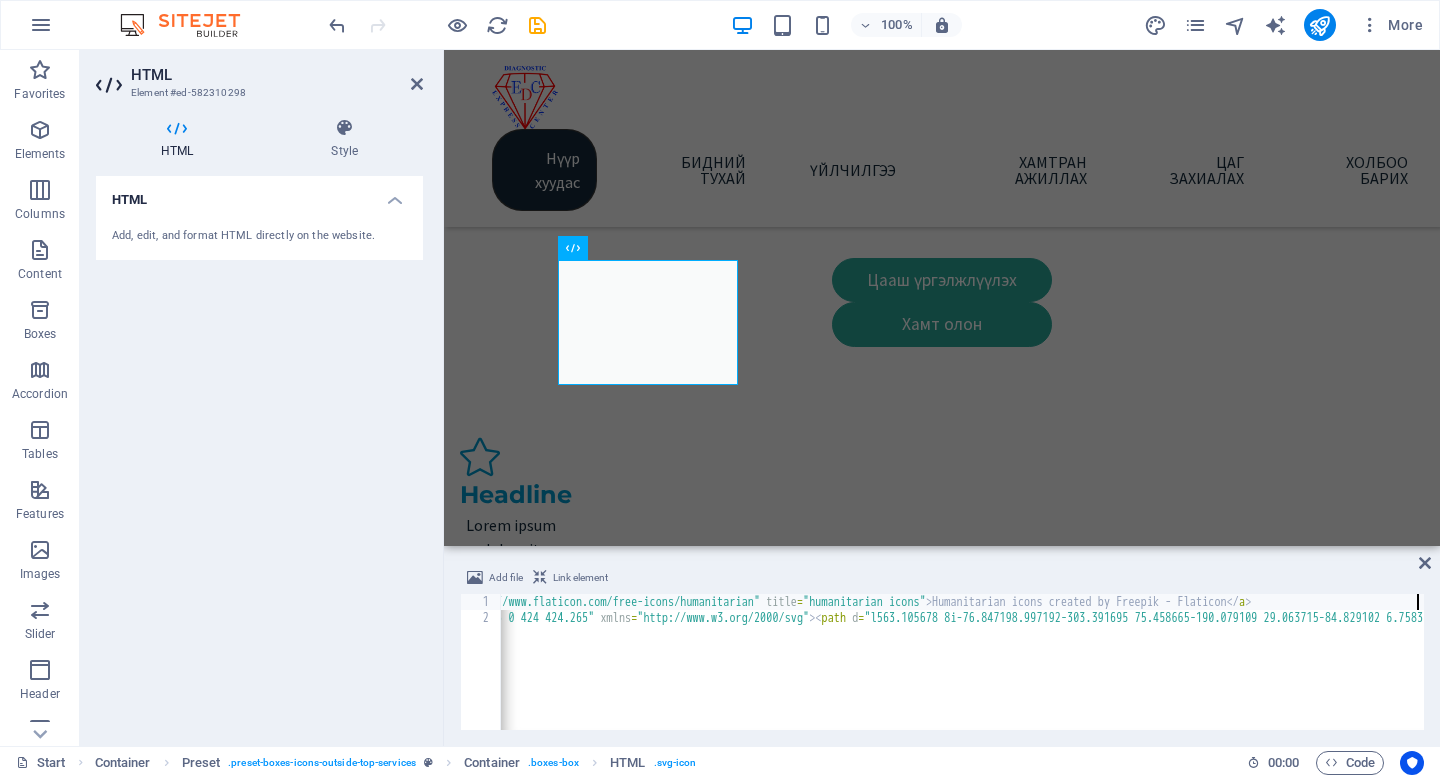 click on "< a   href = "https://www.flaticon.com/free-icons/humanitarian"   title = "humanitarian icons" > Humanitarian icons created by Freepik - Flaticon </ a > < svg   viewBox = "-5 0 424 424.265"   xmlns = "http://www.w3.org/2000/svg" > < path   d = > </ path > < path   d = "m346.894531 101.132812h-32v-33c0-4.417968-3.578125-8-8-8h-30c-4.417969 0-8 3.582032-8 8v33h-33c-4.417969 0-8 3.582032-8 8v30c0 4.417969 3.582031 8 8 8h33v32c0 4.417969 3.582031 8 8 8h30c4.421875 0 8-3.582031 8-8v-32h32c4.421875 0 8-3.582031 8-8v-30c0-4.417968-3.578125-8-8-8zm-8 30h-32c-4.417969 0-8 3.582032-8 8v32h-14v-32c0-4.417968-3.578125-8-8-8h-33v-14h33c4.421875 0 8-3.582031 8-8v-33h14v33c0 4.417969 3.582031 8 8 8h32zm0 0" > </ path > </ svg >" at bounding box center [10434, 676] 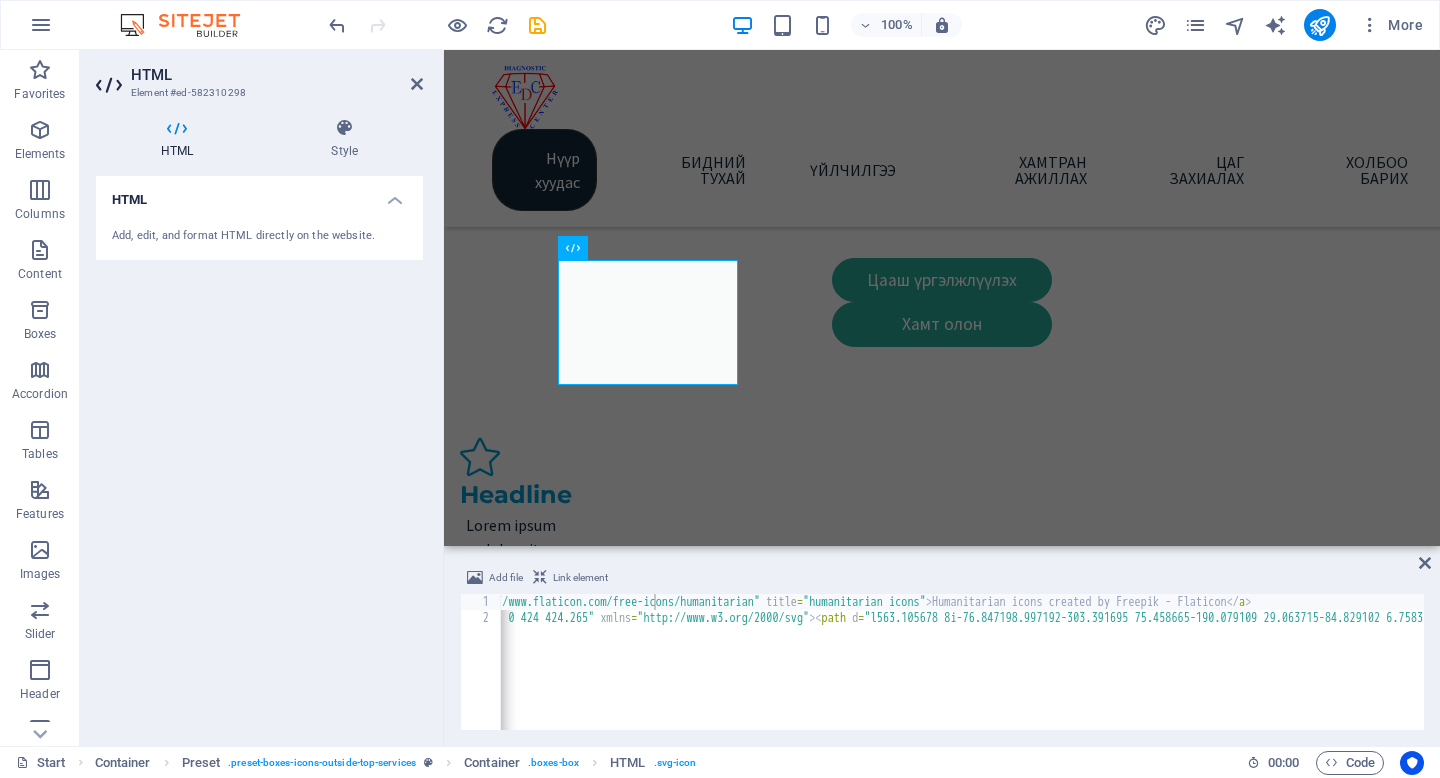 click on "Link element" at bounding box center (580, 578) 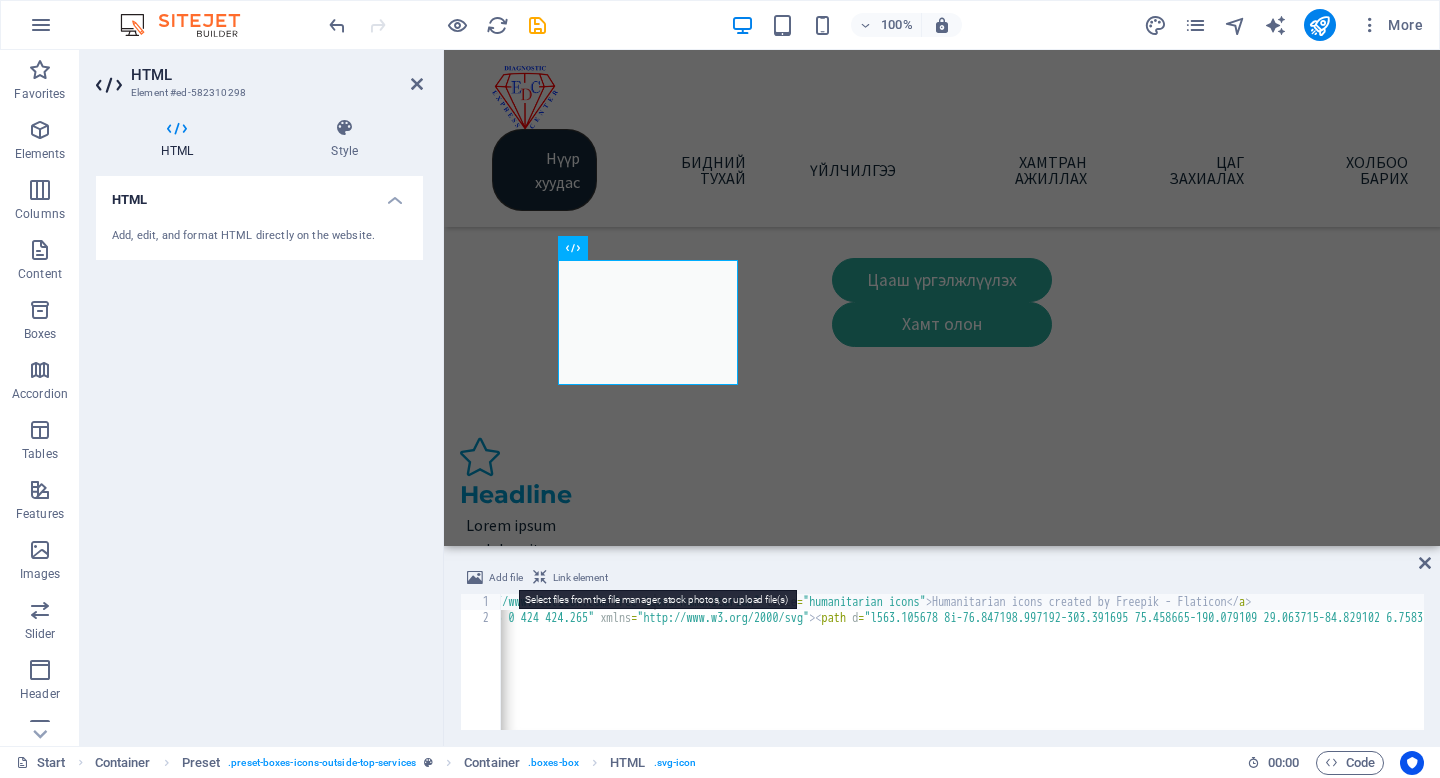 click on "Add file" at bounding box center [506, 578] 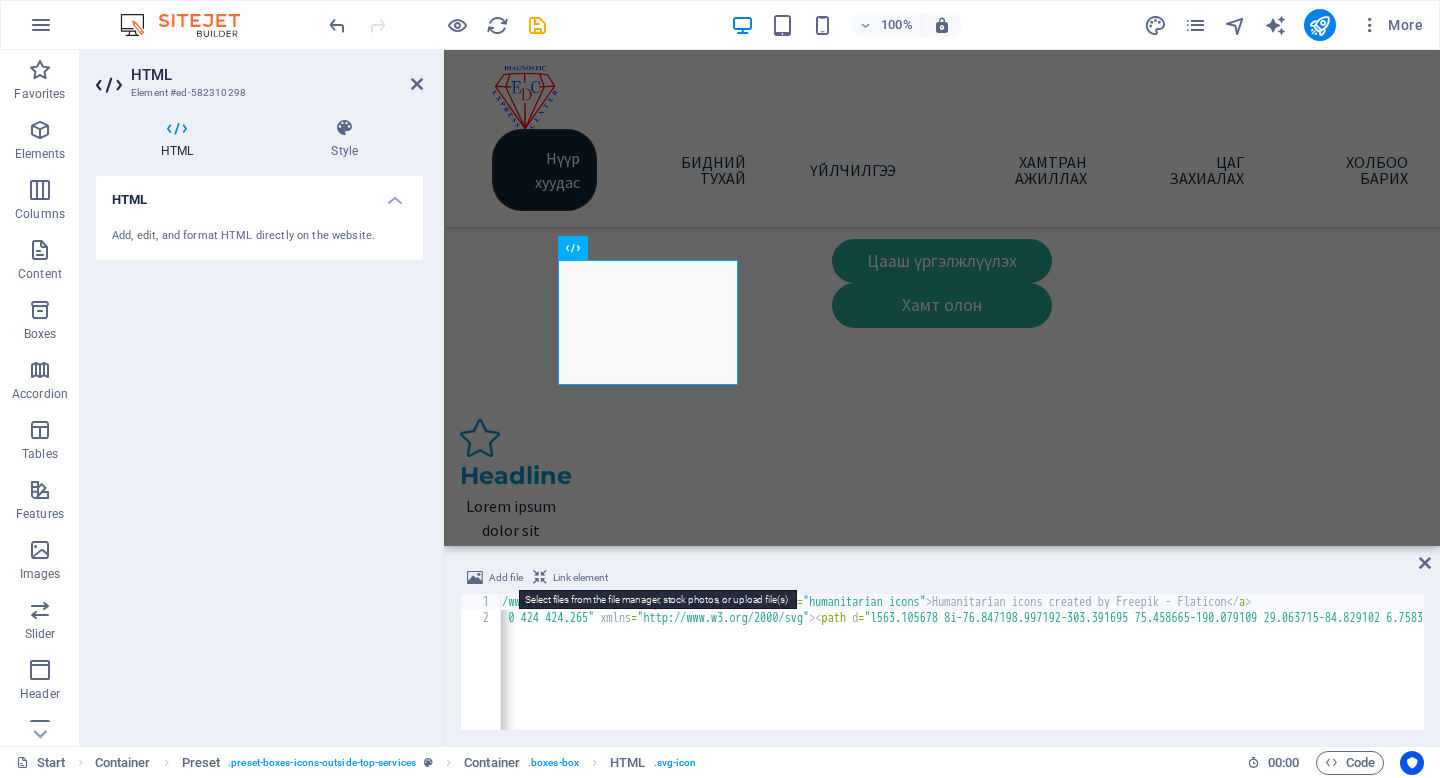 scroll, scrollTop: 1538, scrollLeft: 0, axis: vertical 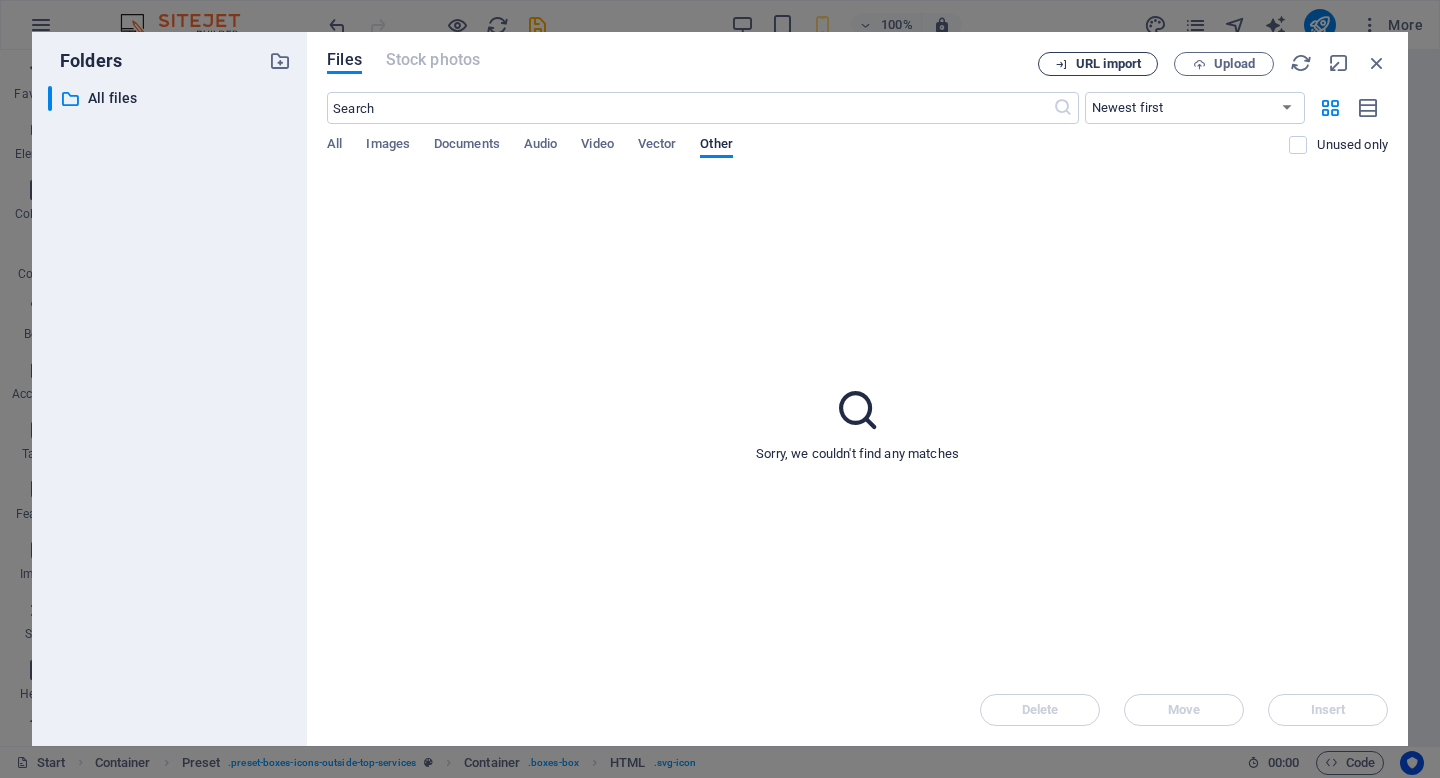 click on "URL import" at bounding box center [1108, 64] 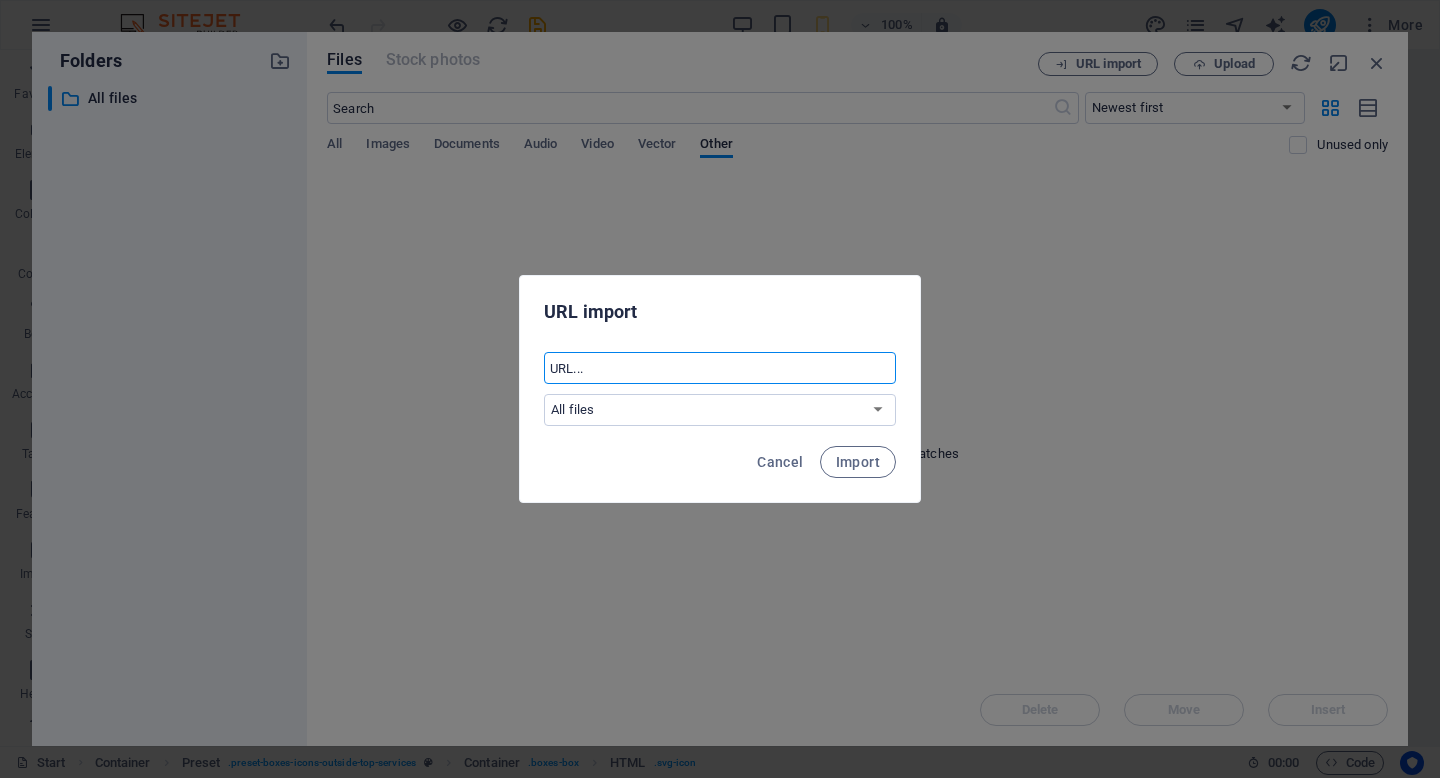 click at bounding box center [720, 368] 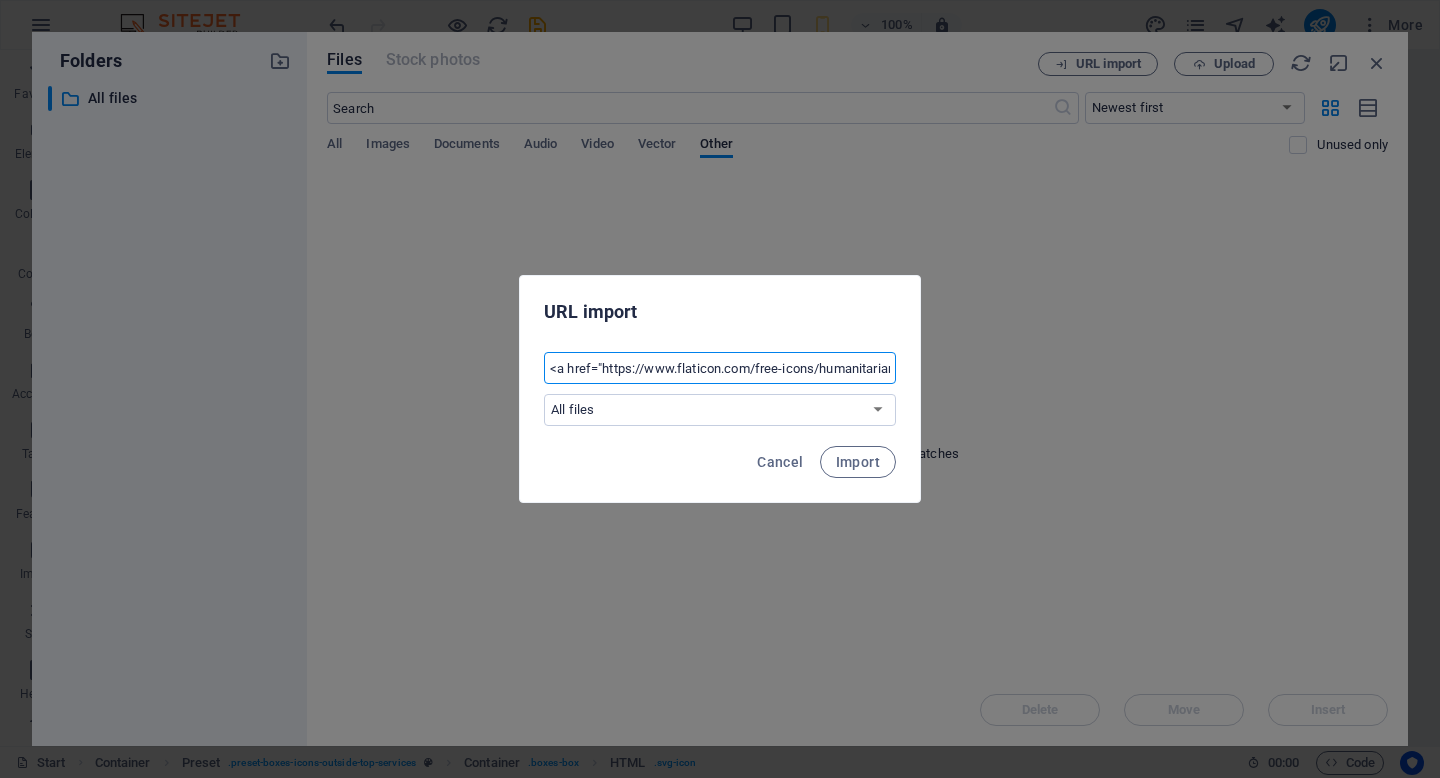 scroll, scrollTop: 0, scrollLeft: 486, axis: horizontal 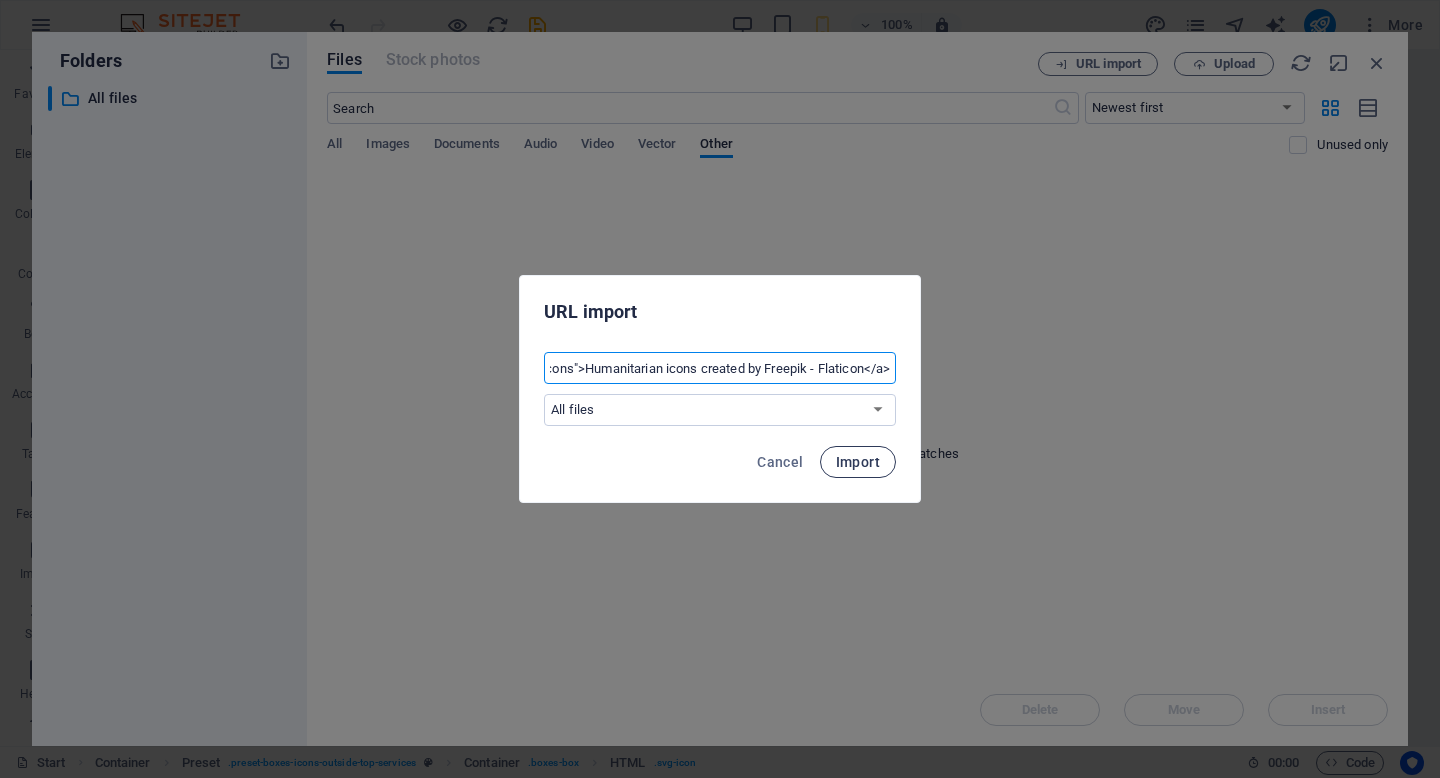 type on "<a href="https://www.flaticon.com/free-icons/humanitarian" title="humanitarian icons">Humanitarian icons created by Freepik - Flaticon</a>" 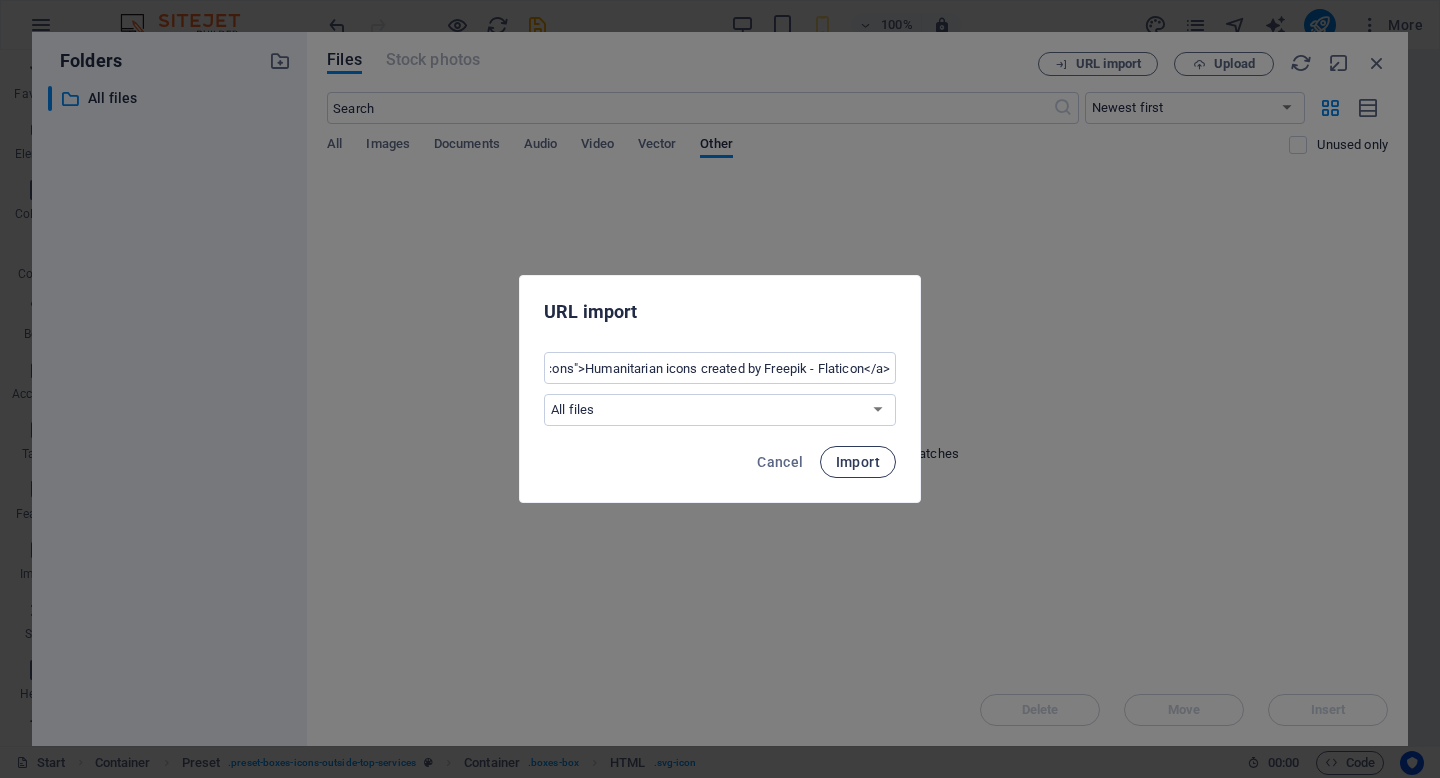 click on "Import" at bounding box center (858, 462) 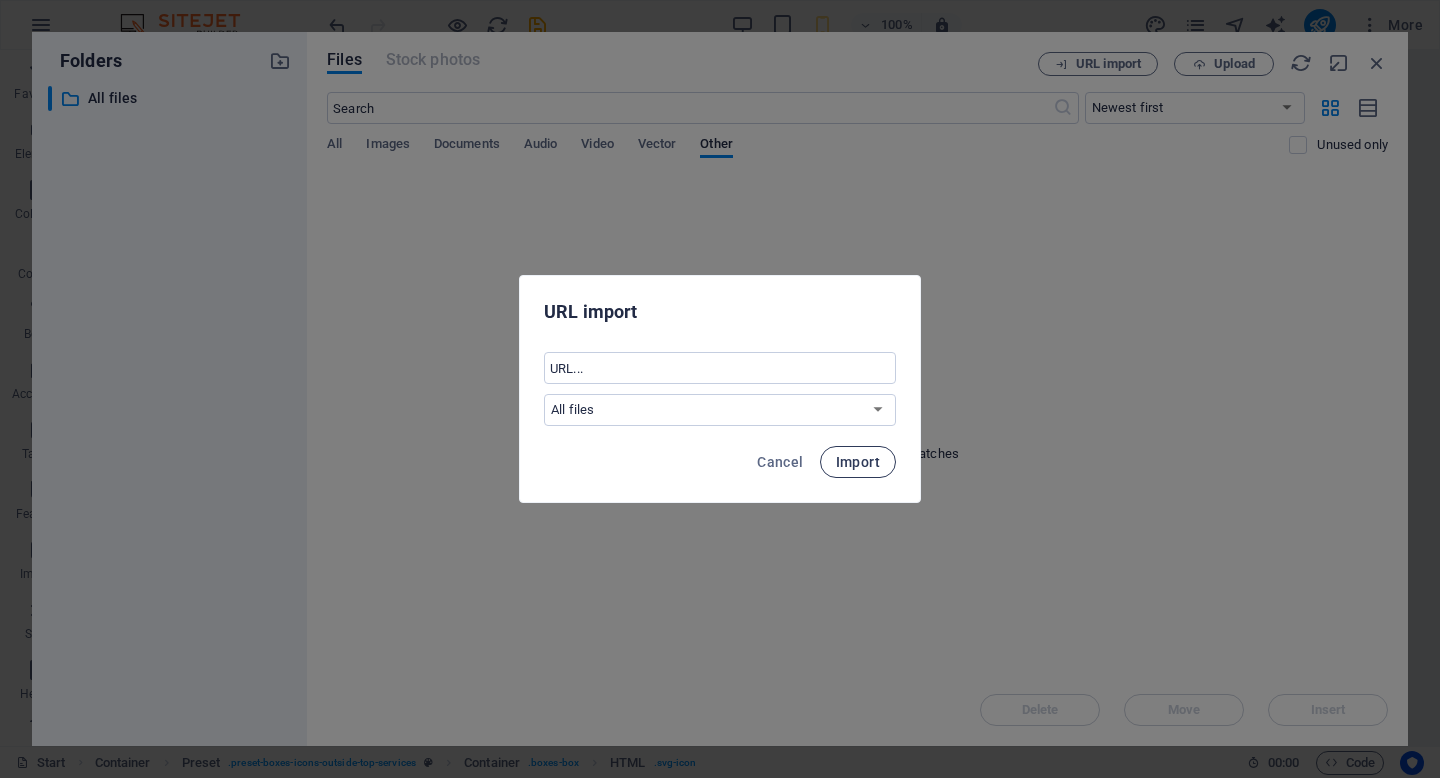 scroll, scrollTop: 0, scrollLeft: 0, axis: both 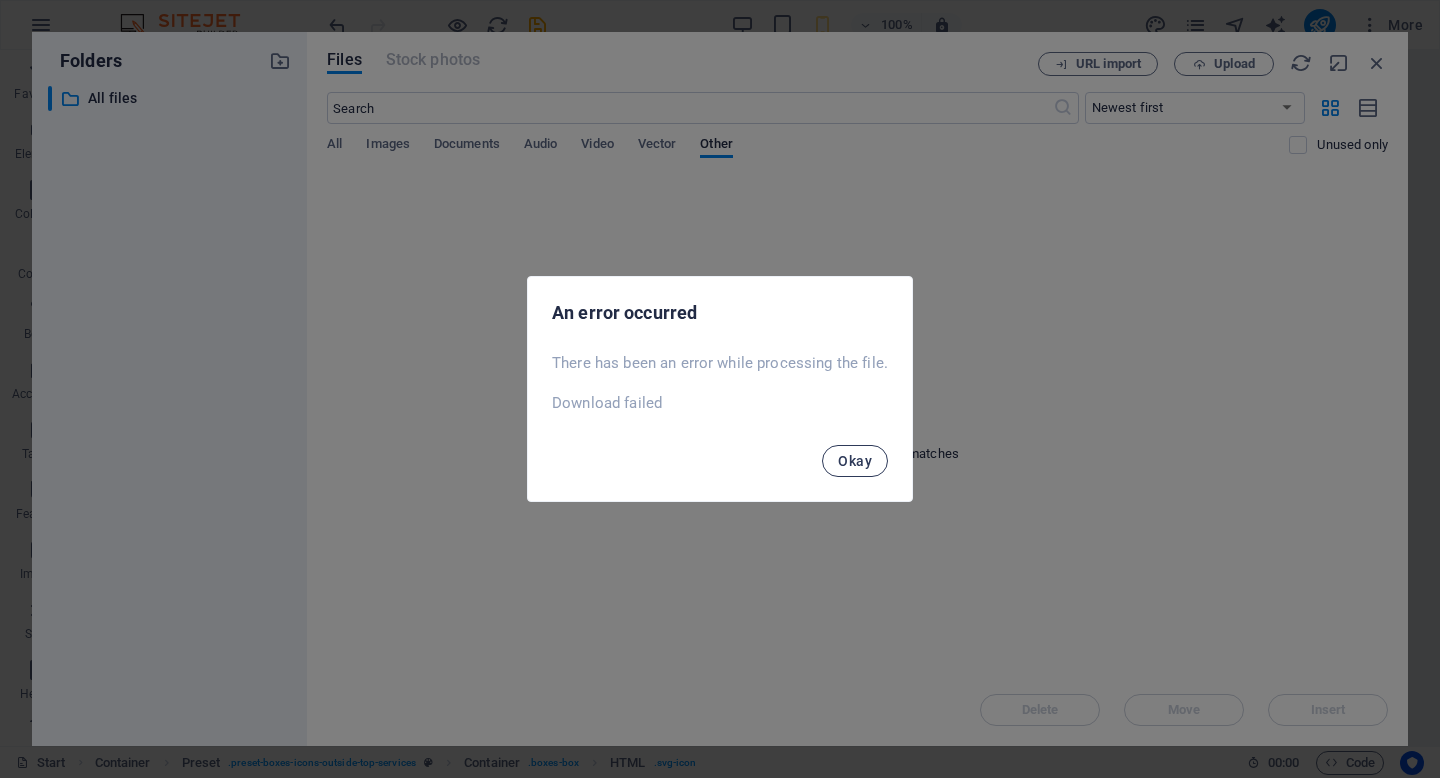 click on "Okay" at bounding box center (855, 461) 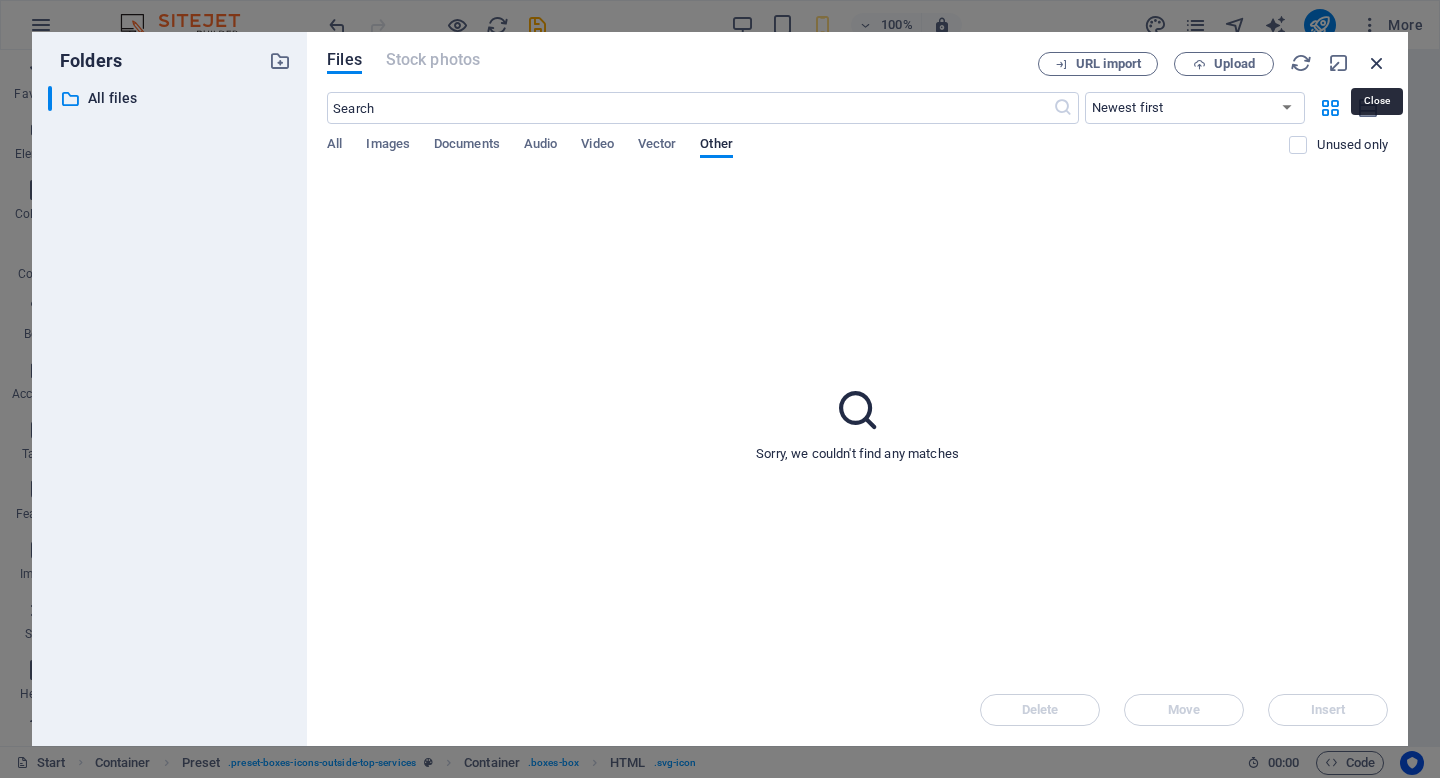 click at bounding box center [1377, 63] 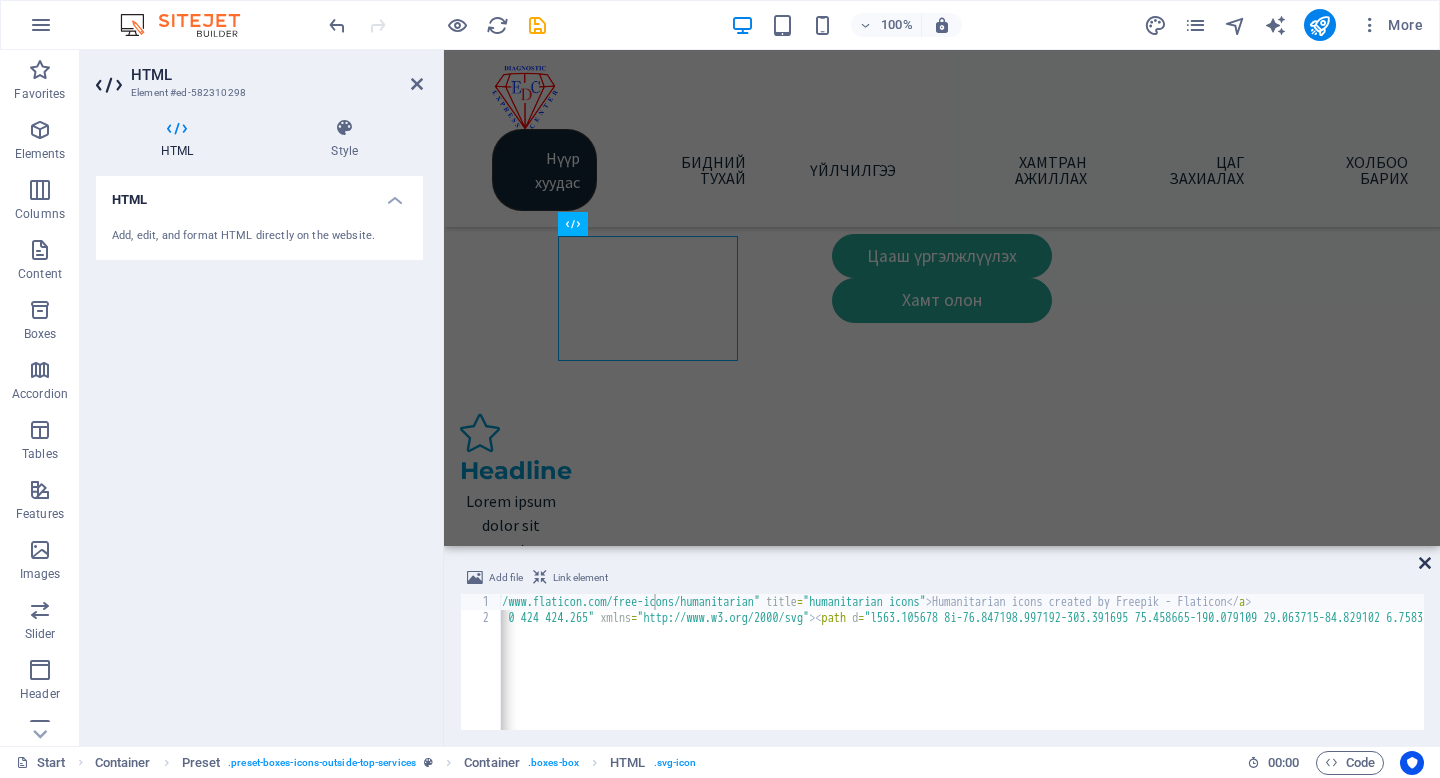 click at bounding box center (1425, 563) 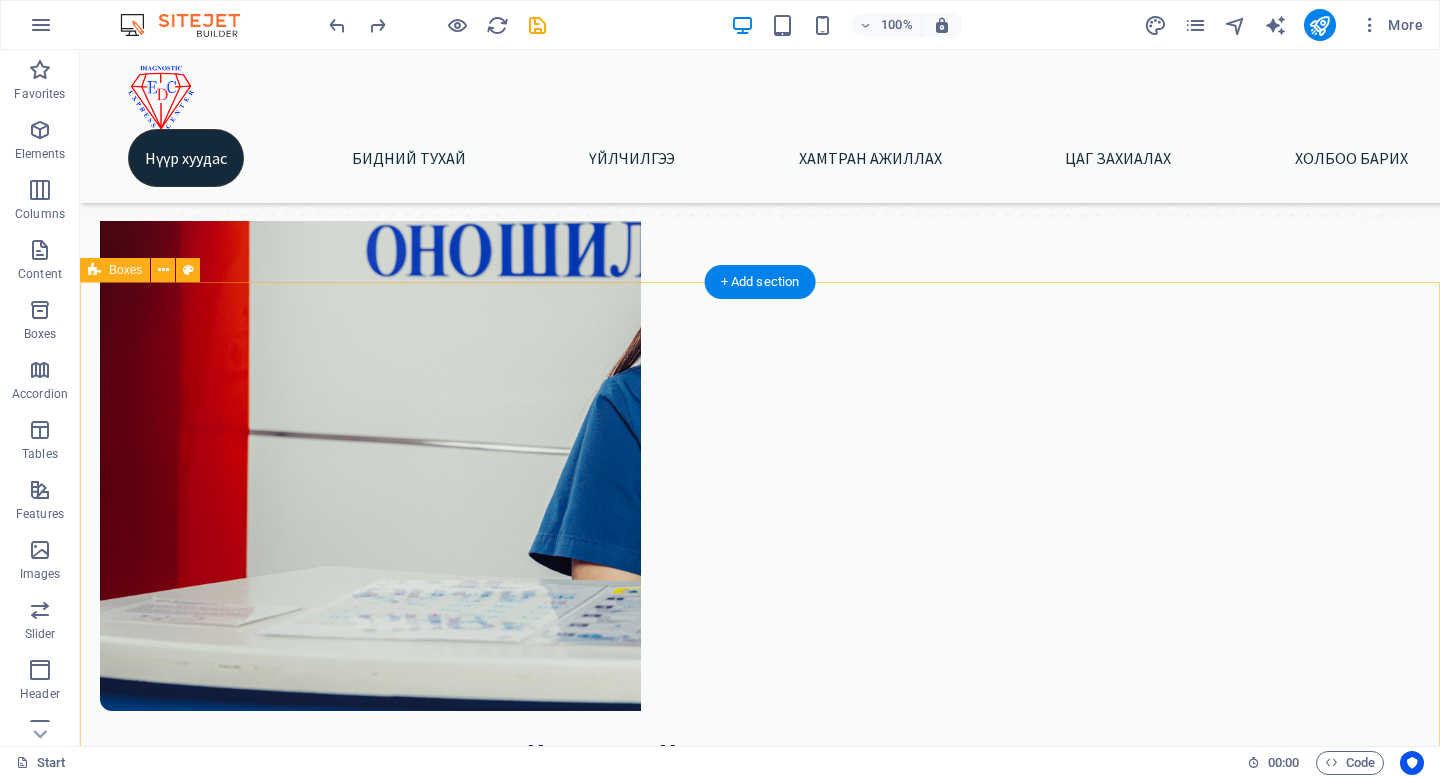 scroll, scrollTop: 522, scrollLeft: 0, axis: vertical 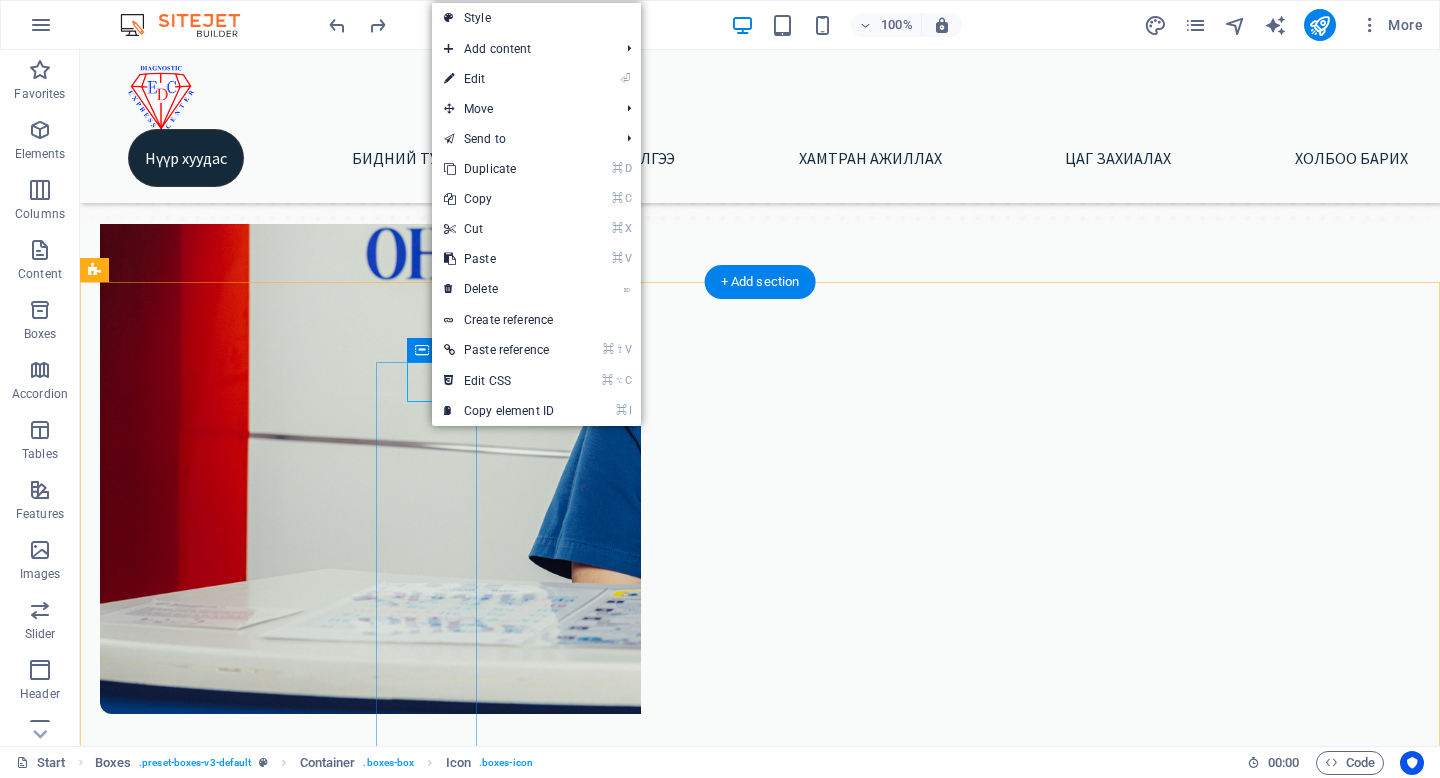 click at bounding box center (146, 1168) 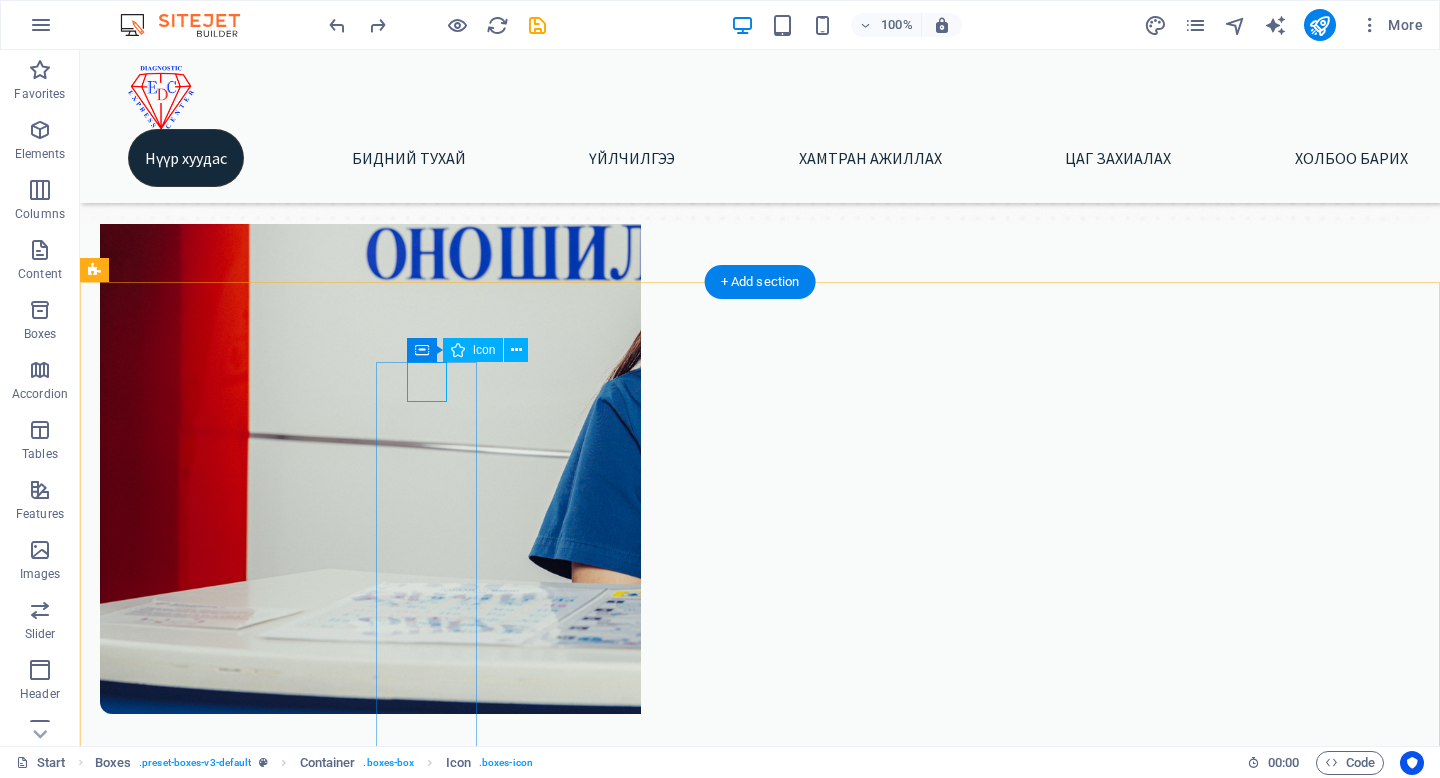 click at bounding box center (146, 1168) 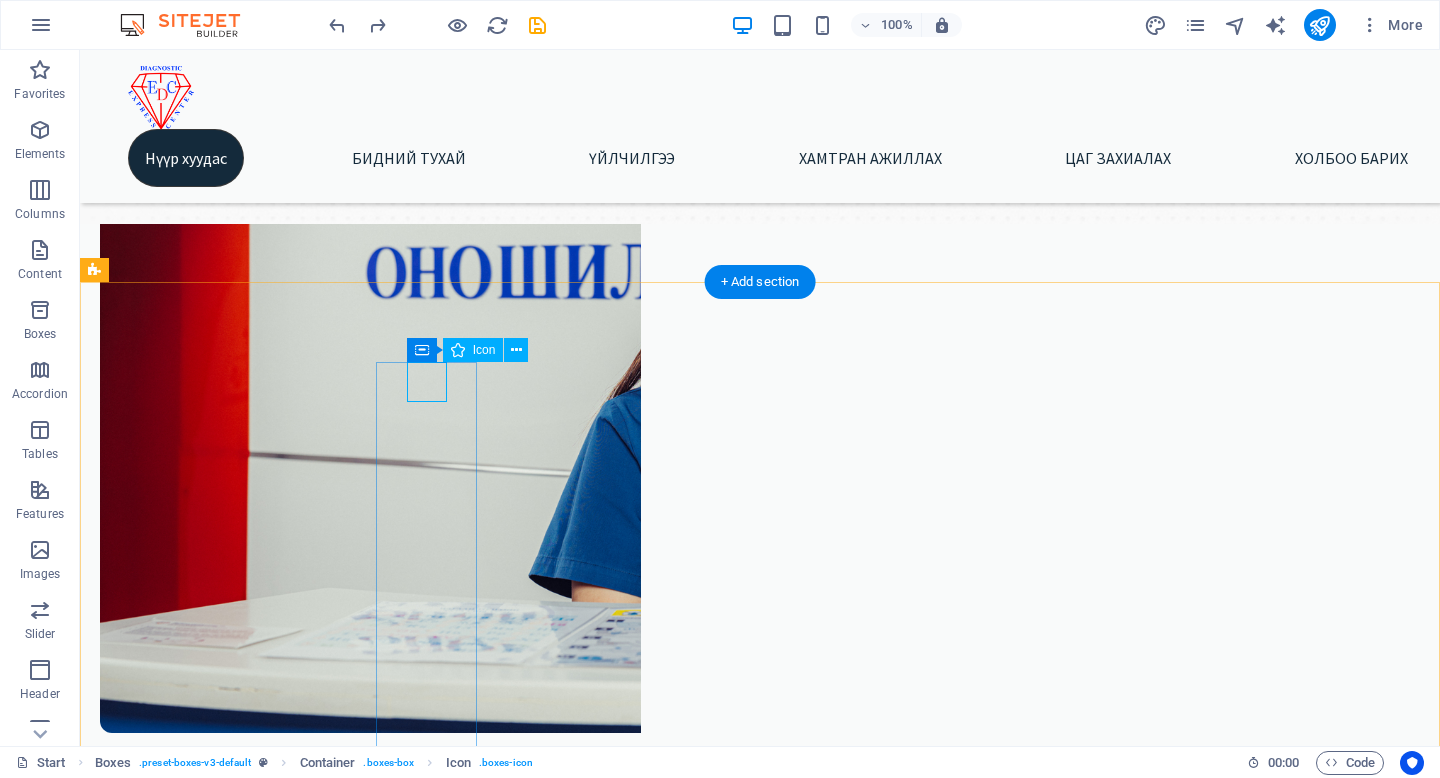 scroll, scrollTop: 444, scrollLeft: 0, axis: vertical 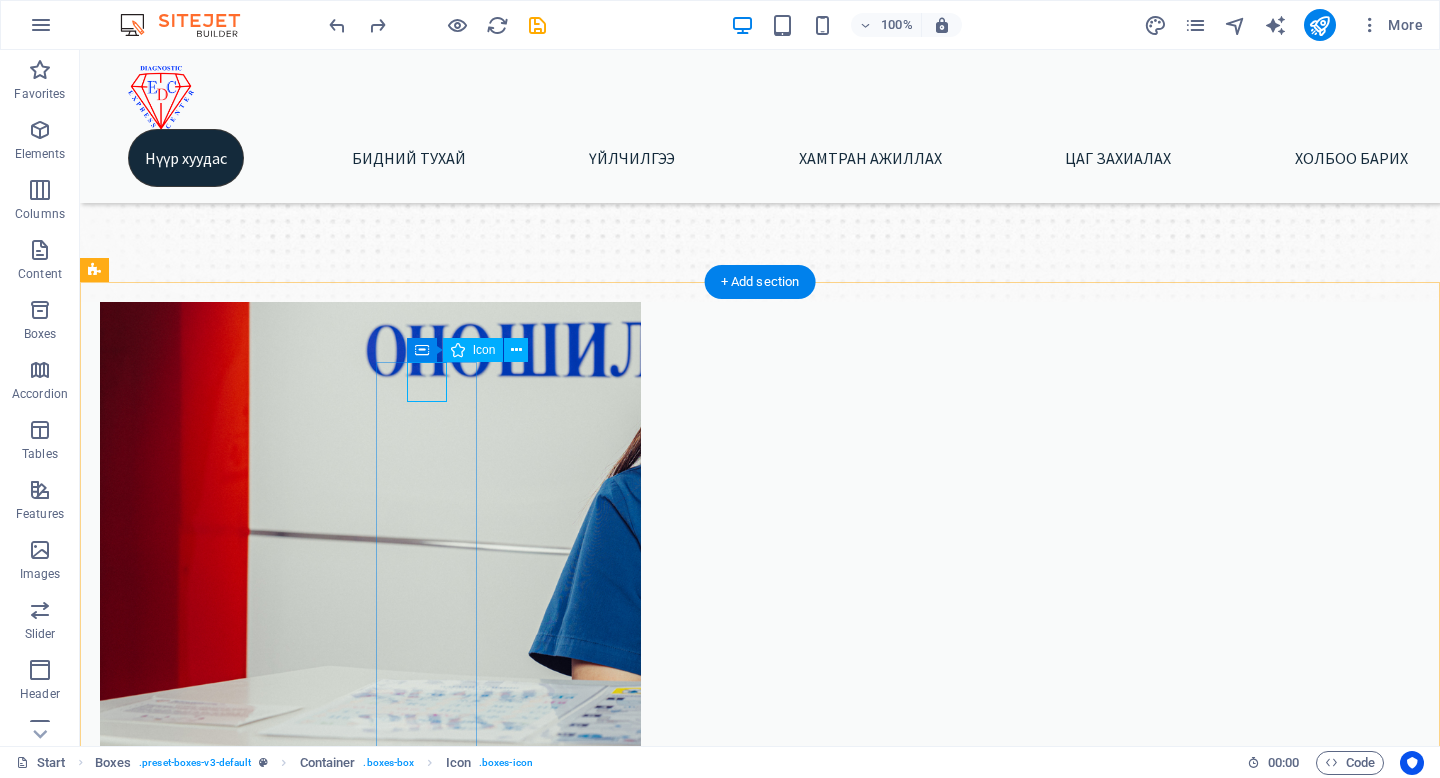 select on "xMidYMid" 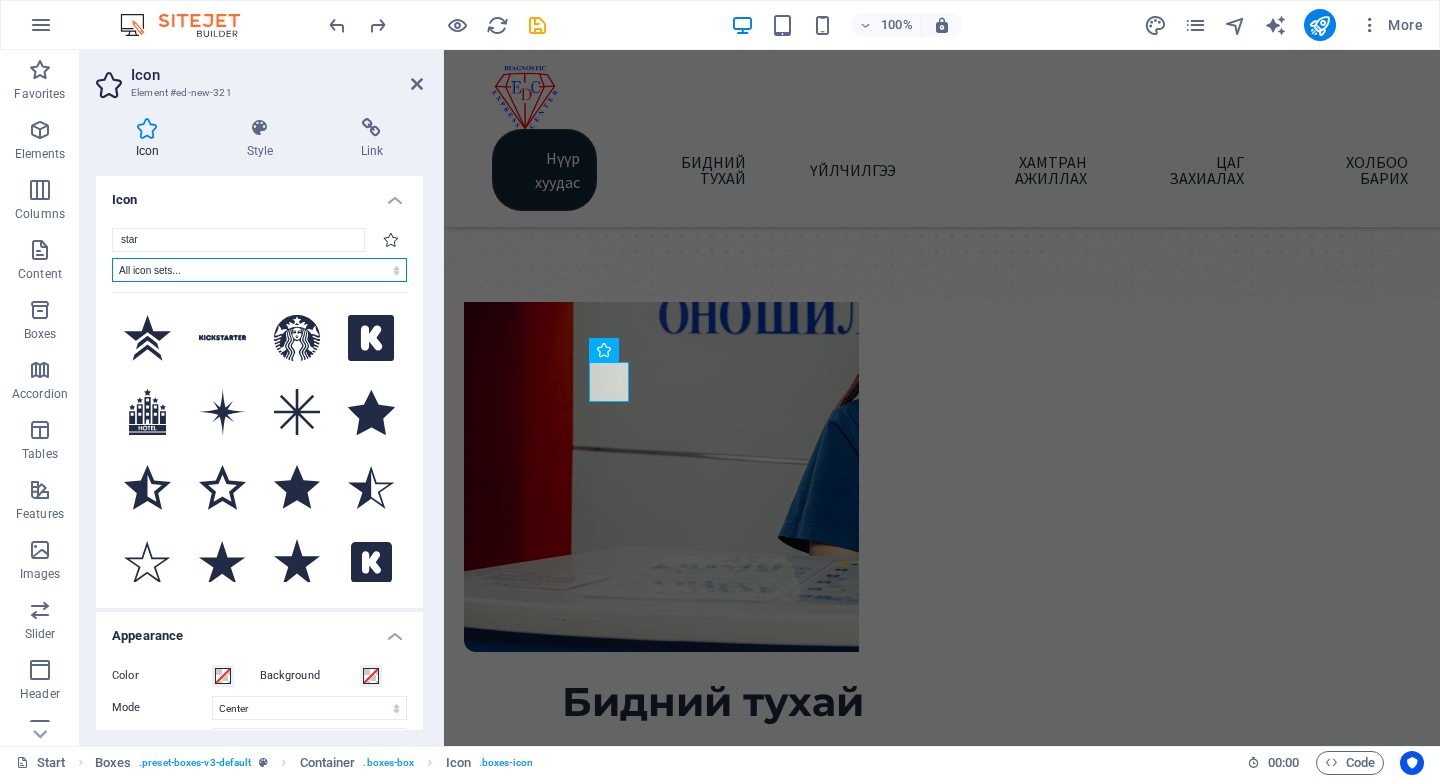 click on "All icon sets... IcoFont Ionicons FontAwesome Brands FontAwesome Duotone FontAwesome Solid FontAwesome Regular FontAwesome Light FontAwesome Thin FontAwesome Sharp Solid FontAwesome Sharp Regular FontAwesome Sharp Light FontAwesome Sharp Thin" at bounding box center (259, 270) 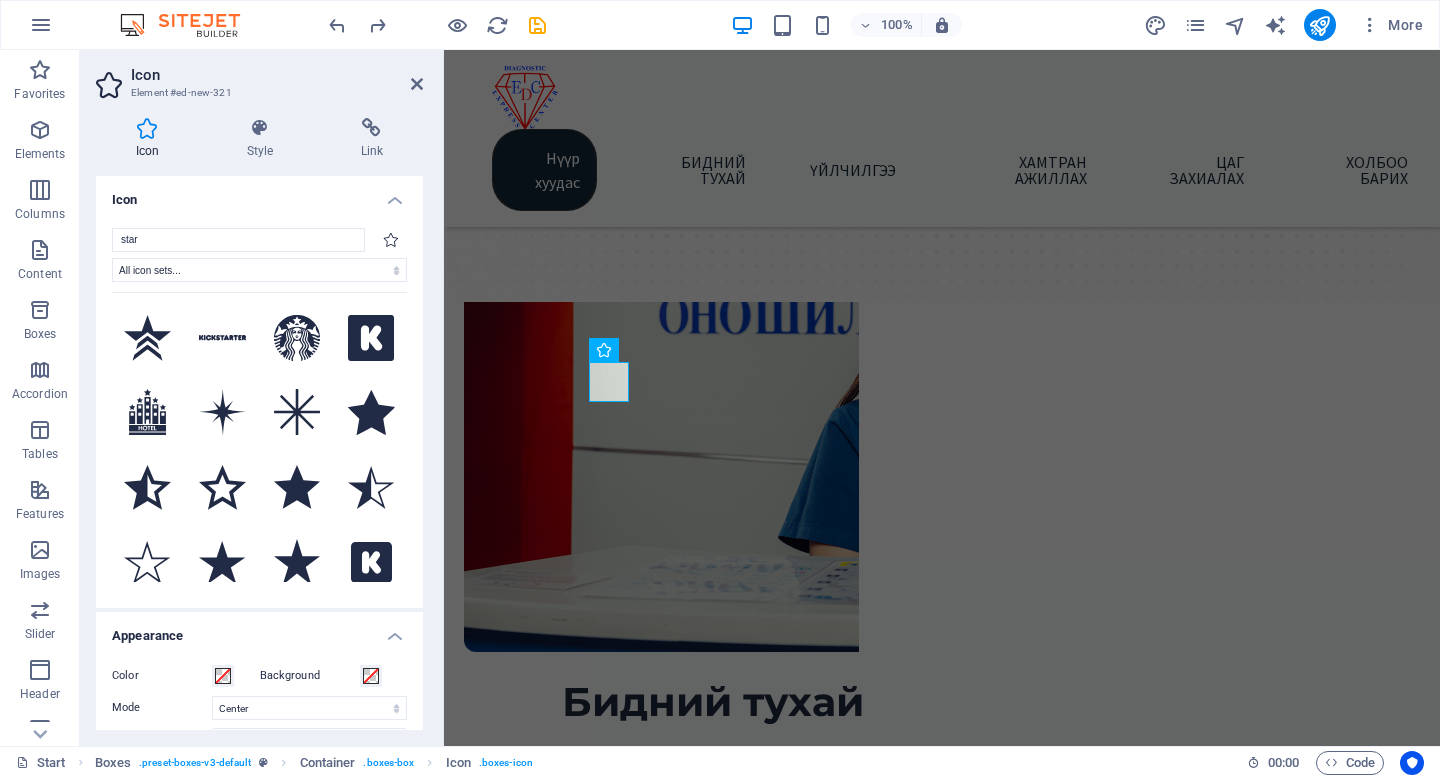 click 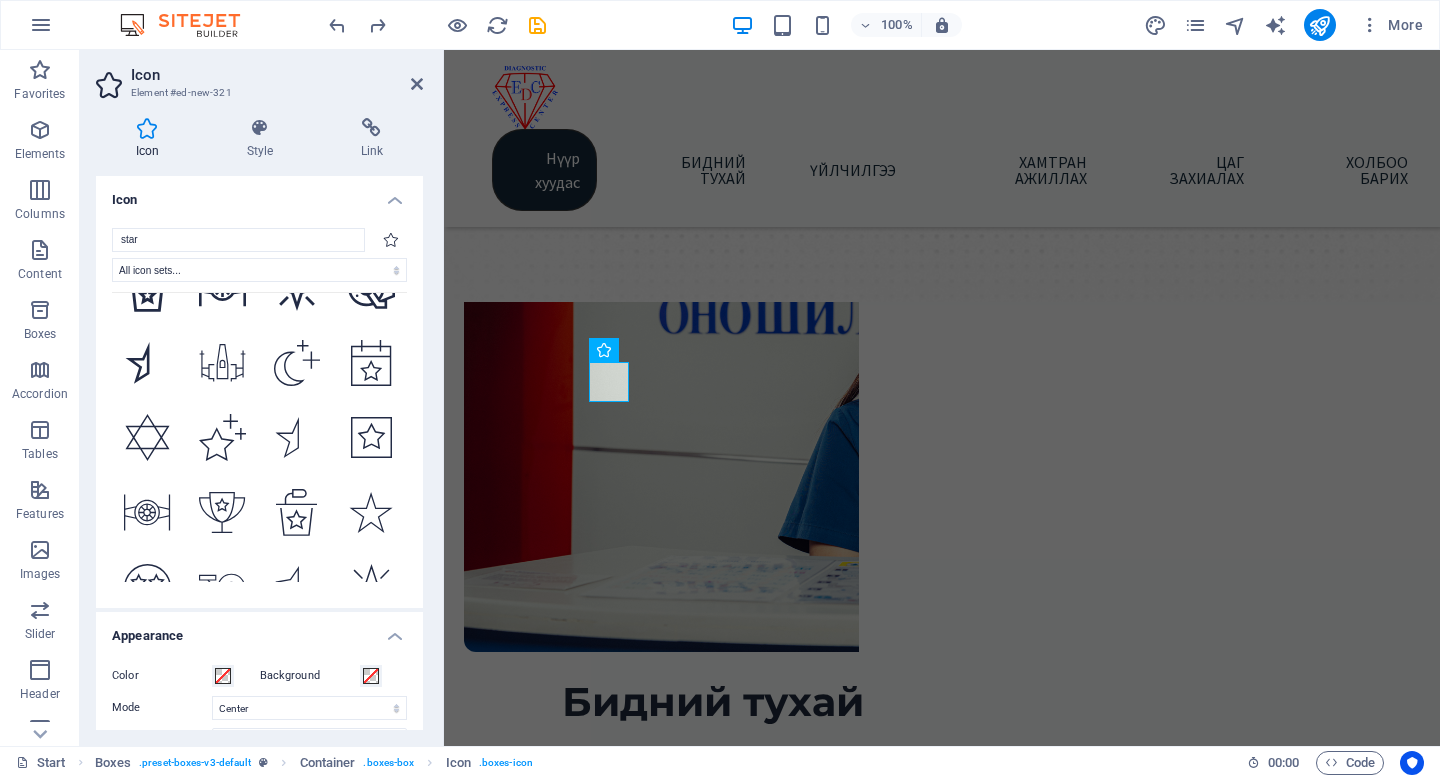 scroll, scrollTop: 4664, scrollLeft: 0, axis: vertical 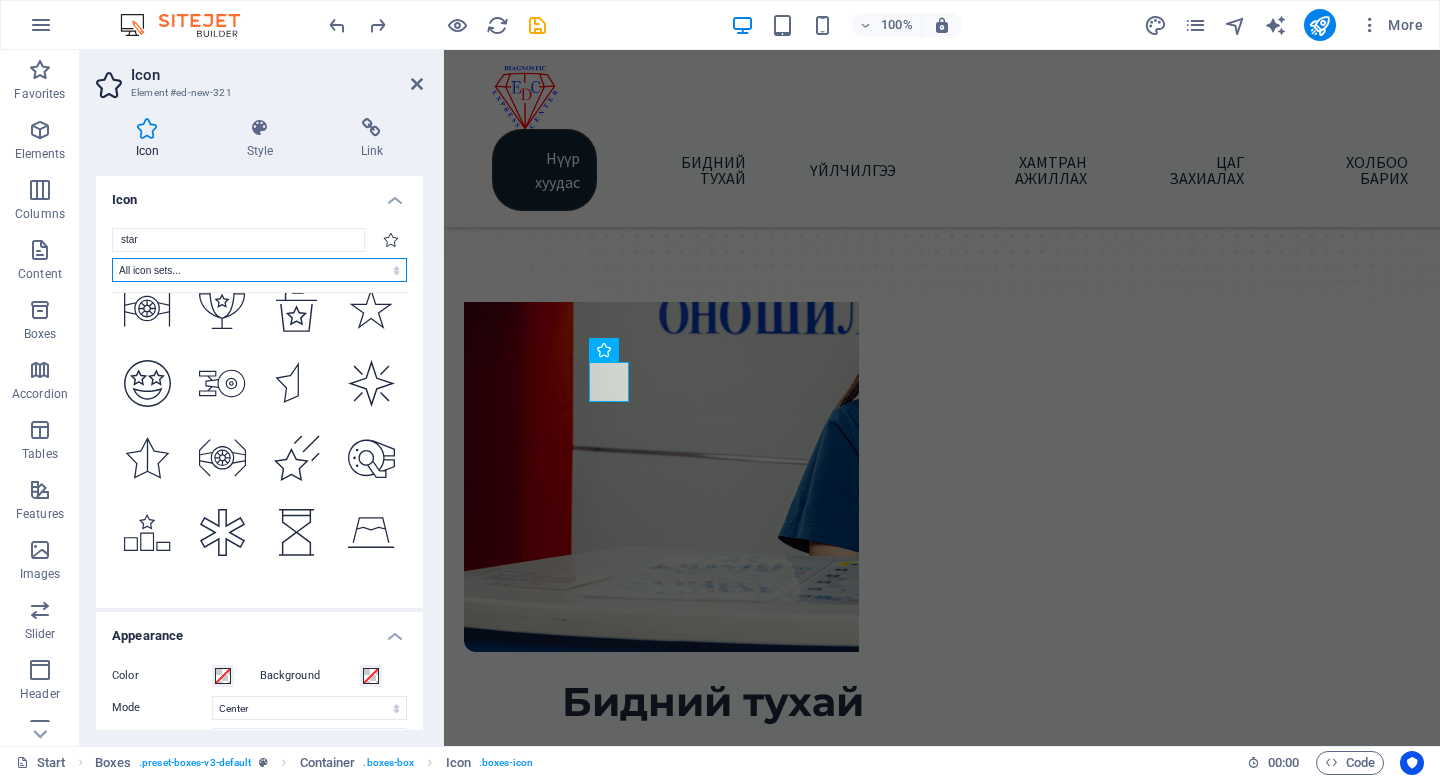 click on "All icon sets... IcoFont Ionicons FontAwesome Brands FontAwesome Duotone FontAwesome Solid FontAwesome Regular FontAwesome Light FontAwesome Thin FontAwesome Sharp Solid FontAwesome Sharp Regular FontAwesome Sharp Light FontAwesome Sharp Thin" at bounding box center (259, 270) 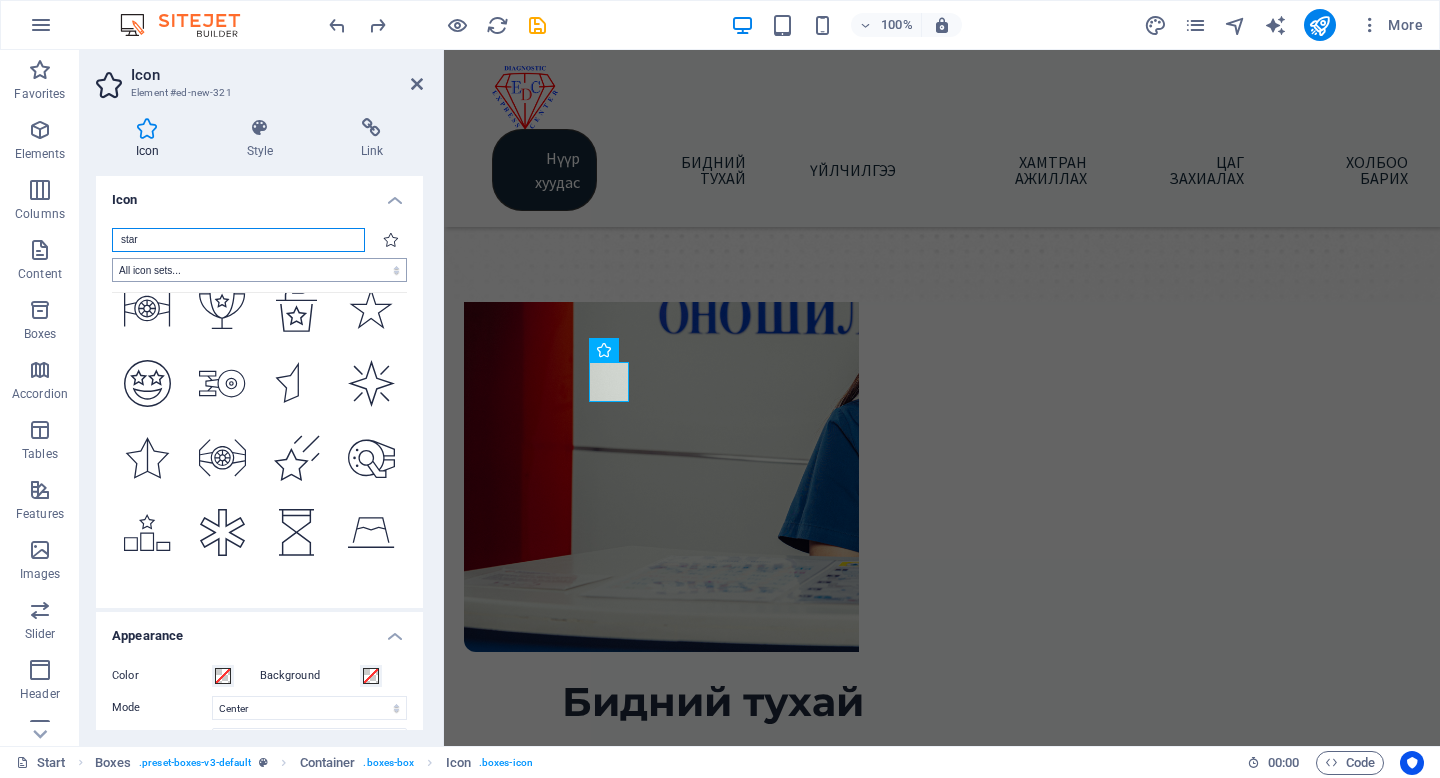 click on "star" at bounding box center [238, 240] 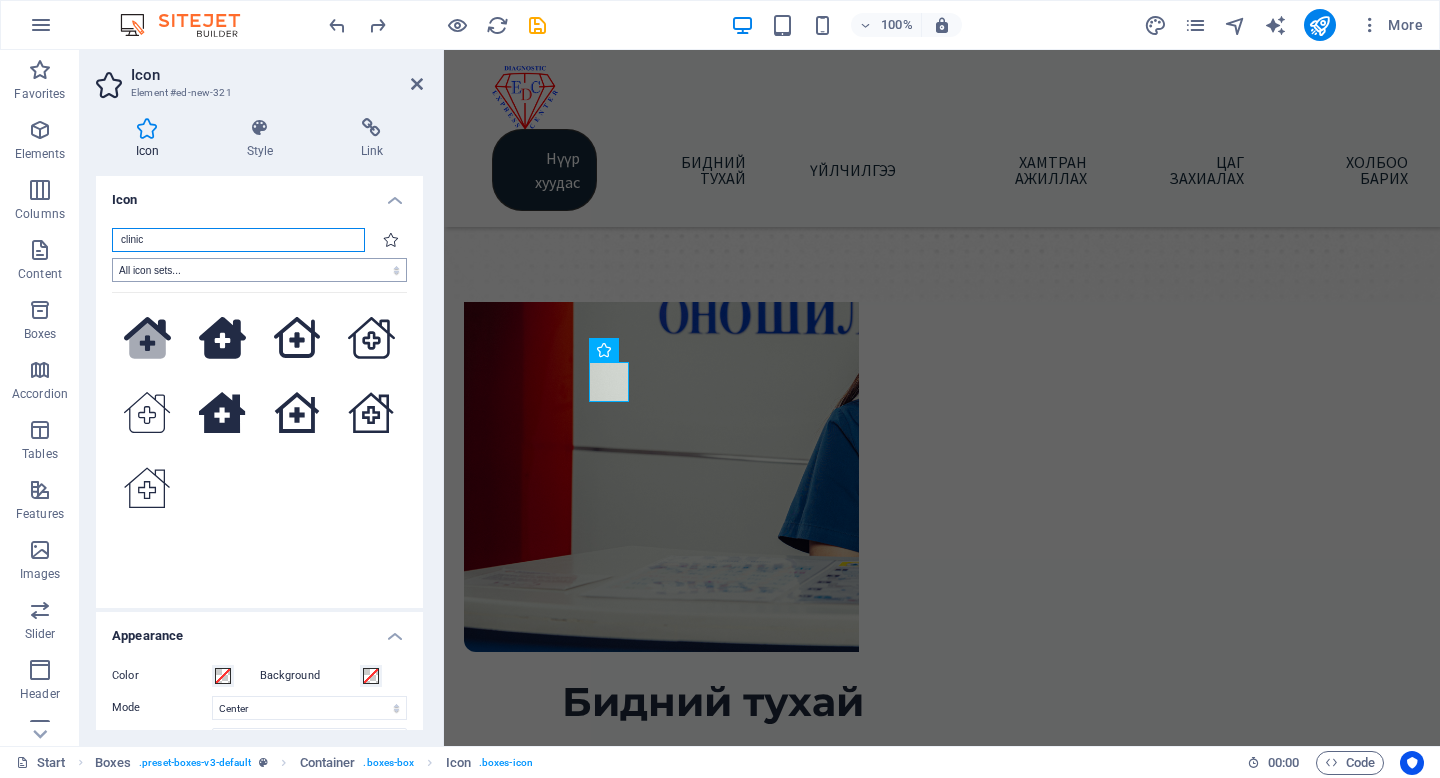 scroll, scrollTop: 0, scrollLeft: 0, axis: both 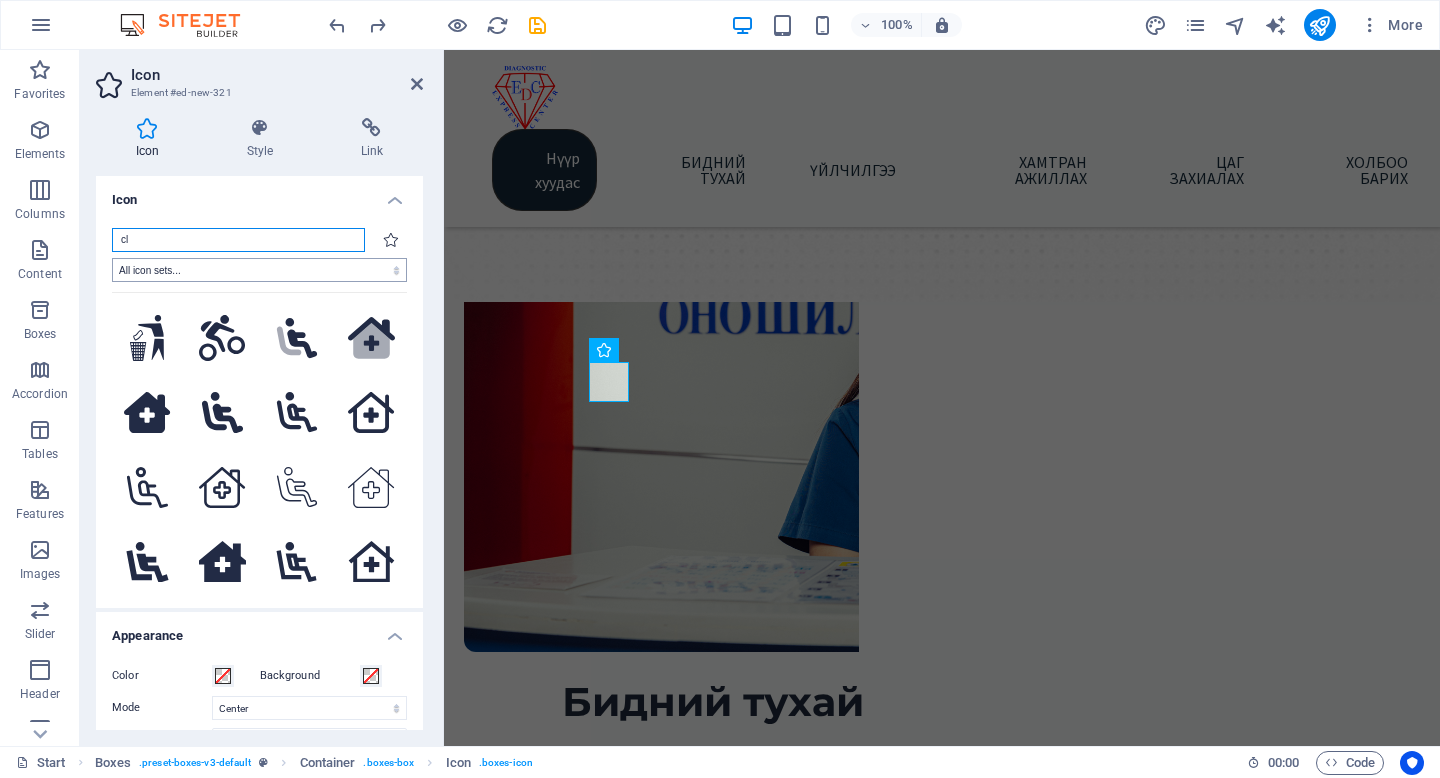 type on "c" 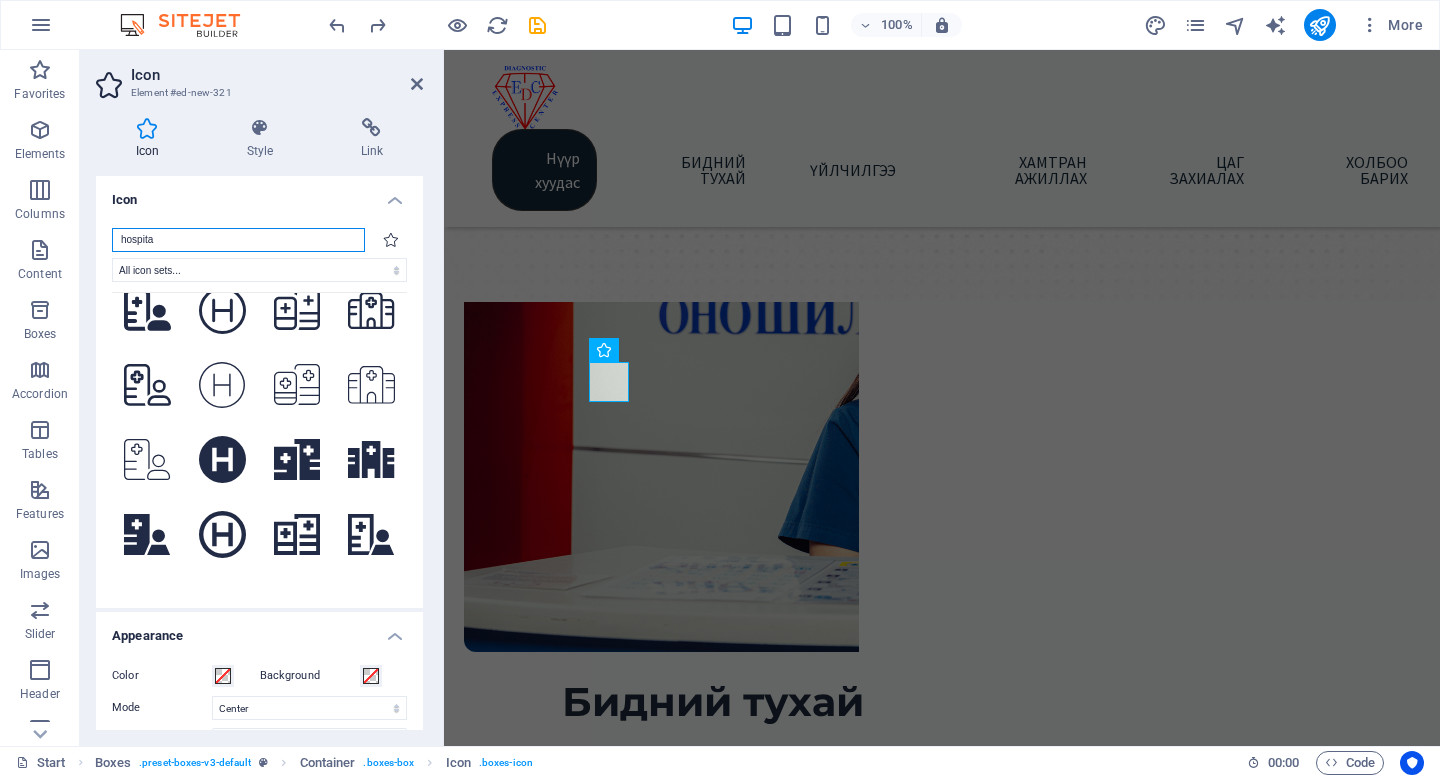 scroll, scrollTop: 444, scrollLeft: 0, axis: vertical 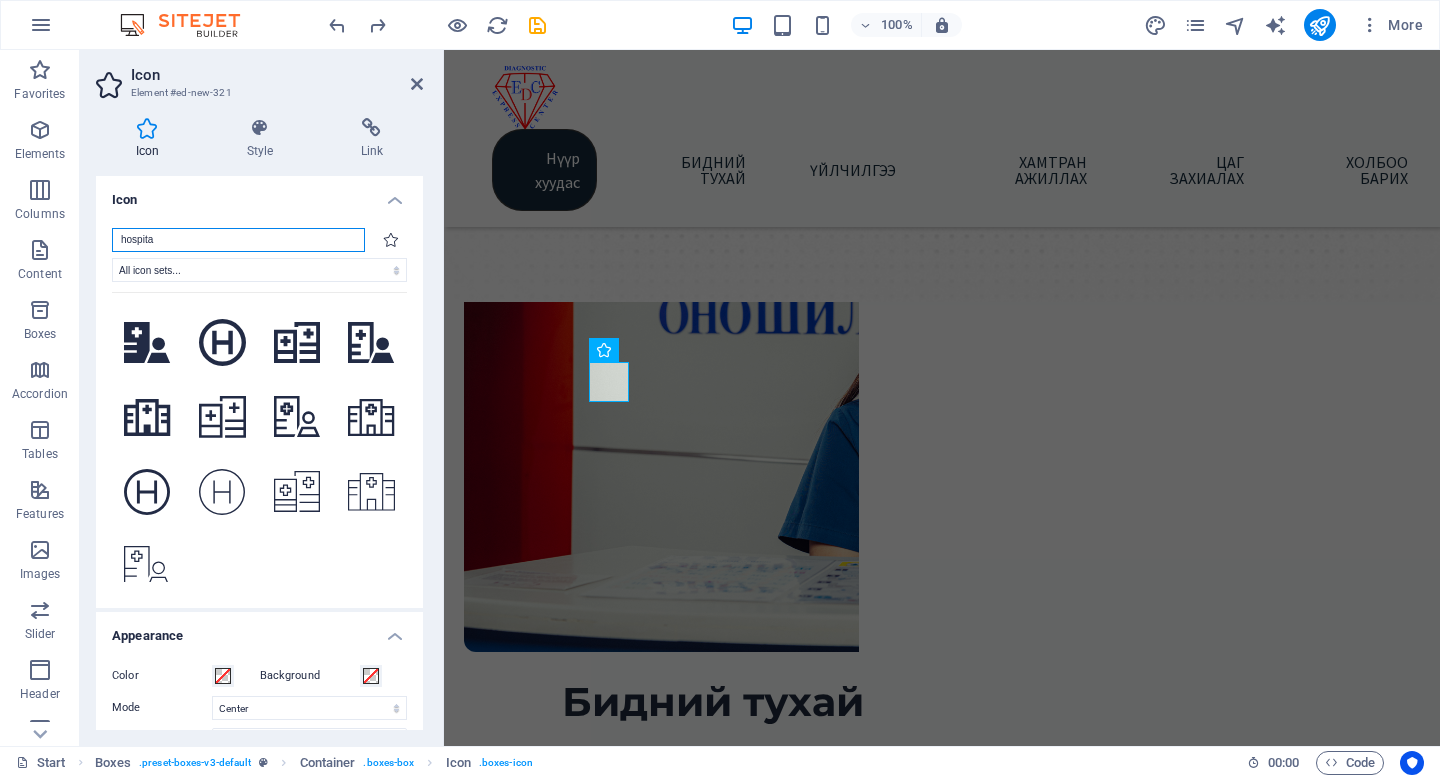 drag, startPoint x: 188, startPoint y: 240, endPoint x: 88, endPoint y: 240, distance: 100 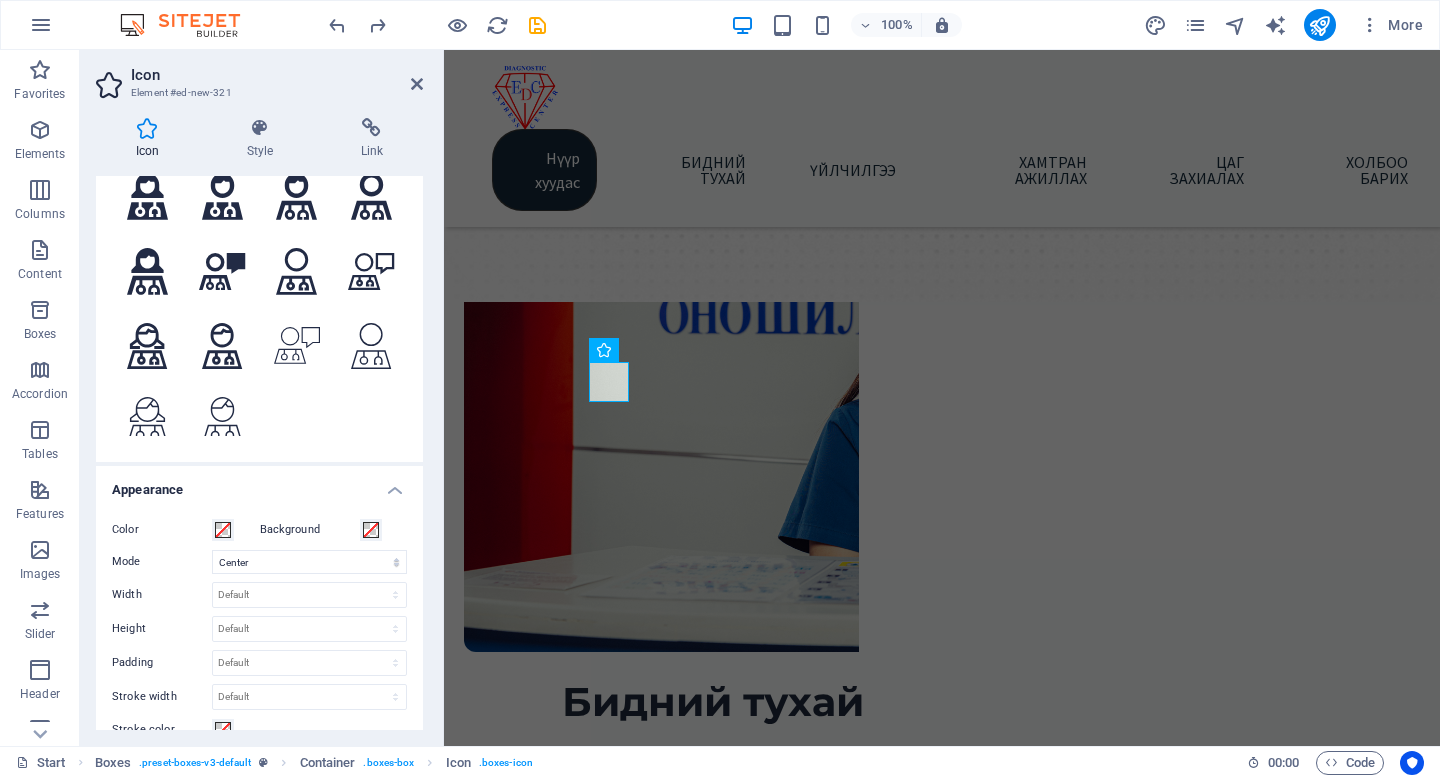 scroll, scrollTop: 0, scrollLeft: 0, axis: both 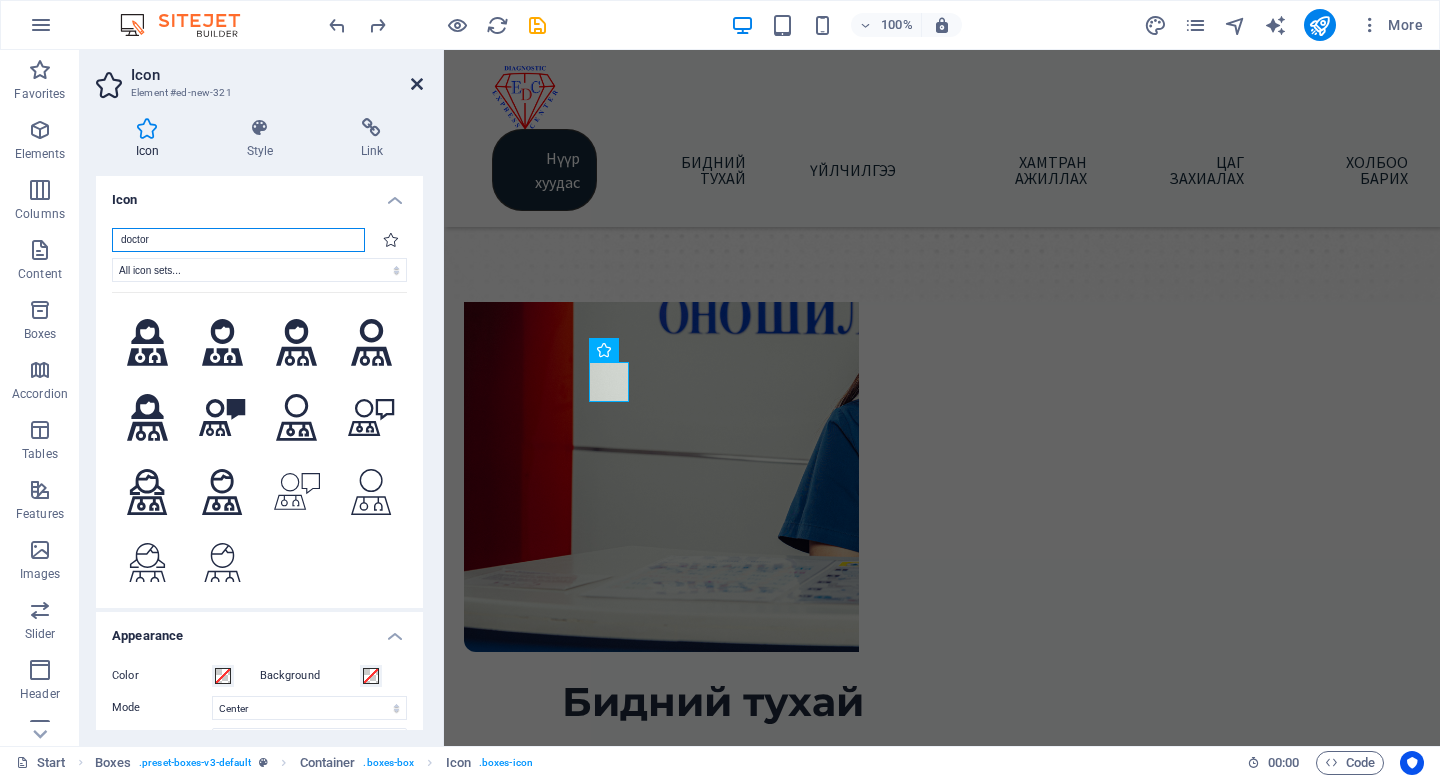 type on "doctor" 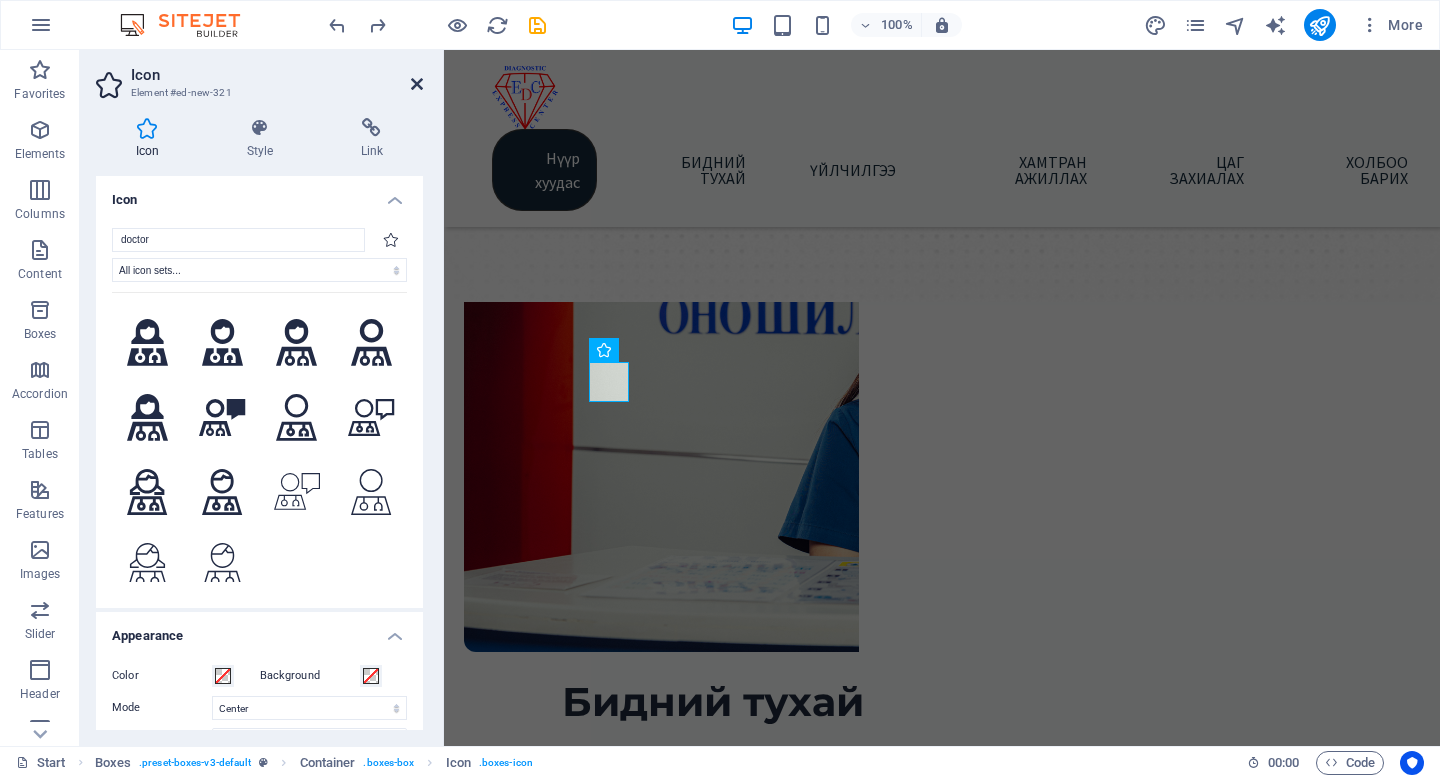 click at bounding box center (417, 84) 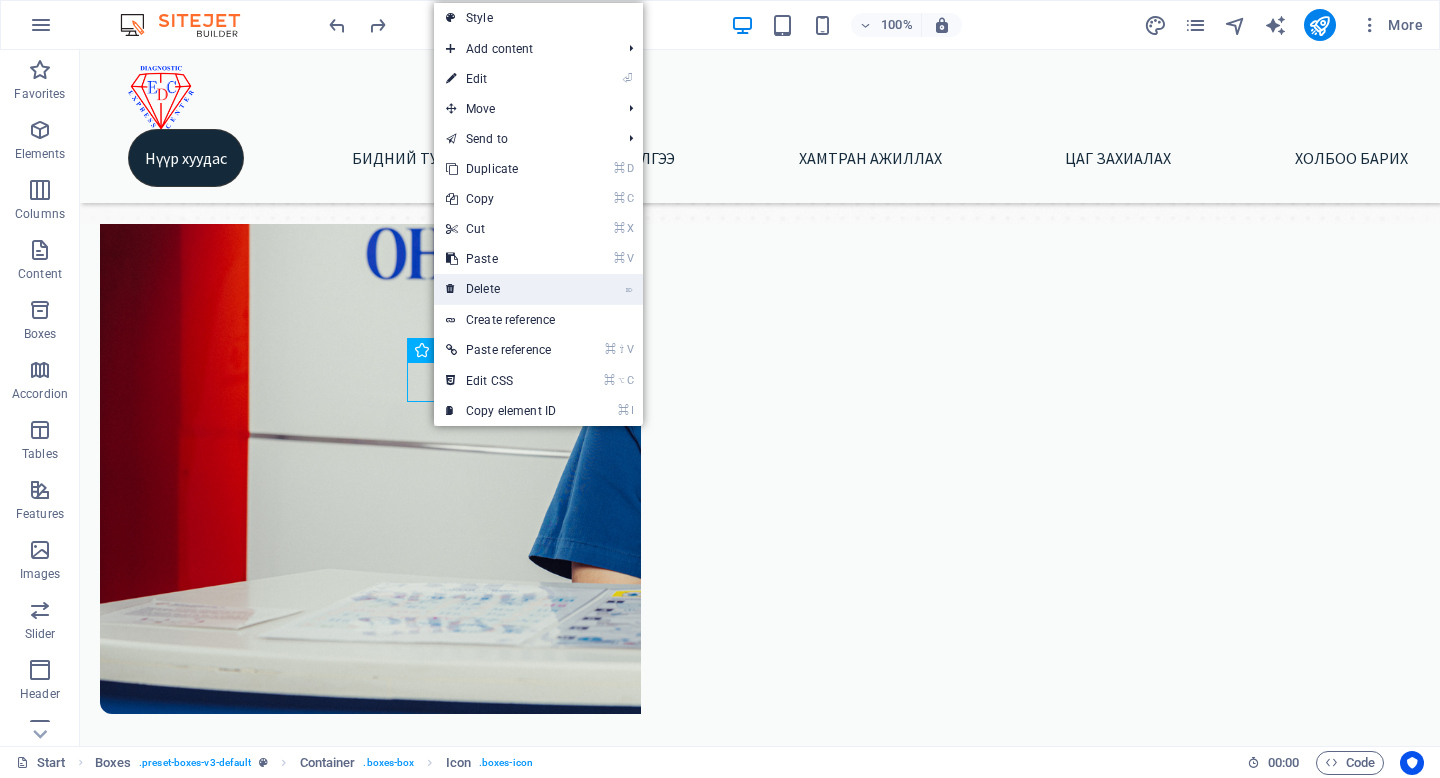 click on "⌦  Delete" at bounding box center [501, 289] 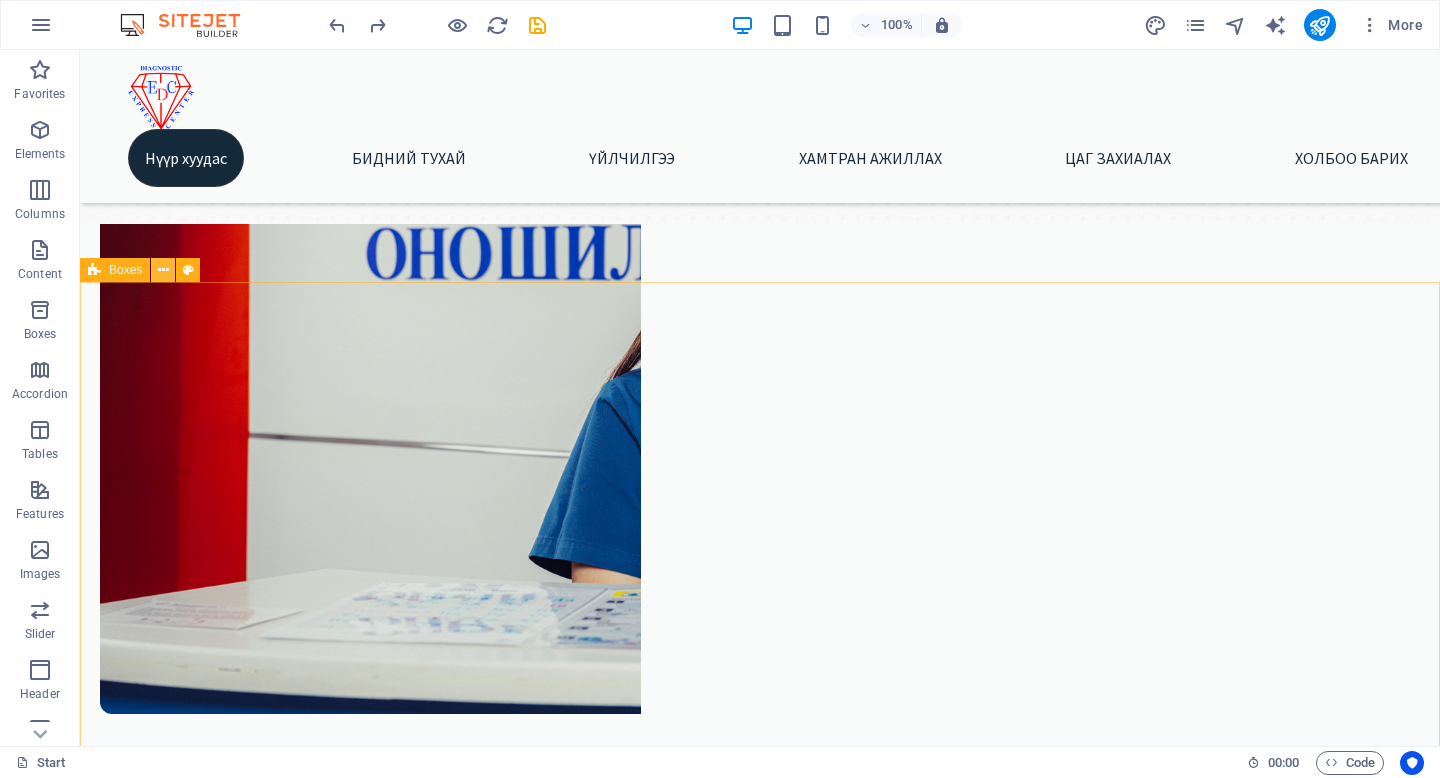 click at bounding box center [163, 270] 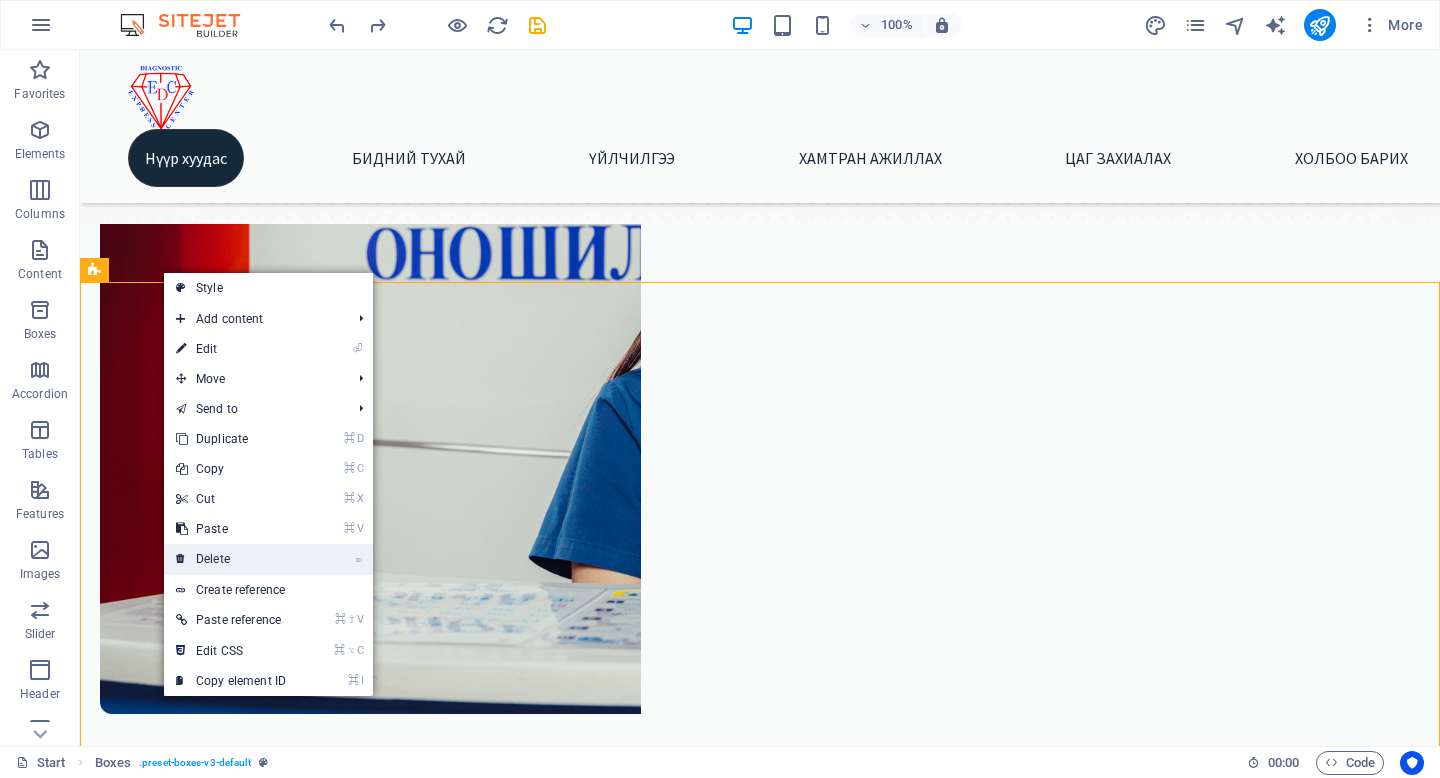 click on "⌦  Delete" at bounding box center (231, 559) 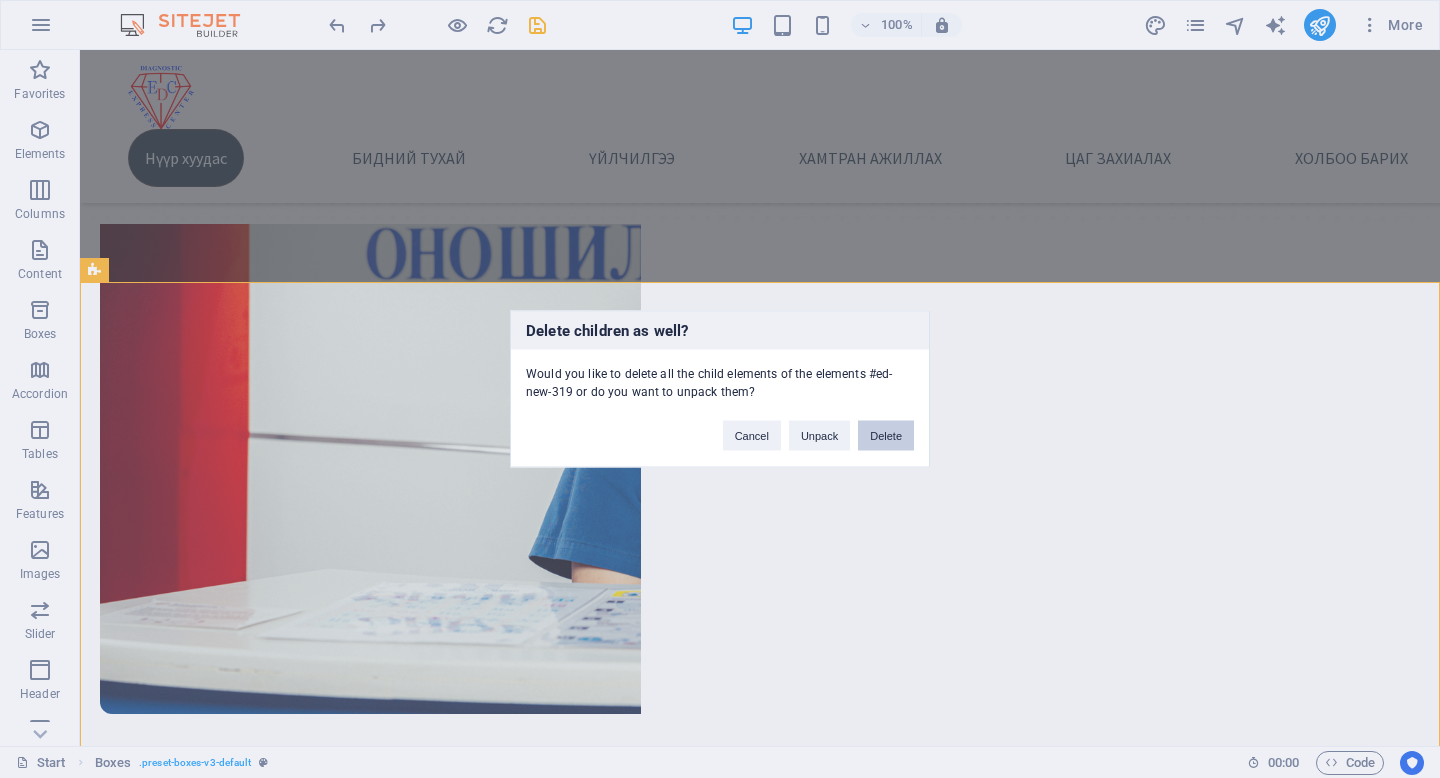 click on "Delete" at bounding box center [886, 436] 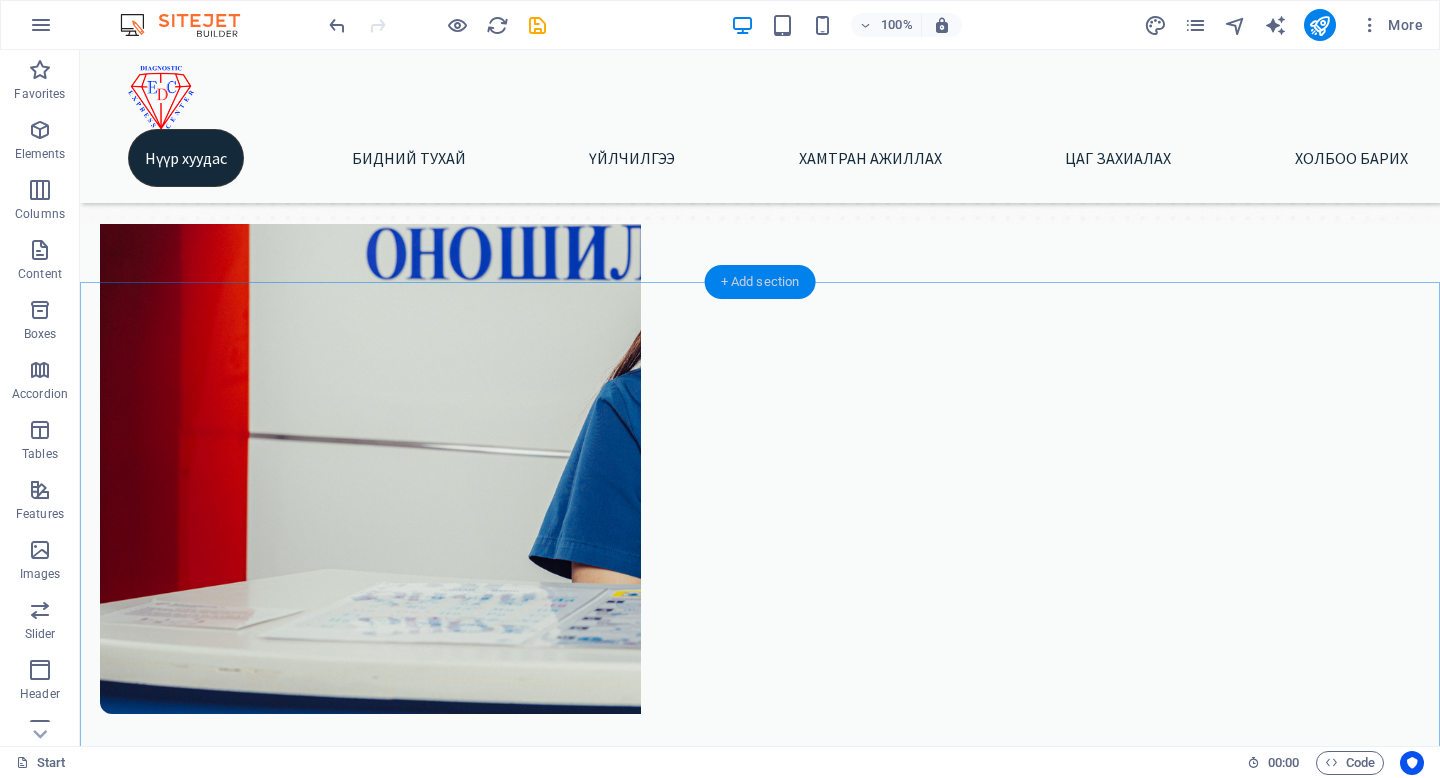 click on "+ Add section" at bounding box center [760, 282] 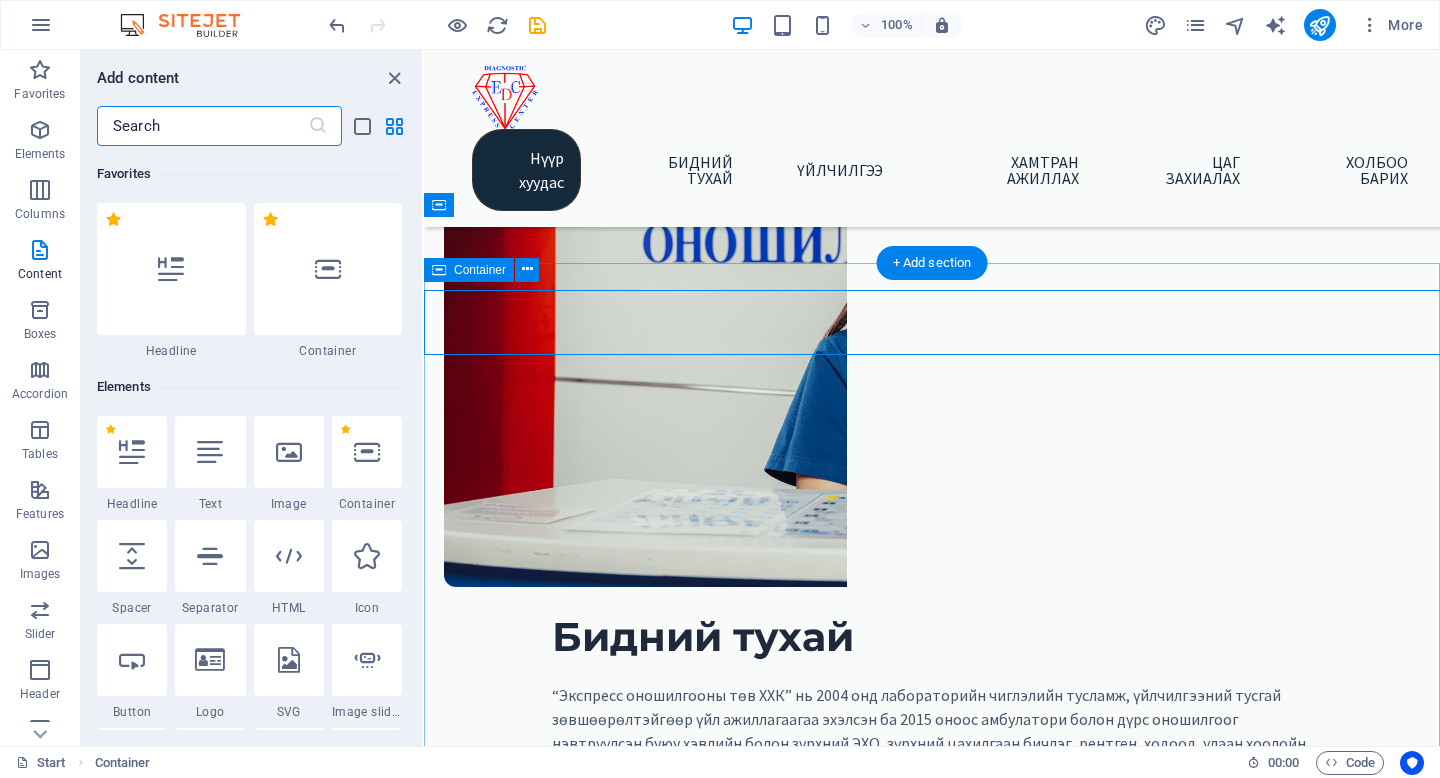 scroll, scrollTop: 450, scrollLeft: 0, axis: vertical 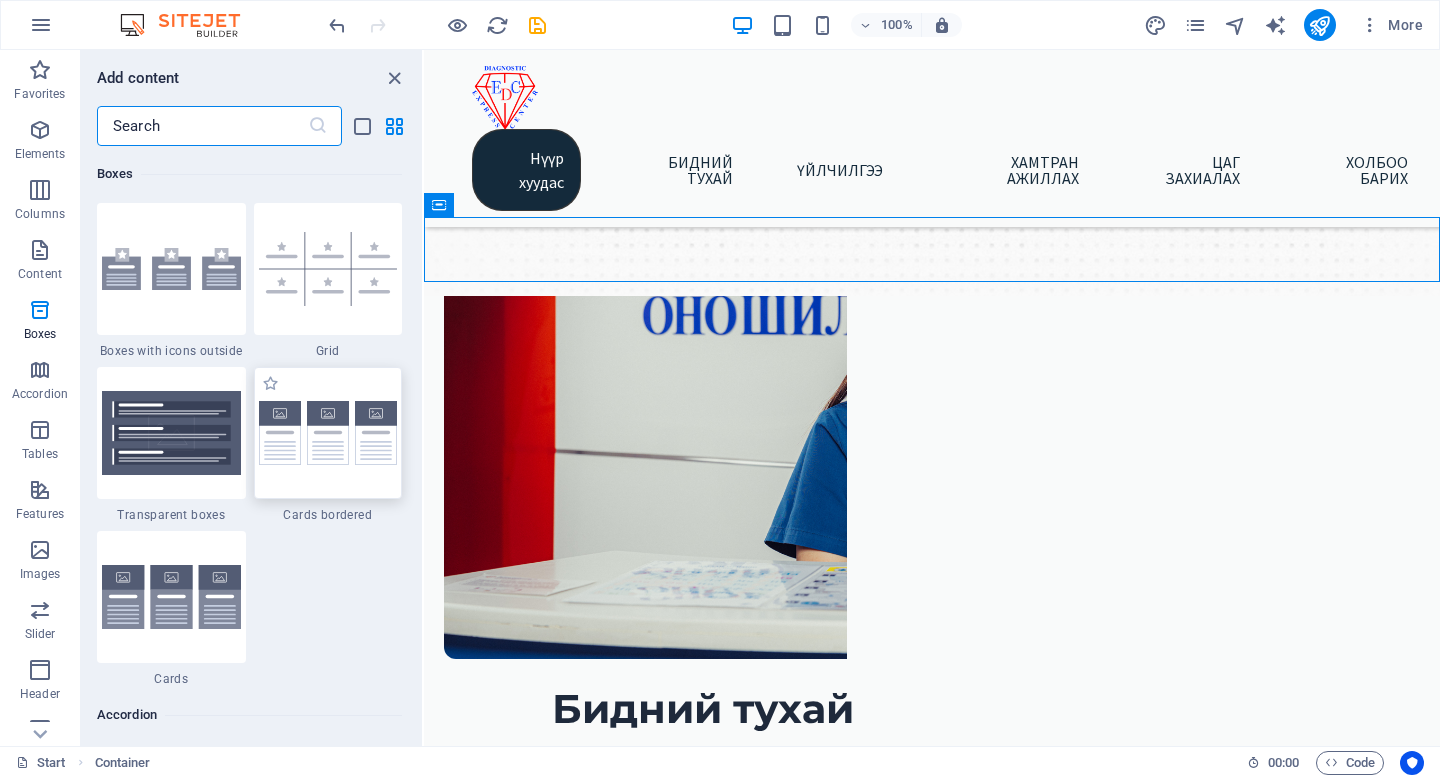 click at bounding box center [328, 433] 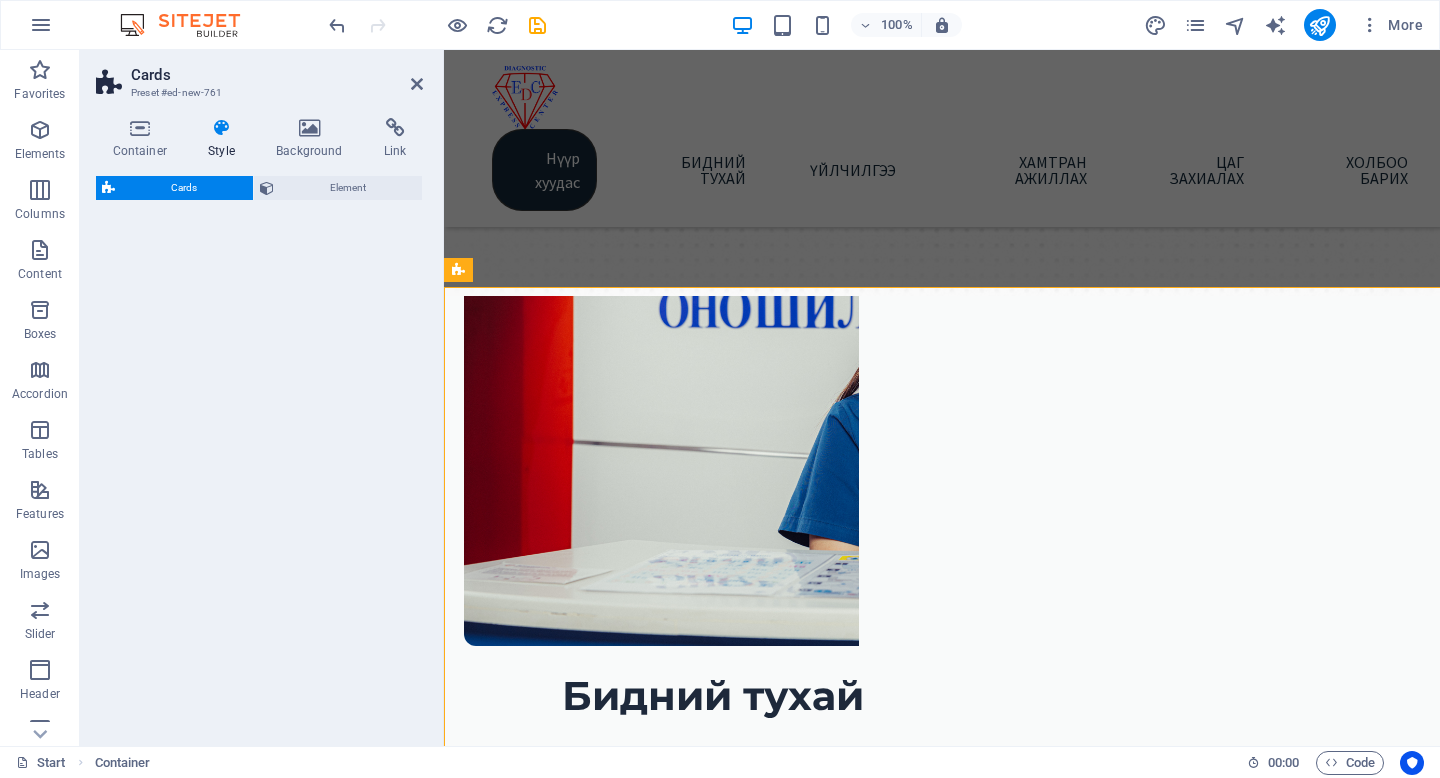 select on "rem" 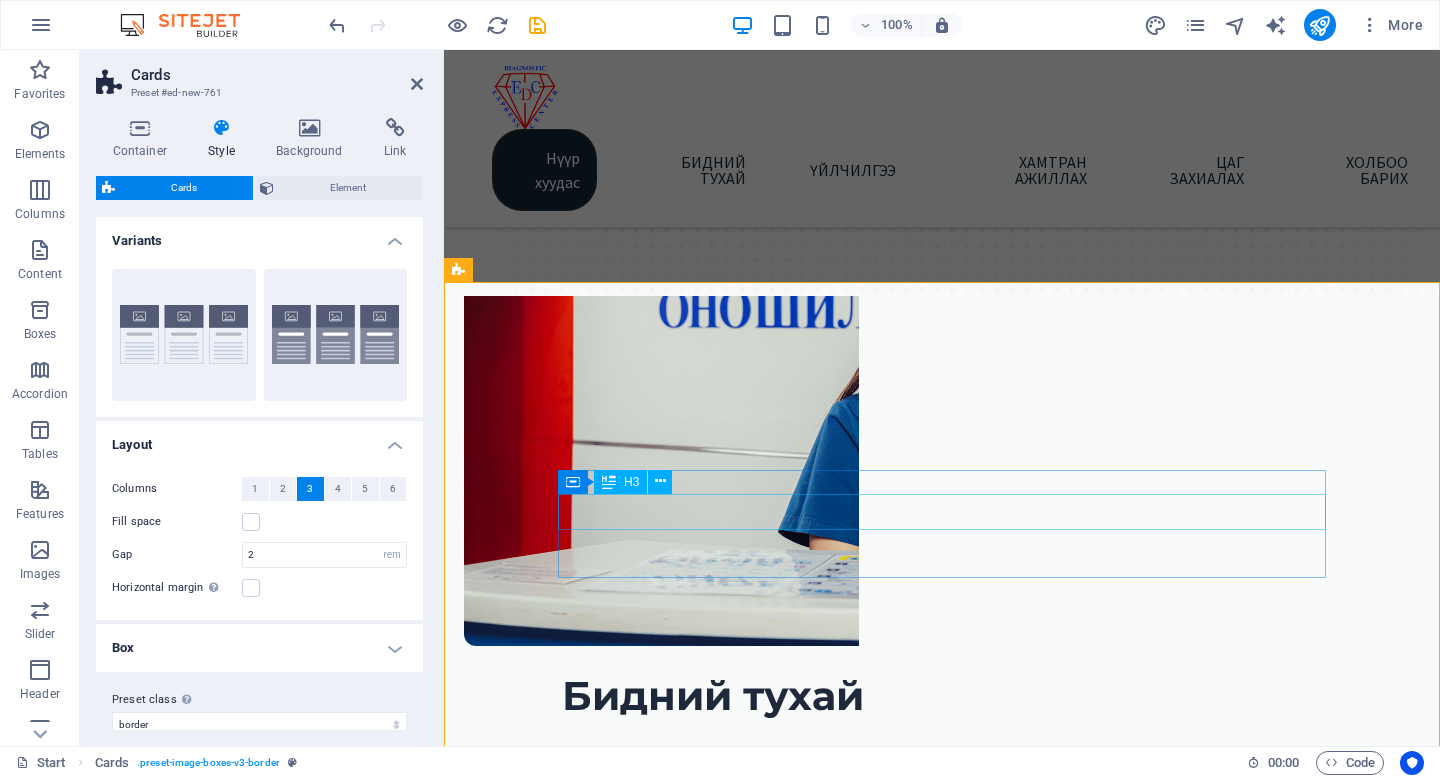 scroll, scrollTop: 444, scrollLeft: 0, axis: vertical 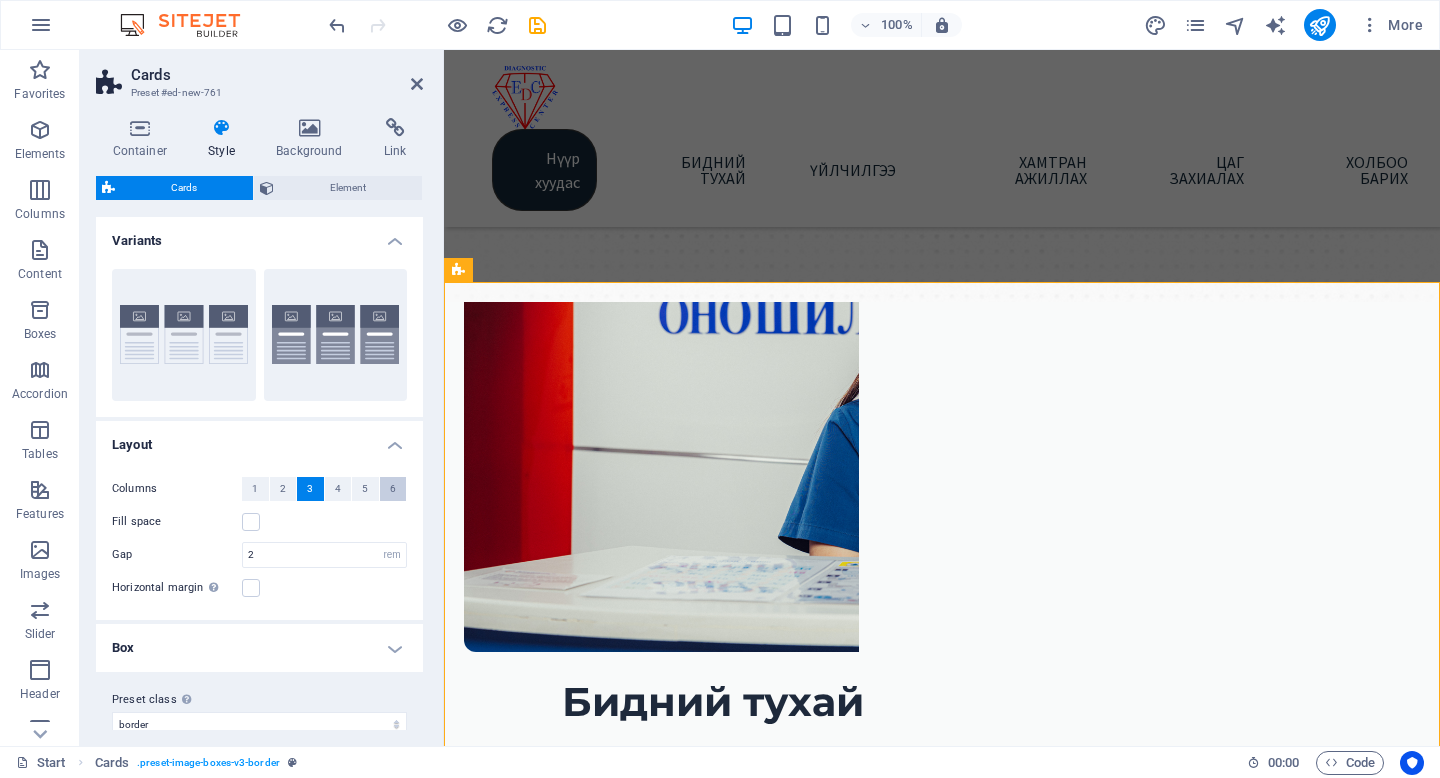 click on "6" at bounding box center (393, 489) 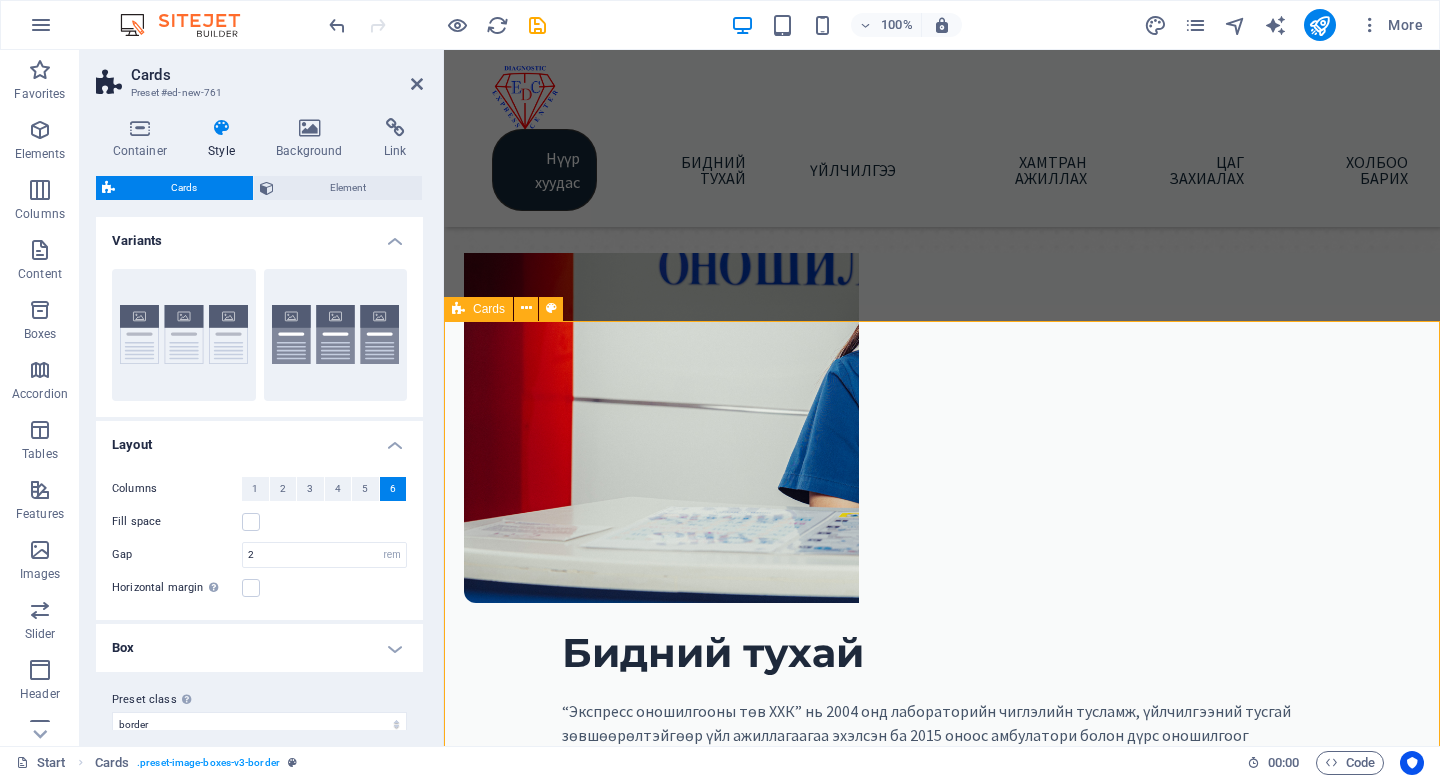 scroll, scrollTop: 515, scrollLeft: 0, axis: vertical 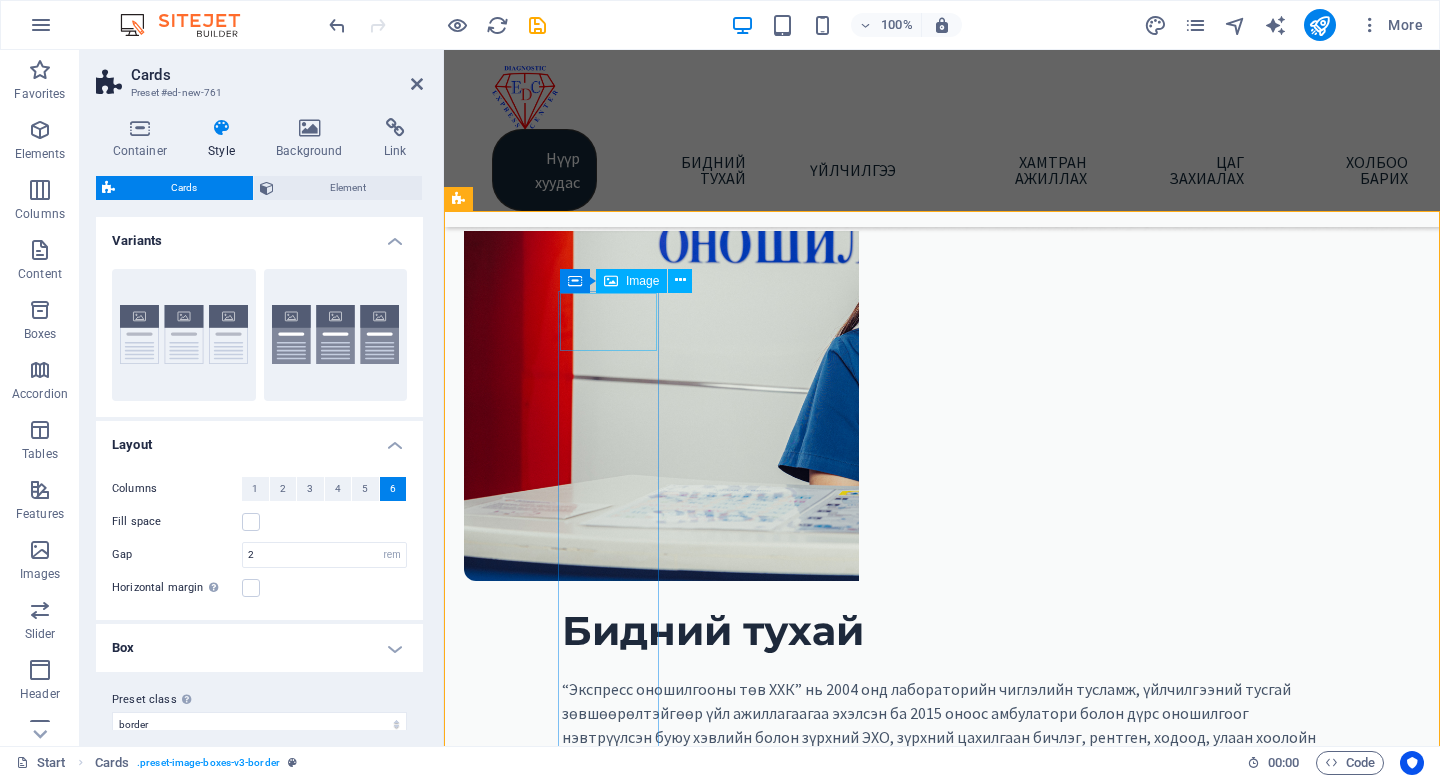 click at bounding box center (611, 281) 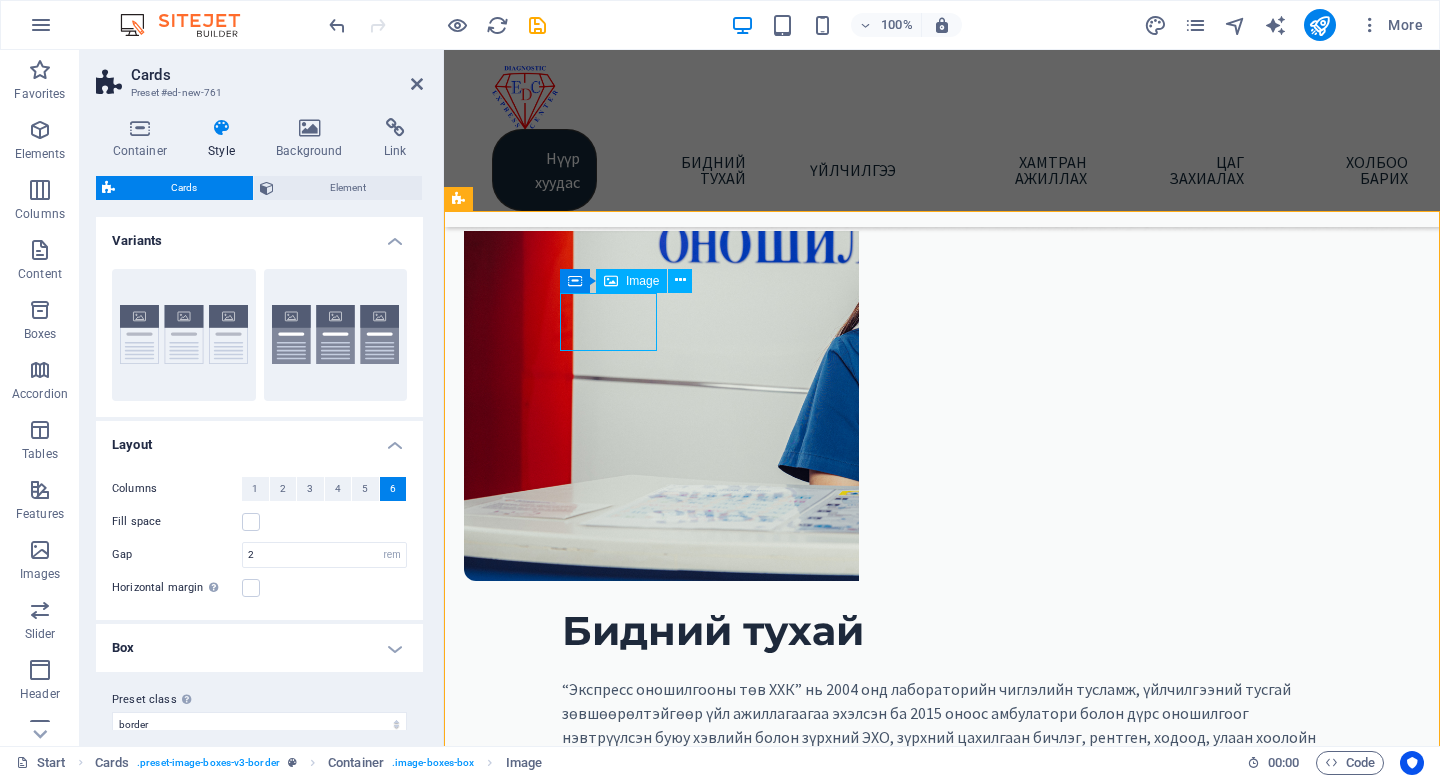 click at bounding box center [611, 281] 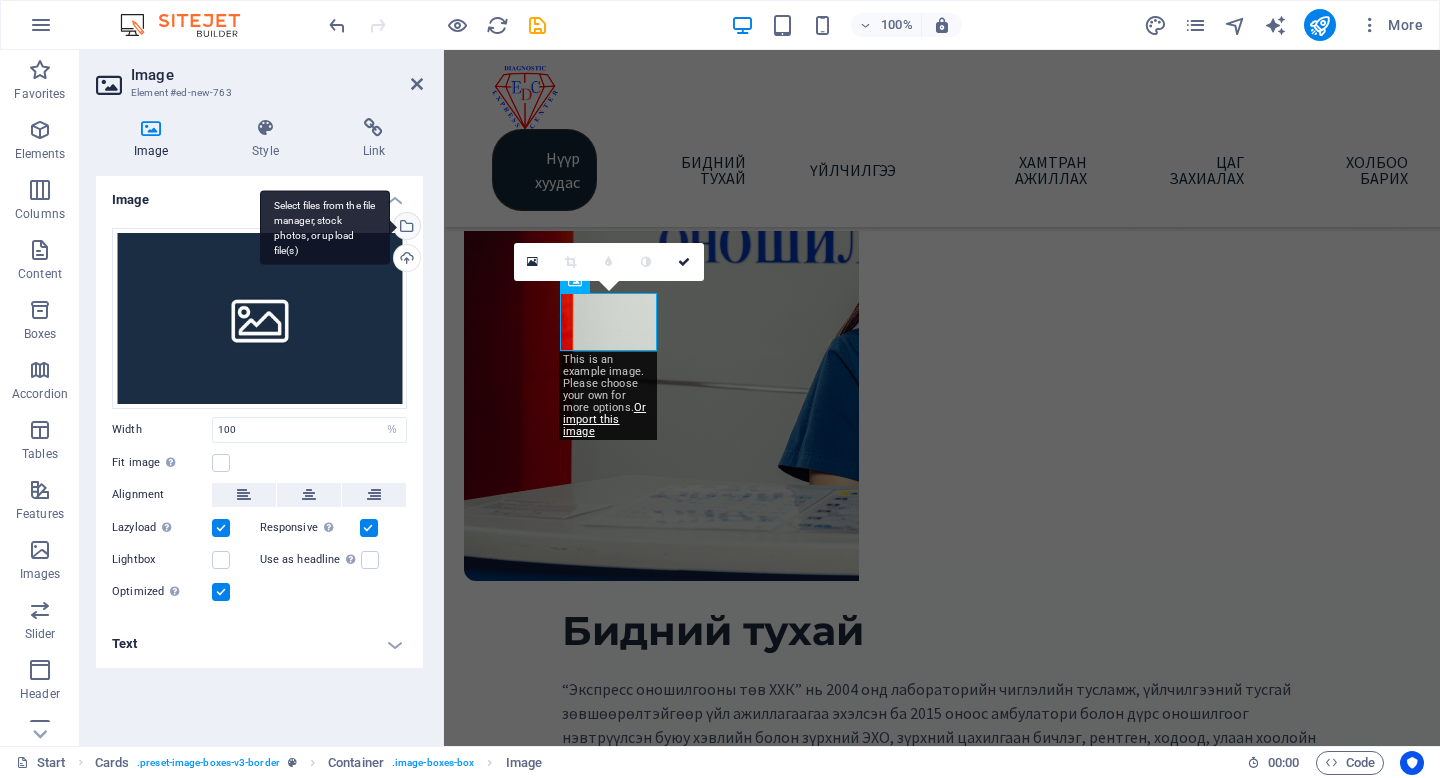 click on "Select files from the file manager, stock photos, or upload file(s)" at bounding box center (405, 228) 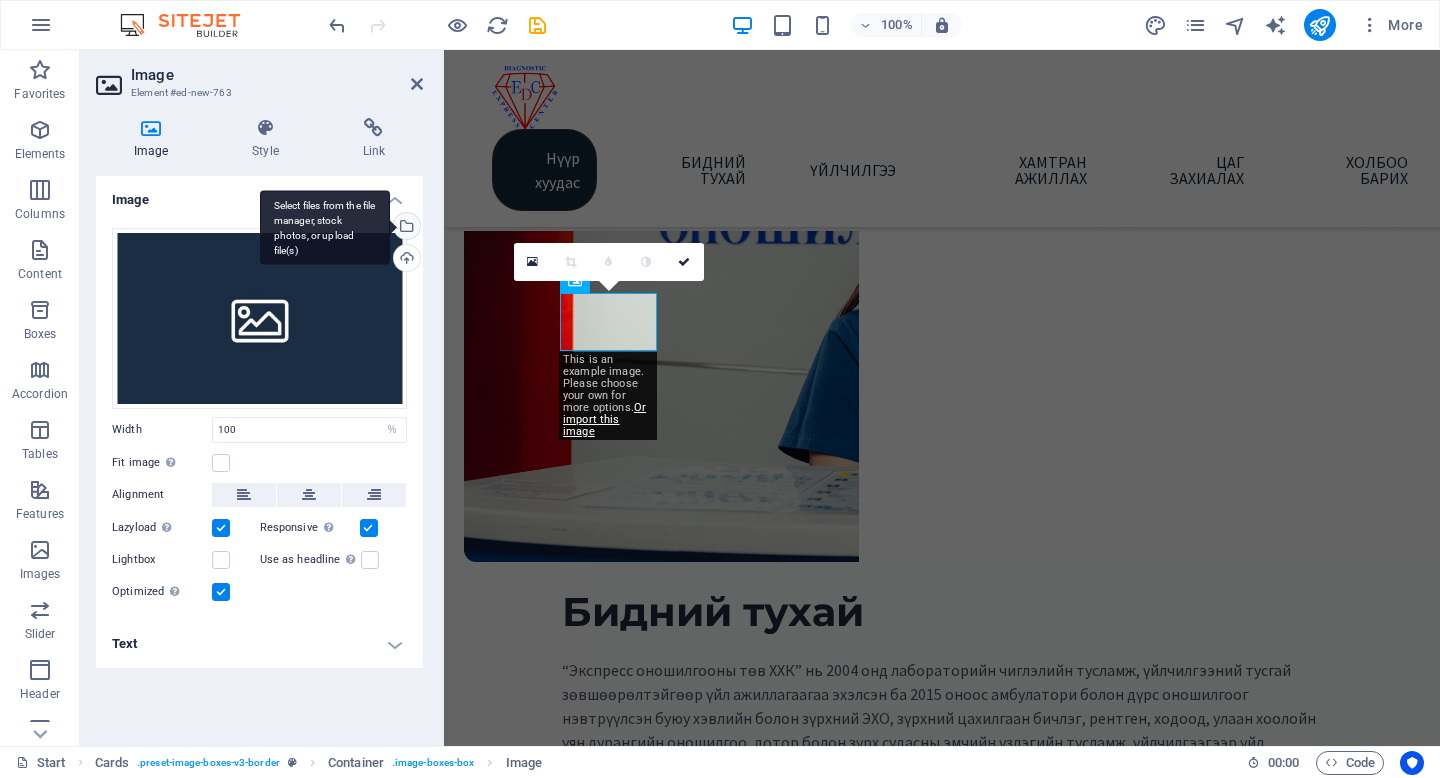 scroll, scrollTop: 760, scrollLeft: 0, axis: vertical 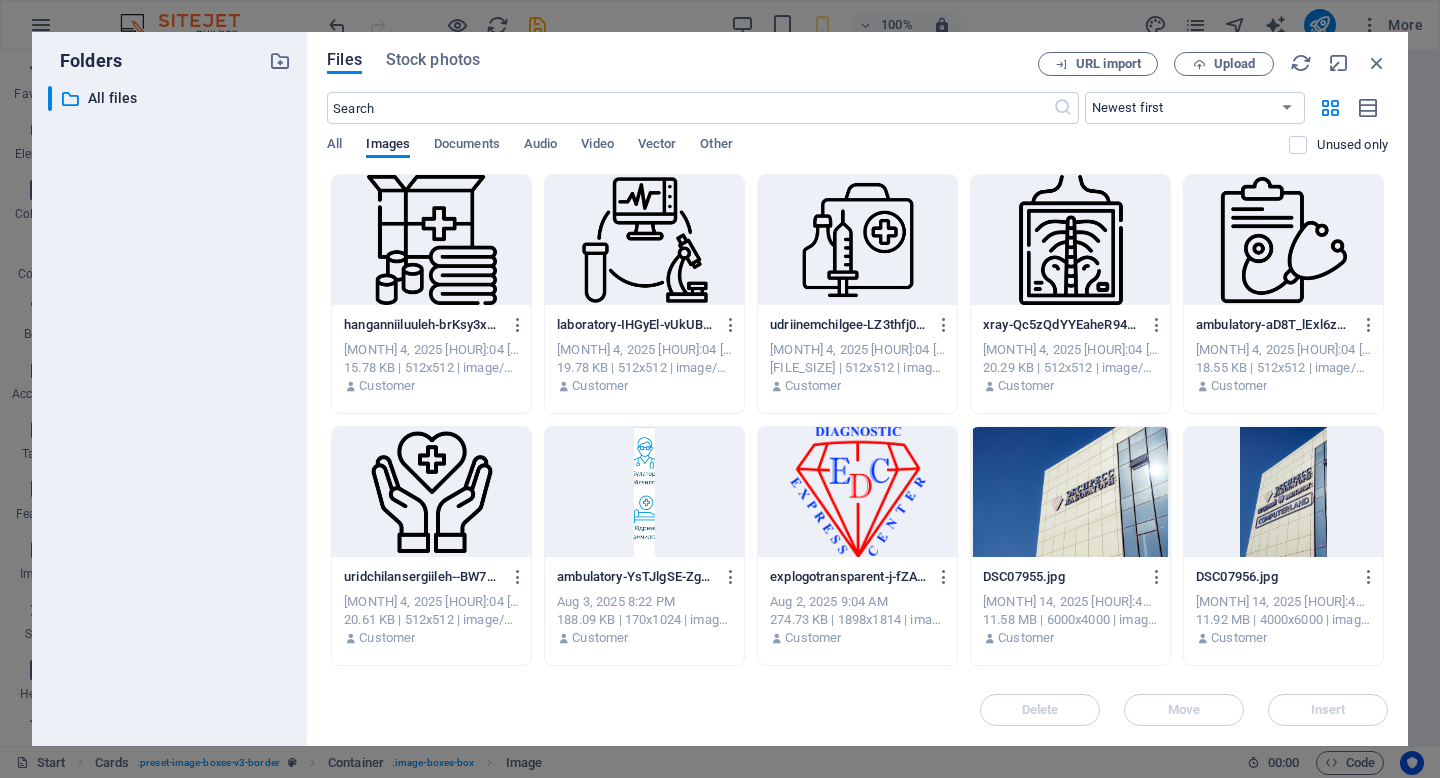 click at bounding box center [1283, 240] 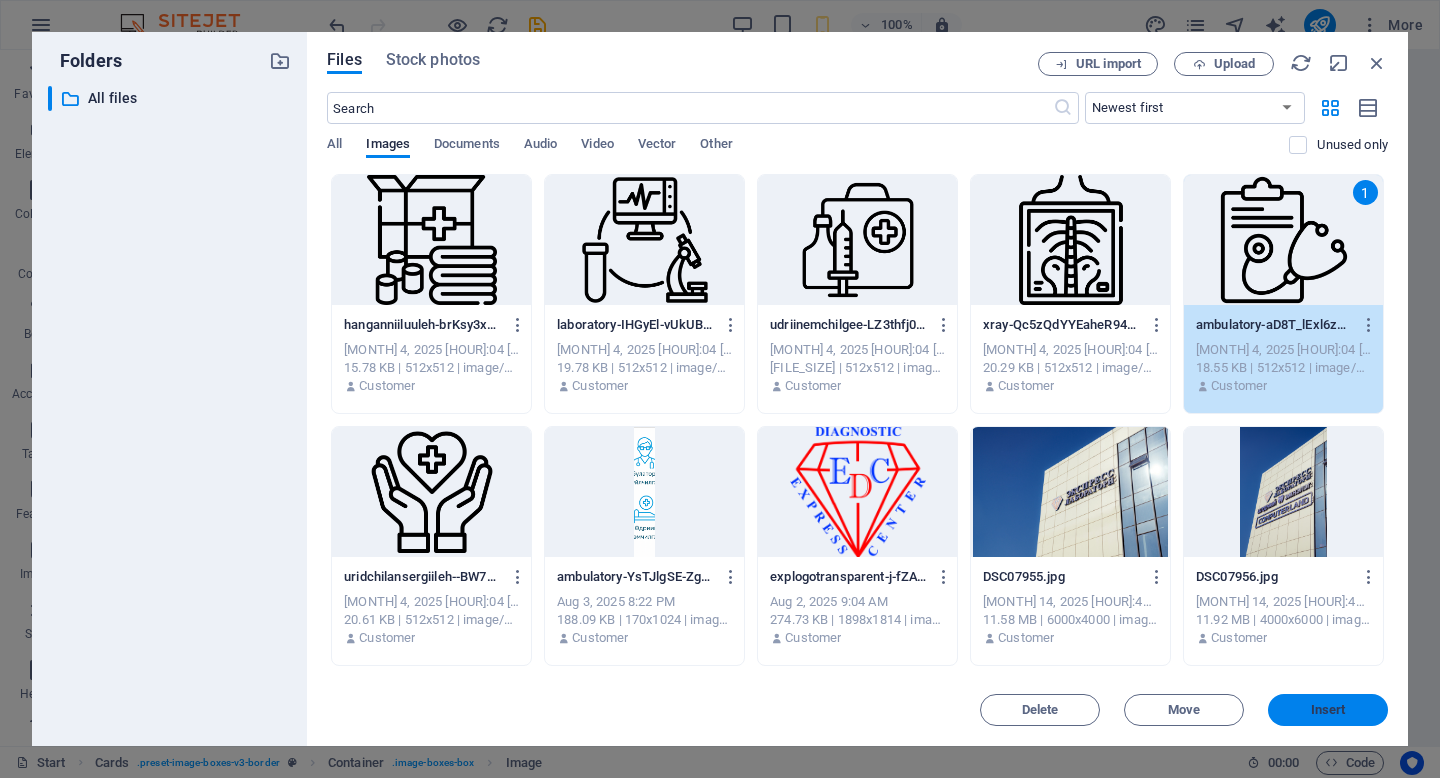 click on "Insert" at bounding box center [1328, 710] 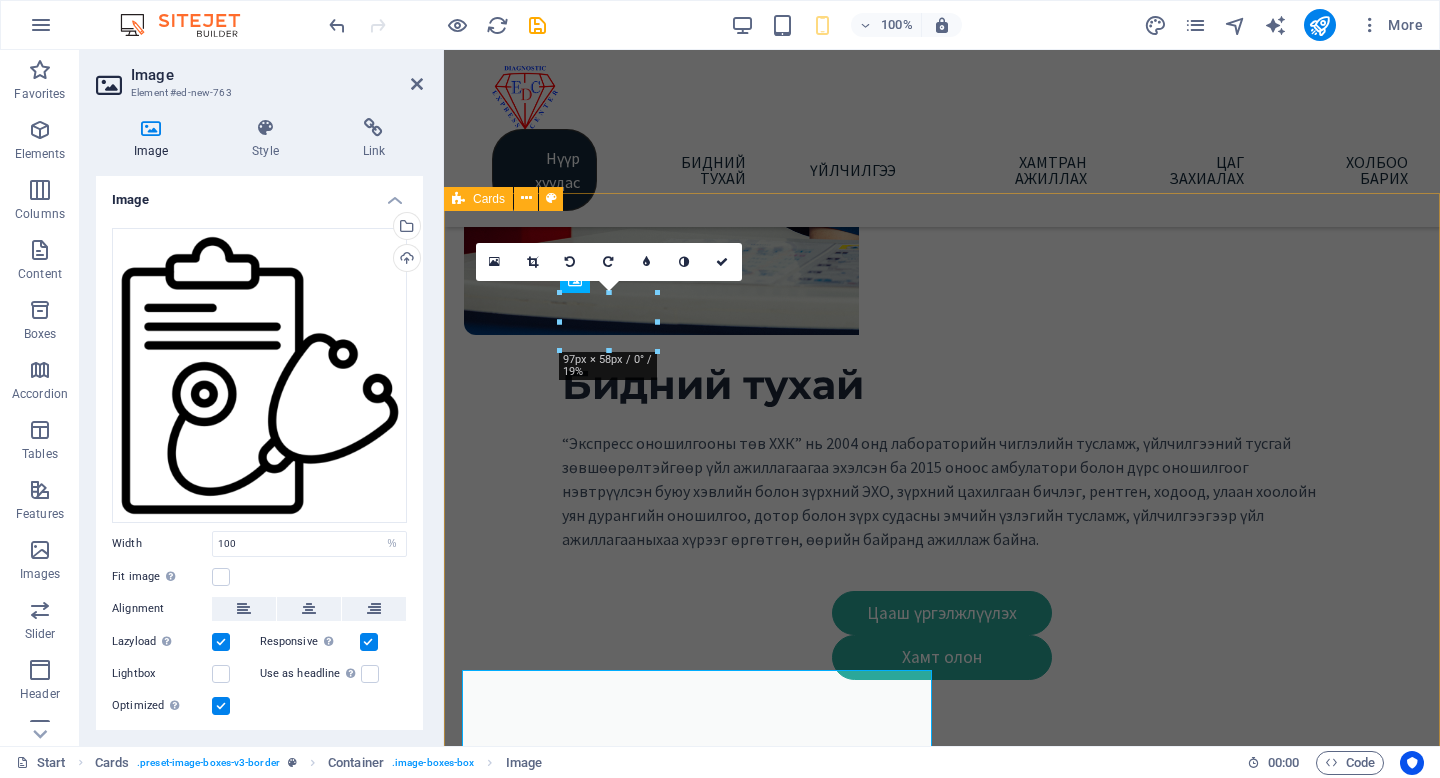 scroll, scrollTop: 515, scrollLeft: 0, axis: vertical 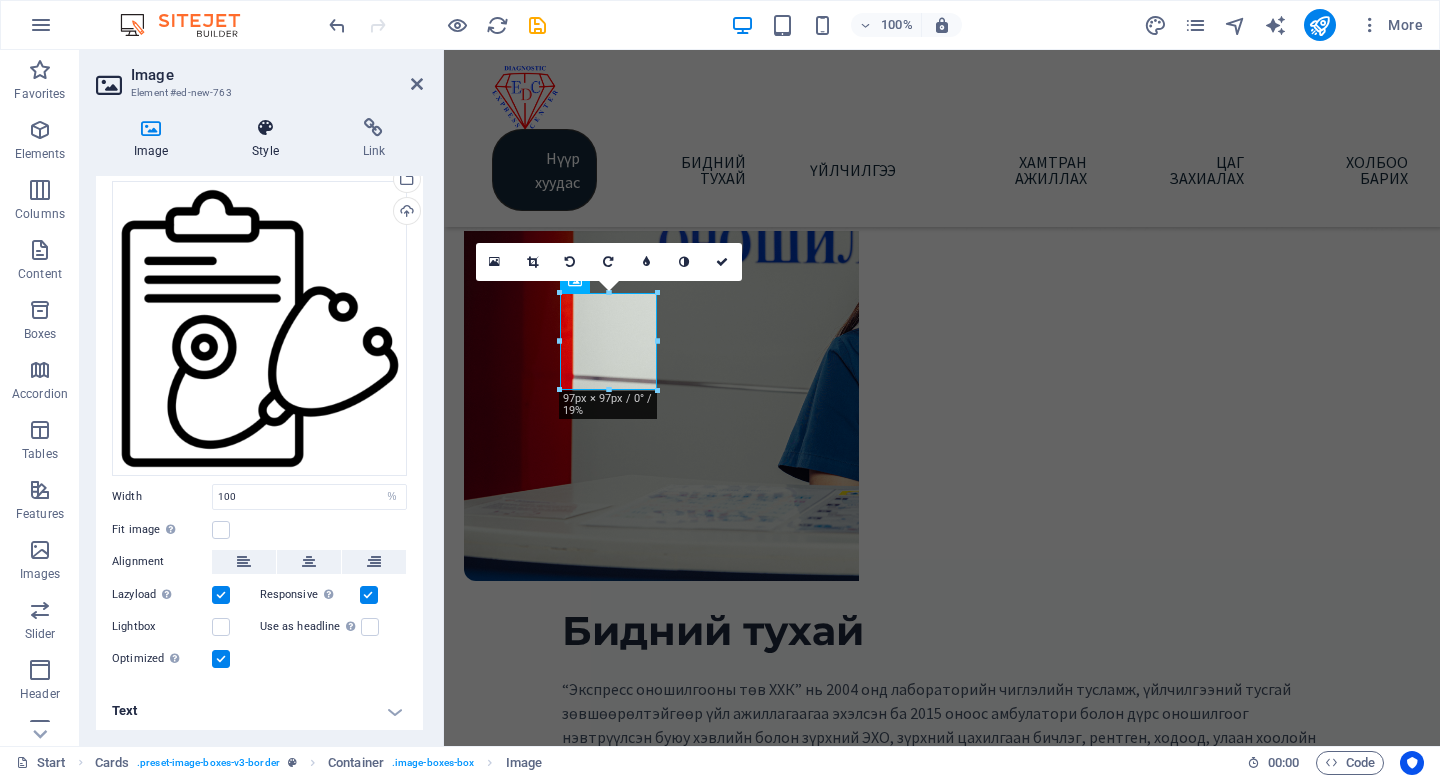 click at bounding box center [265, 128] 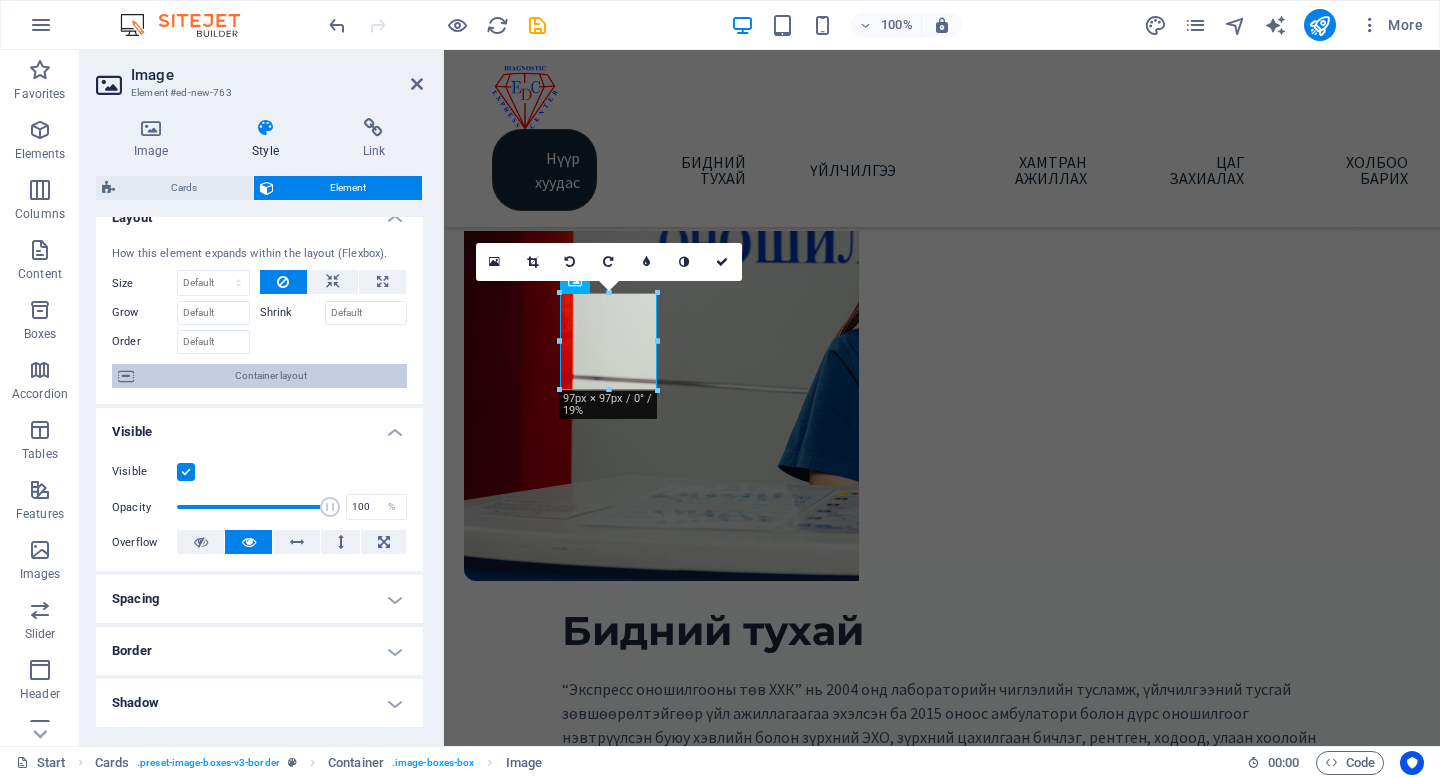 scroll, scrollTop: 0, scrollLeft: 0, axis: both 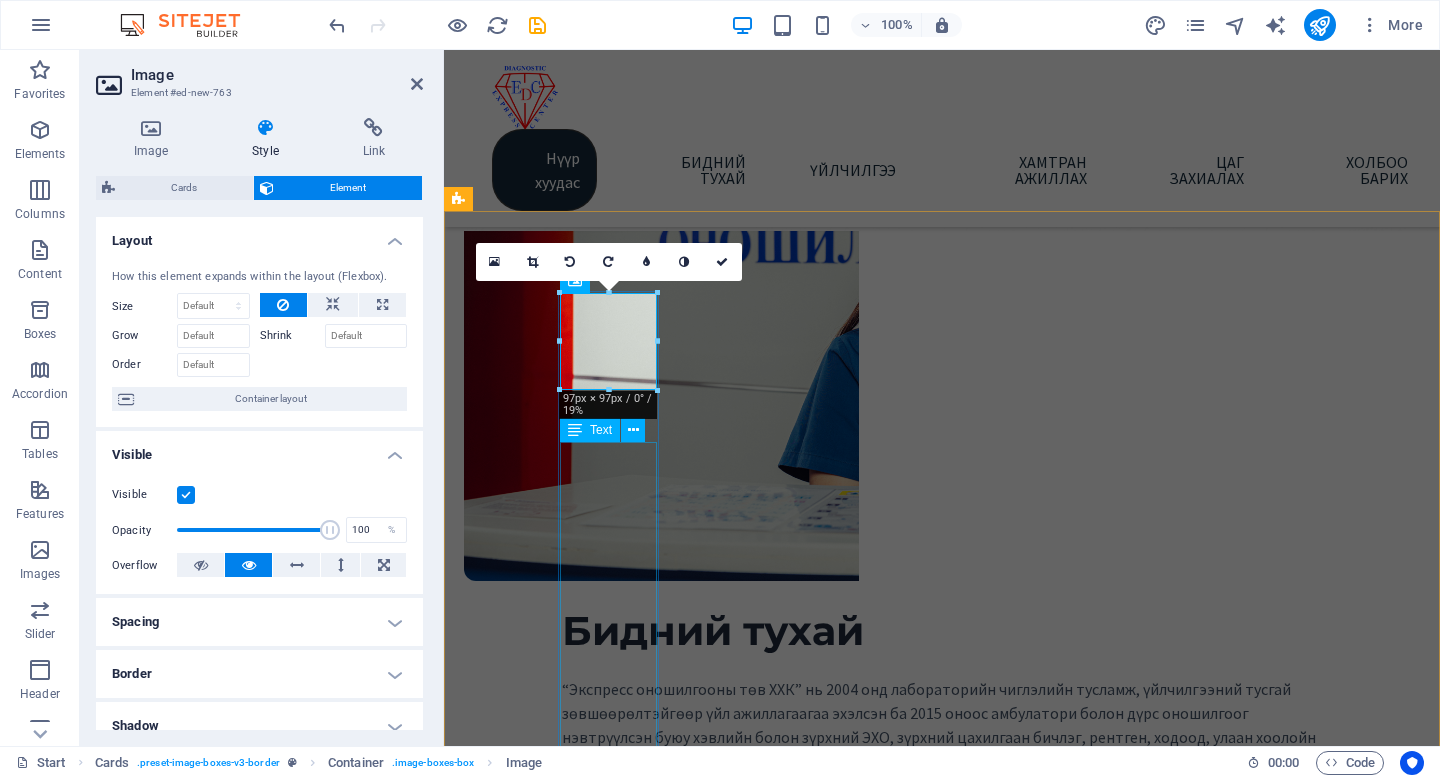 click on "Lorem ipsum dolor sit amet, consectetuer adipiscing elit. Aenean commodo ligula eget dolor. Lorem ipsum dolor sit amet." at bounding box center (510, 1367) 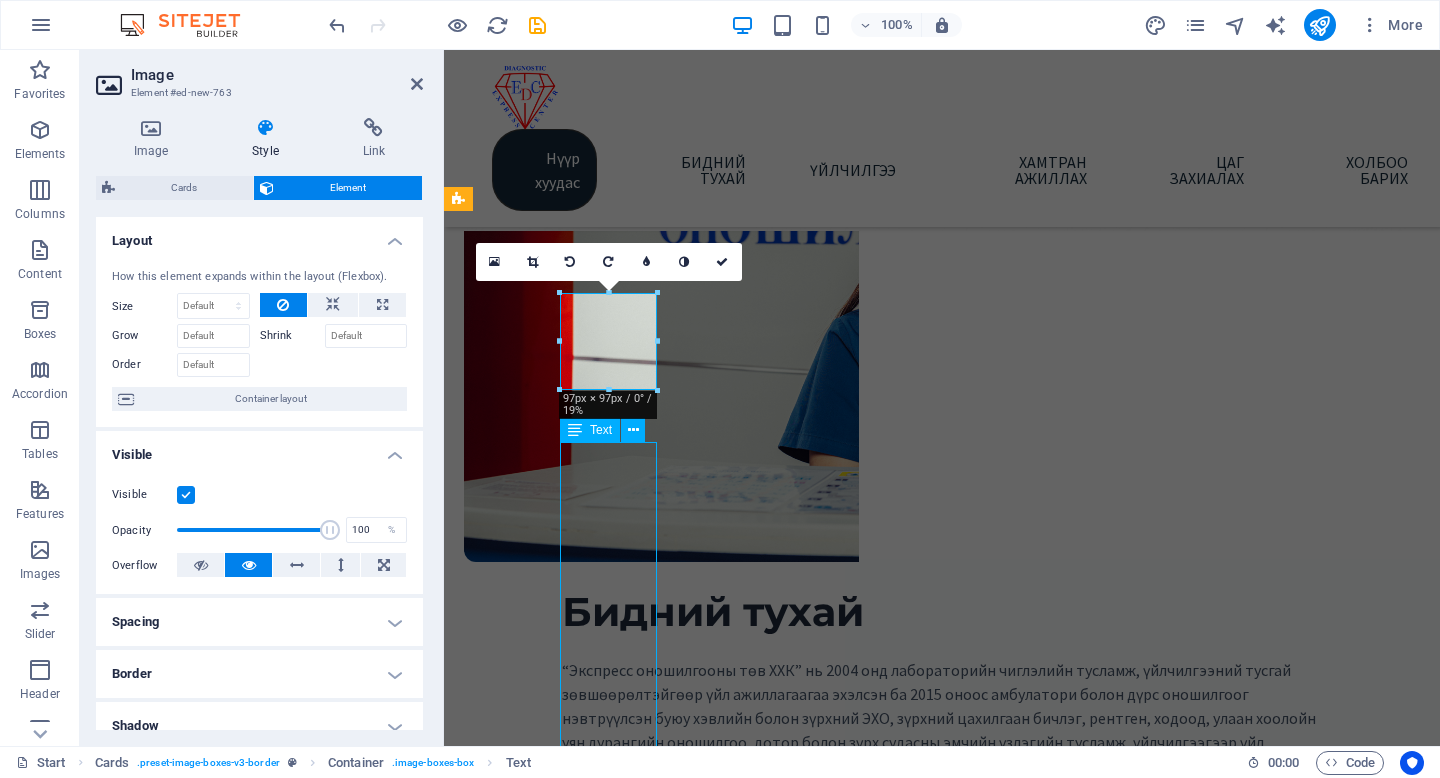 scroll, scrollTop: 593, scrollLeft: 0, axis: vertical 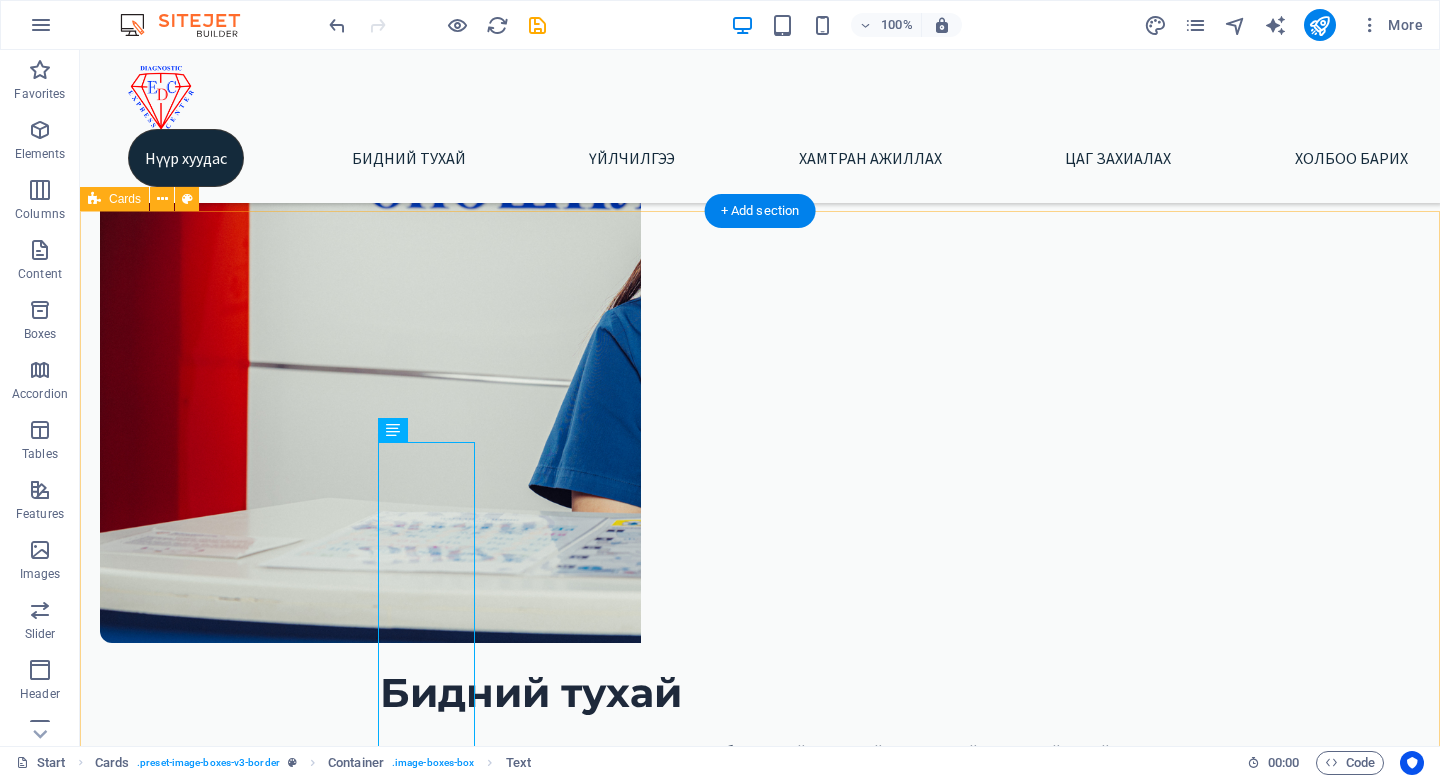 drag, startPoint x: 1024, startPoint y: 493, endPoint x: 868, endPoint y: 478, distance: 156.7195 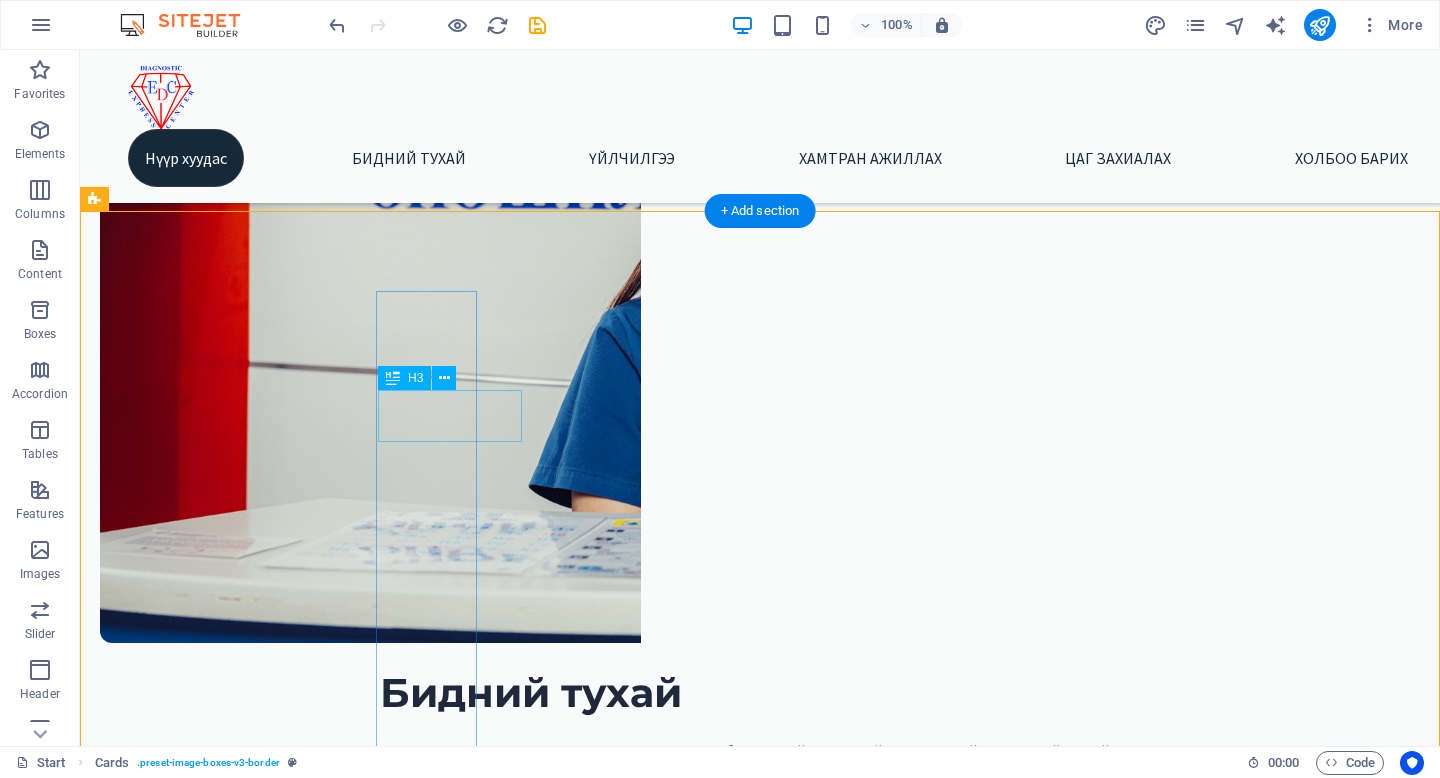 click on "Headline" at bounding box center [146, 1203] 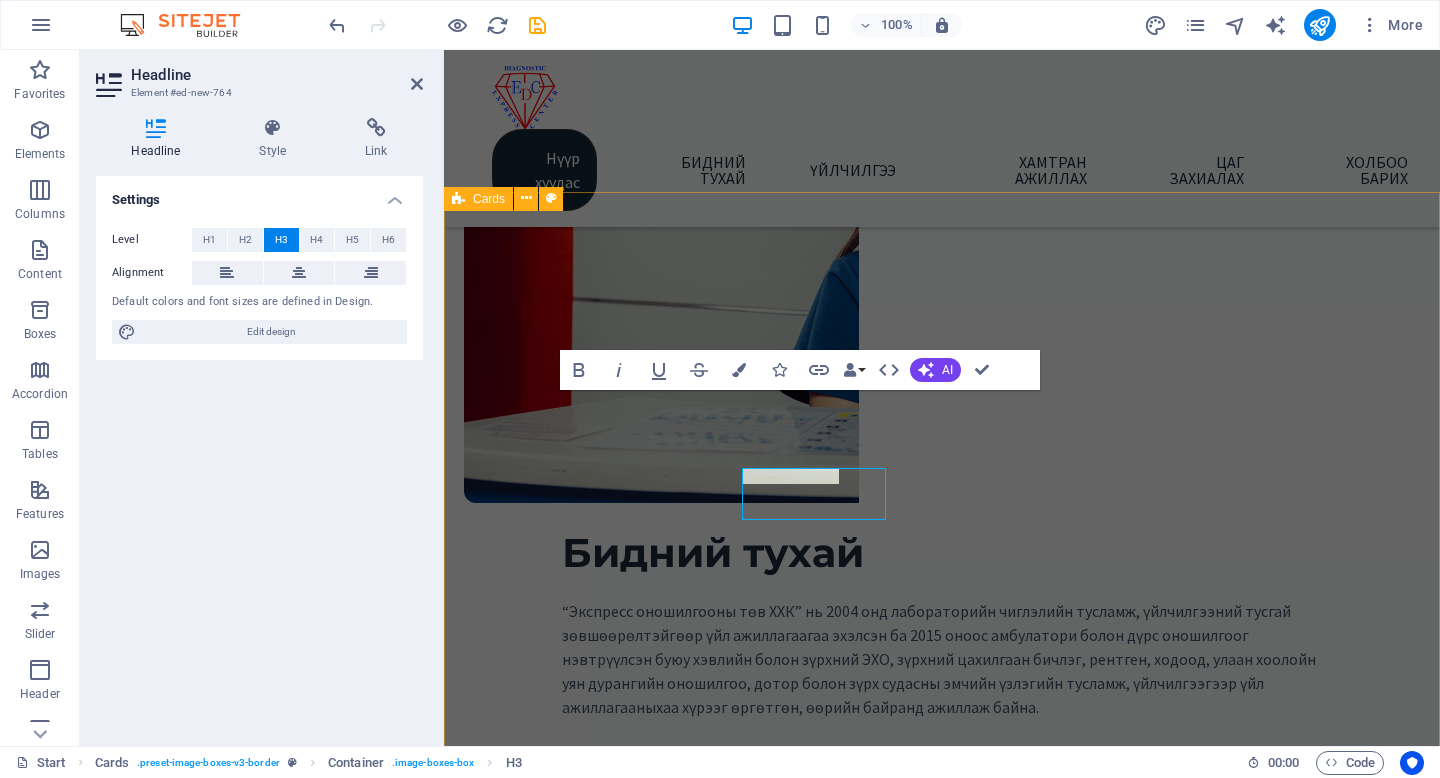 scroll, scrollTop: 515, scrollLeft: 0, axis: vertical 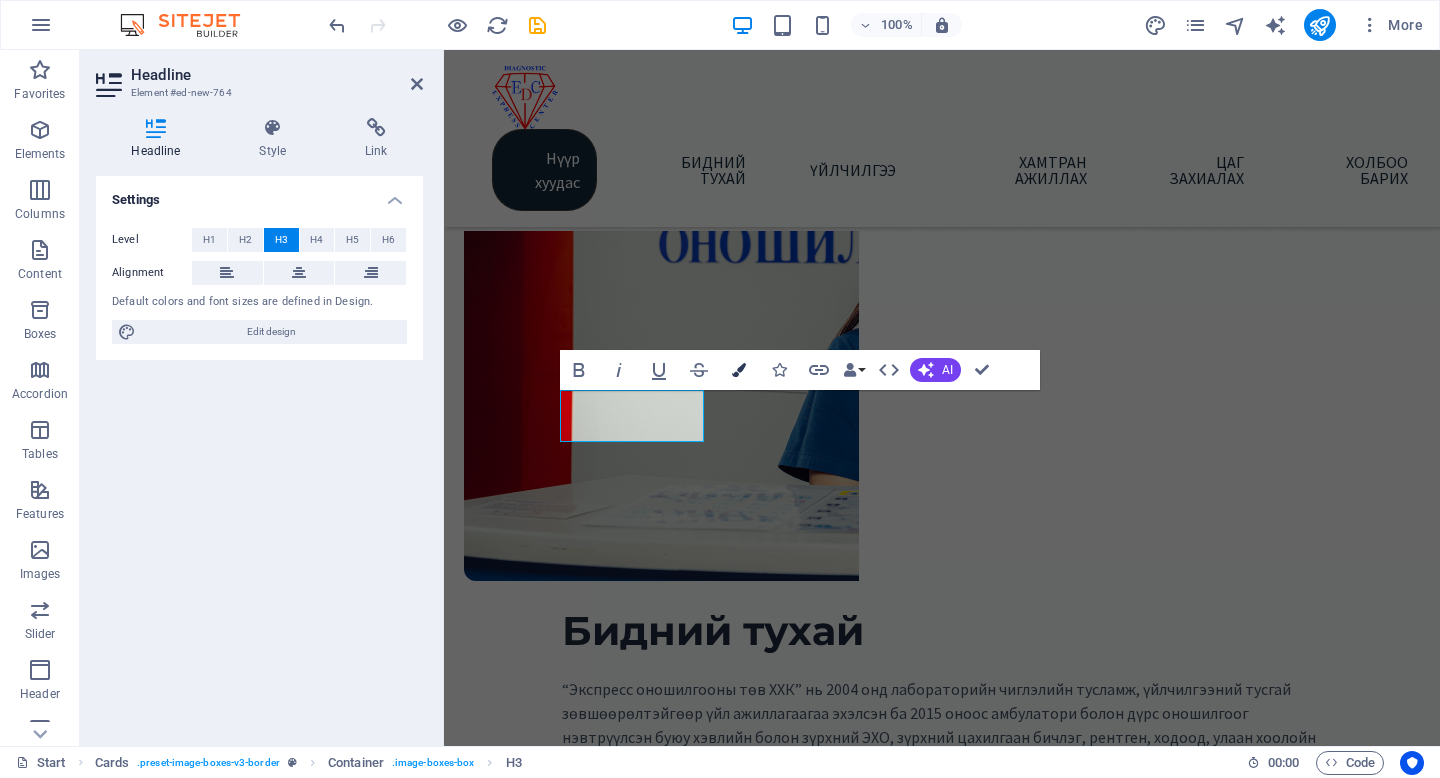 click at bounding box center (739, 370) 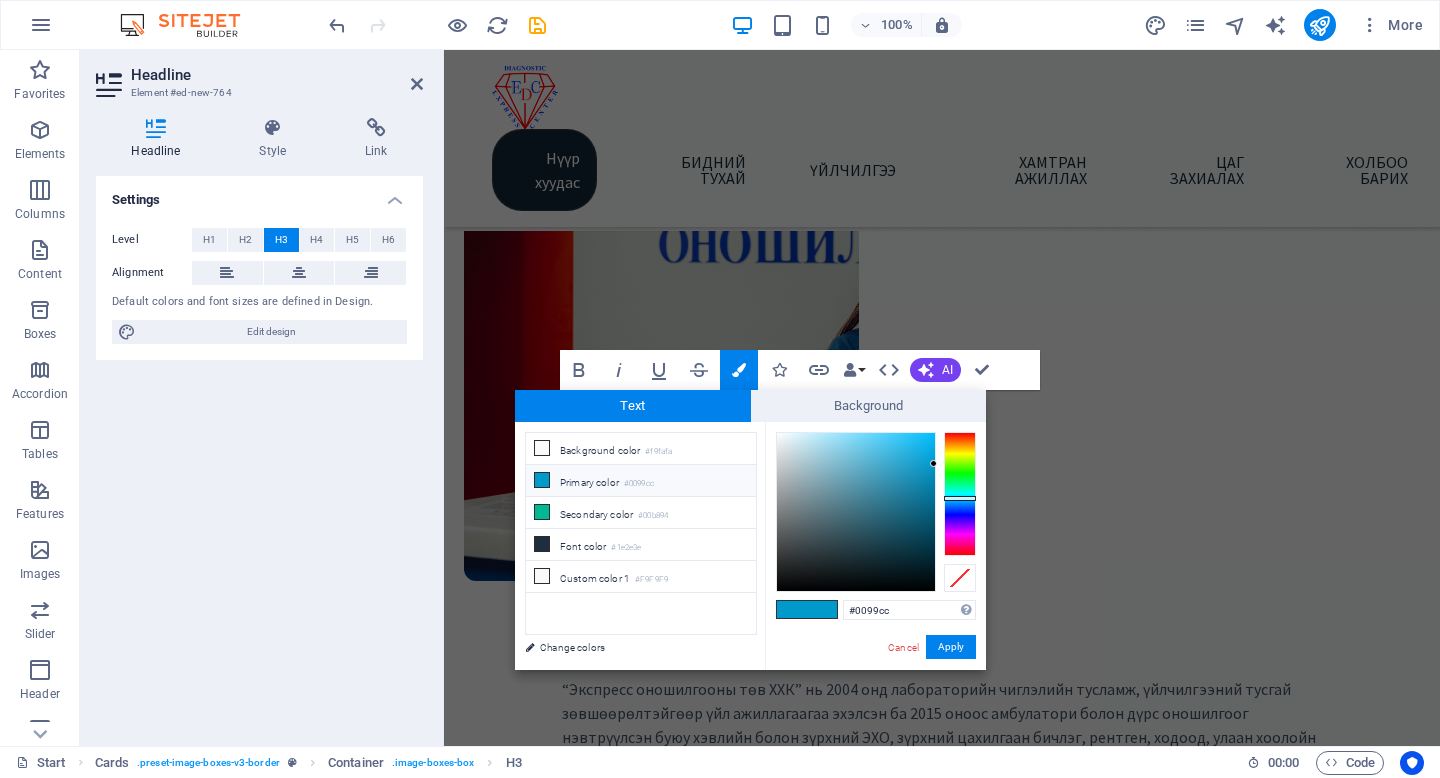 drag, startPoint x: 926, startPoint y: 609, endPoint x: 838, endPoint y: 608, distance: 88.005684 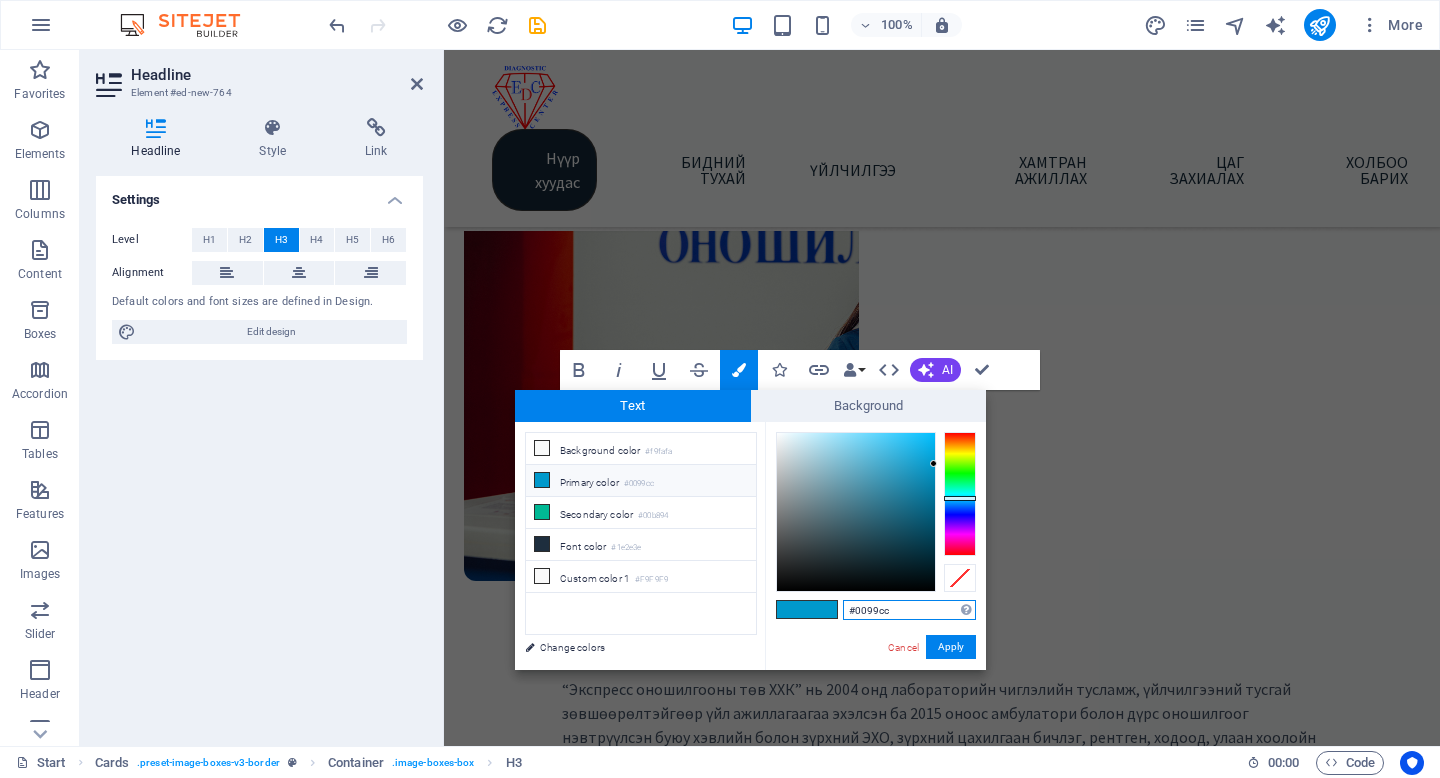paste on "B1F2F" 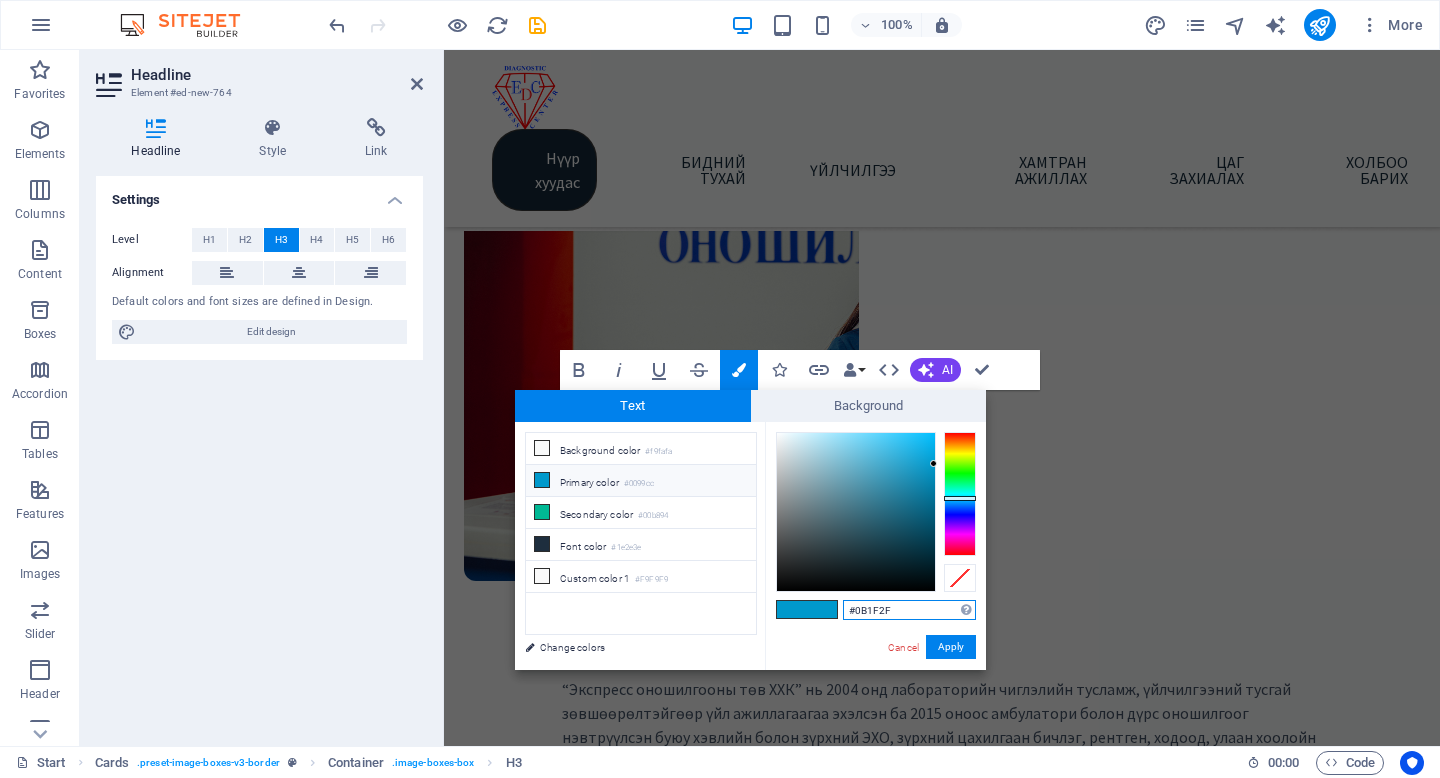 type on "#0b1f2f" 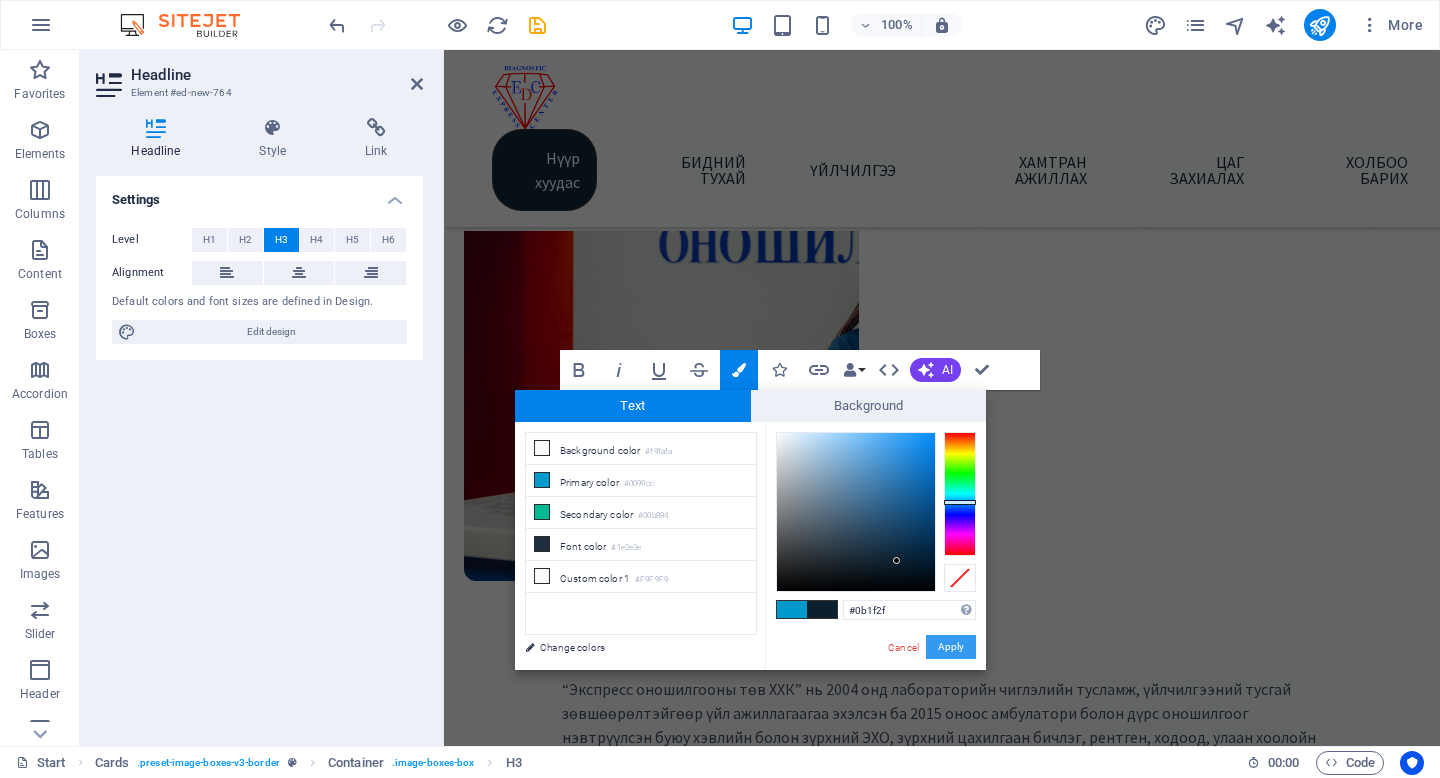 click on "Apply" at bounding box center (951, 647) 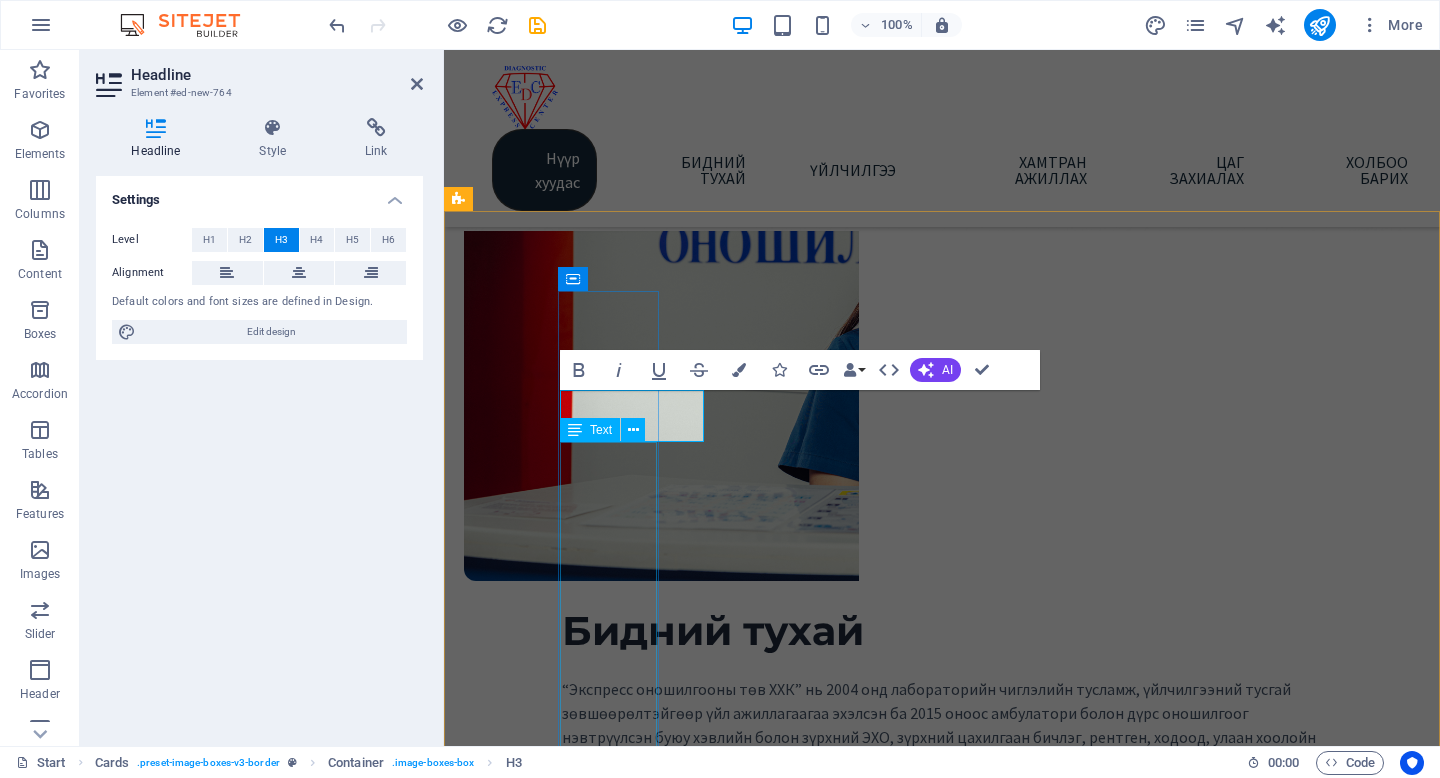 click on "Lorem ipsum dolor sit amet, consectetuer adipiscing elit. Aenean commodo ligula eget dolor. Lorem ipsum dolor sit amet." at bounding box center [510, 1403] 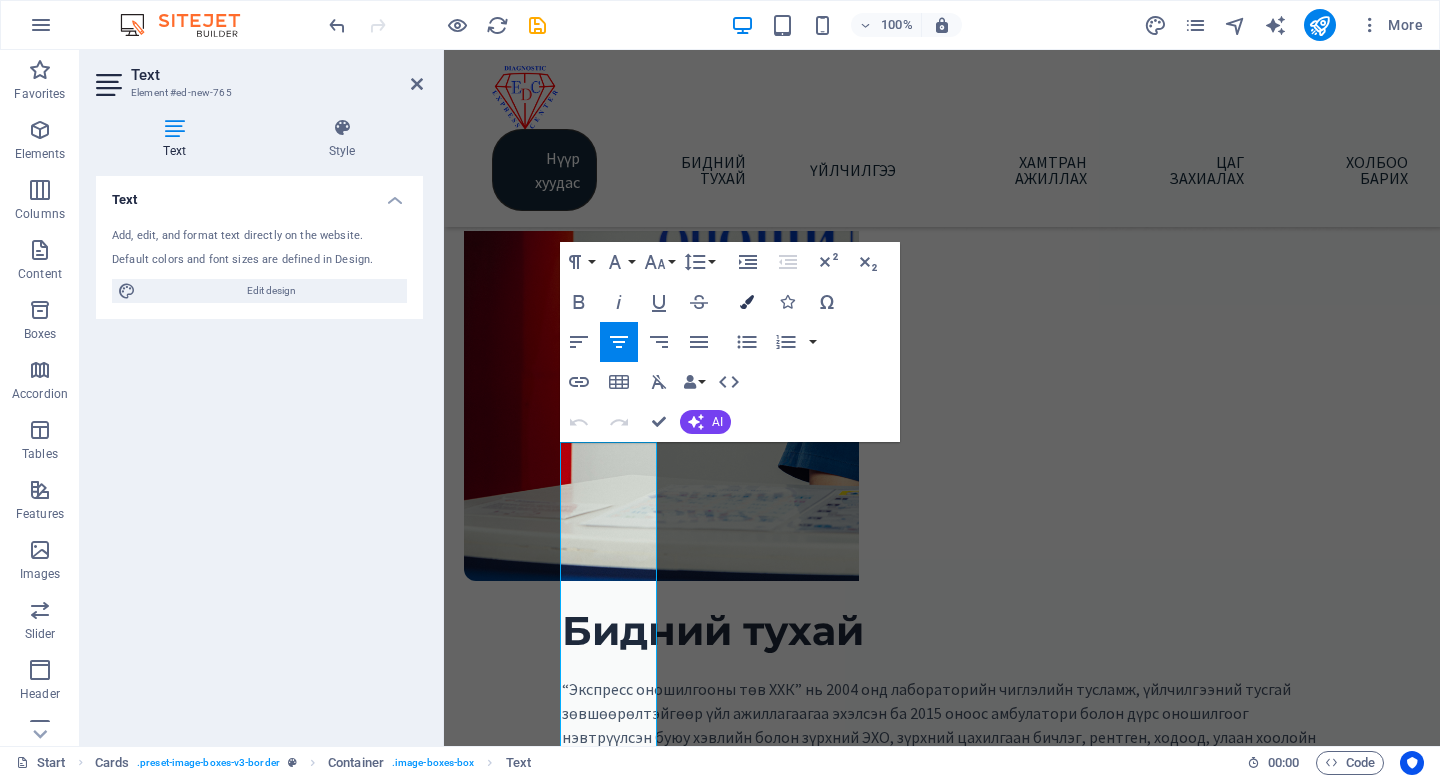 click on "Colors" at bounding box center (747, 302) 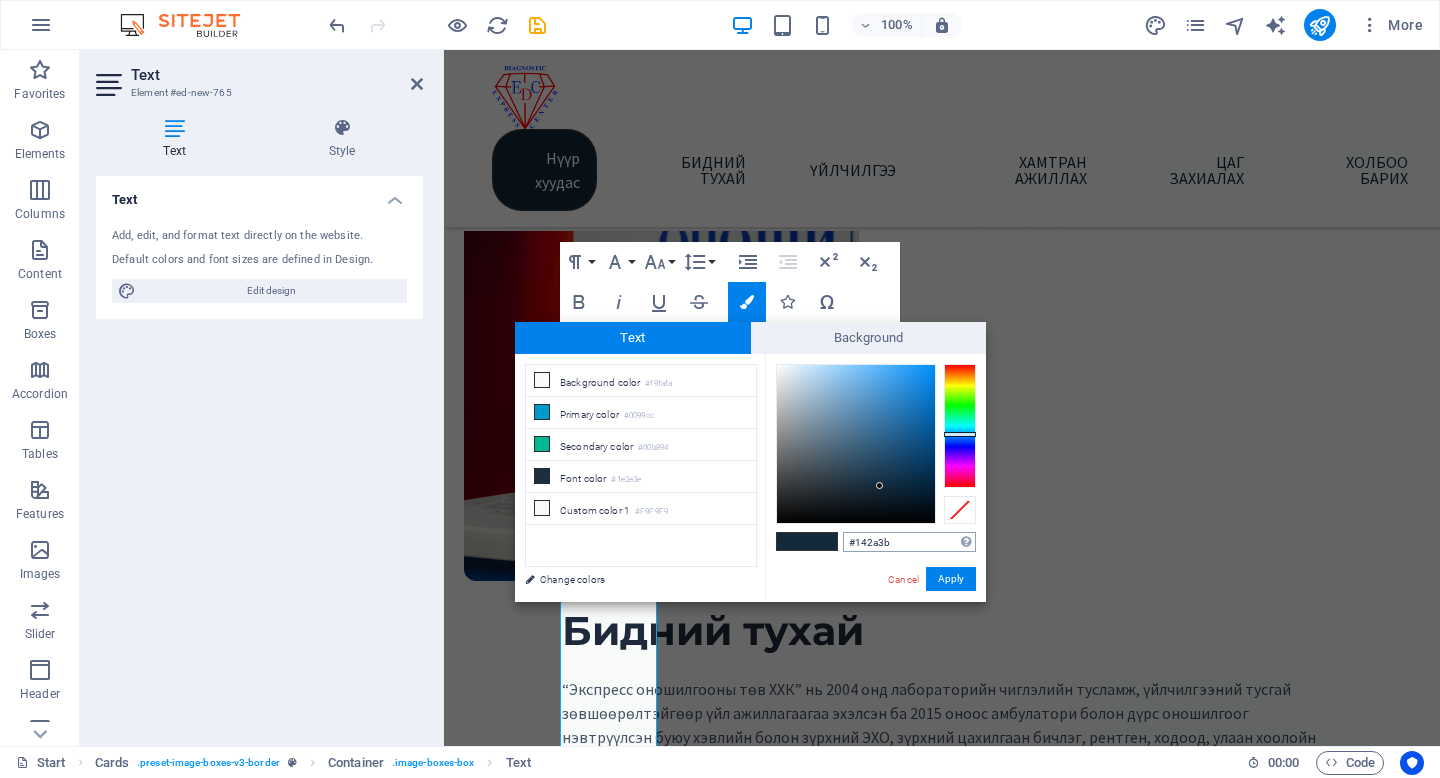 drag, startPoint x: 905, startPoint y: 544, endPoint x: 844, endPoint y: 544, distance: 61 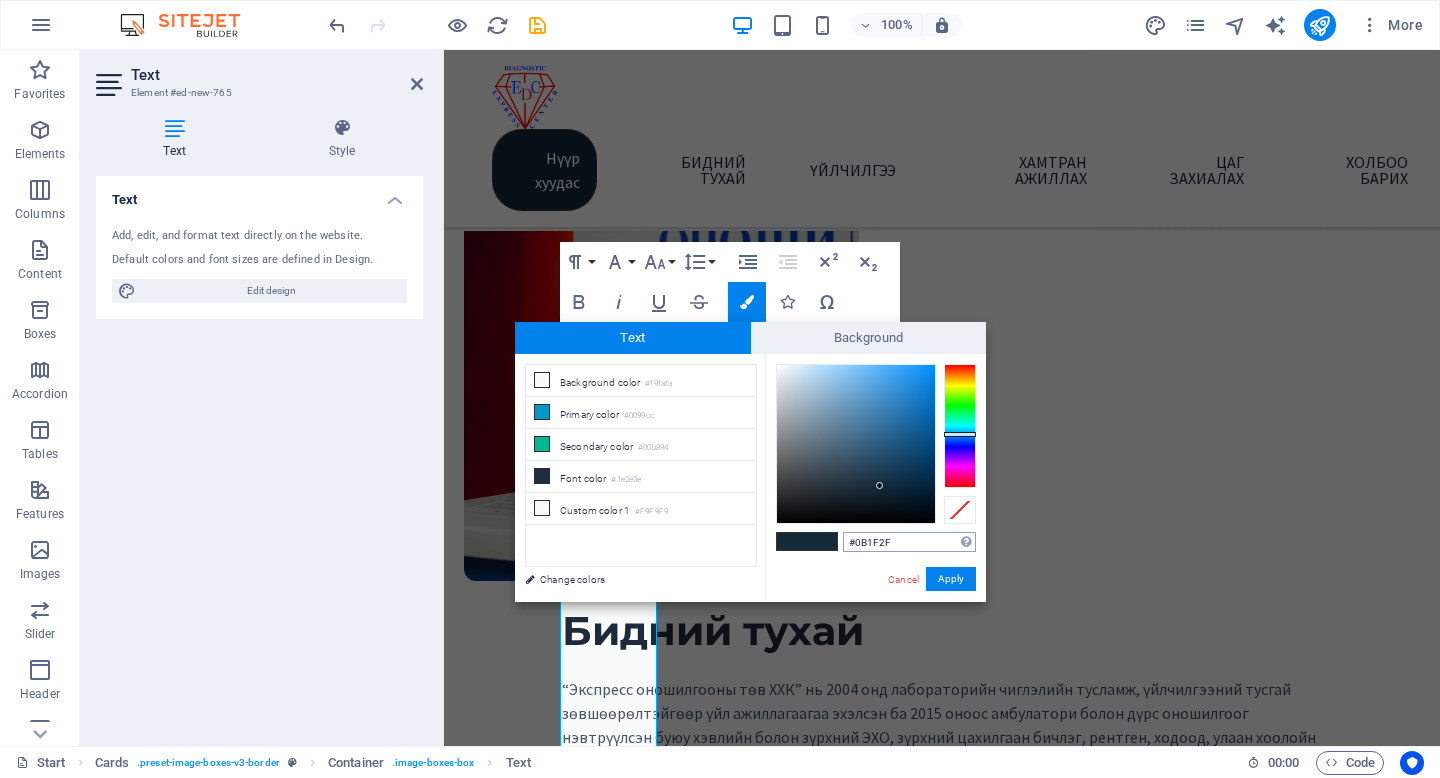 type on "#0b1f2f" 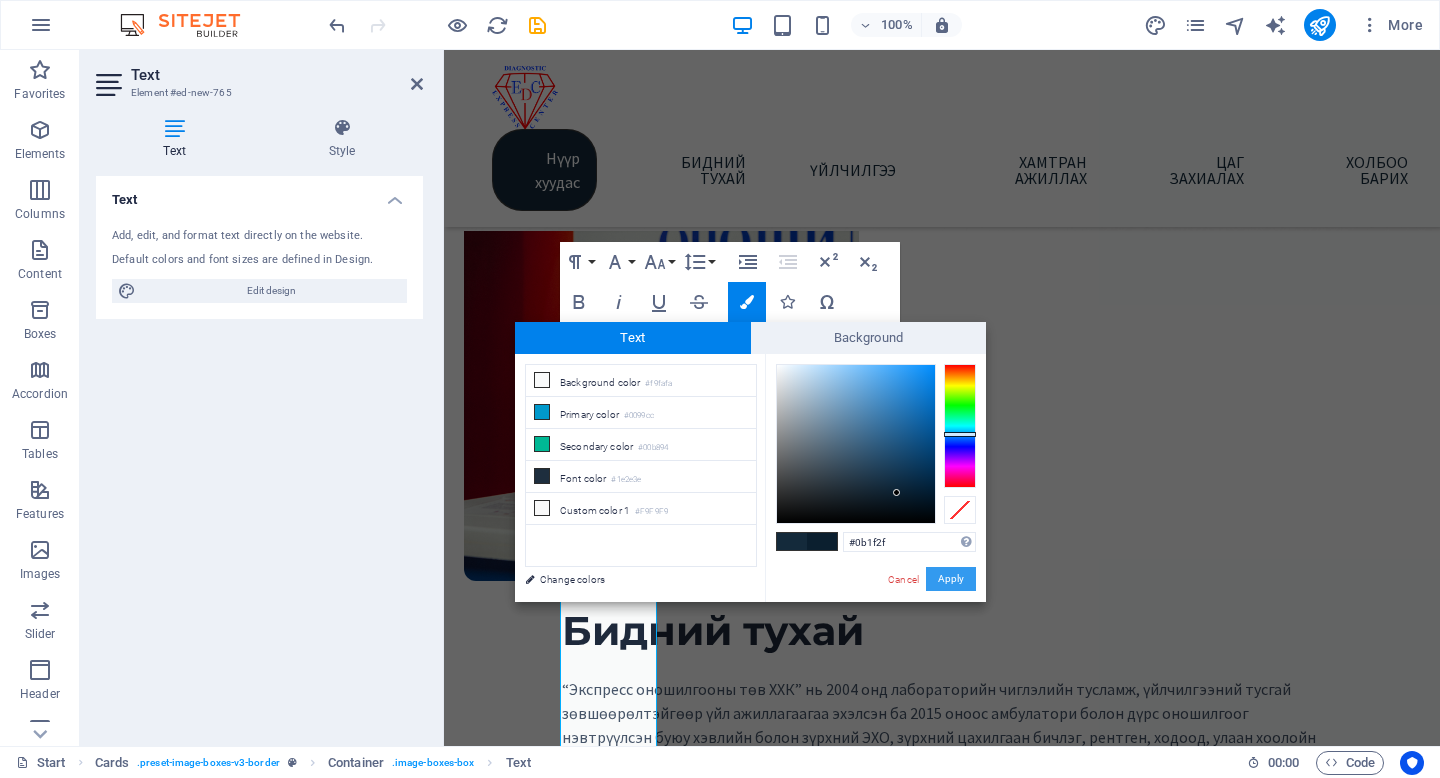 click on "Apply" at bounding box center (951, 579) 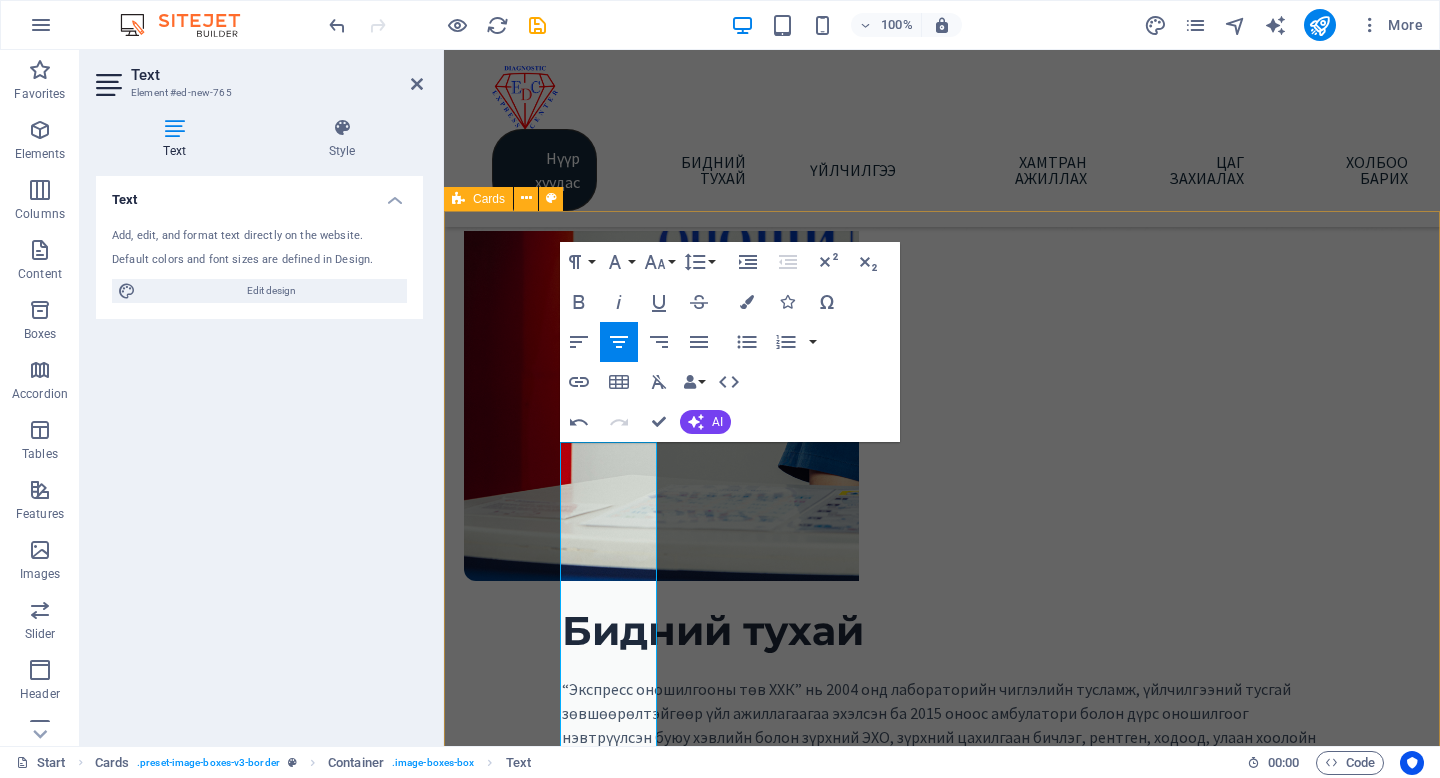 click on "Headline Lorem ipsum dolor sit amet, consectetuer adipiscing elit. Aenean commodo ligula eget dolor. Lorem ipsum dolor sit amet. Headline Lorem ipsum dolor sit amet, consectetuer adipiscing elit. Aenean commodo ligula eget dolor. Lorem ipsum dolor sit amet. Headline Lorem ipsum dolor sit amet, consectetuer adipiscing elit. Aenean commodo ligula eget dolor. Lorem ipsum dolor sit amet." at bounding box center (942, 1835) 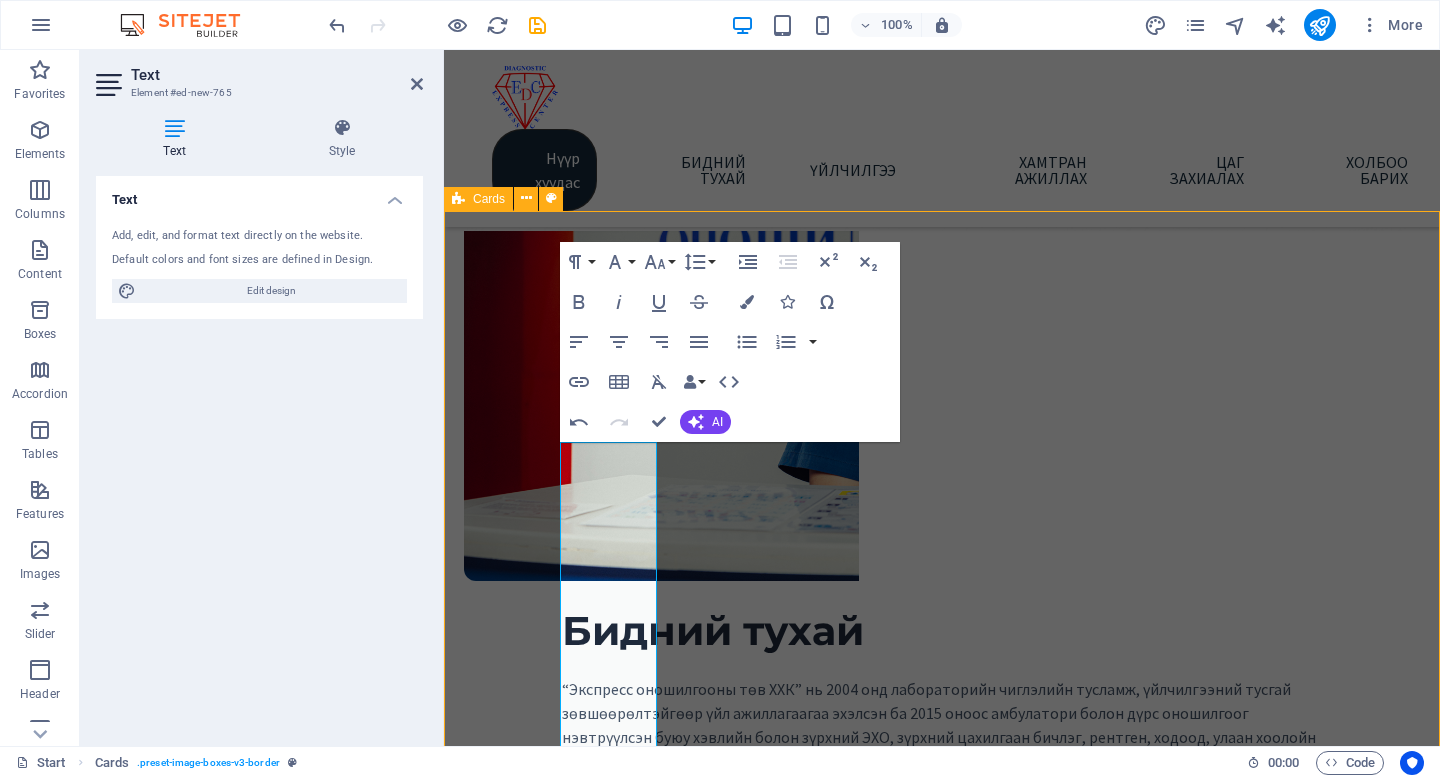 scroll, scrollTop: 593, scrollLeft: 0, axis: vertical 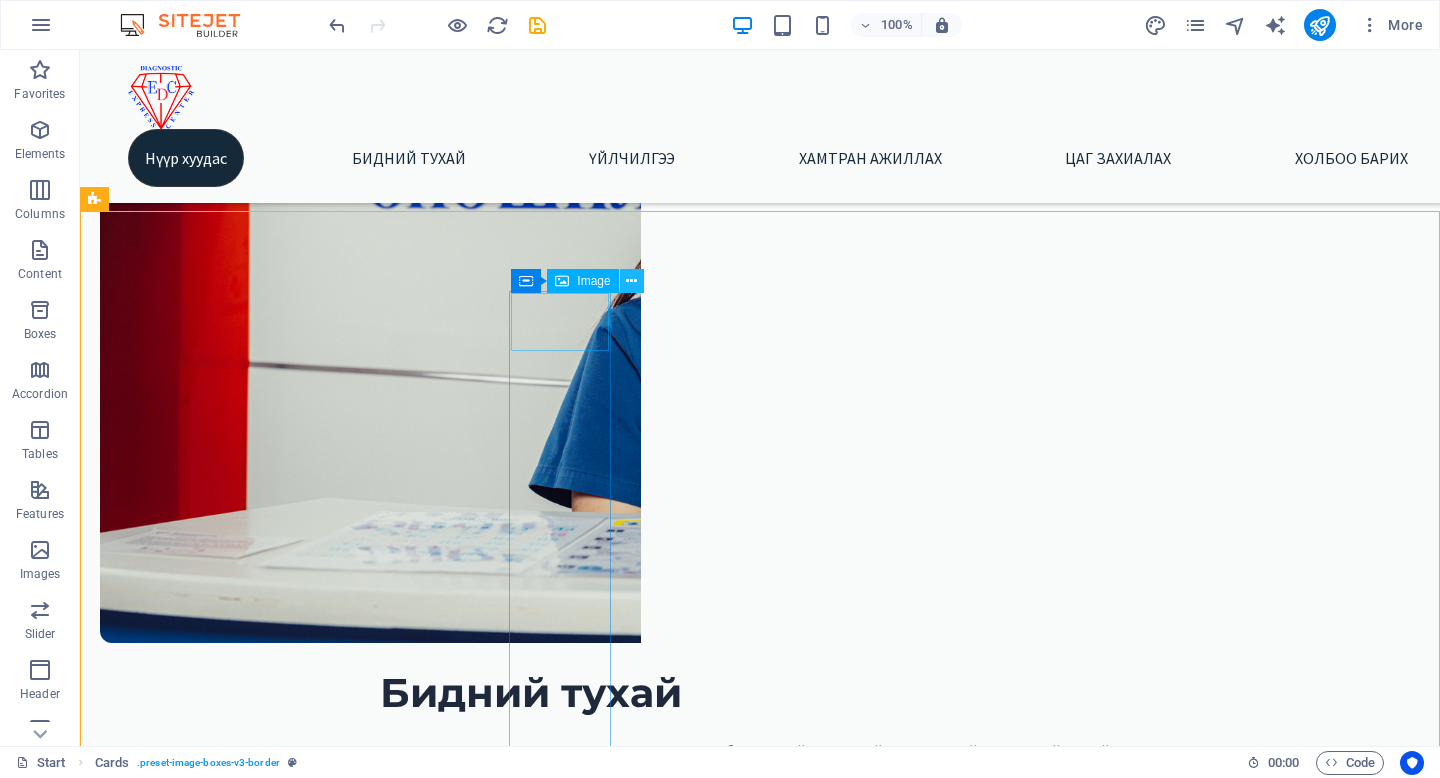 click at bounding box center (631, 281) 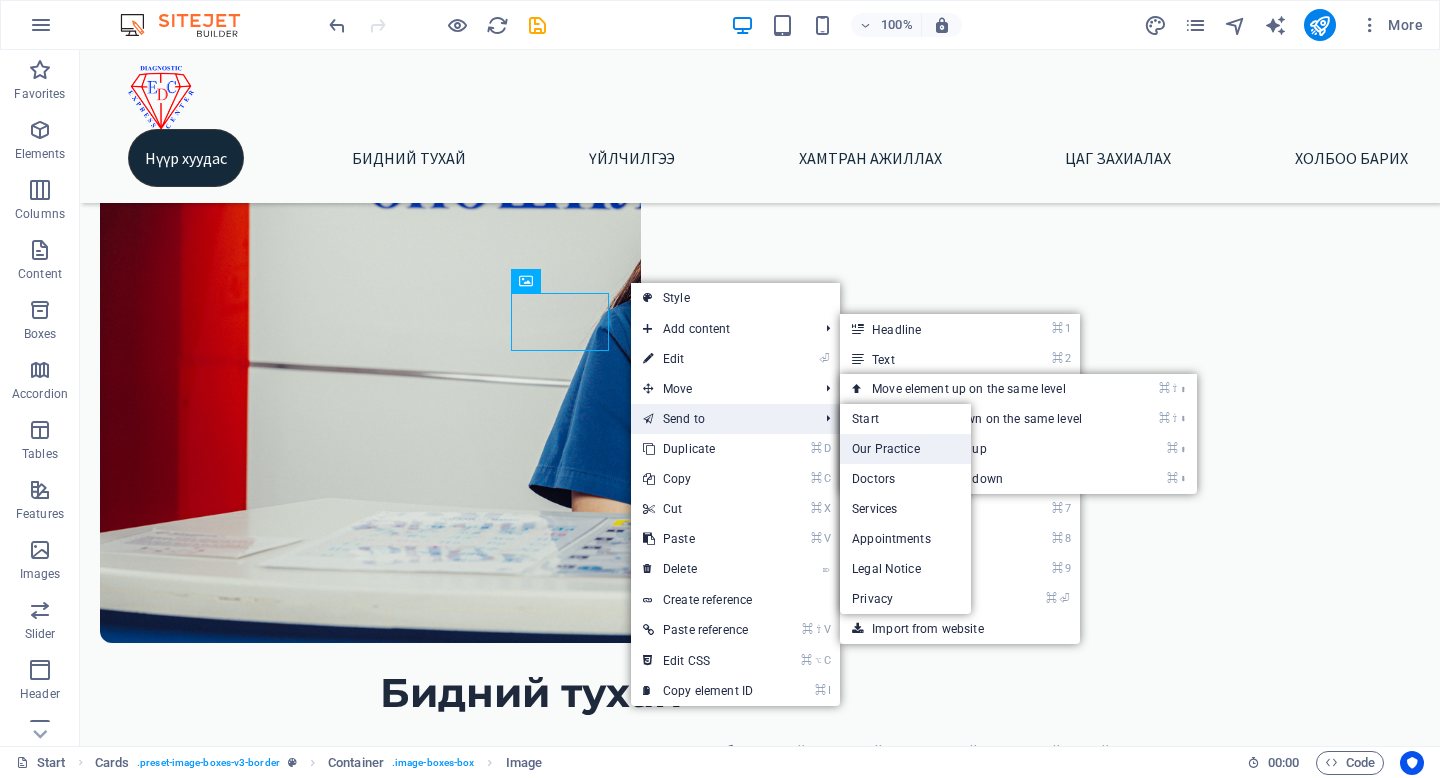 click on "Our Practice" at bounding box center (905, 449) 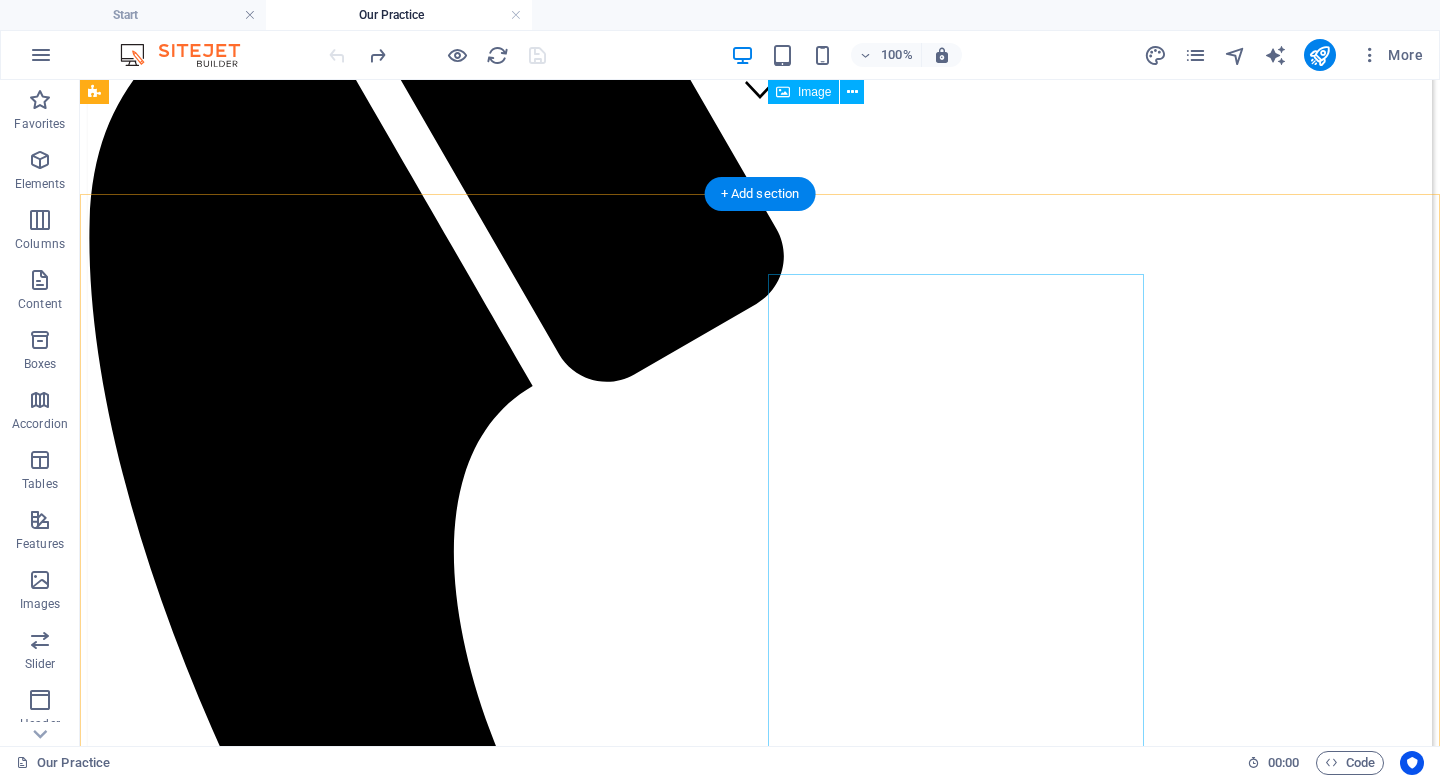 scroll, scrollTop: 285, scrollLeft: 0, axis: vertical 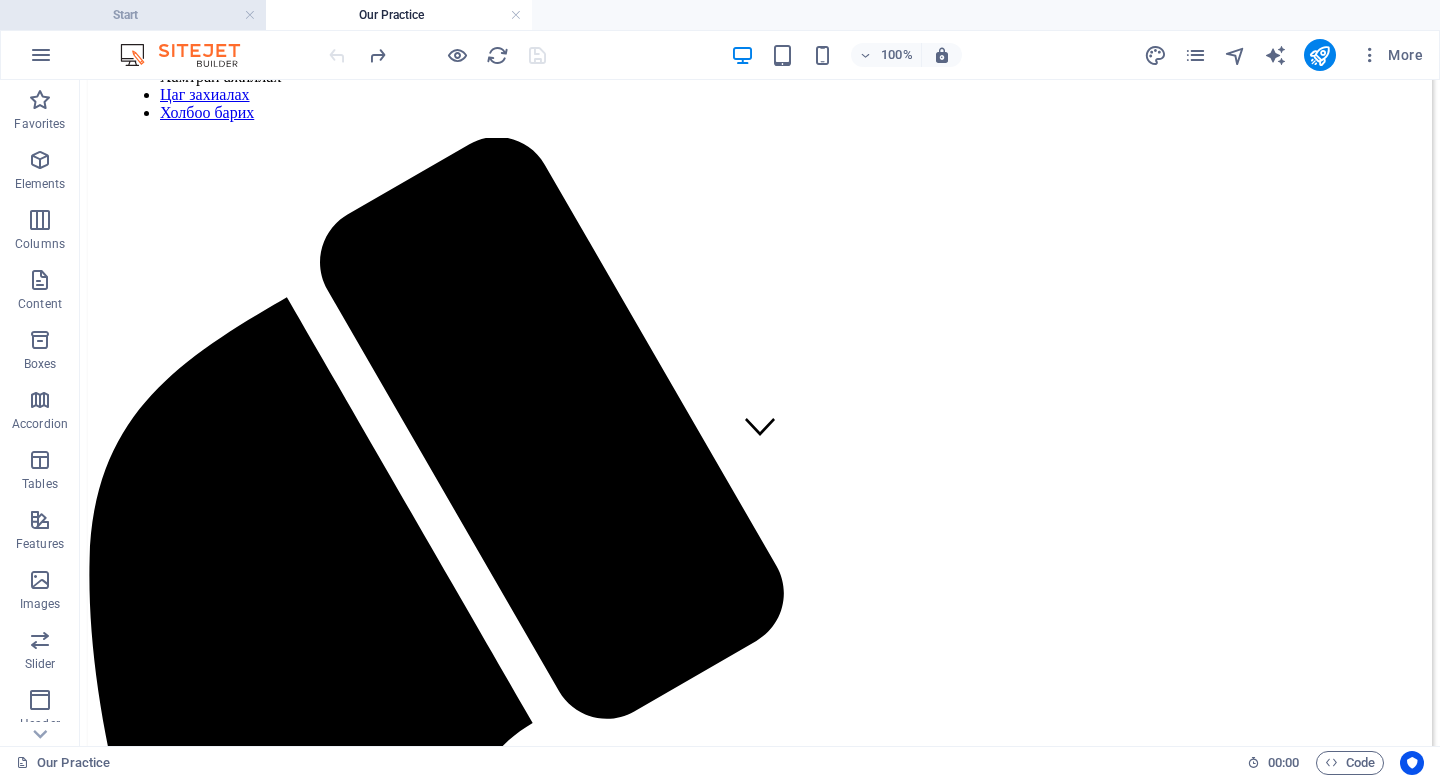 click on "Start" at bounding box center [133, 15] 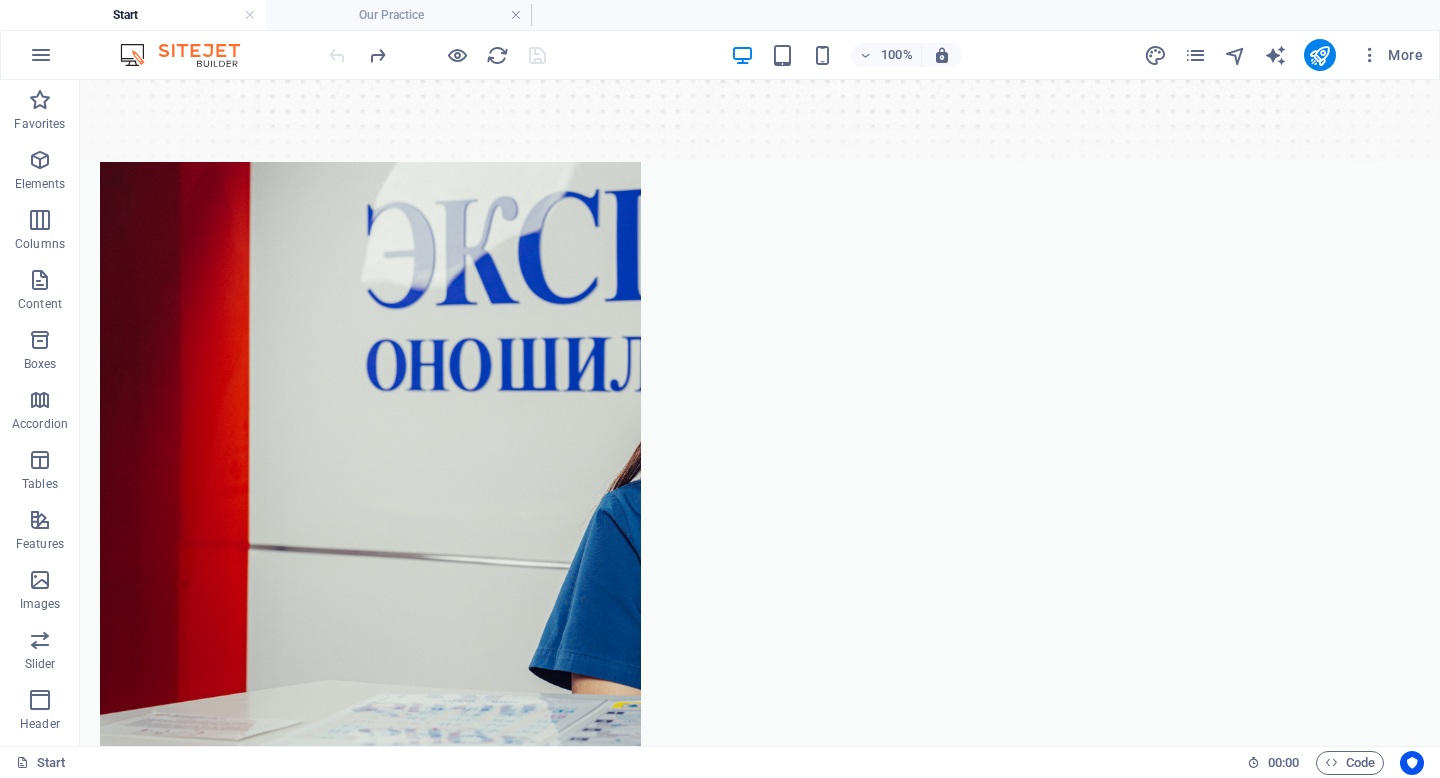 scroll, scrollTop: 0, scrollLeft: 0, axis: both 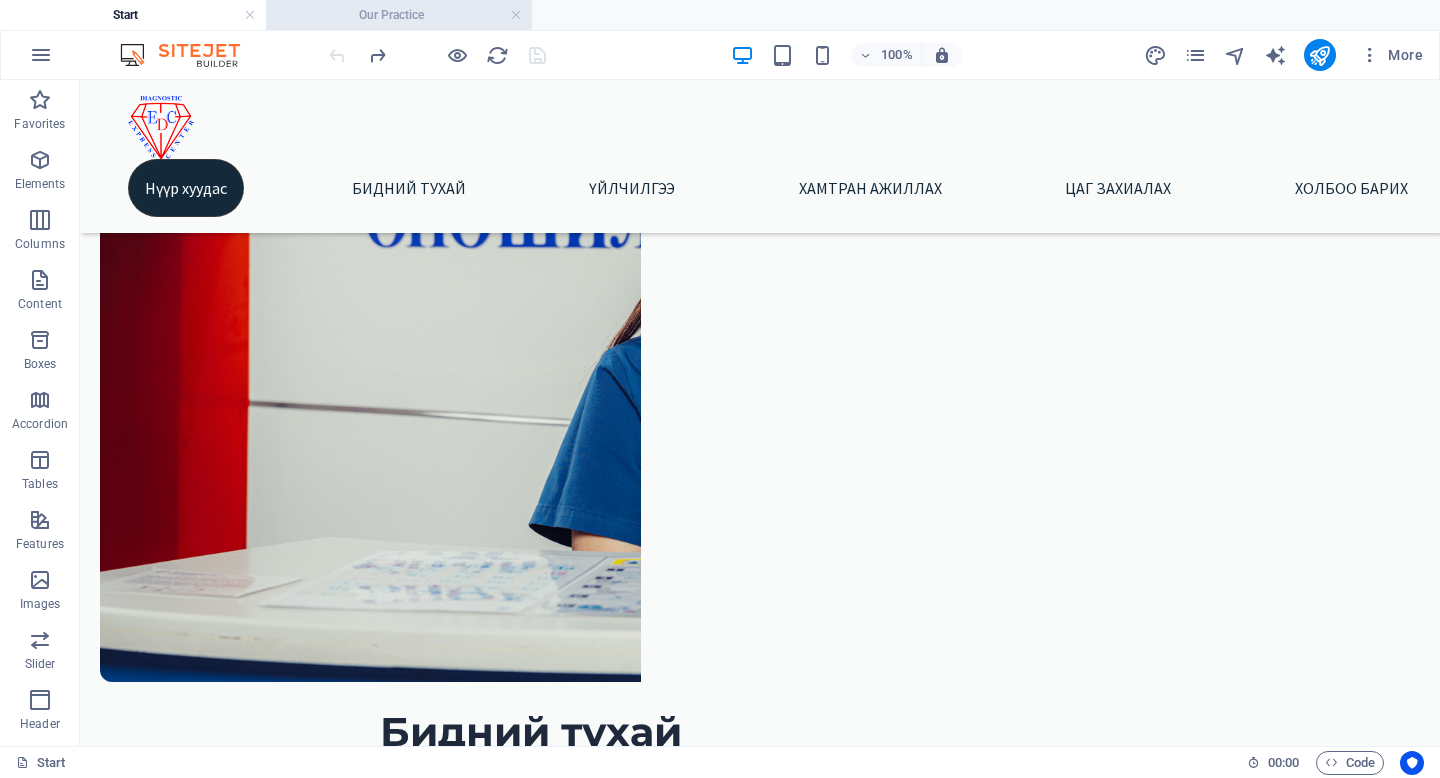 click on "Our Practice" at bounding box center [399, 15] 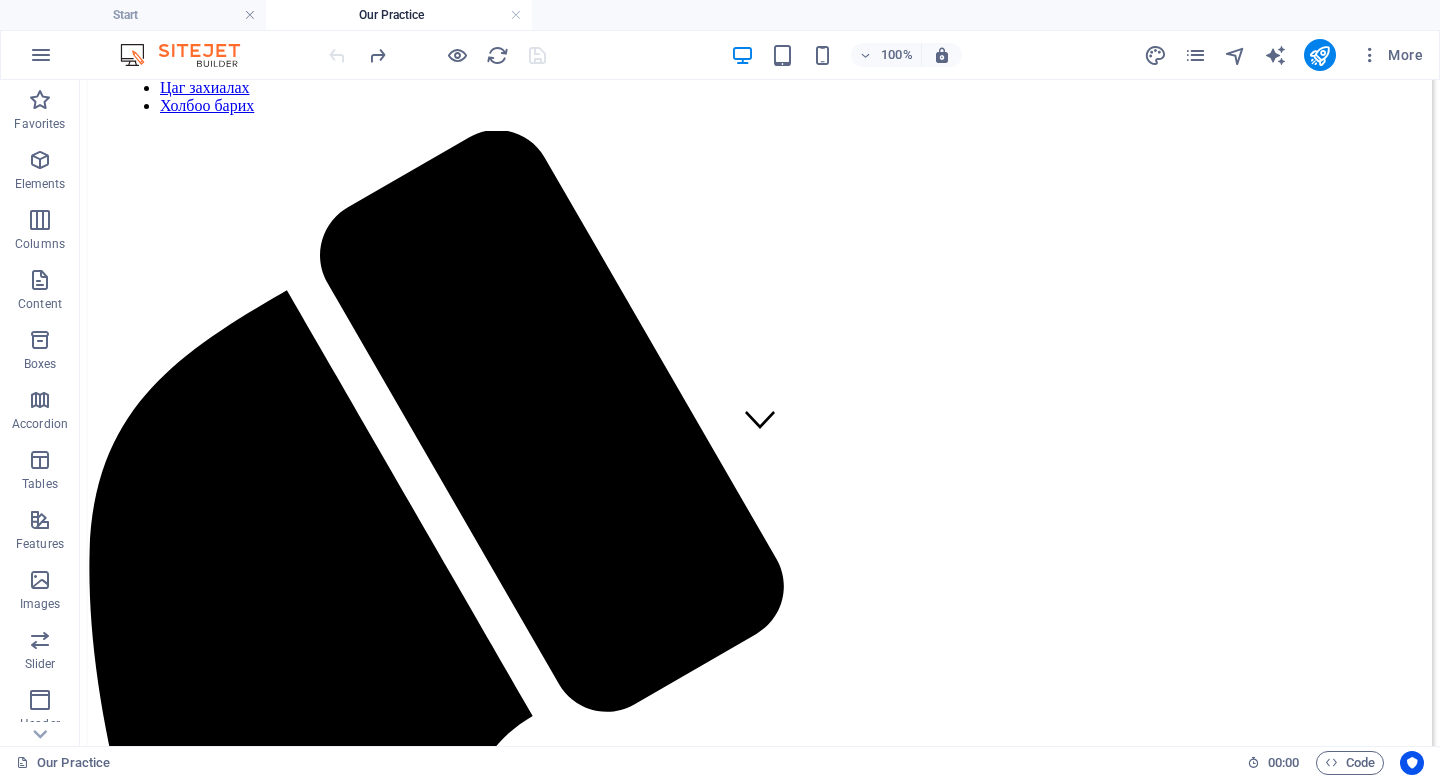scroll, scrollTop: 0, scrollLeft: 0, axis: both 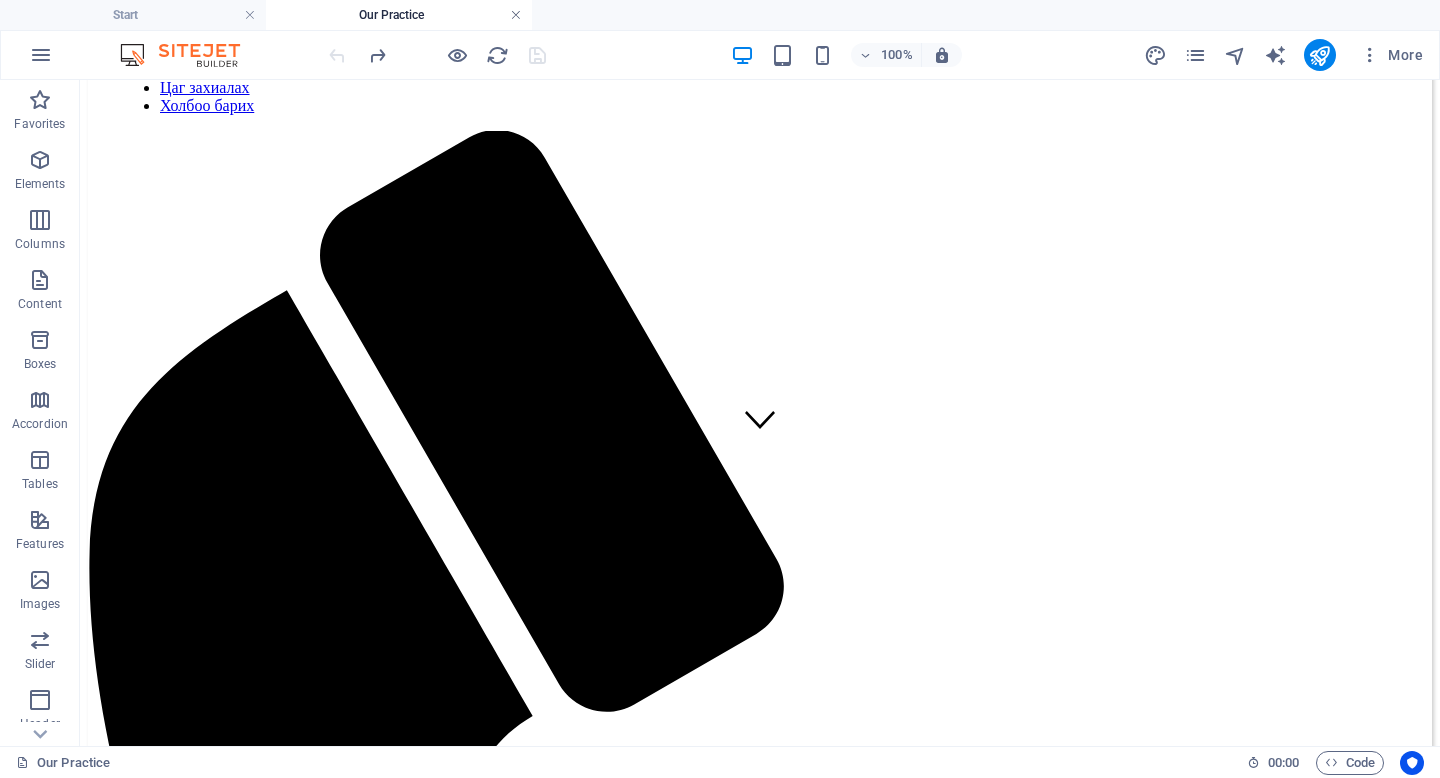 click at bounding box center (516, 15) 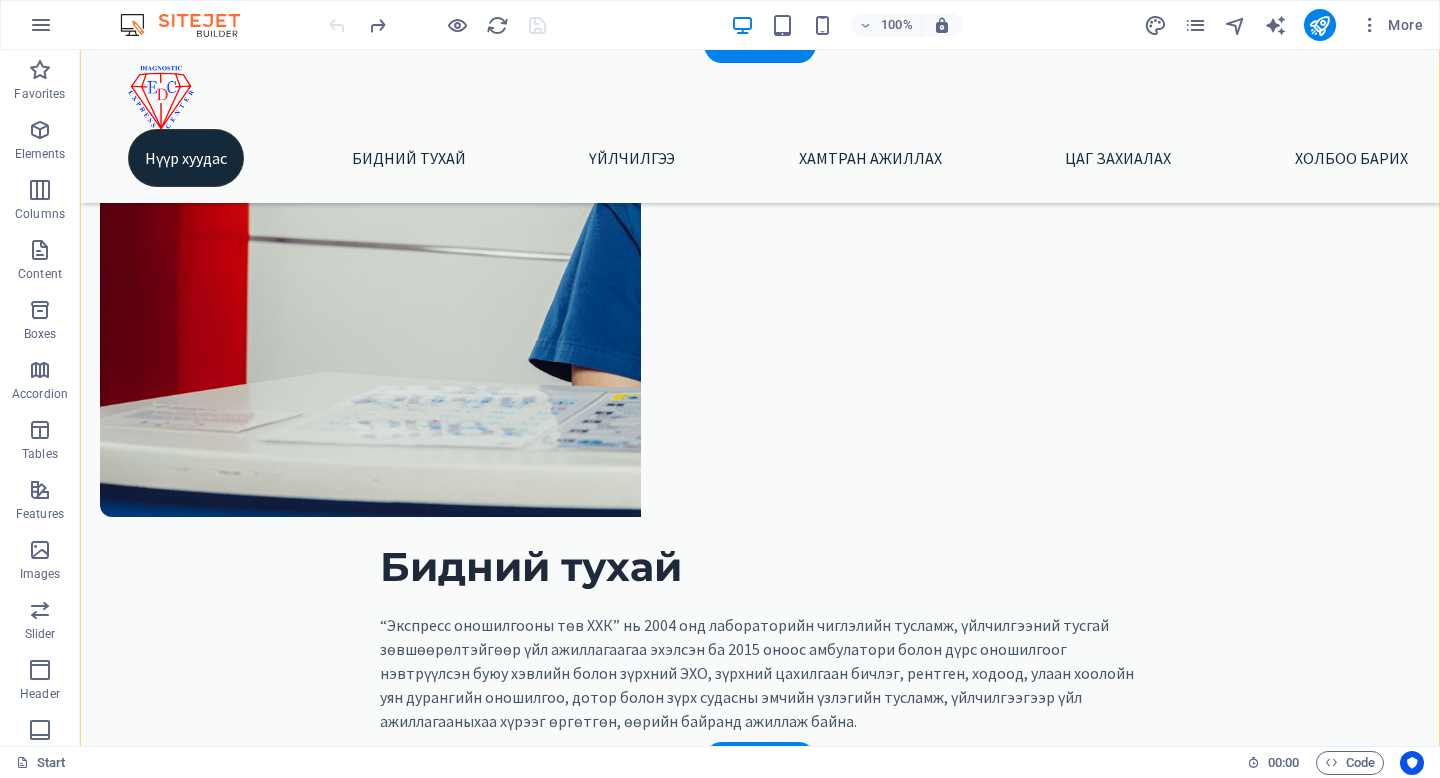 scroll, scrollTop: 705, scrollLeft: 0, axis: vertical 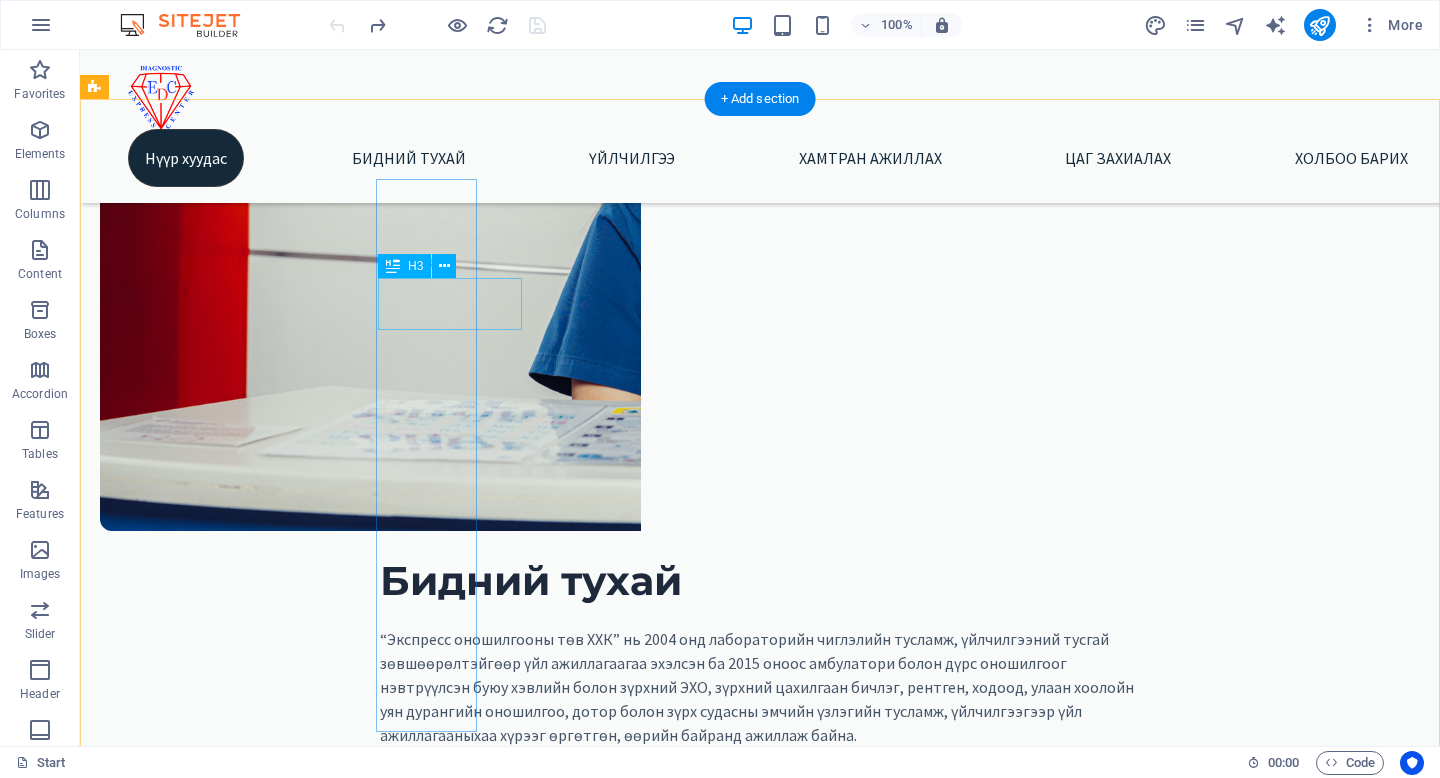 click on "Headline" at bounding box center (146, 1091) 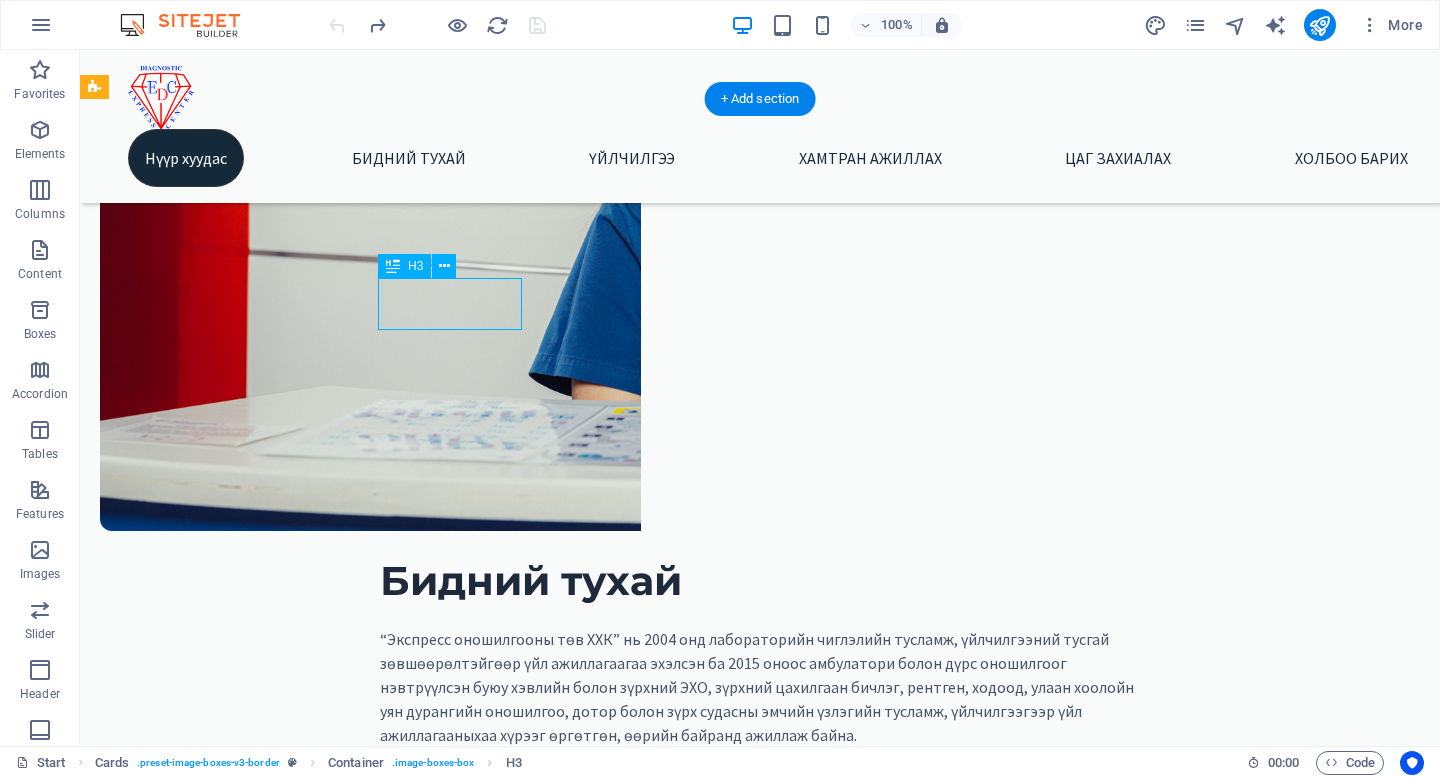 click on "Headline" at bounding box center [146, 1091] 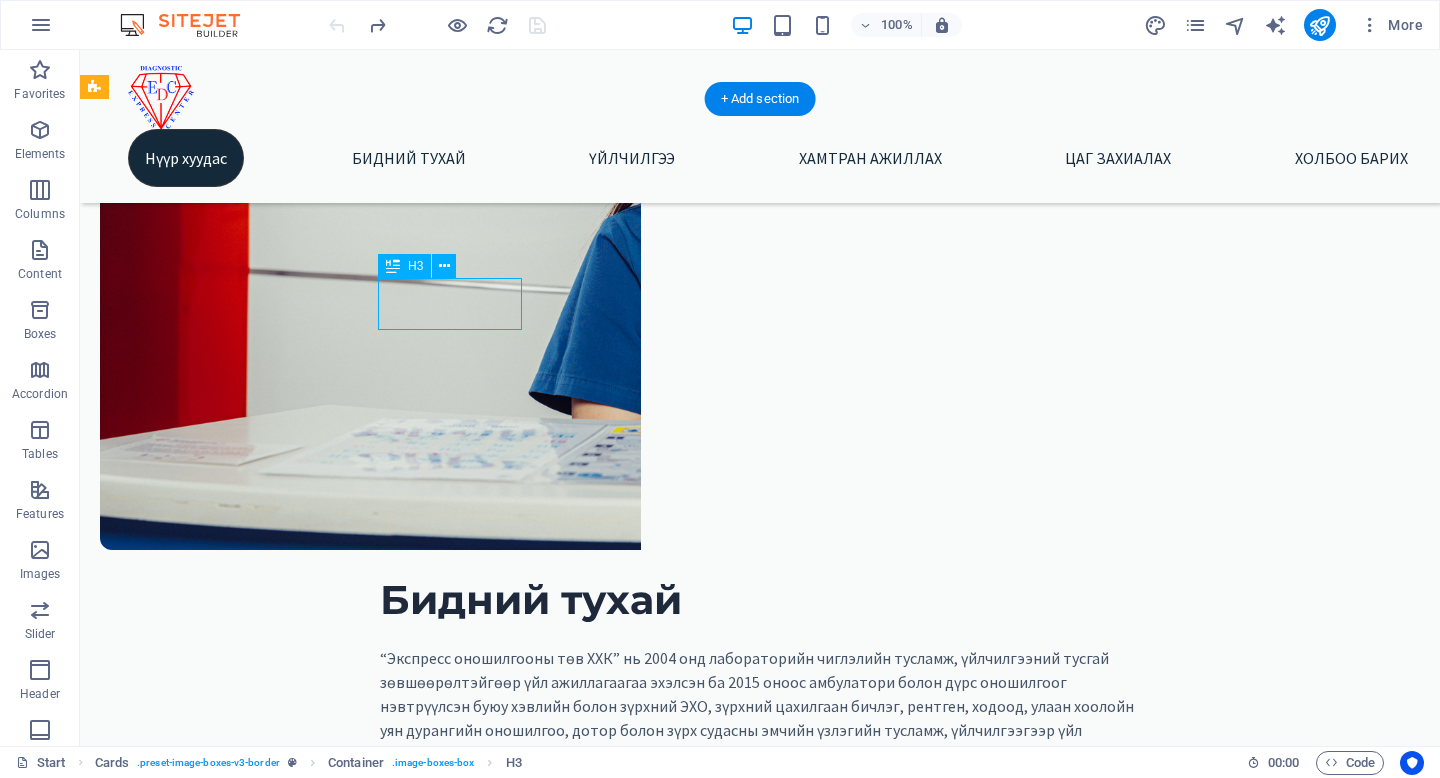 scroll, scrollTop: 627, scrollLeft: 0, axis: vertical 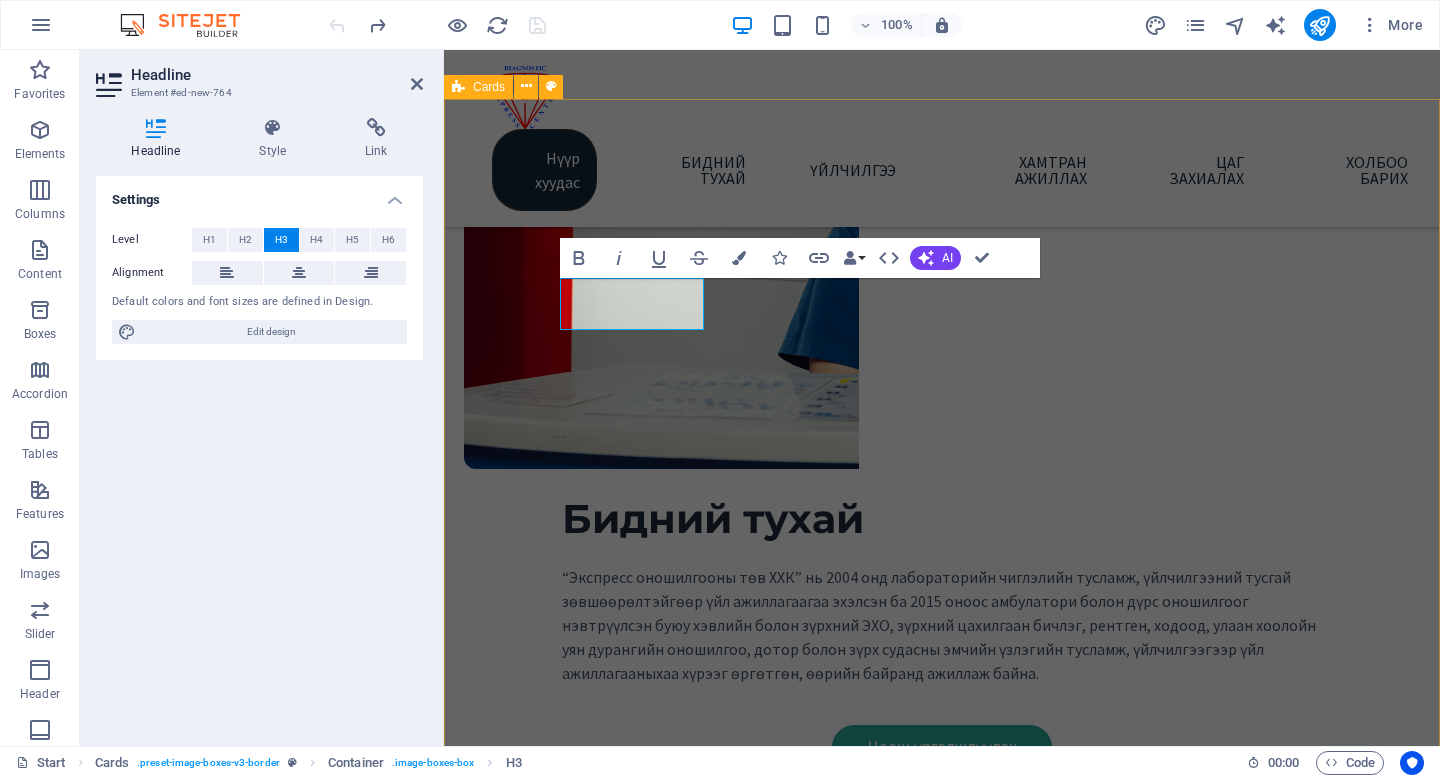 type 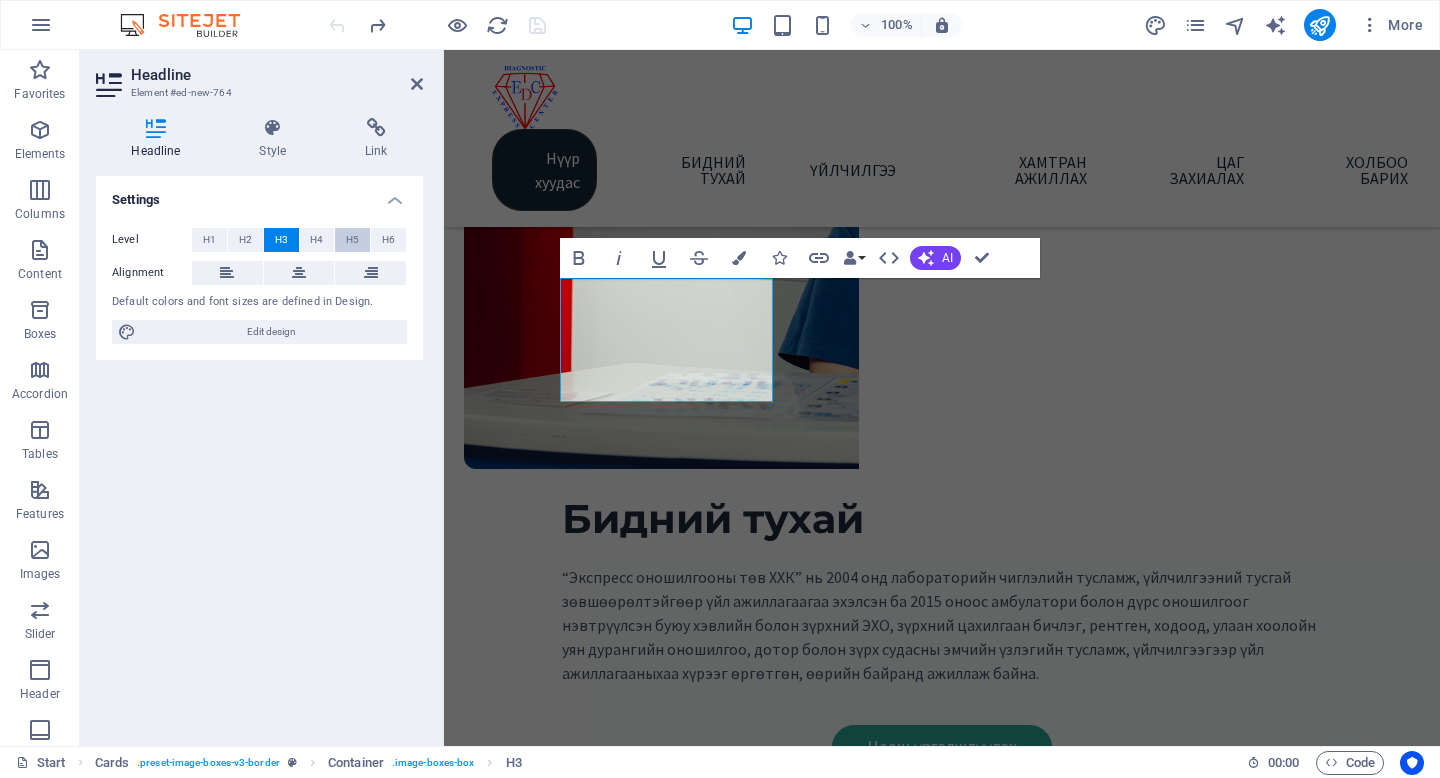 click on "H5" at bounding box center (352, 240) 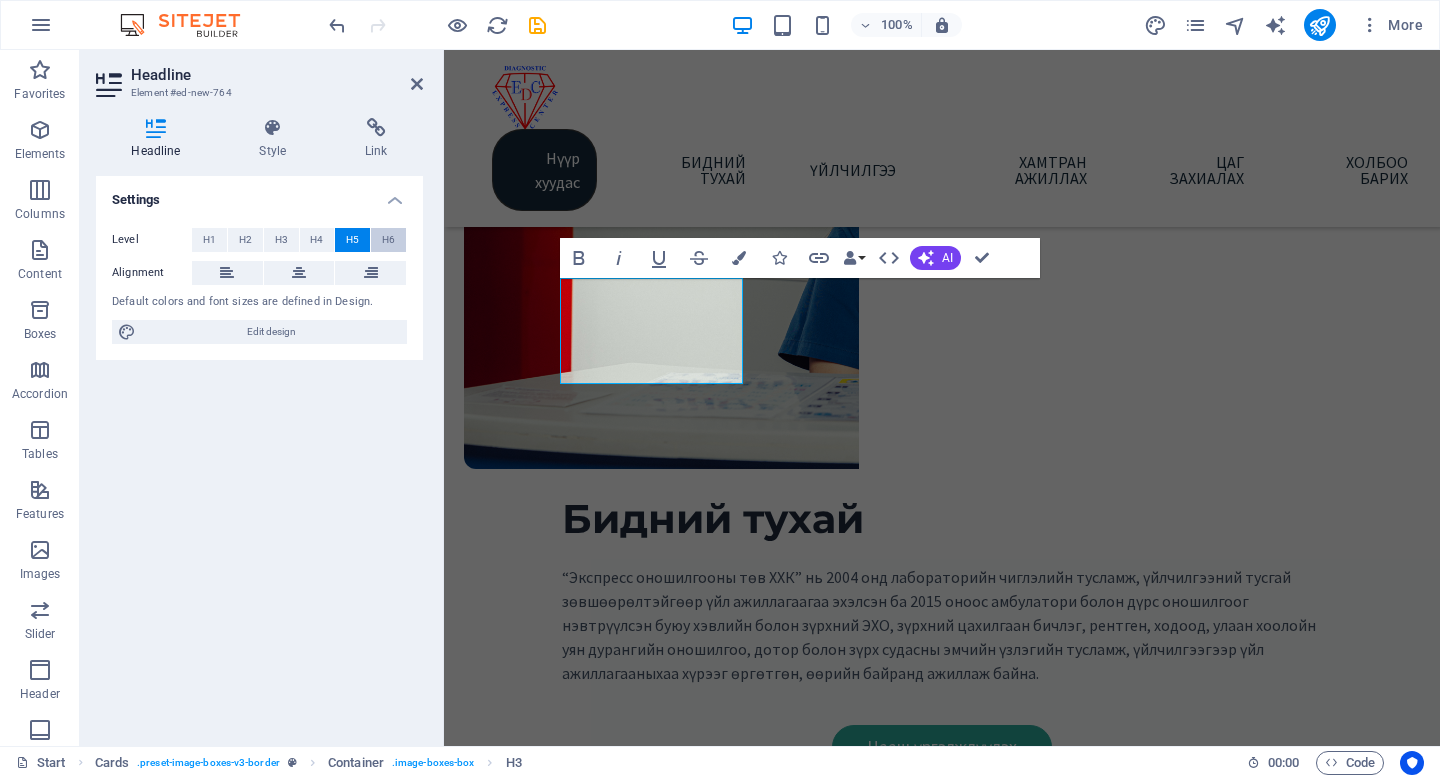 click on "H6" at bounding box center [388, 240] 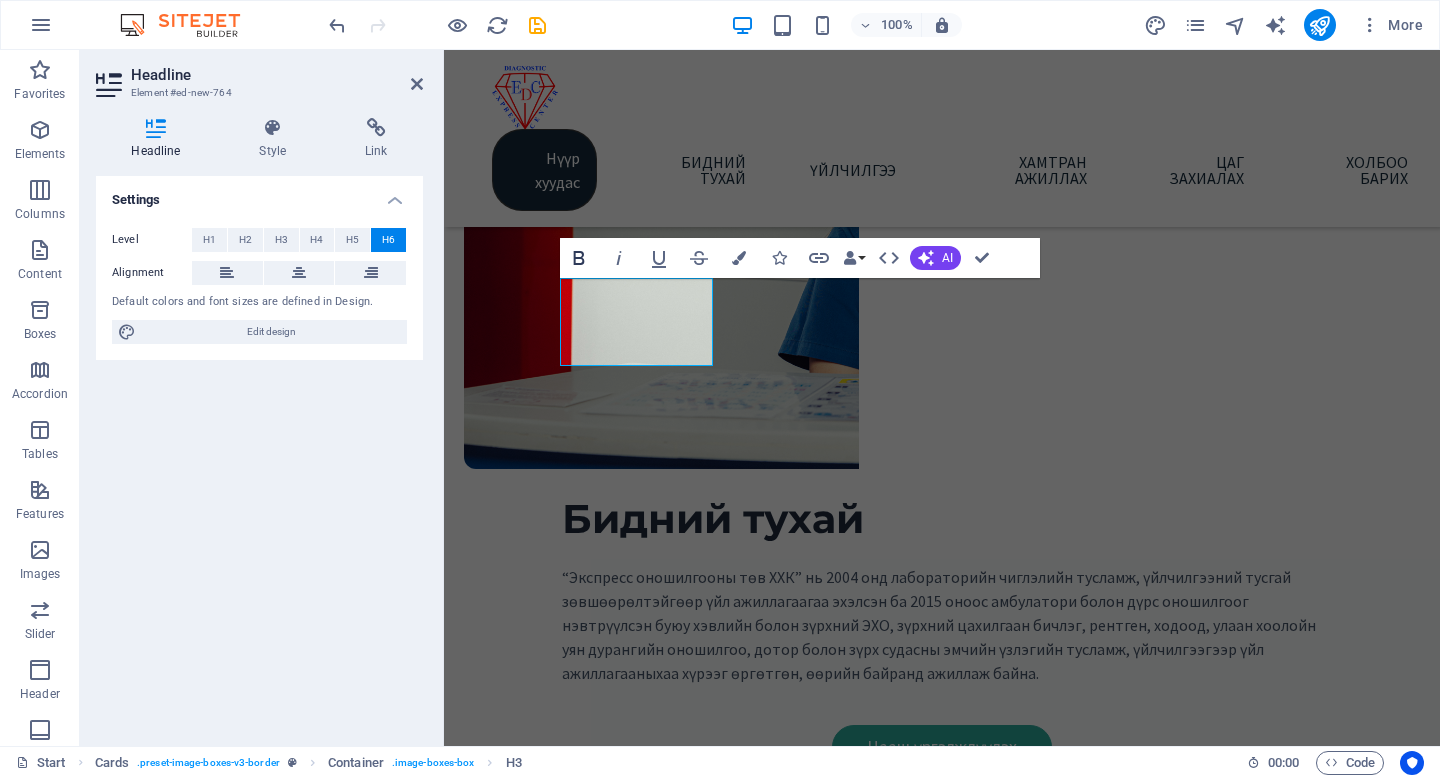 click 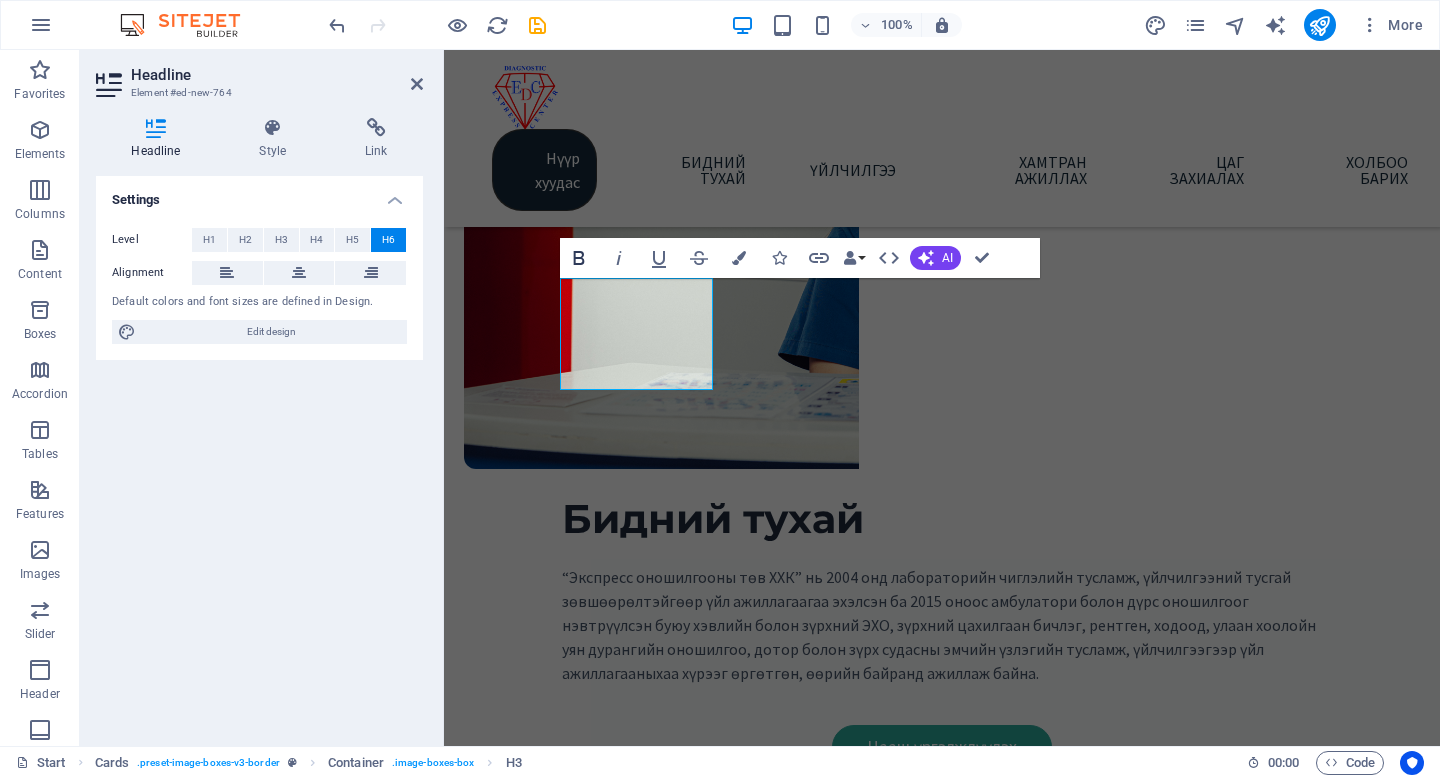 click 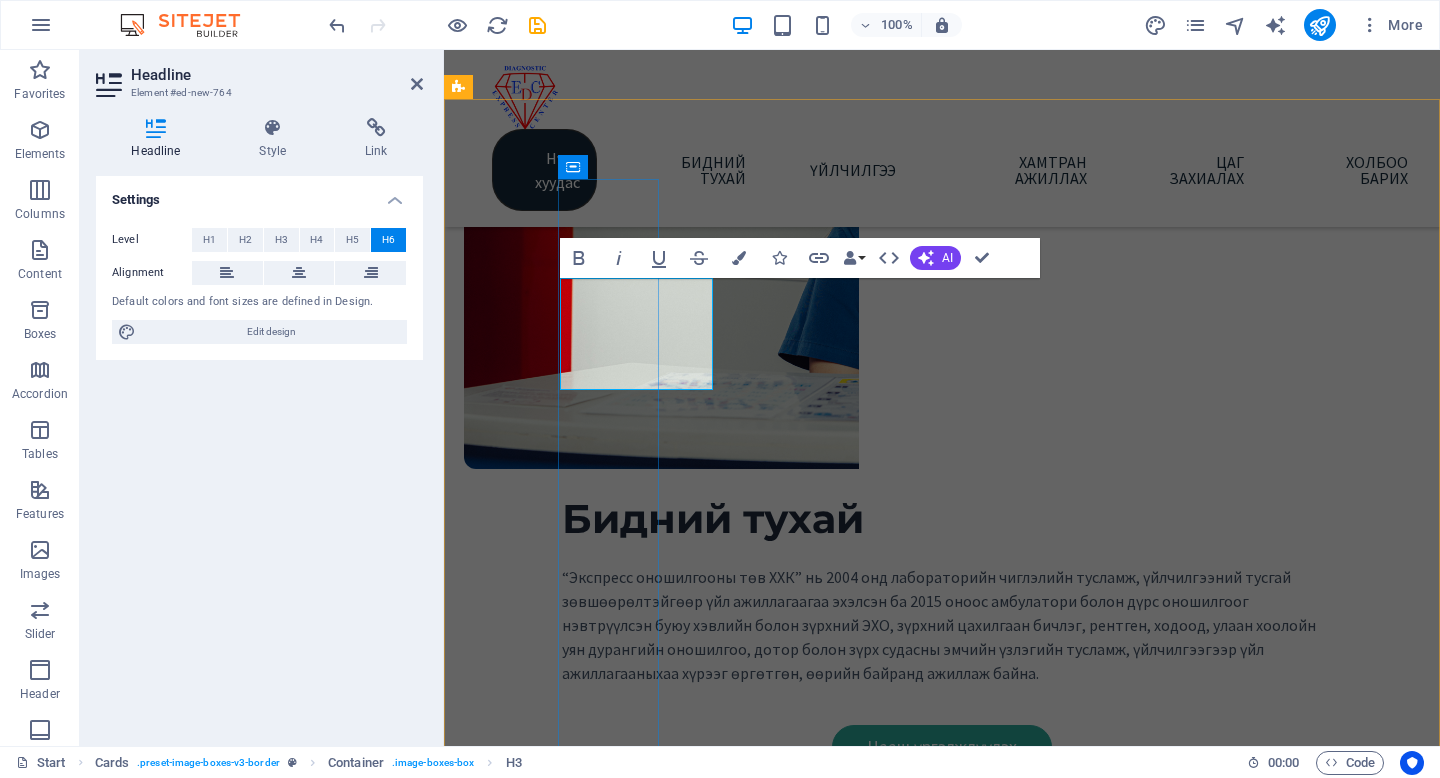click on "Амбулаторын тусламж, үйлчилгээ" at bounding box center [510, 1114] 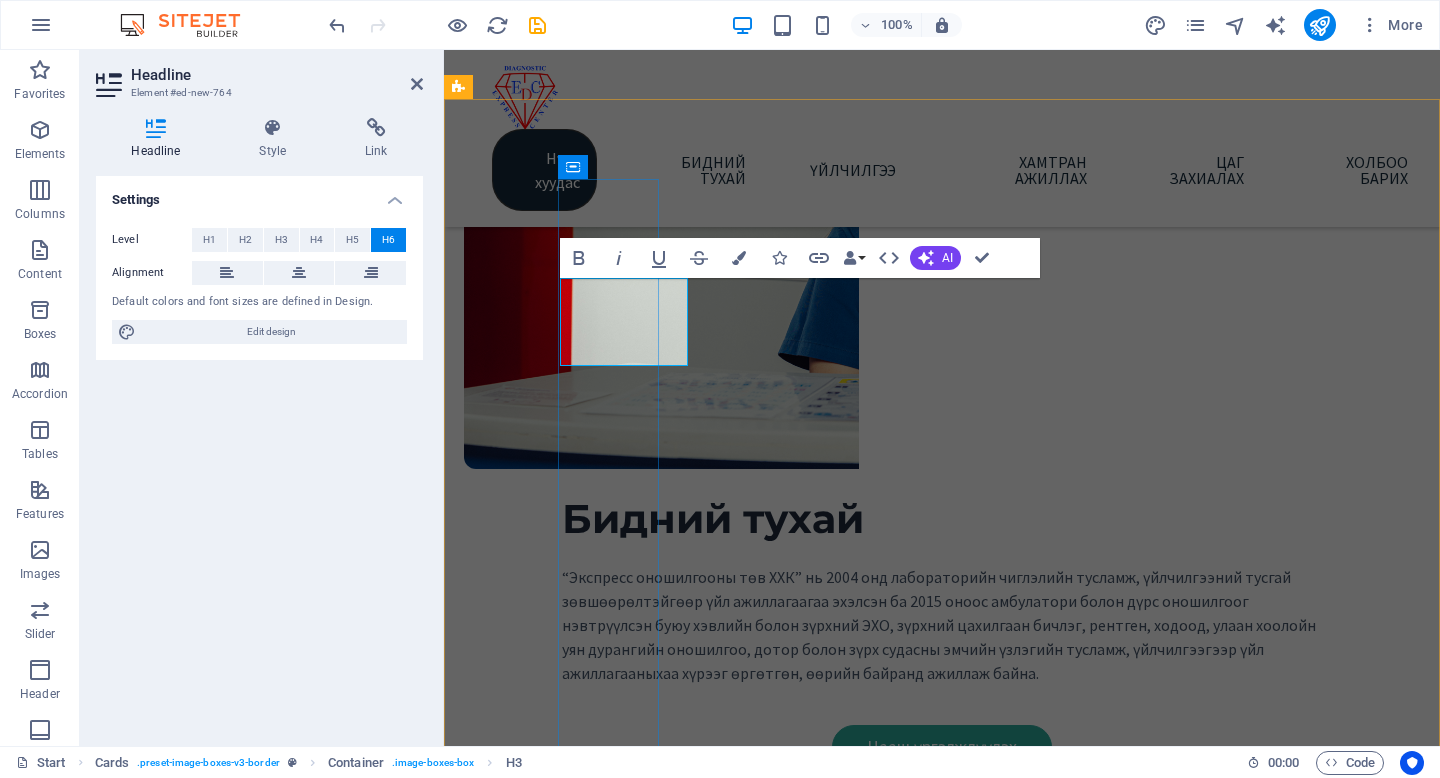 drag, startPoint x: 651, startPoint y: 360, endPoint x: 577, endPoint y: 306, distance: 91.60786 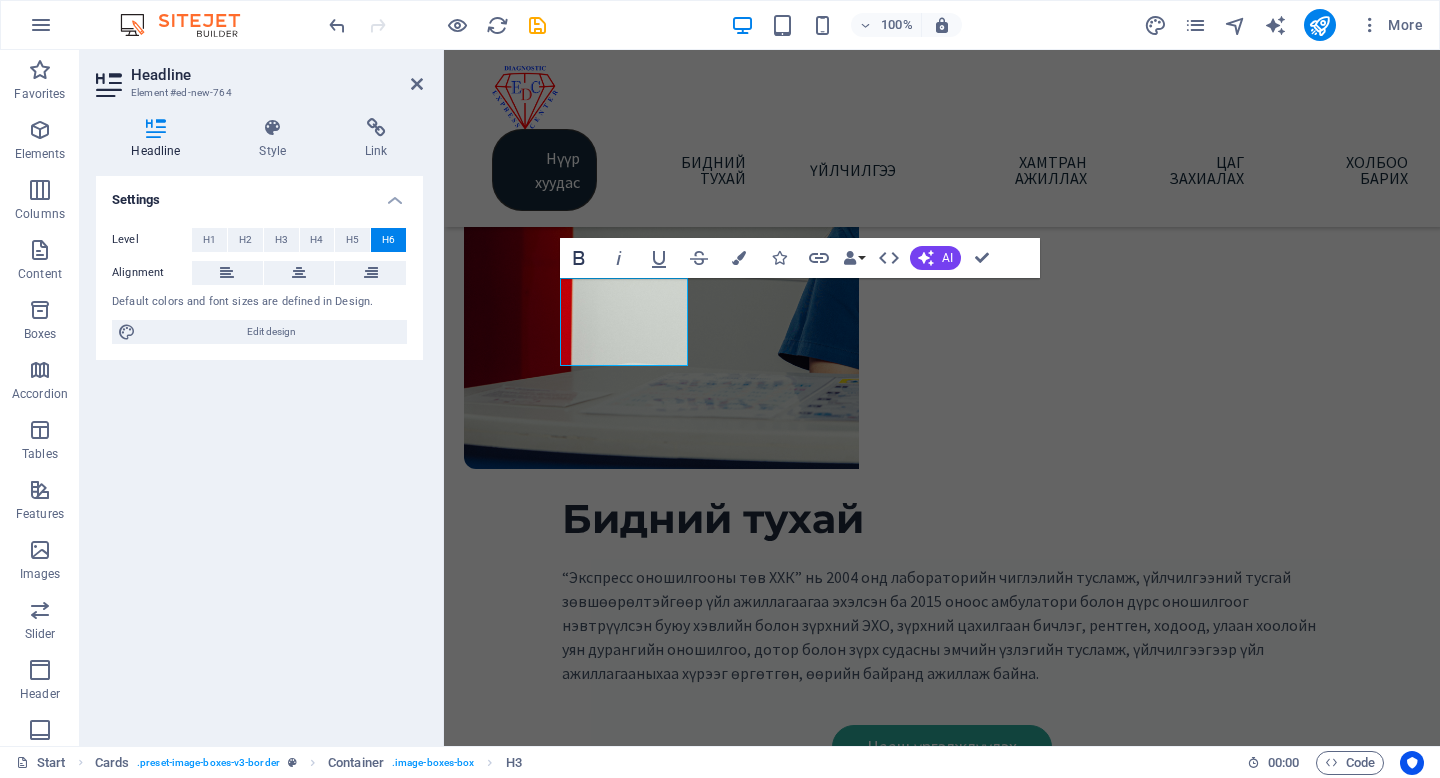 click 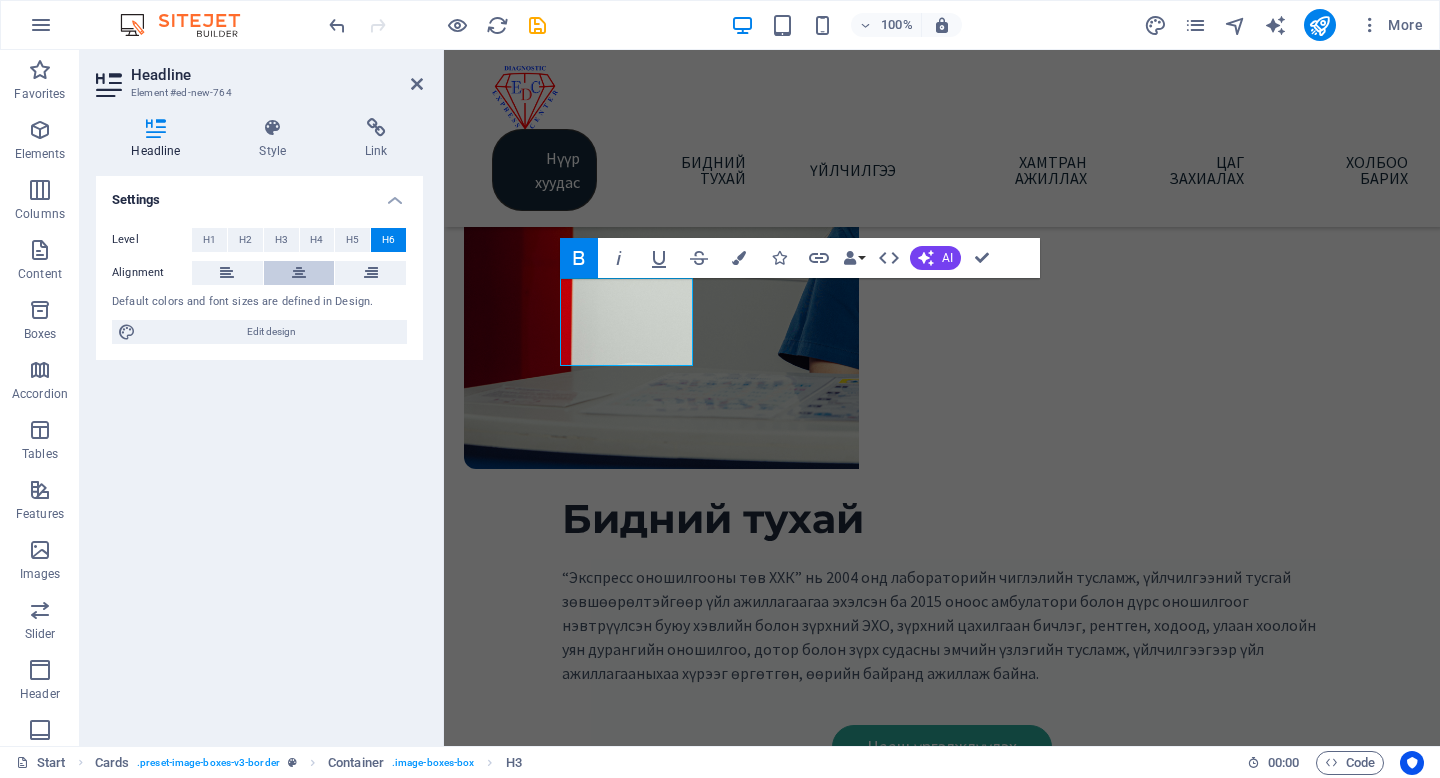 click at bounding box center (299, 273) 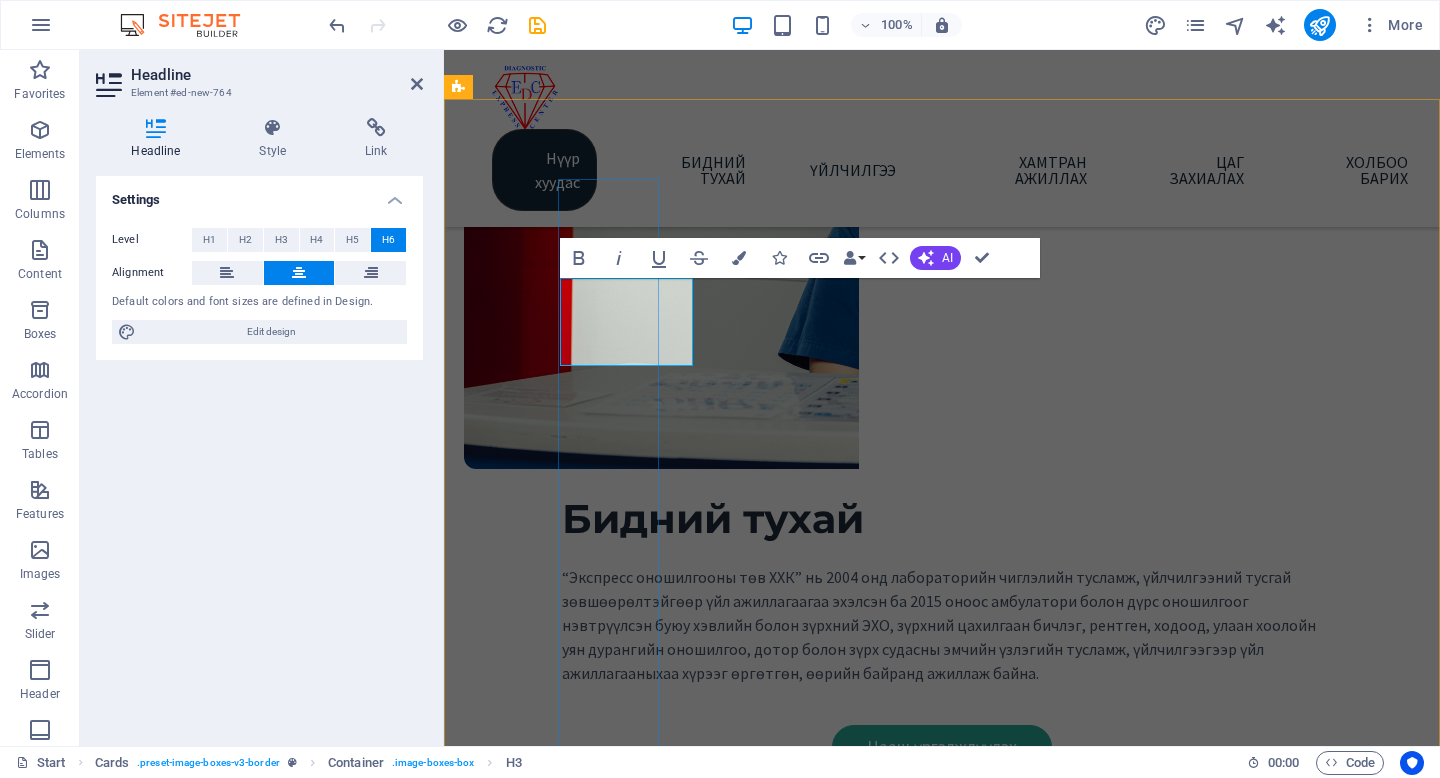 click on "Амбулаторын тусламж, үйлчилгээ" at bounding box center [510, 1115] 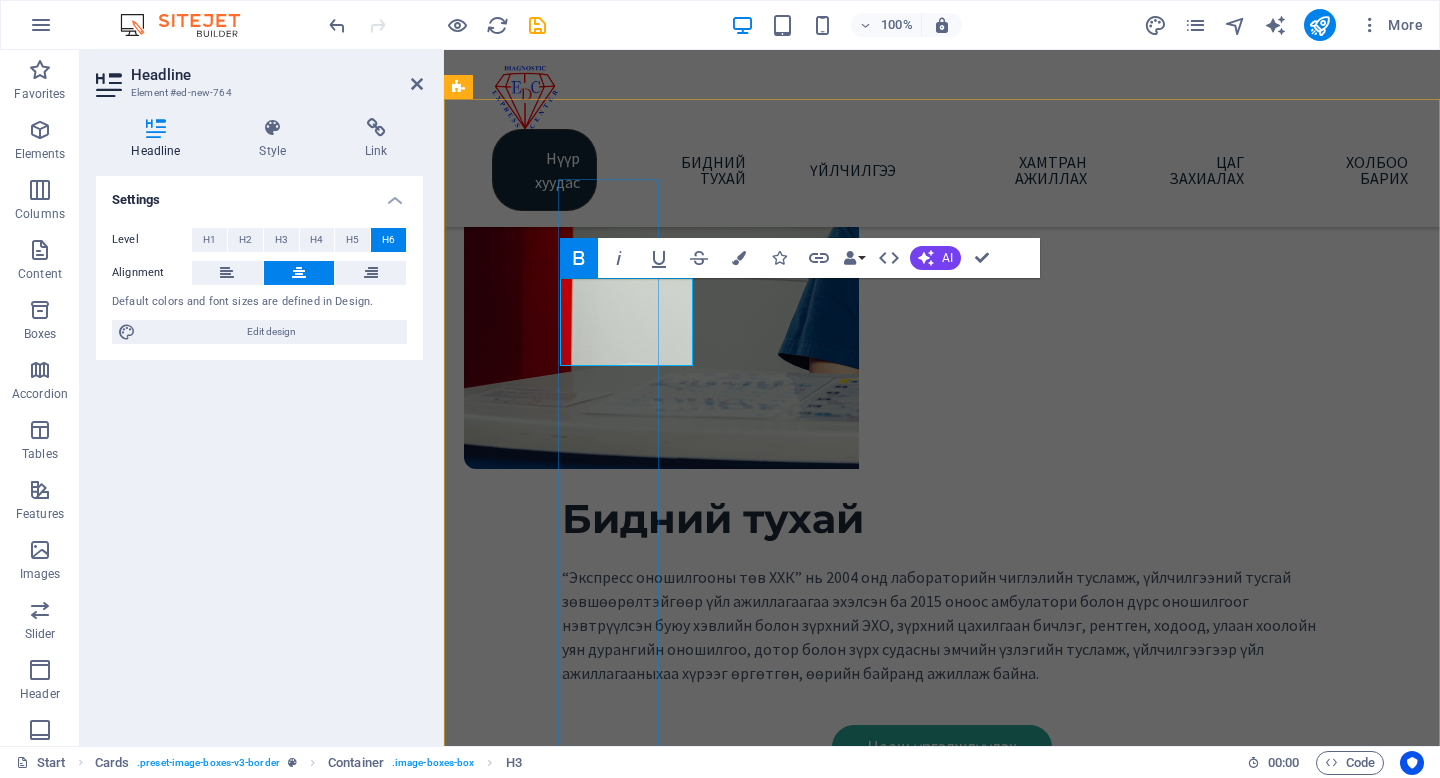click on "Амбулаторын тусламж, үйлчилгээ" at bounding box center [510, 1115] 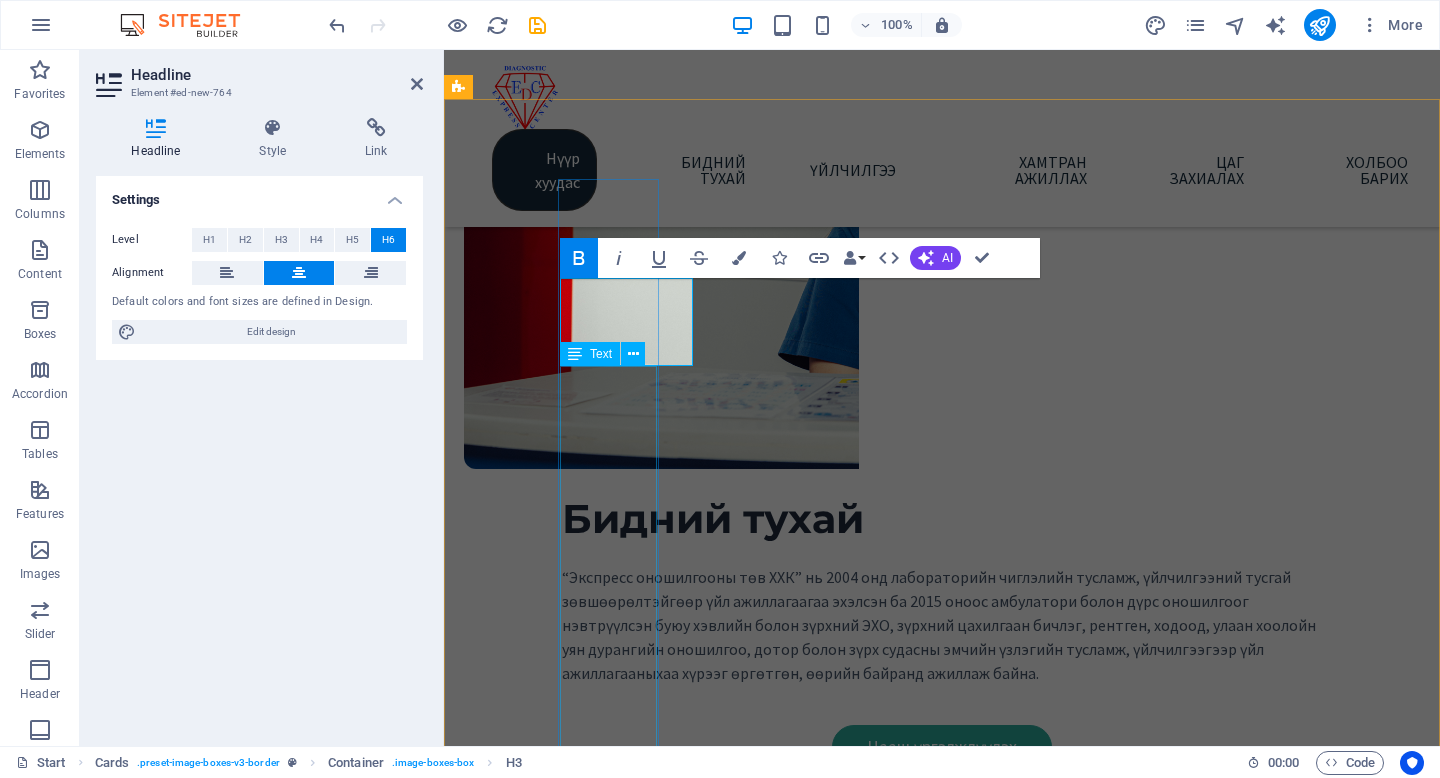 click on "Lorem ipsum dolor sit amet, consectetuer adipiscing elit. Aenean commodo ligula eget dolor. Lorem ipsum dolor sit amet." at bounding box center [510, 1387] 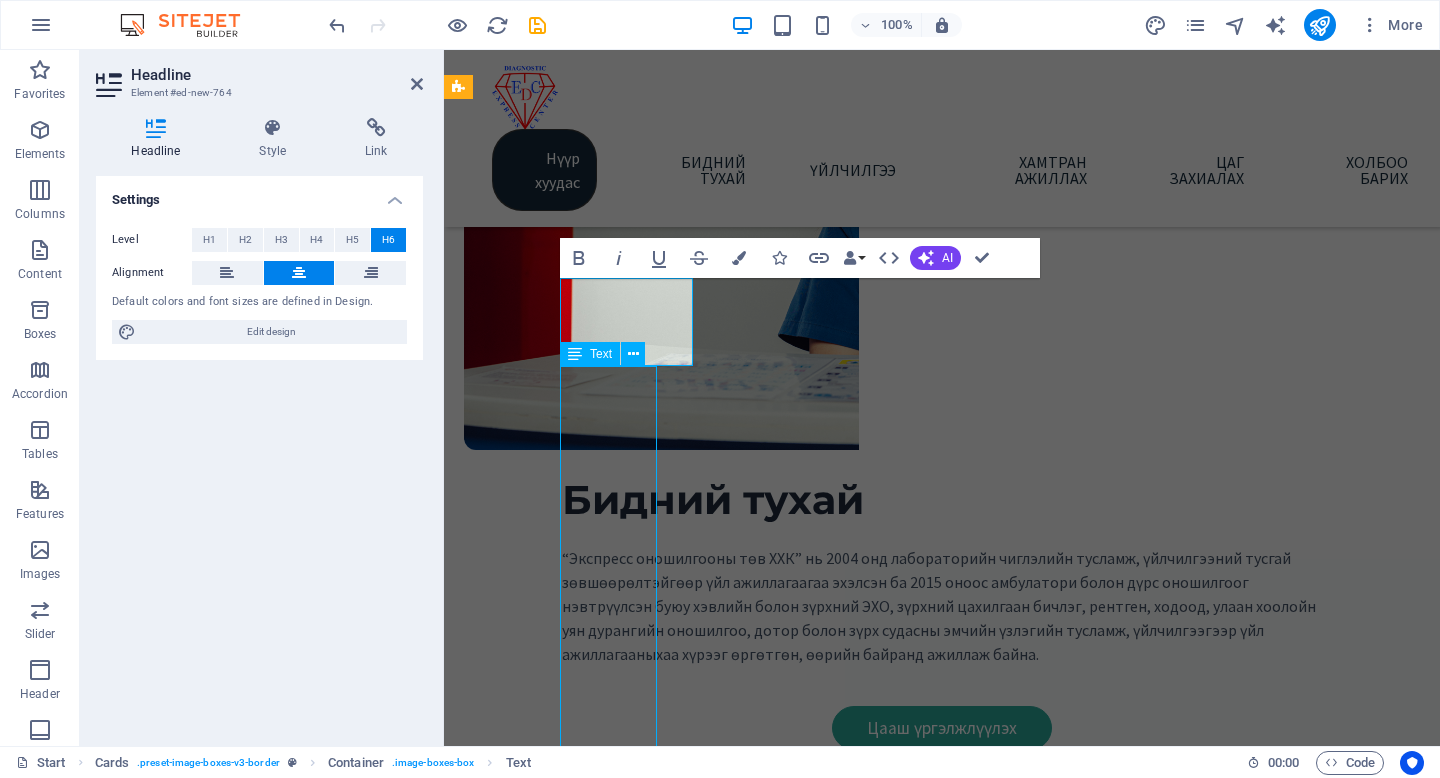 scroll, scrollTop: 705, scrollLeft: 0, axis: vertical 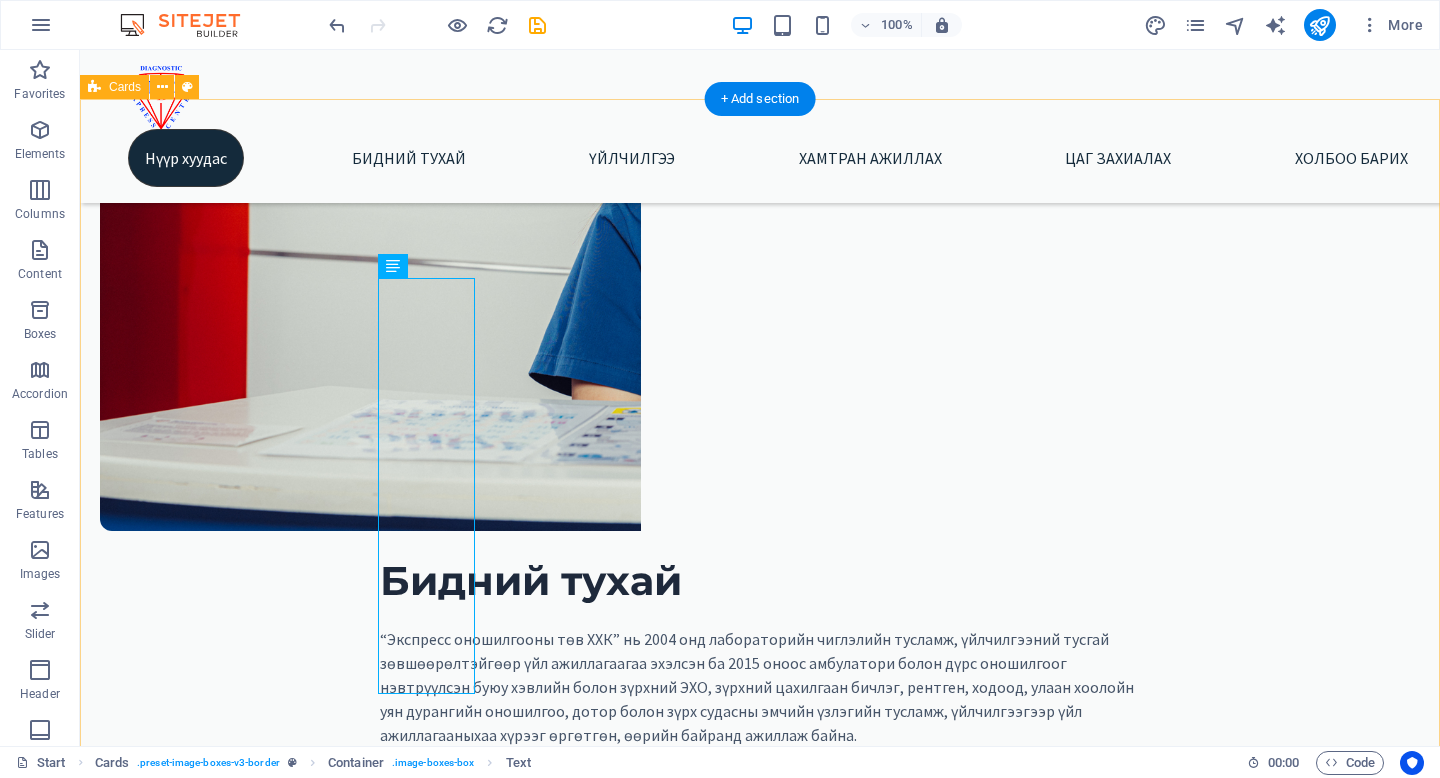 click on "Lorem ipsum dolor sit amet, consectetuer adipiscing elit. Aenean commodo ligula eget dolor. Lorem ipsum dolor sit amet. Headline Lorem ipsum dolor sit amet, consectetuer adipiscing elit. Aenean commodo ligula eget dolor. Lorem ipsum dolor sit amet. Headline Lorem ipsum dolor sit amet, consectetuer adipiscing elit. Aenean commodo ligula eget dolor. Lorem ipsum dolor sit amet." at bounding box center [760, 1717] 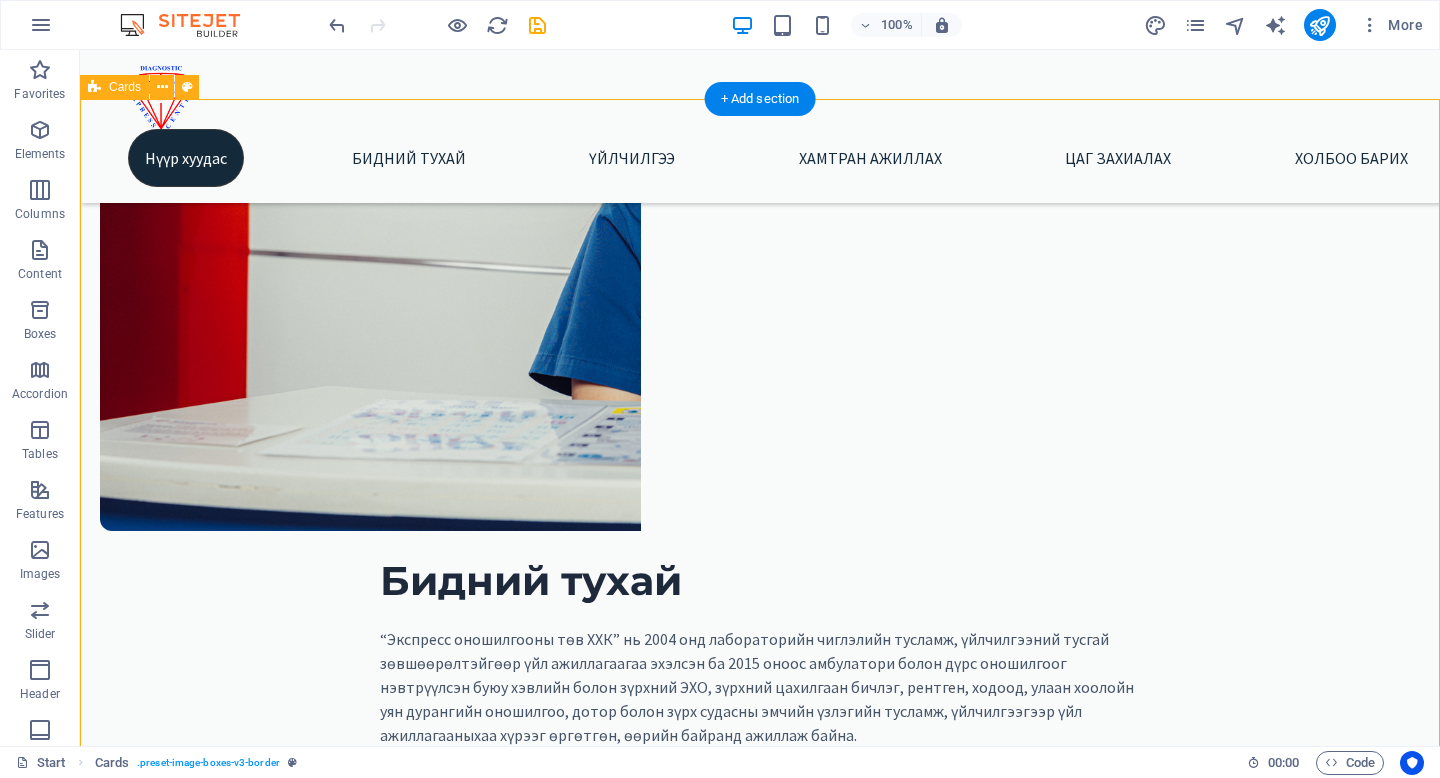 click on "Lorem ipsum dolor sit amet, consectetuer adipiscing elit. Aenean commodo ligula eget dolor. Lorem ipsum dolor sit amet. Headline Lorem ipsum dolor sit amet, consectetuer adipiscing elit. Aenean commodo ligula eget dolor. Lorem ipsum dolor sit amet. Headline Lorem ipsum dolor sit amet, consectetuer adipiscing elit. Aenean commodo ligula eget dolor. Lorem ipsum dolor sit amet." at bounding box center (760, 1717) 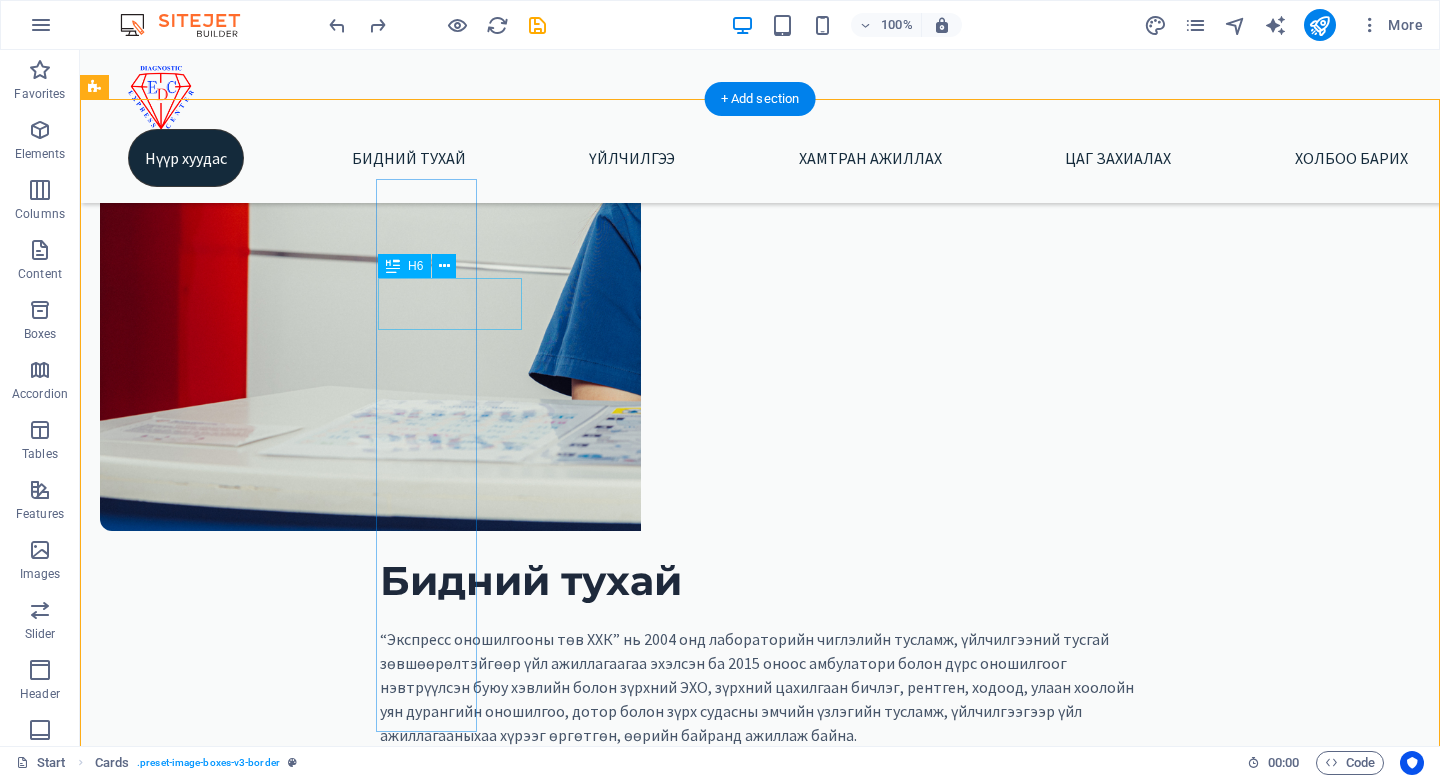 click on "Headline" at bounding box center (146, 1091) 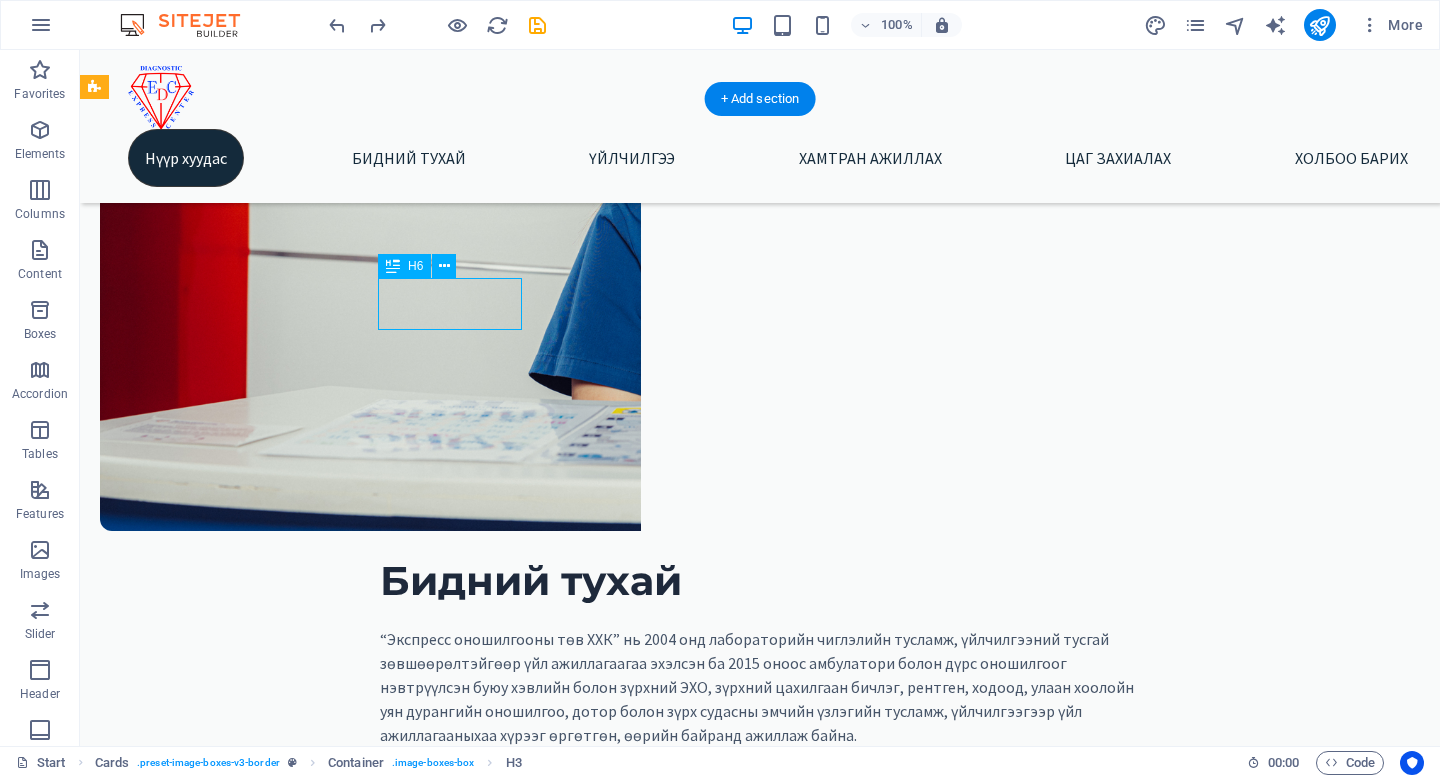 click on "Headline" at bounding box center (146, 1091) 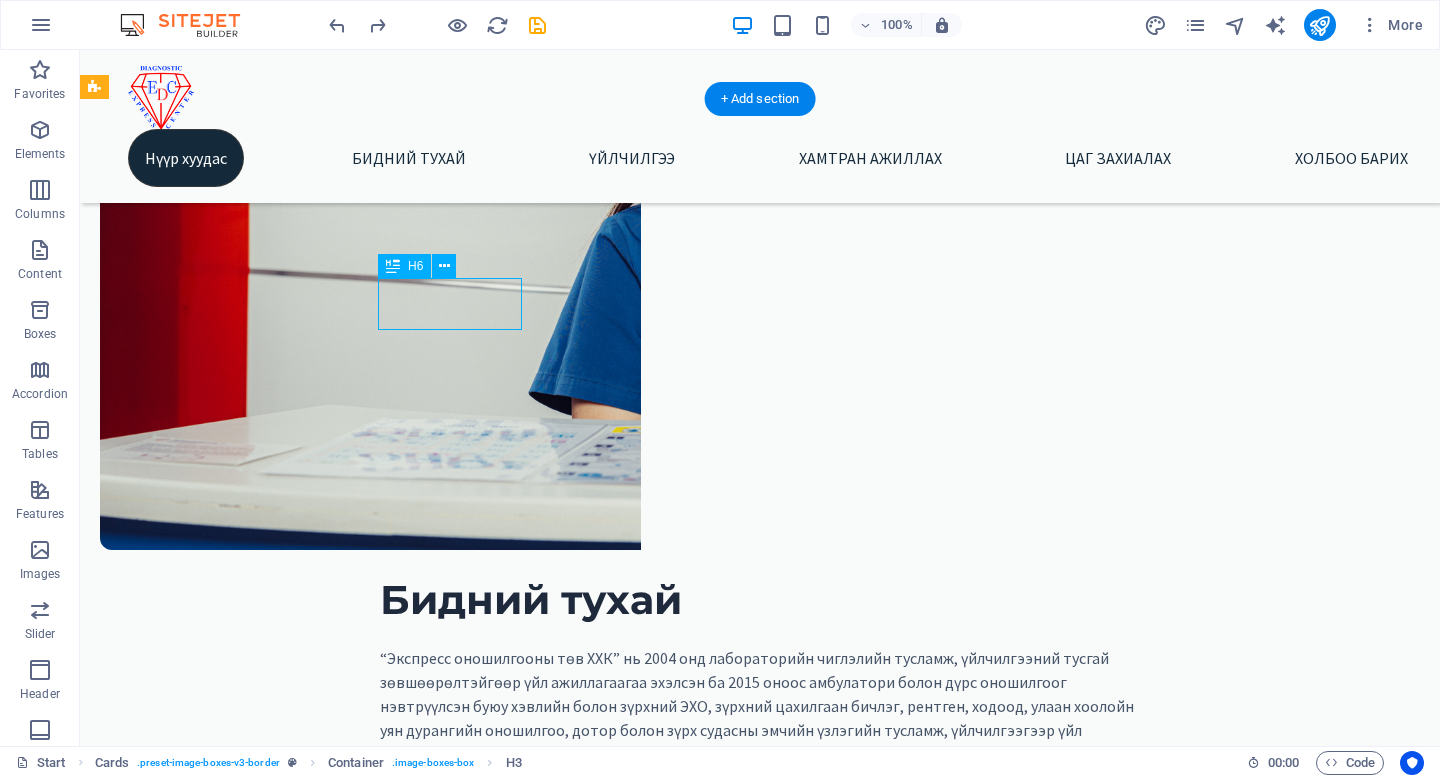 scroll, scrollTop: 627, scrollLeft: 0, axis: vertical 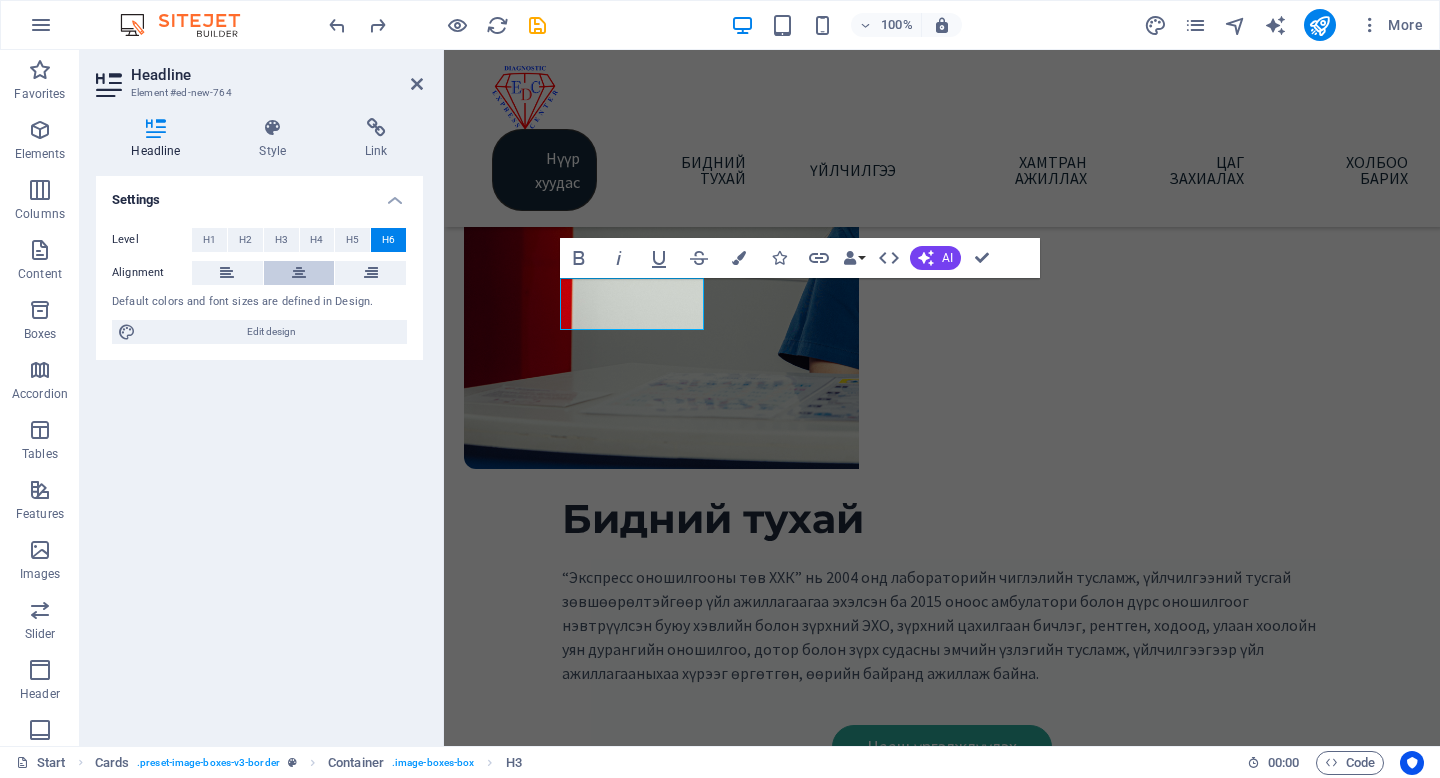click at bounding box center (299, 273) 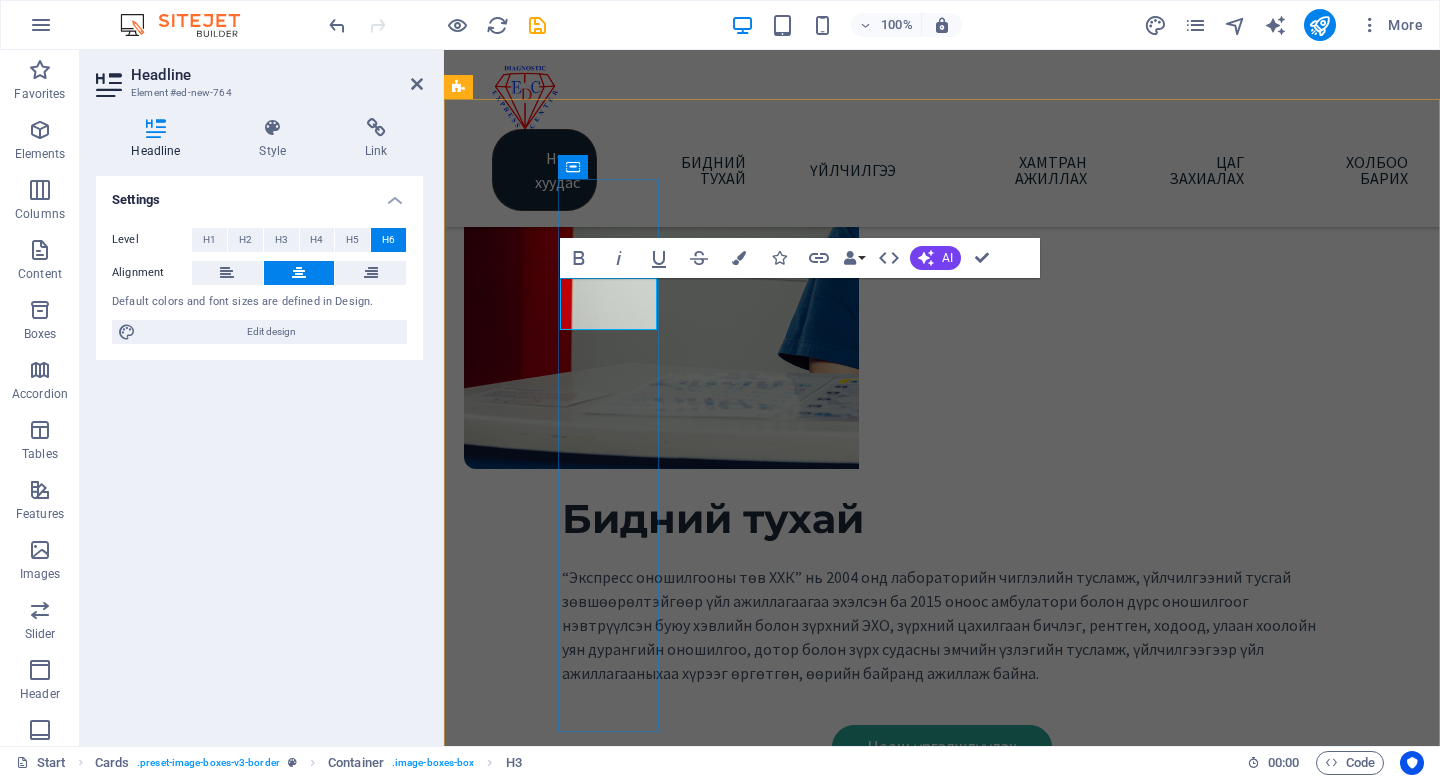 type 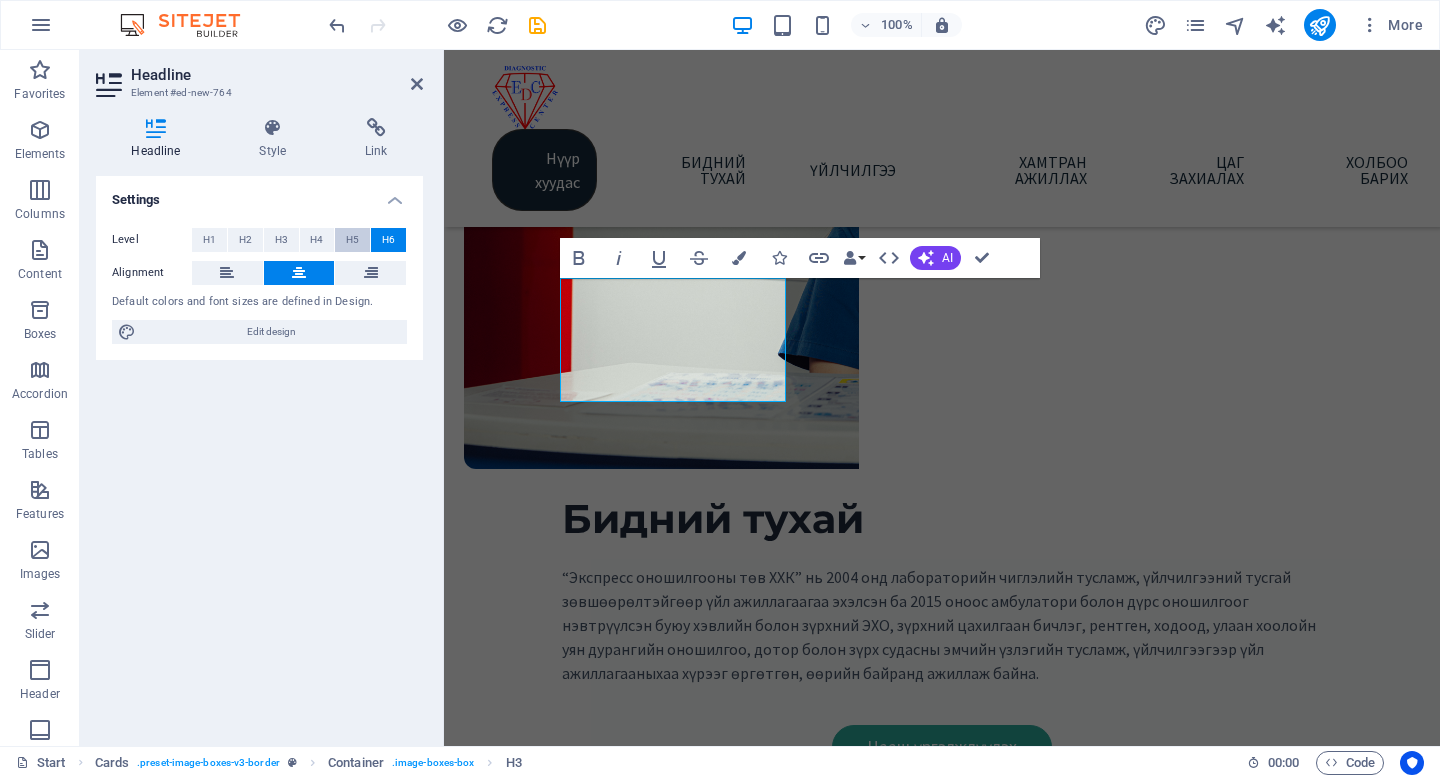 click on "H5" at bounding box center (352, 240) 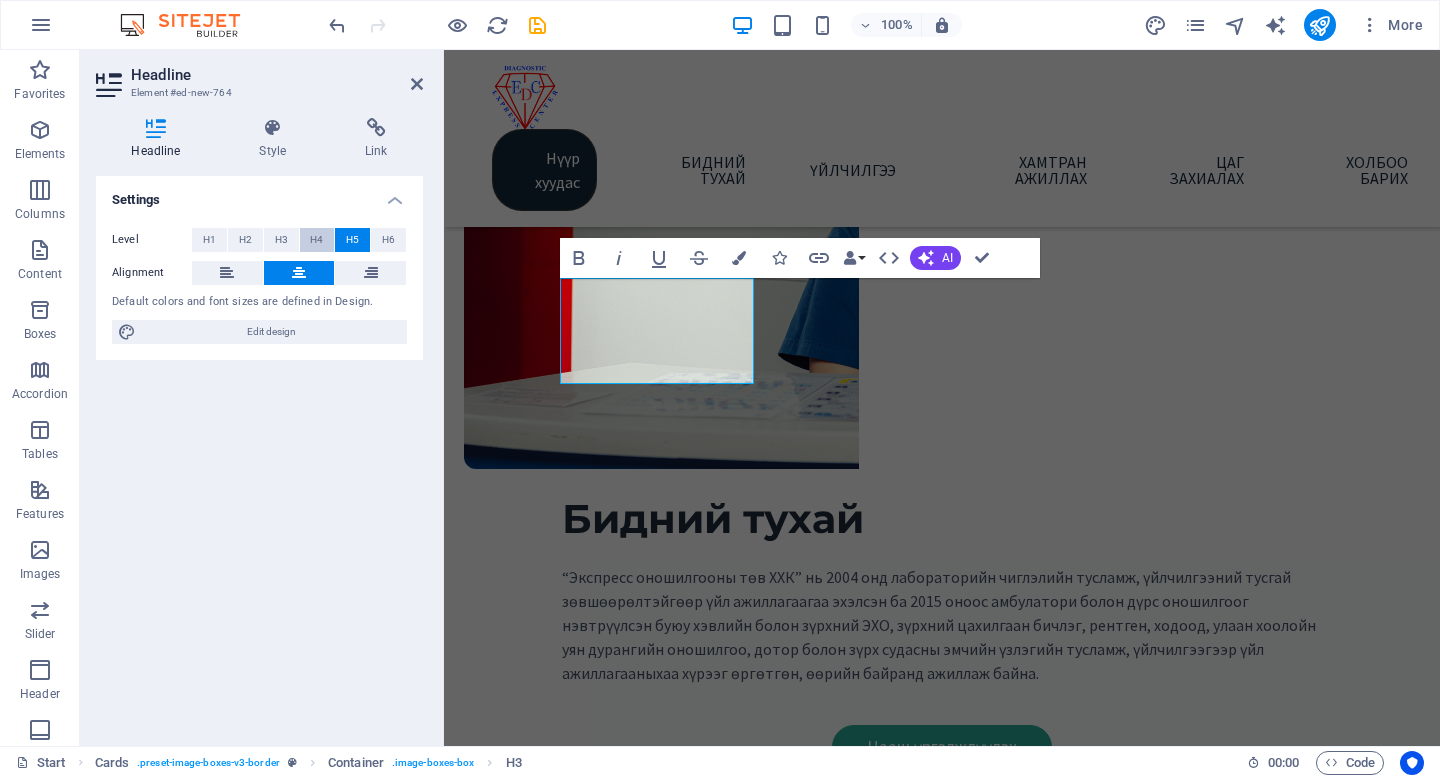 click on "H4" at bounding box center [317, 240] 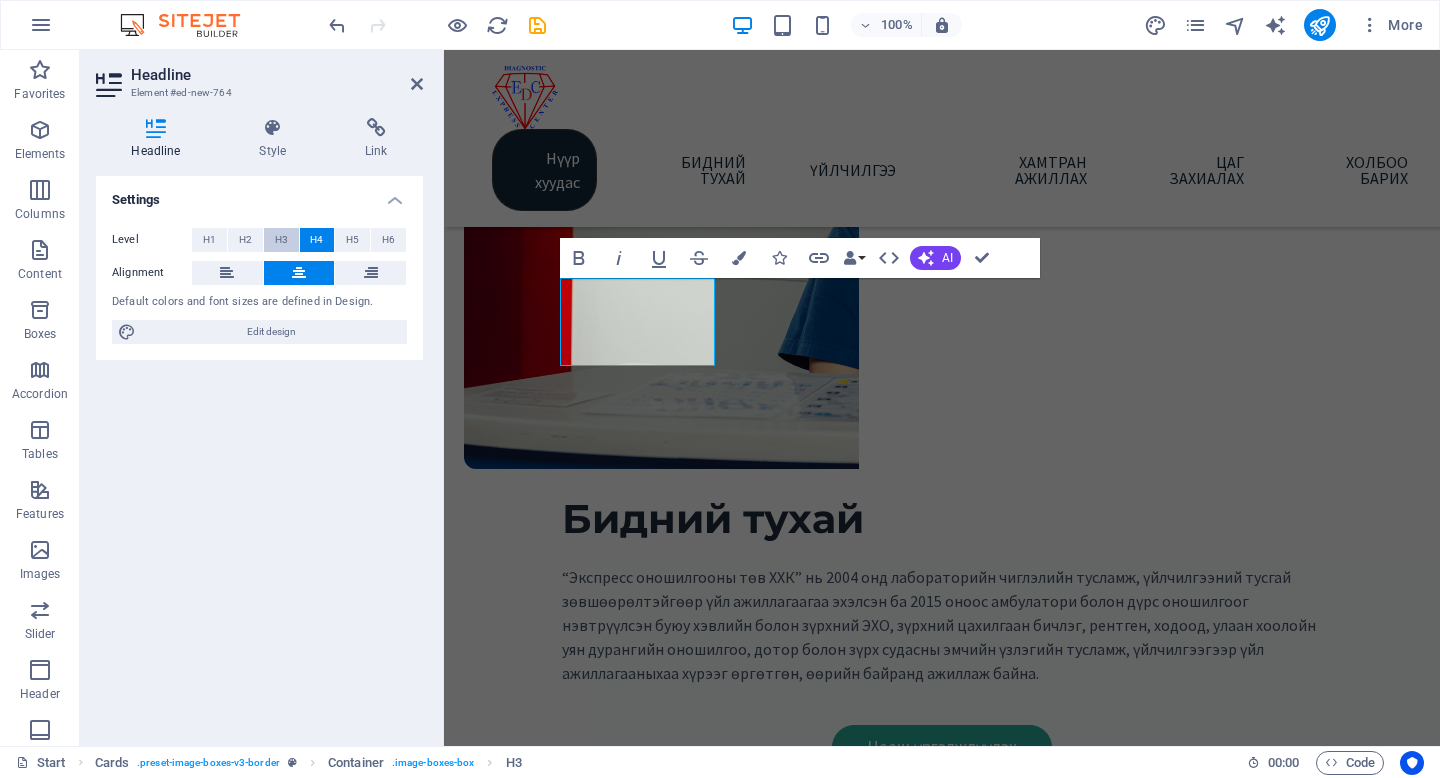 click on "H3" at bounding box center (281, 240) 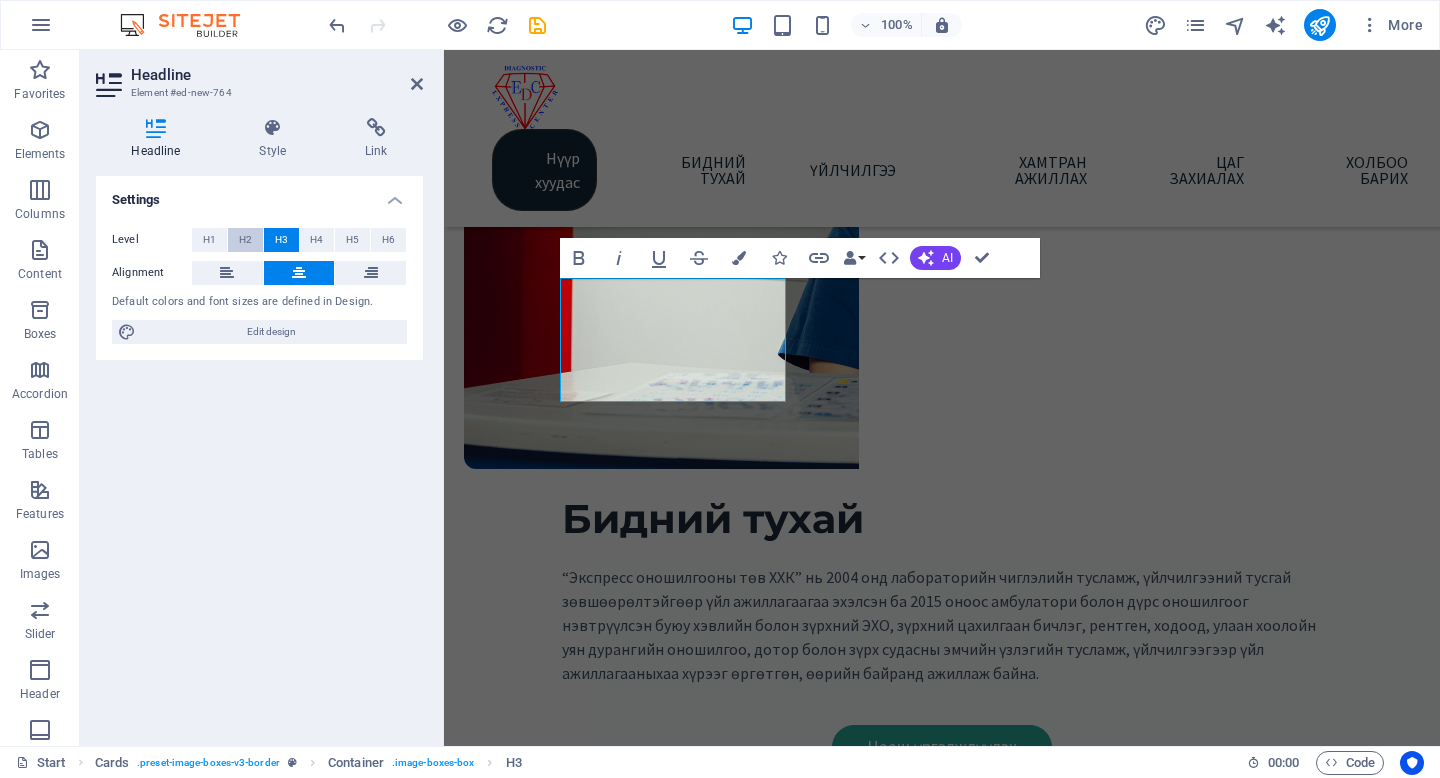 click on "H2" at bounding box center (245, 240) 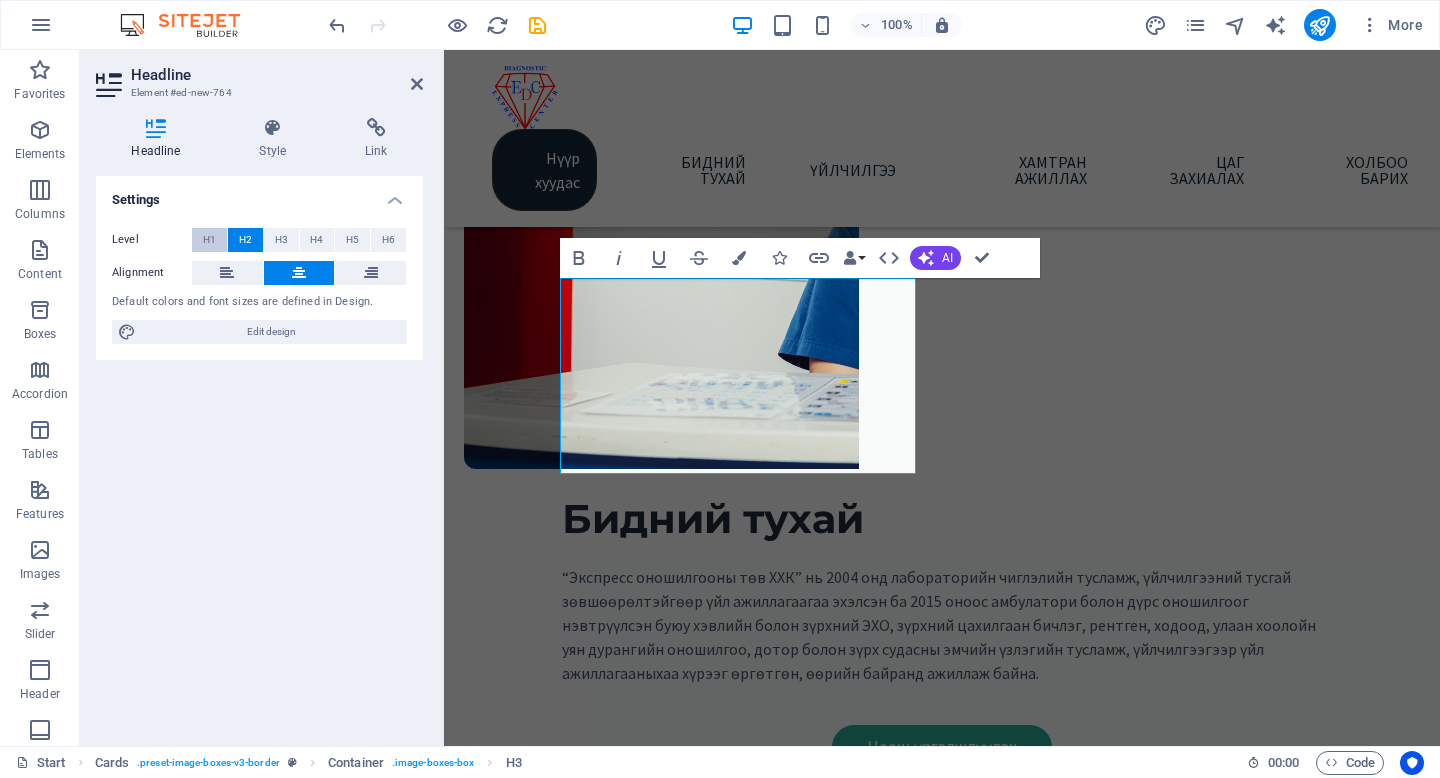 click on "H1" at bounding box center [209, 240] 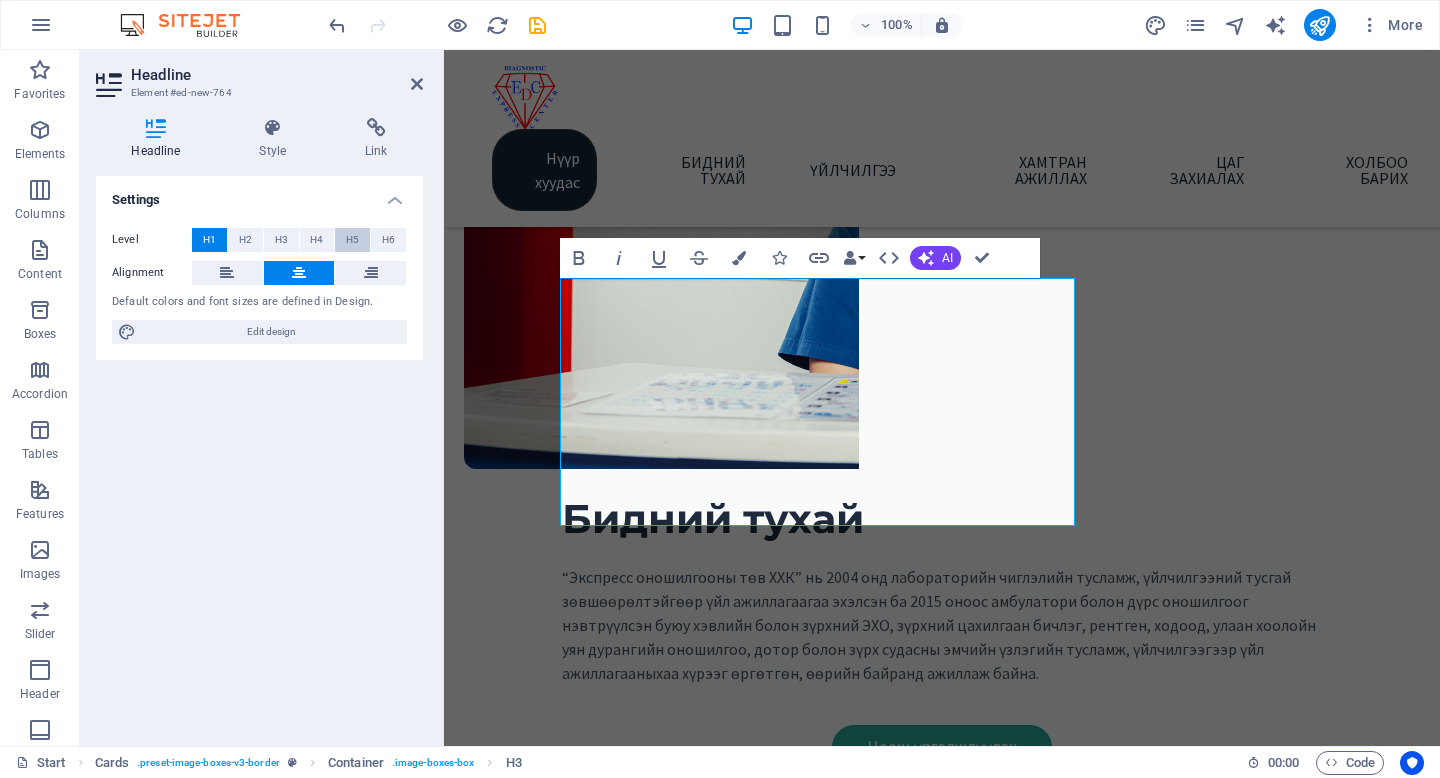click on "H5" at bounding box center (352, 240) 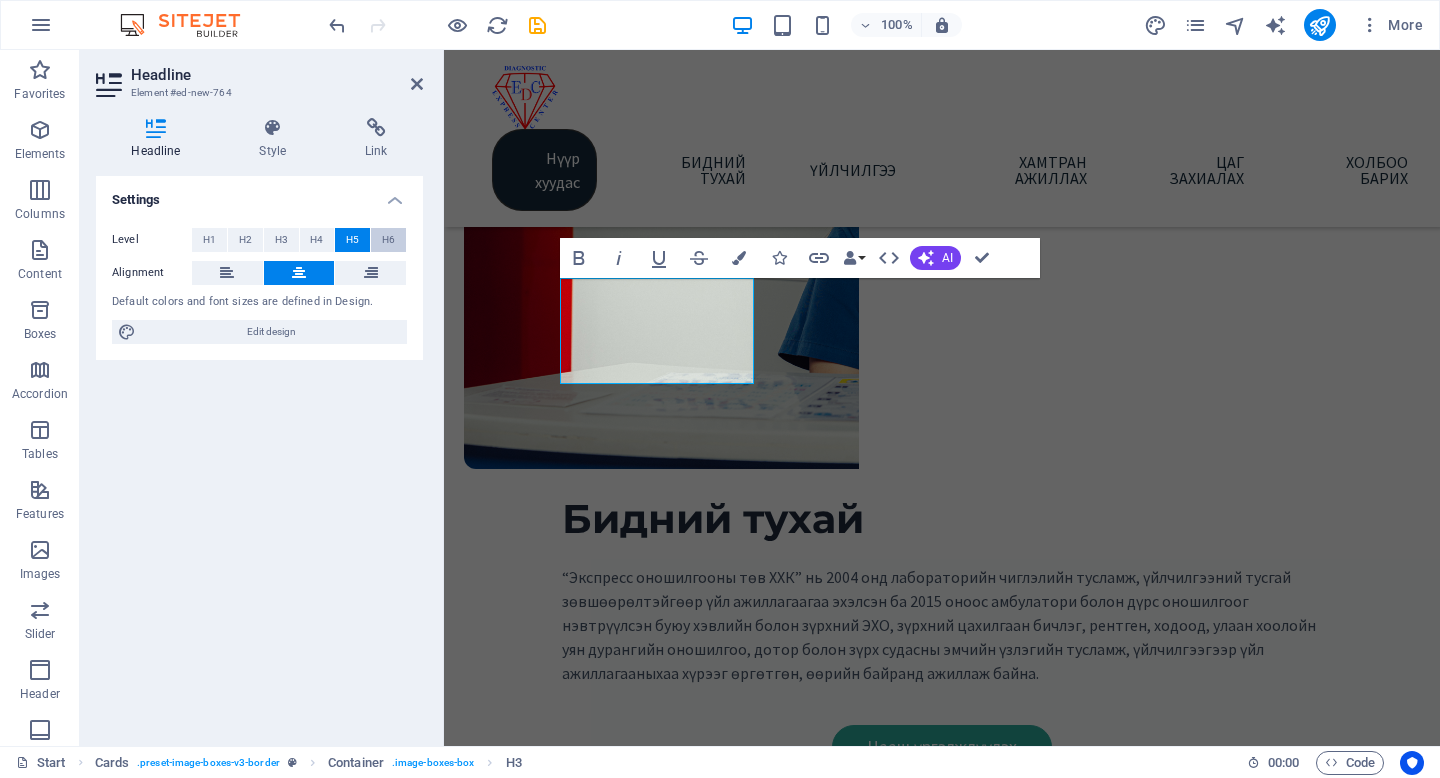 click on "H6" at bounding box center (388, 240) 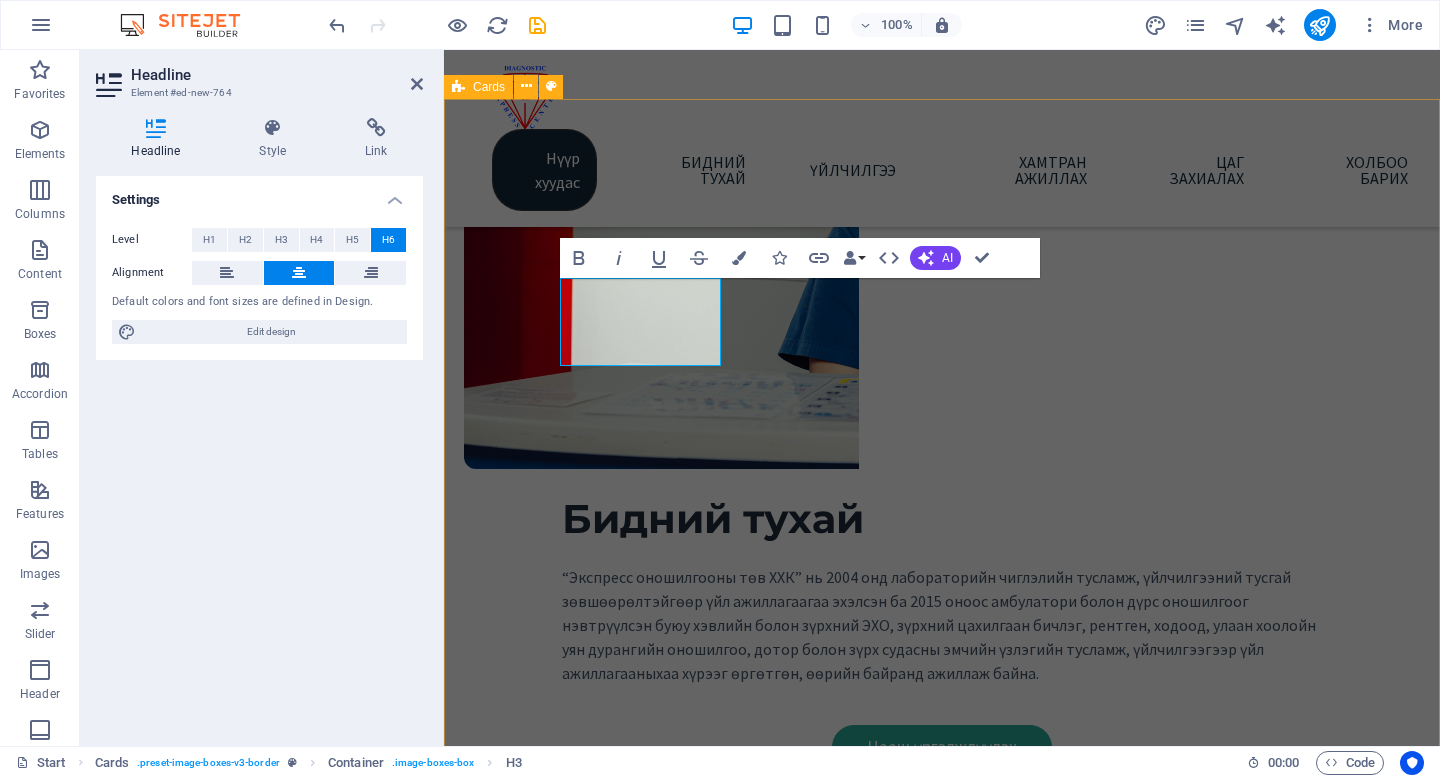 click on "Амбулаторийн тусламж, үйлчилгээ Lorem ipsum dolor sit amet, consectetuer adipiscing elit. Aenean commodo ligula eget dolor. Lorem ipsum dolor sit amet. Headline Lorem ipsum dolor sit amet, consectetuer adipiscing elit. Aenean commodo ligula eget dolor. Lorem ipsum dolor sit amet. Headline Lorem ipsum dolor sit amet, consectetuer adipiscing elit. Aenean commodo ligula eget dolor. Lorem ipsum dolor sit amet." at bounding box center [942, 1740] 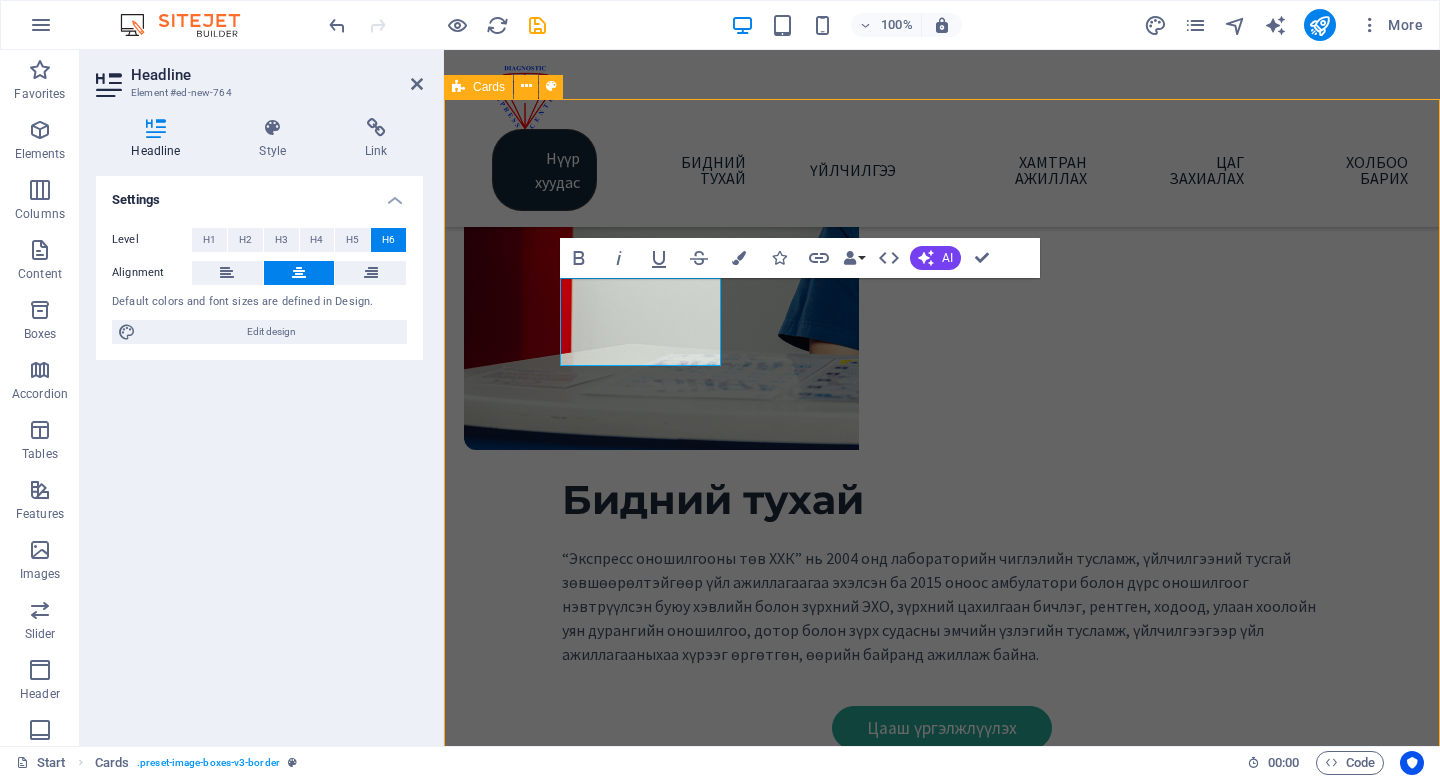 scroll, scrollTop: 705, scrollLeft: 0, axis: vertical 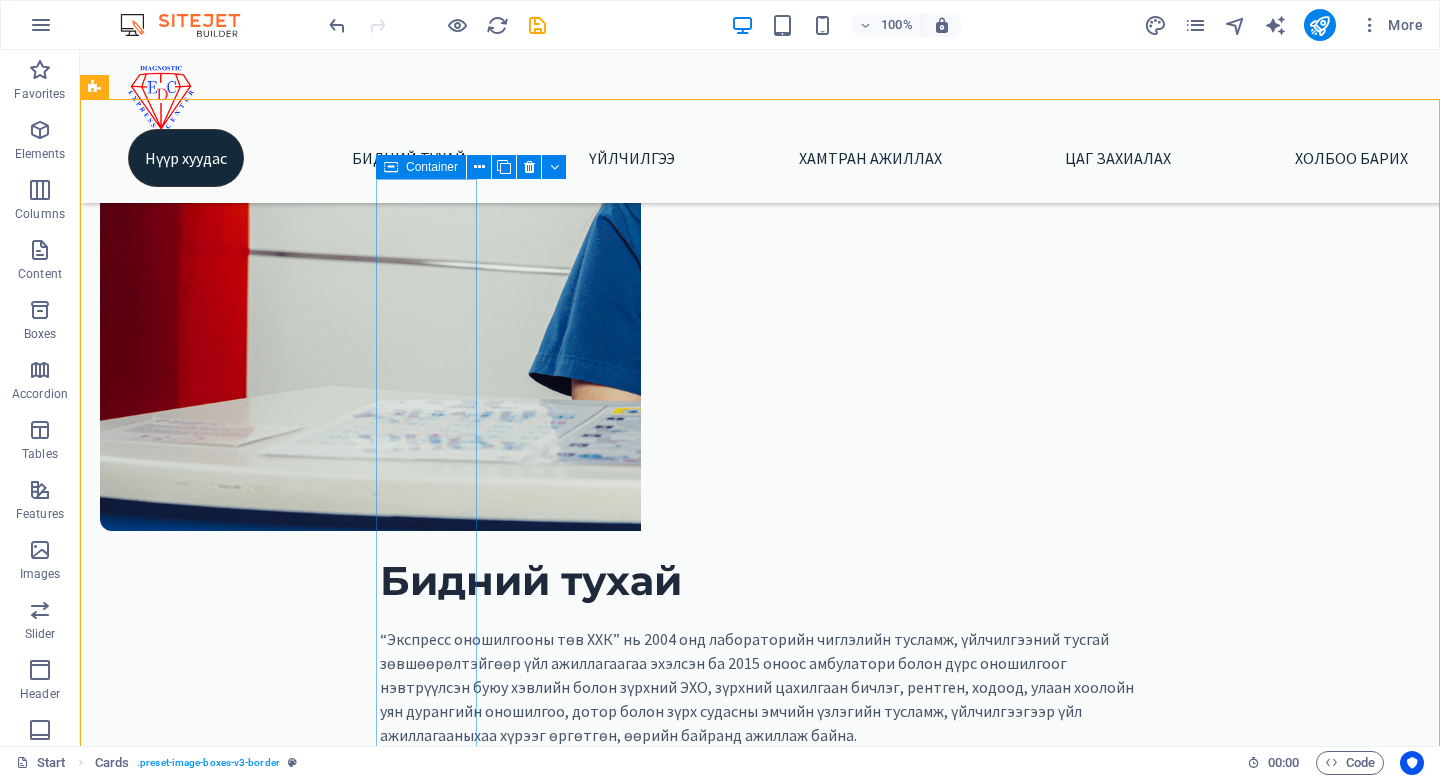click at bounding box center (391, 167) 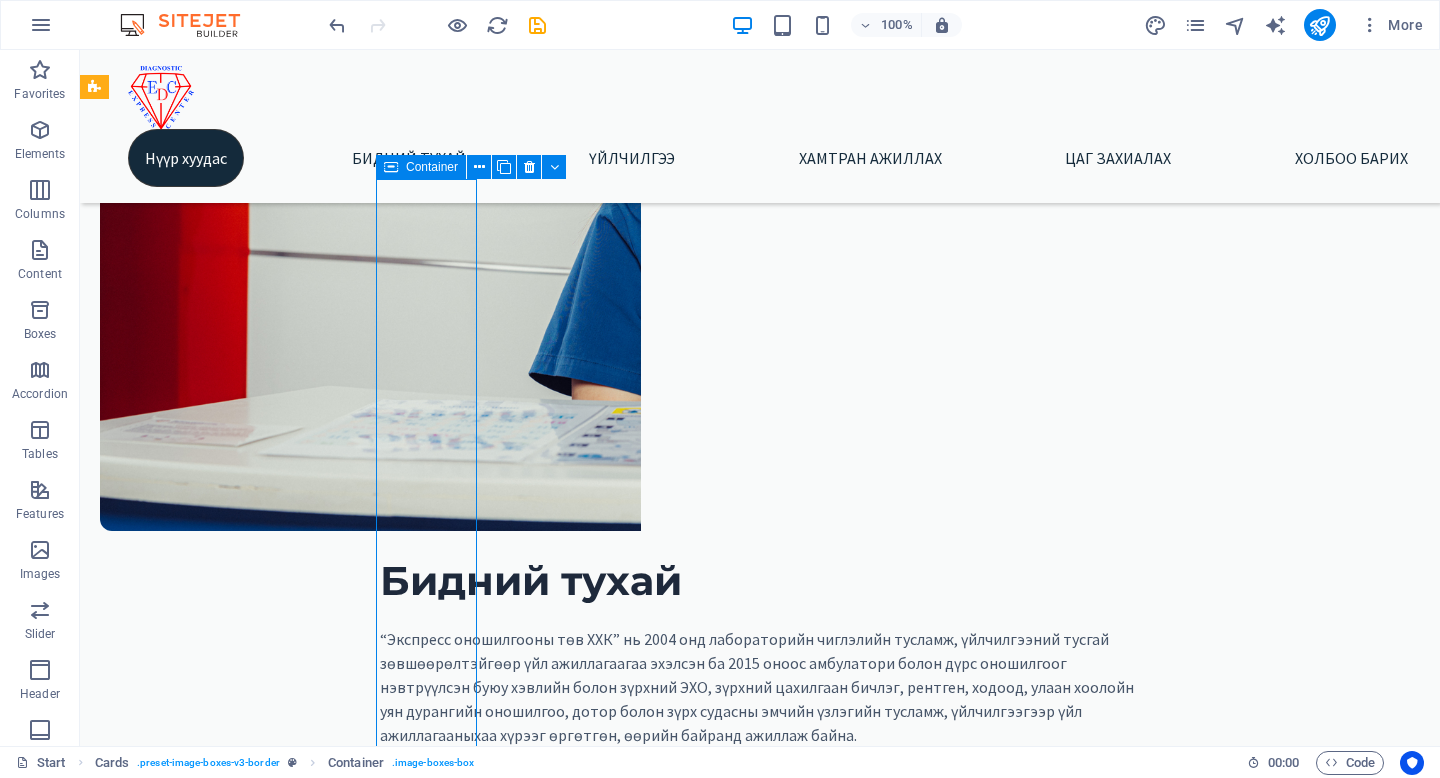click at bounding box center (391, 167) 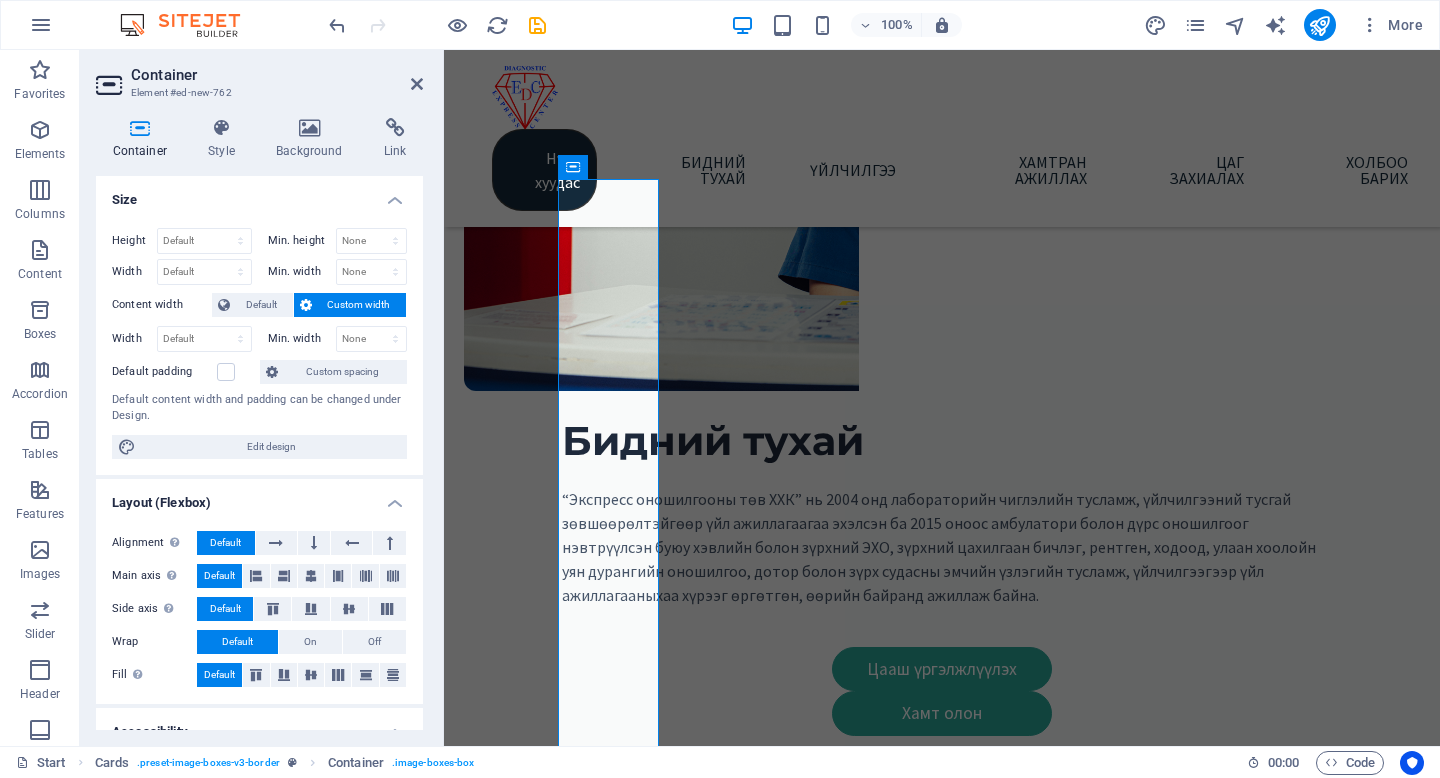 scroll, scrollTop: 627, scrollLeft: 0, axis: vertical 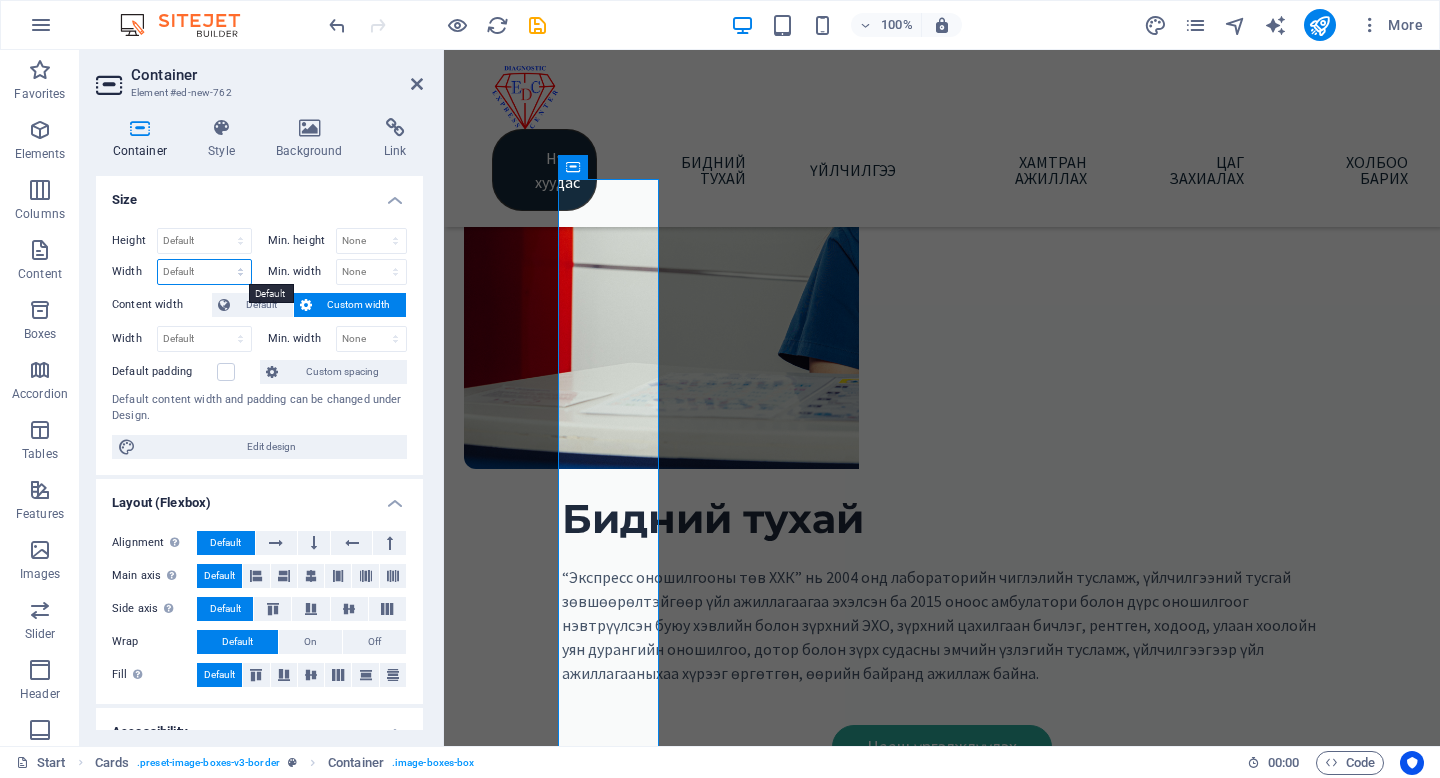 click on "Default px rem % em vh vw" at bounding box center [204, 272] 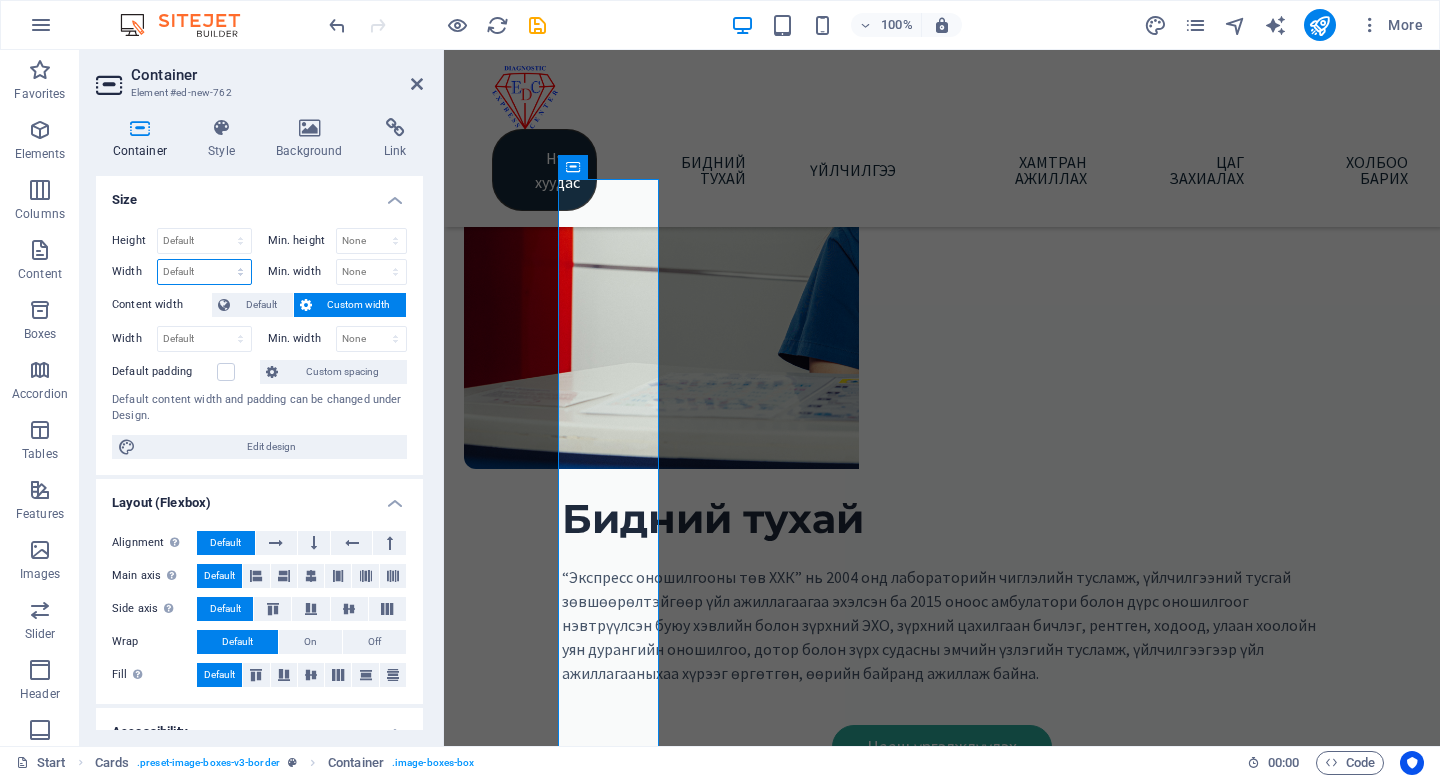 select on "px" 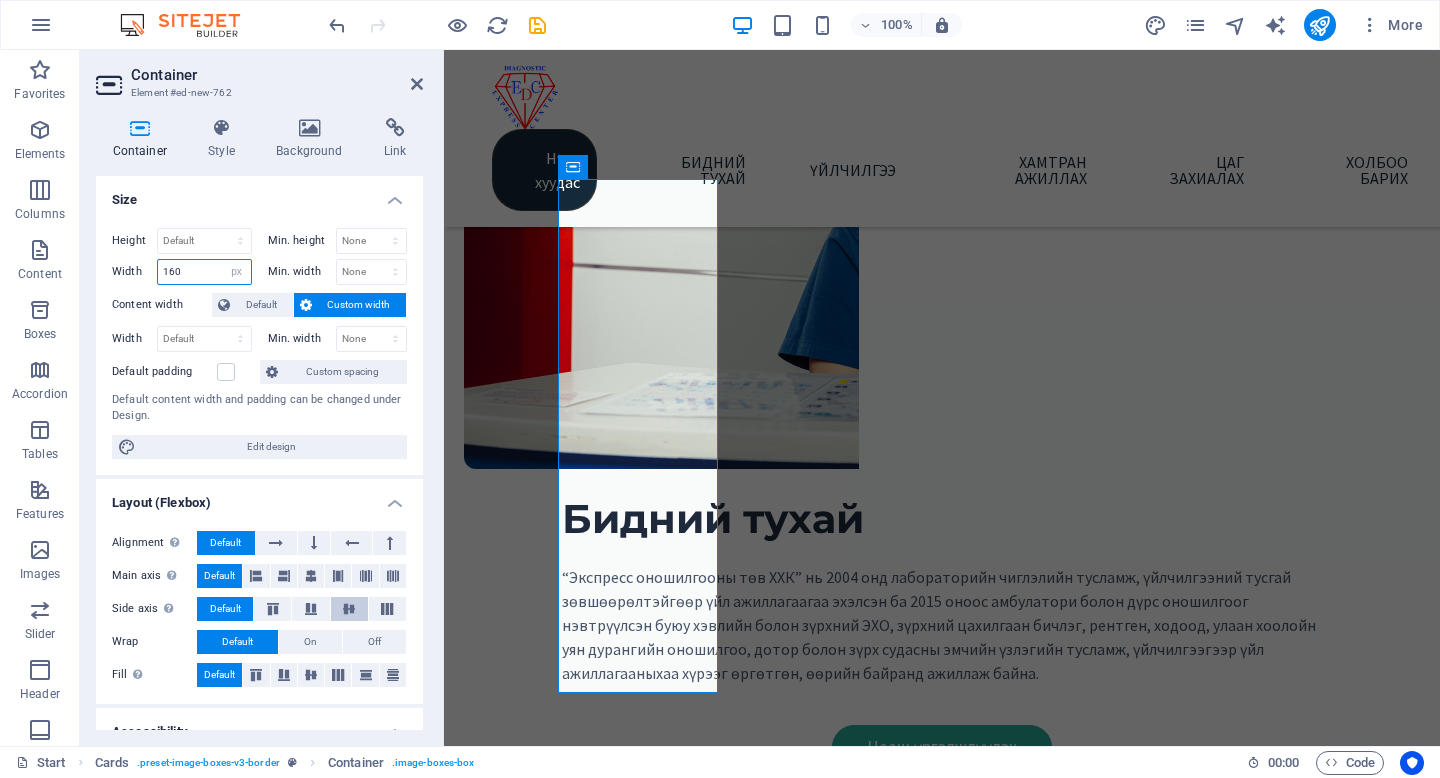 type on "160" 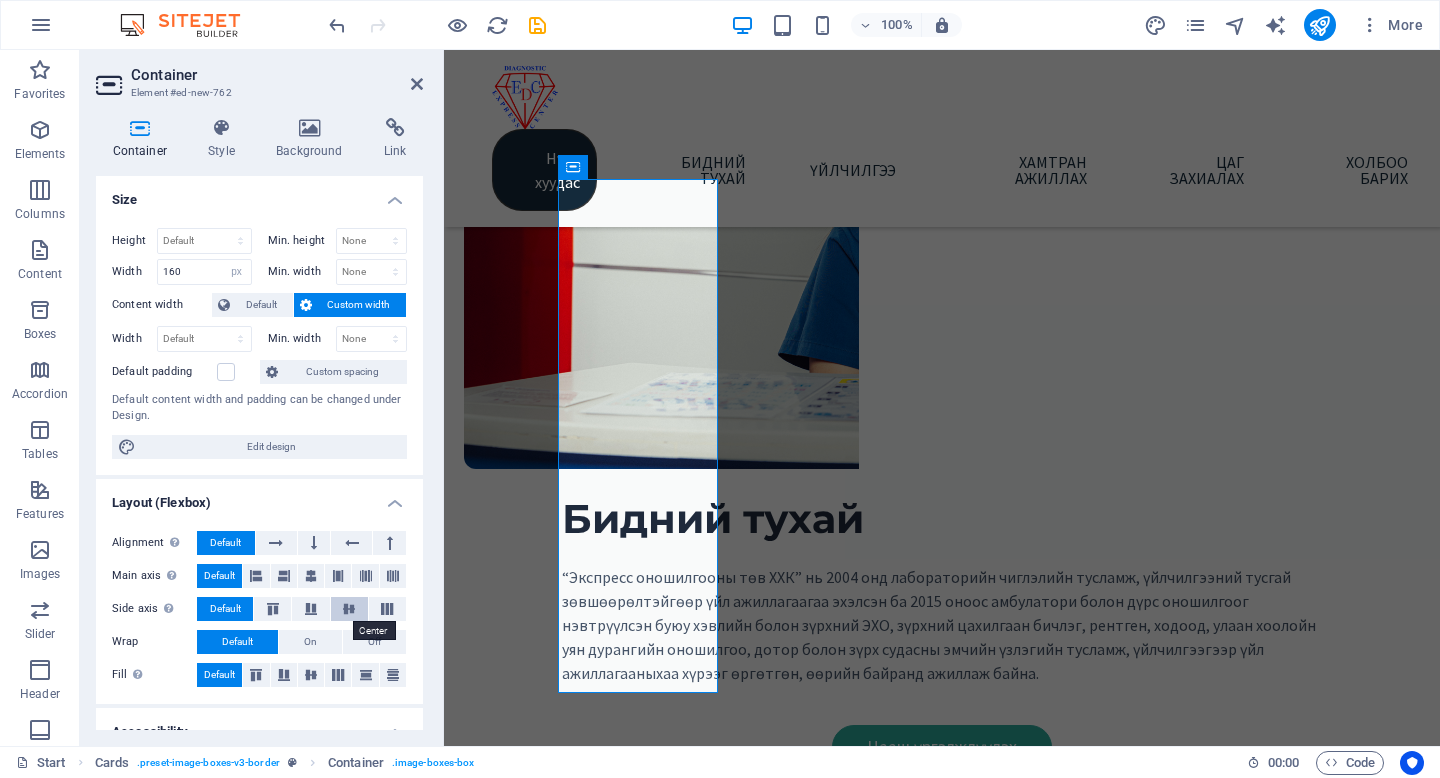 click at bounding box center (349, 609) 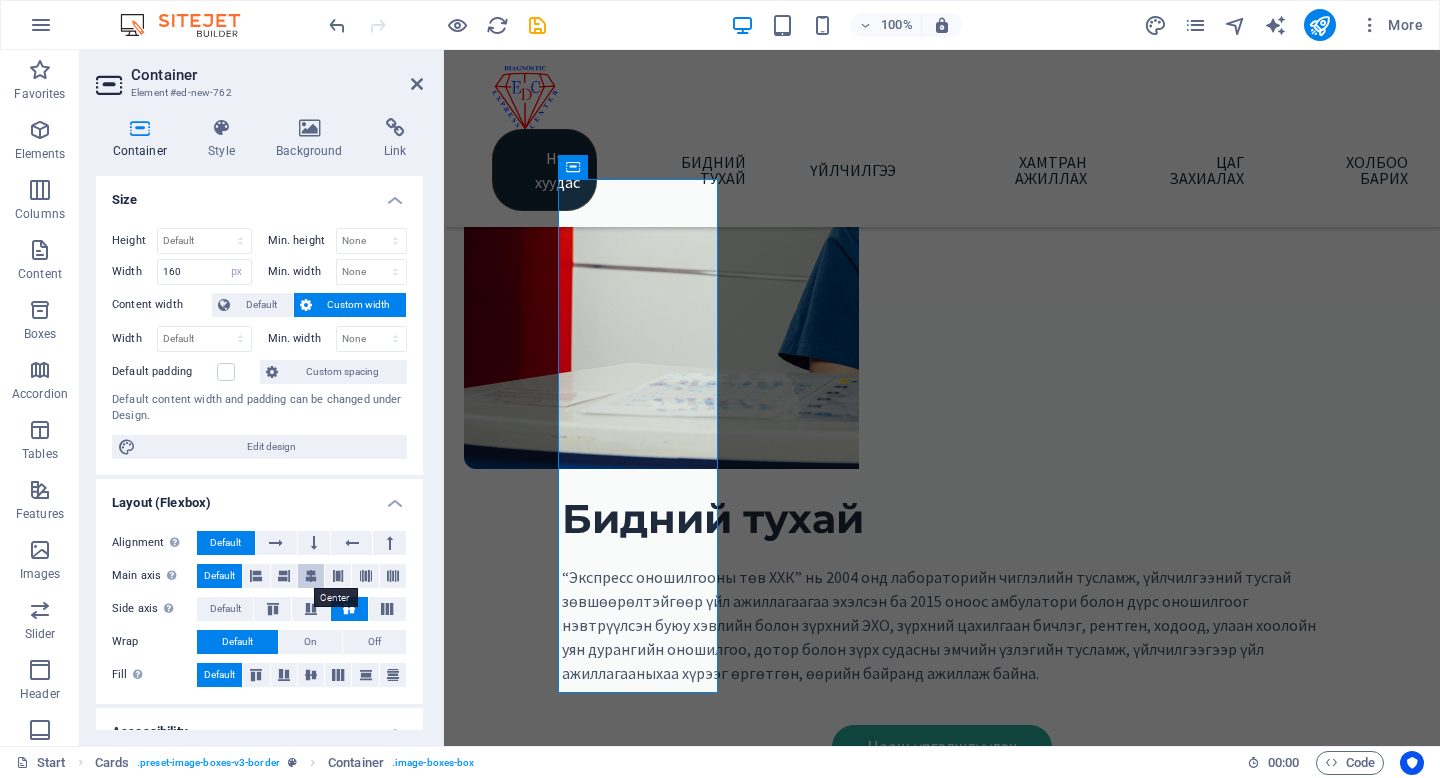 click at bounding box center (311, 576) 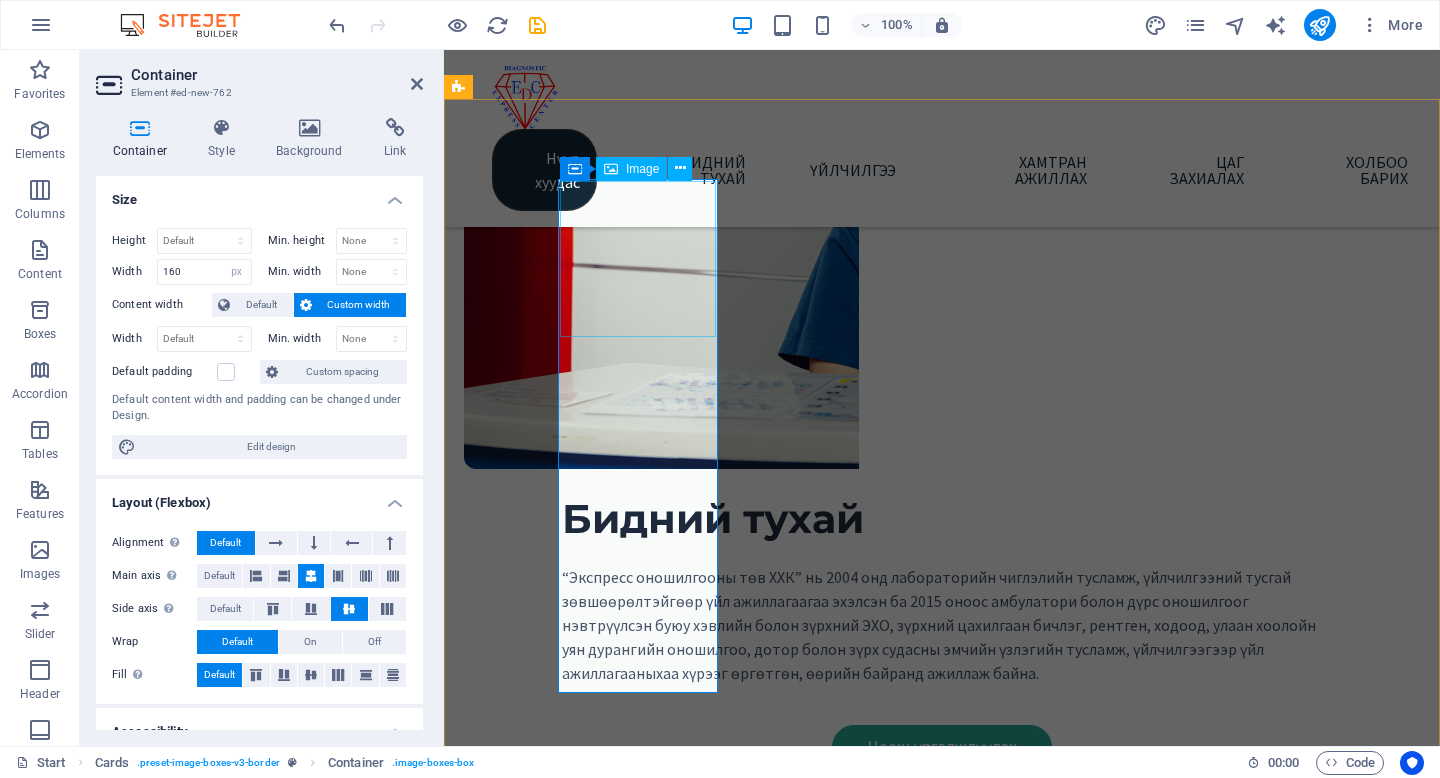 click at bounding box center (540, 984) 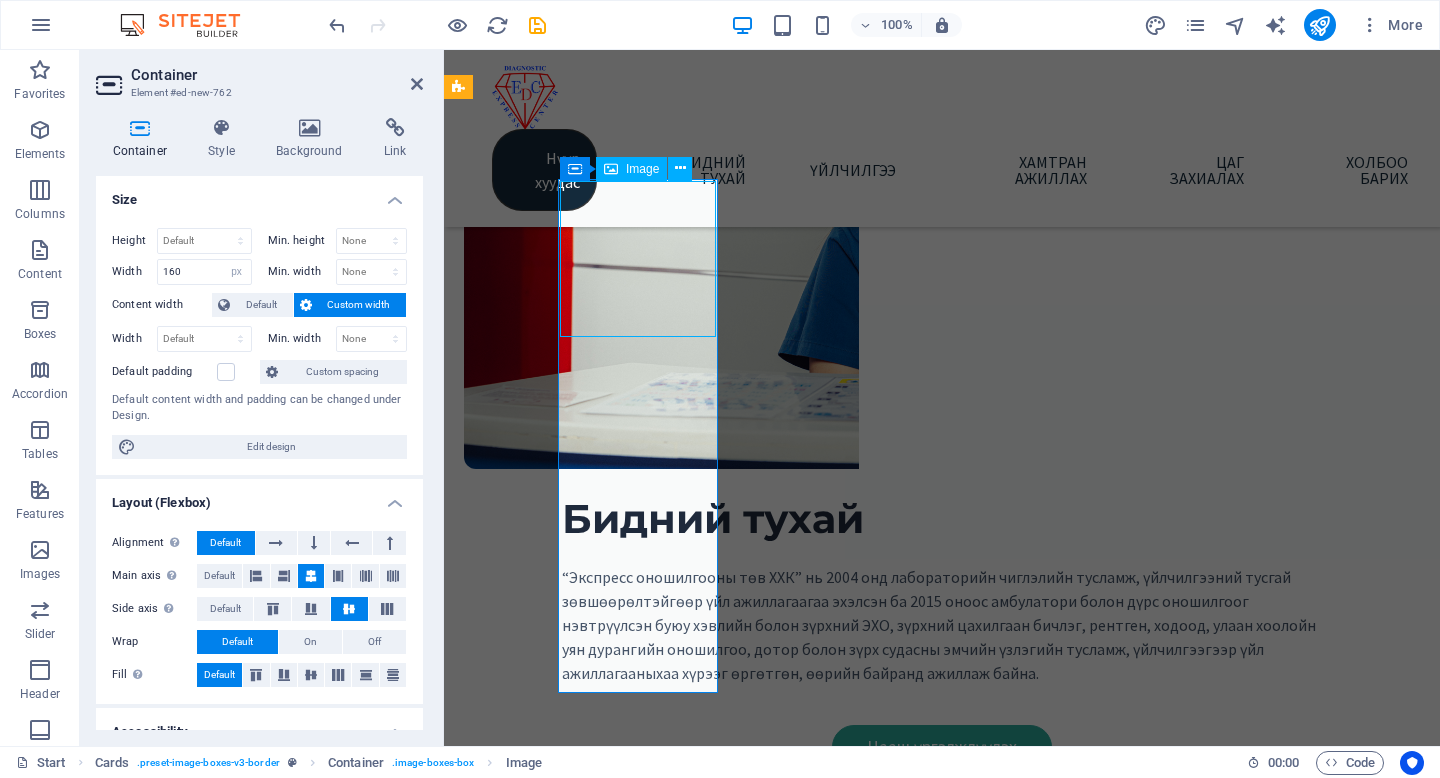 click at bounding box center (540, 984) 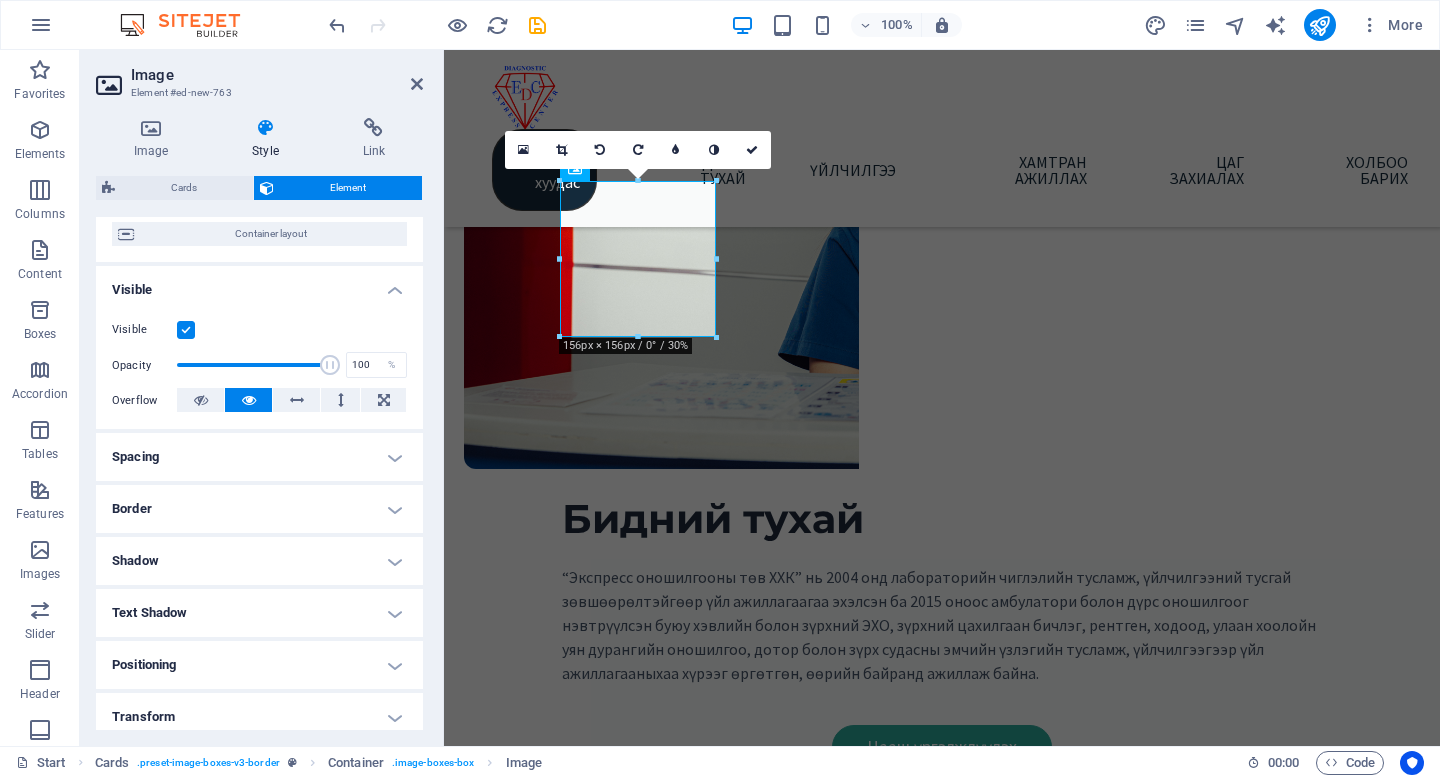 scroll, scrollTop: 167, scrollLeft: 0, axis: vertical 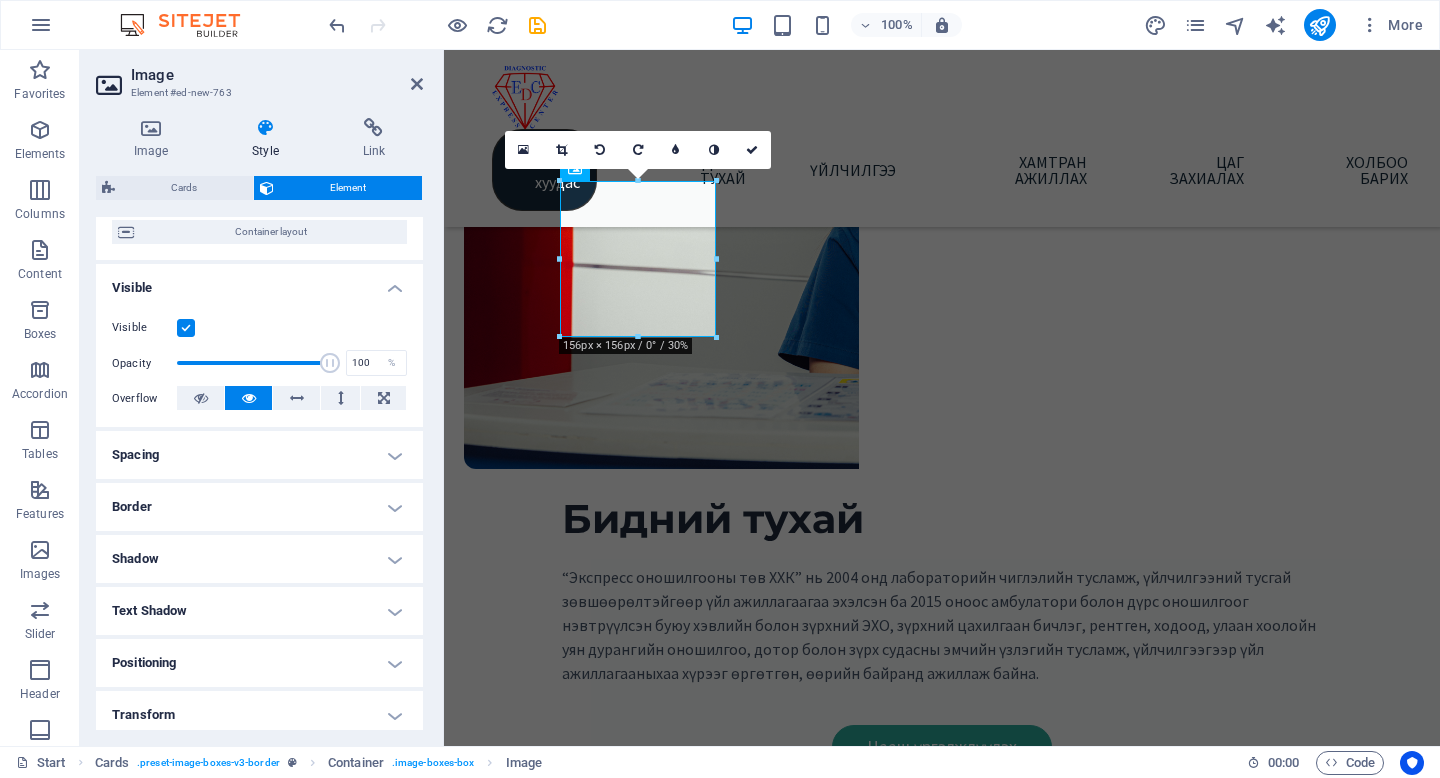 click on "Spacing" at bounding box center (259, 455) 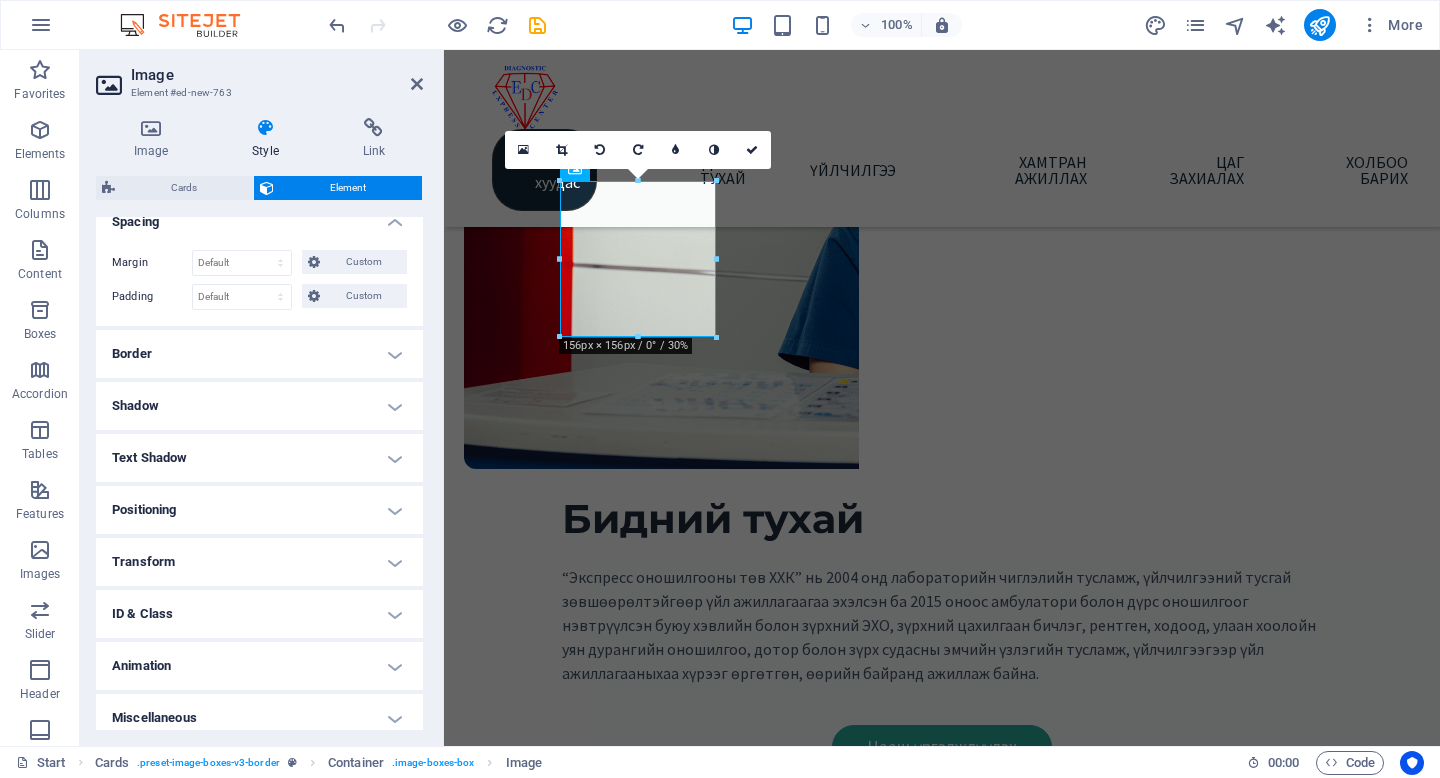 scroll, scrollTop: 412, scrollLeft: 0, axis: vertical 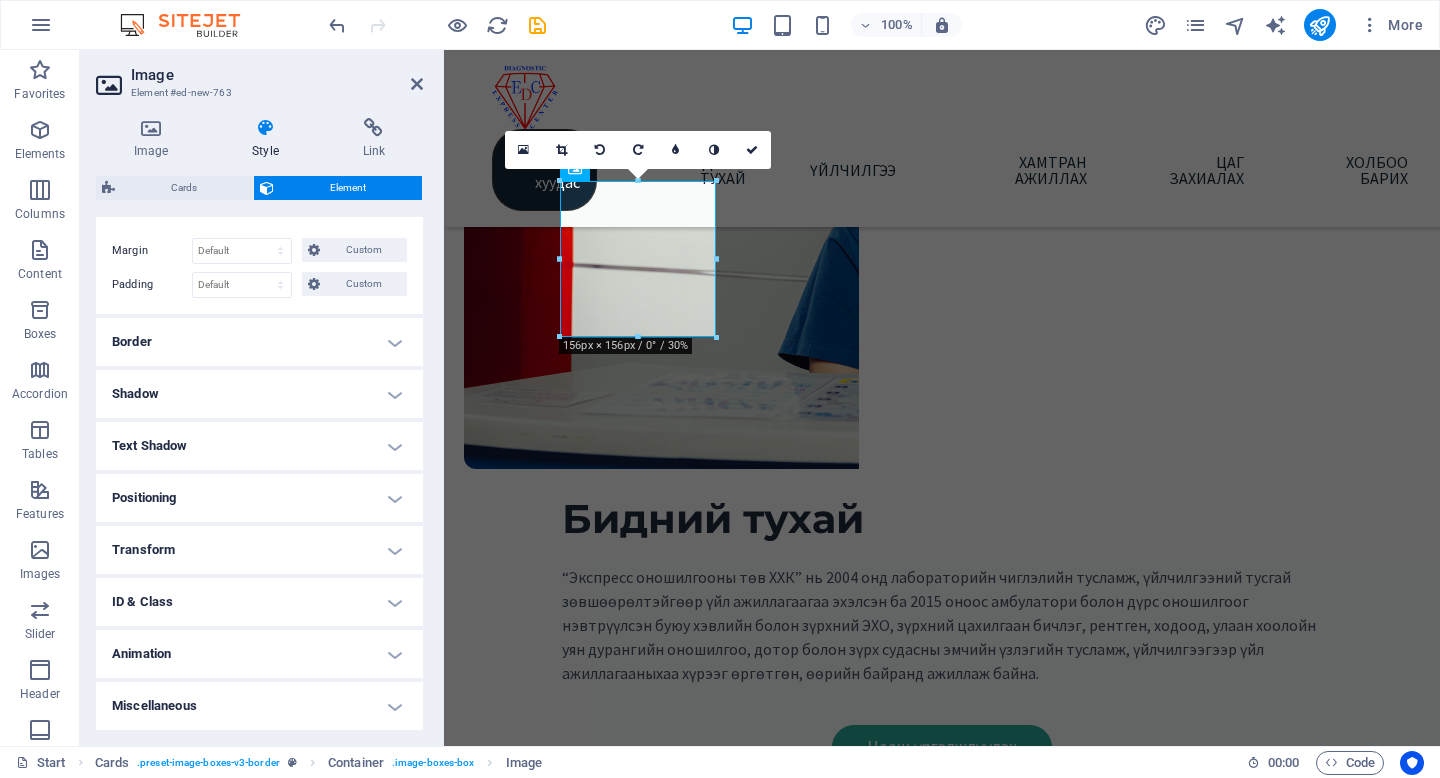 click on "Positioning" at bounding box center [259, 498] 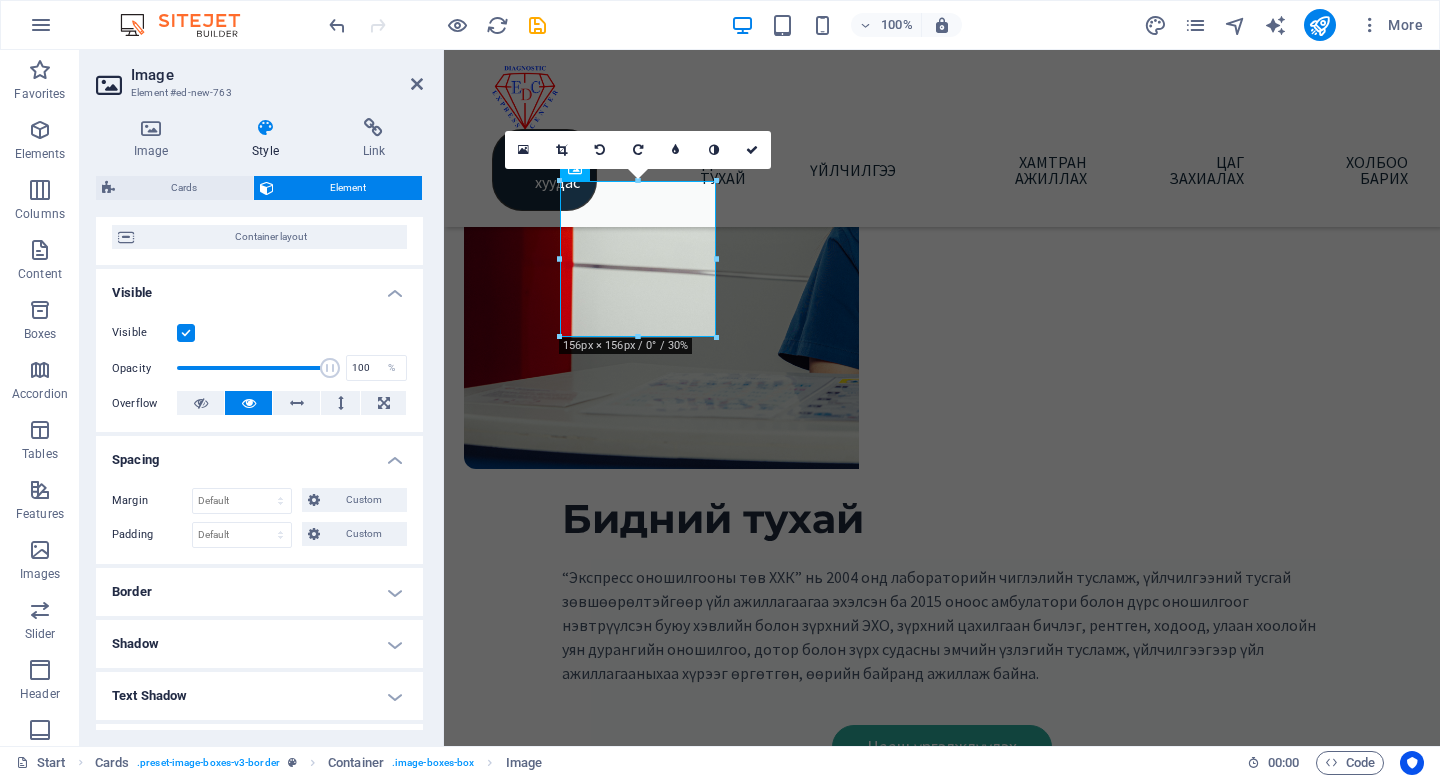 scroll, scrollTop: 0, scrollLeft: 0, axis: both 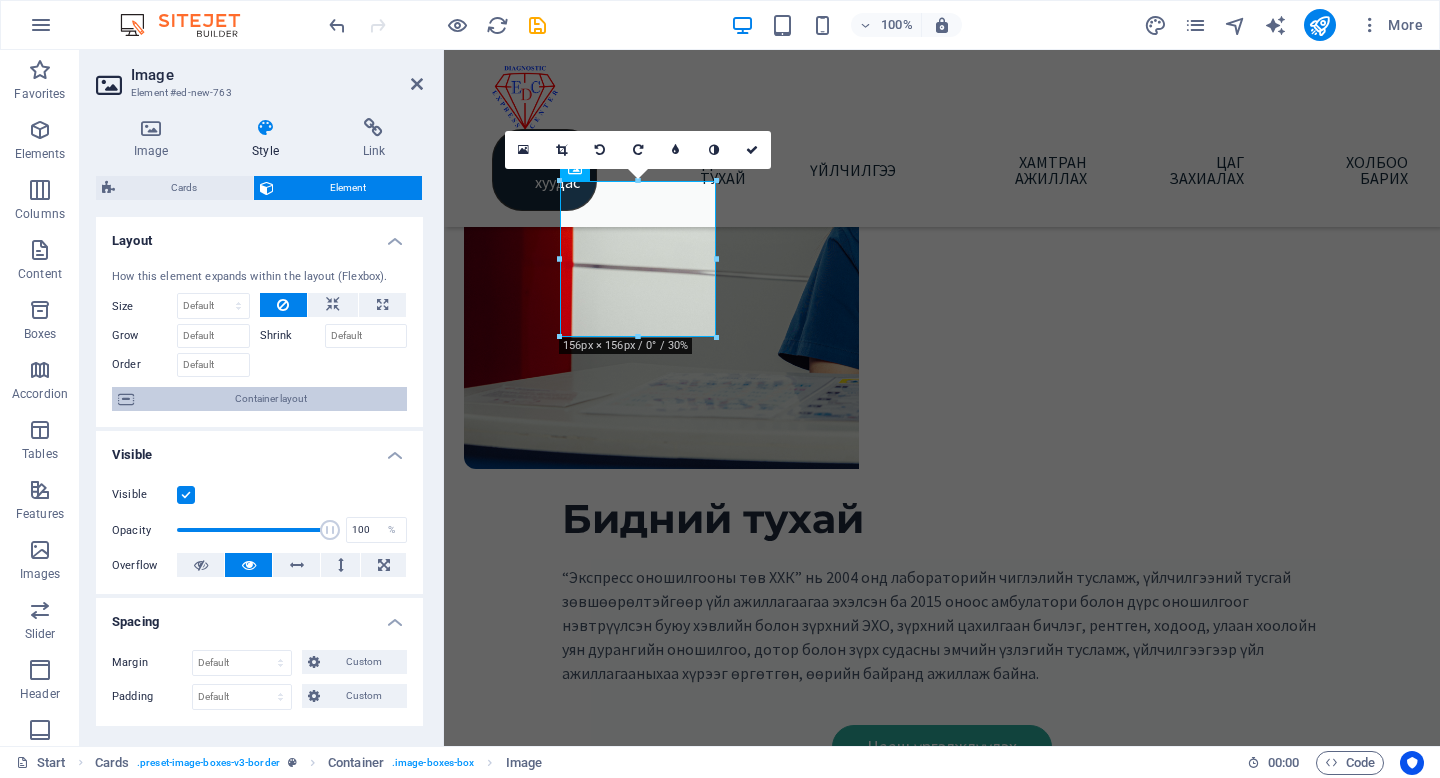 click on "Container layout" at bounding box center (270, 399) 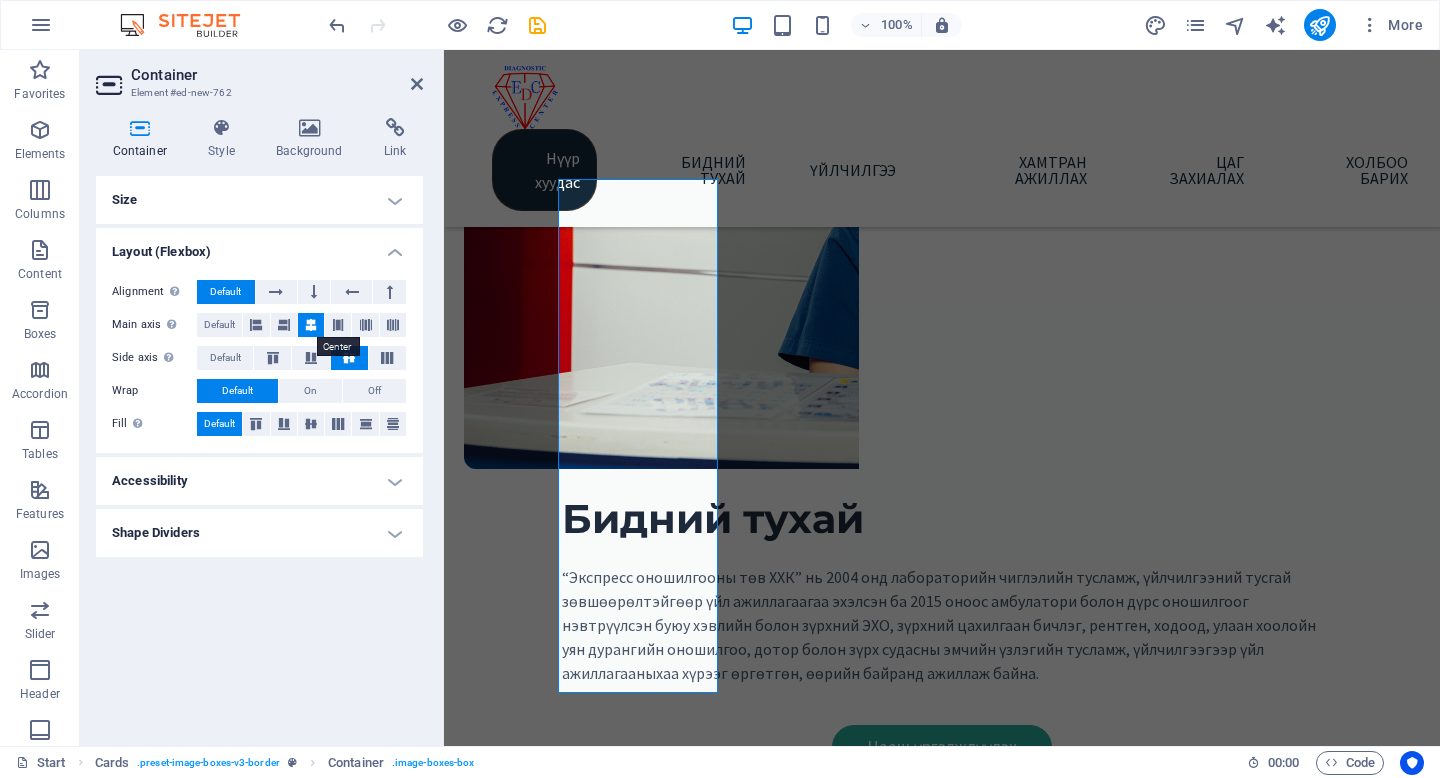 click at bounding box center [311, 325] 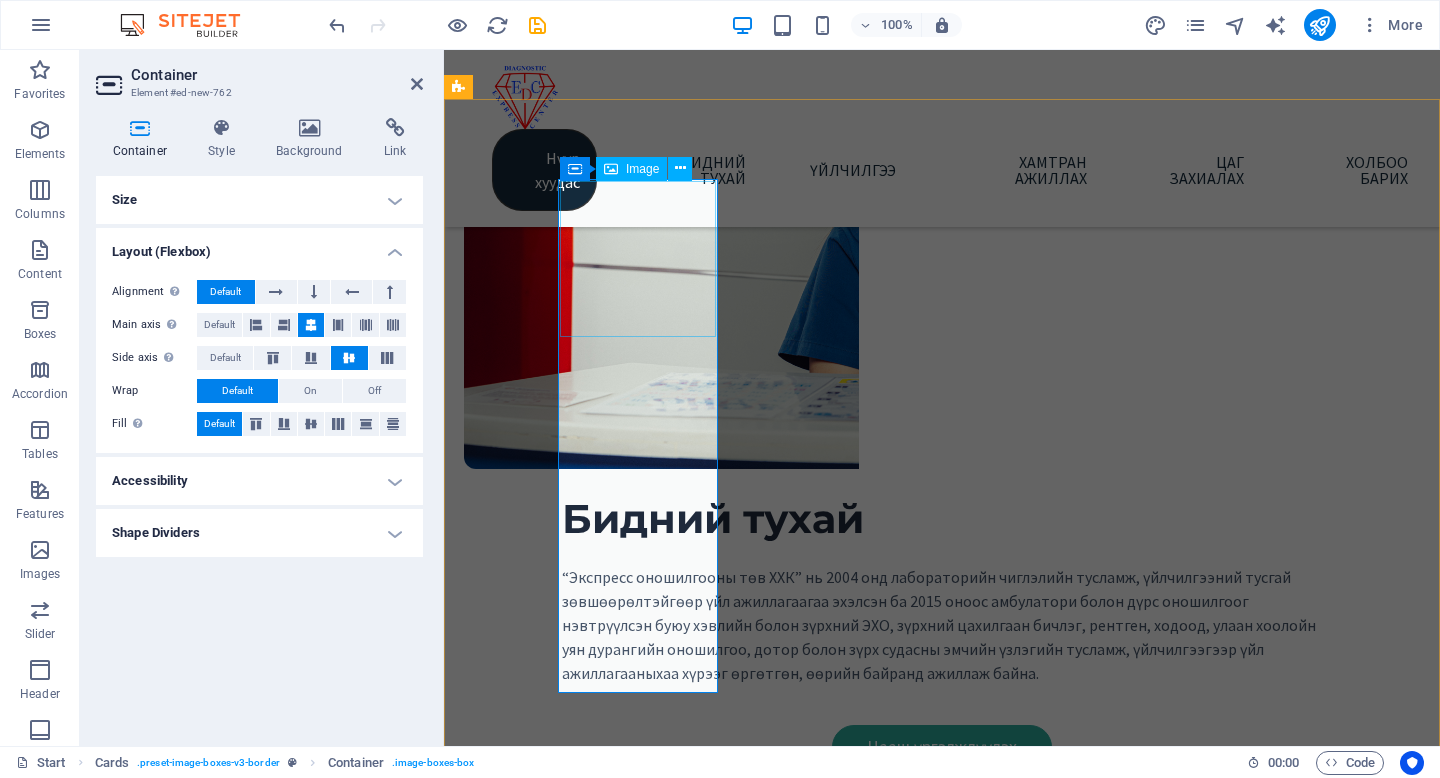 click at bounding box center (540, 984) 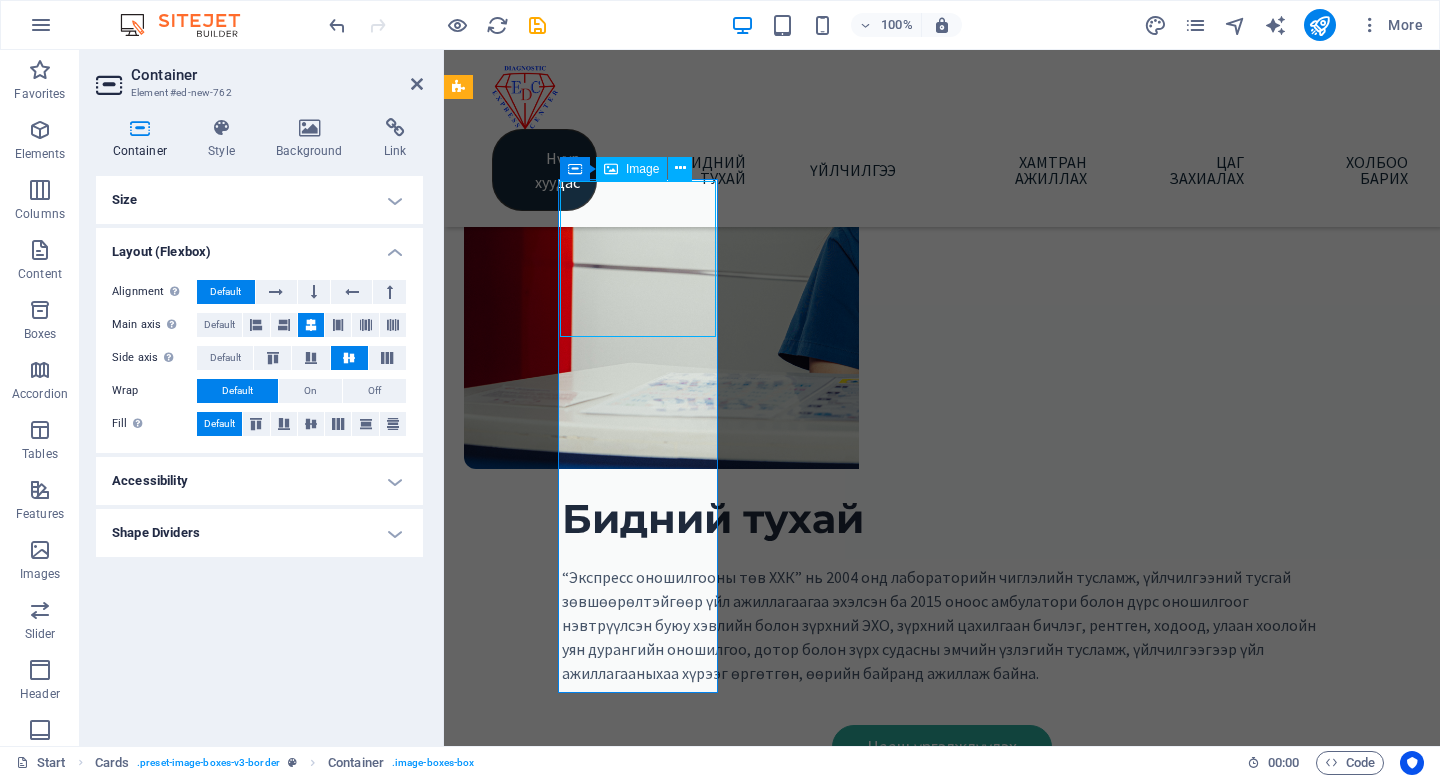 click at bounding box center (540, 984) 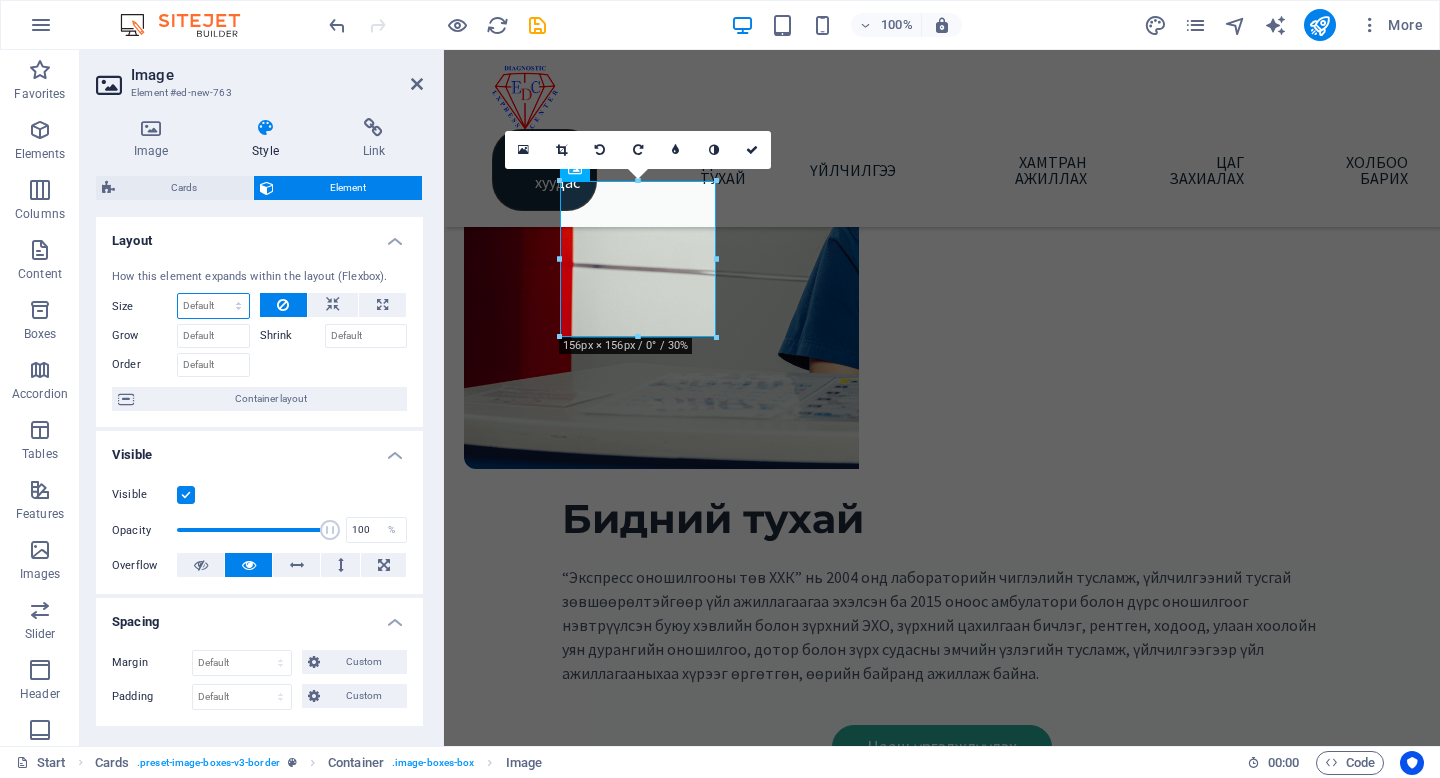 click on "Default auto px % 1/1 1/2 1/3 1/4 1/5 1/6 1/7 1/8 1/9 1/10" at bounding box center (213, 306) 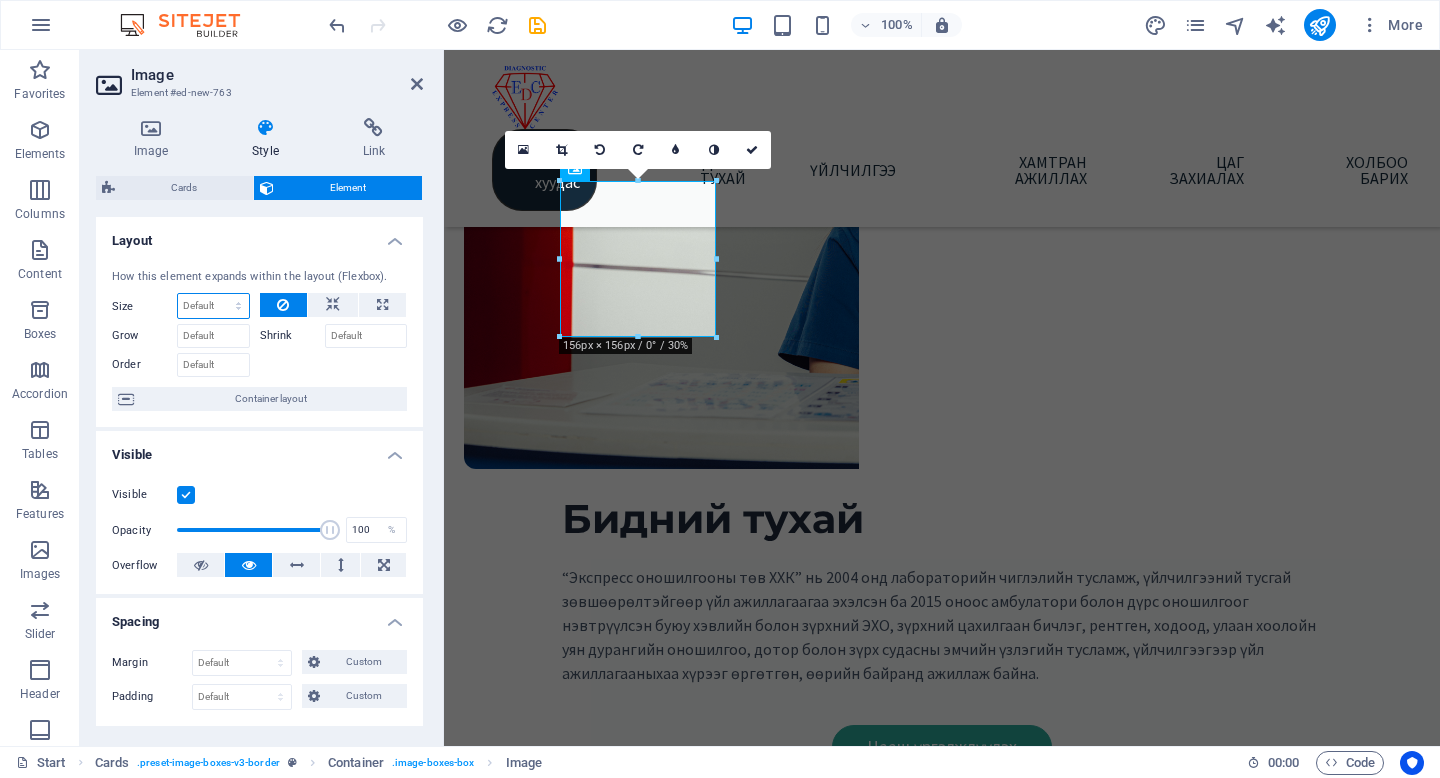 select on "px" 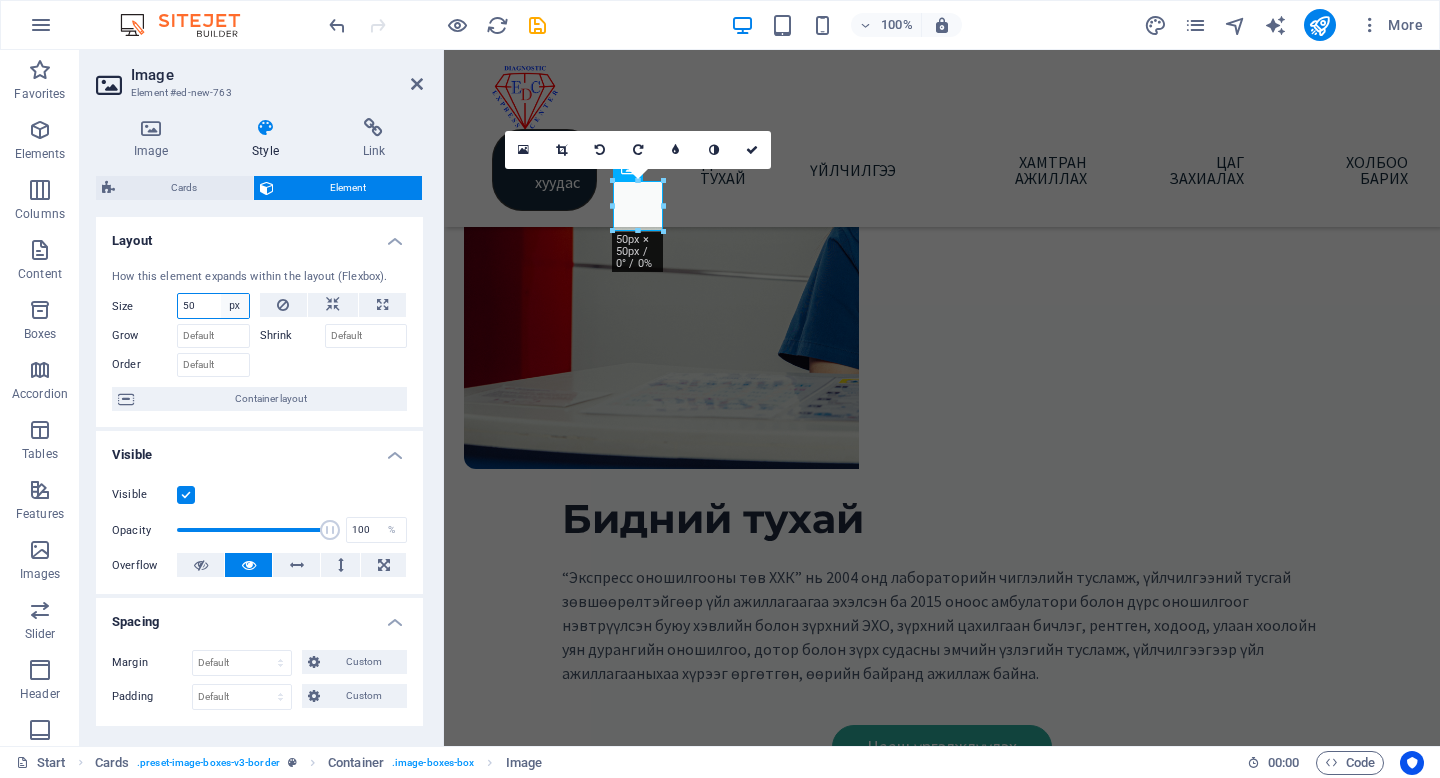 type on "5" 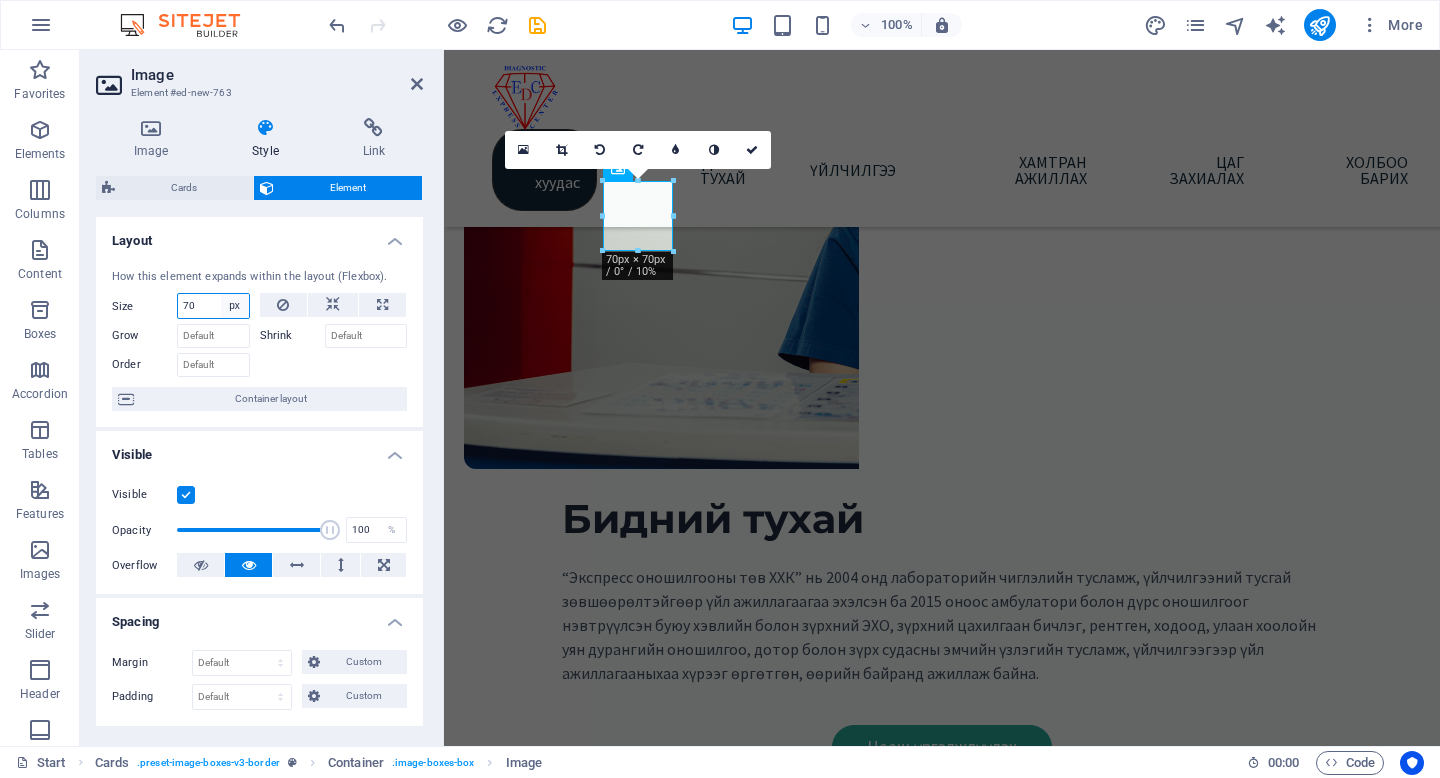 type on "7" 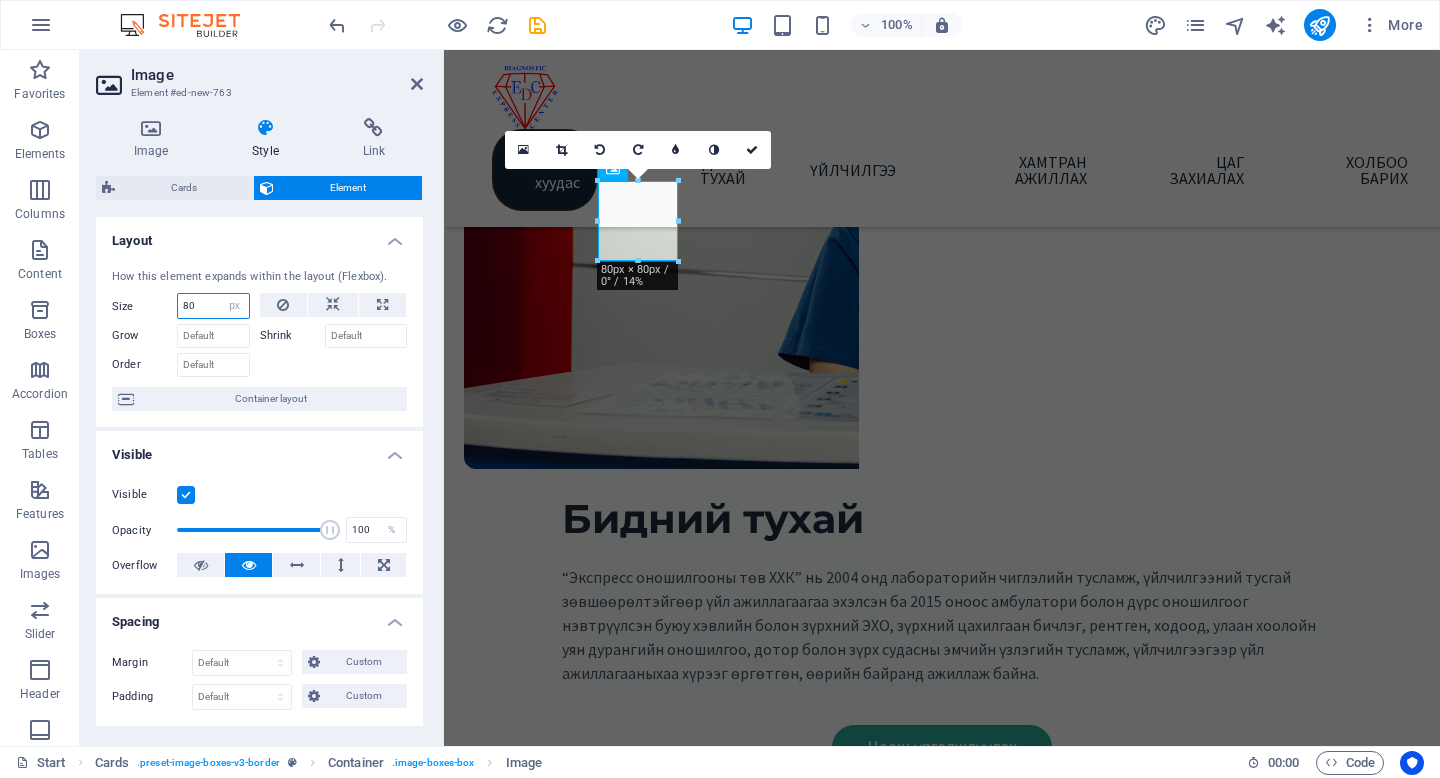 type on "8" 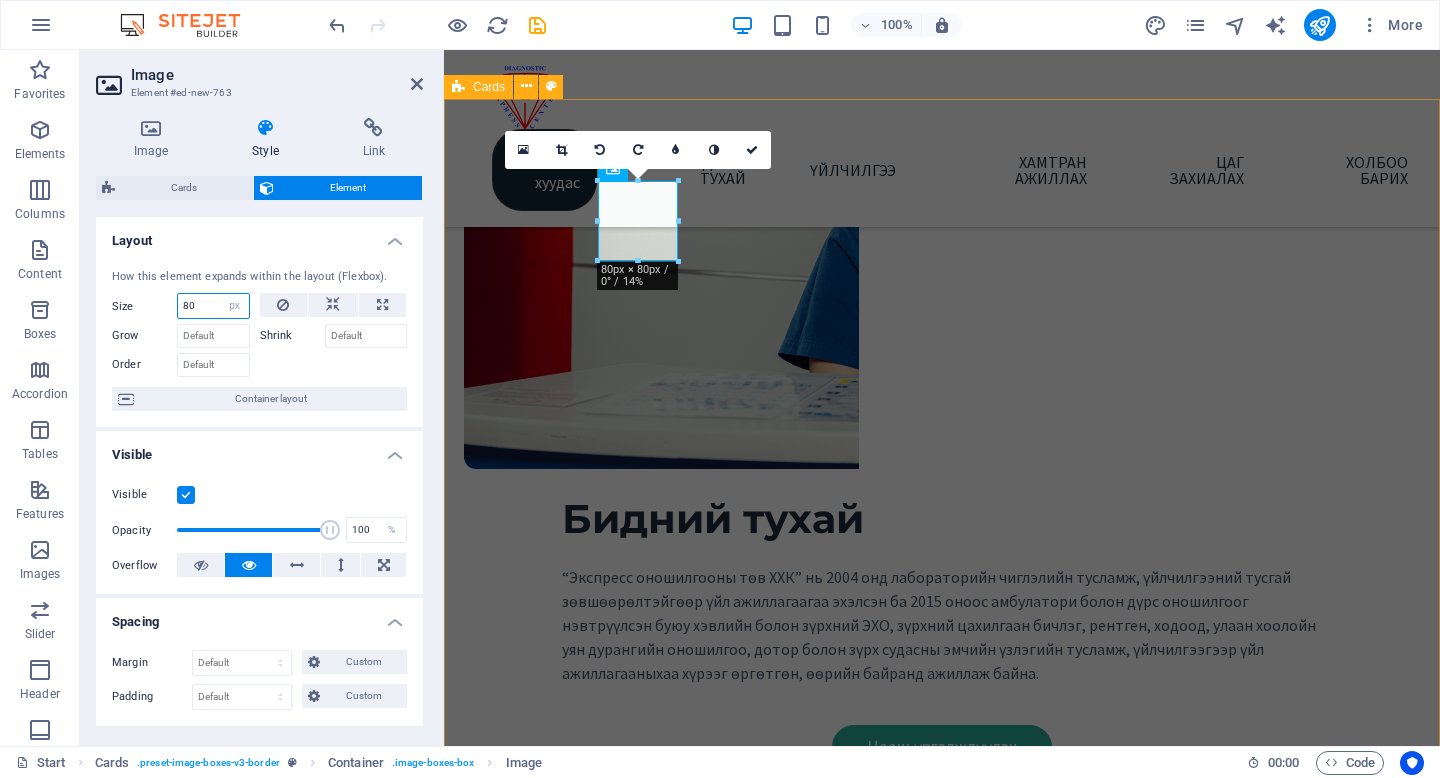type on "80" 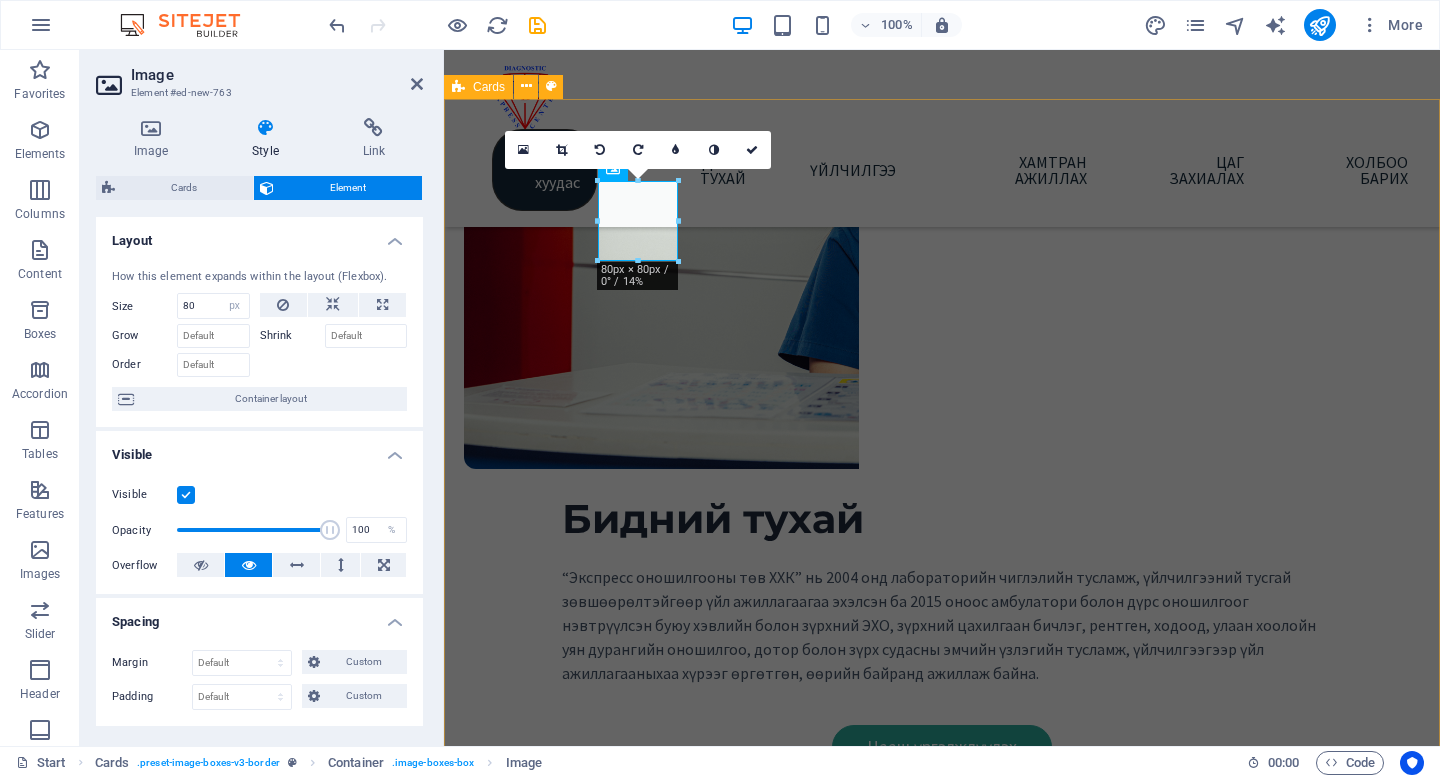 click on "Амбулаторийн тусламж, үйлчилгээ Lorem ipsum dolor sit amet, consectetuer adipiscing elit. Aenean commodo ligula eget dolor. Lorem ipsum dolor sit amet. Headline Lorem ipsum dolor sit amet, consectetuer adipiscing elit. Aenean commodo ligula eget dolor. Lorem ipsum dolor sit amet. Headline Lorem ipsum dolor sit amet, consectetuer adipiscing elit. Aenean commodo ligula eget dolor. Lorem ipsum dolor sit amet." at bounding box center (942, 1625) 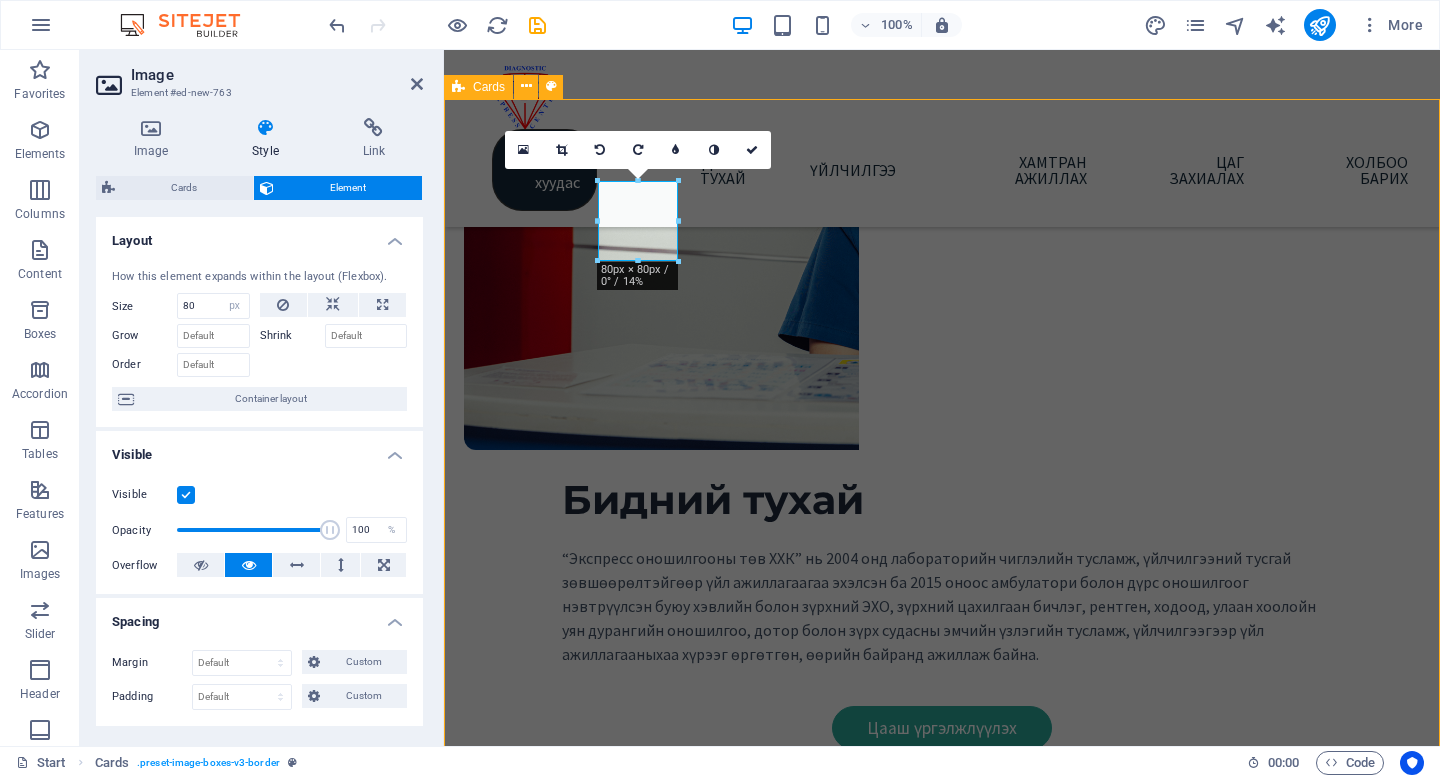 scroll, scrollTop: 705, scrollLeft: 0, axis: vertical 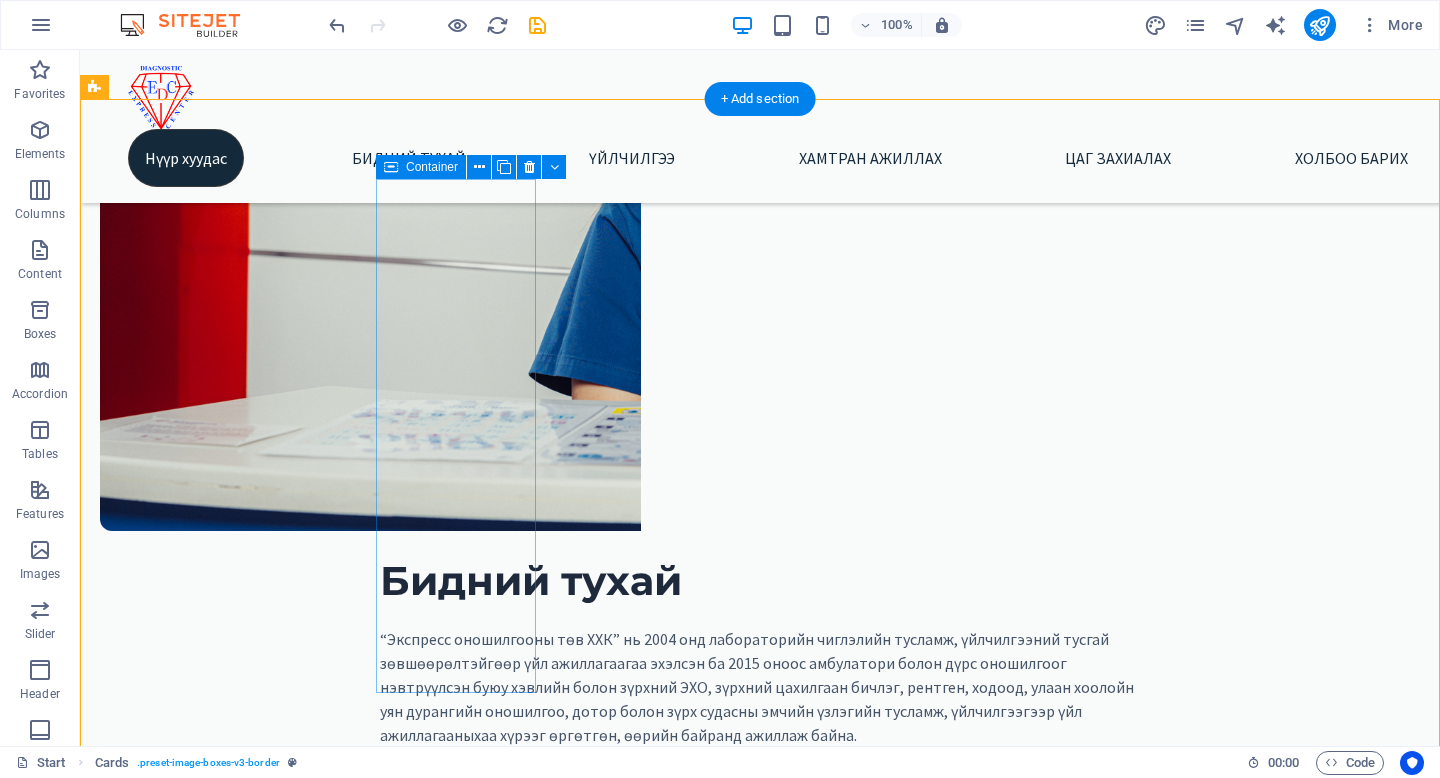 click on "Амбулаторийн тусламж, үйлчилгээ Lorem ipsum dolor sit amet, consectetuer adipiscing elit. Aenean commodo ligula eget dolor. Lorem ipsum dolor sit amet." at bounding box center [176, 1193] 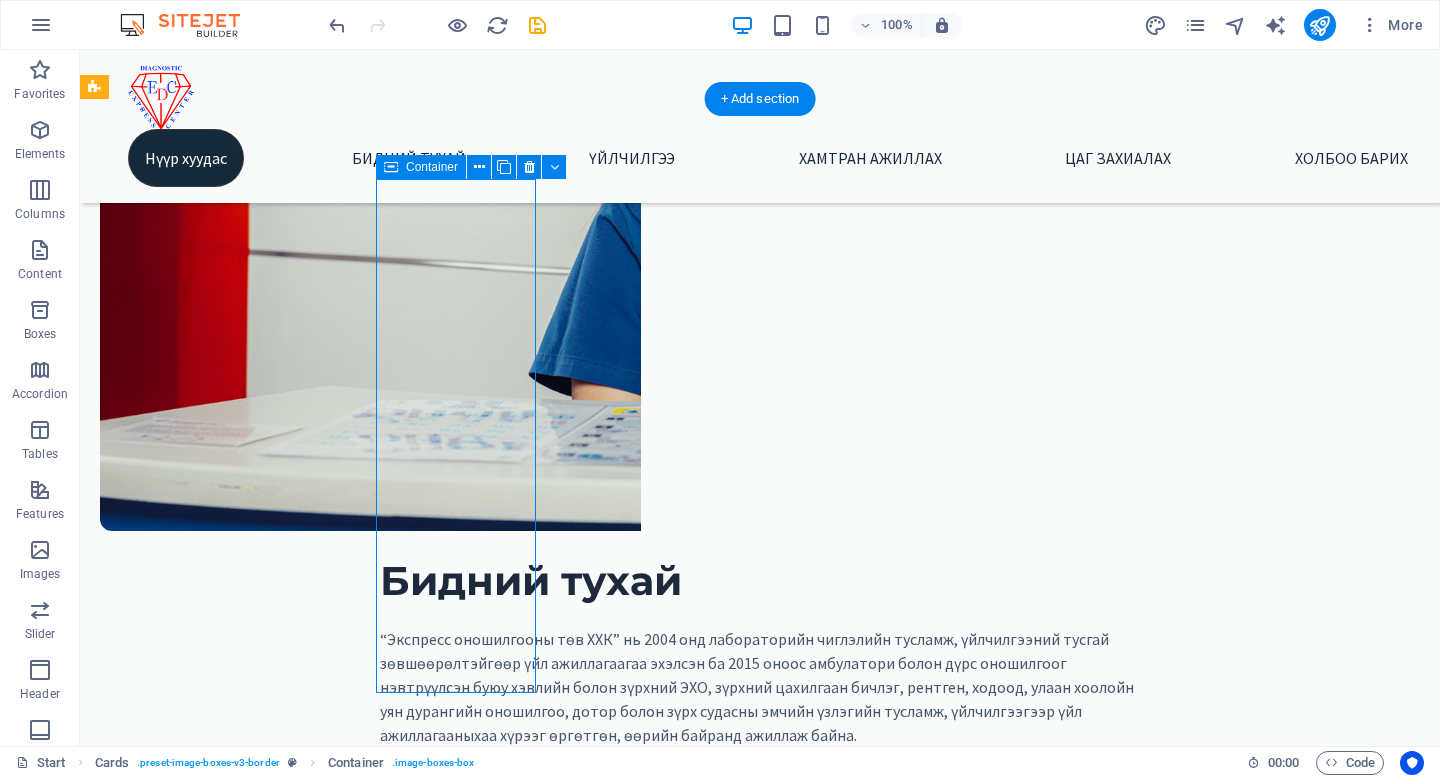 click on "Амбулаторийн тусламж, үйлчилгээ Lorem ipsum dolor sit amet, consectetuer adipiscing elit. Aenean commodo ligula eget dolor. Lorem ipsum dolor sit amet." at bounding box center (176, 1193) 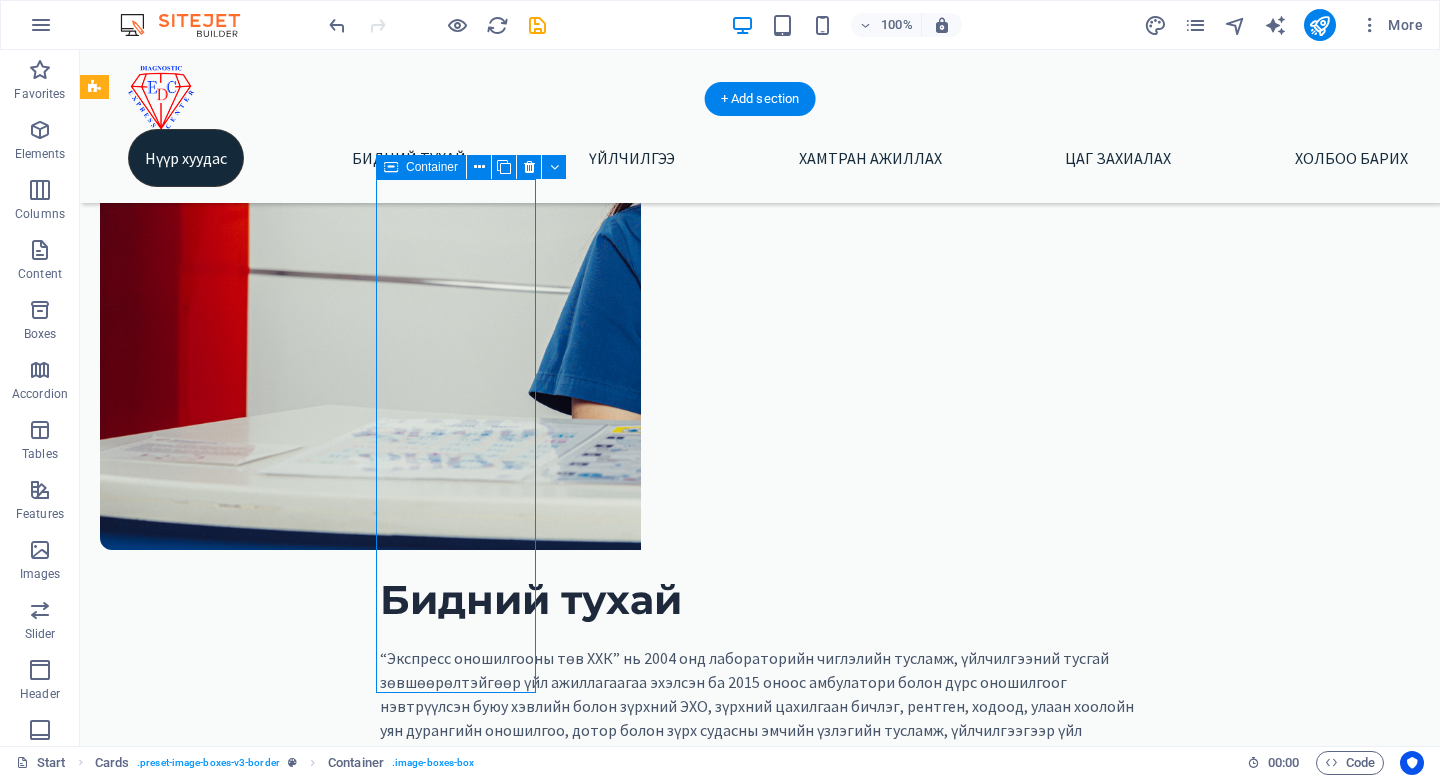 scroll, scrollTop: 627, scrollLeft: 0, axis: vertical 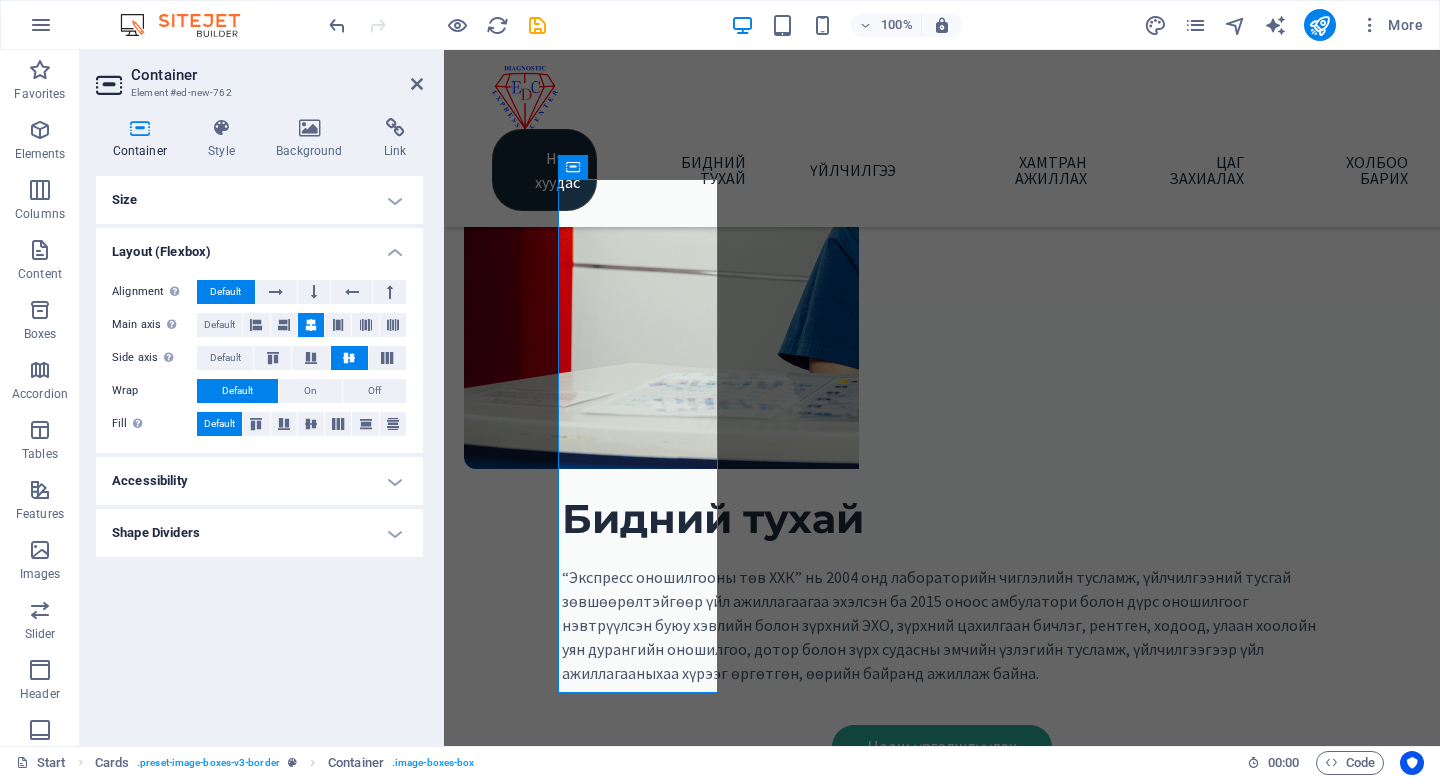 click on "Size" at bounding box center (259, 200) 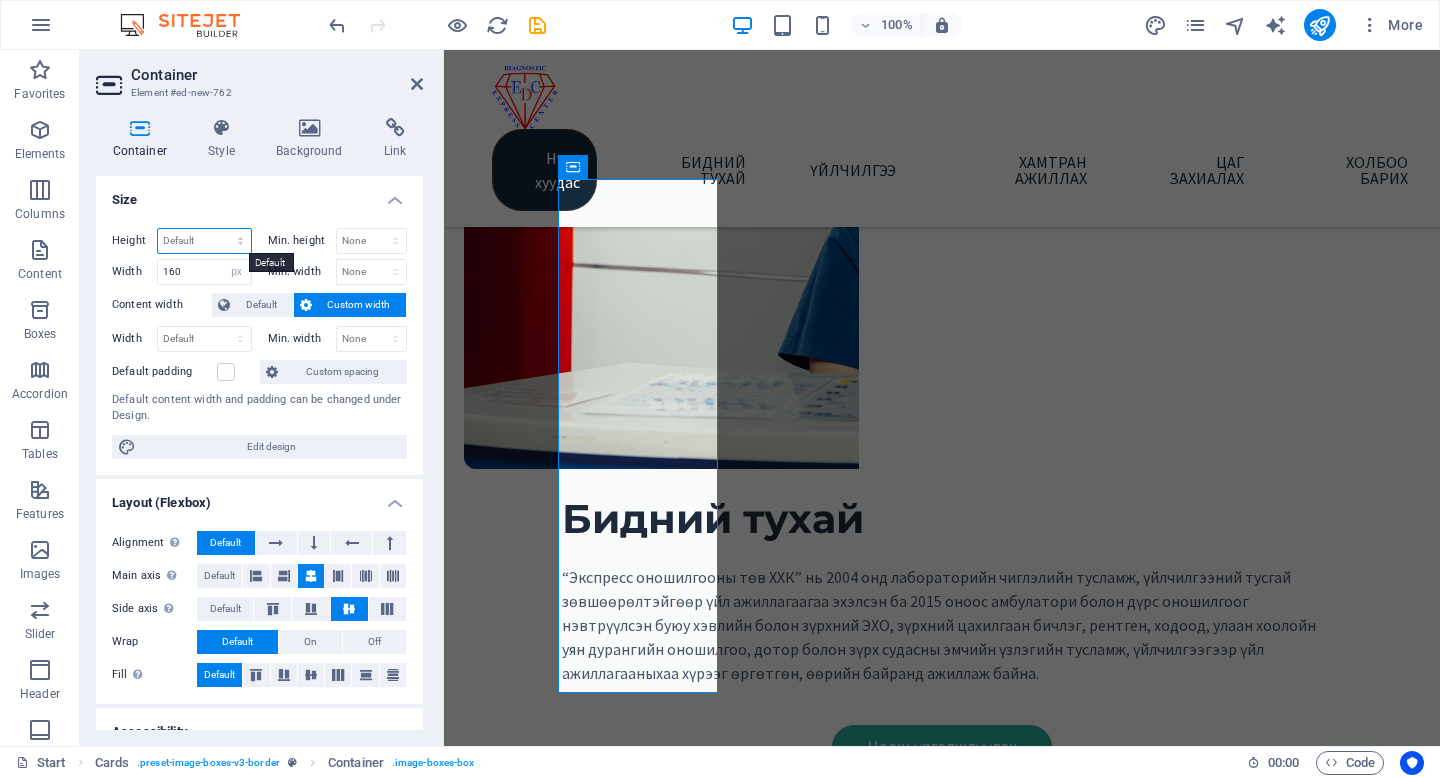 click on "Default px rem % vh vw" at bounding box center [204, 241] 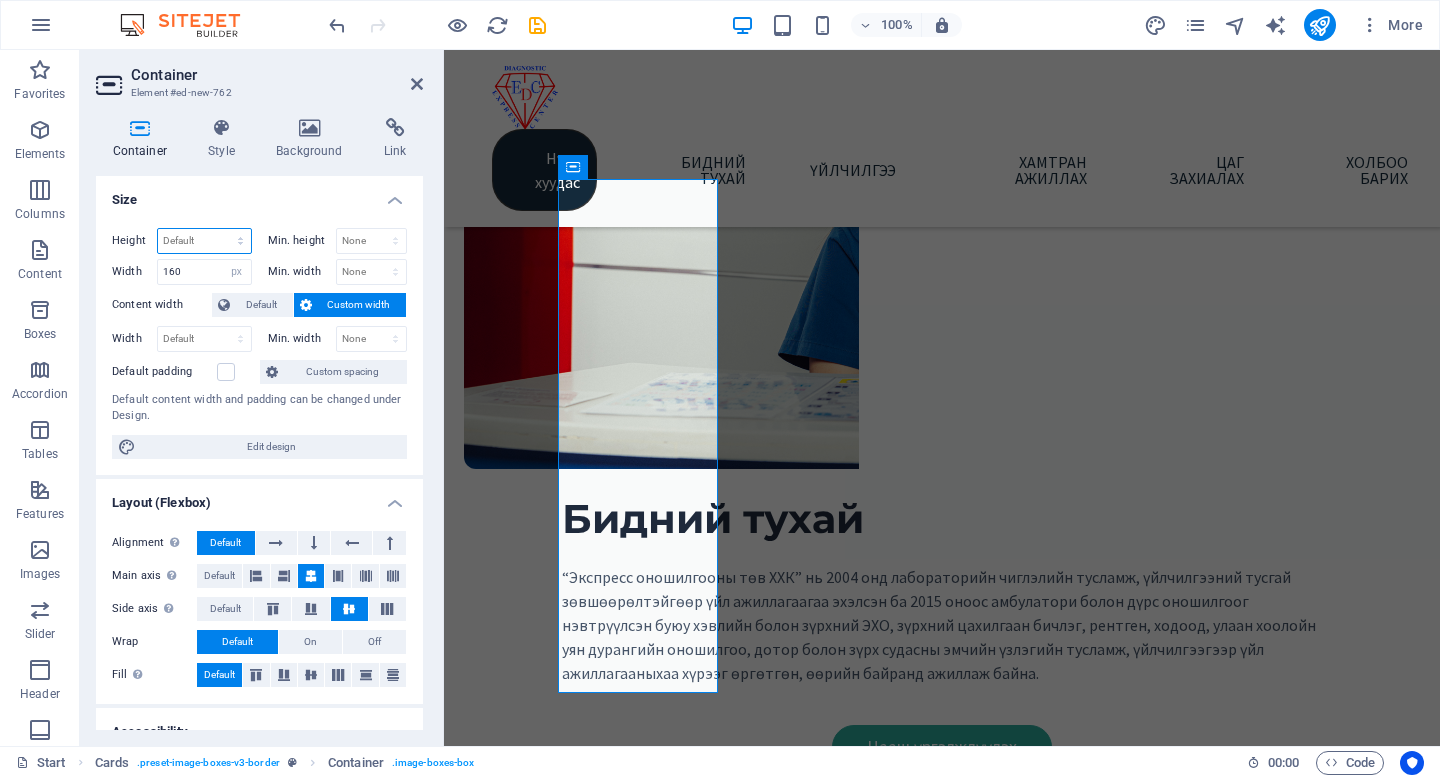 select on "%" 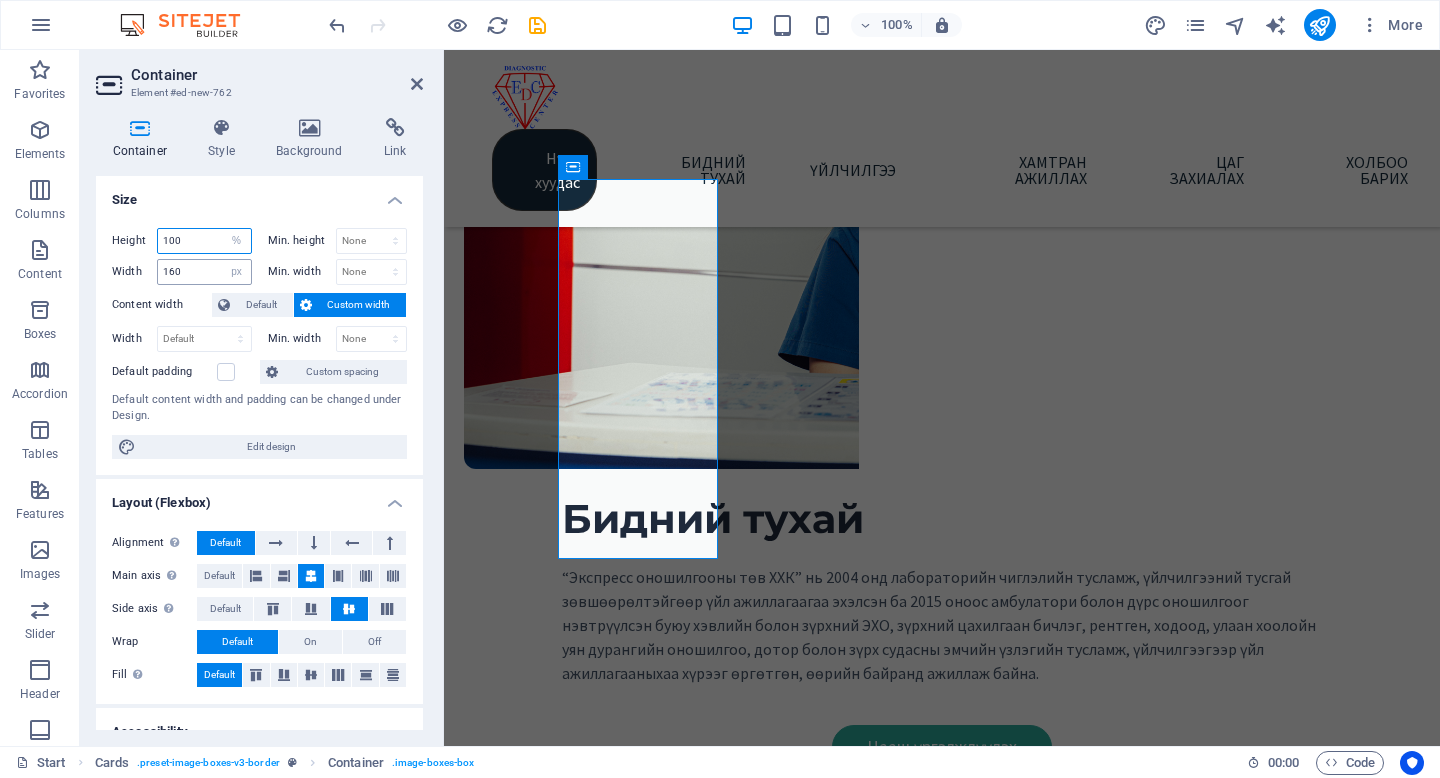 type on "100" 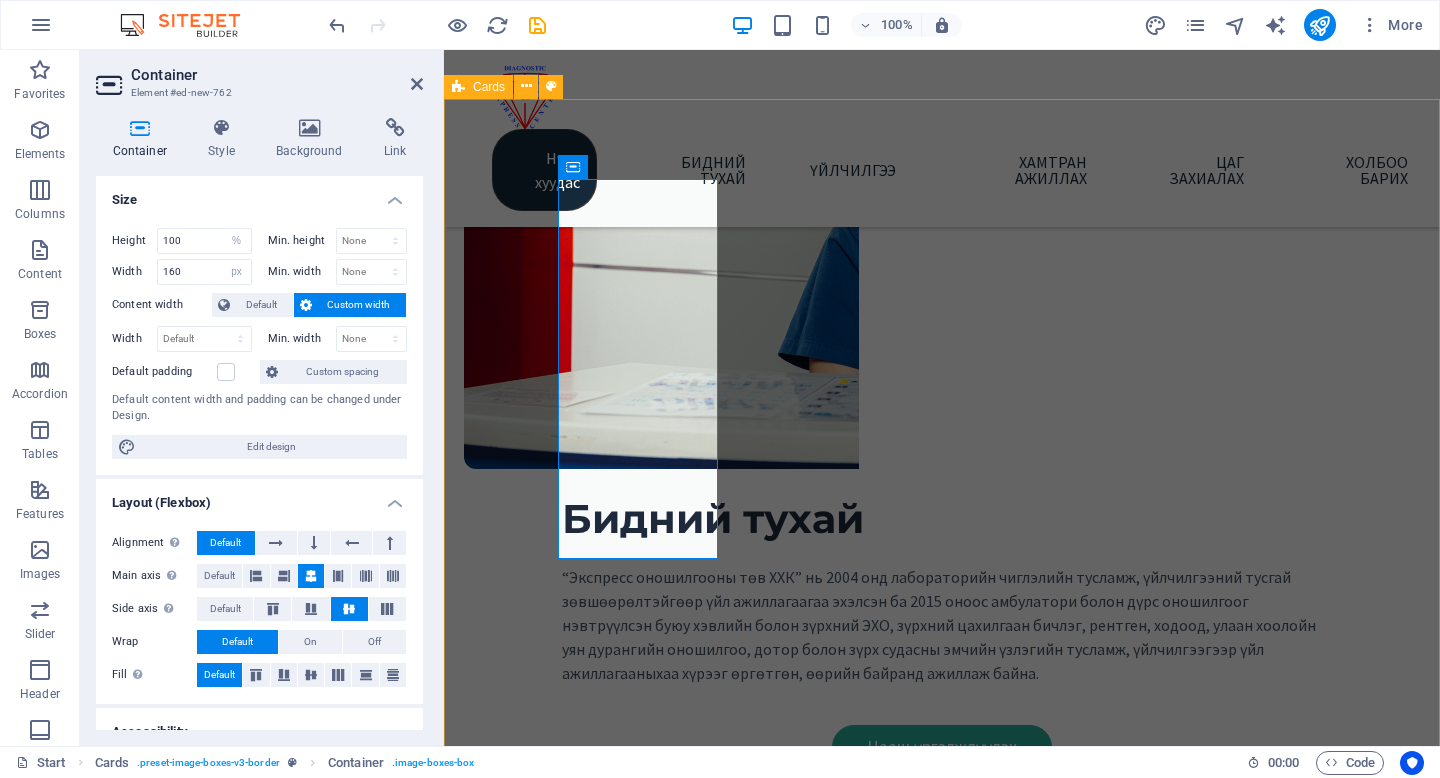 click on "Амбулаторийн тусламж, үйлчилгээ Lorem ipsum dolor sit amet, consectetuer adipiscing elit. Aenean commodo ligula eget dolor. Lorem ipsum dolor sit amet. Headline Lorem ipsum dolor sit amet, consectetuer adipiscing elit. Aenean commodo ligula eget dolor. Lorem ipsum dolor sit amet. Headline Lorem ipsum dolor sit amet, consectetuer adipiscing elit. Aenean commodo ligula eget dolor. Lorem ipsum dolor sit amet." at bounding box center (942, 1625) 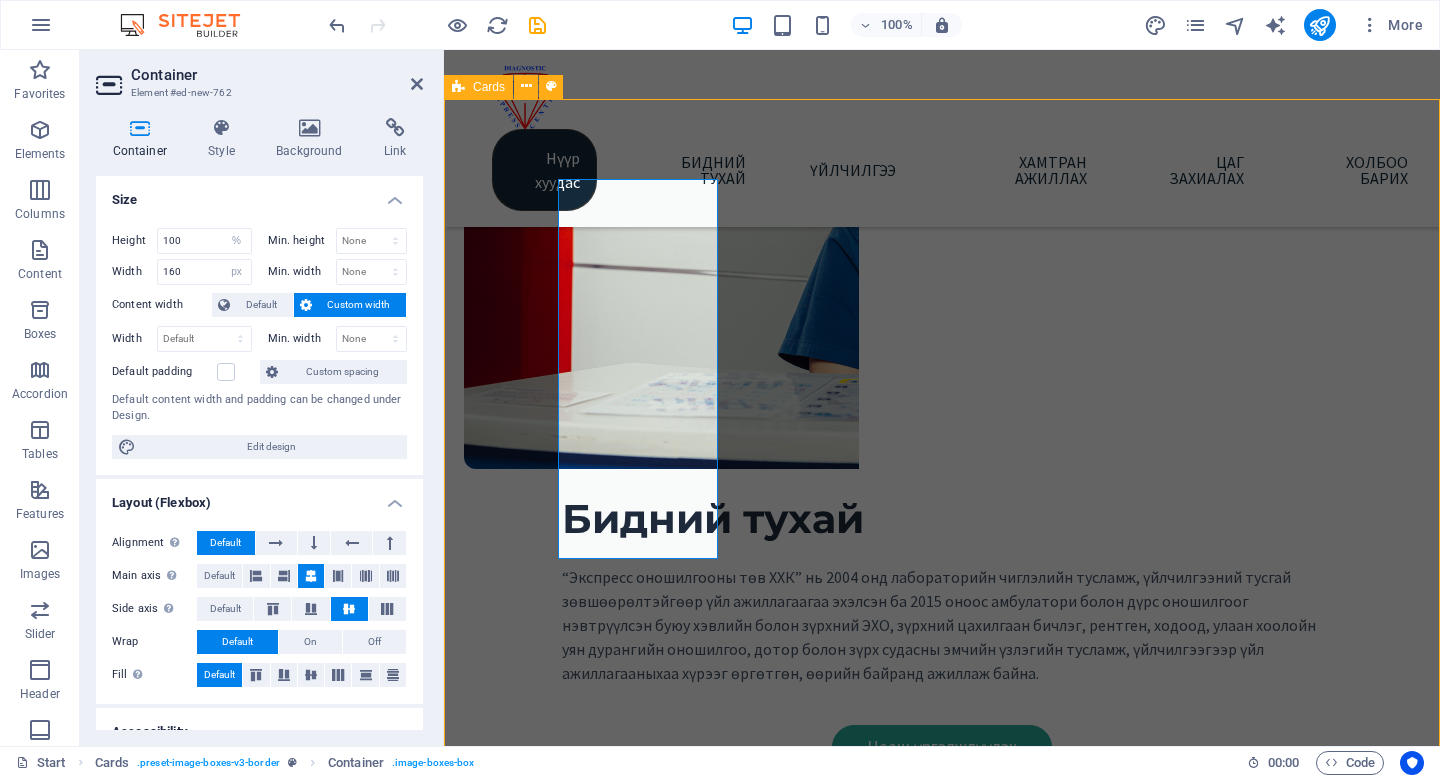 click on "Амбулаторийн тусламж, үйлчилгээ Lorem ipsum dolor sit amet, consectetuer adipiscing elit. Aenean commodo ligula eget dolor. Lorem ipsum dolor sit amet. Headline Lorem ipsum dolor sit amet, consectetuer adipiscing elit. Aenean commodo ligula eget dolor. Lorem ipsum dolor sit amet. Headline Lorem ipsum dolor sit amet, consectetuer adipiscing elit. Aenean commodo ligula eget dolor. Lorem ipsum dolor sit amet." at bounding box center (942, 1625) 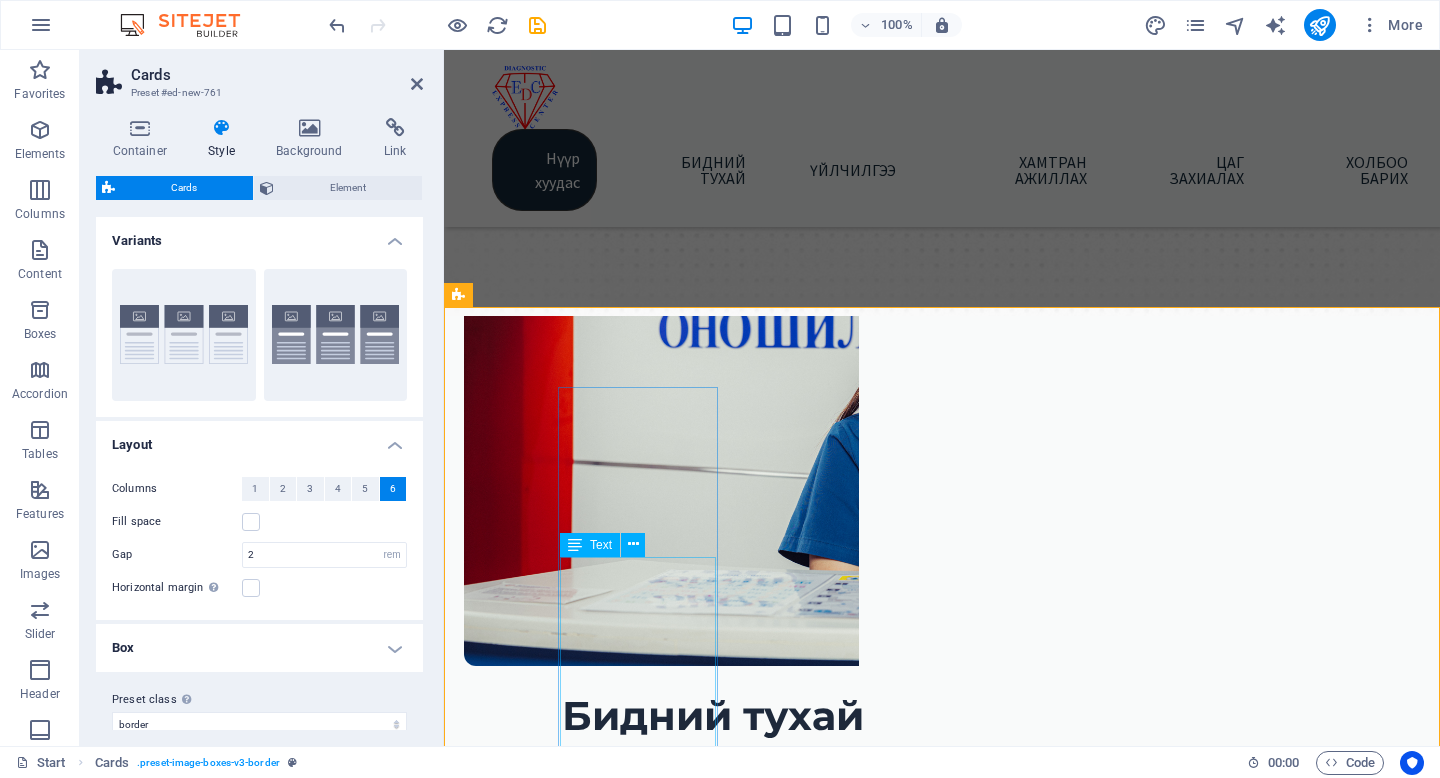 scroll, scrollTop: 433, scrollLeft: 0, axis: vertical 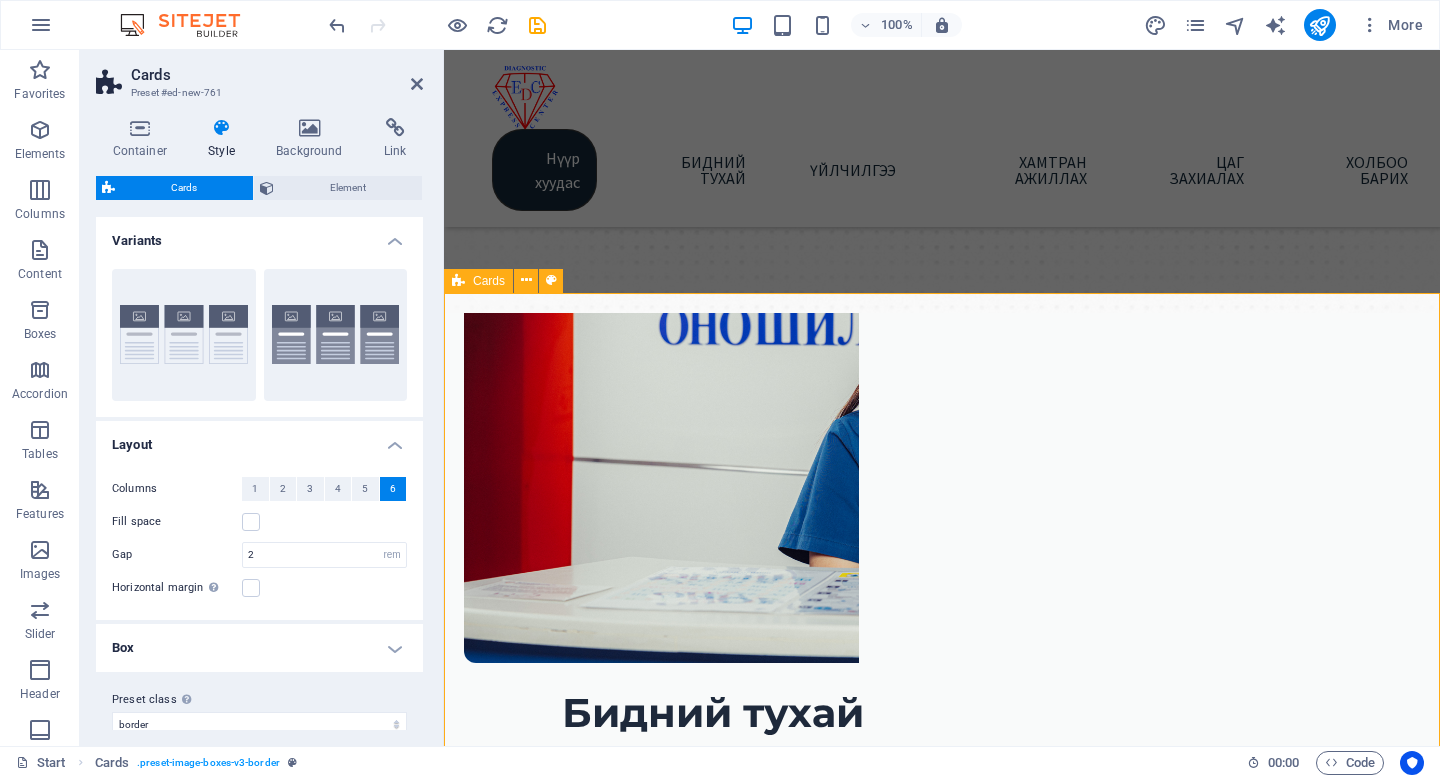 click at bounding box center (458, 281) 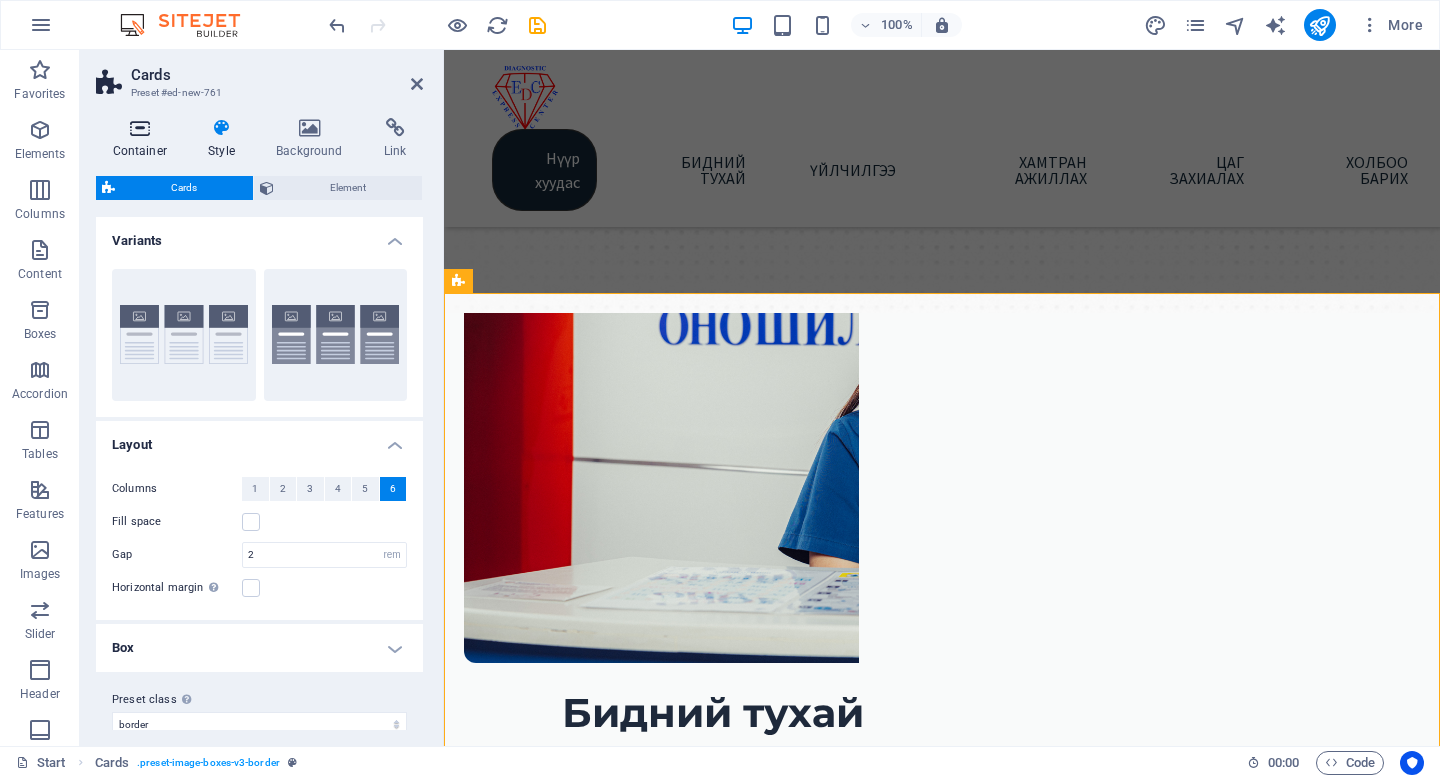 click on "Container" at bounding box center [144, 139] 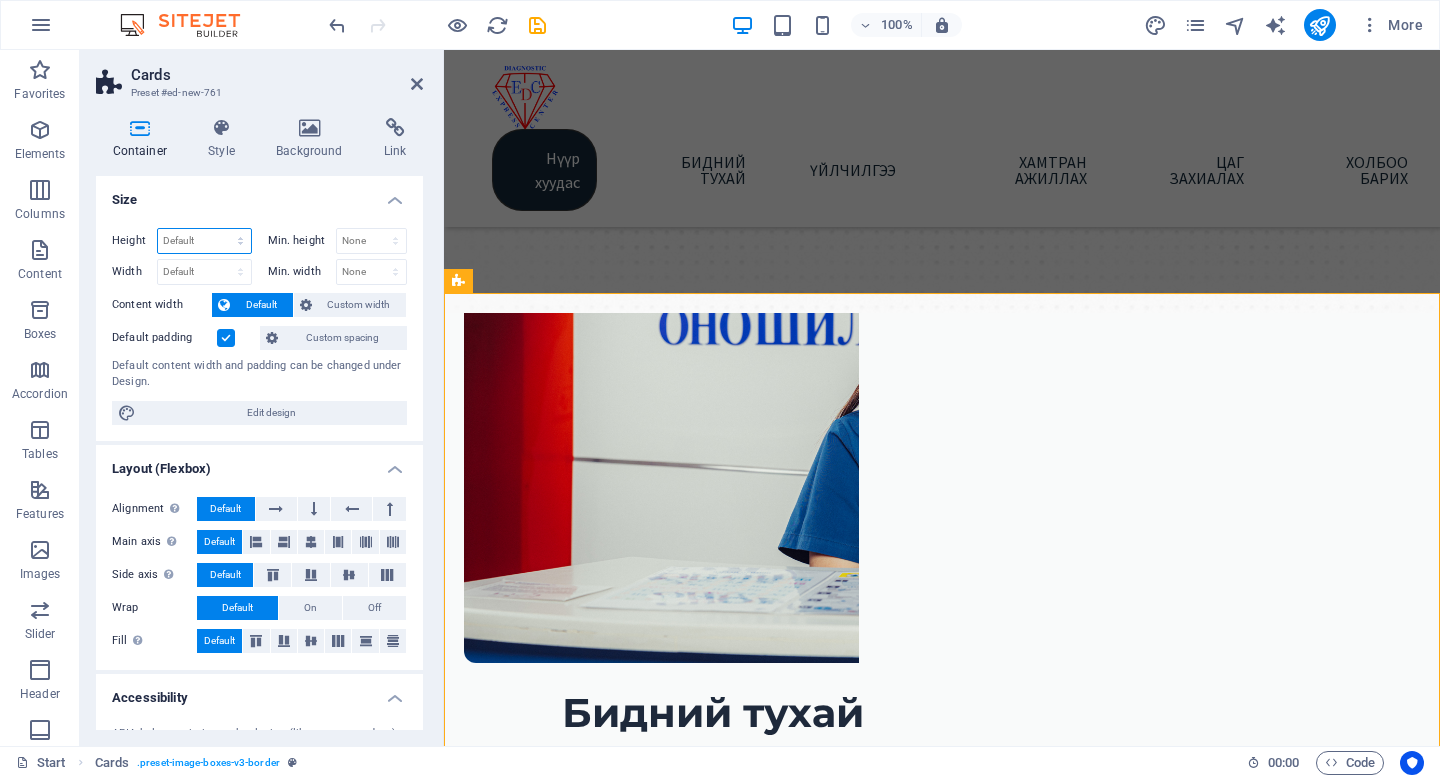 click on "Default px rem % vh vw" at bounding box center [204, 241] 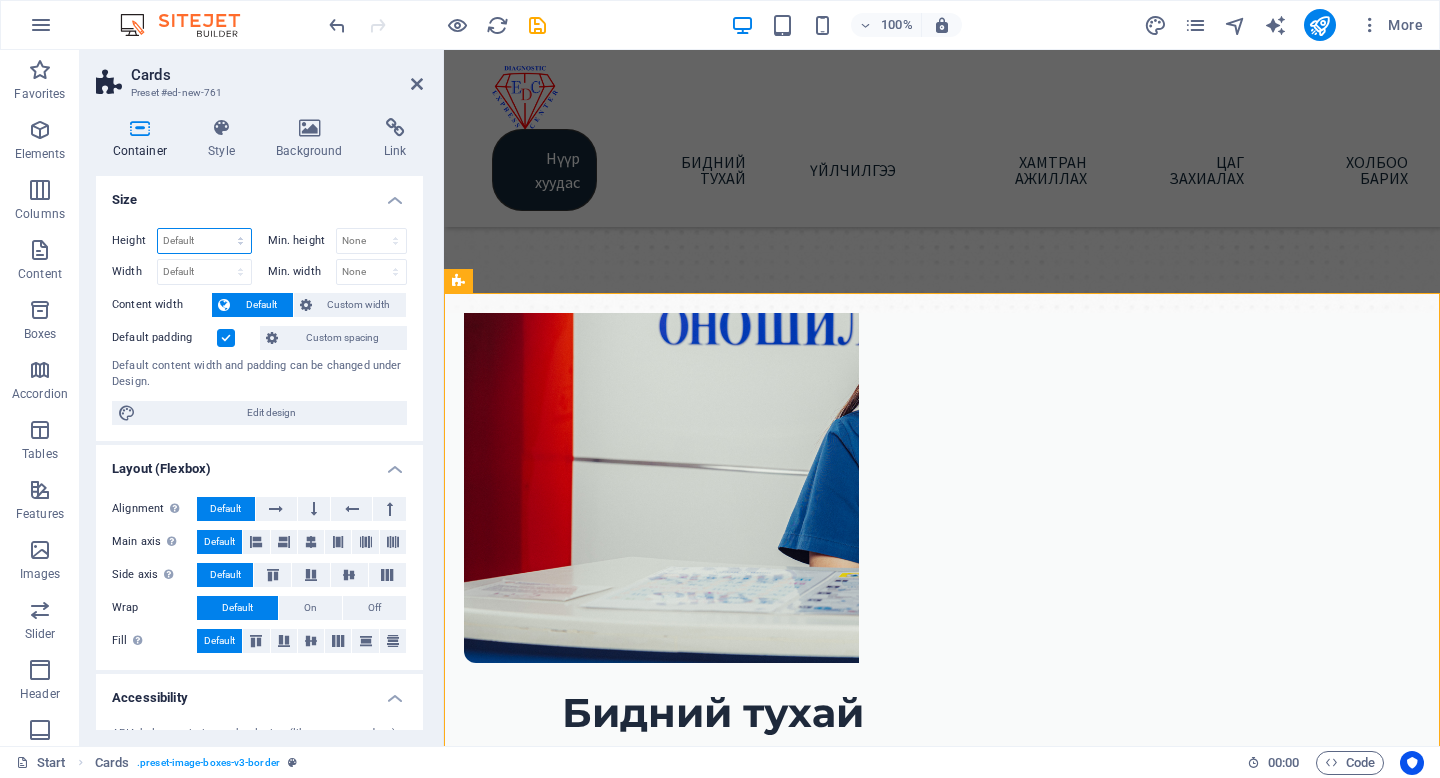 select on "%" 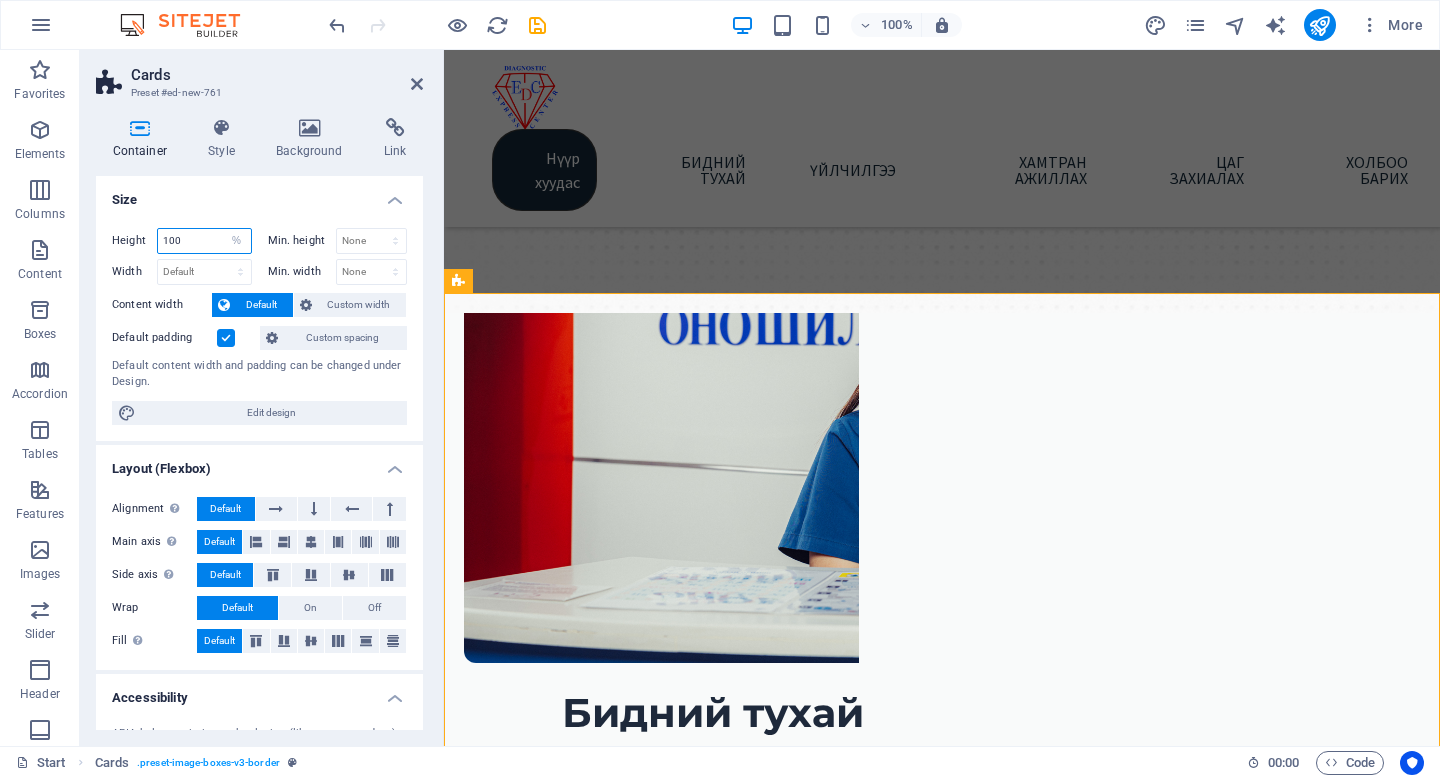 type on "100" 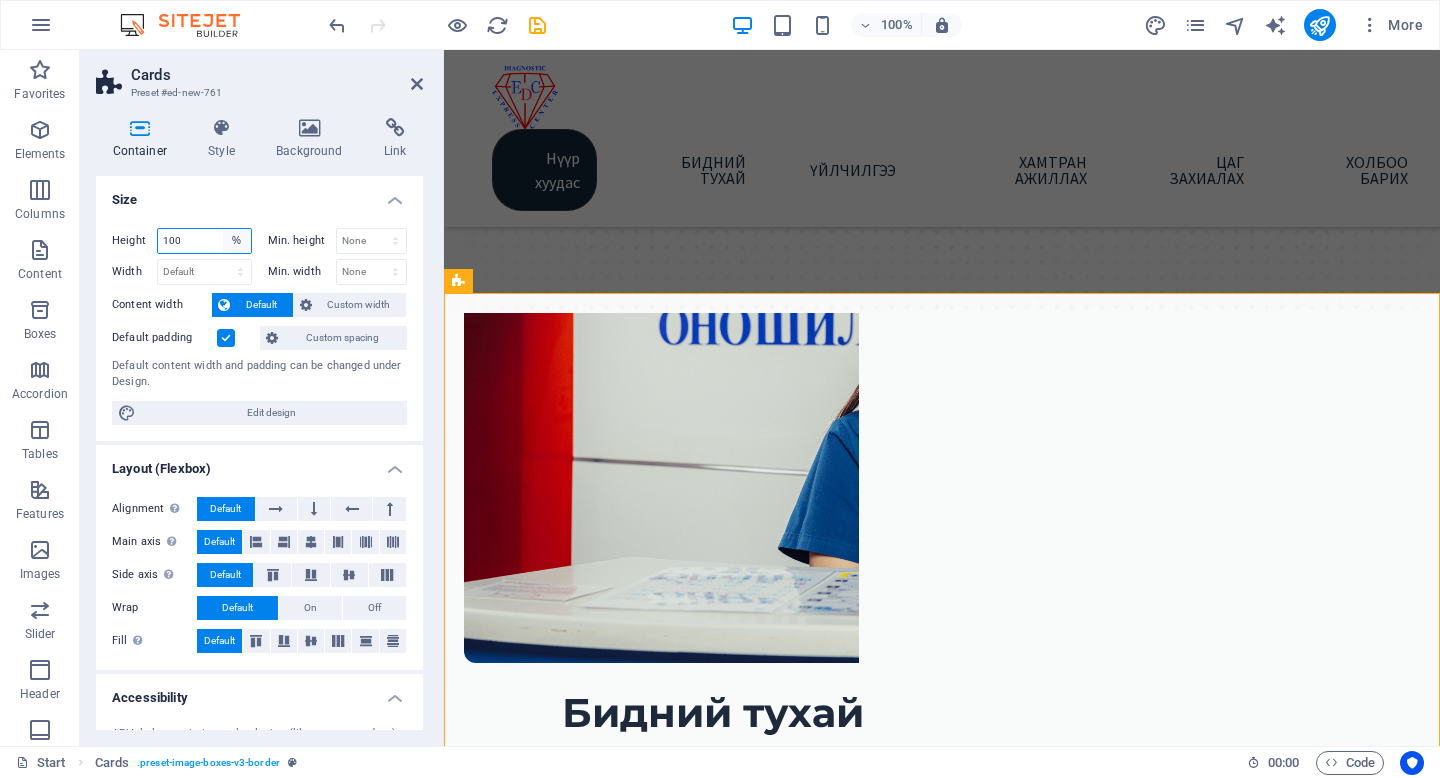 click on "Default px rem % vh vw" at bounding box center [237, 241] 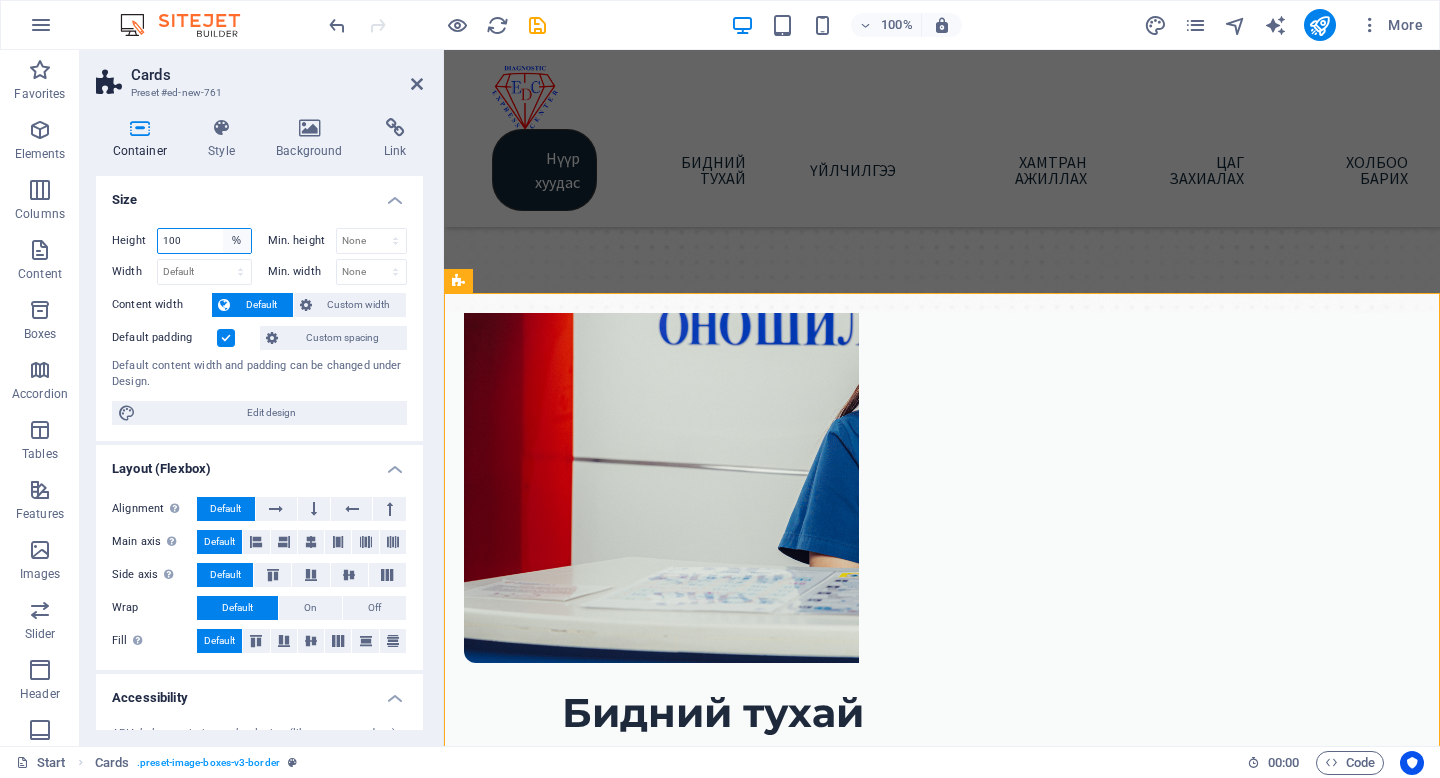 select on "default" 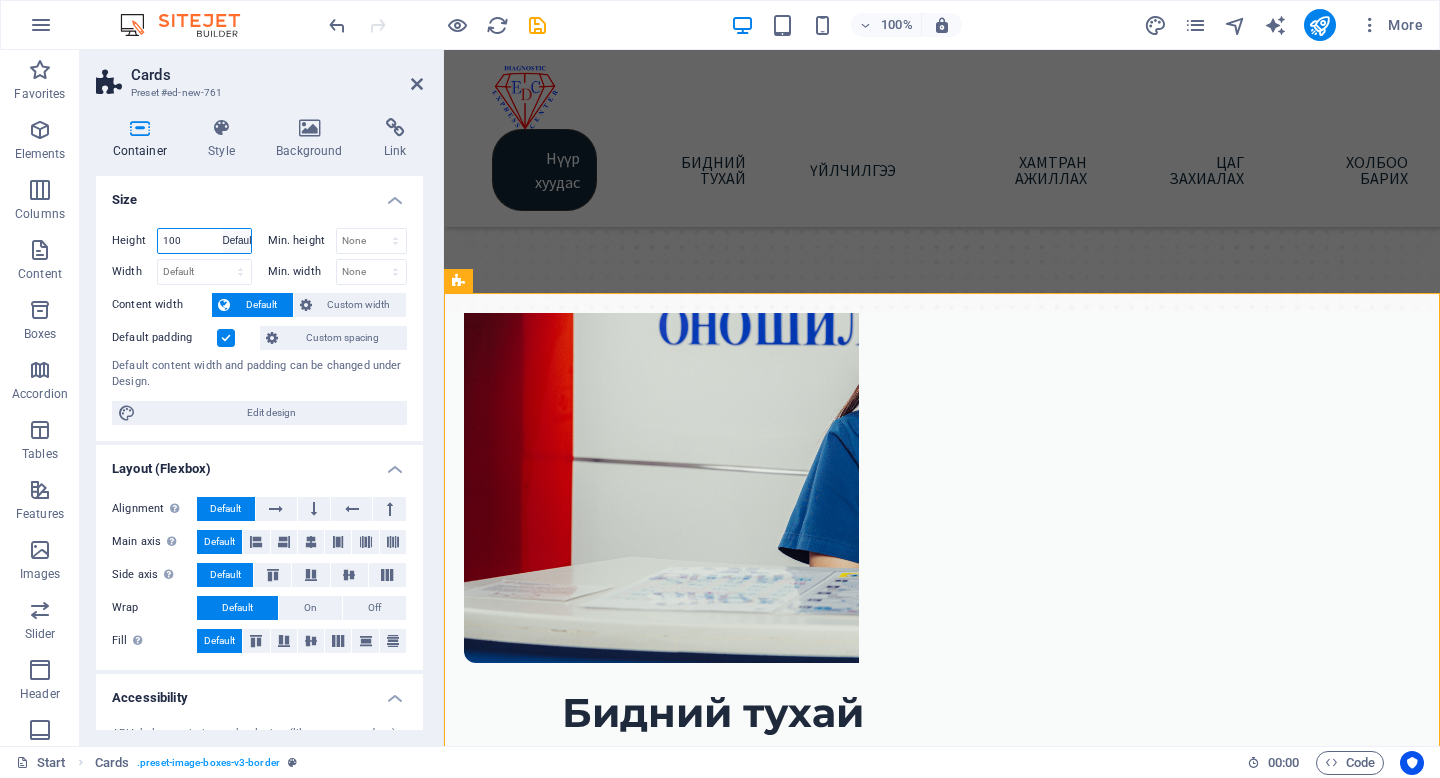 type 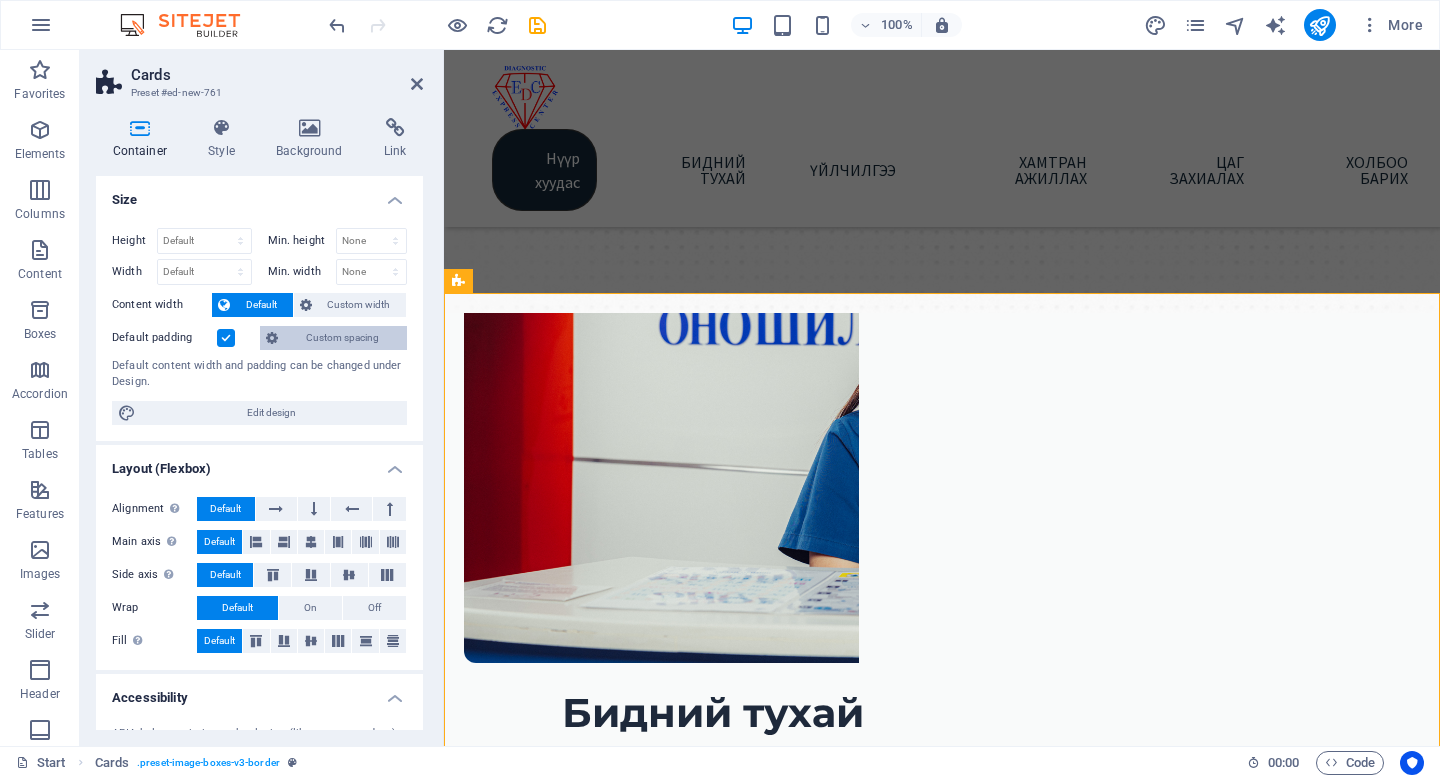 click on "Custom spacing" at bounding box center [342, 338] 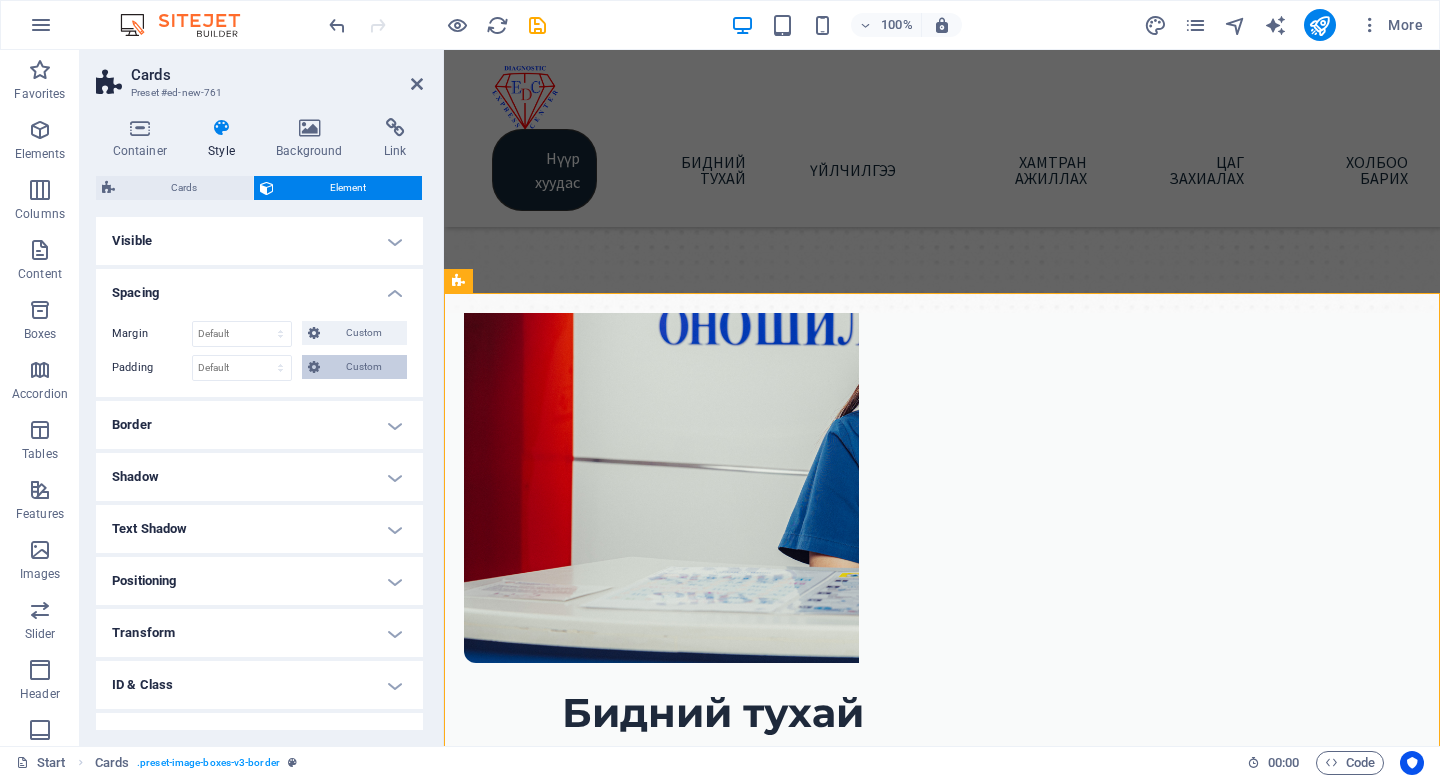 click on "Custom" at bounding box center [363, 367] 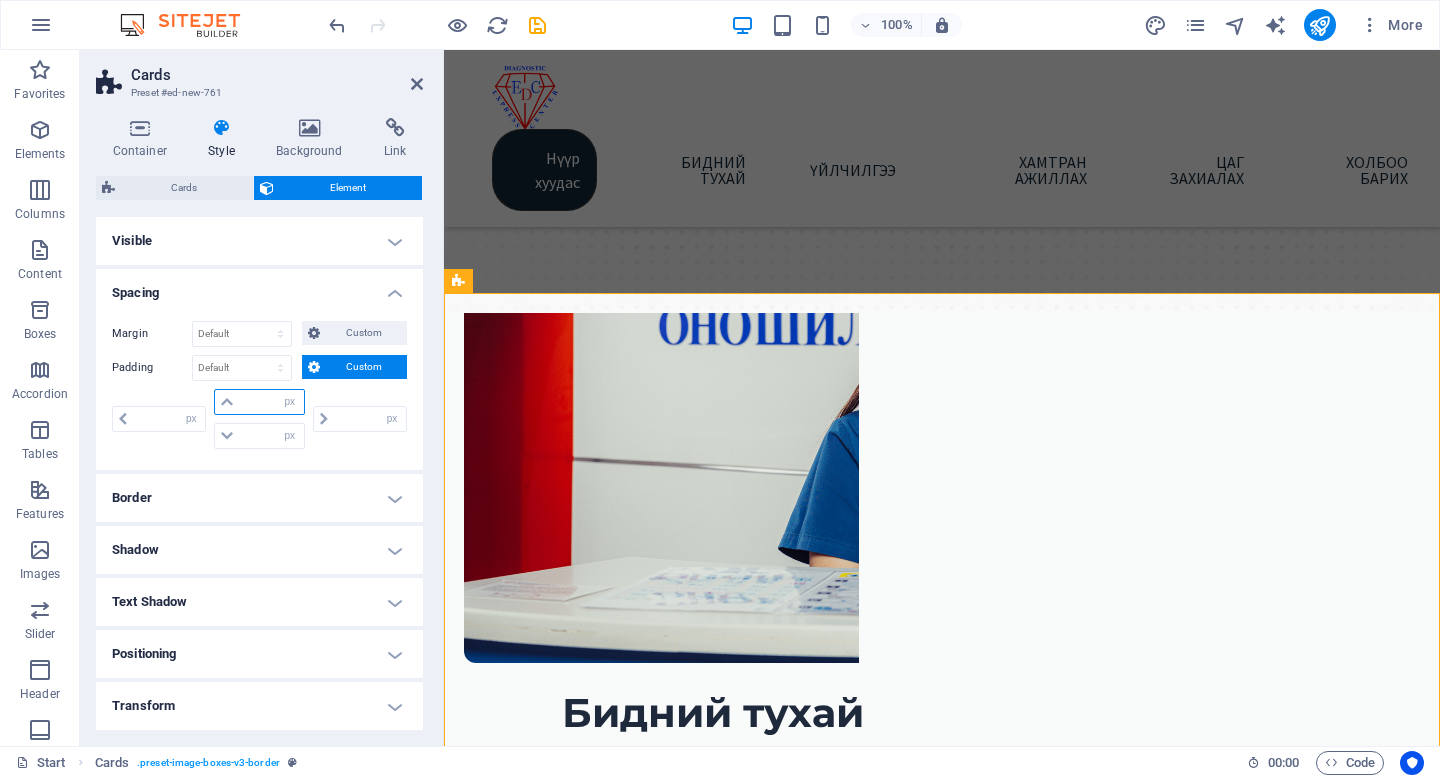 click at bounding box center [271, 402] 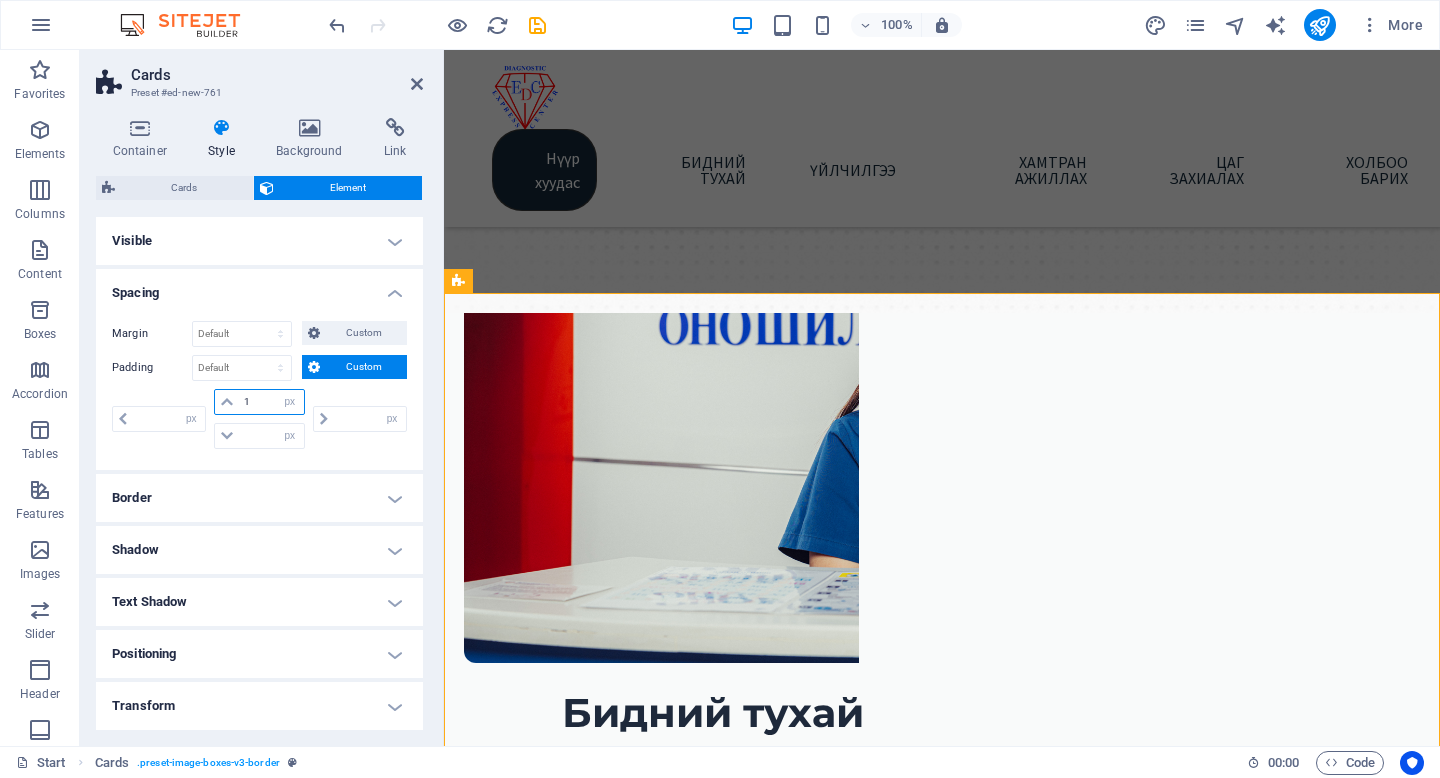 type on "10" 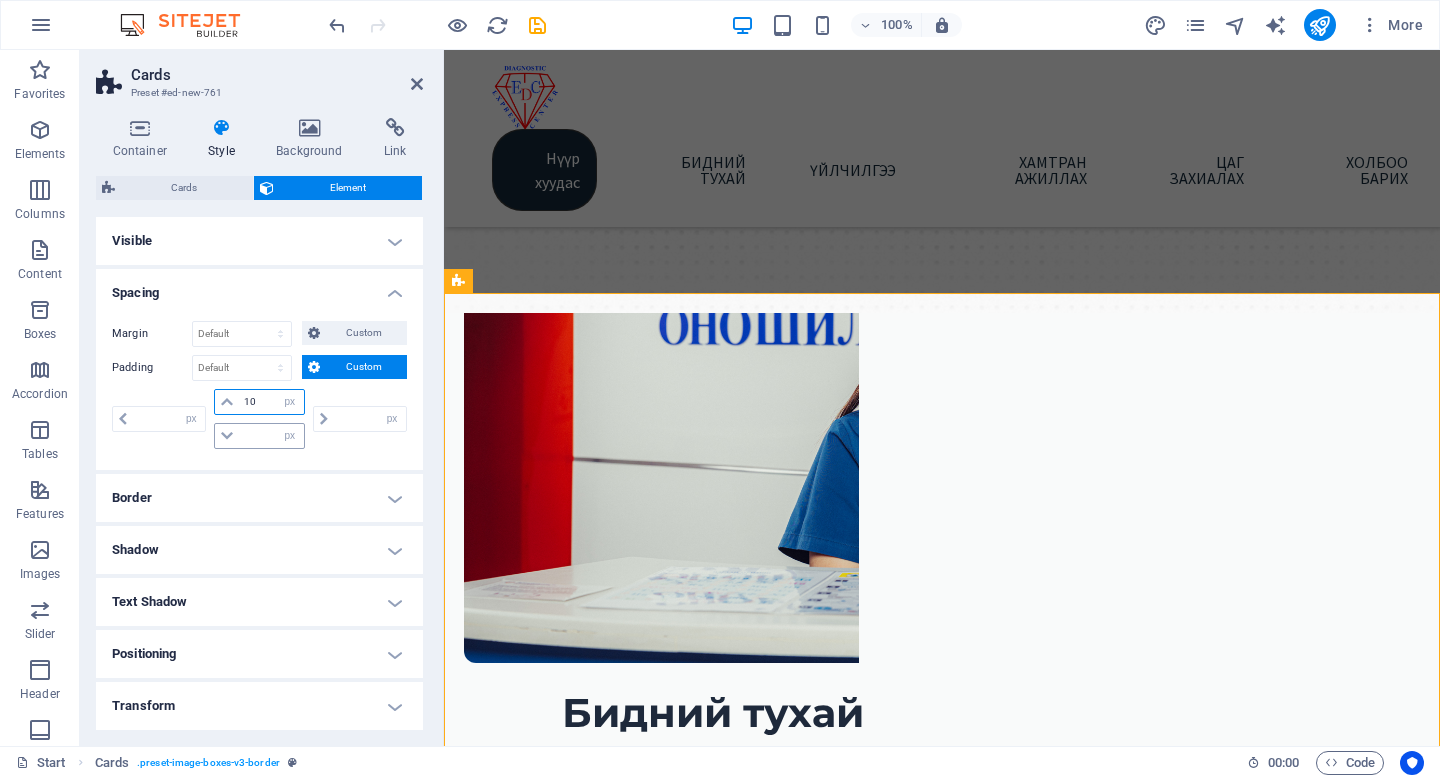type on "0" 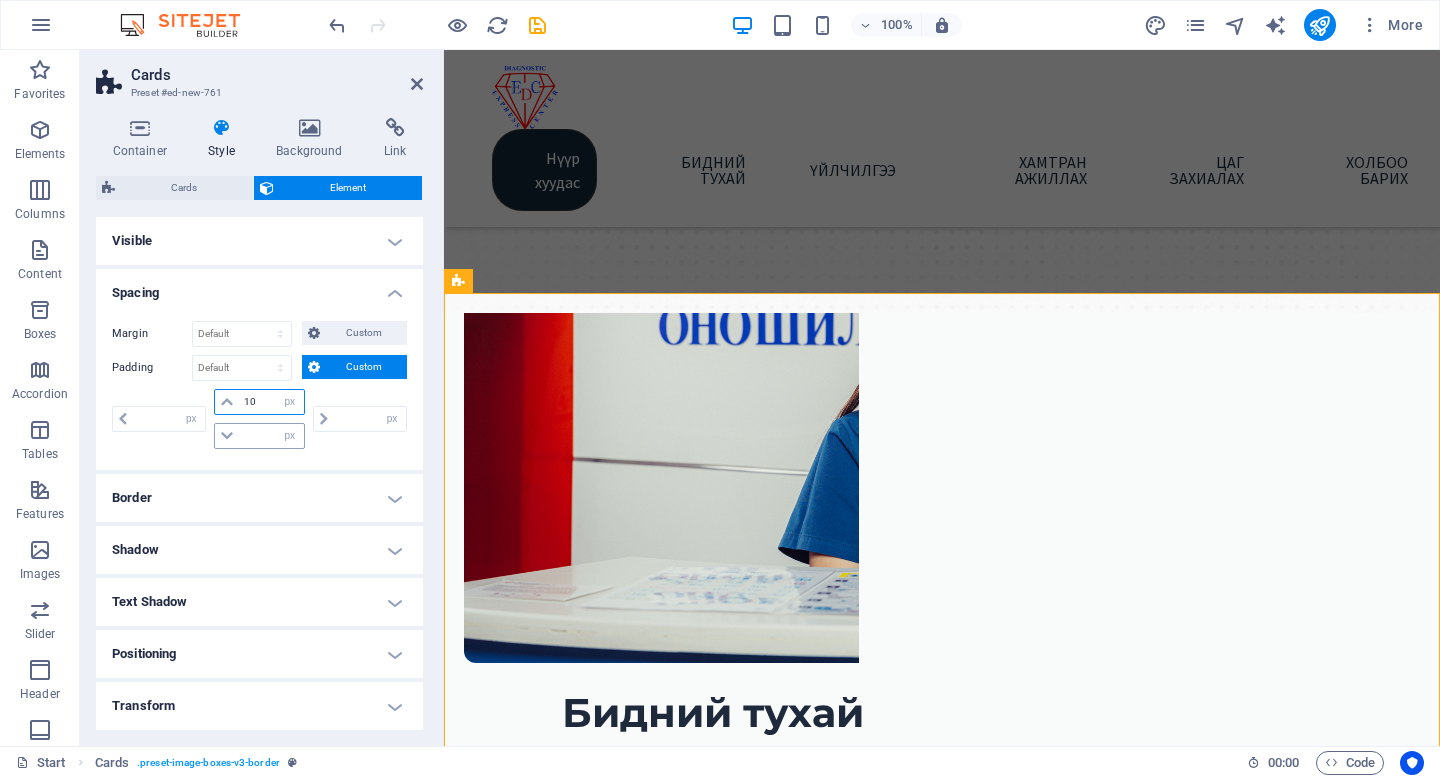 type on "0" 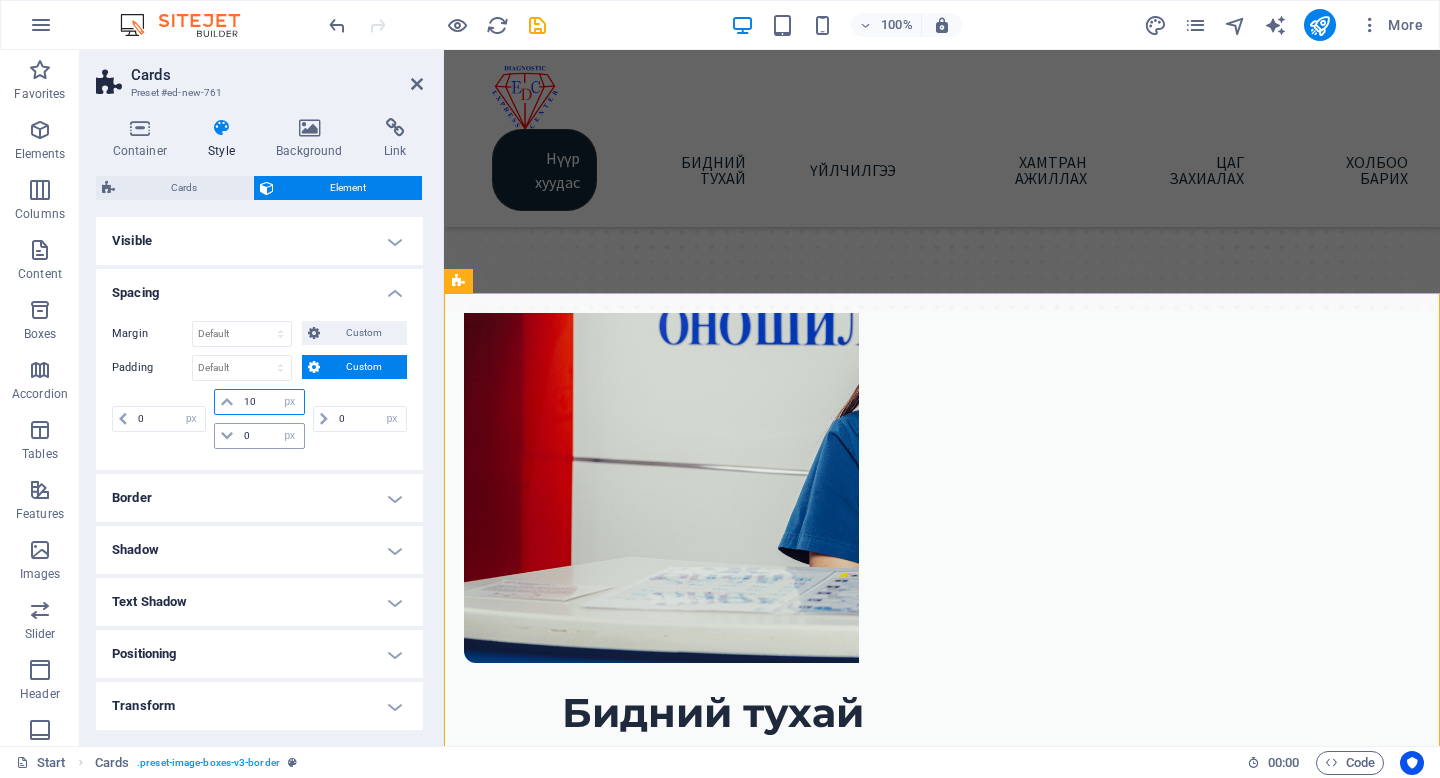 type on "10" 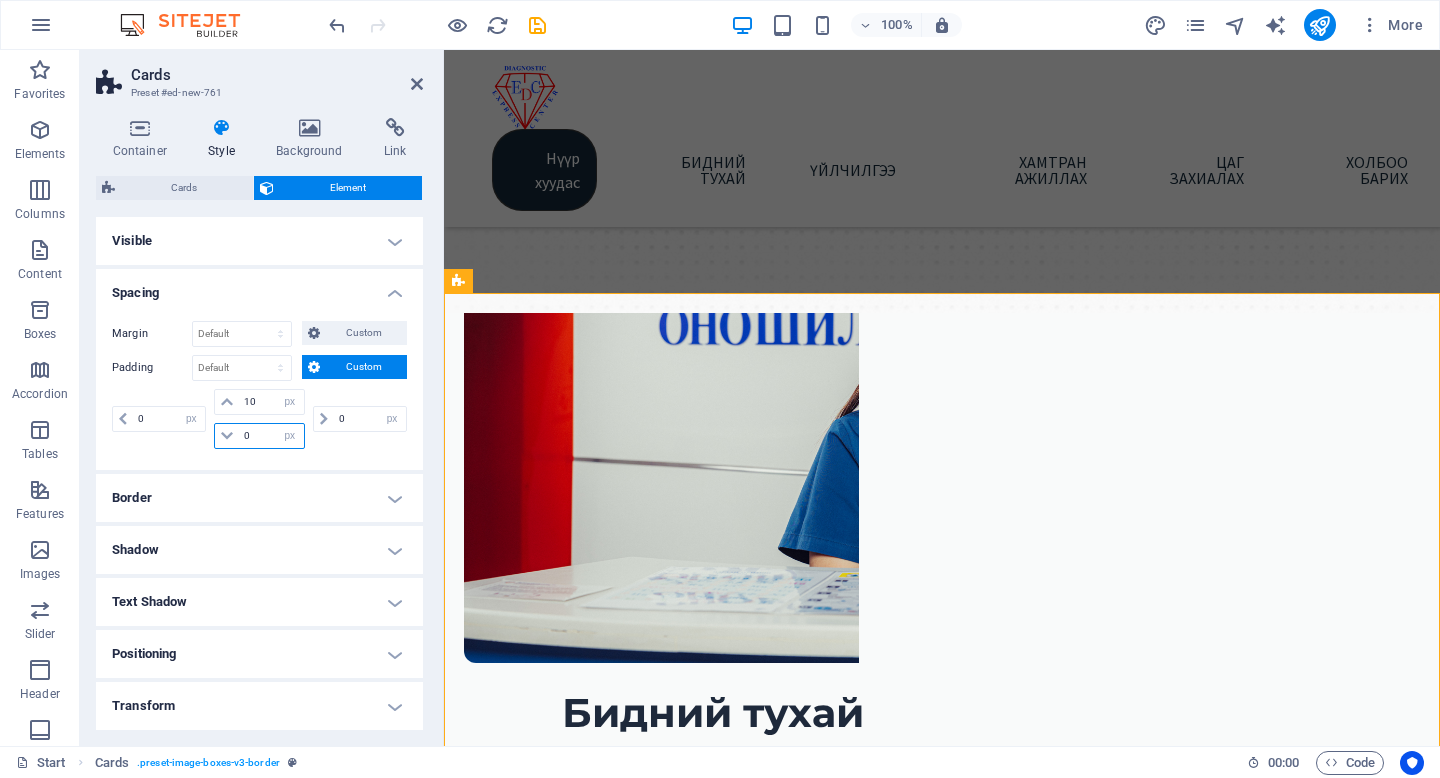 click on "0" at bounding box center [271, 436] 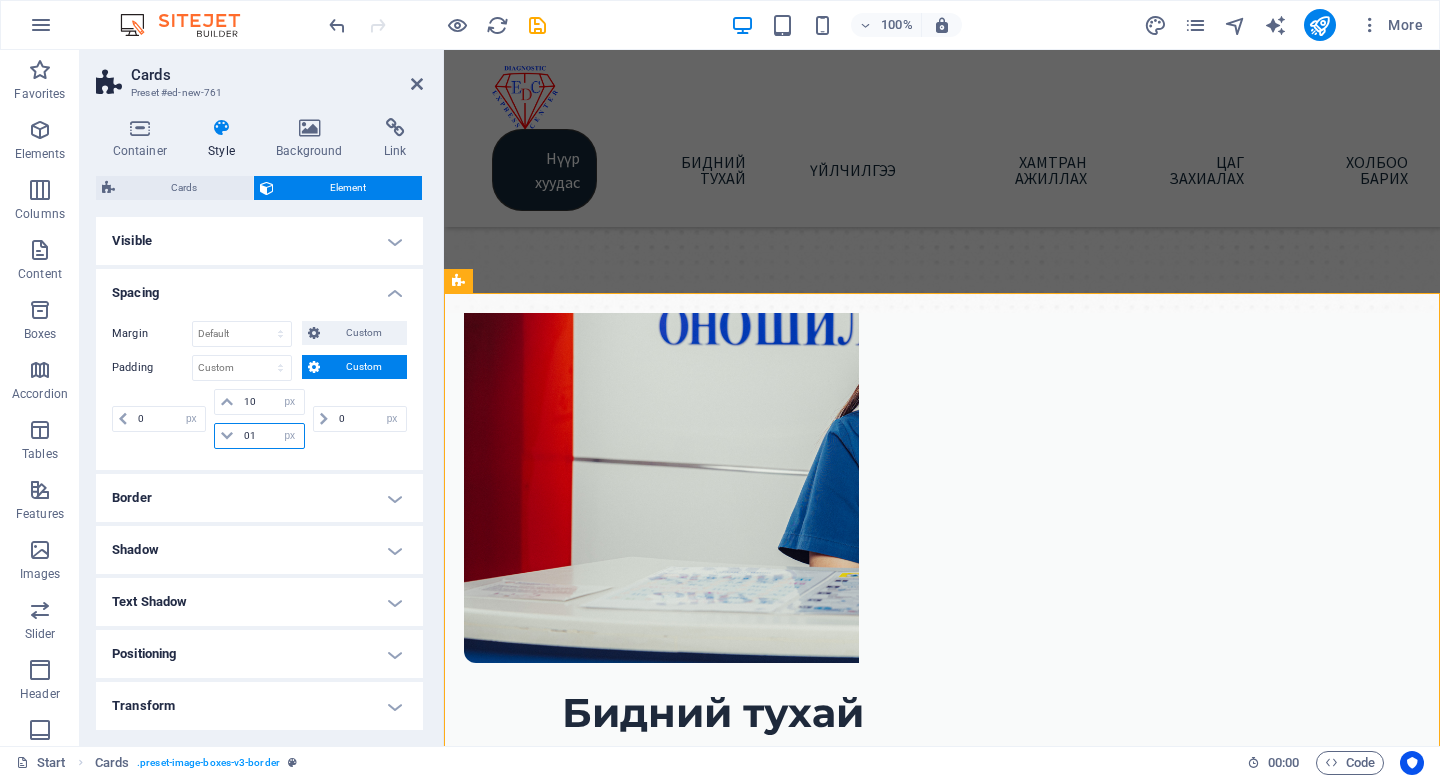 type on "0" 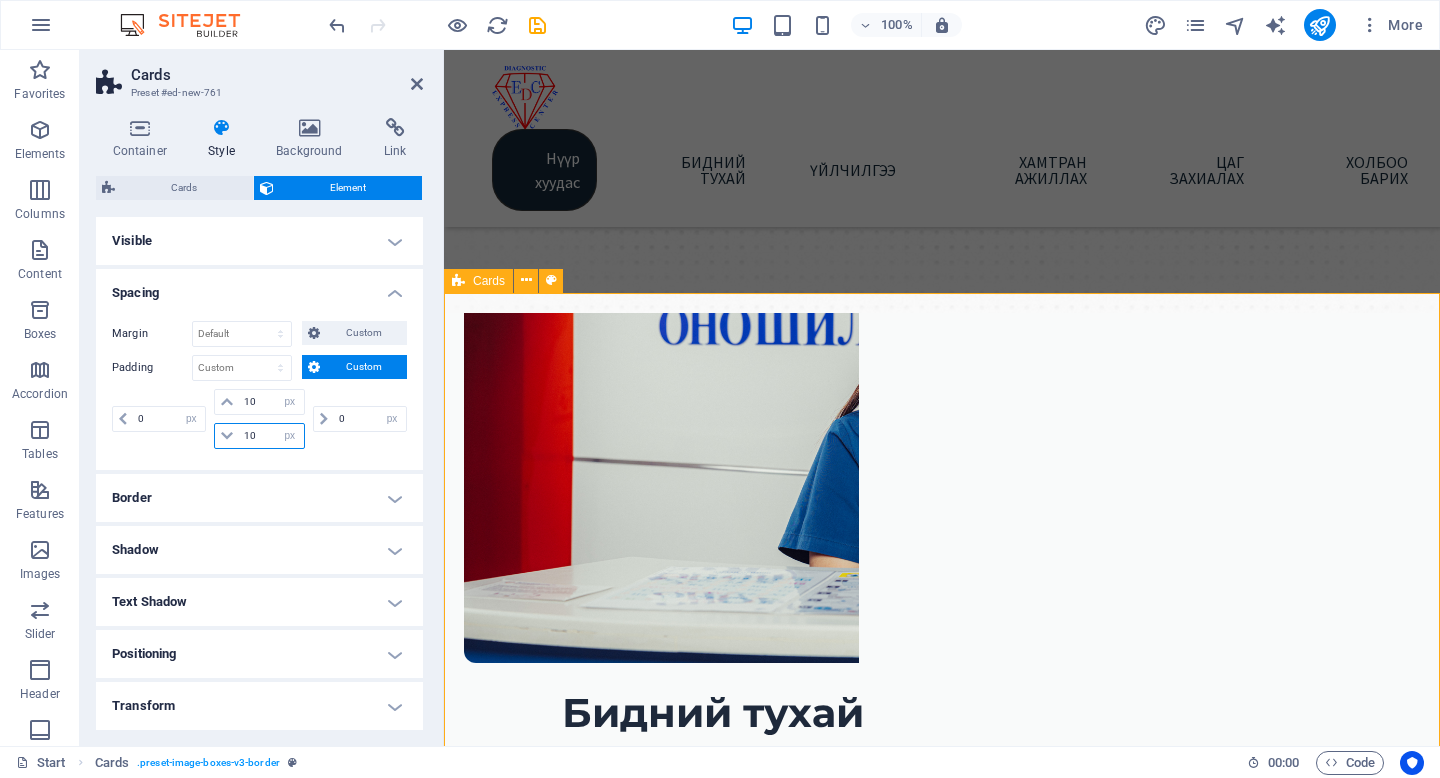 type on "10" 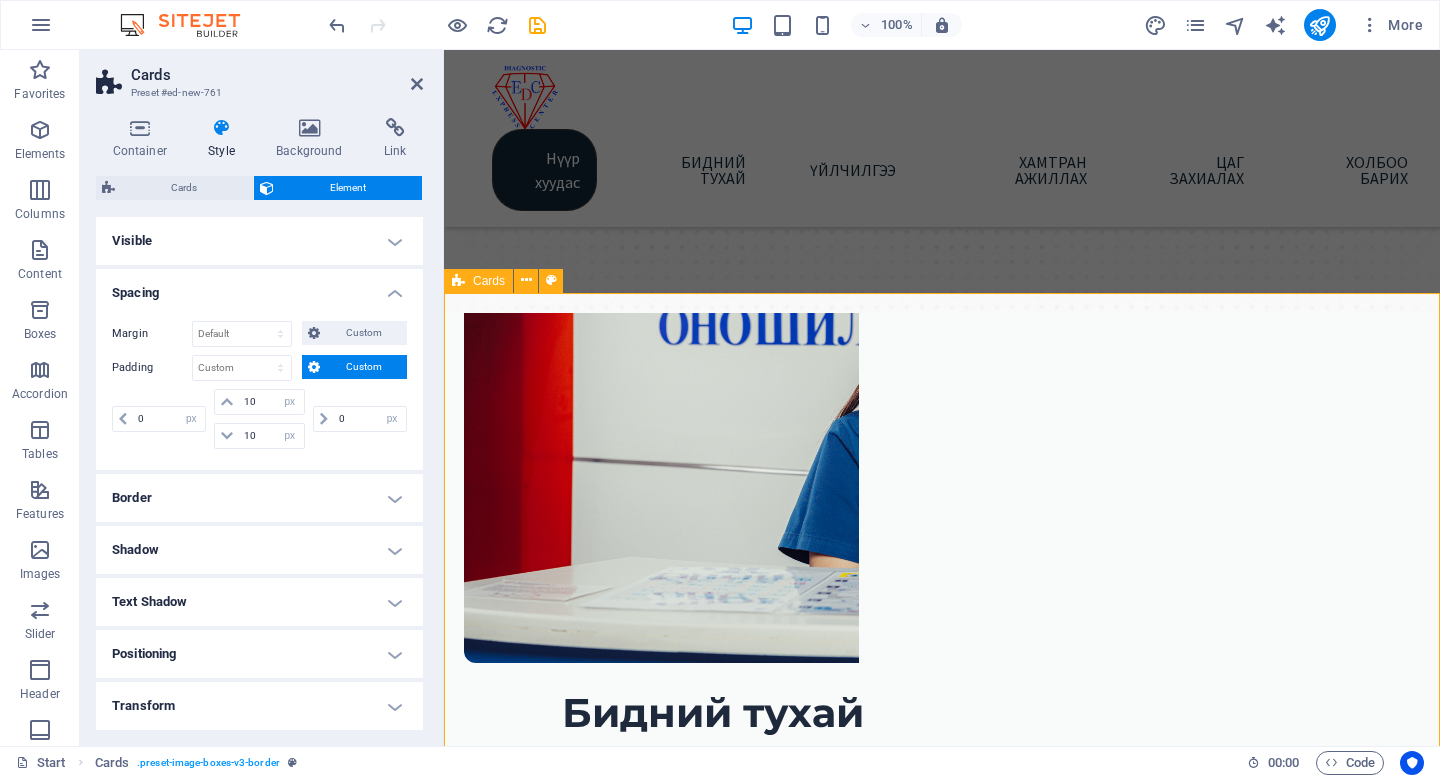click on "Амбулаторийн тусламж, үйлчилгээ Lorem ipsum dolor sit amet, consectetuer adipiscing elit. Aenean commodo ligula eget dolor. Lorem ipsum dolor sit amet. Headline Lorem ipsum dolor sit amet, consectetuer adipiscing elit. Aenean commodo ligula eget dolor. Lorem ipsum dolor sit amet. Headline Lorem ipsum dolor sit amet, consectetuer adipiscing elit. Aenean commodo ligula eget dolor. Lorem ipsum dolor sit amet." at bounding box center [942, 1751] 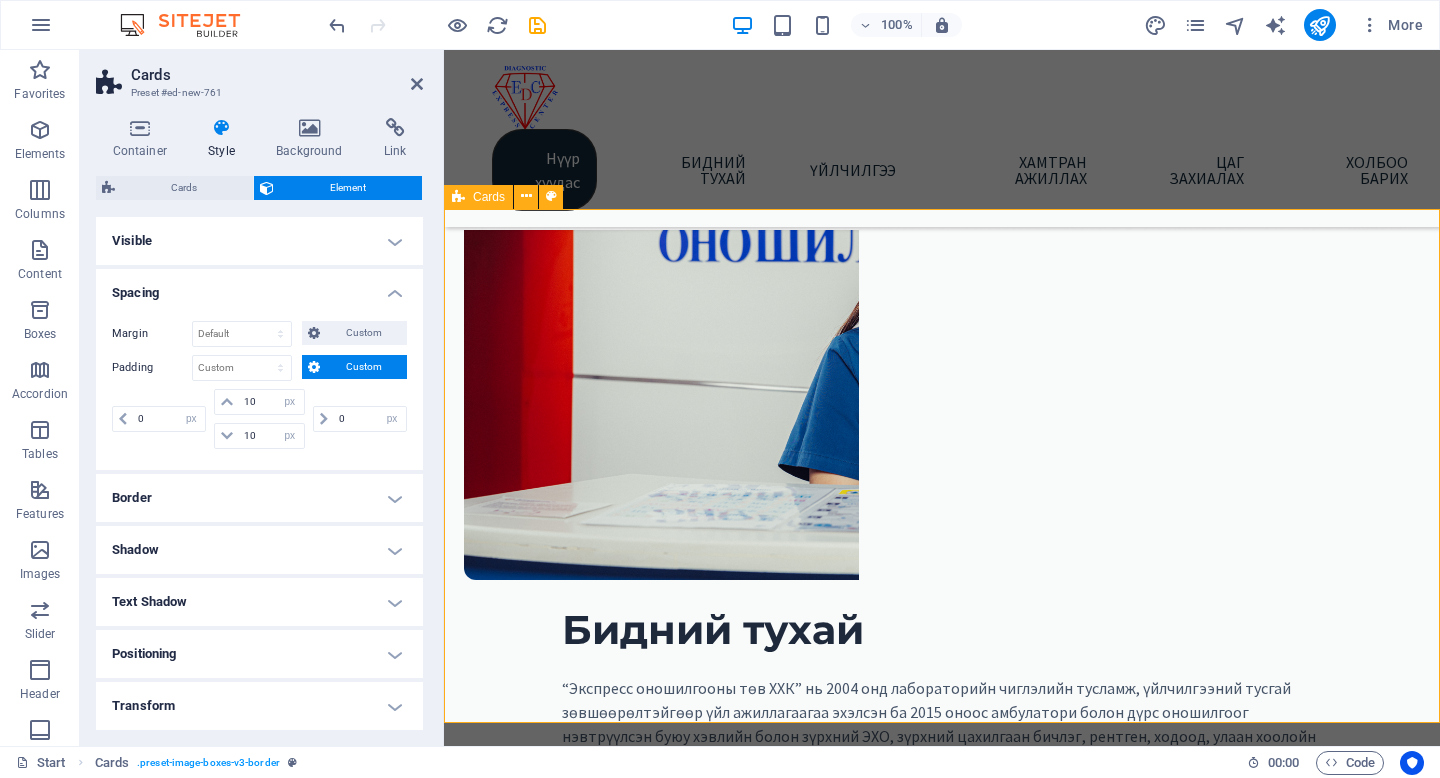 scroll, scrollTop: 513, scrollLeft: 0, axis: vertical 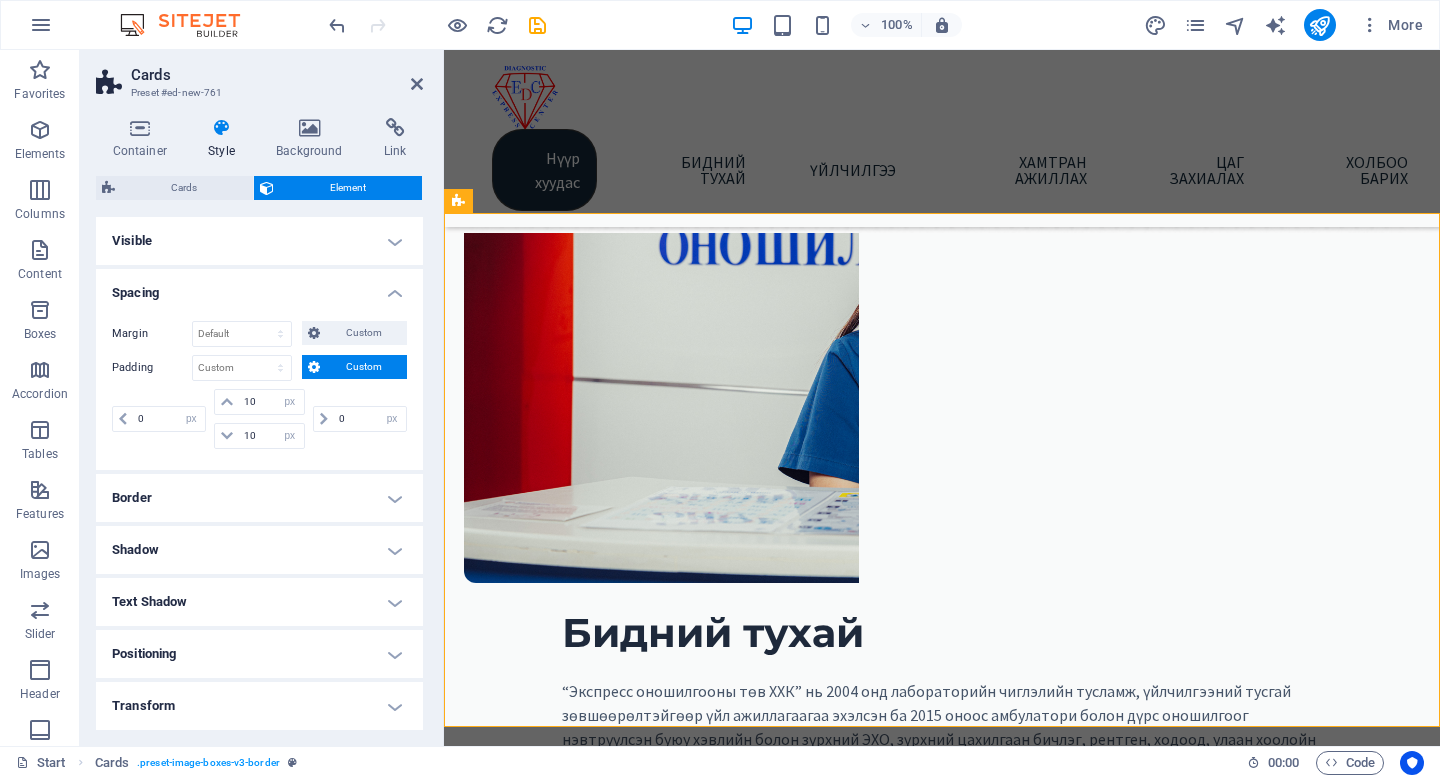 click on "0 px rem % vh vw 10 px rem % vh vw 10 px rem % vh vw 0 px rem % vh vw" at bounding box center [259, 421] 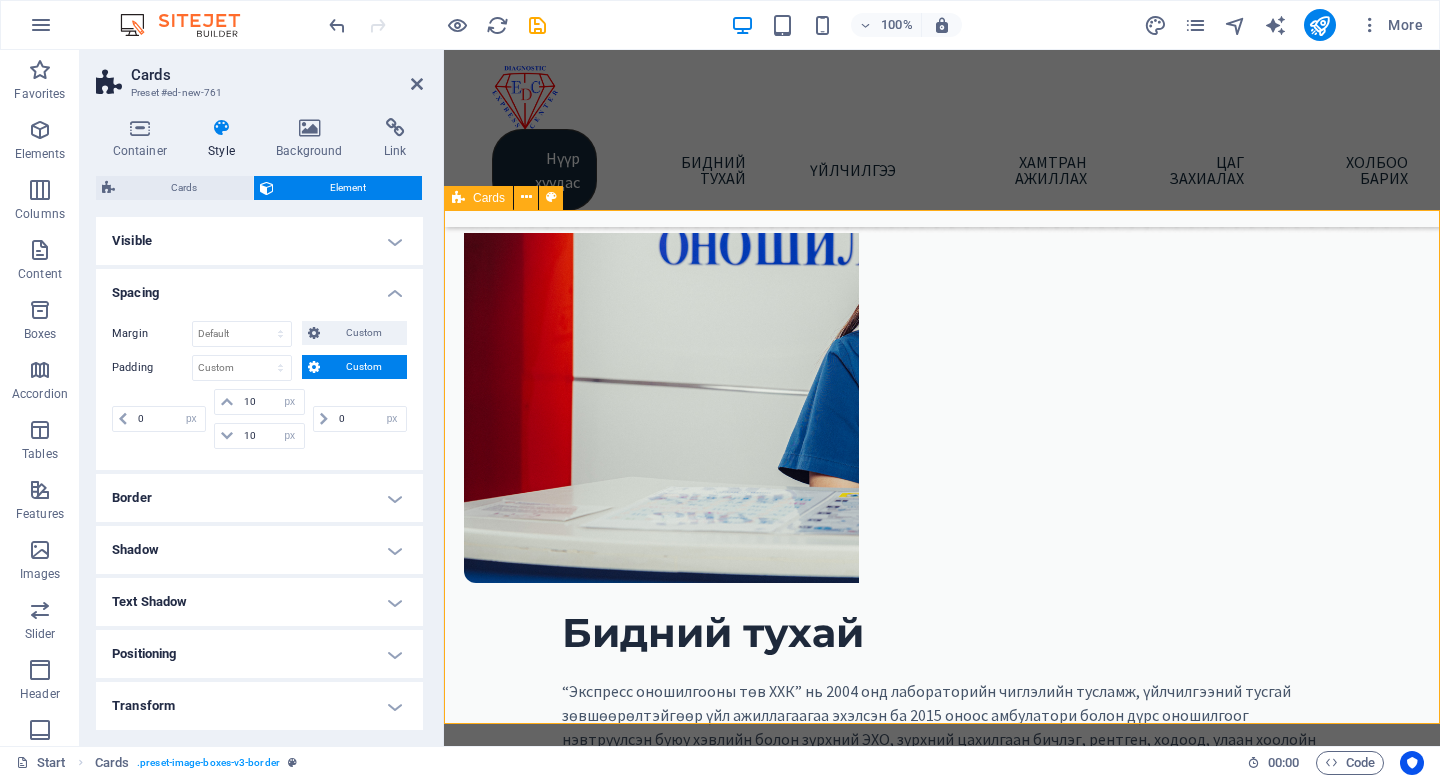 scroll, scrollTop: 490, scrollLeft: 0, axis: vertical 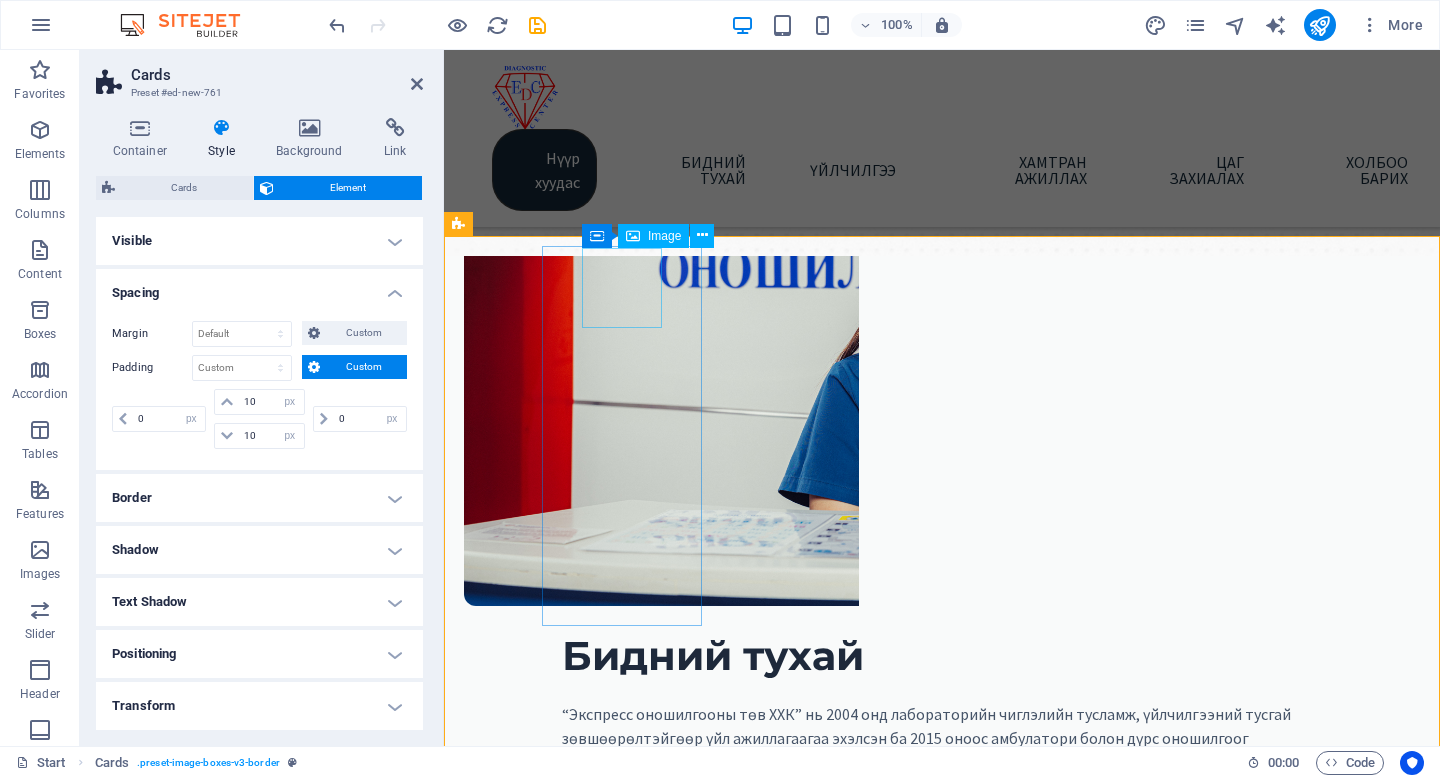 click at bounding box center [524, 1051] 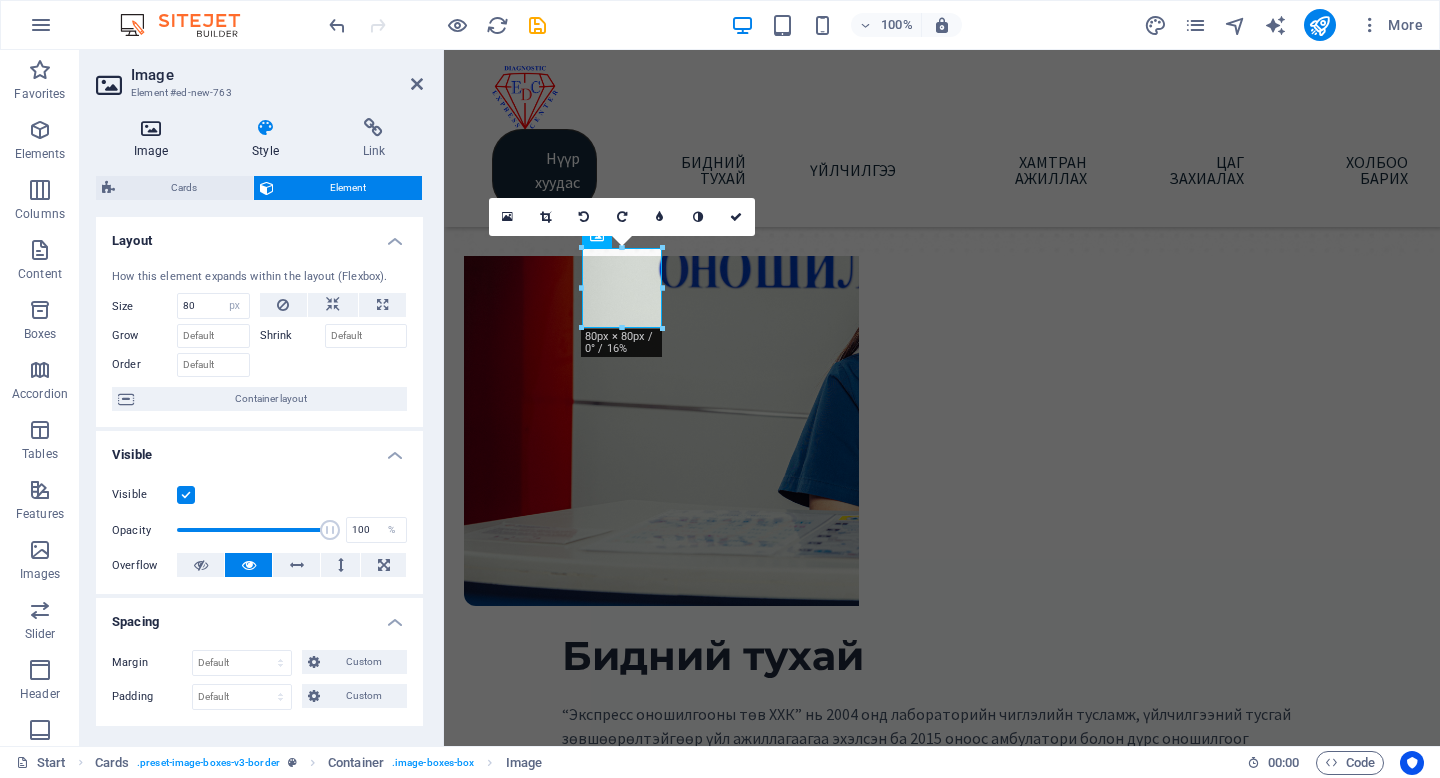 click at bounding box center [151, 128] 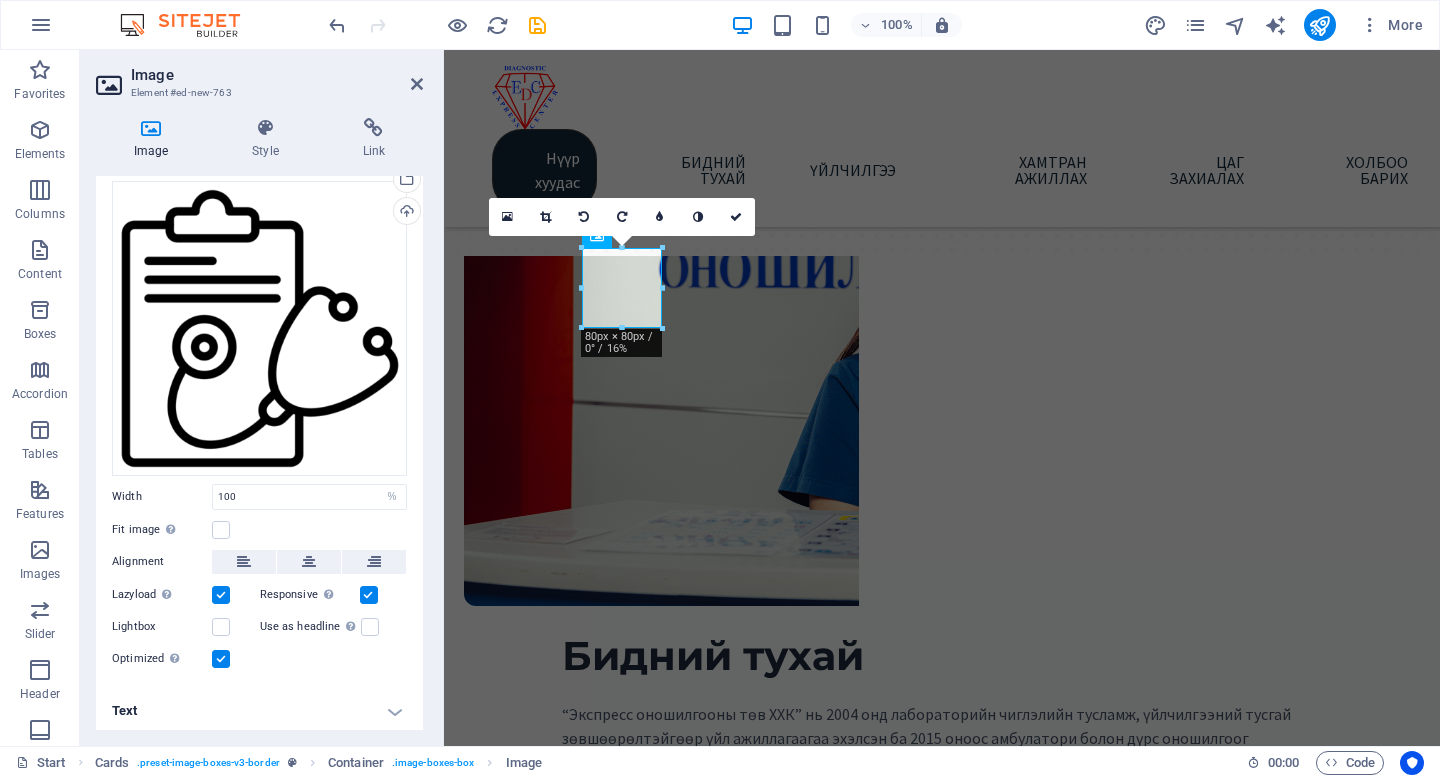 scroll, scrollTop: 0, scrollLeft: 0, axis: both 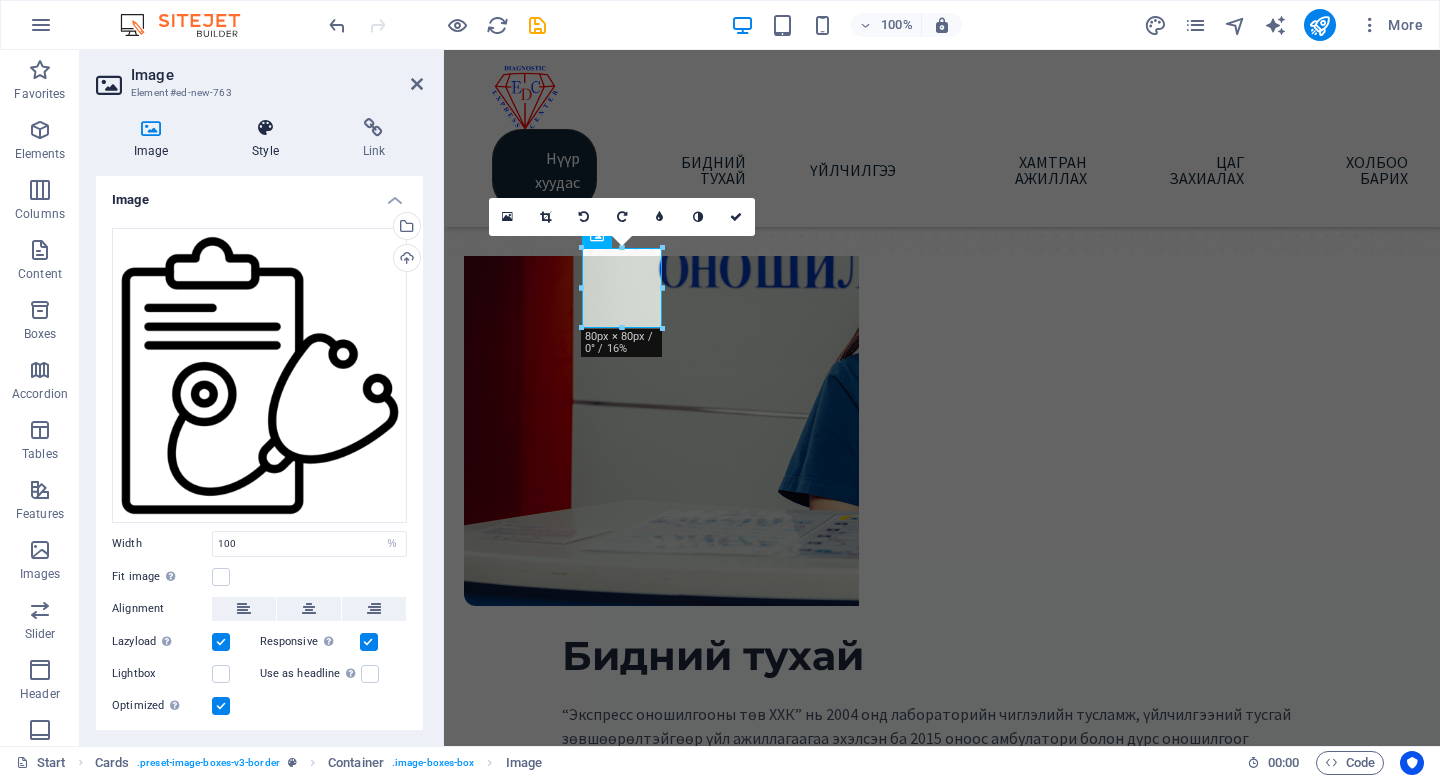 click at bounding box center [265, 128] 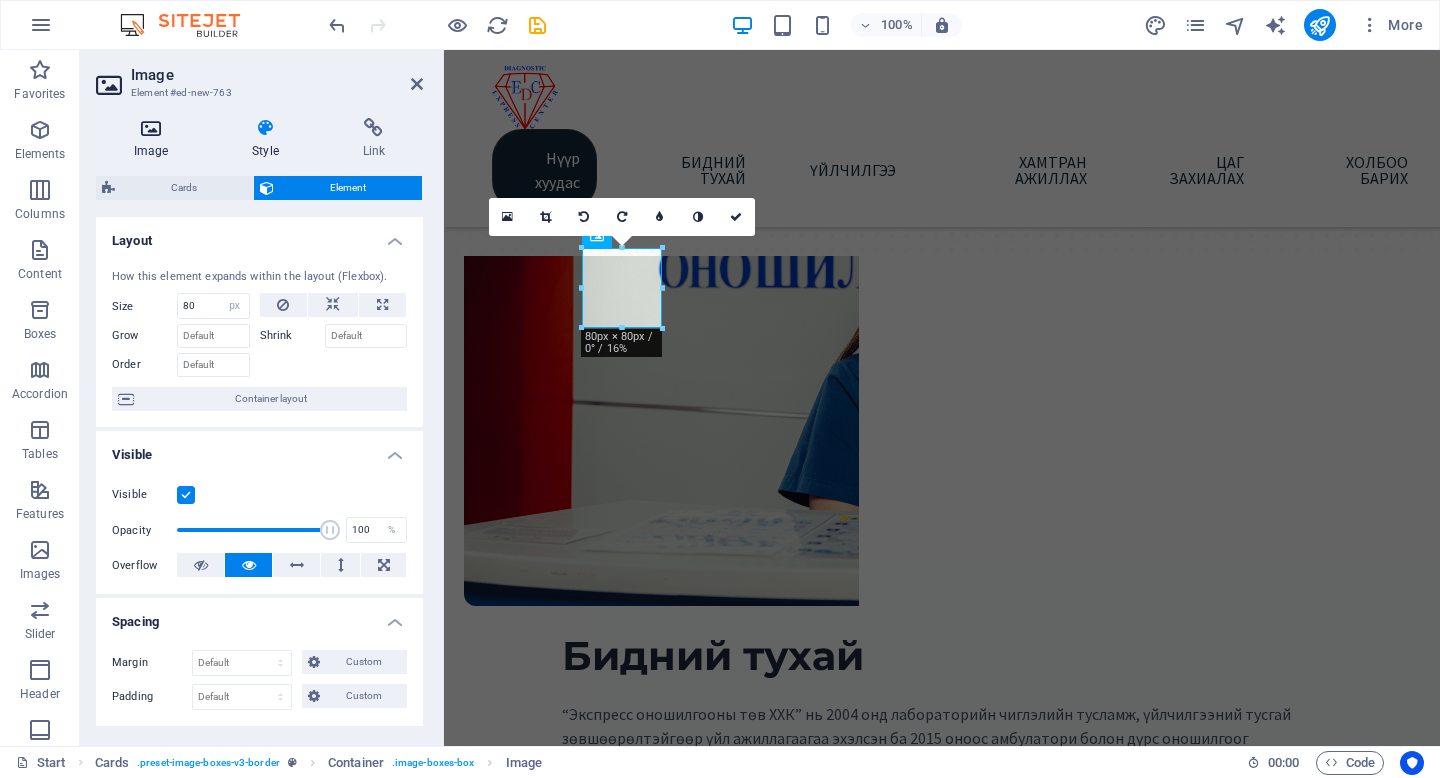 click at bounding box center [151, 128] 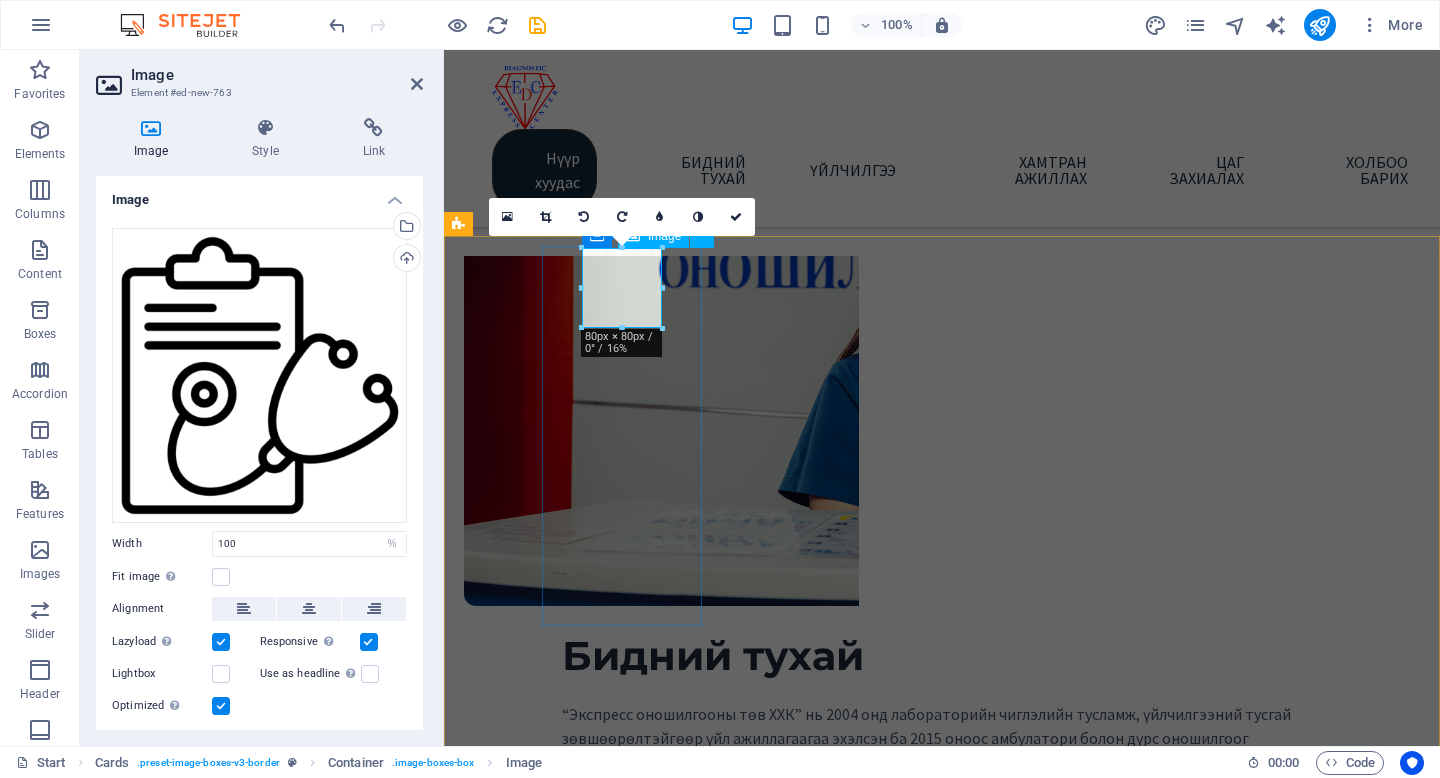 click at bounding box center [524, 1051] 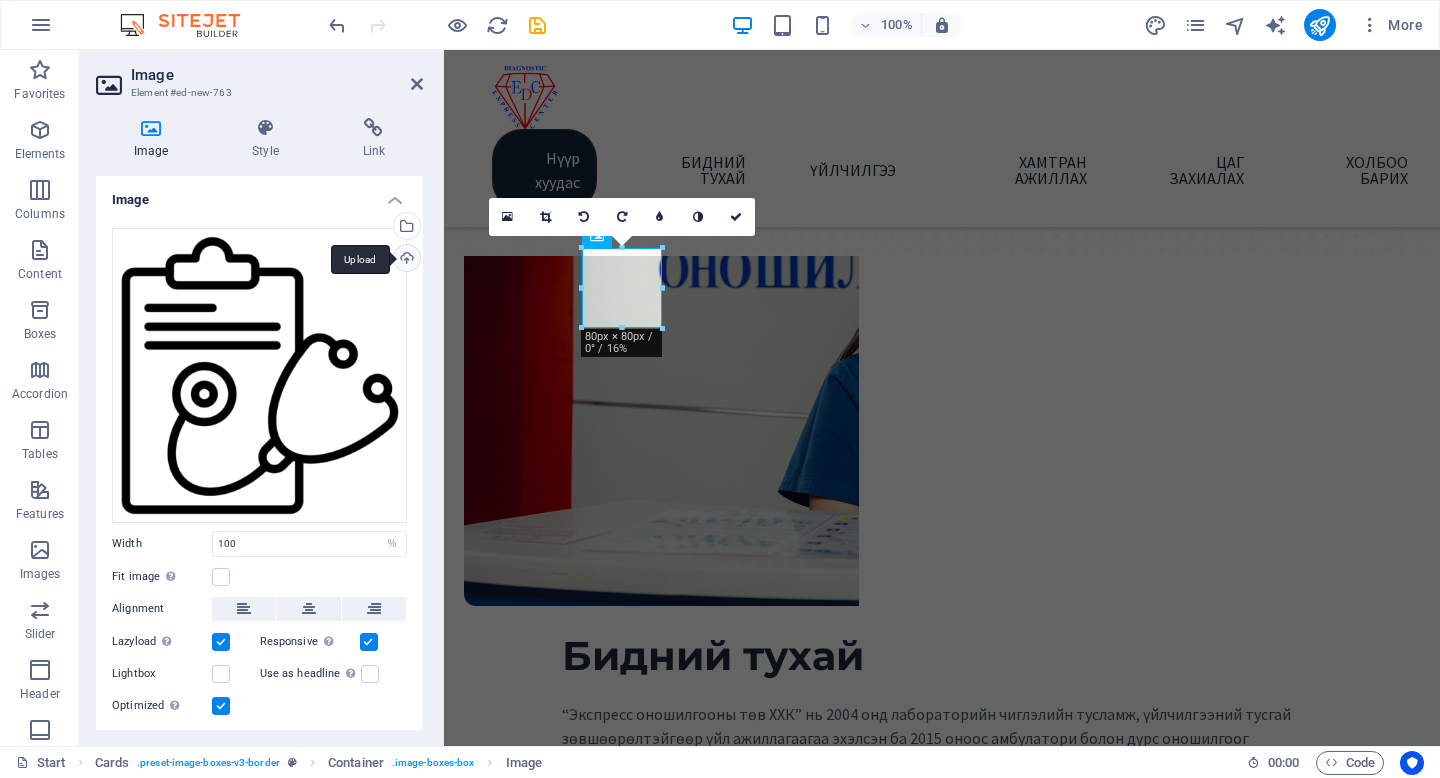 click on "Upload" at bounding box center [405, 260] 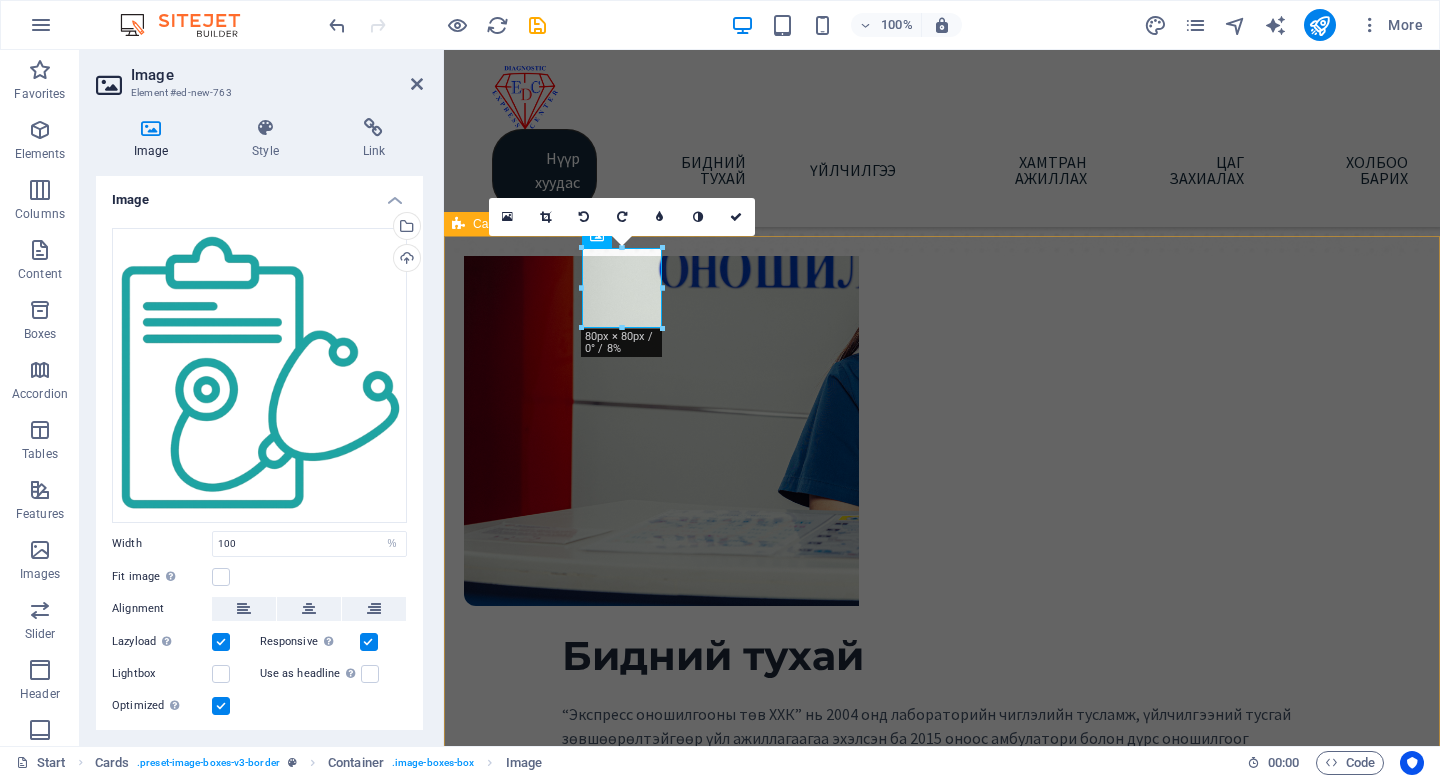click on "Амбулаторийн тусламж, үйлчилгээ Lorem ipsum dolor sit amet, consectetuer adipiscing elit. Aenean commodo ligula eget dolor. Lorem ipsum dolor sit amet. Headline Lorem ipsum dolor sit amet, consectetuer adipiscing elit. Aenean commodo ligula eget dolor. Lorem ipsum dolor sit amet. Headline Lorem ipsum dolor sit amet, consectetuer adipiscing elit. Aenean commodo ligula eget dolor. Lorem ipsum dolor sit amet." at bounding box center [942, 1694] 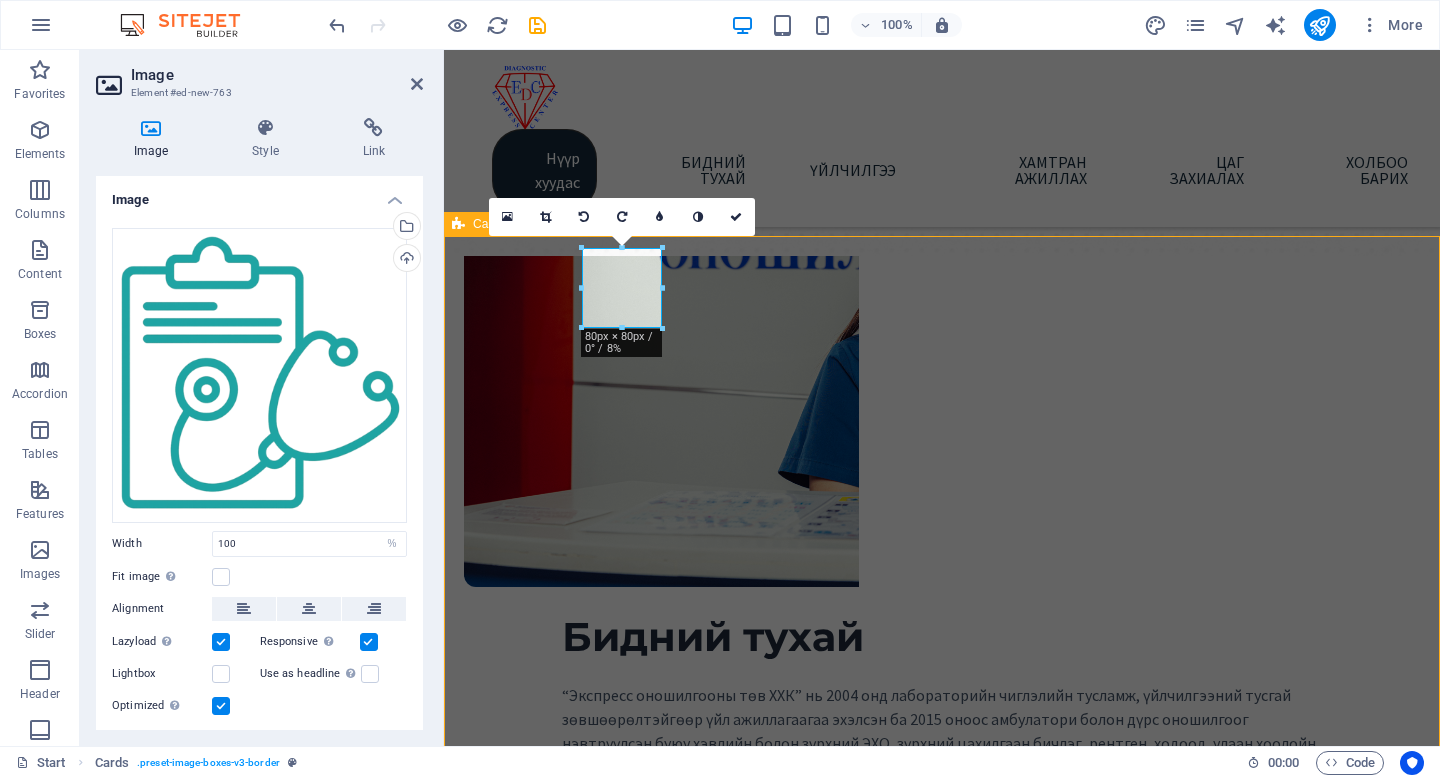 scroll, scrollTop: 568, scrollLeft: 0, axis: vertical 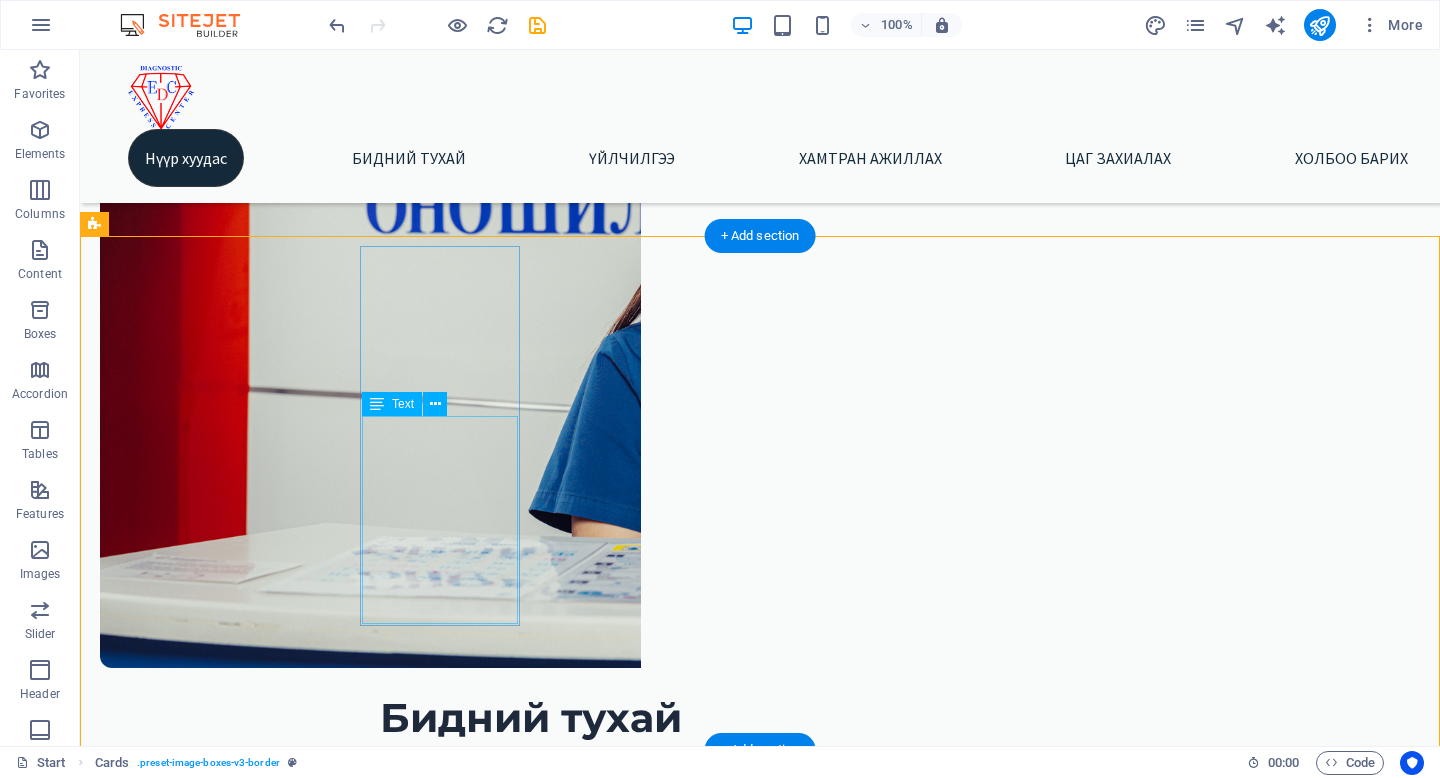 click on "Lorem ipsum dolor sit amet, consectetuer adipiscing elit. Aenean commodo ligula eget dolor. Lorem ipsum dolor sit amet." at bounding box center (160, 1382) 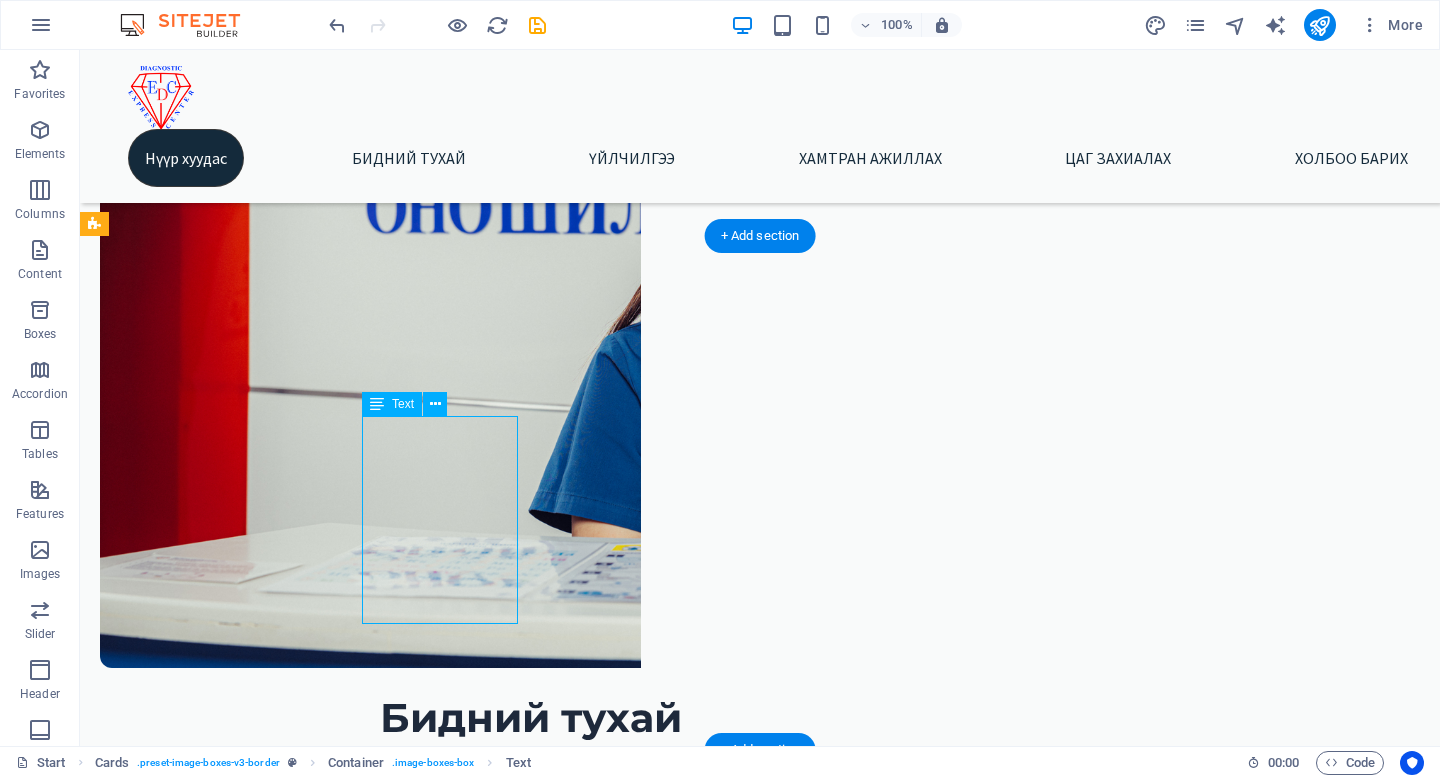click on "Lorem ipsum dolor sit amet, consectetuer adipiscing elit. Aenean commodo ligula eget dolor. Lorem ipsum dolor sit amet." at bounding box center [160, 1382] 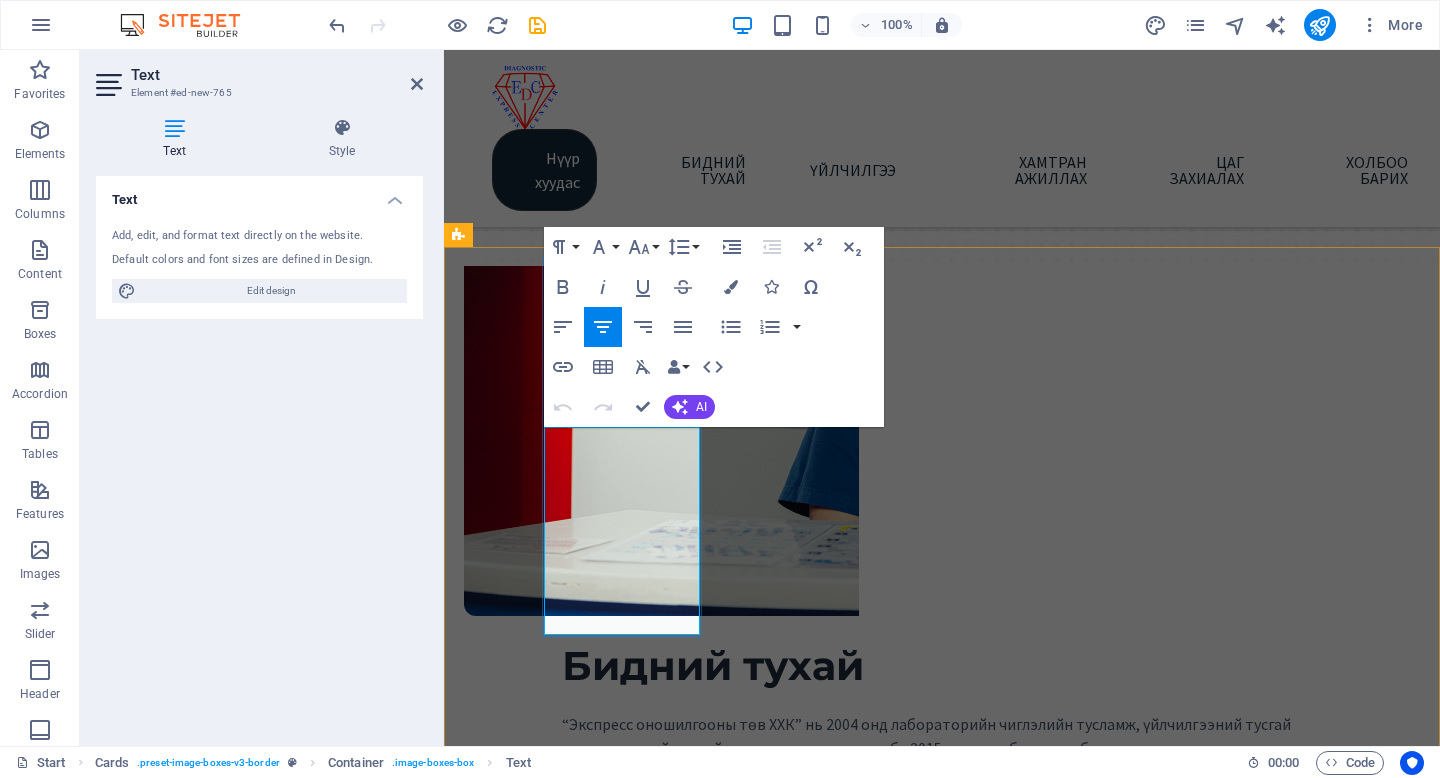 scroll, scrollTop: 479, scrollLeft: 0, axis: vertical 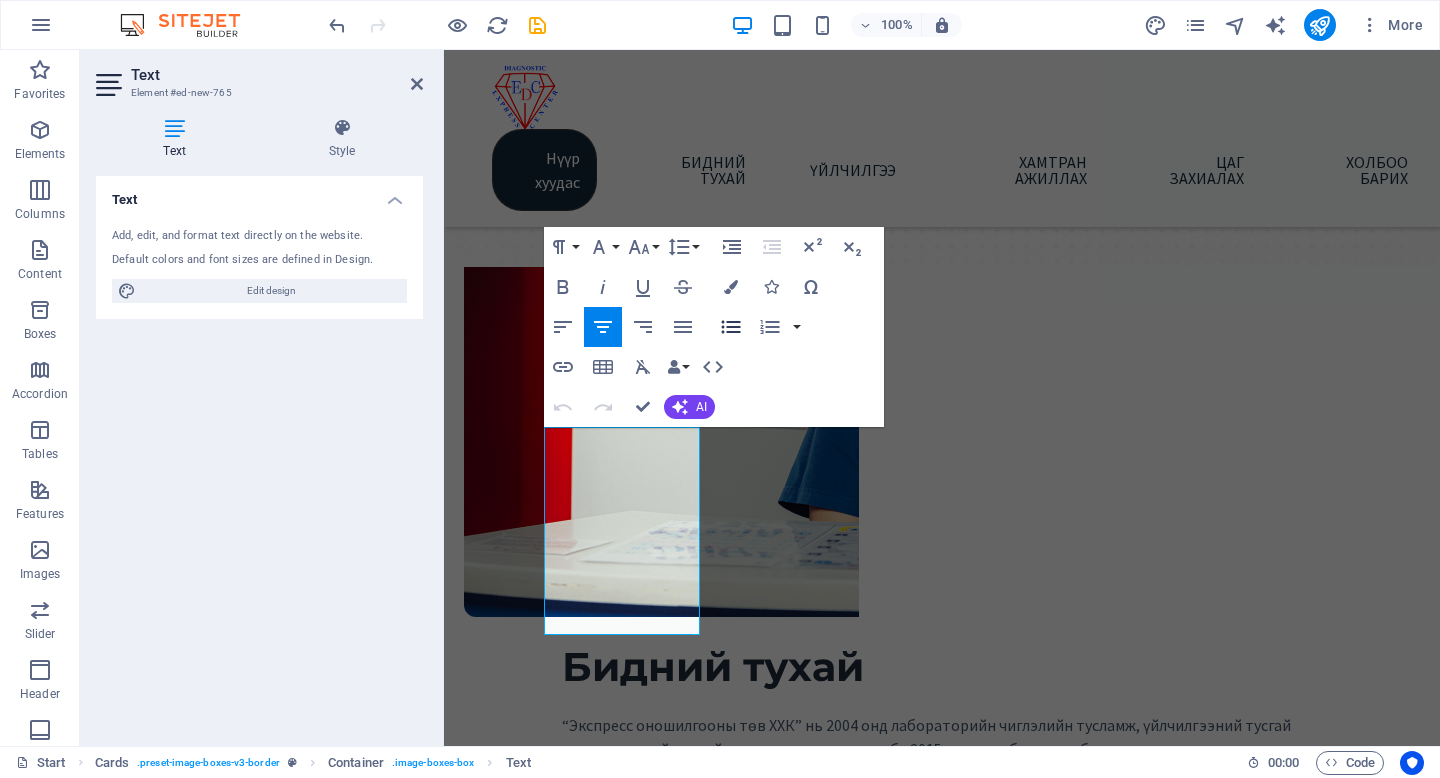 click 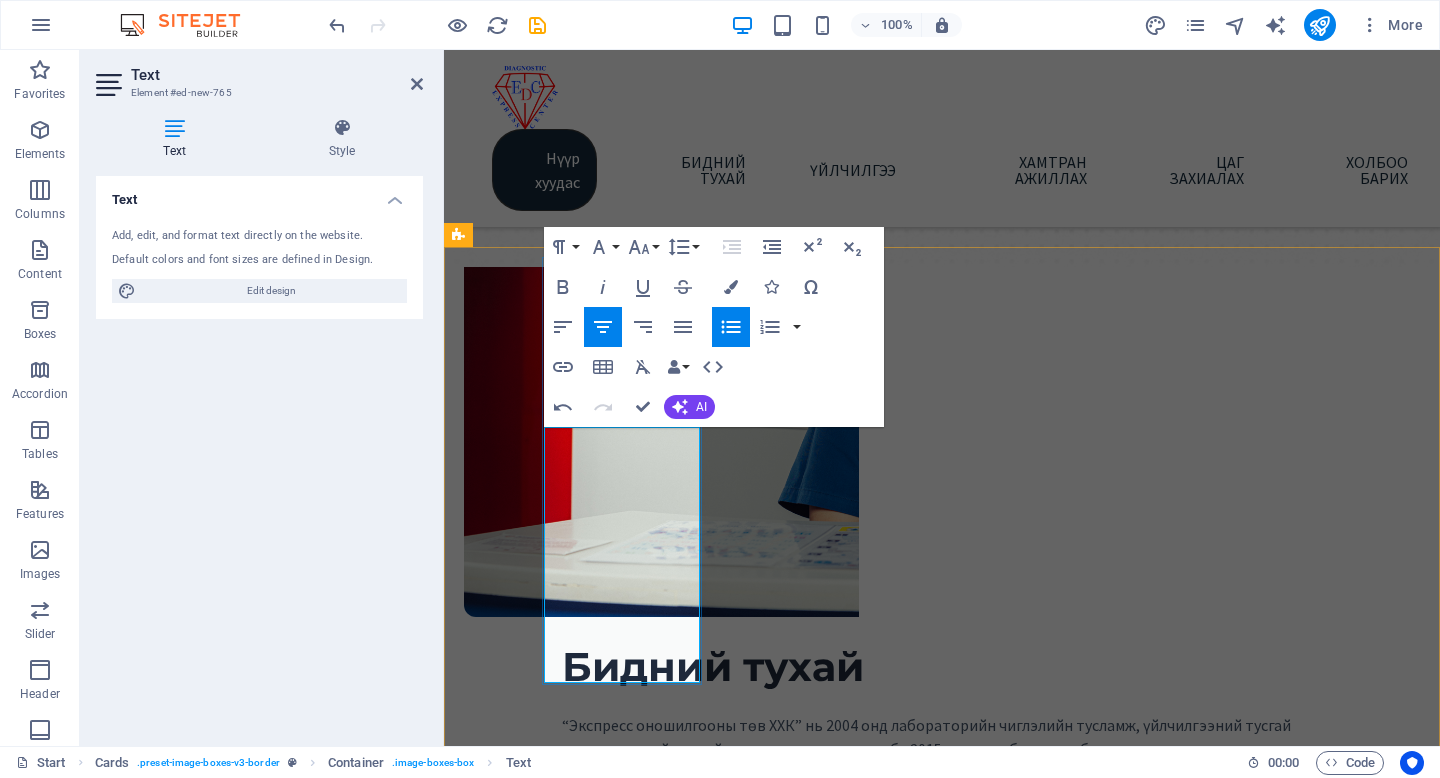 drag, startPoint x: 586, startPoint y: 440, endPoint x: 670, endPoint y: 666, distance: 241.10579 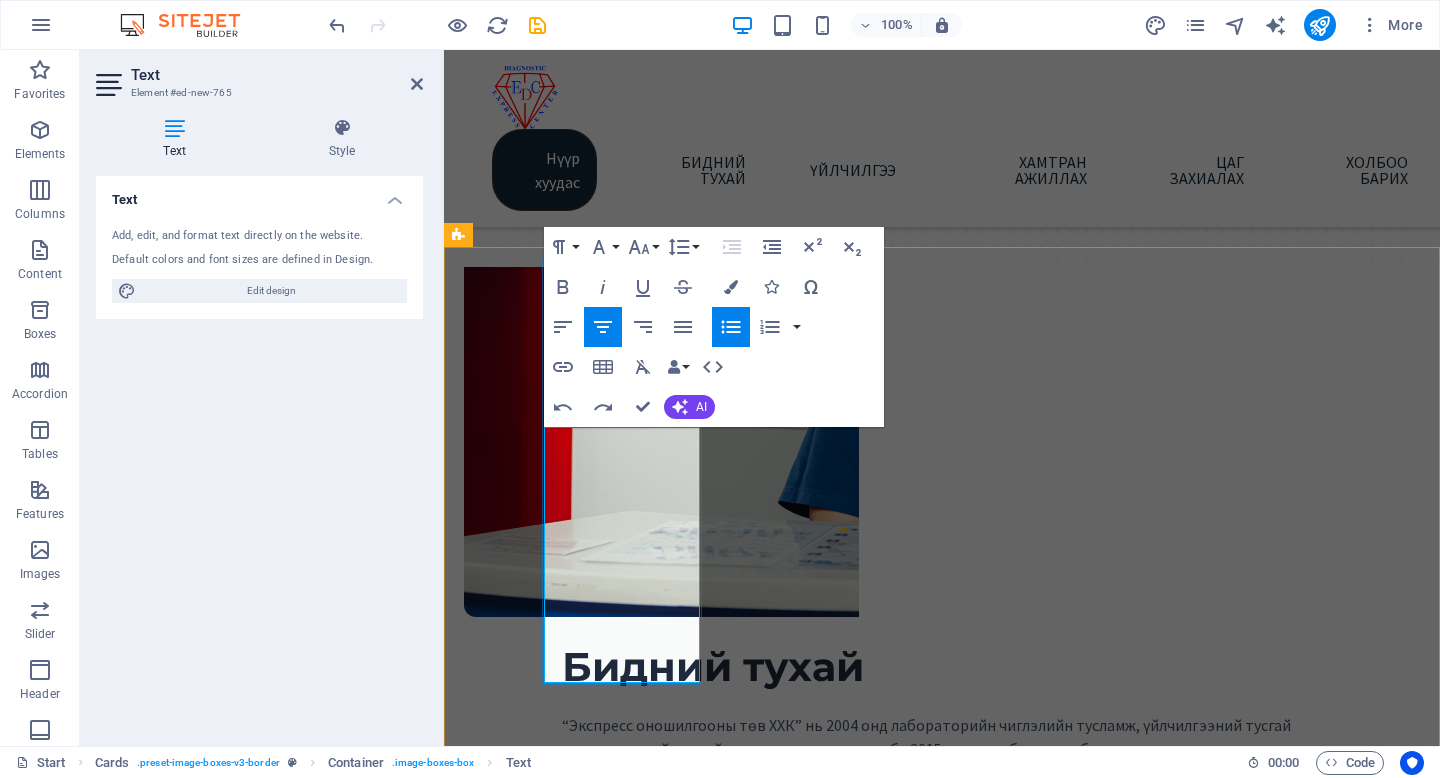 click on "Lorem ipsum dolor sit amet, consectetuer adipiscing elit. Aenean commodo ligula eget dolor. Lorem ipsum dolor sit amet." at bounding box center [532, 1348] 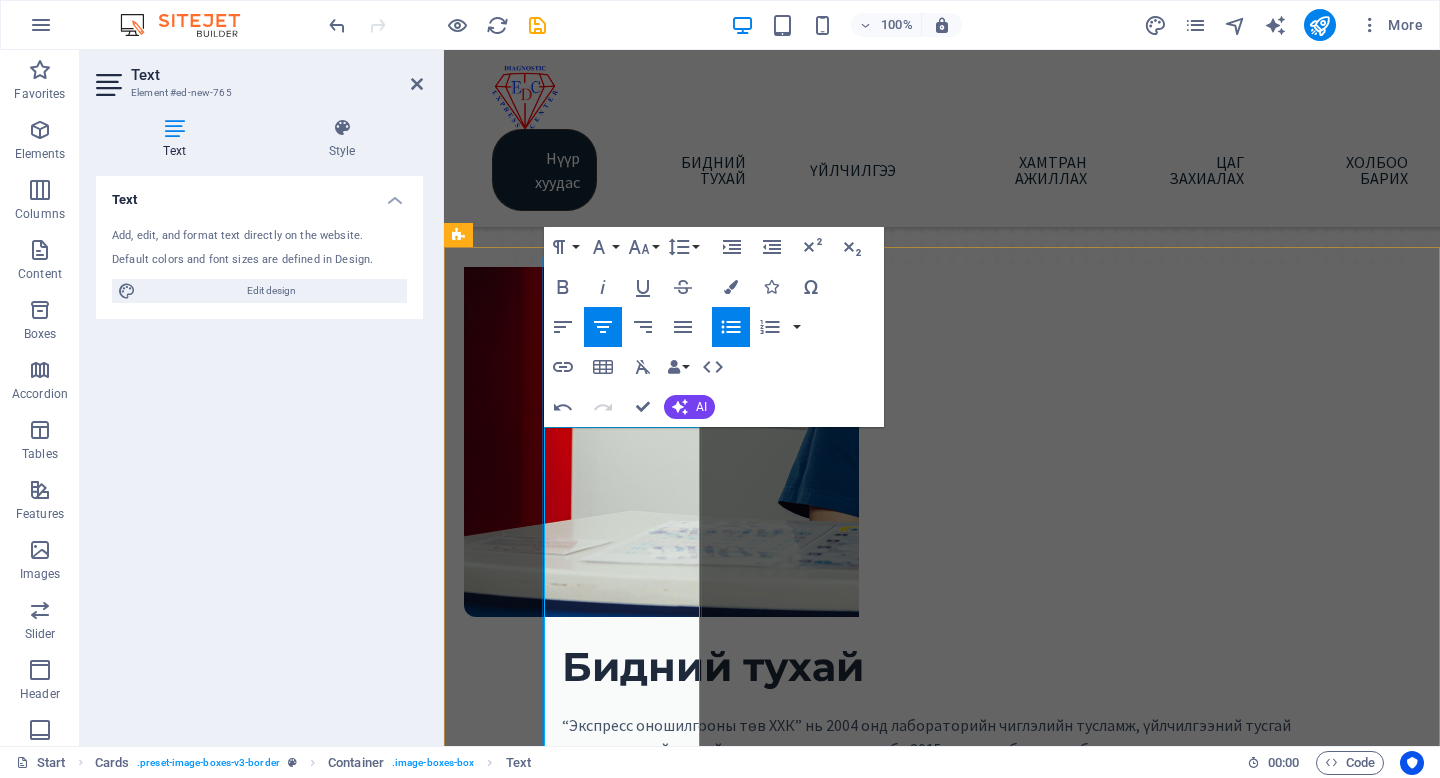 click on "Дотрын эмч" at bounding box center [532, 1240] 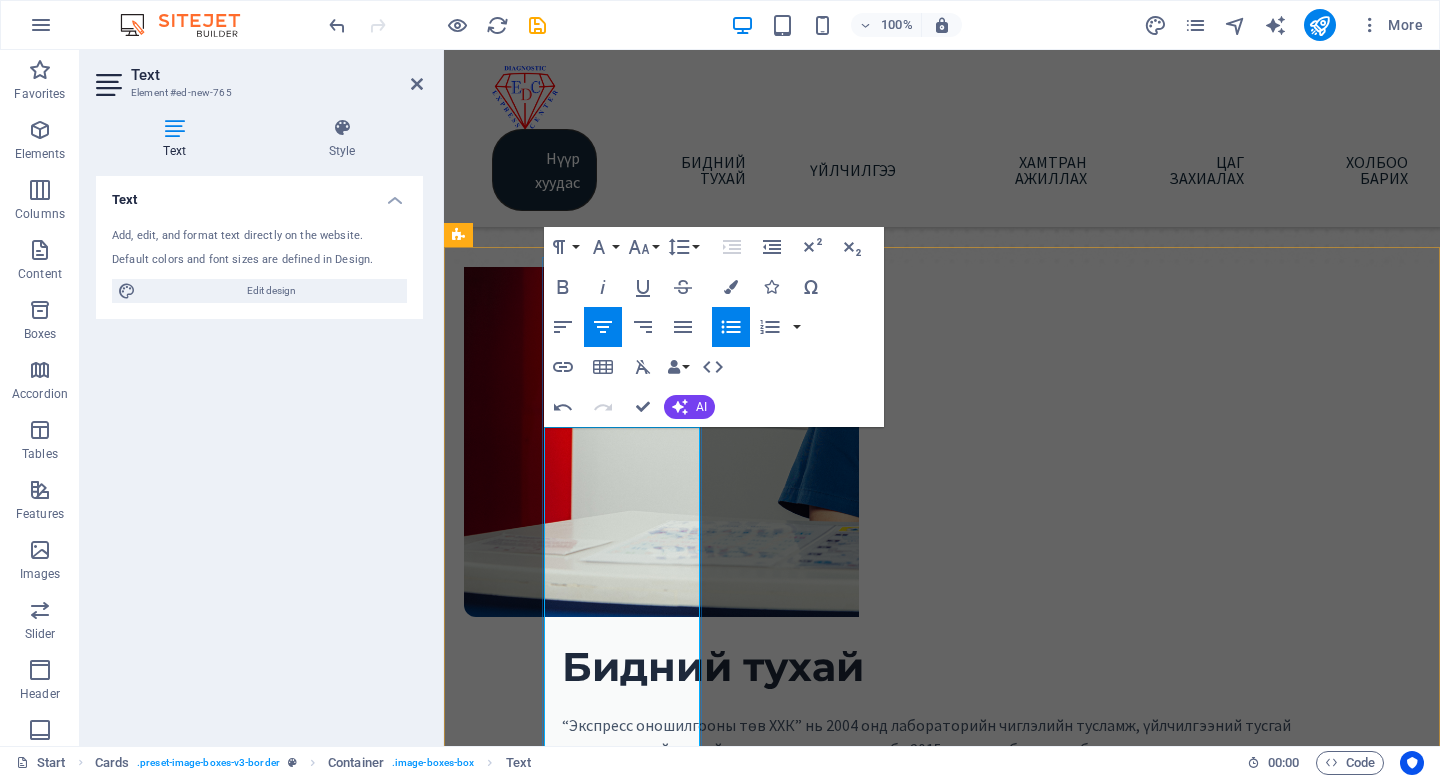 click on "Чих, хаматар, хоолой Lorem ipsum dolor sit amet, consectetuer adipiscing elit. Aenean commodo ligula eget dolor. Lorem ipsum dolor sit amet." at bounding box center (532, 1397) 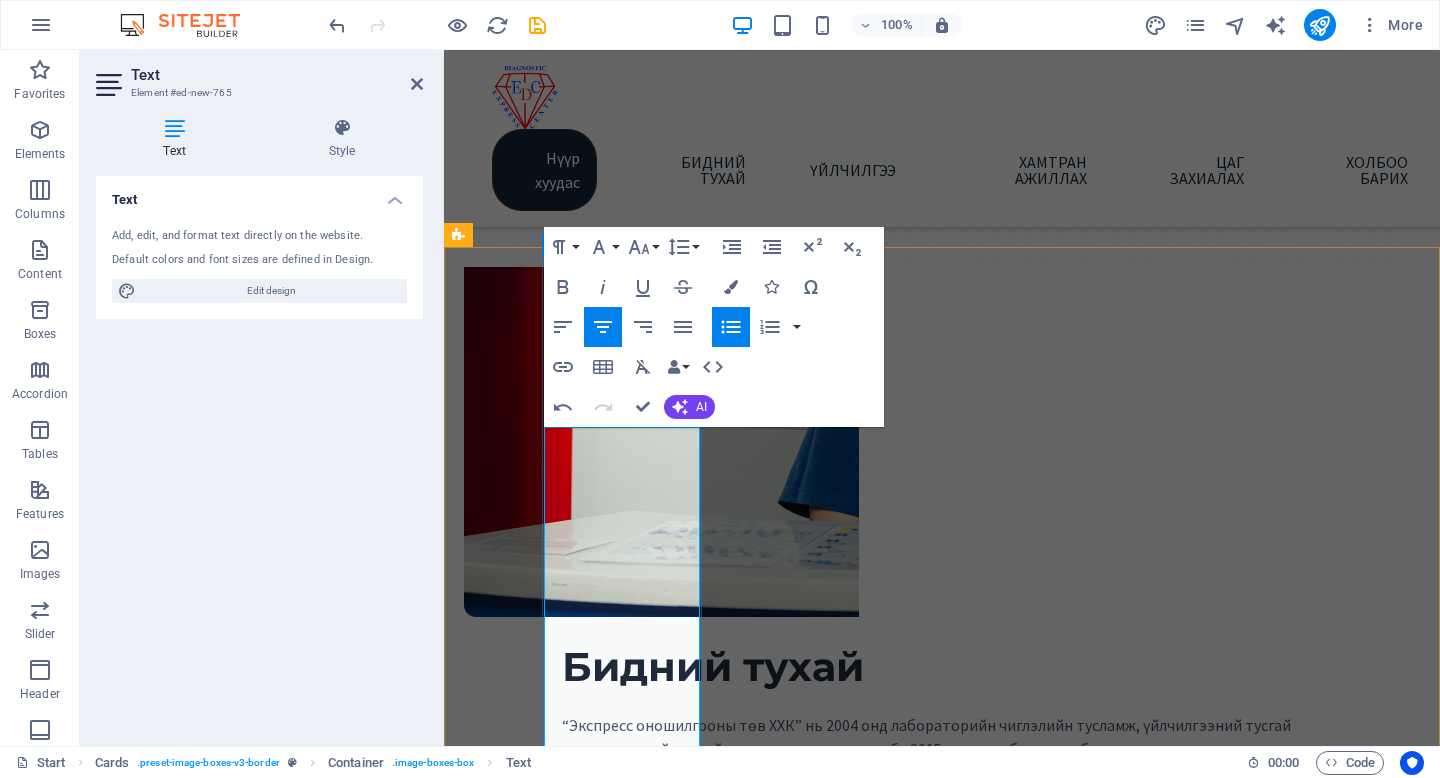 drag, startPoint x: 650, startPoint y: 514, endPoint x: 587, endPoint y: 443, distance: 94.92102 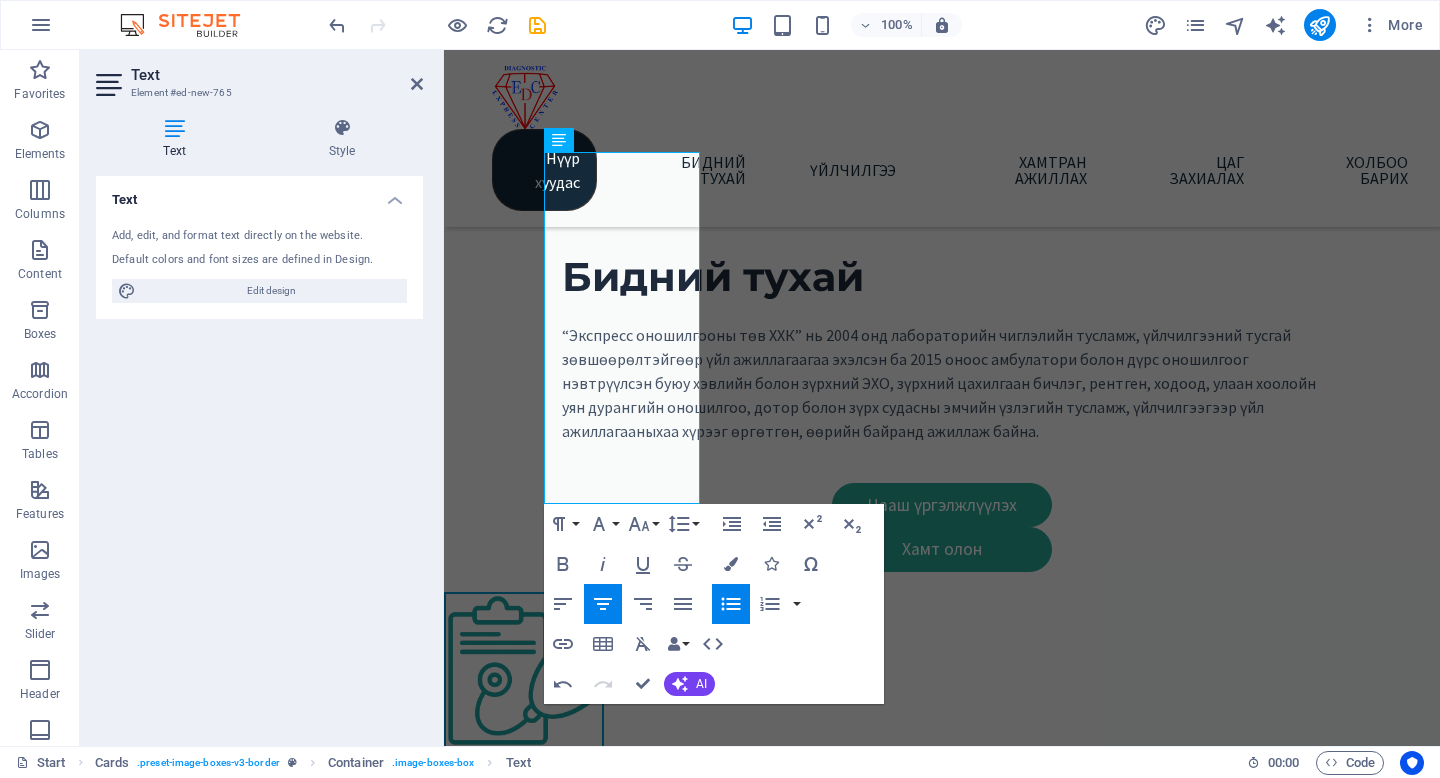 scroll, scrollTop: 939, scrollLeft: 0, axis: vertical 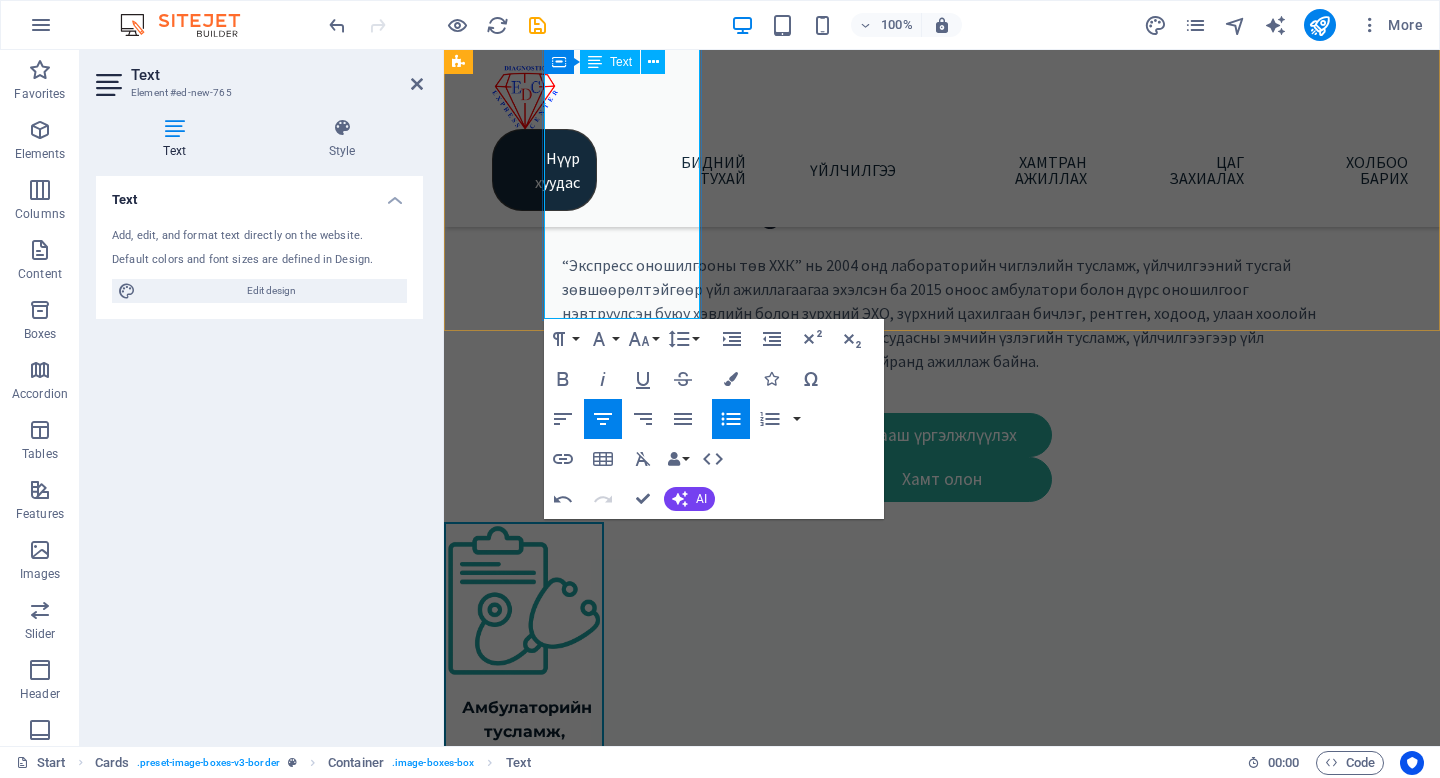 drag, startPoint x: 586, startPoint y: 536, endPoint x: 656, endPoint y: 297, distance: 249.04016 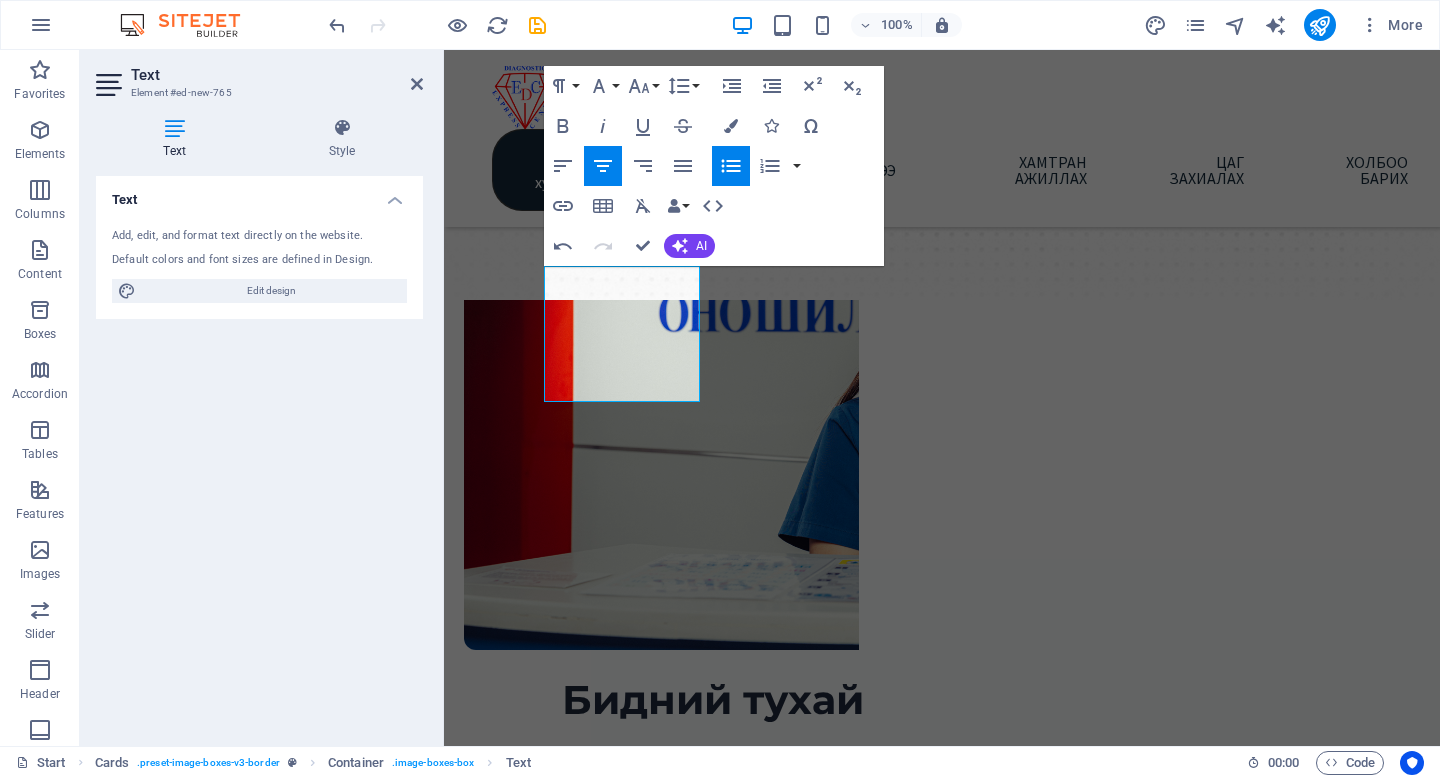 scroll, scrollTop: 432, scrollLeft: 0, axis: vertical 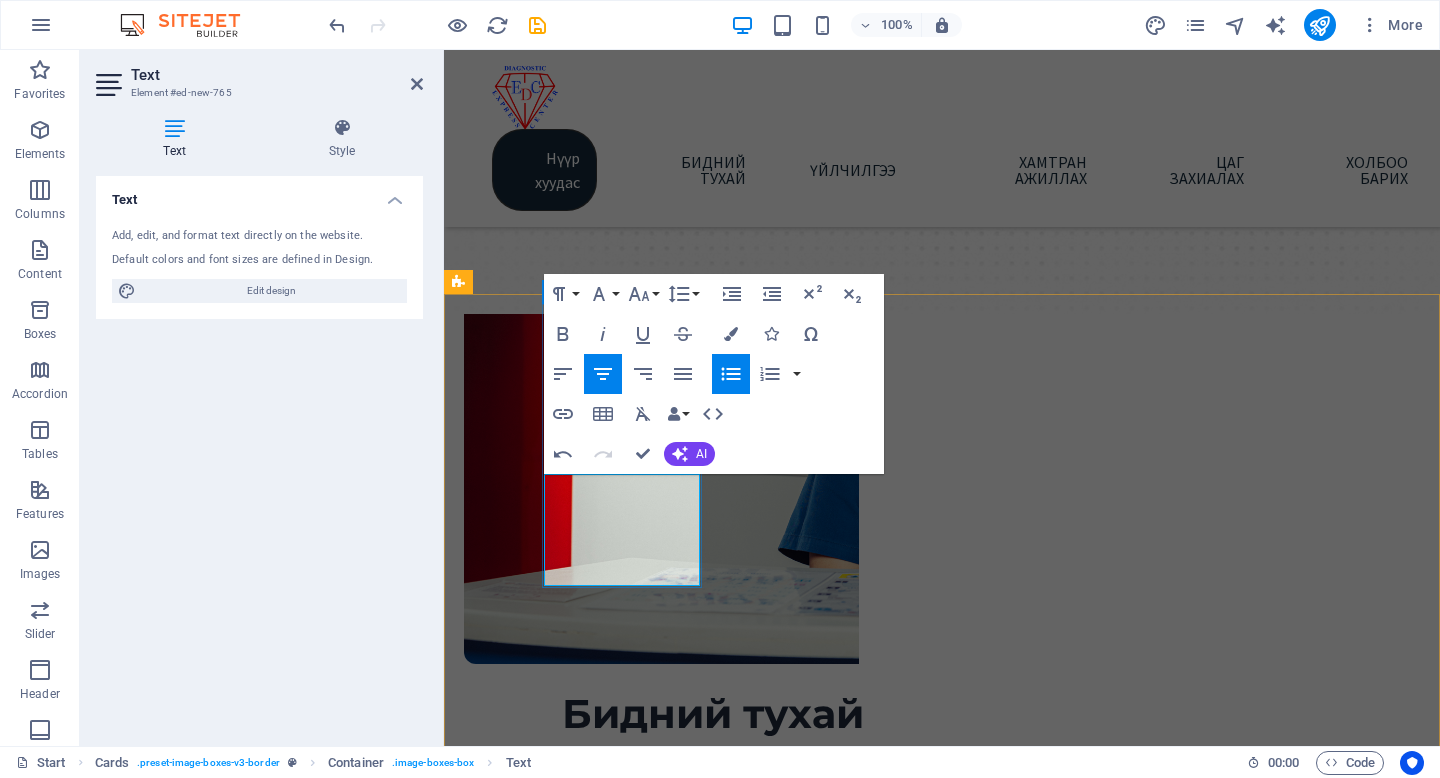 drag, startPoint x: 660, startPoint y: 553, endPoint x: 587, endPoint y: 494, distance: 93.8616 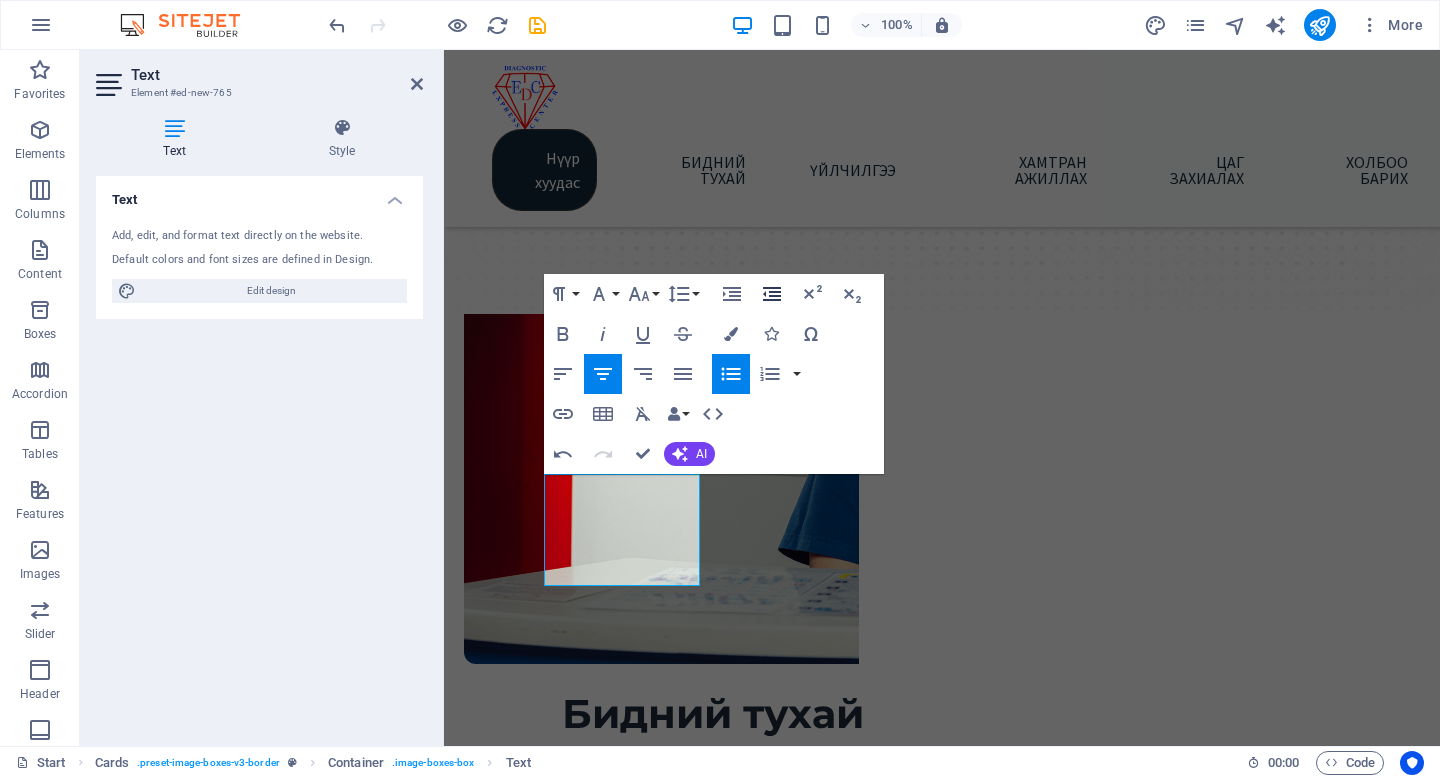 click 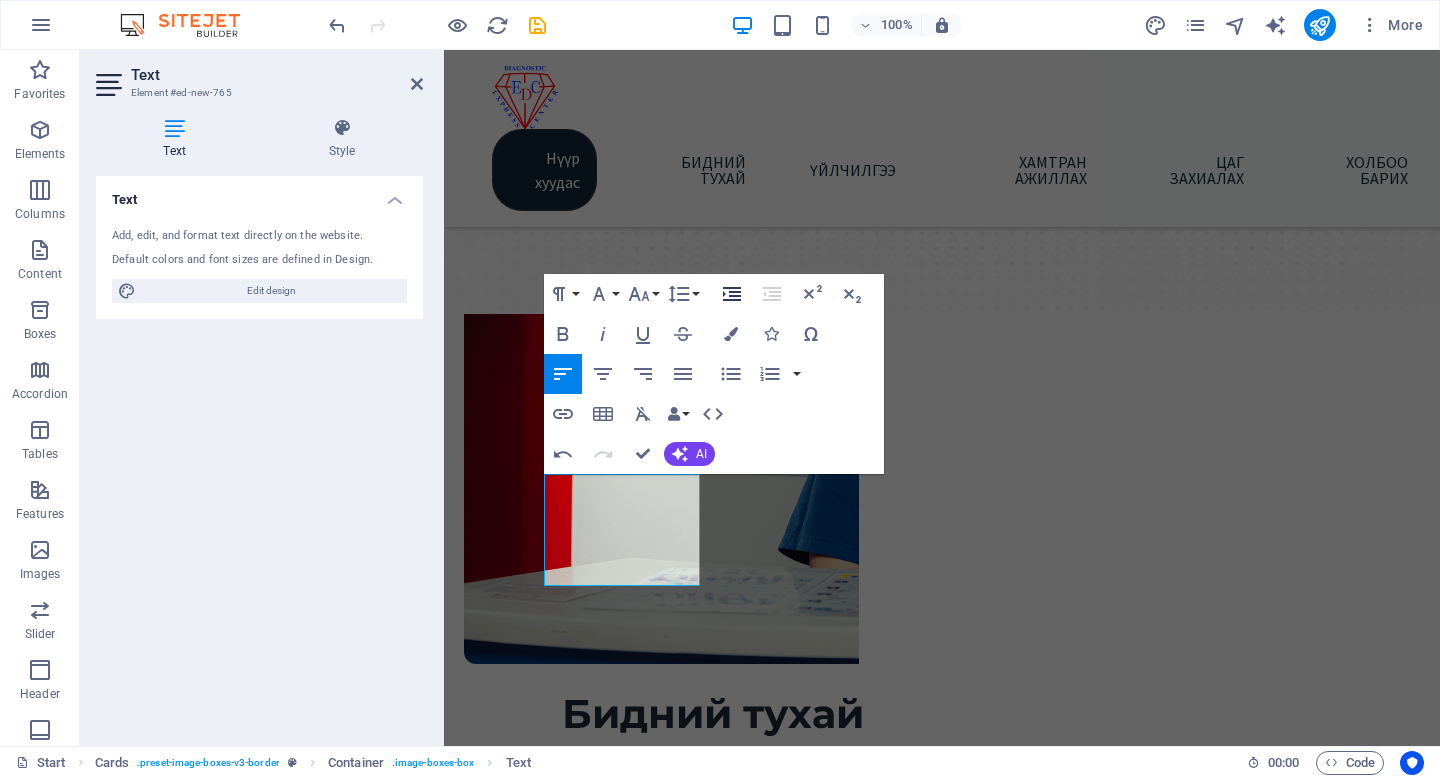 click 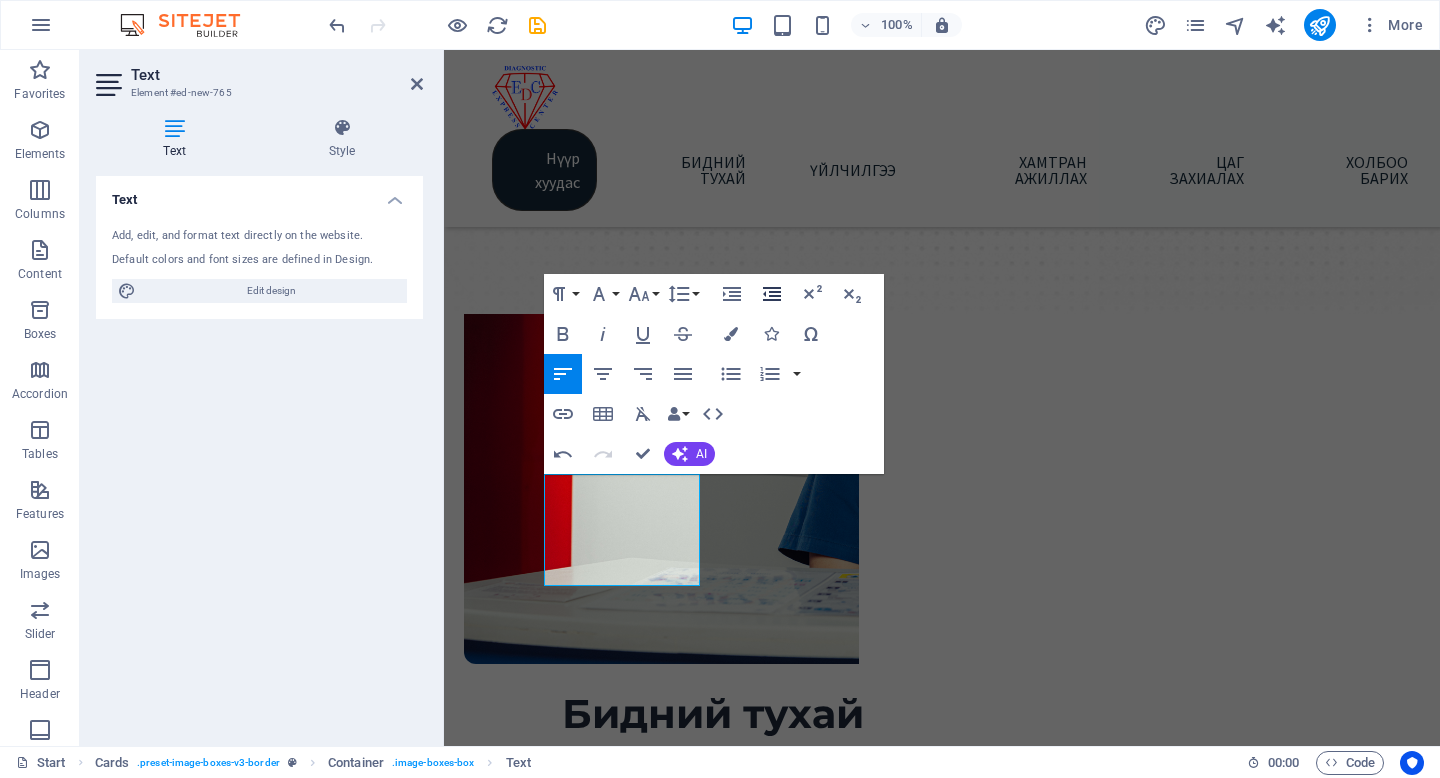 click 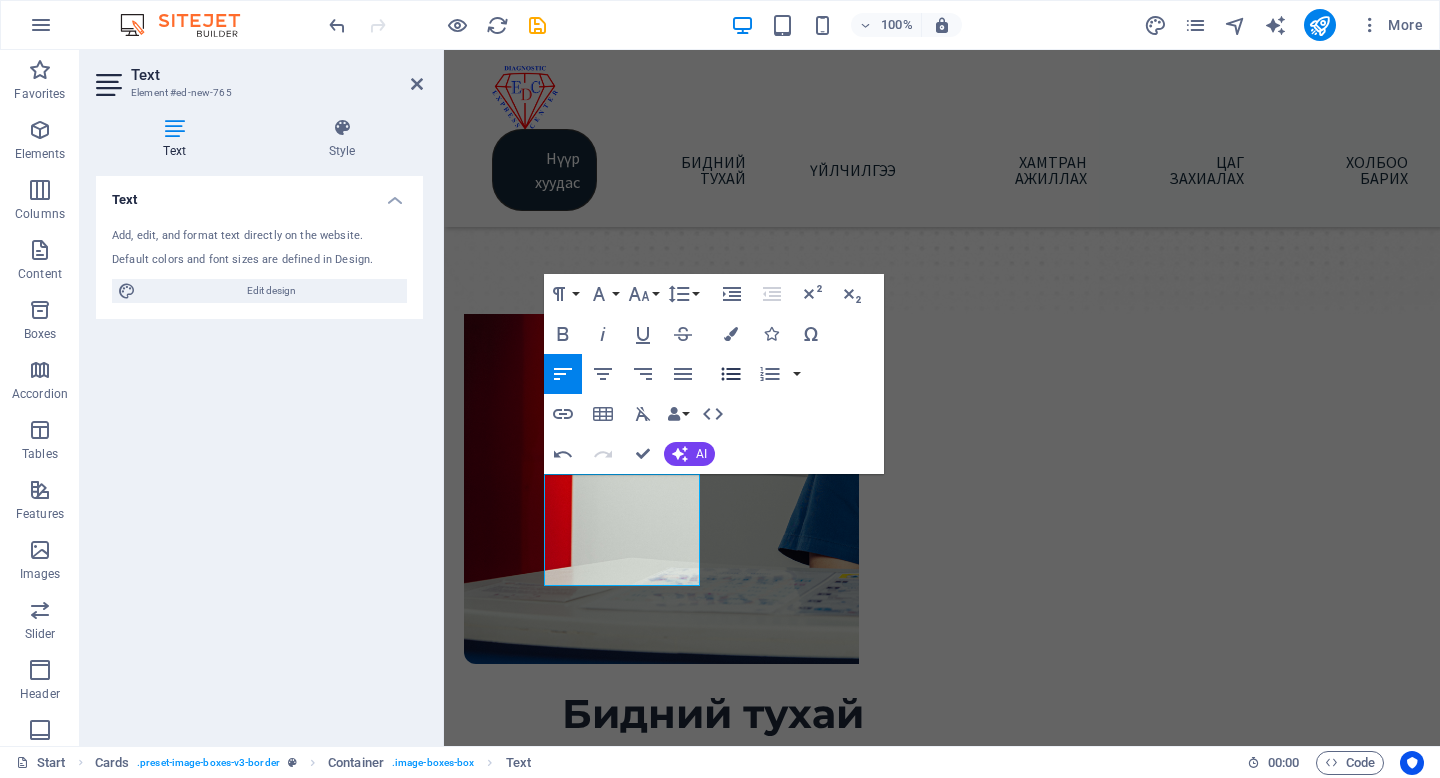 click 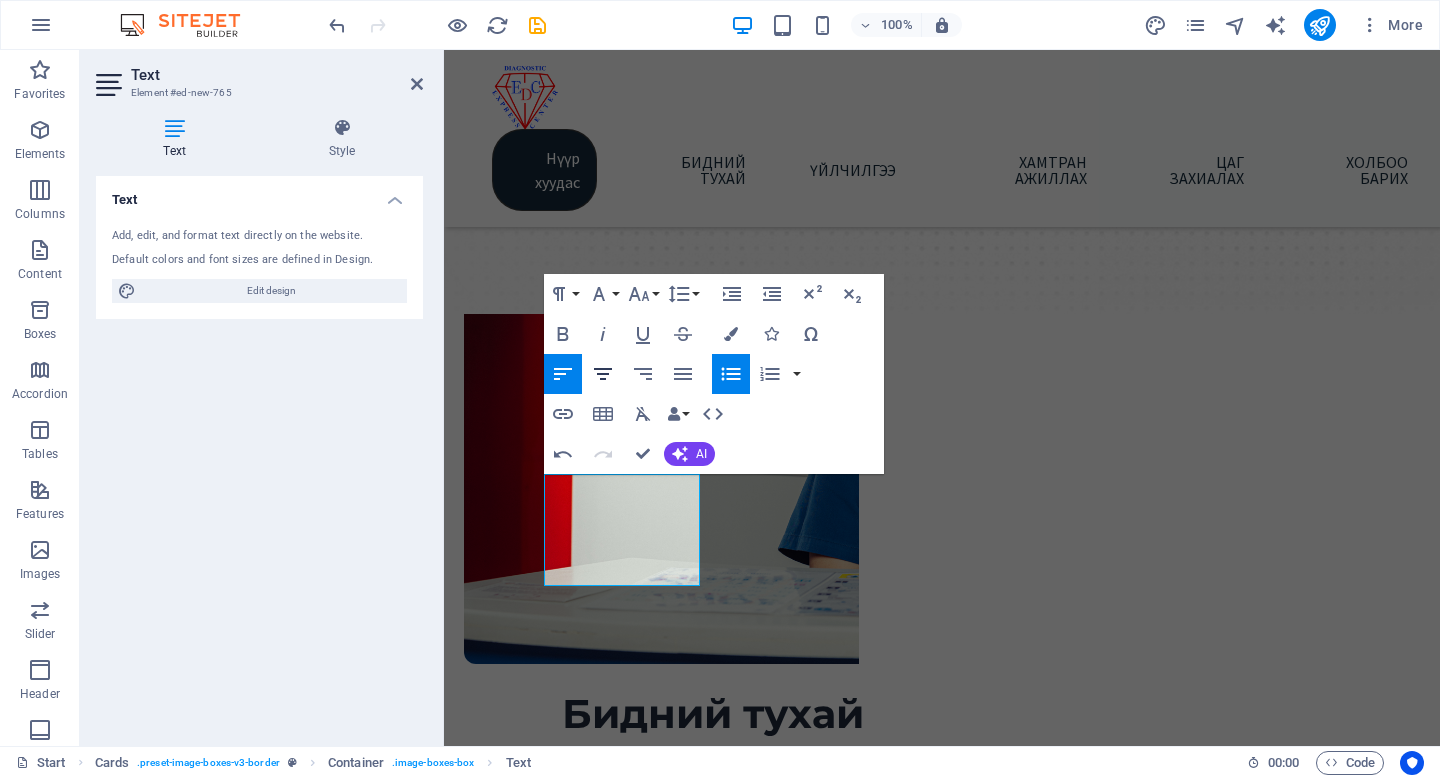 click 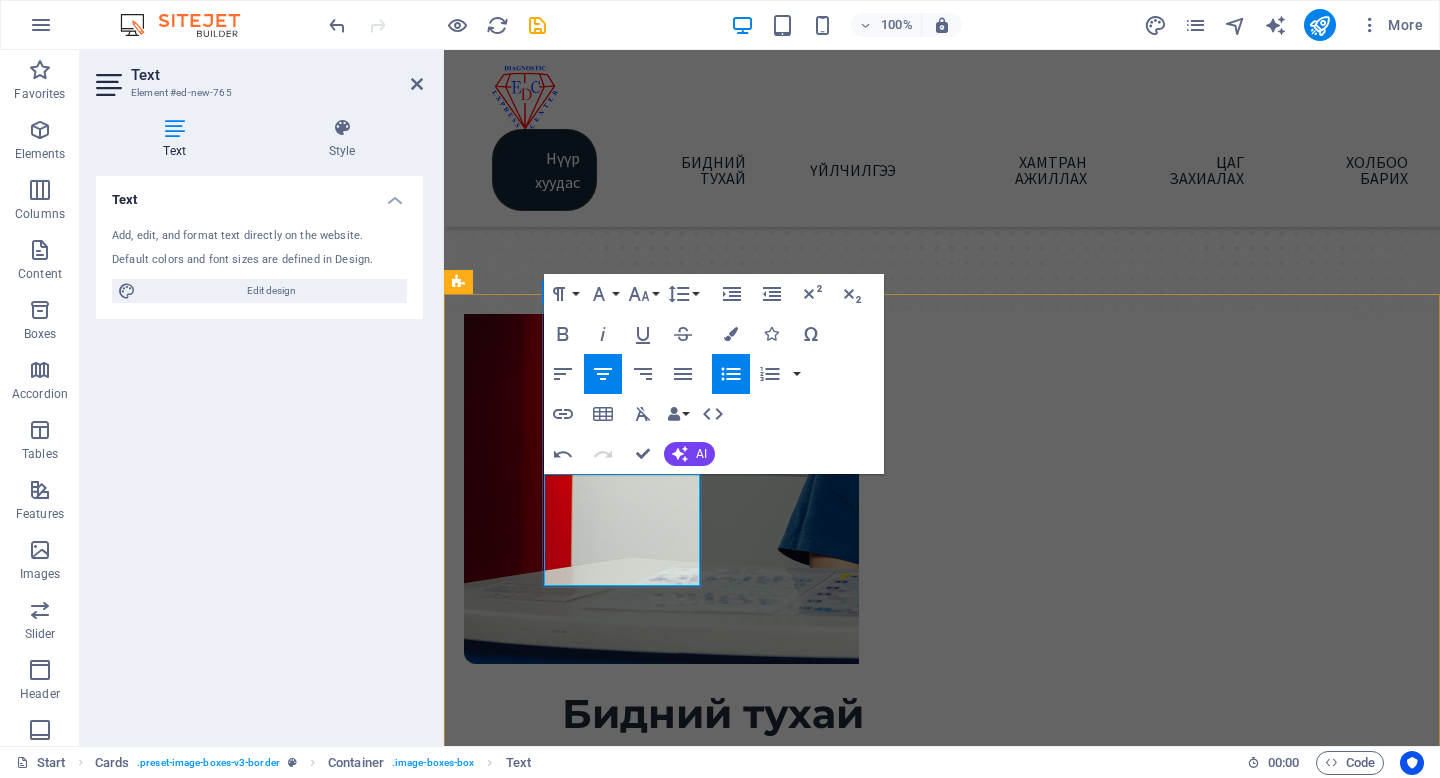click on "Чих, хаматар, хоолой" at bounding box center (532, 1324) 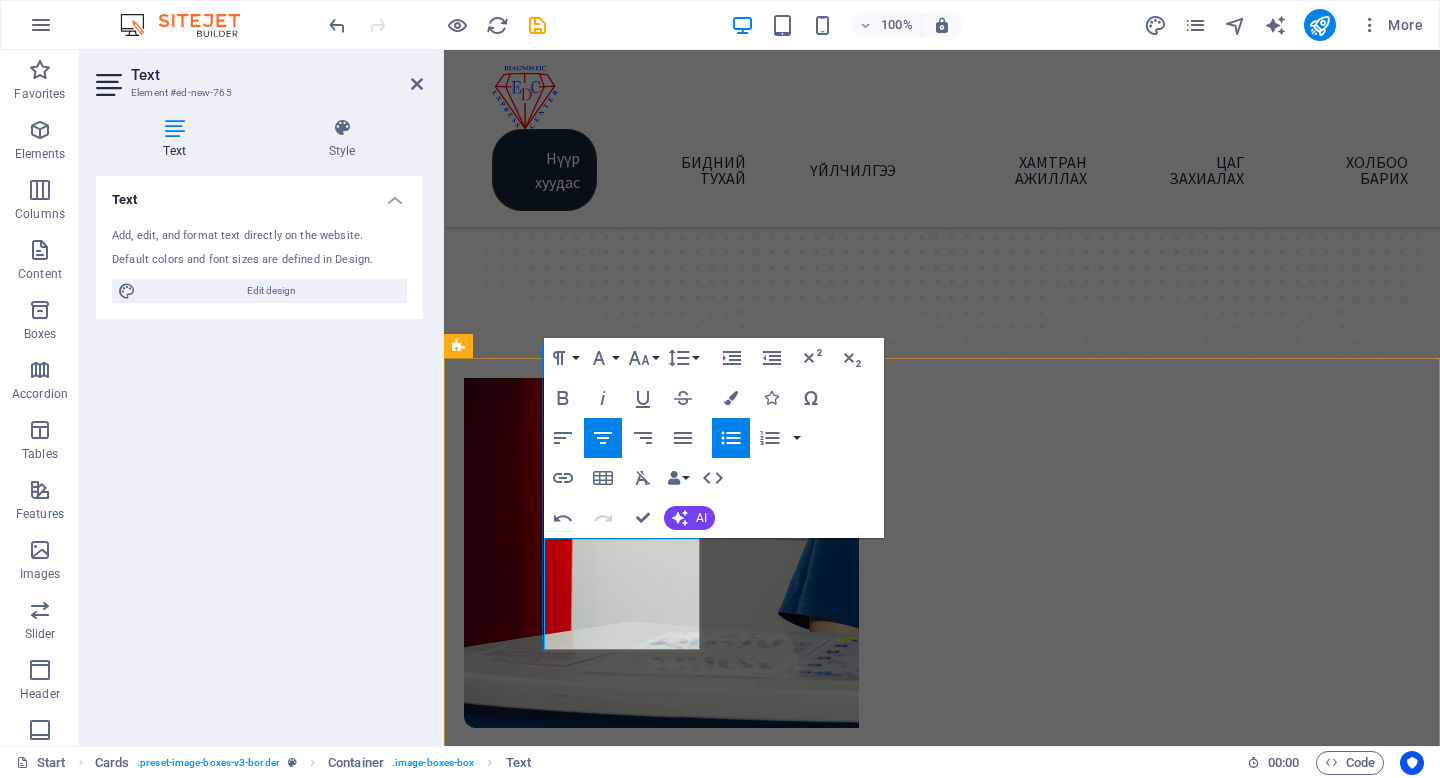 scroll, scrollTop: 437, scrollLeft: 0, axis: vertical 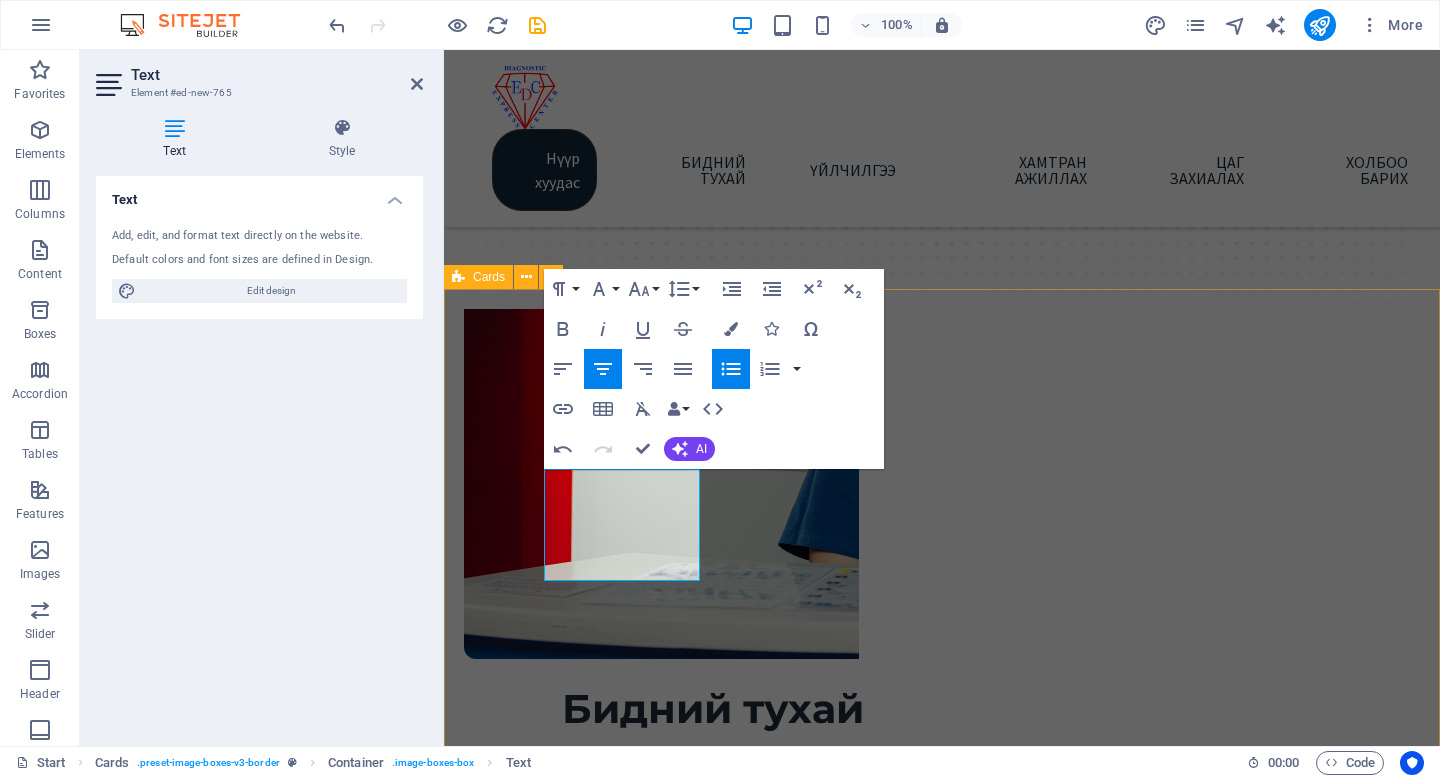 click on "Амбулаторийн тусламж, үйлчилгээ Дотор Чих, хаматар, хоолой  Нүд Headline Lorem ipsum dolor sit amet, consectetuer adipiscing elit. Aenean commodo ligula eget dolor. Lorem ipsum dolor sit amet. Headline Lorem ipsum dolor sit amet, consectetuer adipiscing elit. Aenean commodo ligula eget dolor. Lorem ipsum dolor sit amet." at bounding box center [942, 1700] 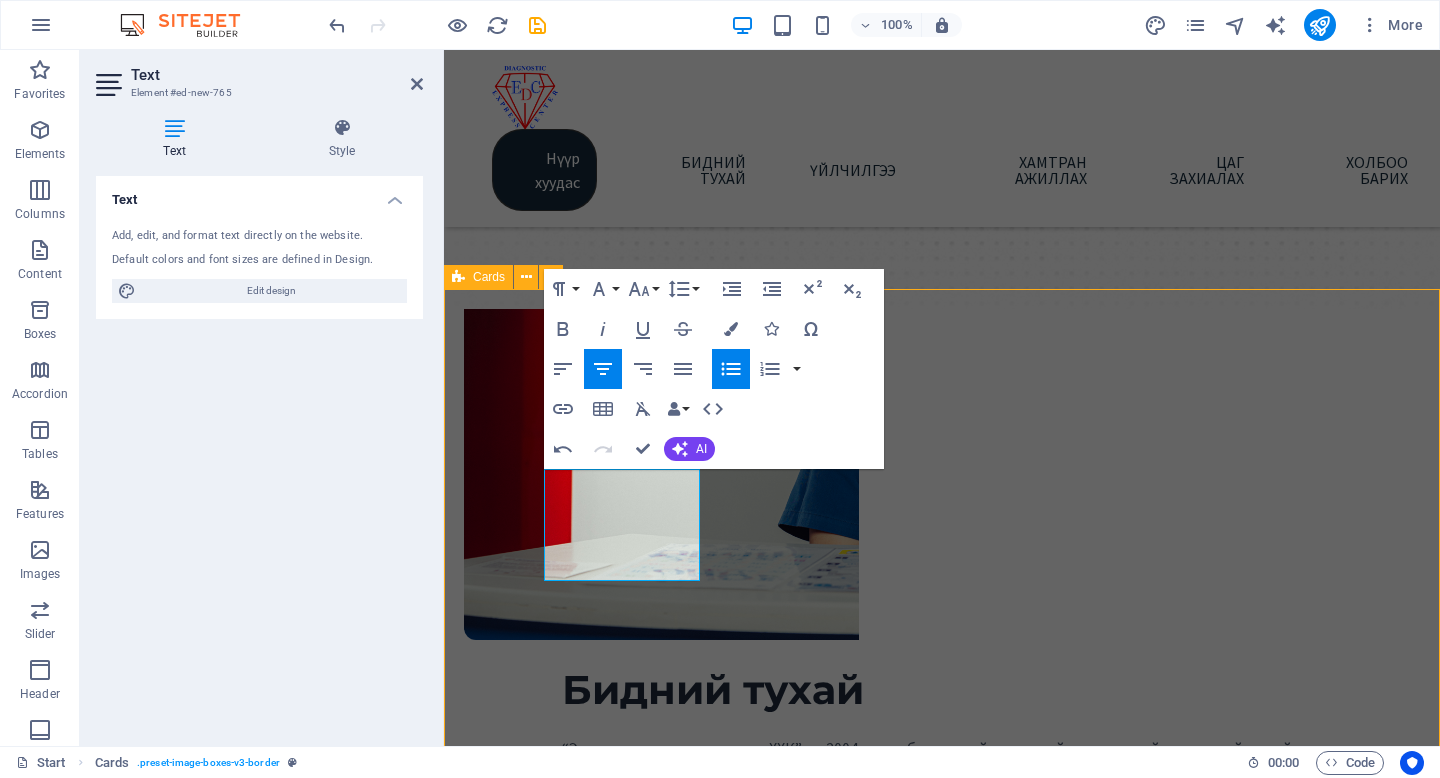 scroll, scrollTop: 515, scrollLeft: 0, axis: vertical 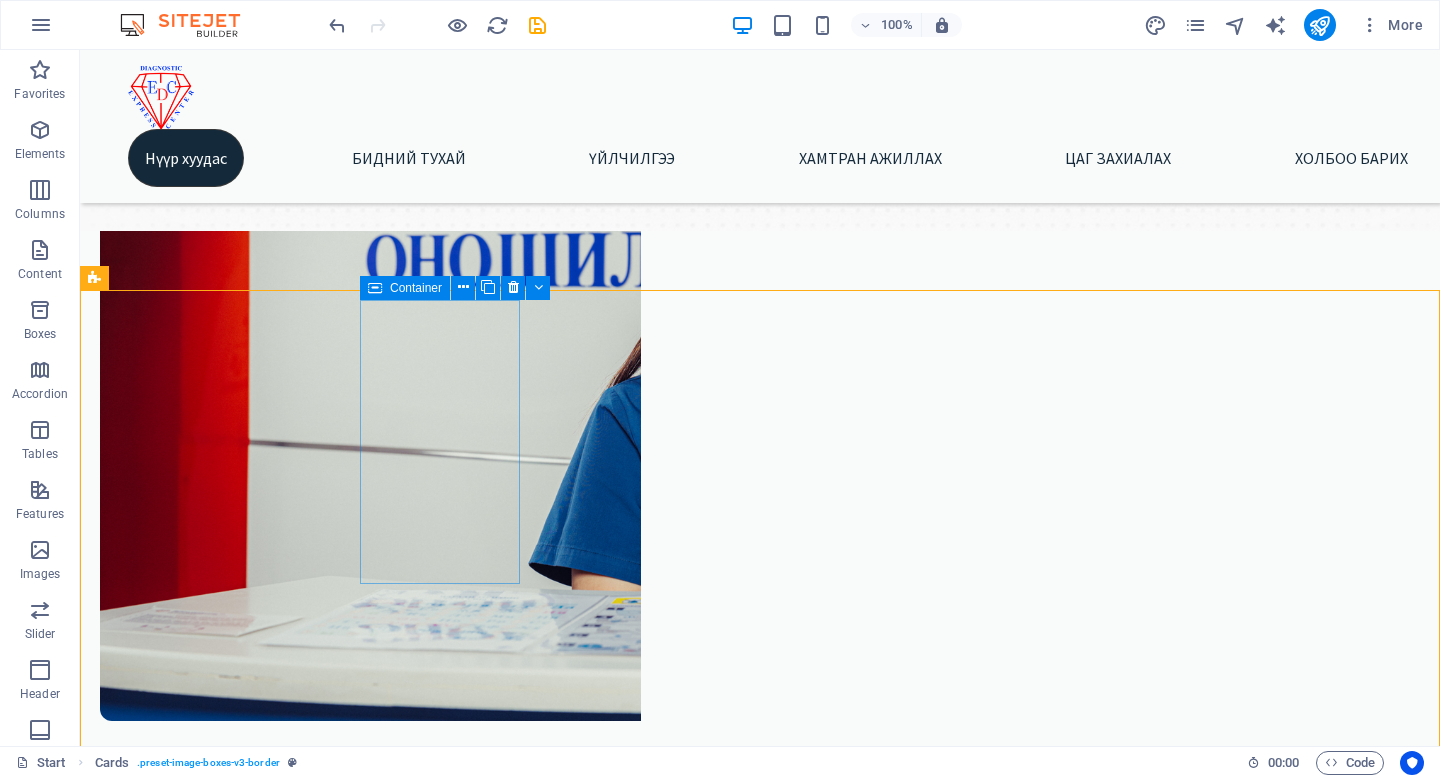 click at bounding box center [375, 288] 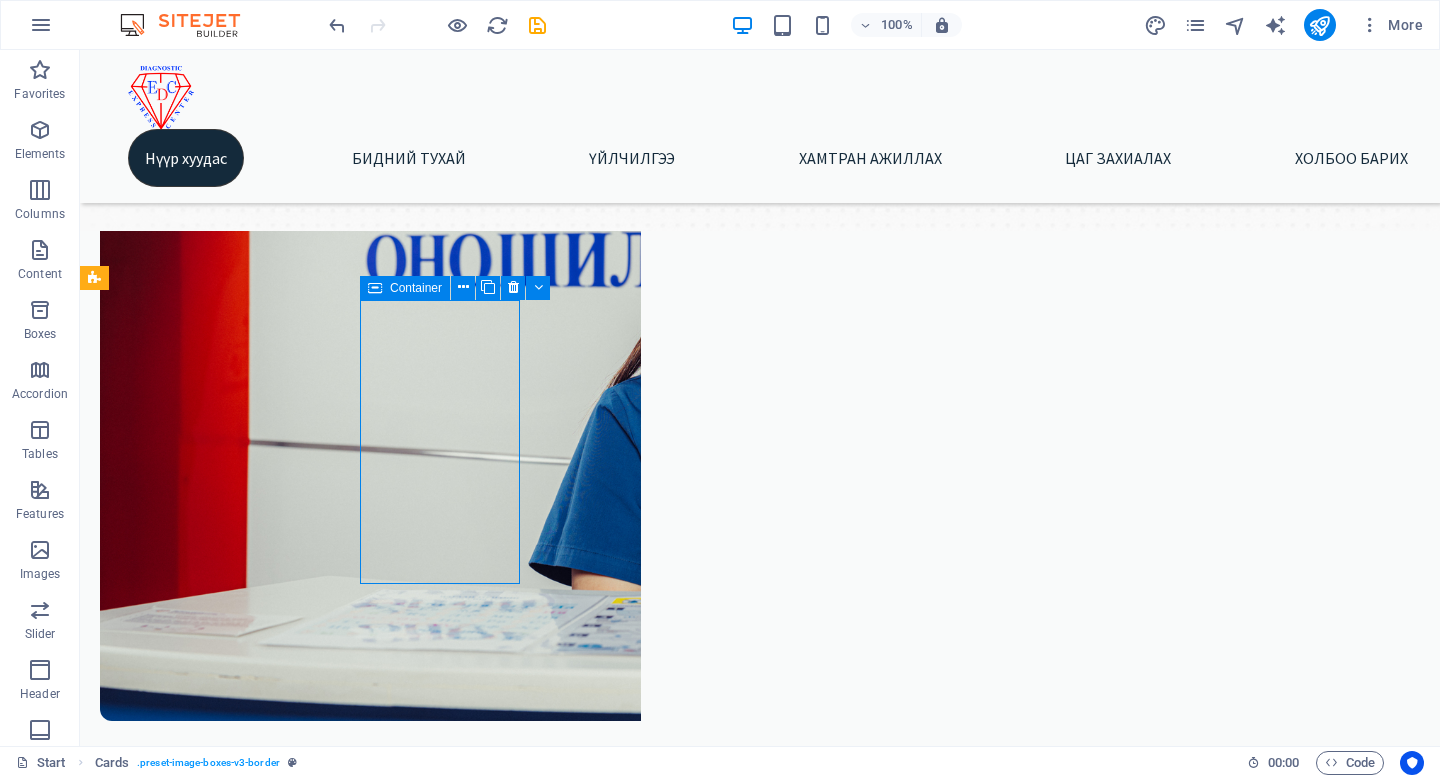 click at bounding box center (375, 288) 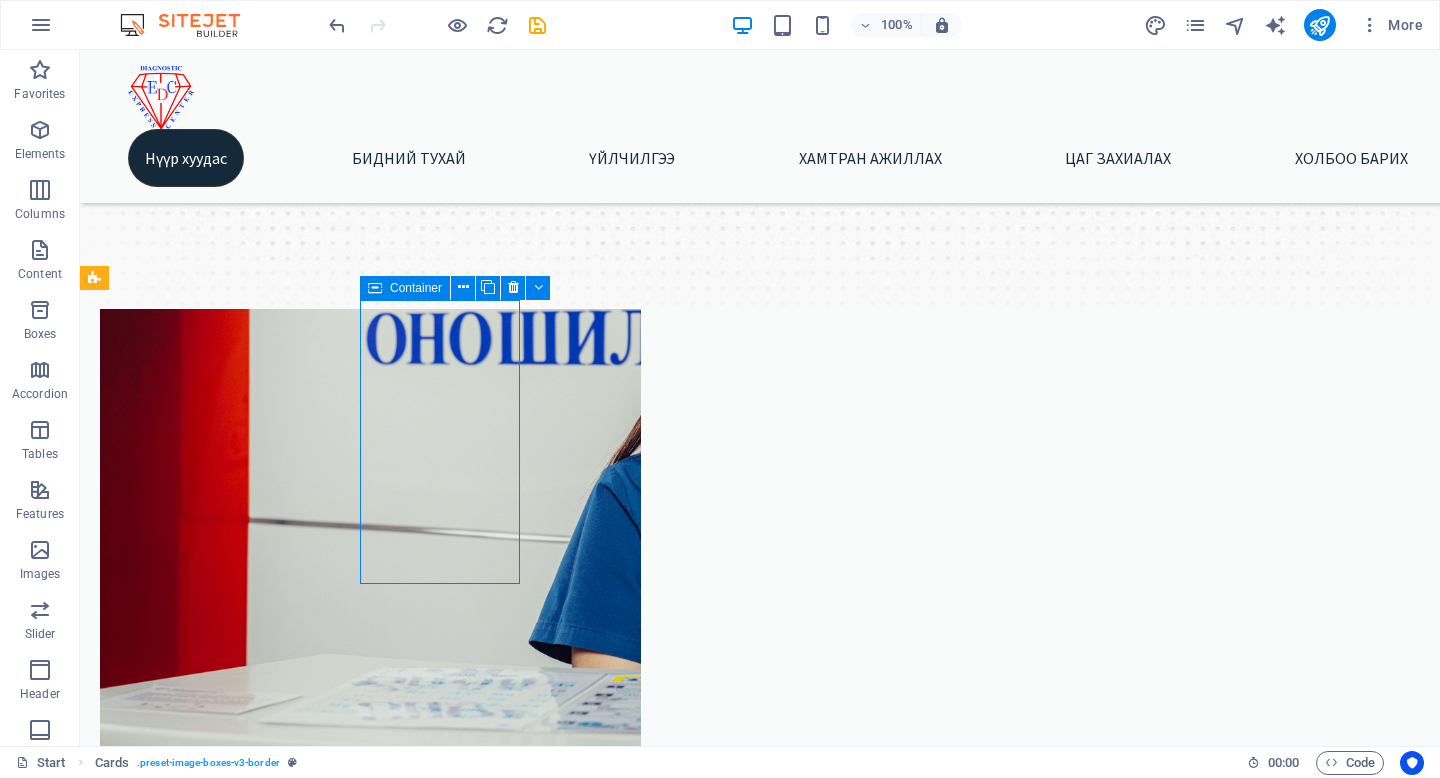 select on "%" 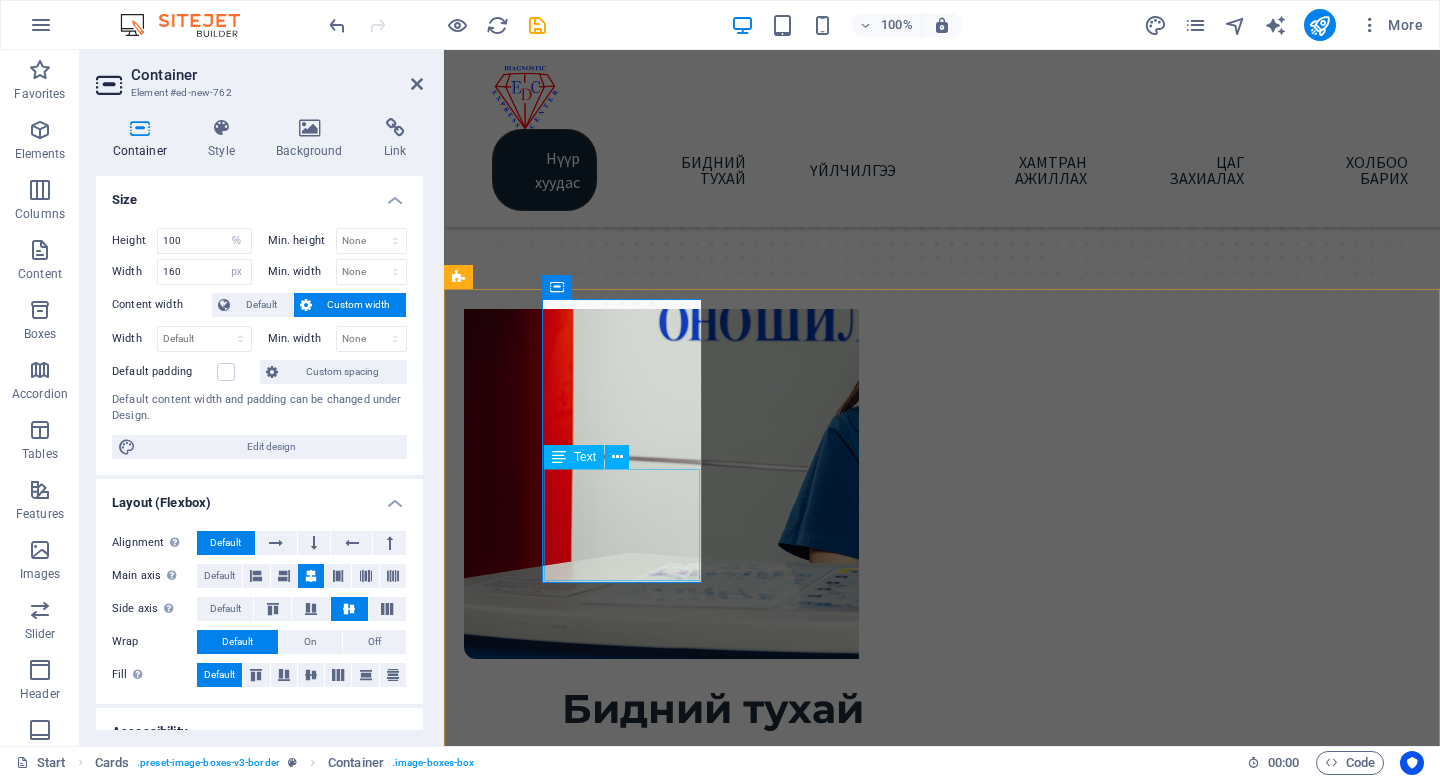 click on "Дотор Чих, хаматар, хоолой  Нүд" at bounding box center [524, 1327] 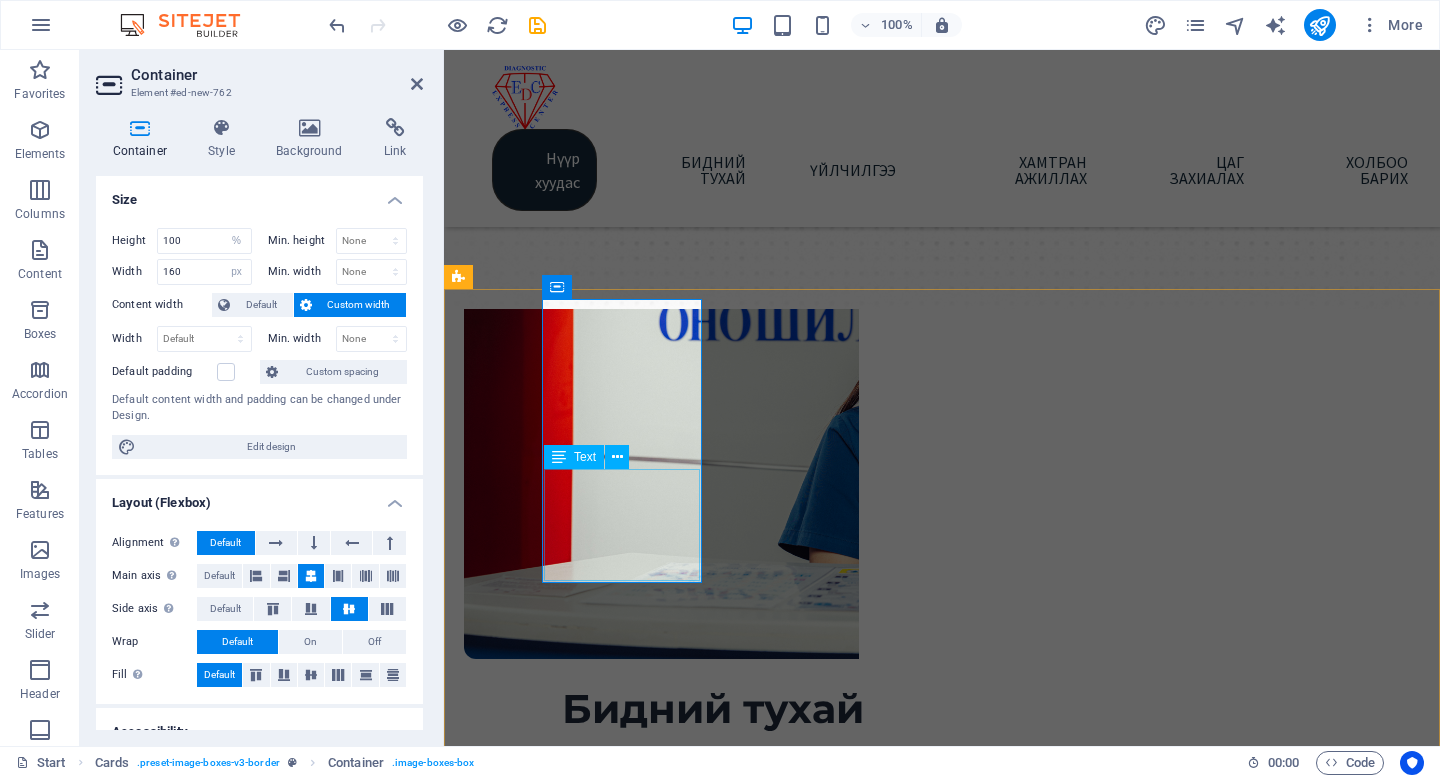 click on "Дотор Чих, хаматар, хоолой  Нүд" at bounding box center [524, 1327] 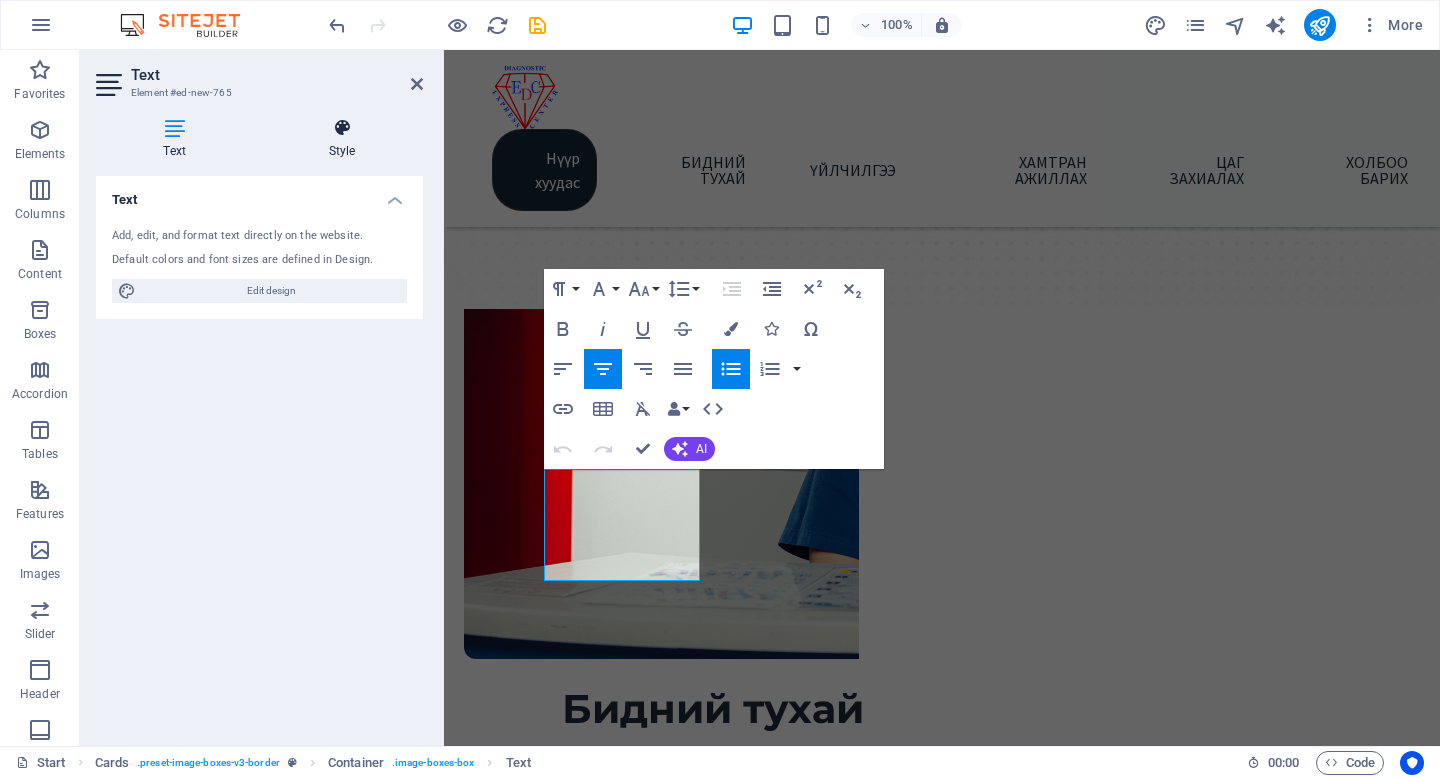 click at bounding box center [342, 128] 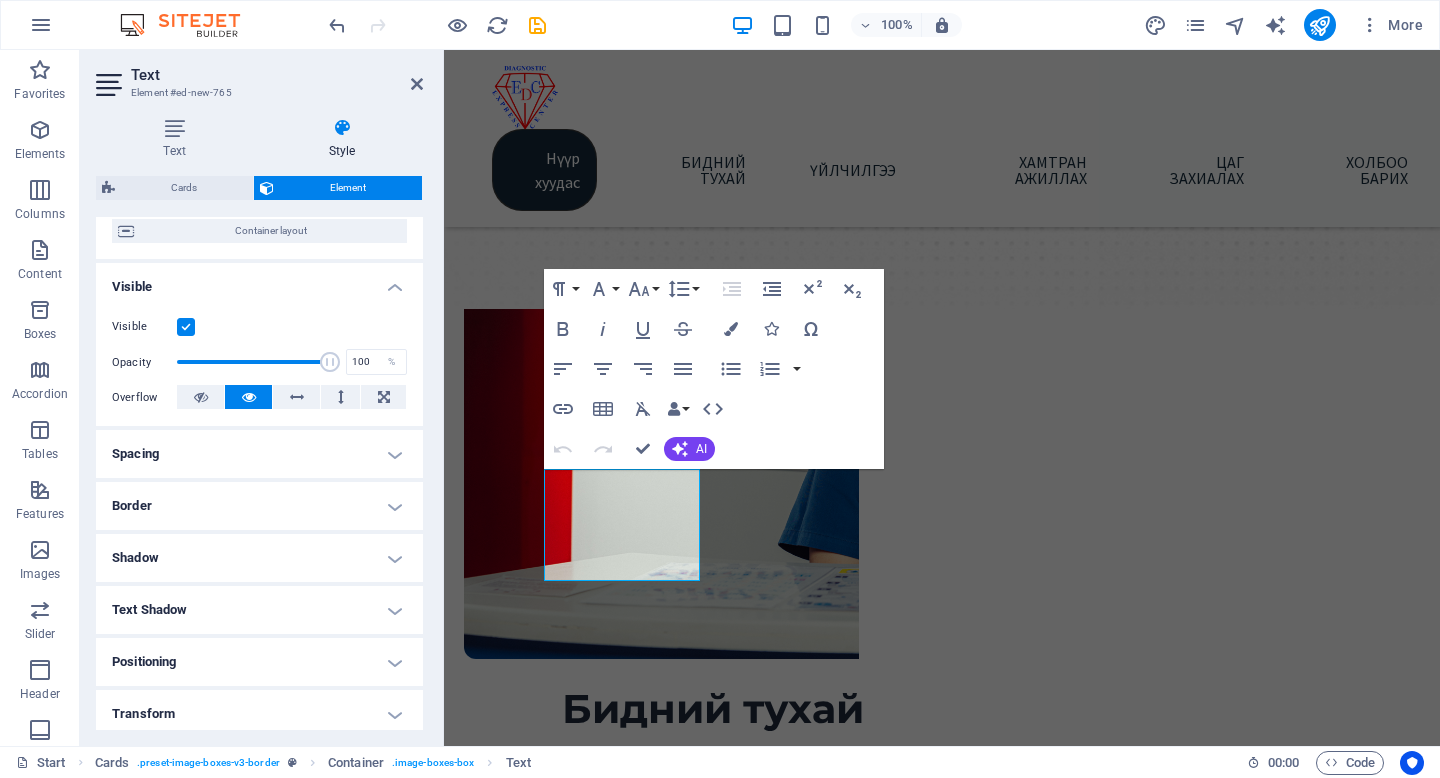 scroll, scrollTop: 193, scrollLeft: 0, axis: vertical 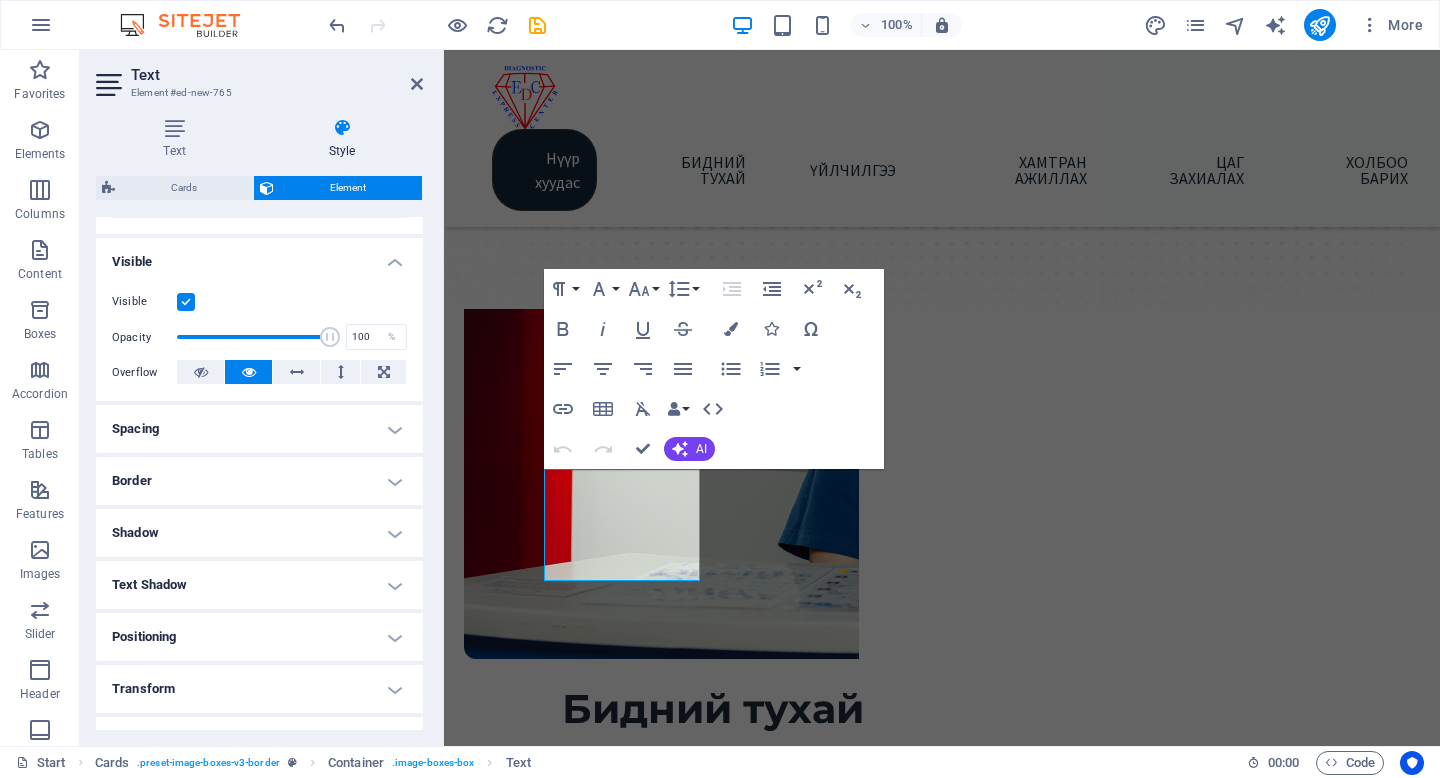 click on "Spacing" at bounding box center (259, 429) 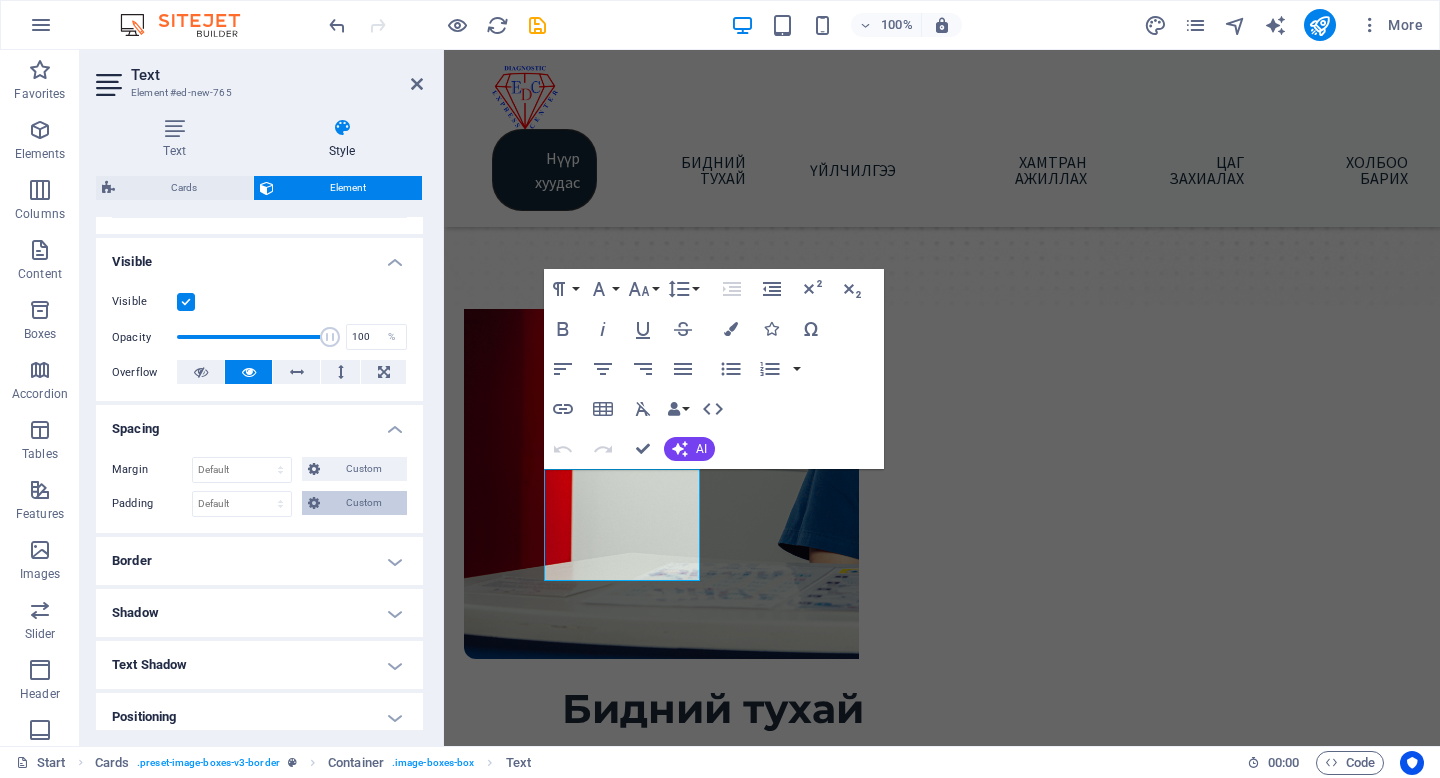 click on "Custom" at bounding box center [363, 503] 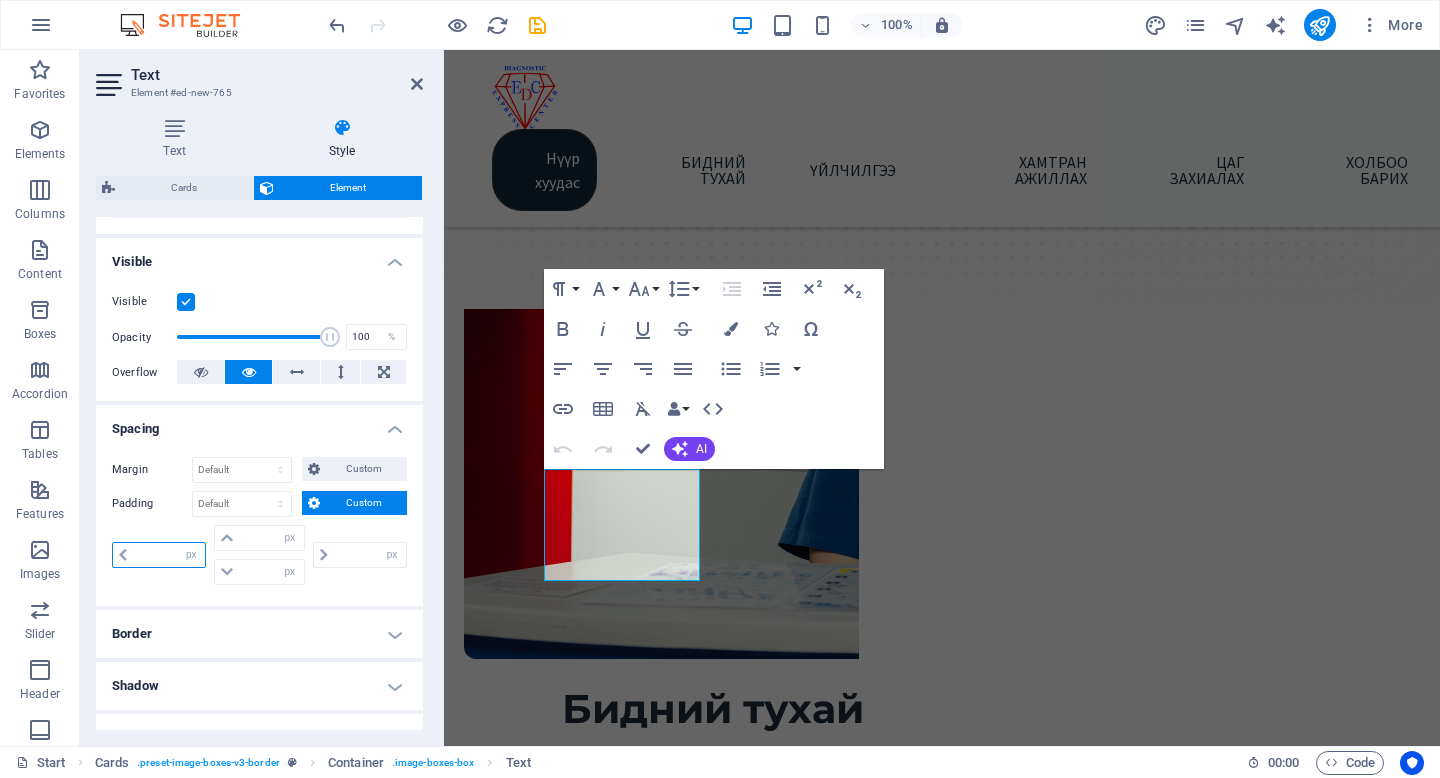 click at bounding box center (169, 555) 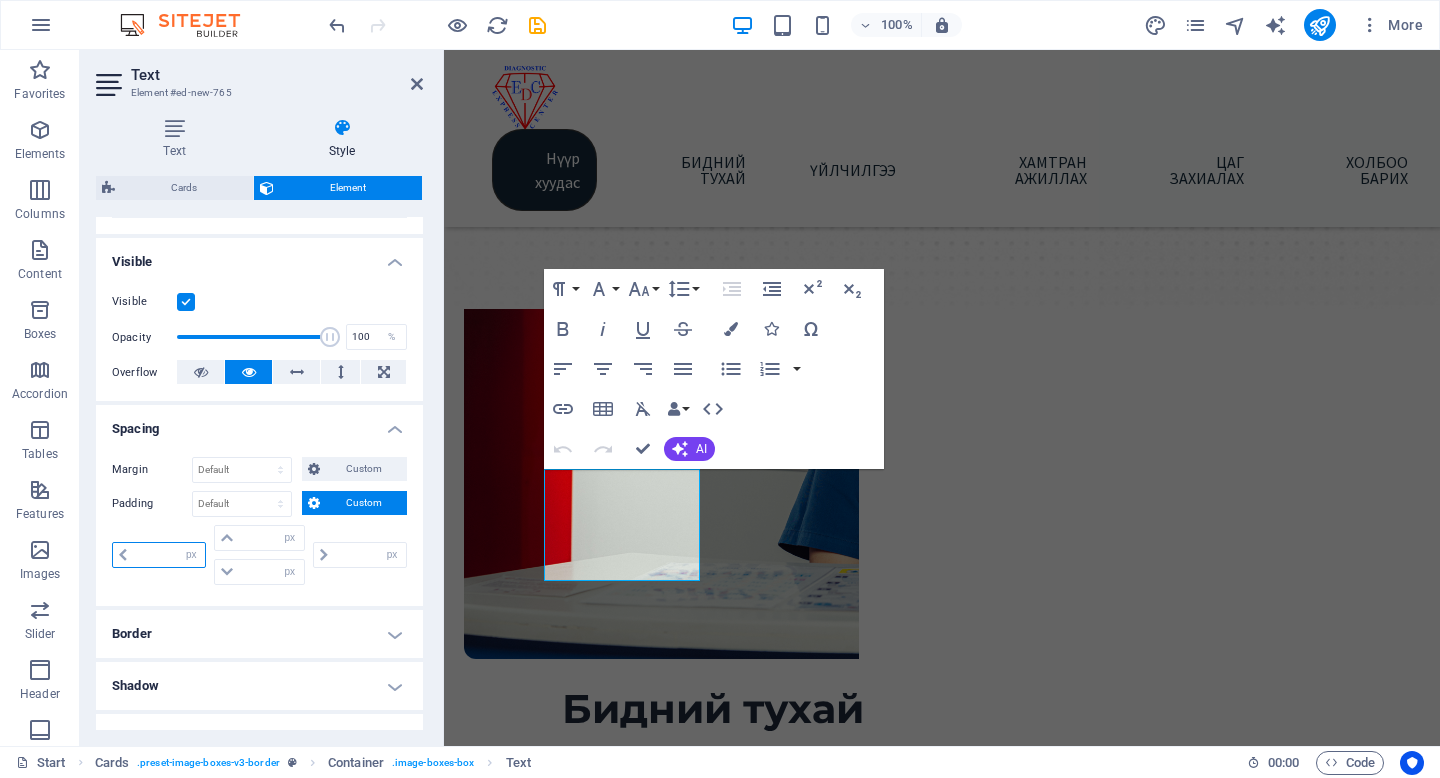 type on "5" 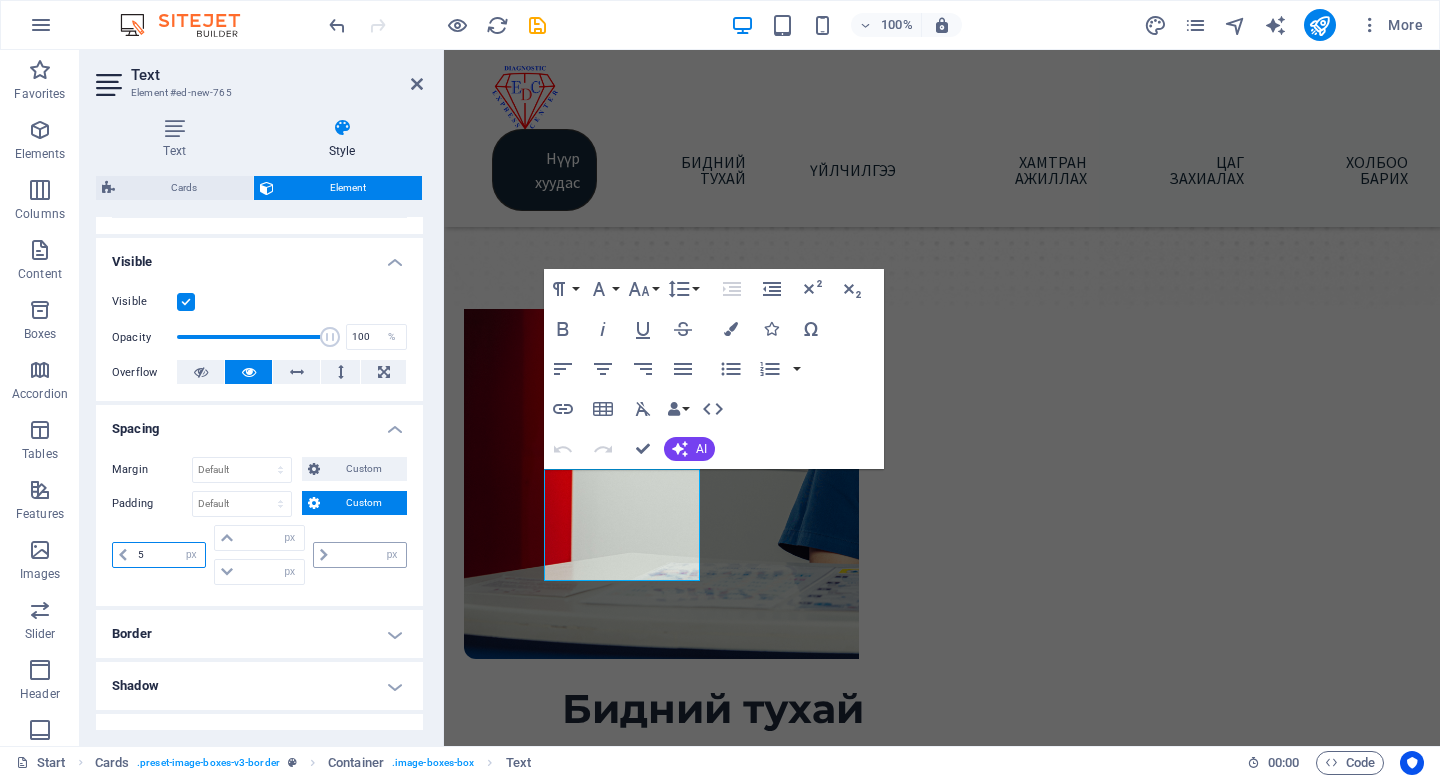 type on "0" 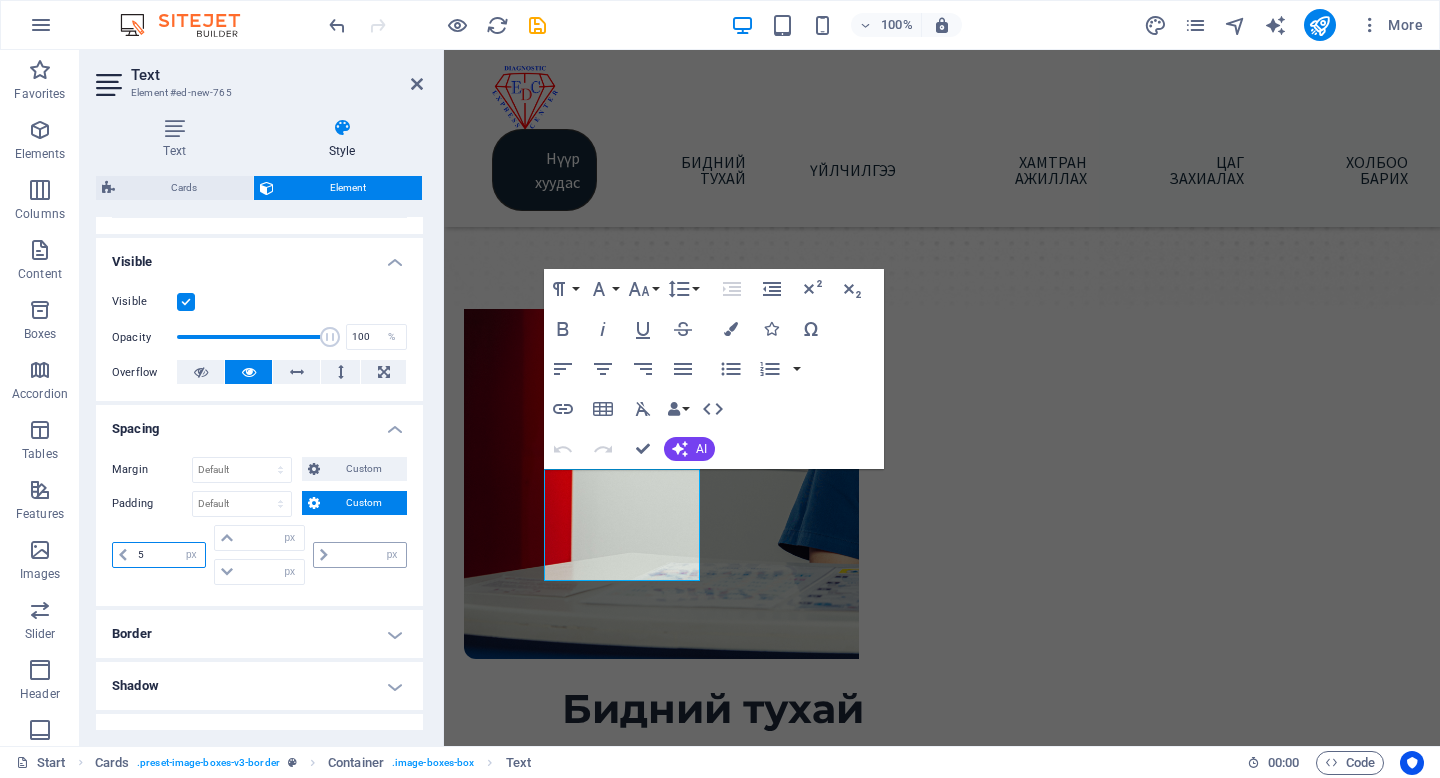 type on "0" 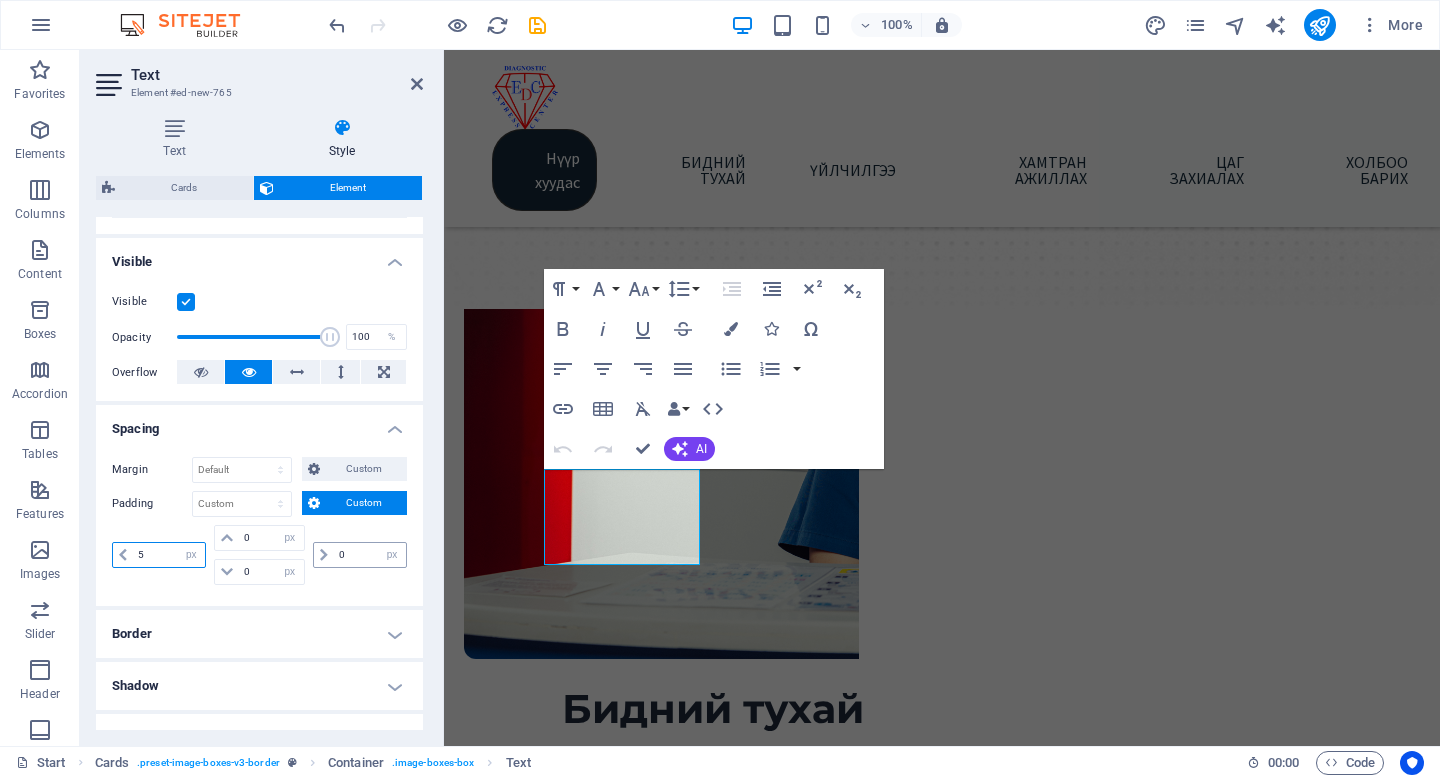 type on "5" 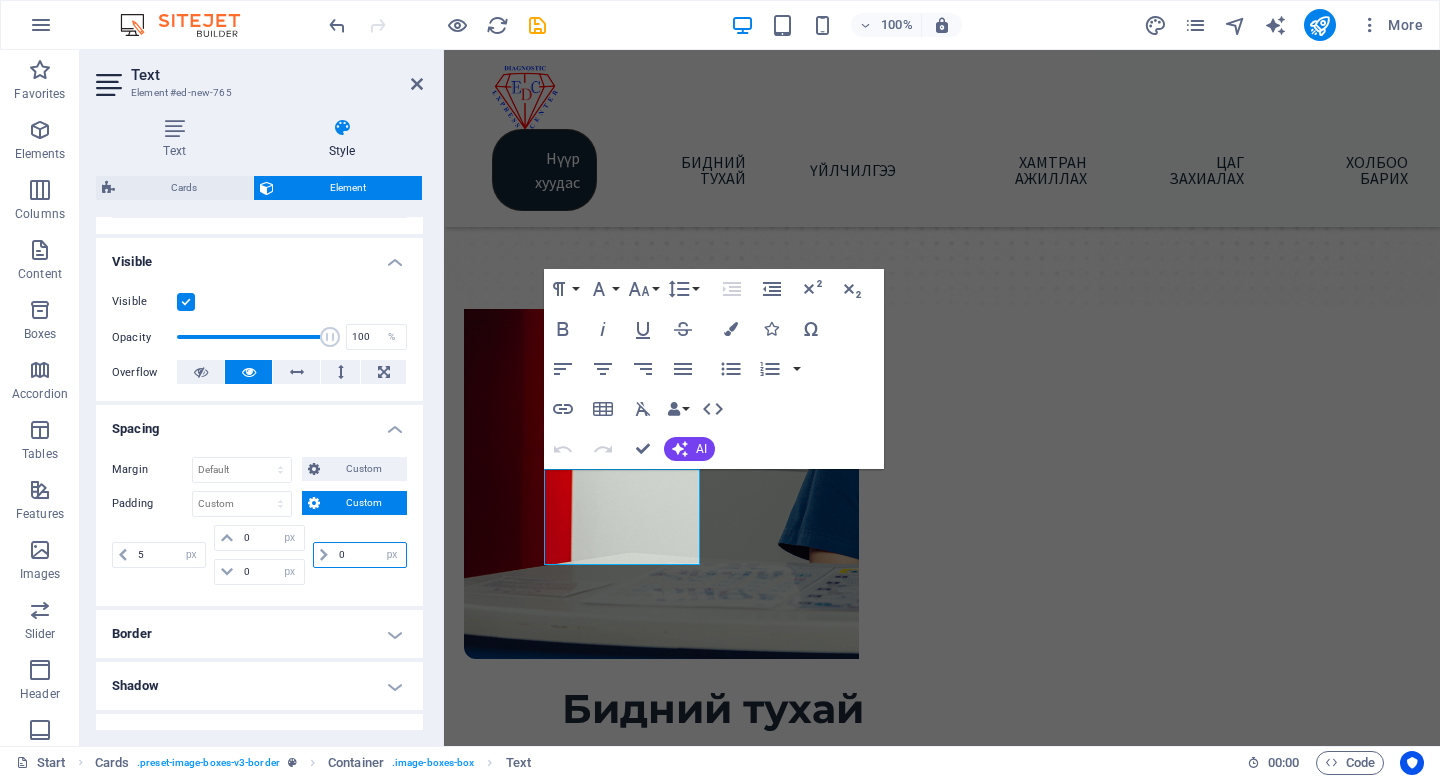 click on "0" at bounding box center (370, 555) 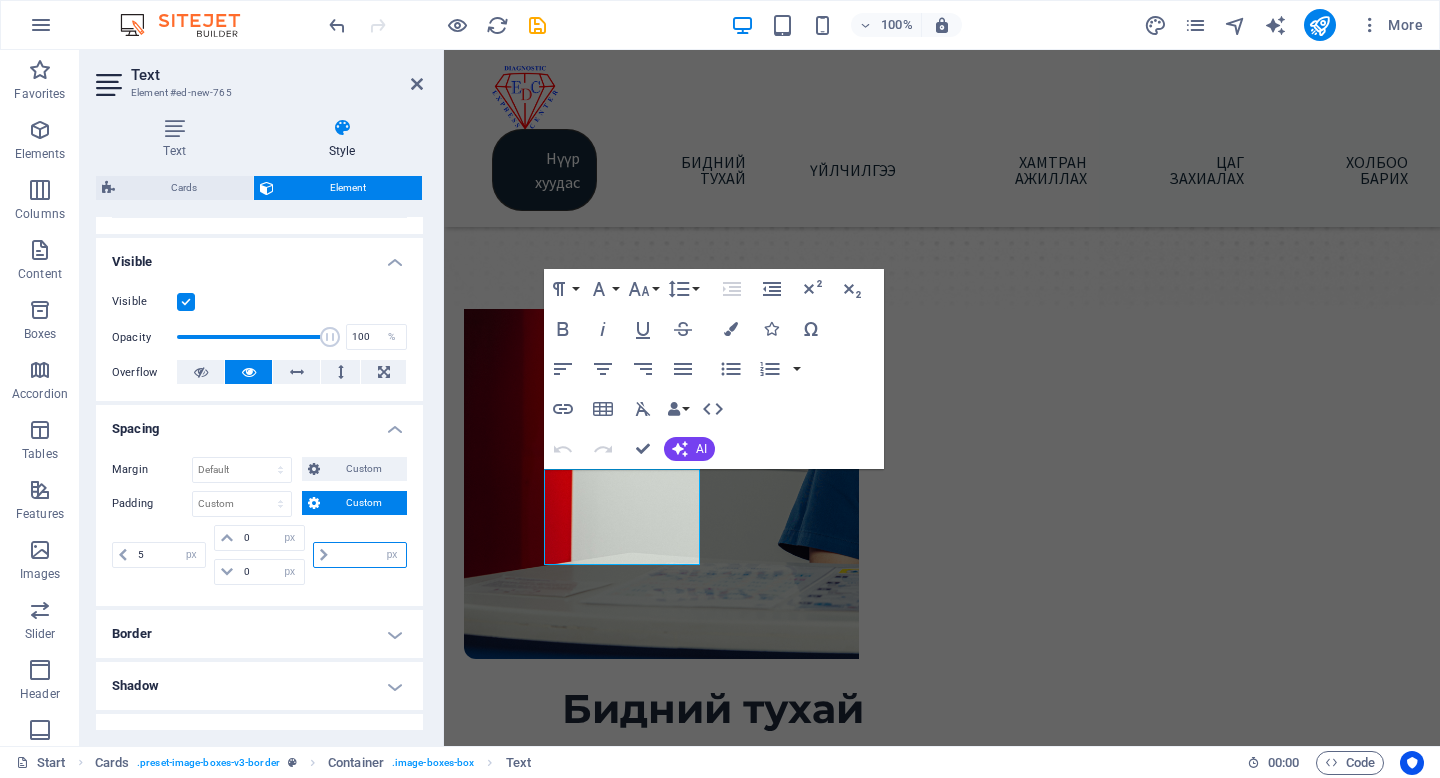 type on "5" 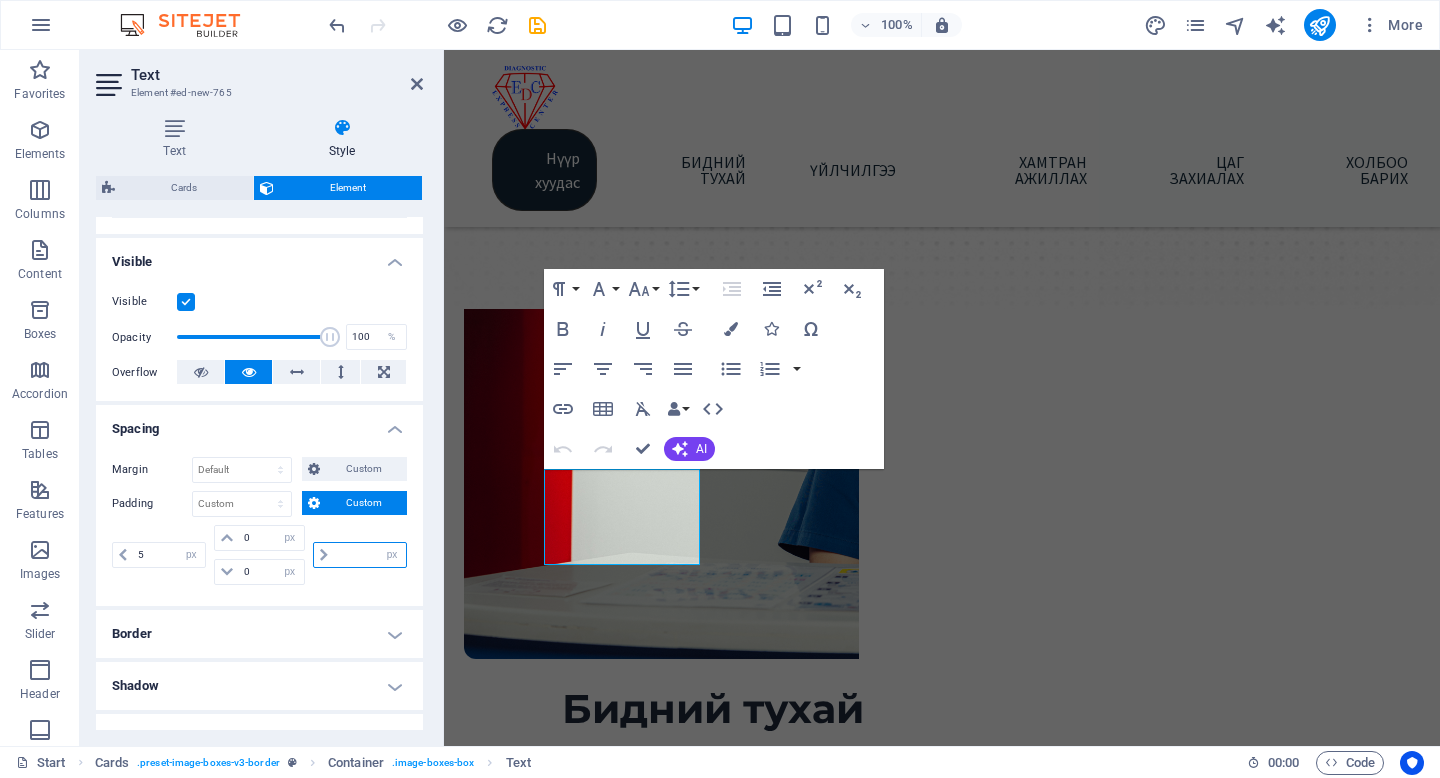 type on "0" 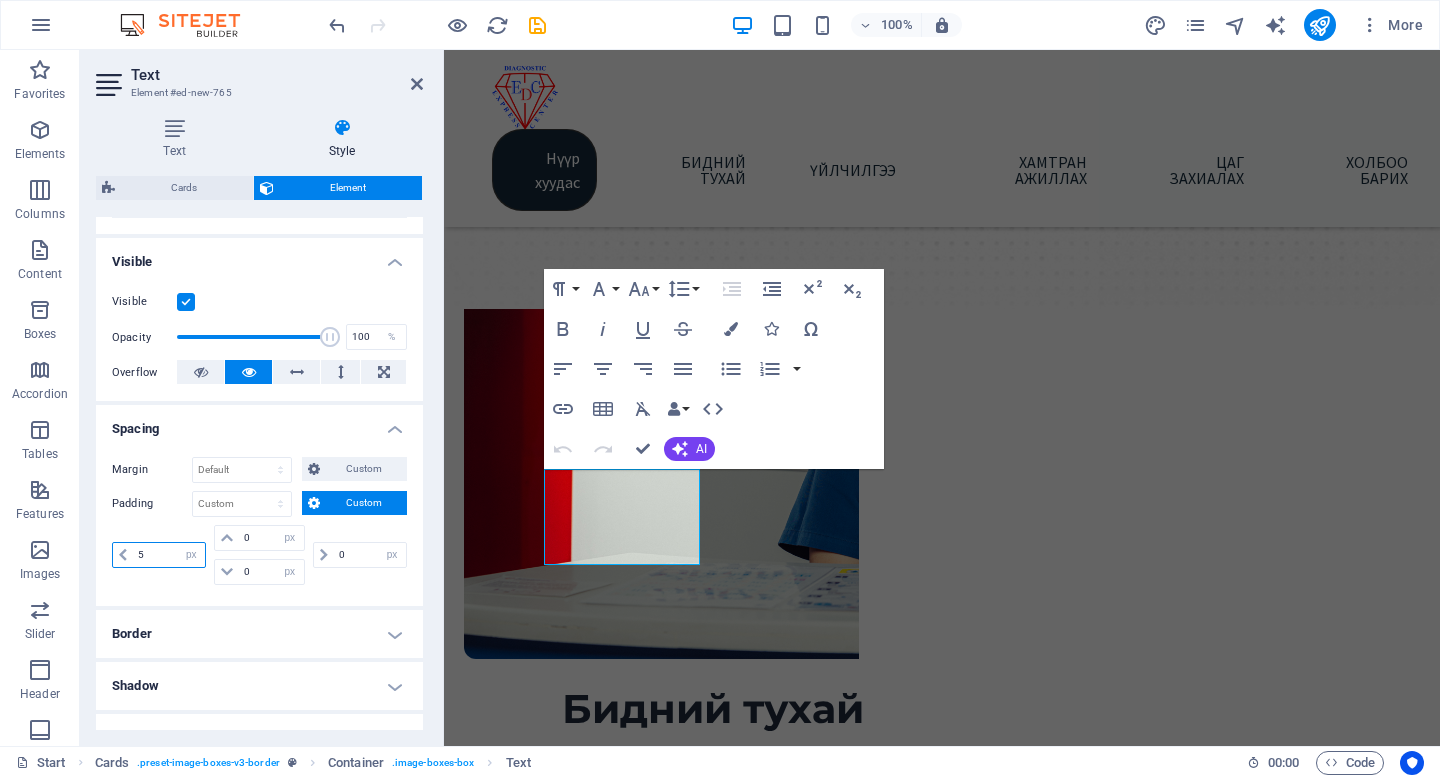 click on "5" at bounding box center (169, 555) 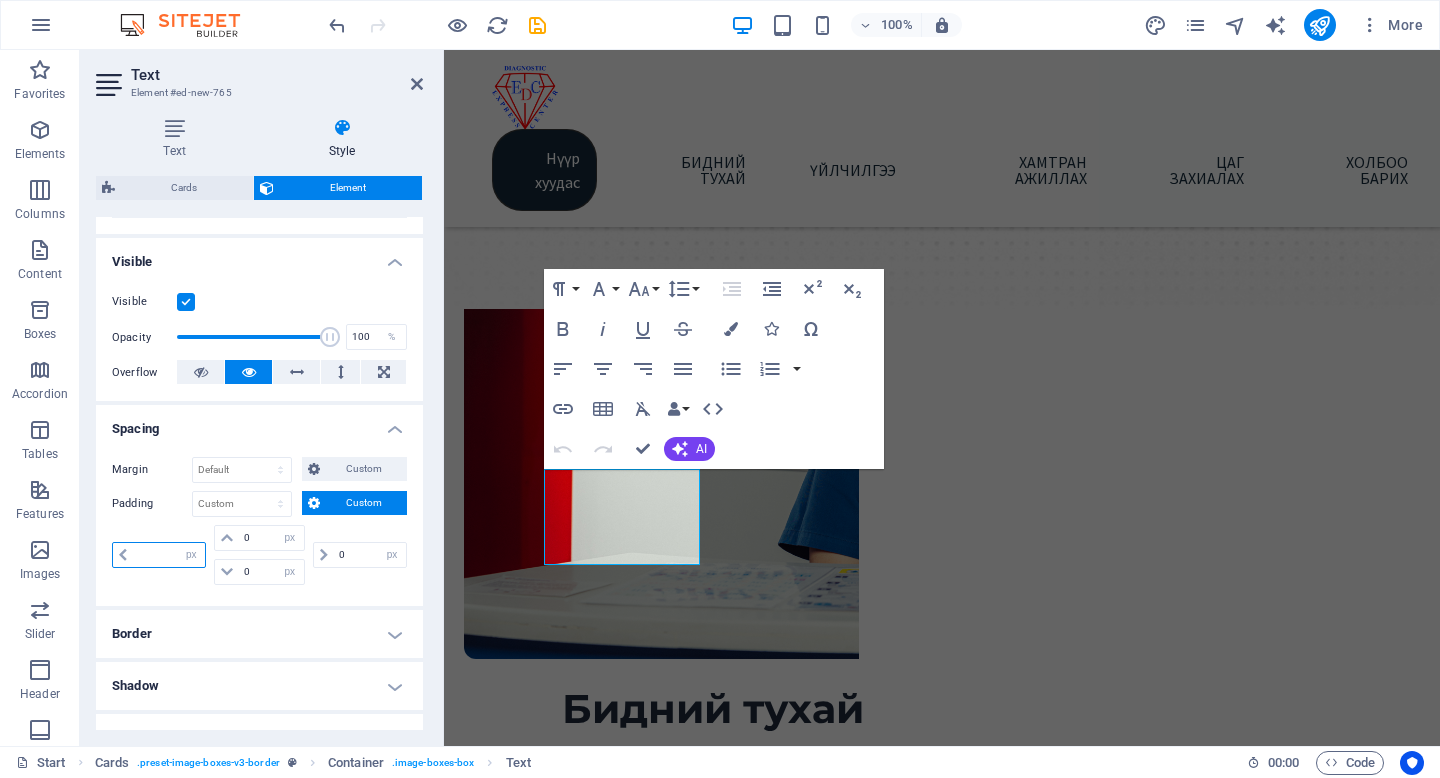 type on "0" 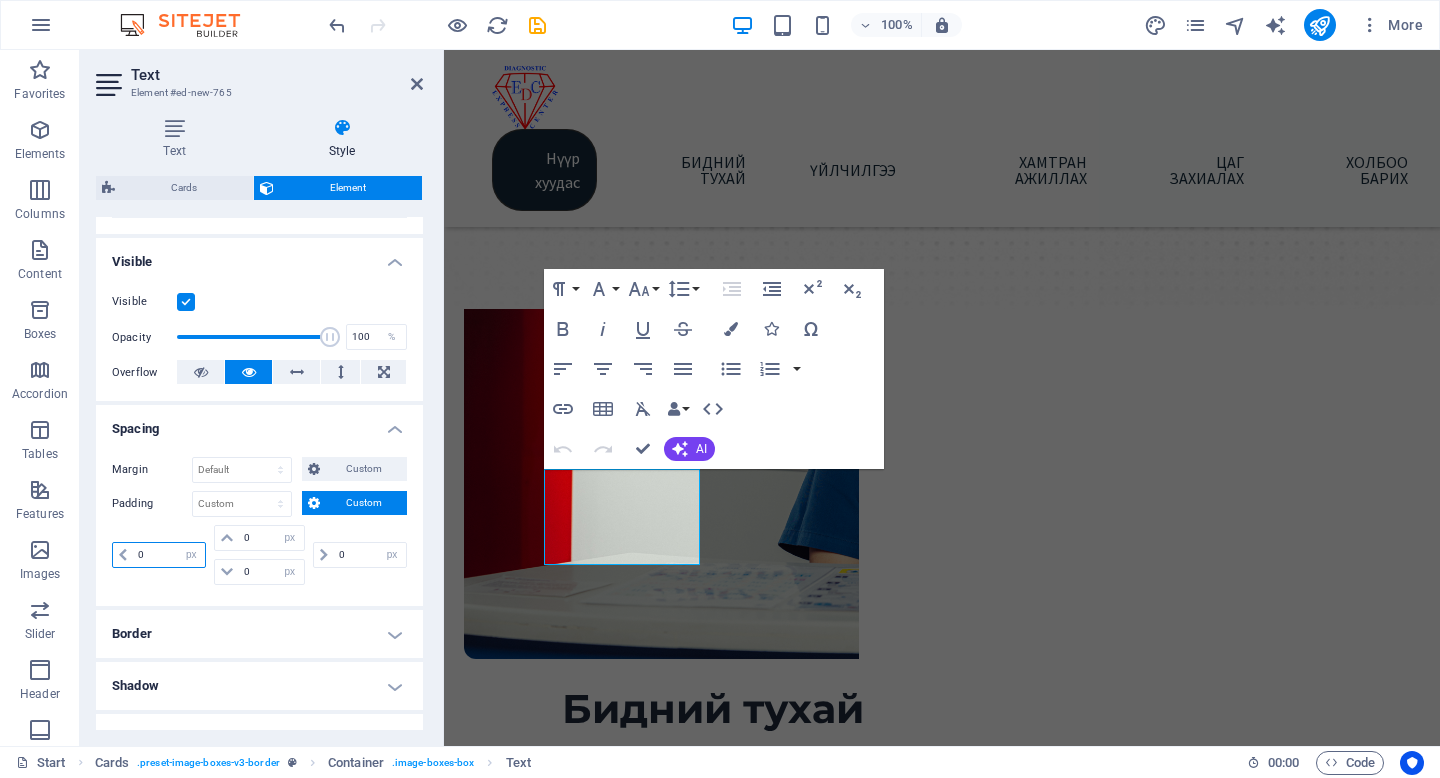 type on "0" 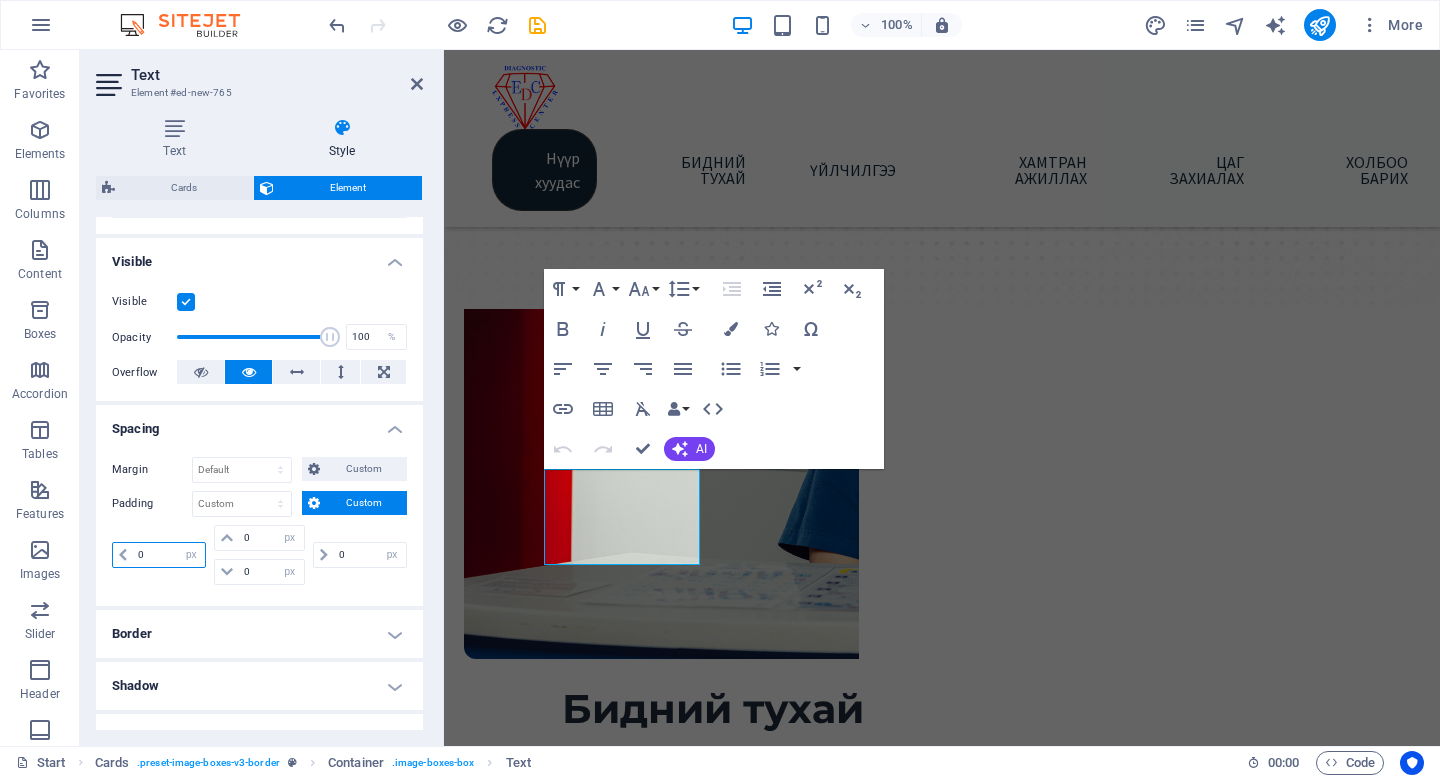 select on "px" 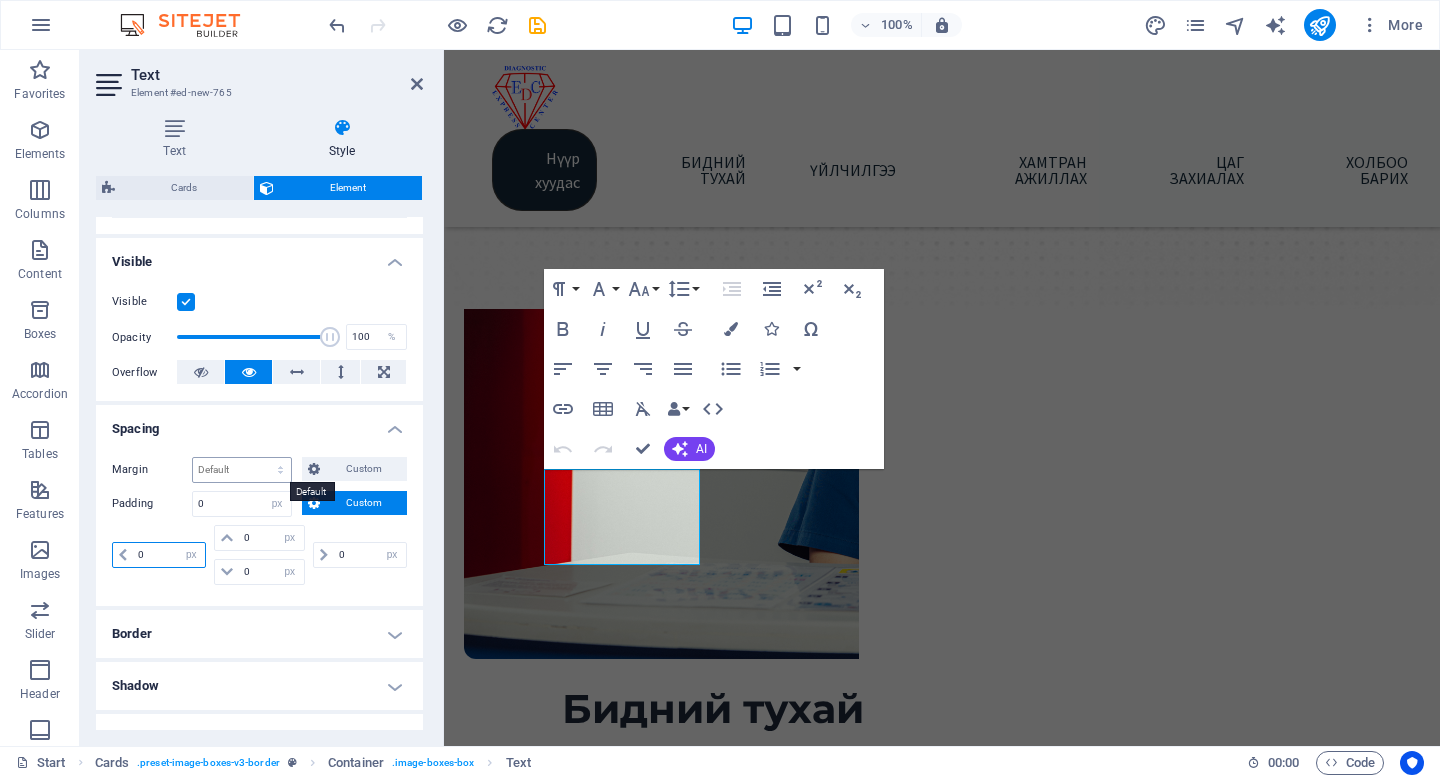 type on "0" 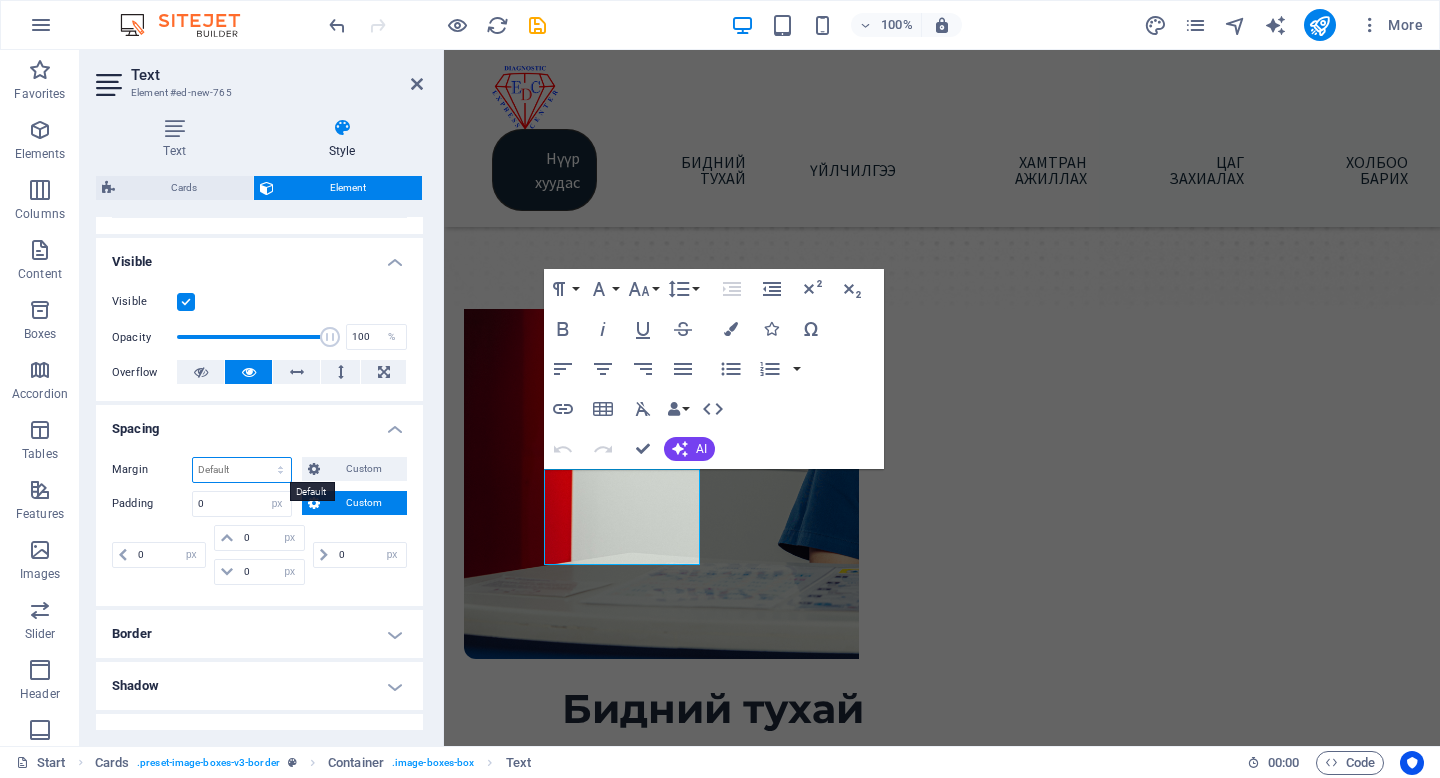 click on "Default auto px % rem vw vh Custom" at bounding box center (242, 470) 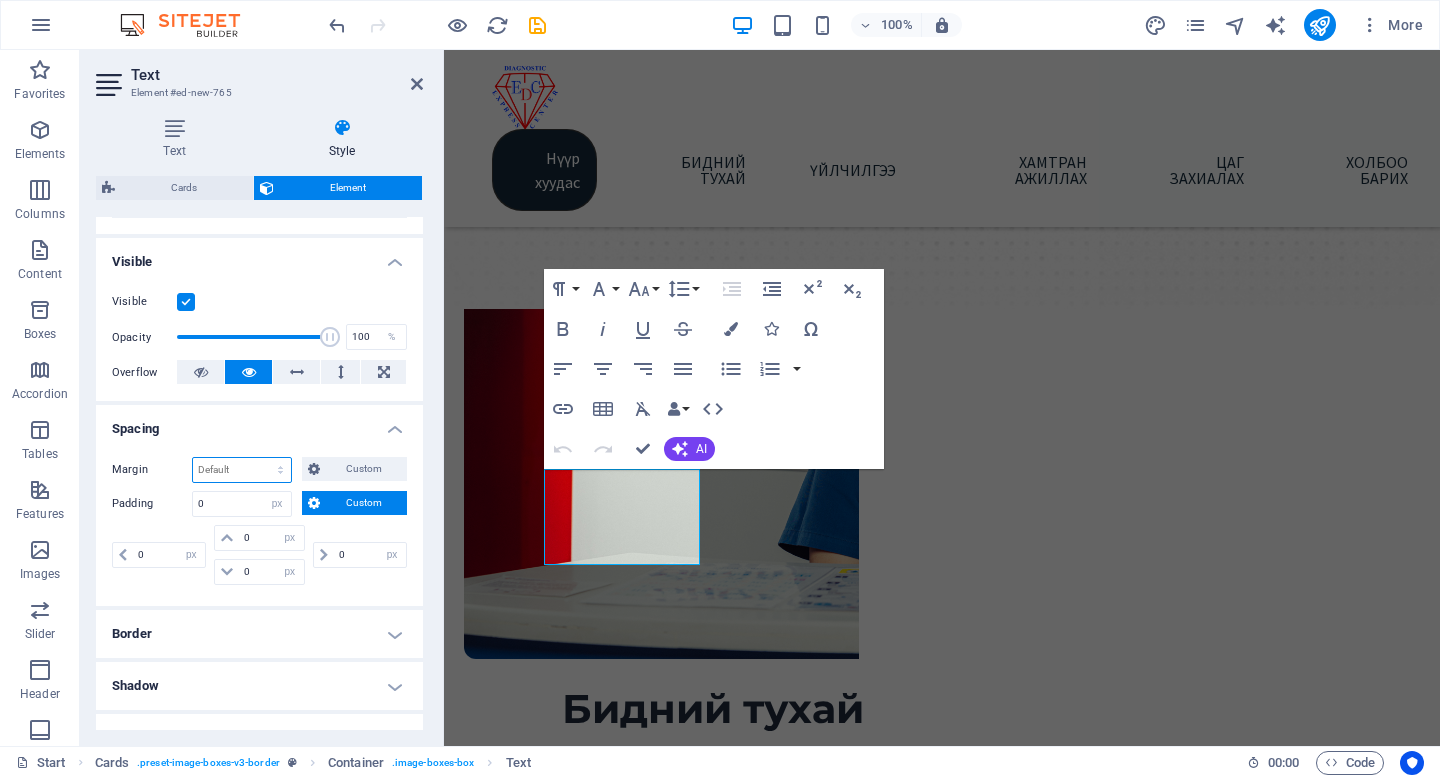 select on "px" 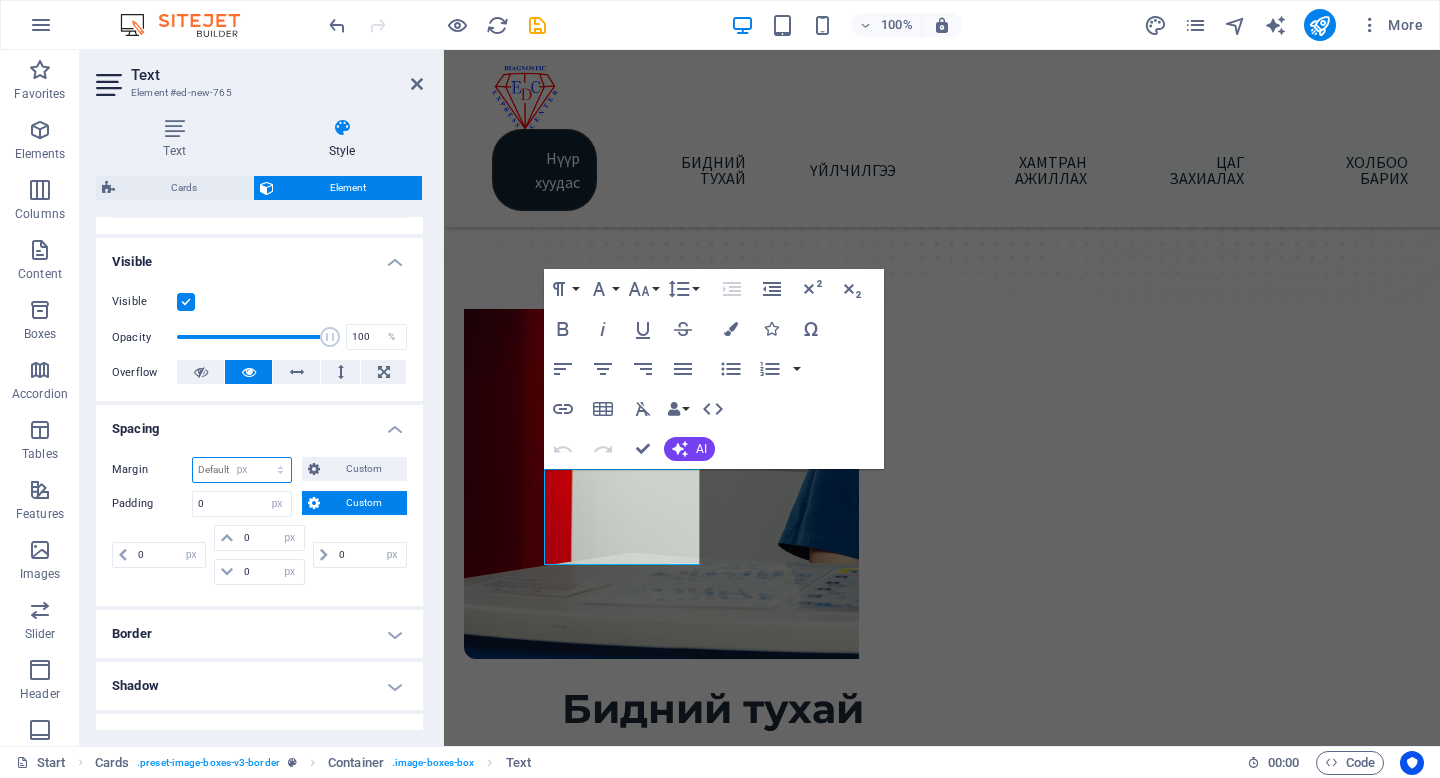 type on "0" 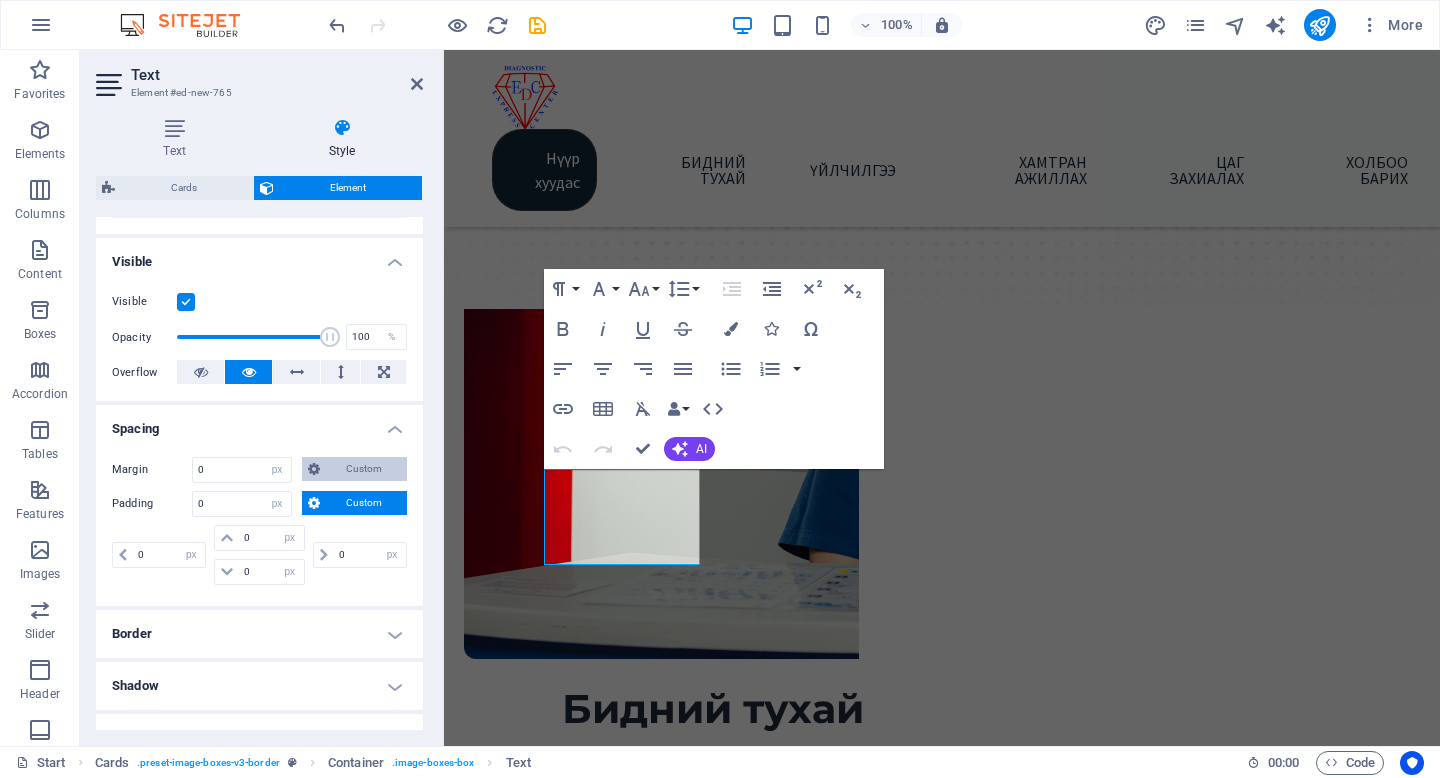 click on "Custom" at bounding box center [363, 469] 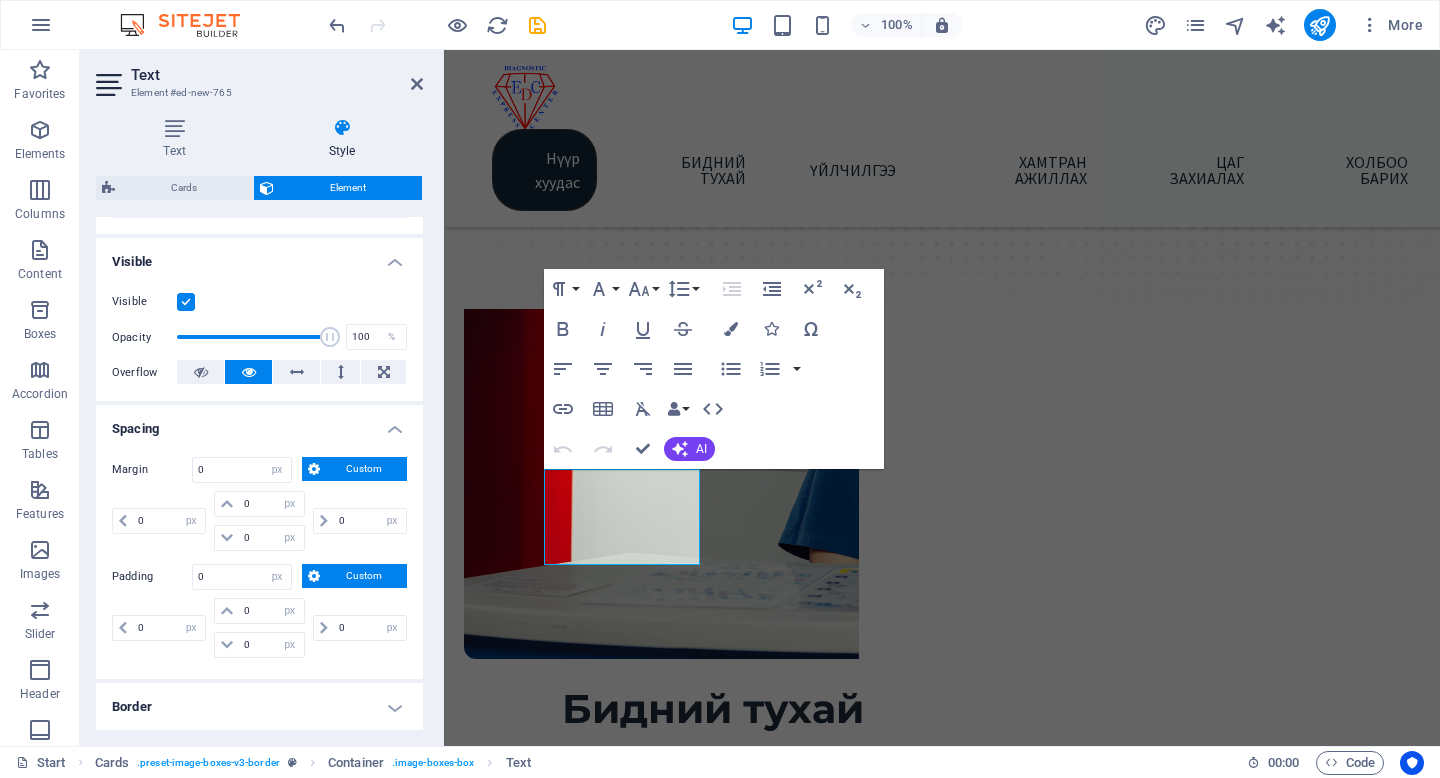 click on "Spacing" at bounding box center [259, 423] 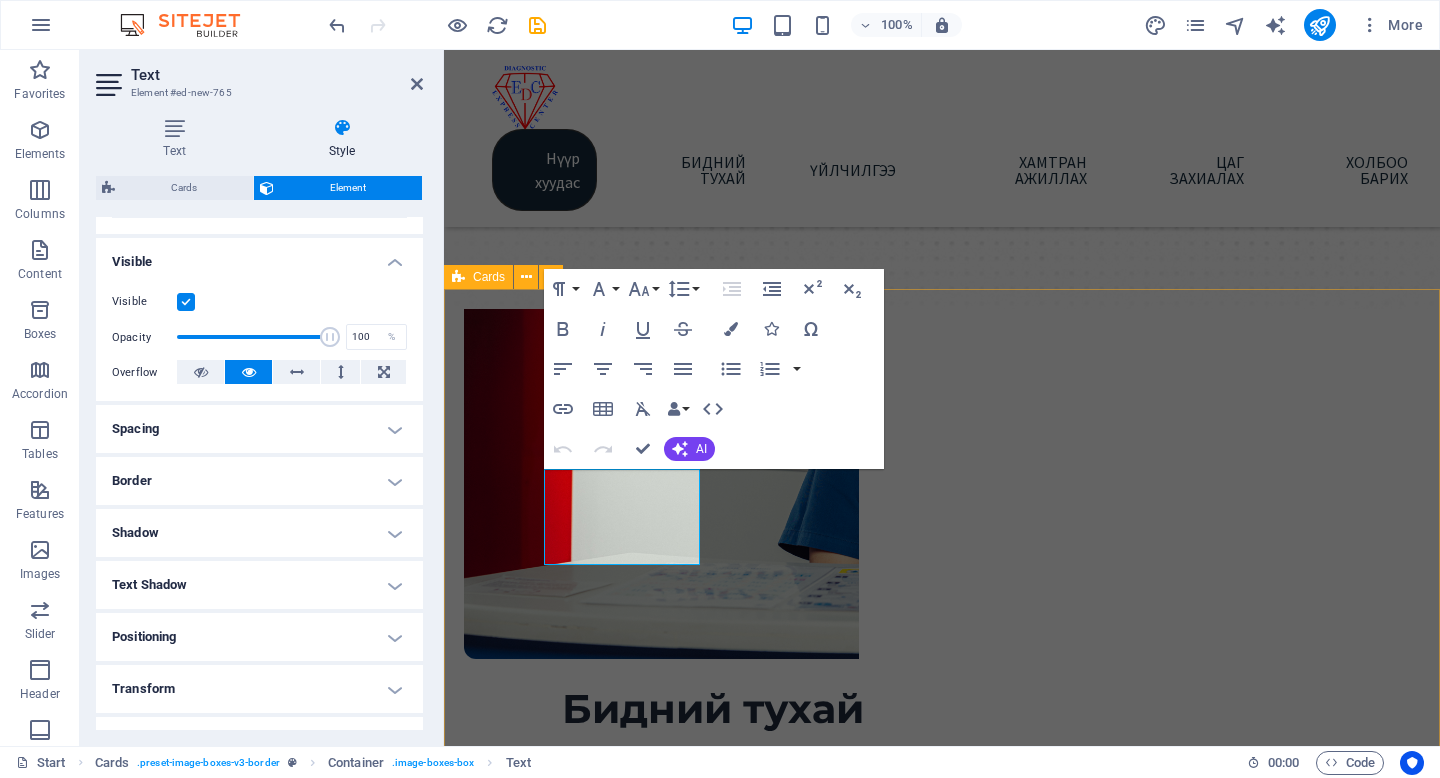 click on "Амбулаторийн тусламж, үйлчилгээ Дотор Чих, хаматар, хоолой  Нүд Headline Lorem ipsum dolor sit amet, consectetuer adipiscing elit. Aenean commodo ligula eget dolor. Lorem ipsum dolor sit amet. Headline Lorem ipsum dolor sit amet, consectetuer adipiscing elit. Aenean commodo ligula eget dolor. Lorem ipsum dolor sit amet." at bounding box center [942, 1692] 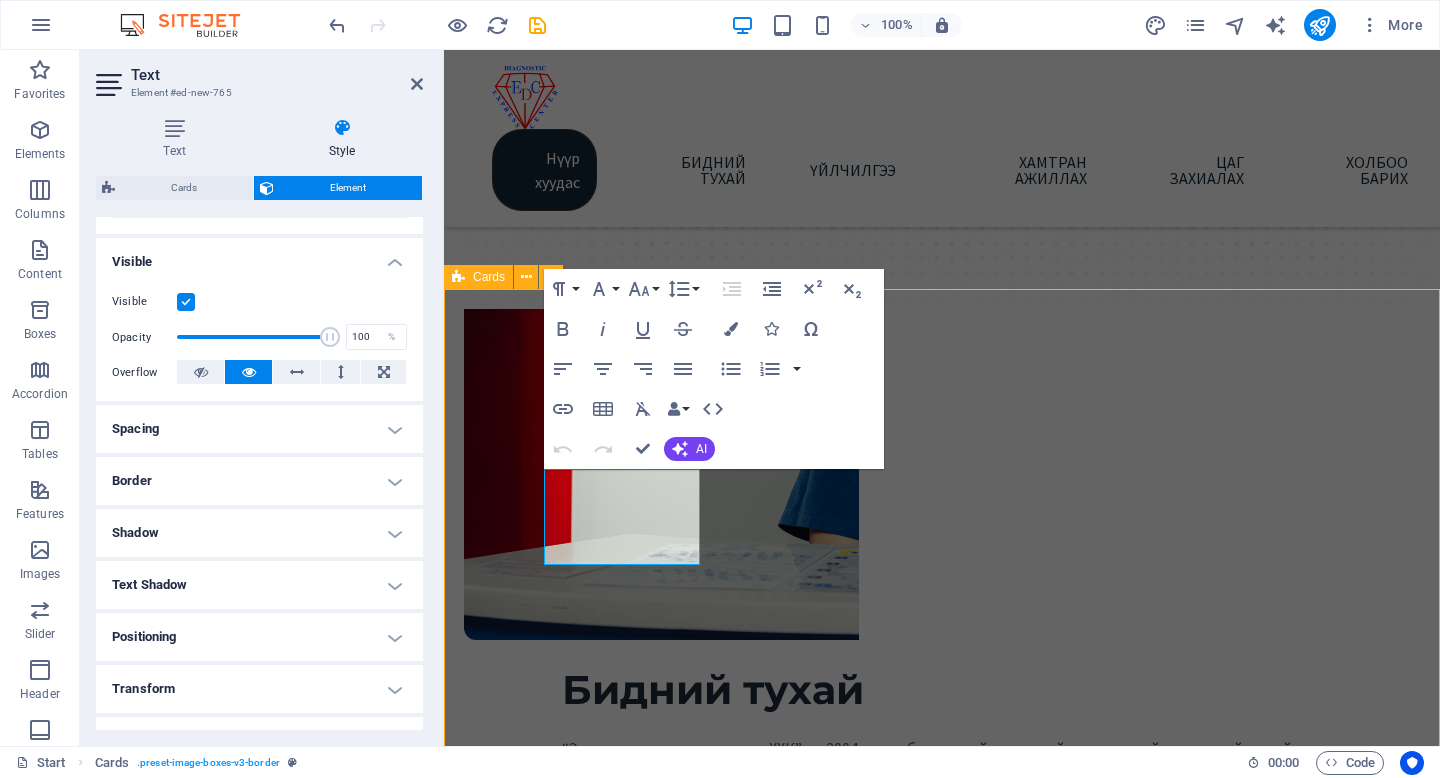 scroll, scrollTop: 515, scrollLeft: 0, axis: vertical 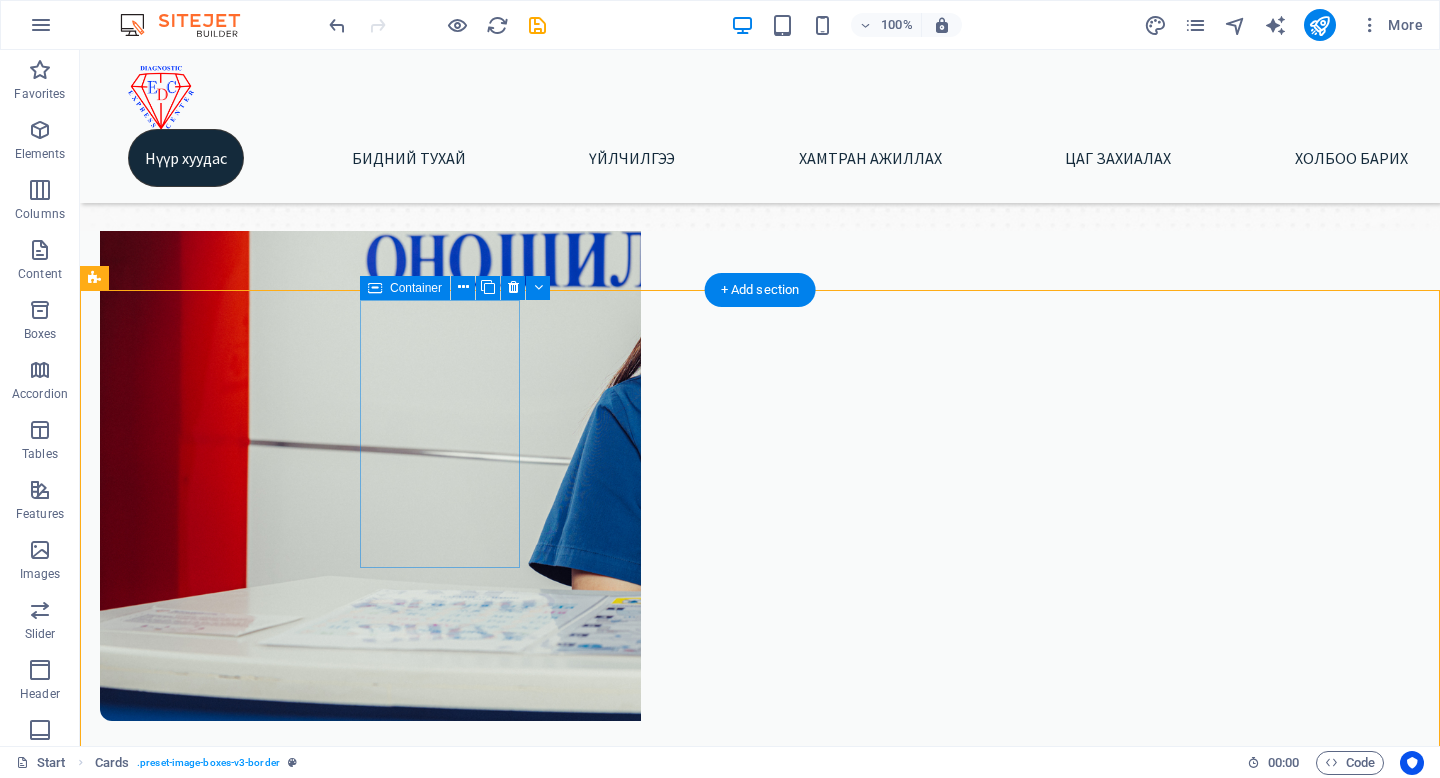 click on "Амбулаторийн тусламж, үйлчилгээ Дотор Чих, хаматар, хоолой  Нүд" at bounding box center (160, 1258) 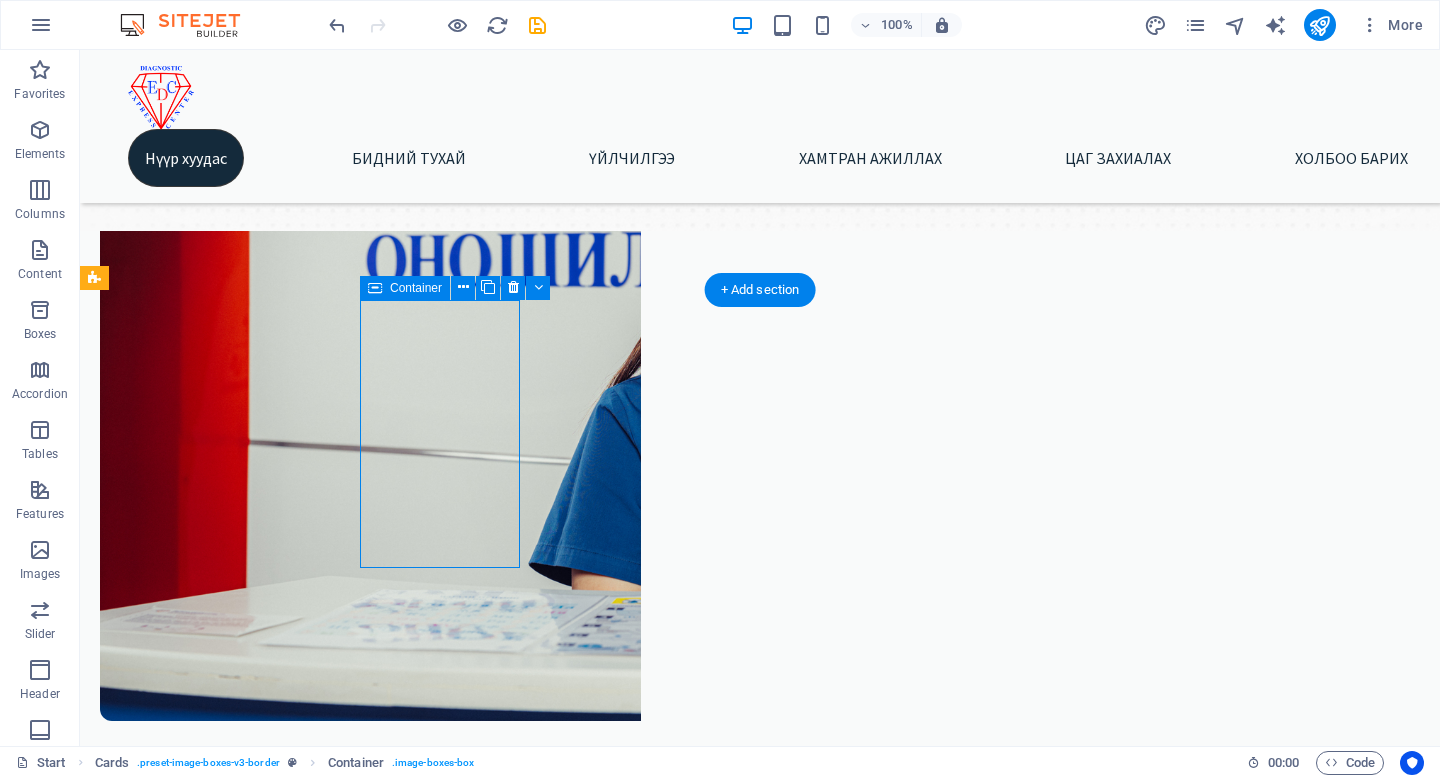 click on "Амбулаторийн тусламж, үйлчилгээ Дотор Чих, хаматар, хоолой  Нүд" at bounding box center (160, 1258) 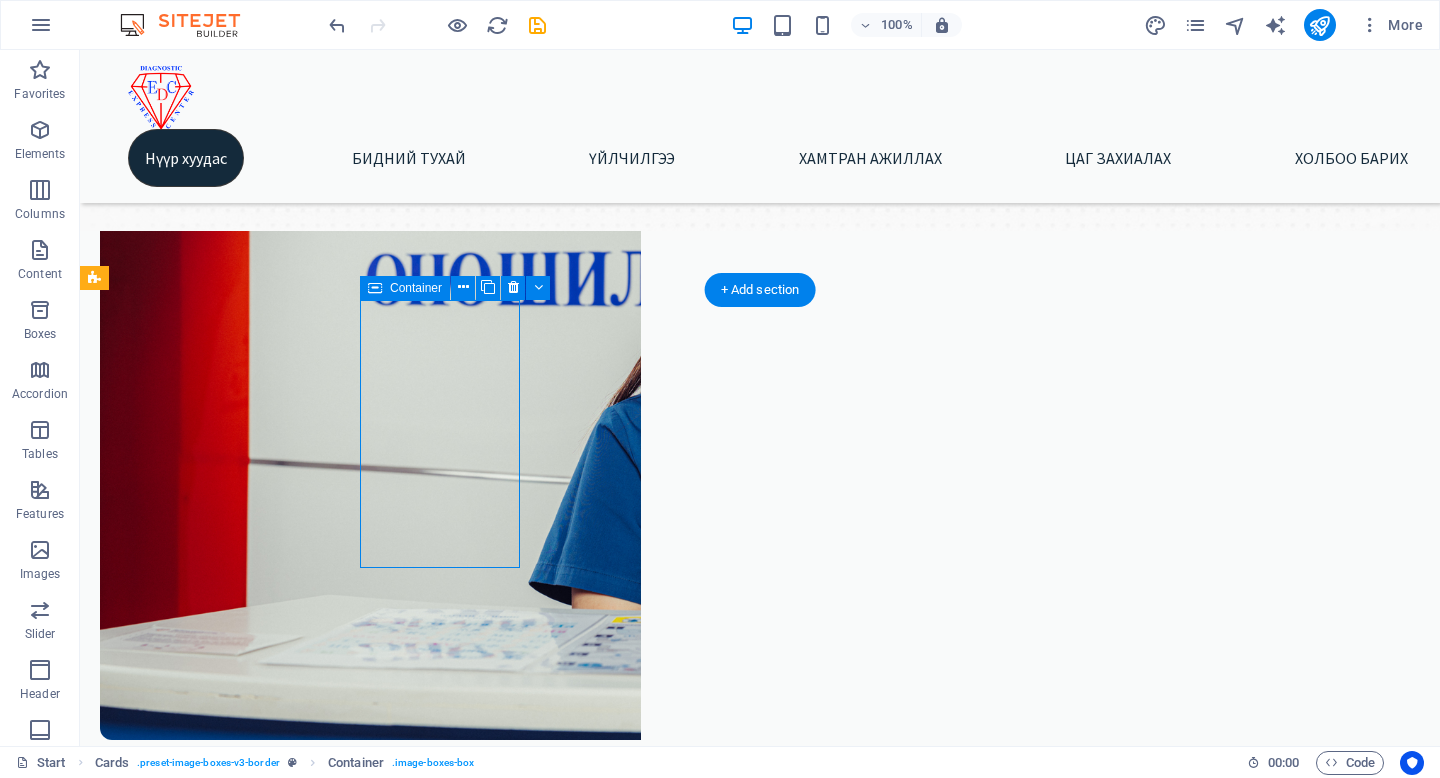 scroll, scrollTop: 437, scrollLeft: 0, axis: vertical 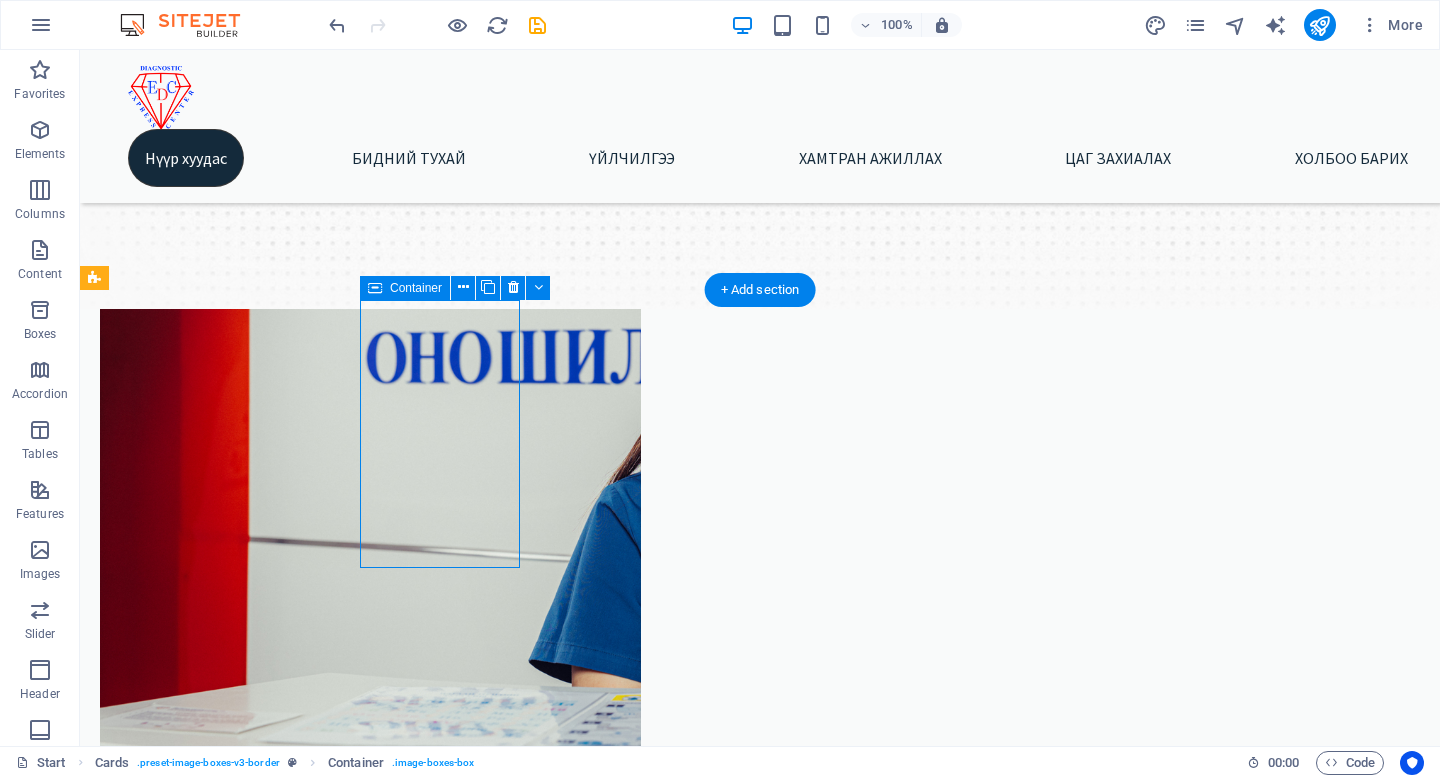 select on "%" 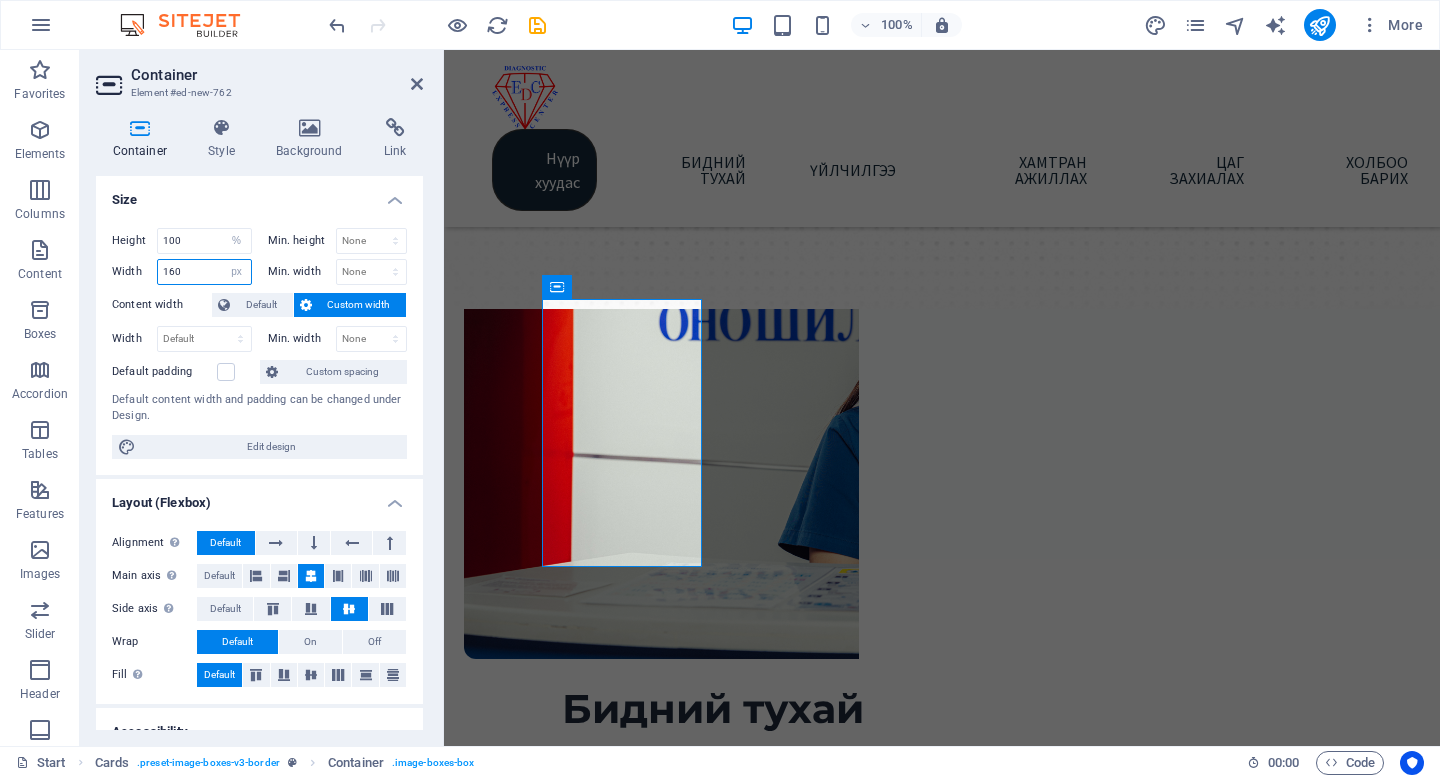 click on "160" at bounding box center [204, 272] 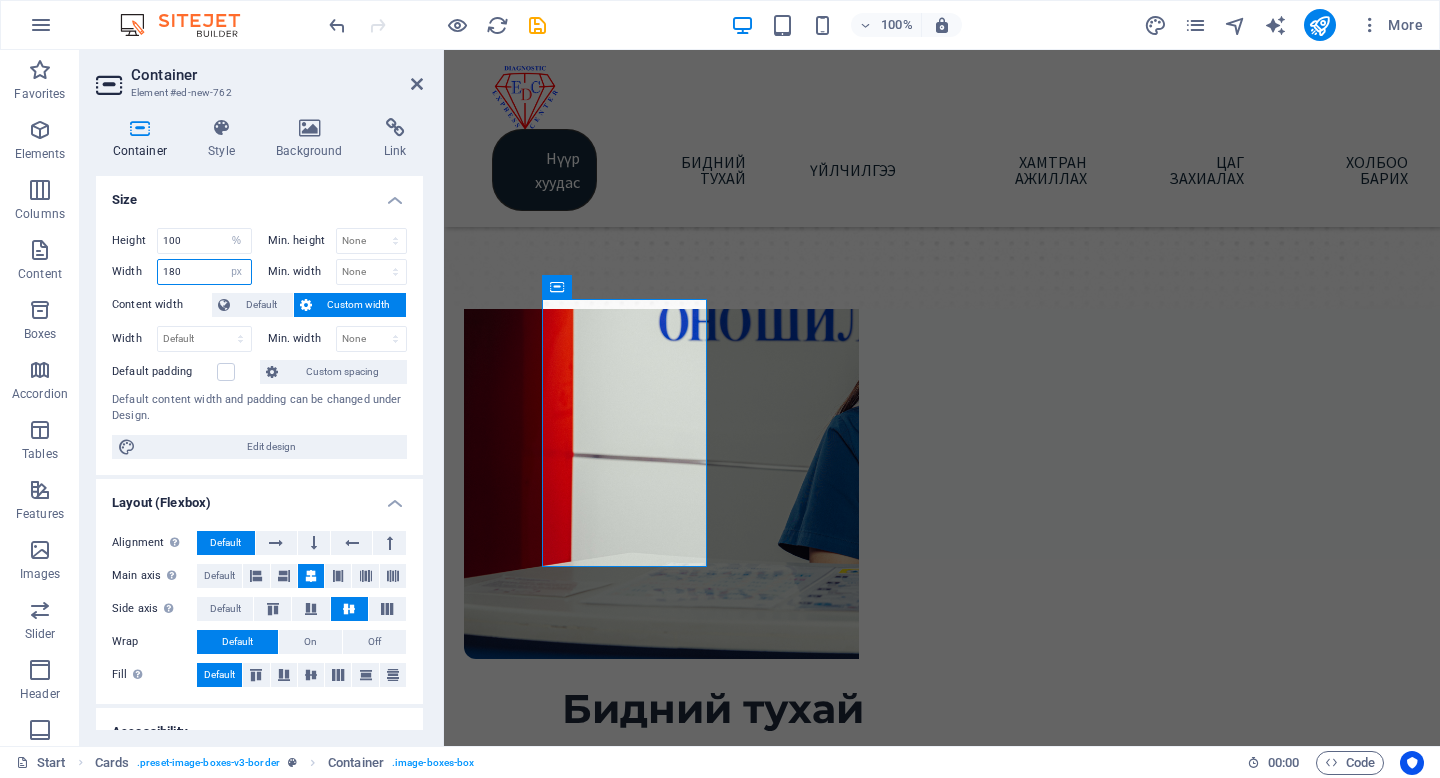 drag, startPoint x: 184, startPoint y: 278, endPoint x: 158, endPoint y: 277, distance: 26.019224 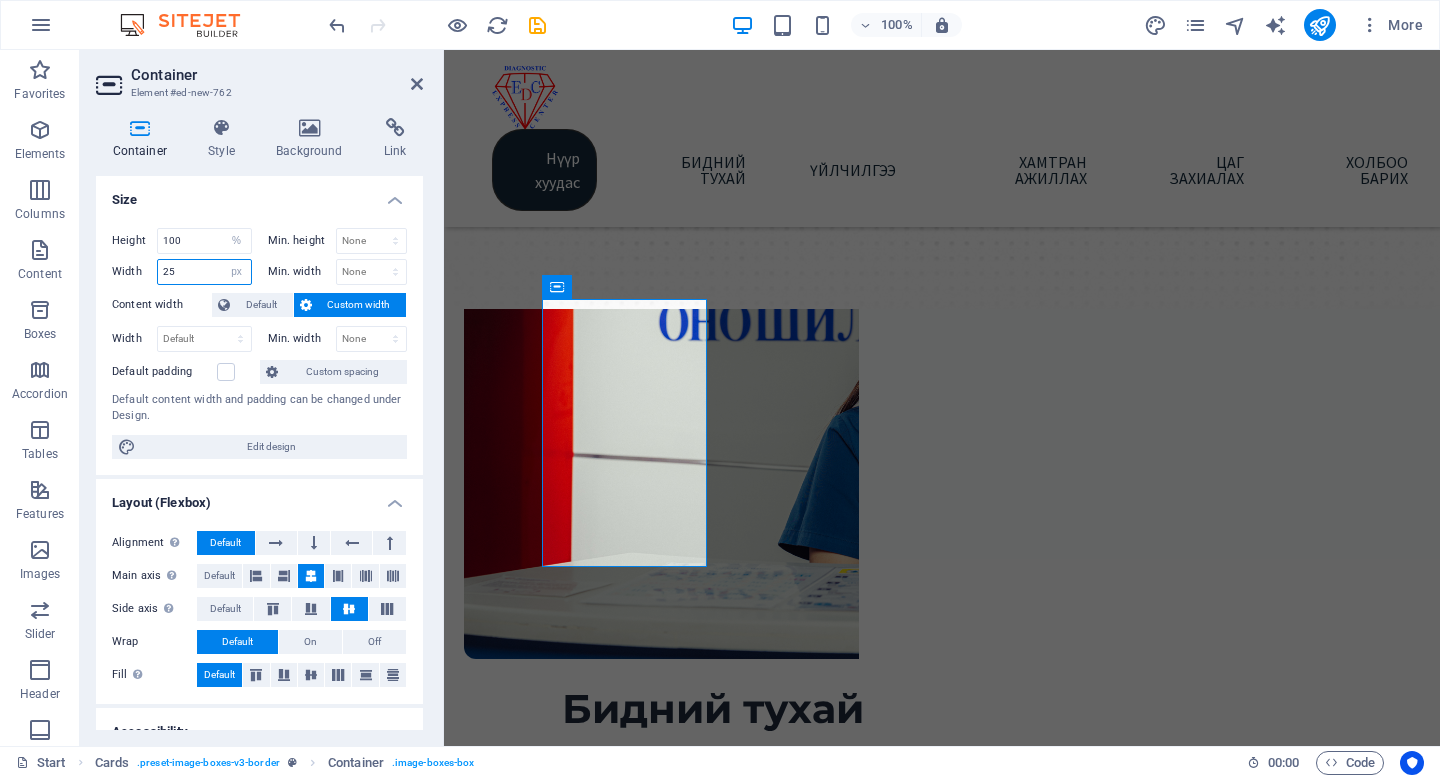 type on "2" 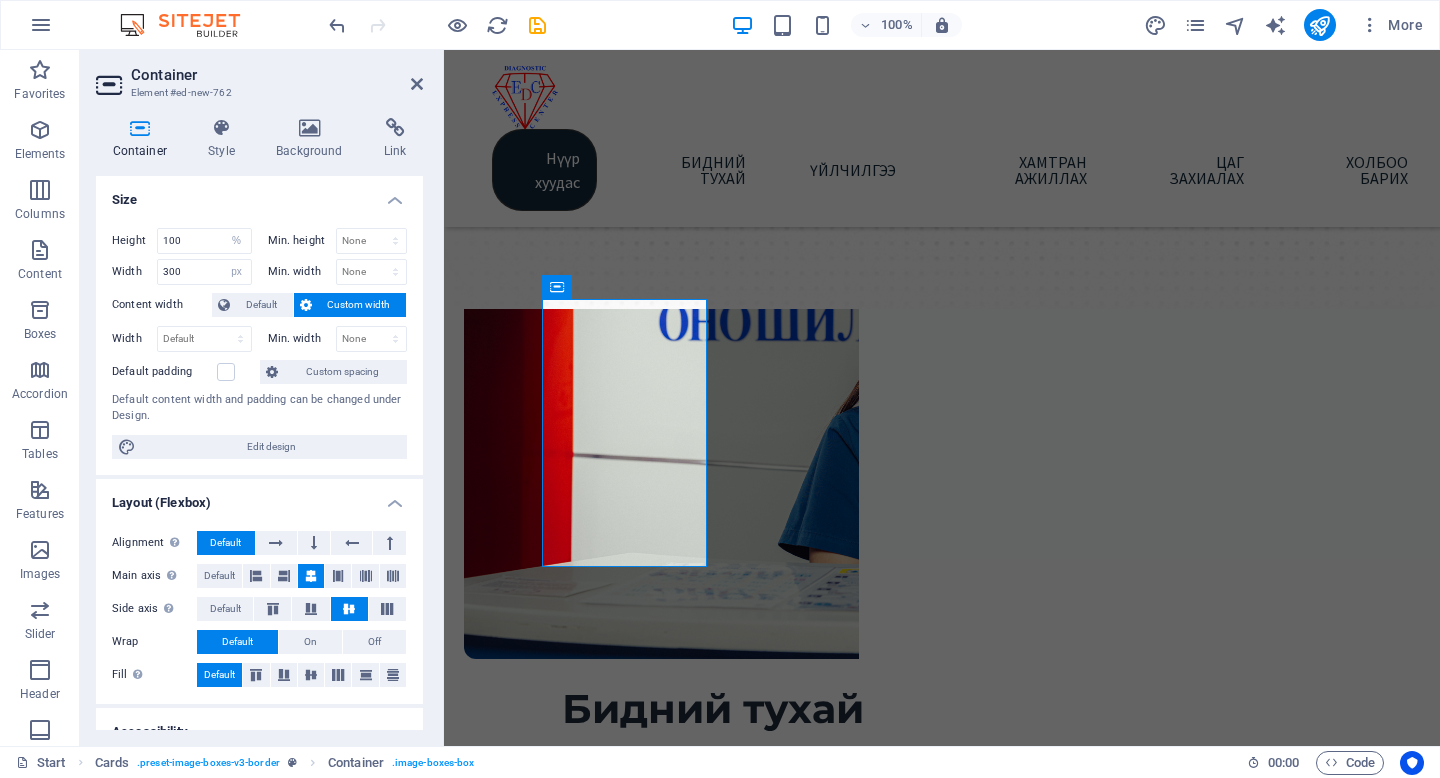 click on "Height 100 Default px rem % vh vw Min. height None px rem % vh vw Width 300 Default px rem % em vh vw Min. width None px rem % vh vw Content width Default Custom width Width Default px rem % em vh vw Min. width None px rem % vh vw Default padding Custom spacing Default content width and padding can be changed under Design. Edit design" at bounding box center (259, 343) 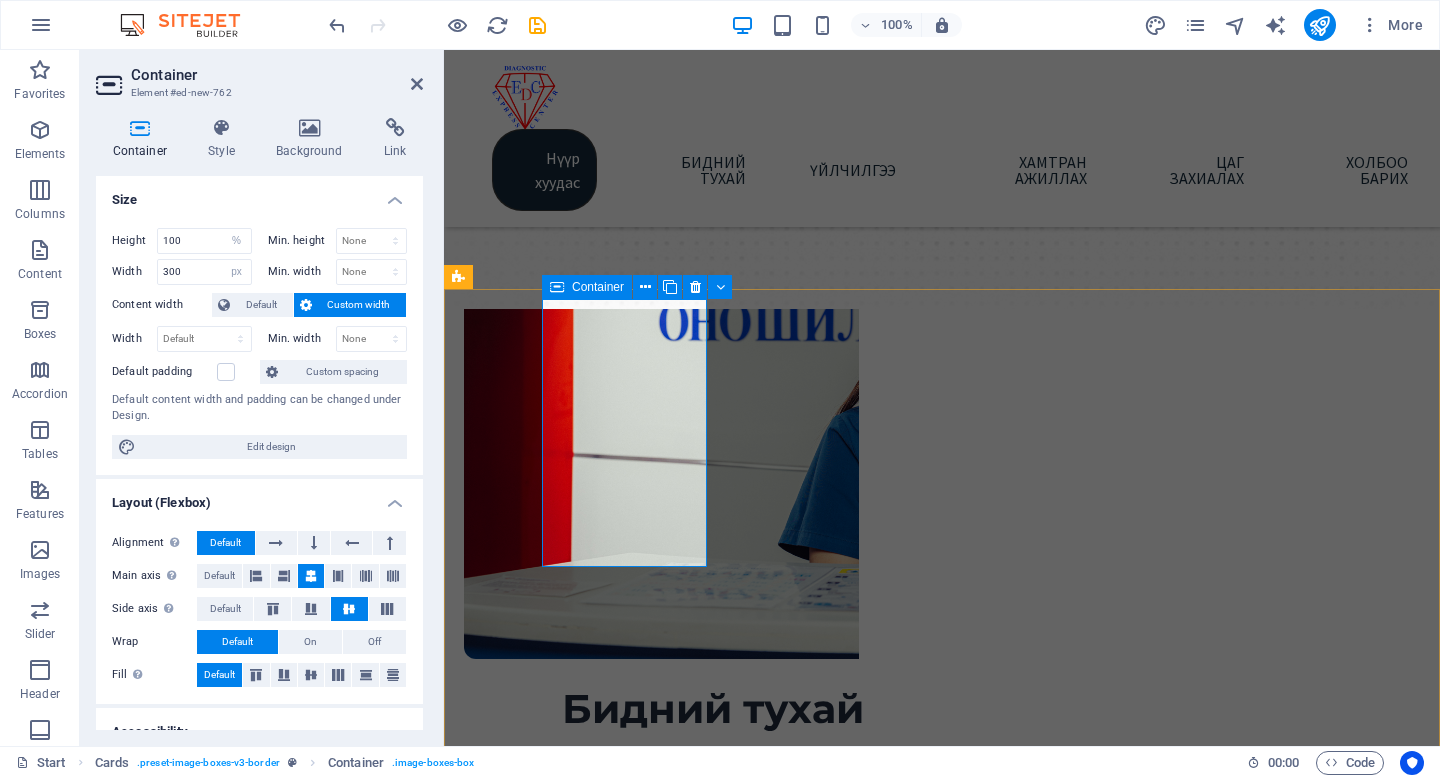 click on "Container" at bounding box center (587, 287) 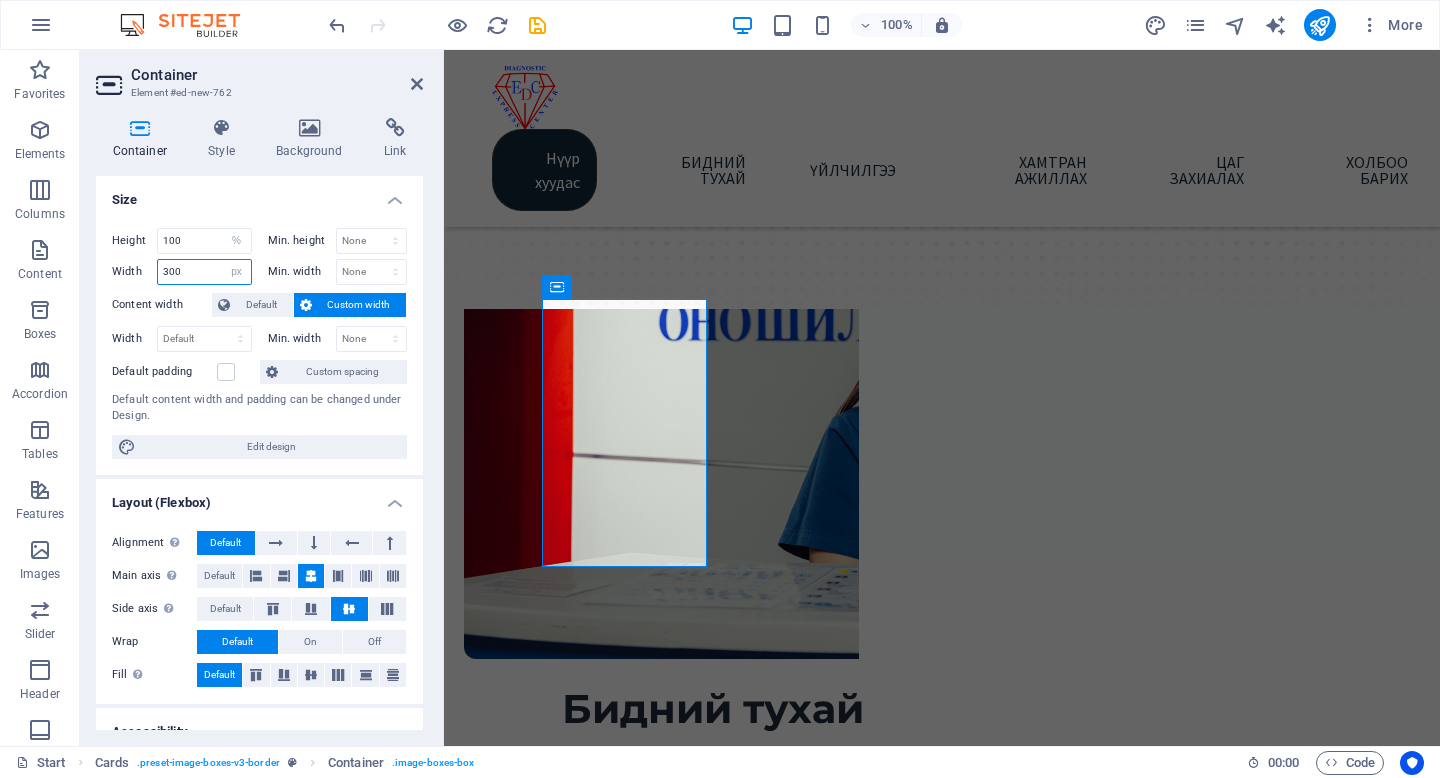drag, startPoint x: 209, startPoint y: 271, endPoint x: 127, endPoint y: 269, distance: 82.02438 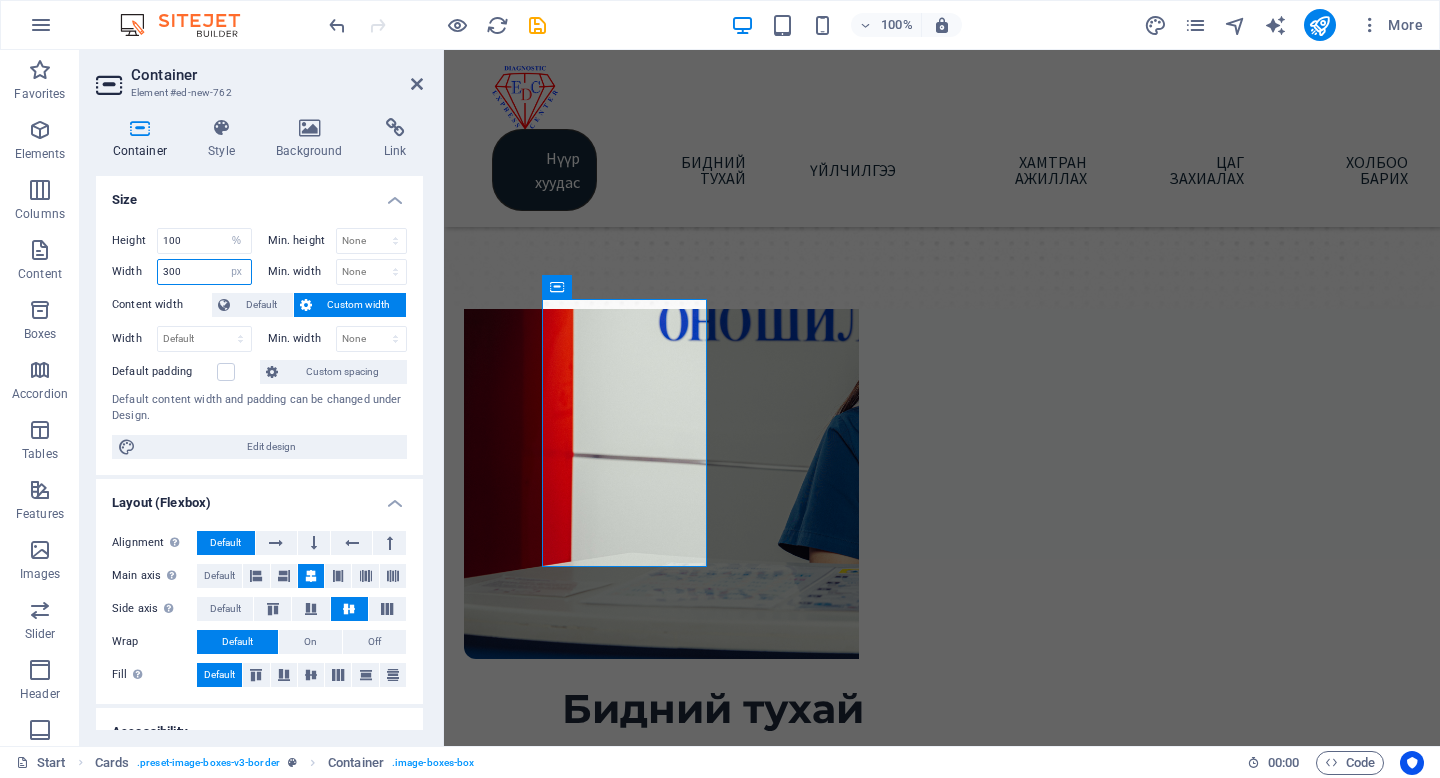 click on "Width 300 Default px rem % em vh vw" at bounding box center [182, 272] 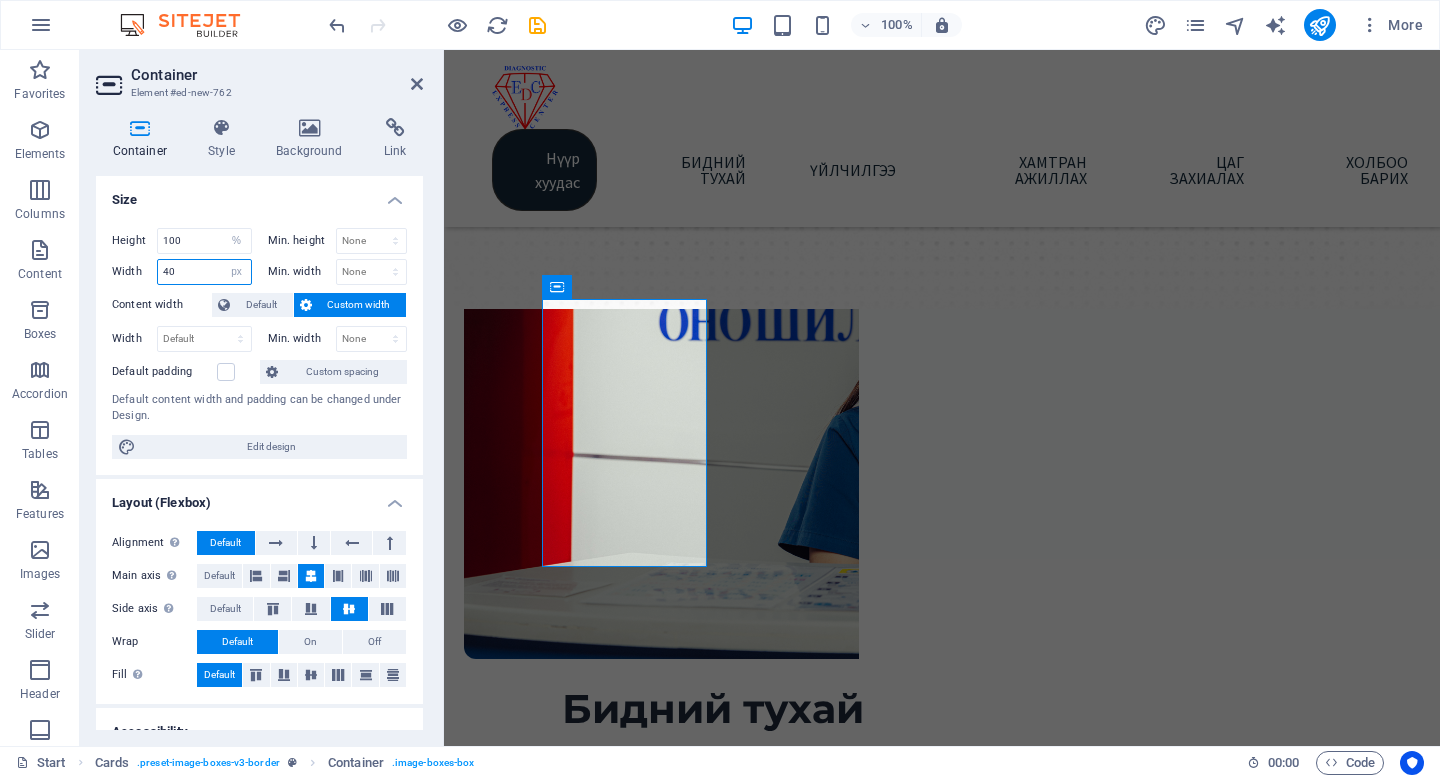 type on "4" 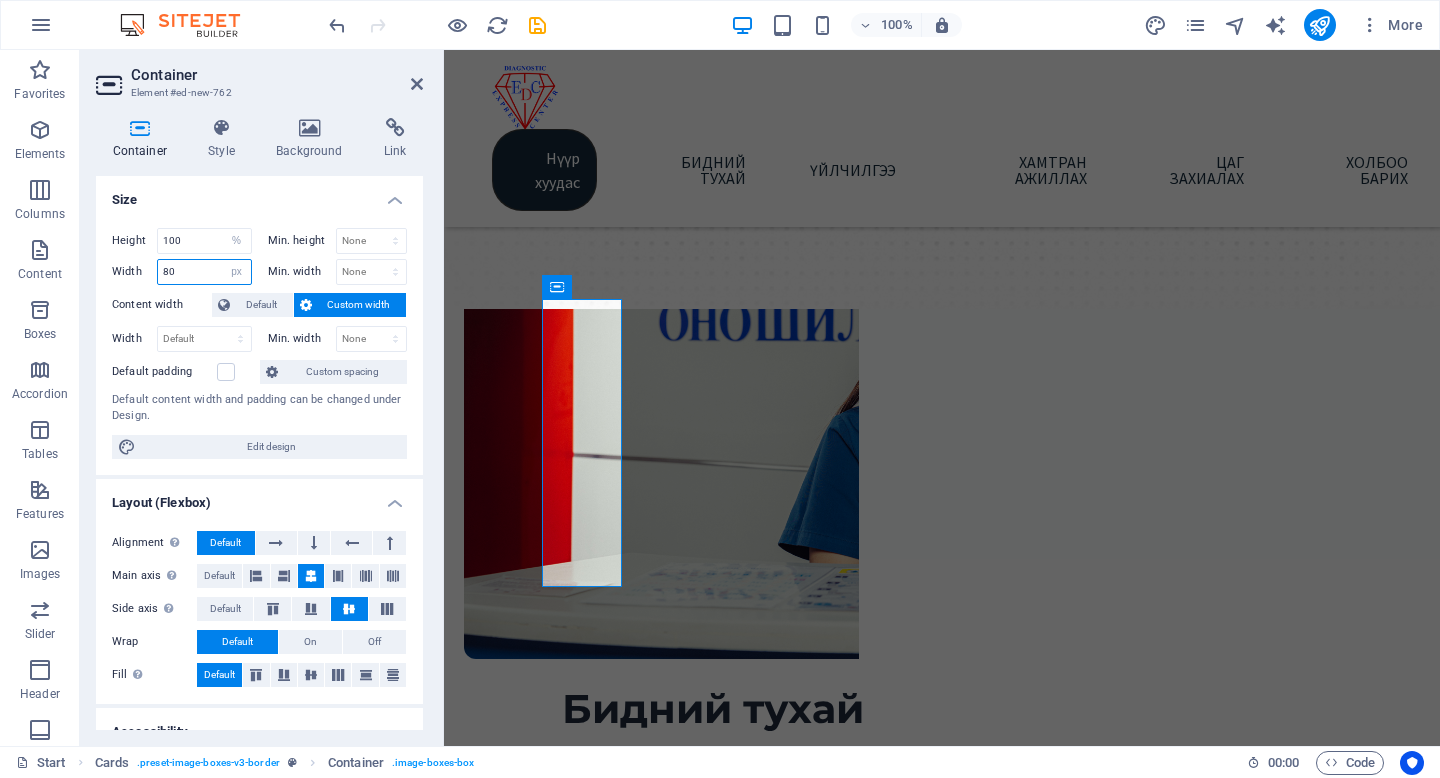 drag, startPoint x: 198, startPoint y: 273, endPoint x: 143, endPoint y: 273, distance: 55 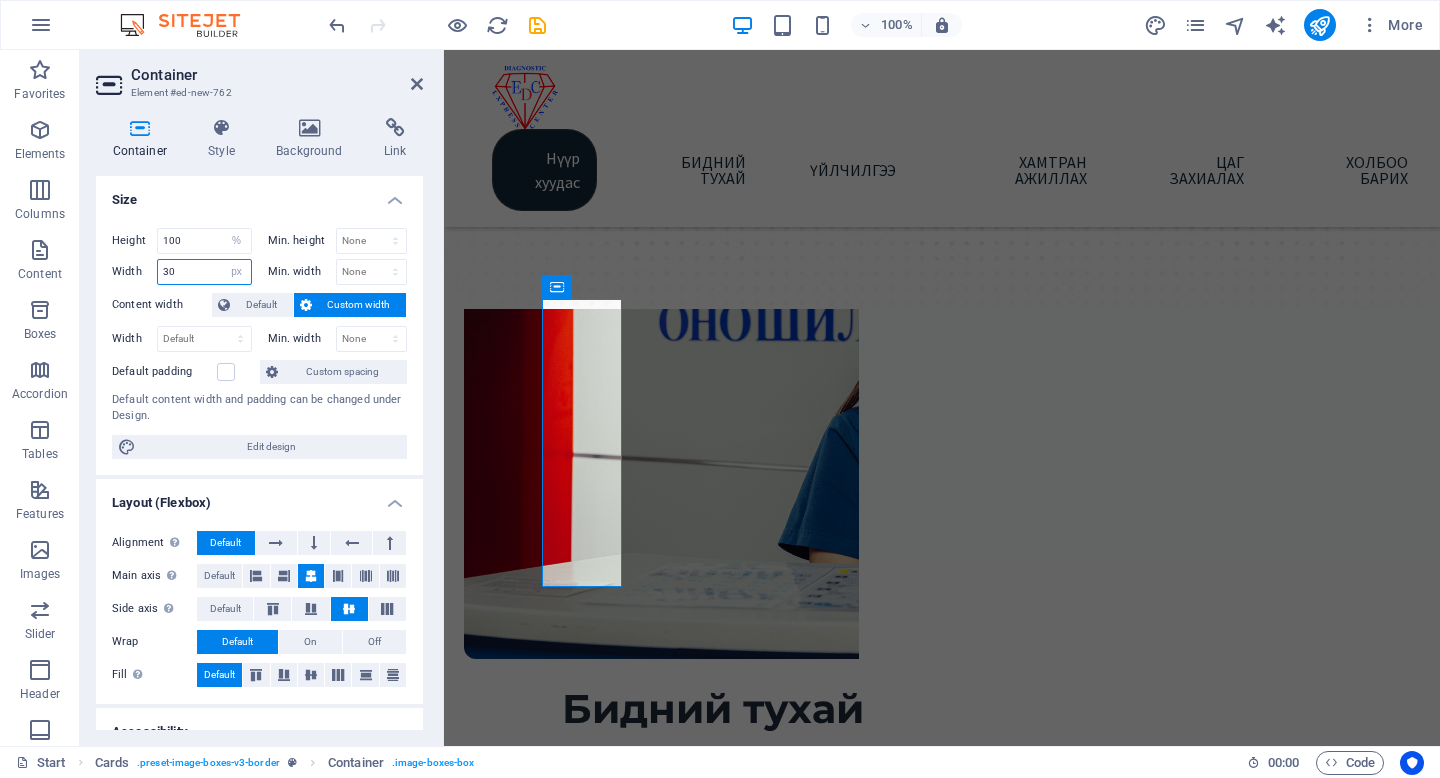 type on "300" 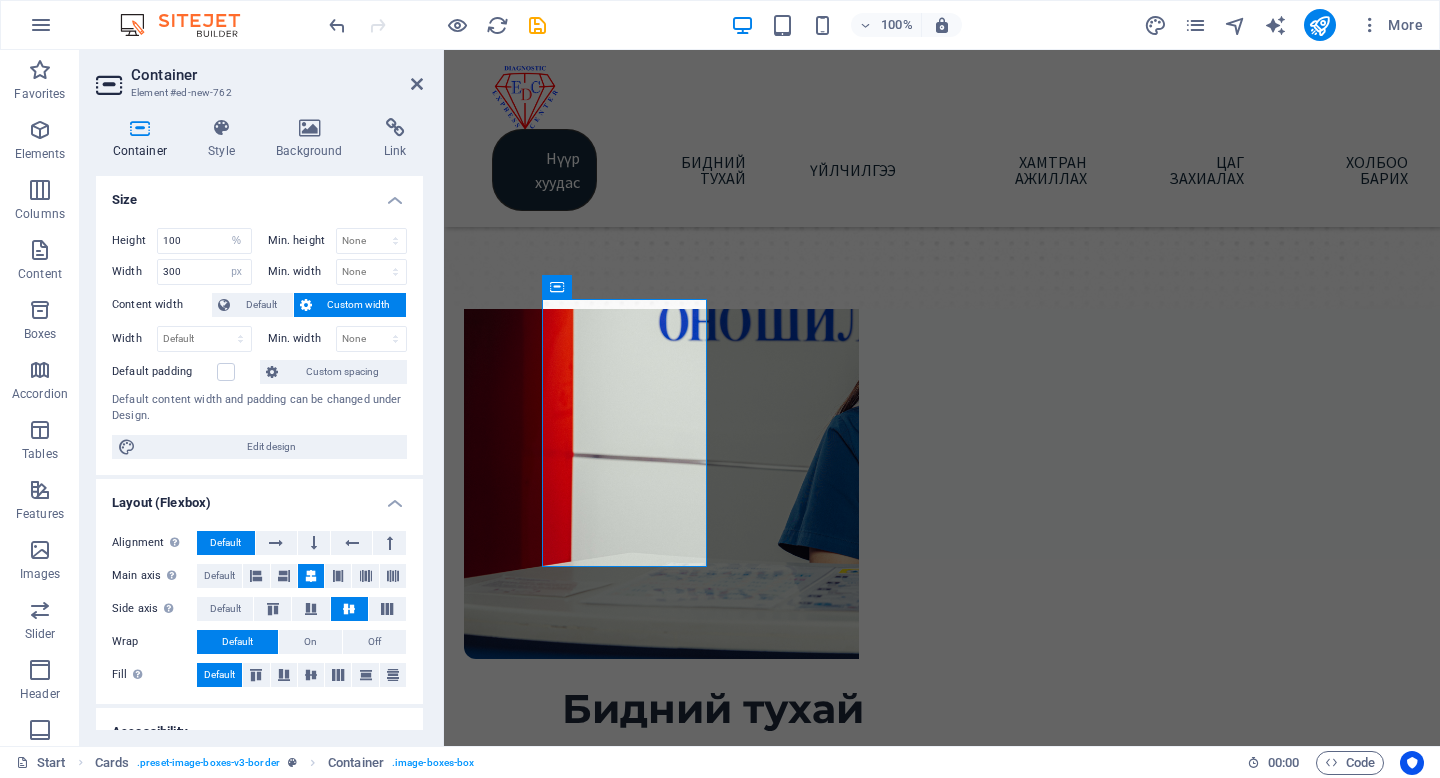 click on "Custom width" at bounding box center [359, 305] 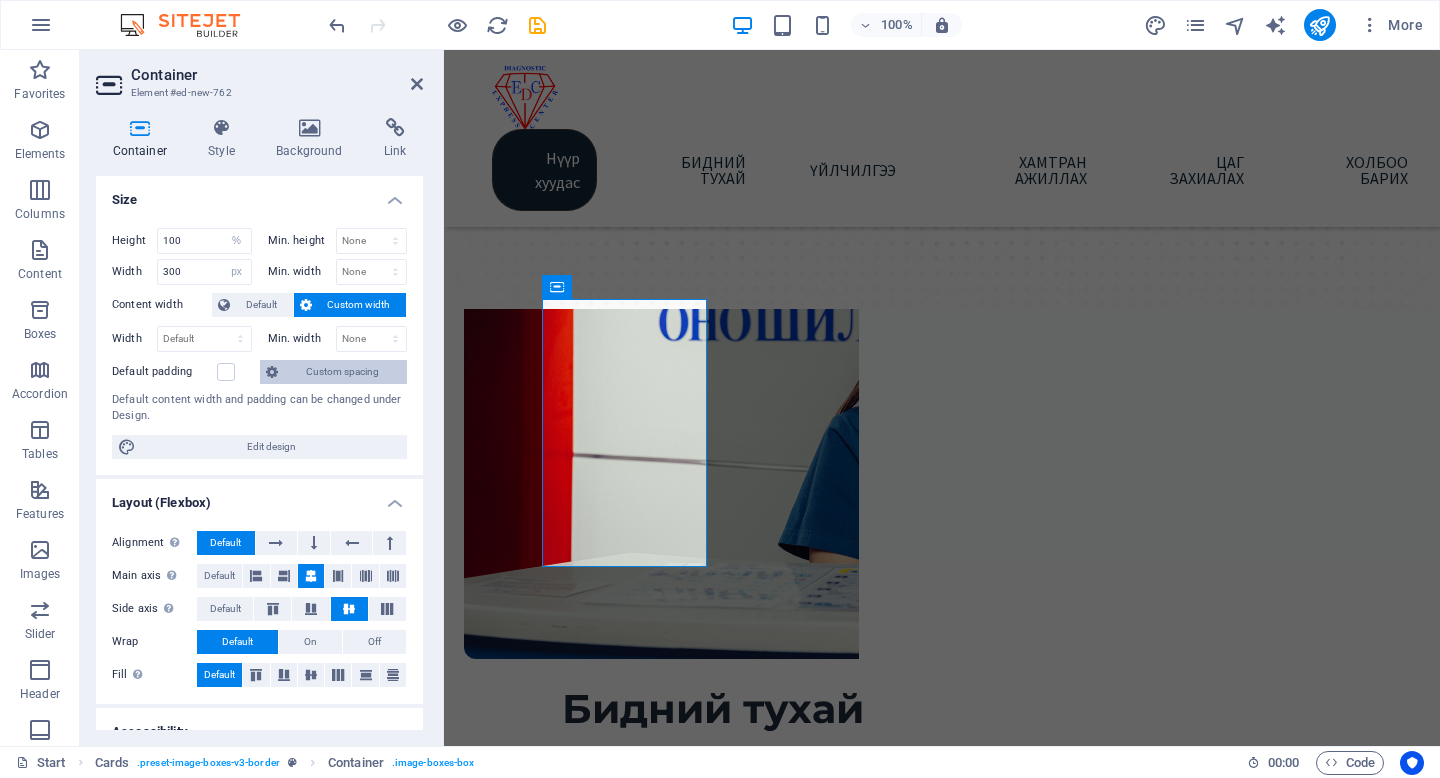 click on "Custom spacing" at bounding box center [342, 372] 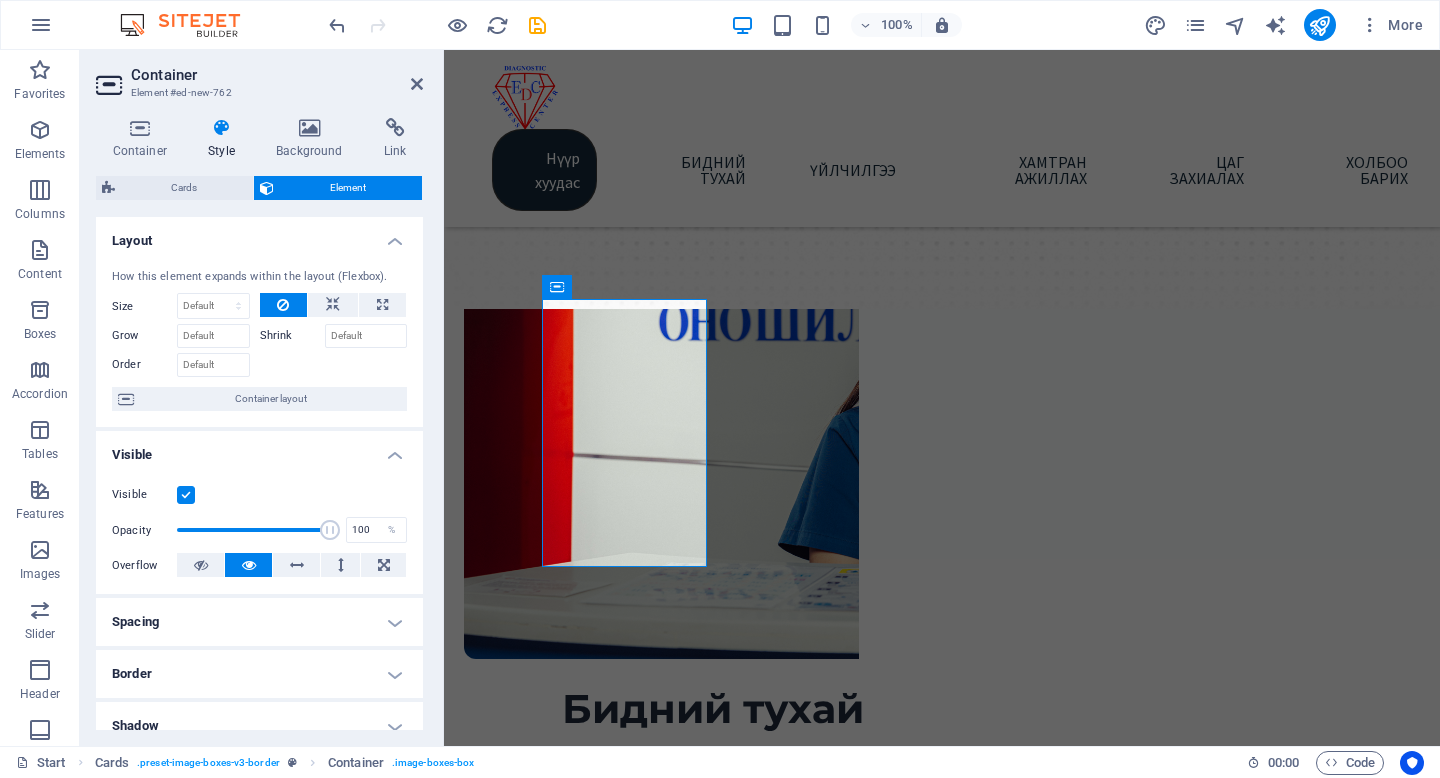 click on "Custom" at bounding box center (0, 0) 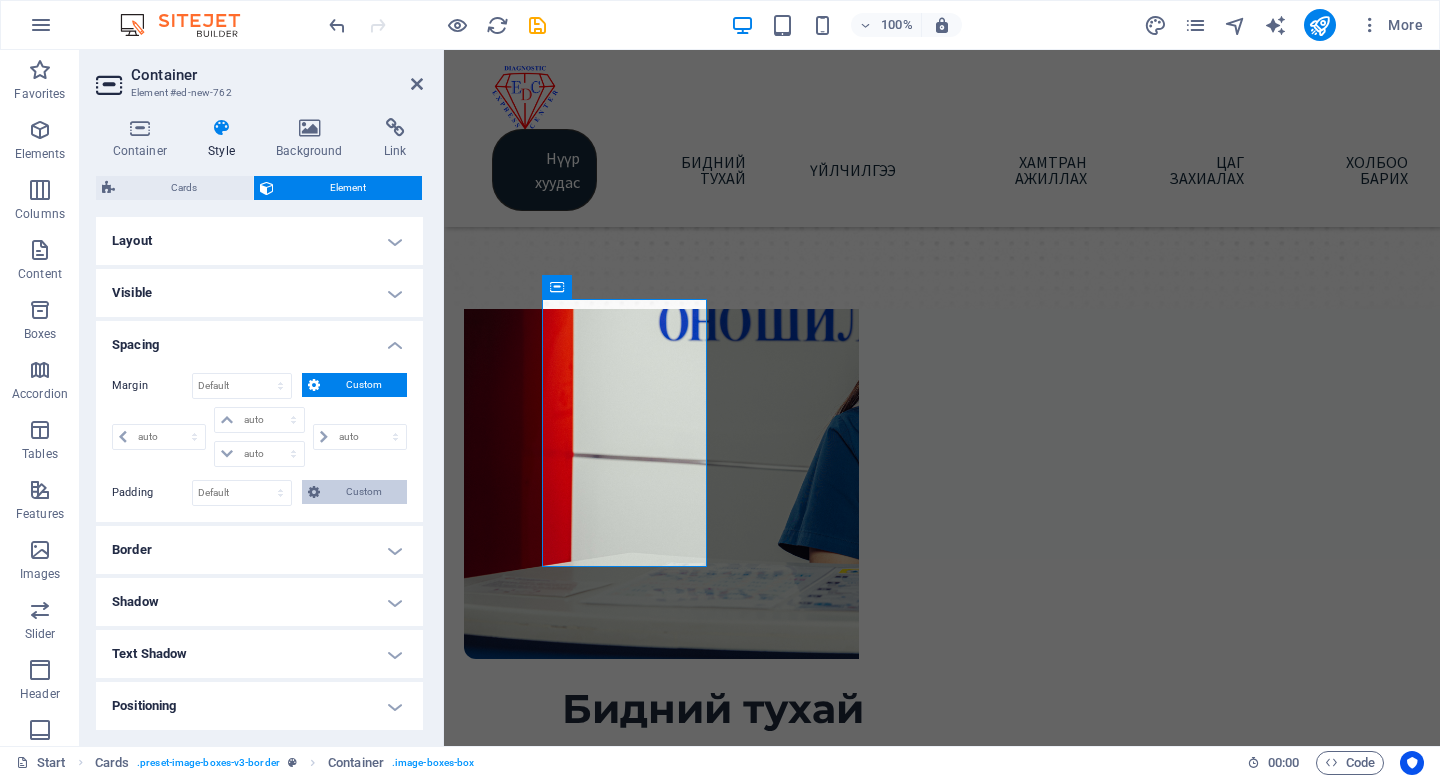 click on "Custom" at bounding box center [363, 492] 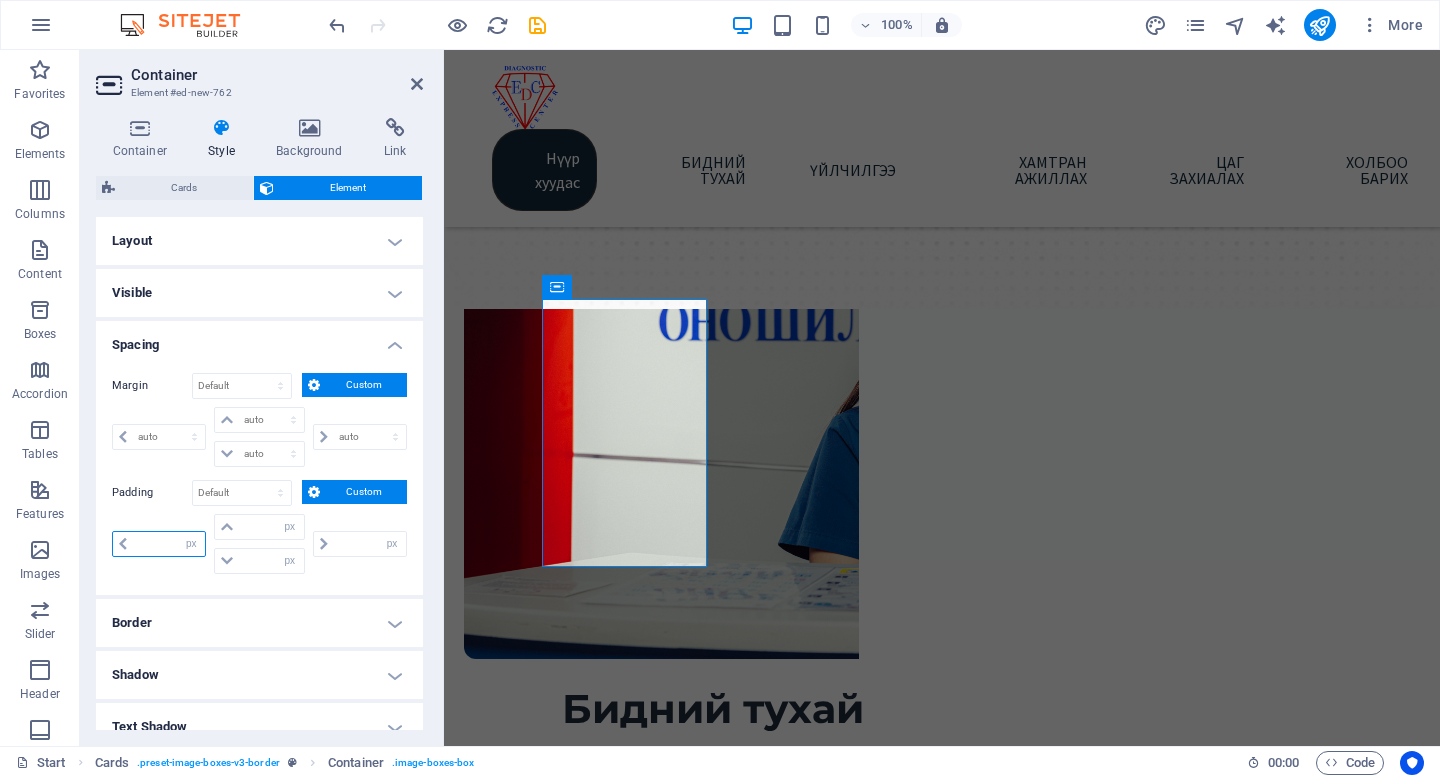 click at bounding box center (169, 544) 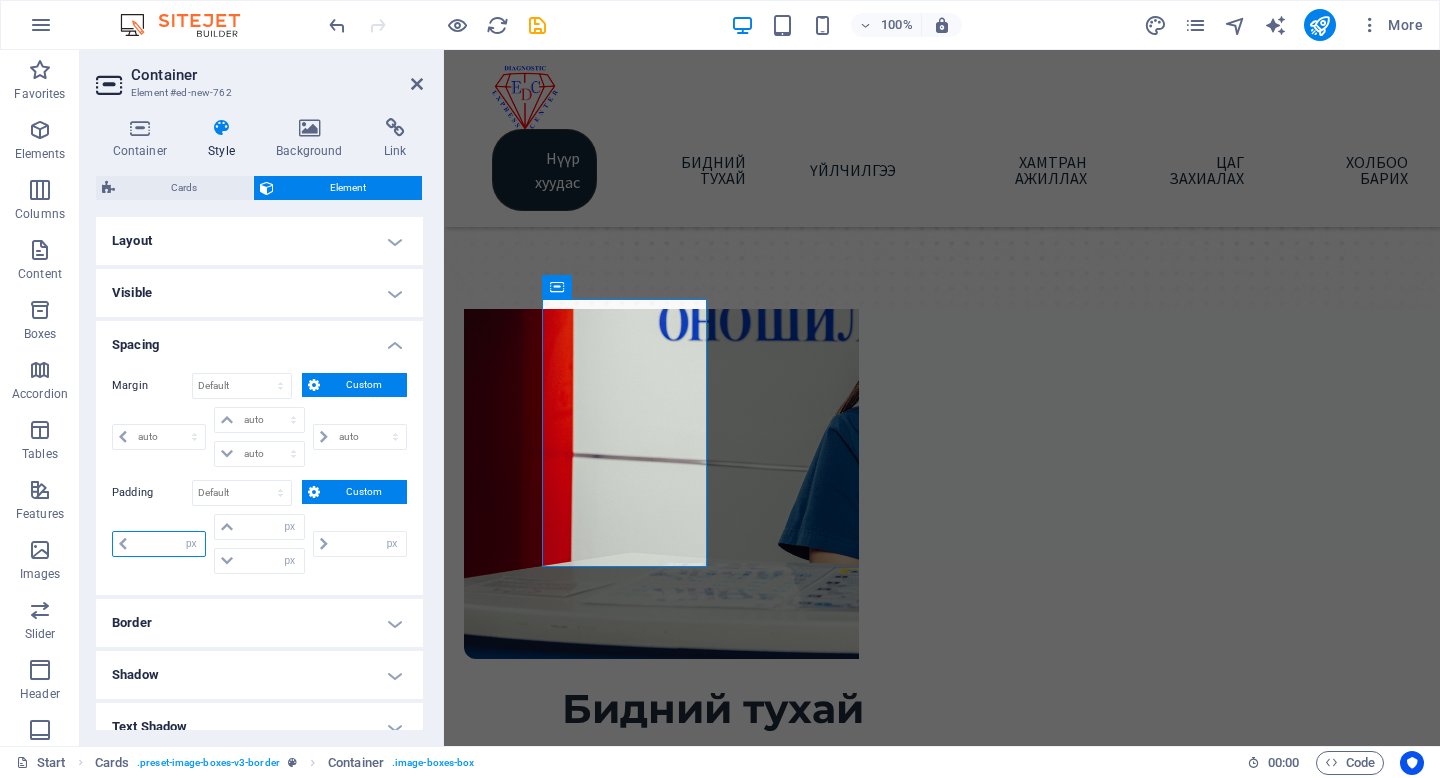 type on "0" 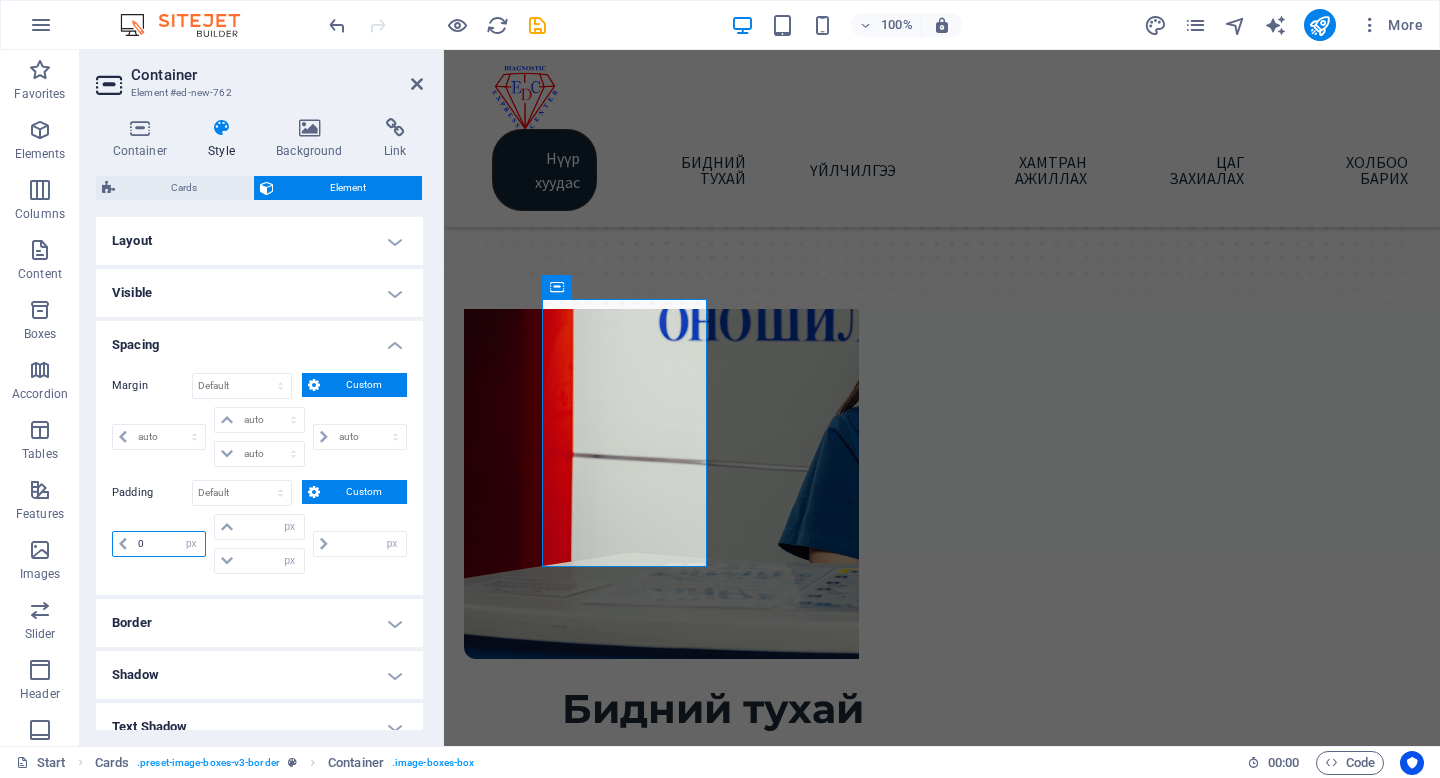 type on "0" 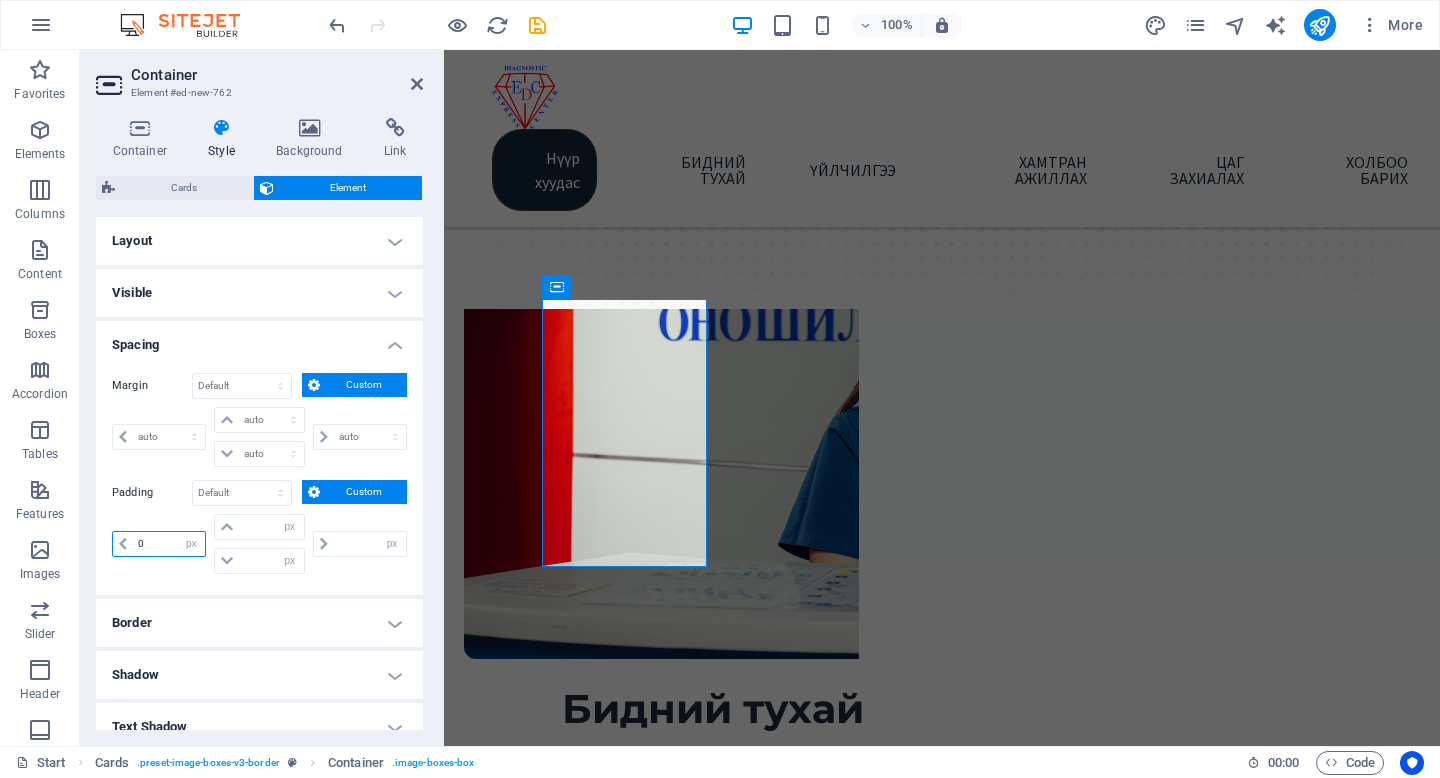 select on "px" 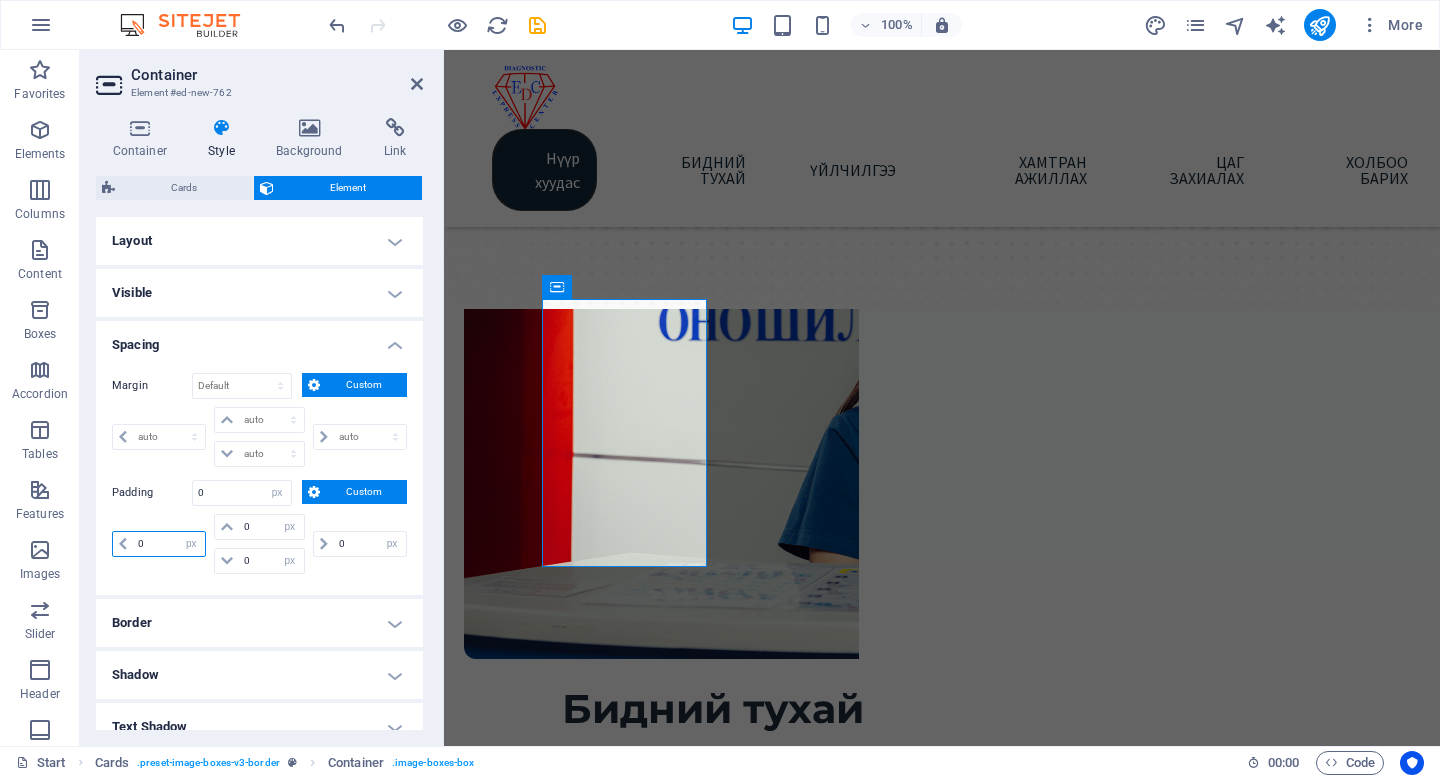 type on "0" 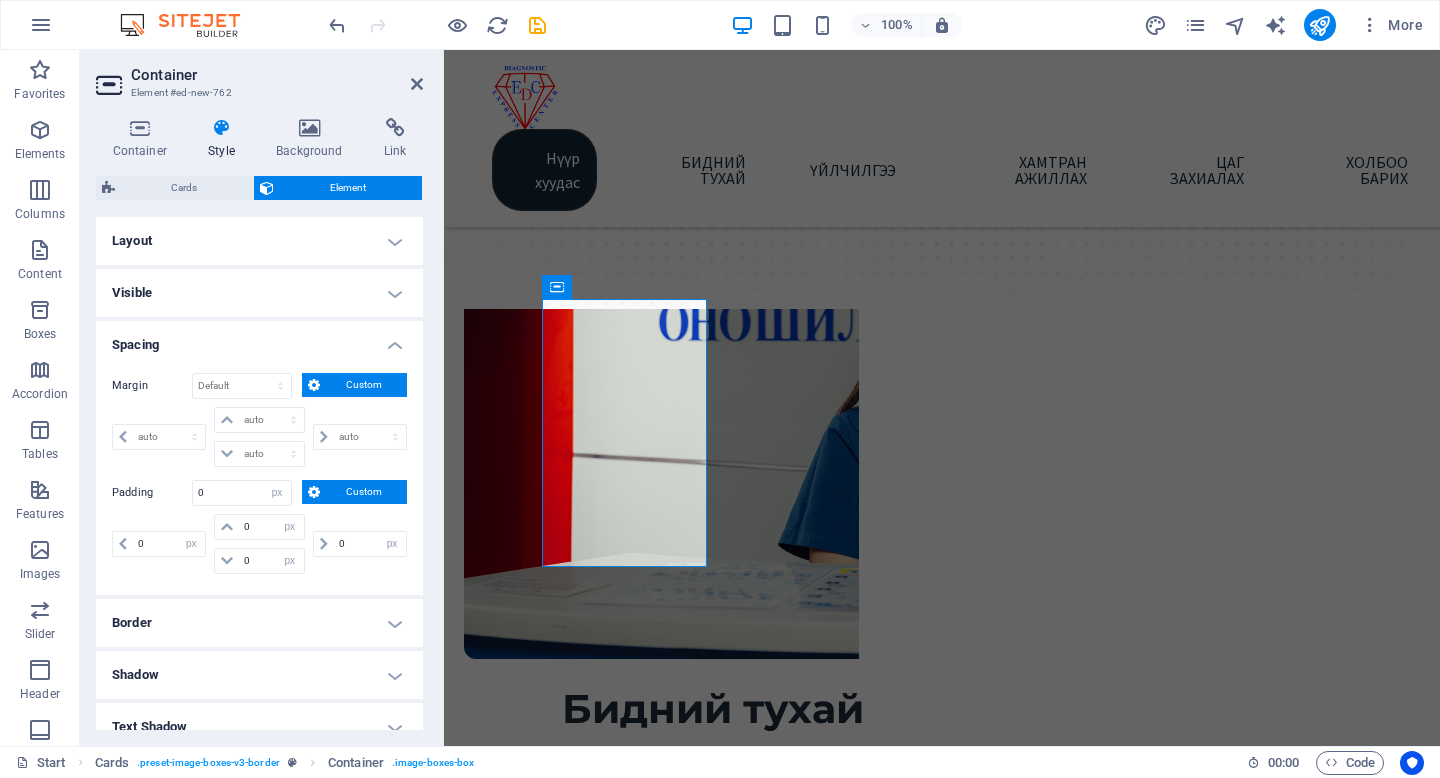 click on "0 px rem % vh vw" at bounding box center (358, 544) 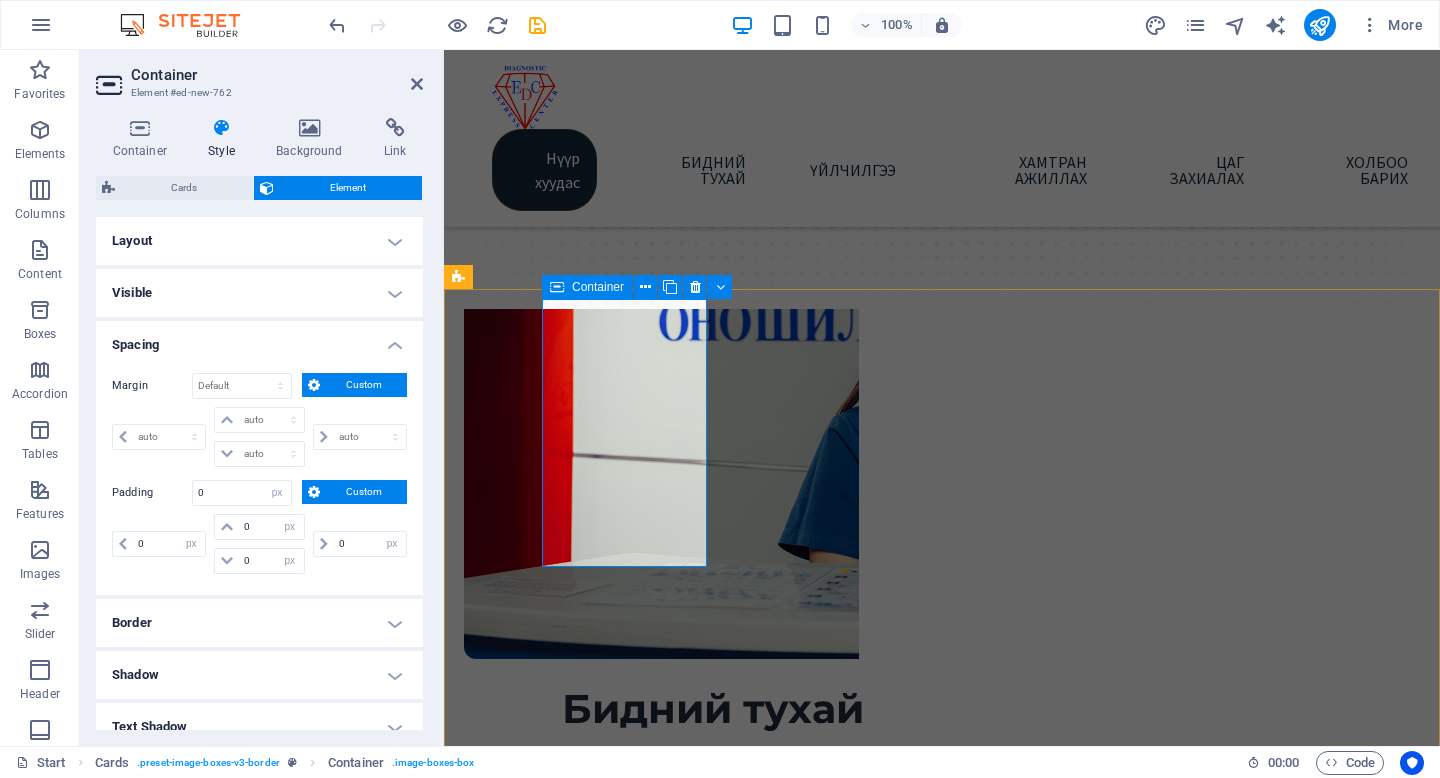 click at bounding box center (557, 287) 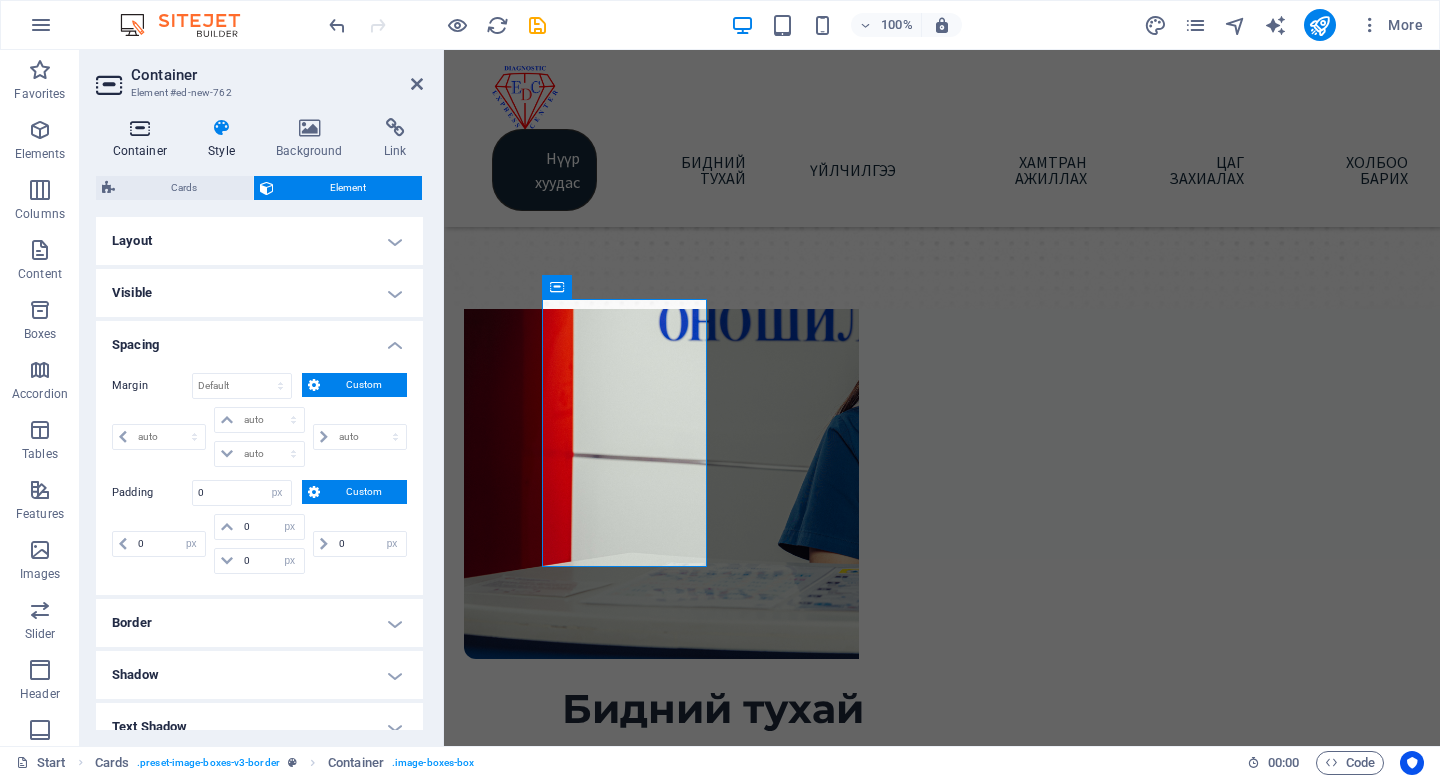 click at bounding box center (140, 128) 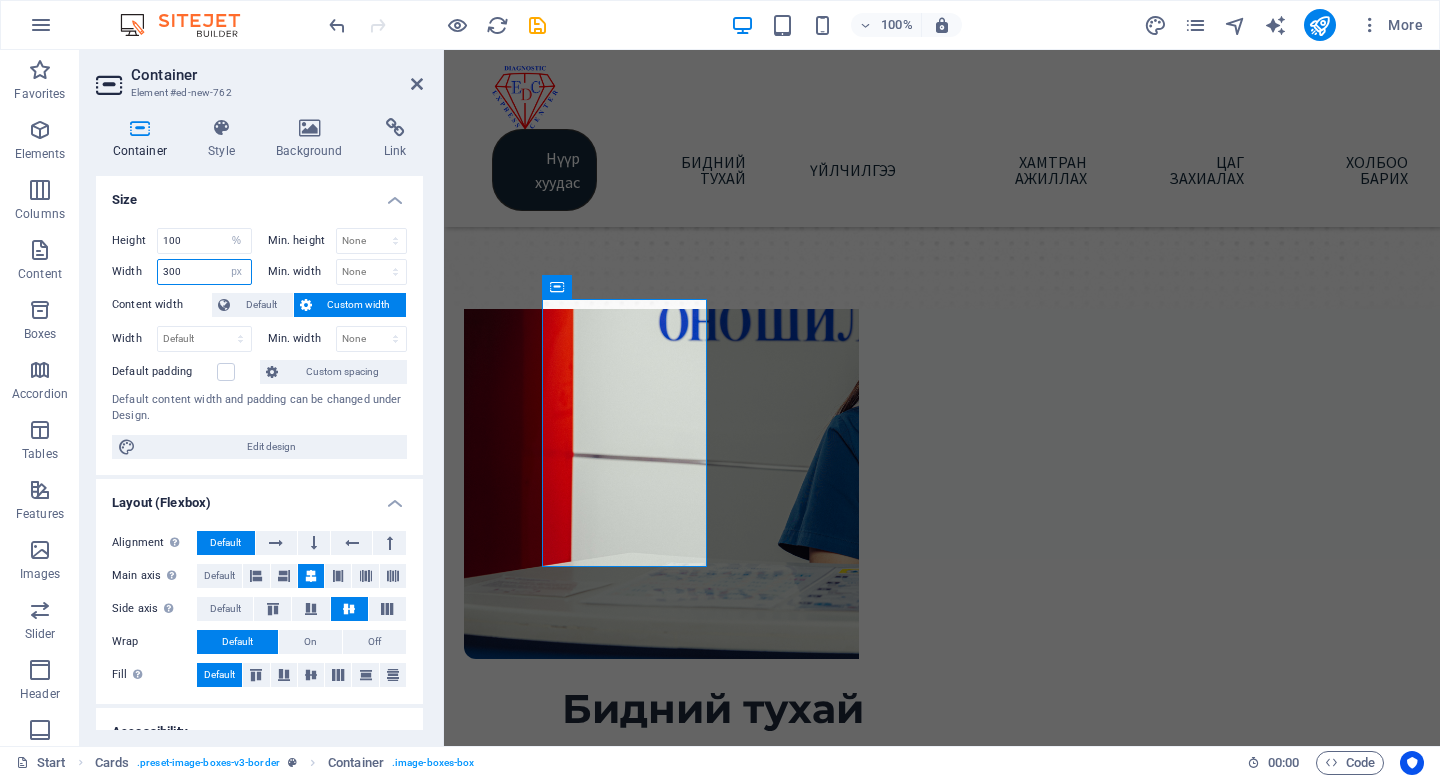 drag, startPoint x: 209, startPoint y: 273, endPoint x: 130, endPoint y: 271, distance: 79.025314 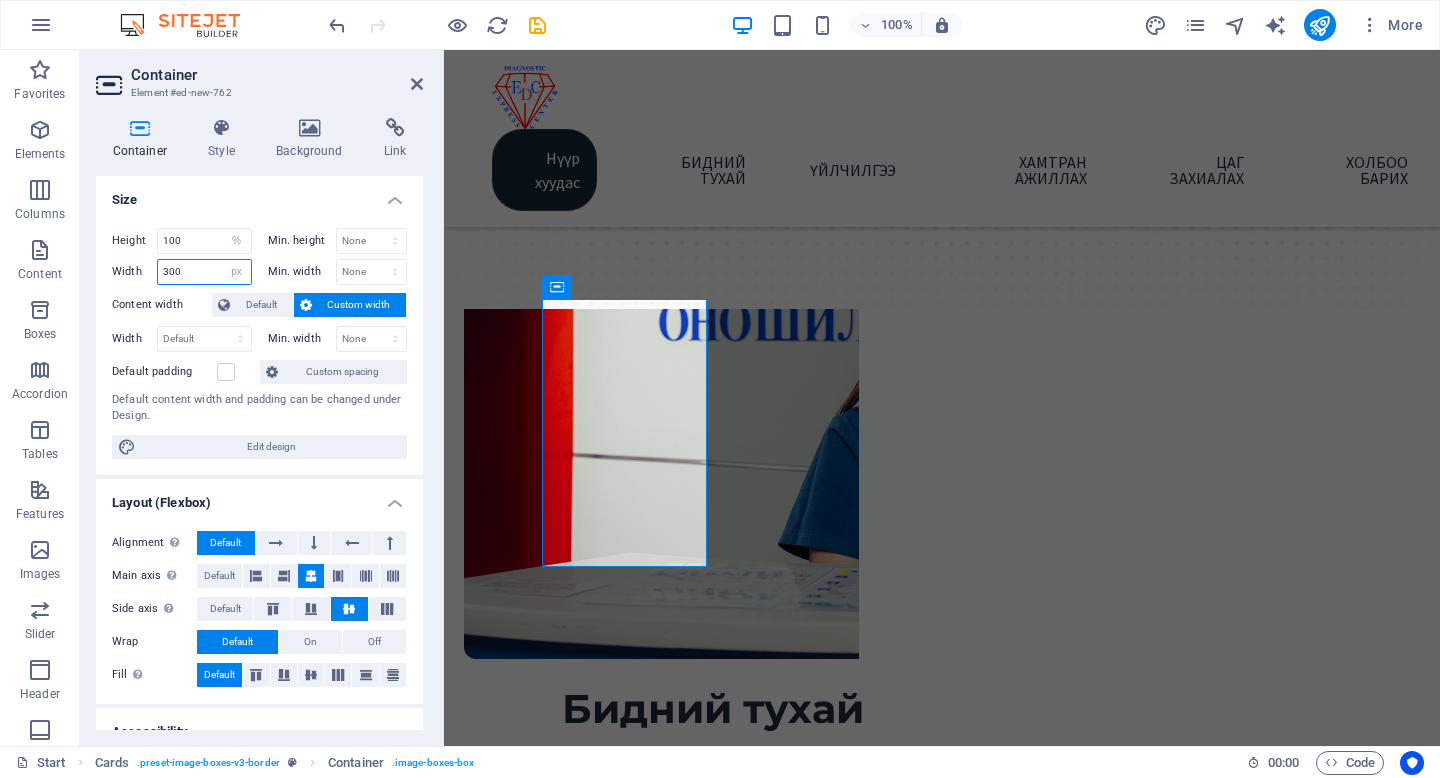 click on "Width 300 Default px rem % em vh vw" at bounding box center (182, 272) 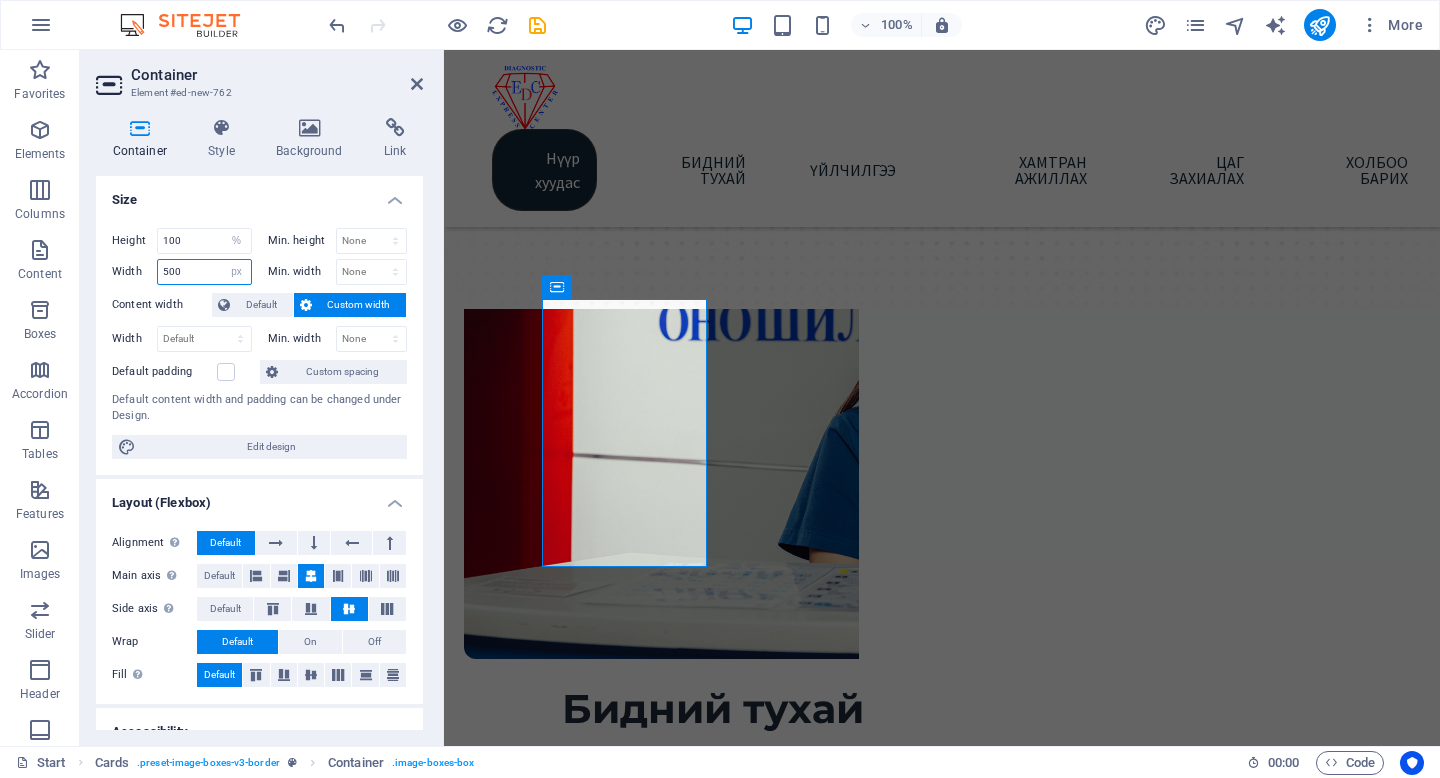 type on "500" 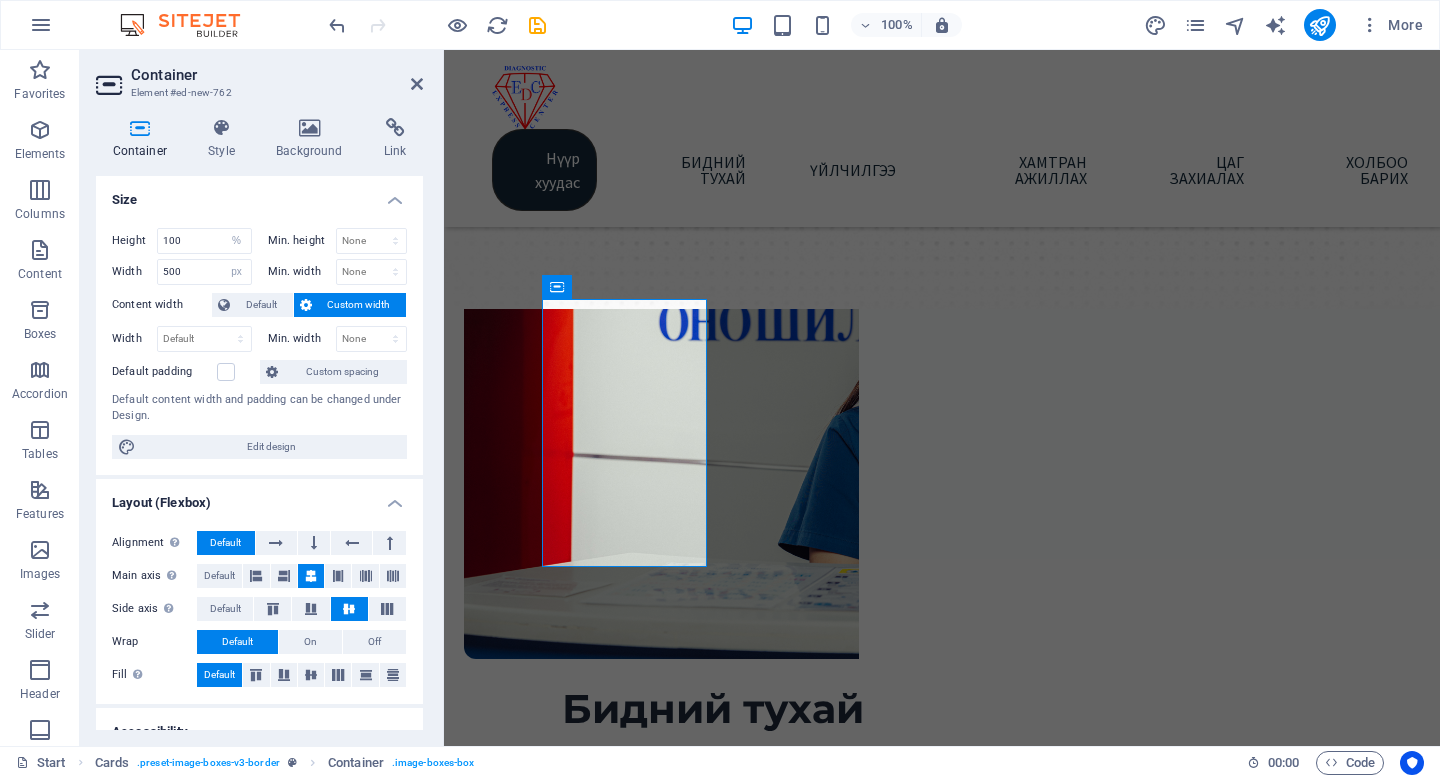 click on "Width 500 Default px rem % em vh vw" at bounding box center [186, 272] 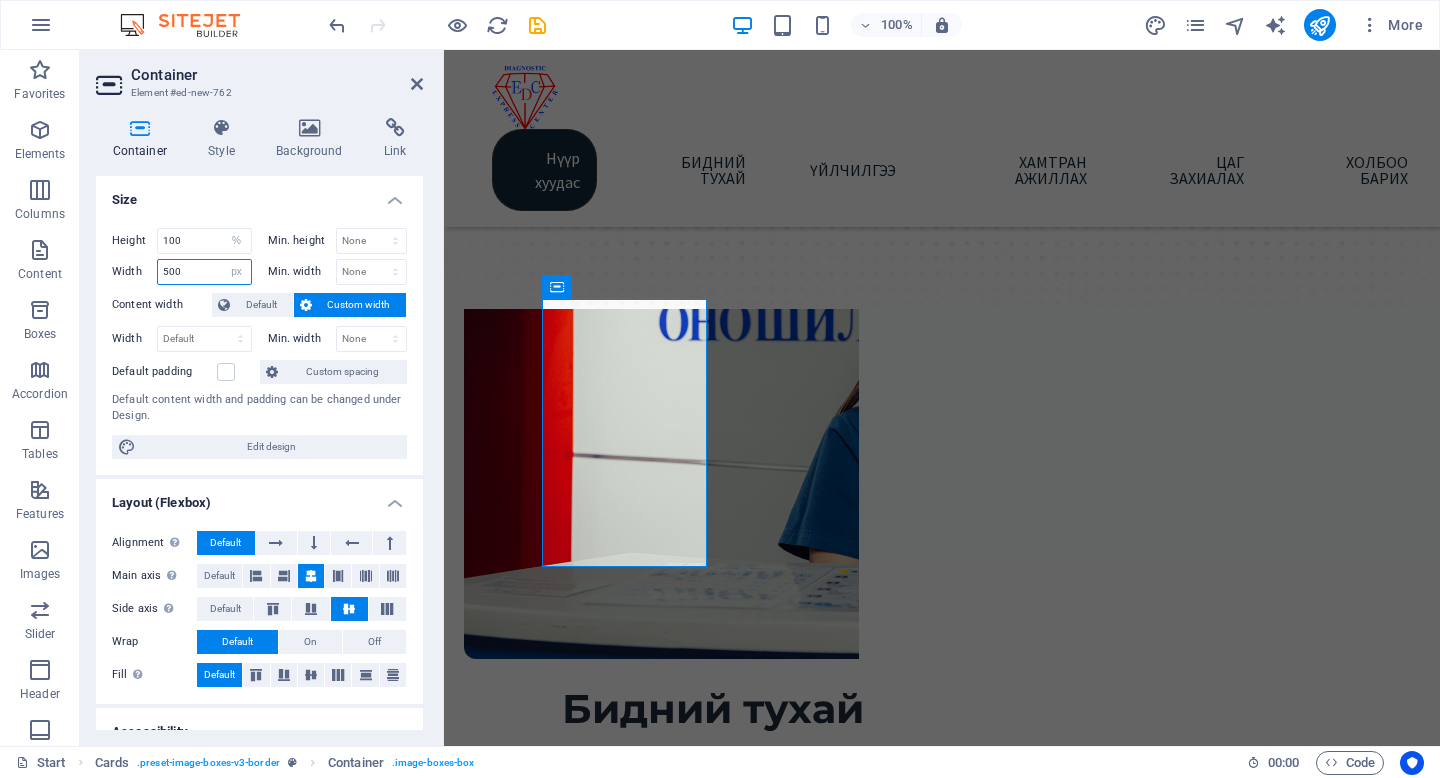 drag, startPoint x: 204, startPoint y: 276, endPoint x: 147, endPoint y: 276, distance: 57 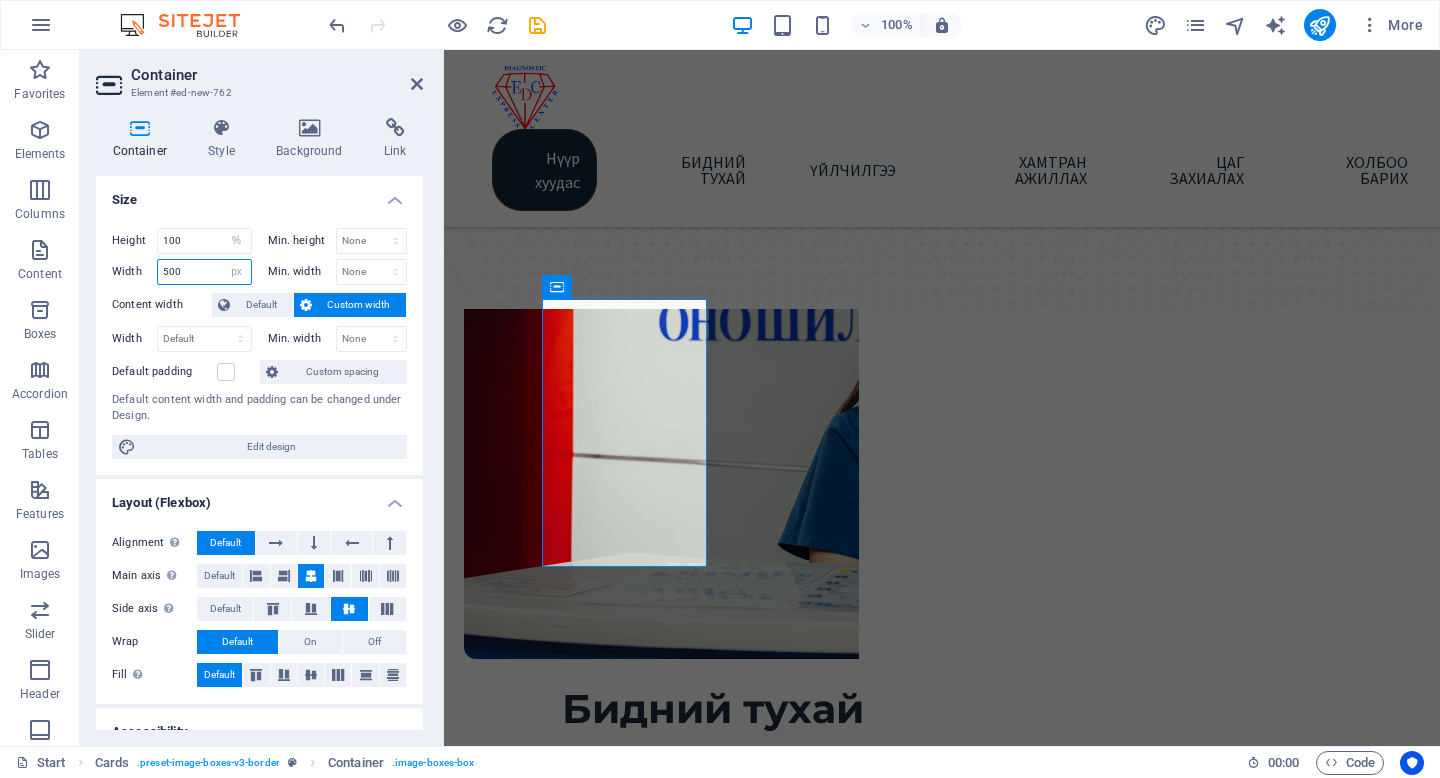 click on "Width 500 Default px rem % em vh vw" at bounding box center (182, 272) 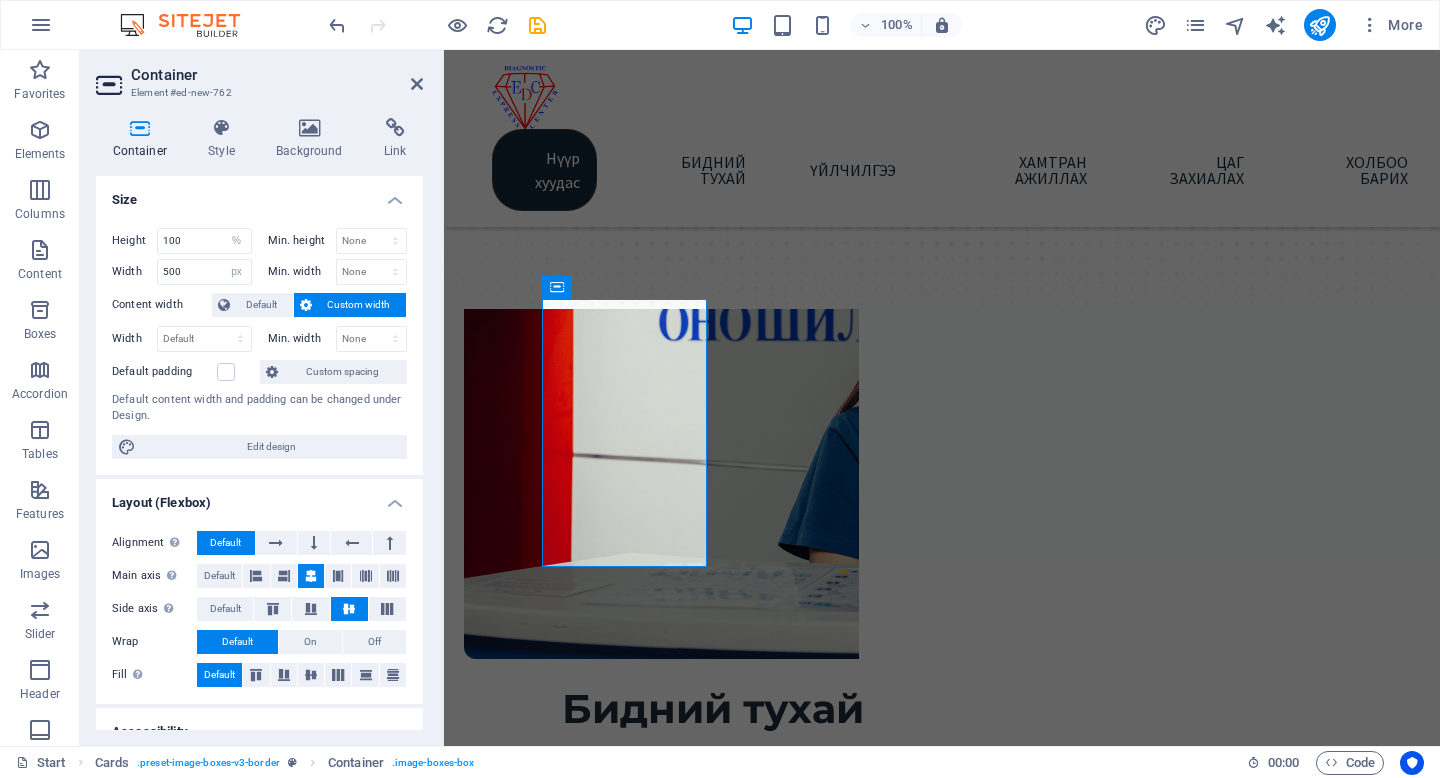 click on "Custom width" at bounding box center (359, 305) 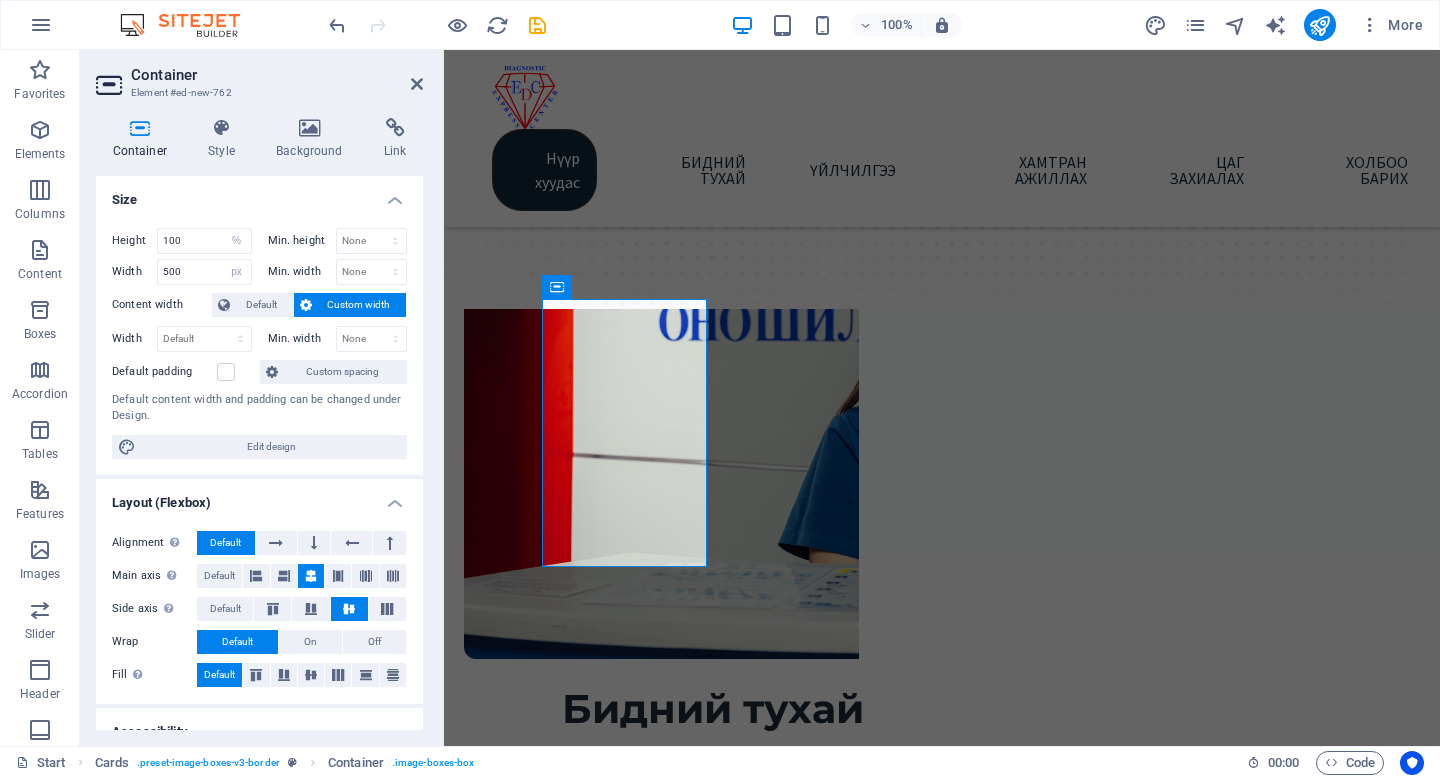 click on "Height 100 Default px rem % vh vw Min. height None px rem % vh vw Width 500 Default px rem % em vh vw Min. width None px rem % vh vw Content width Default Custom width Width Default px rem % em vh vw Min. width None px rem % vh vw Default padding Custom spacing Default content width and padding can be changed under Design. Edit design" at bounding box center [259, 343] 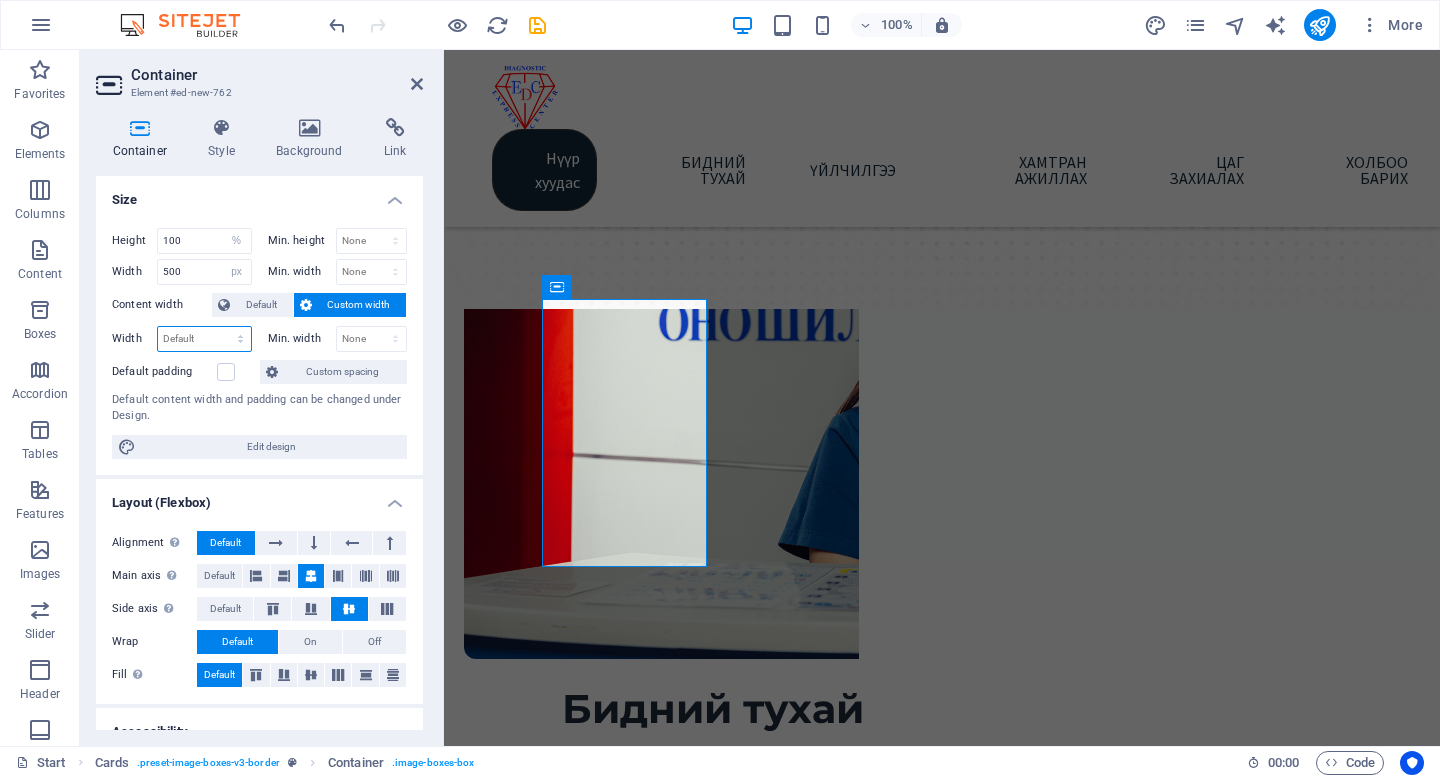 click on "Default px rem % em vh vw" at bounding box center (204, 339) 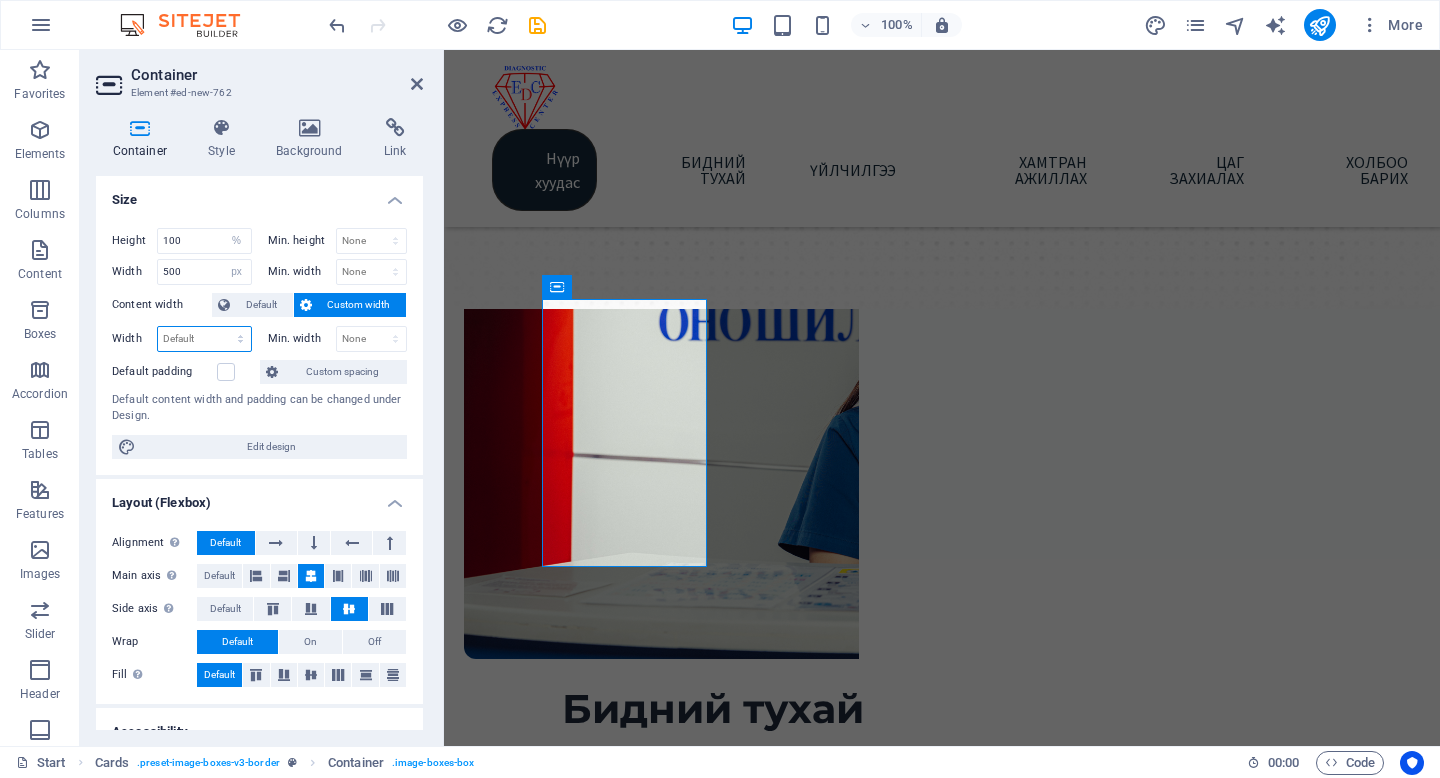 select on "px" 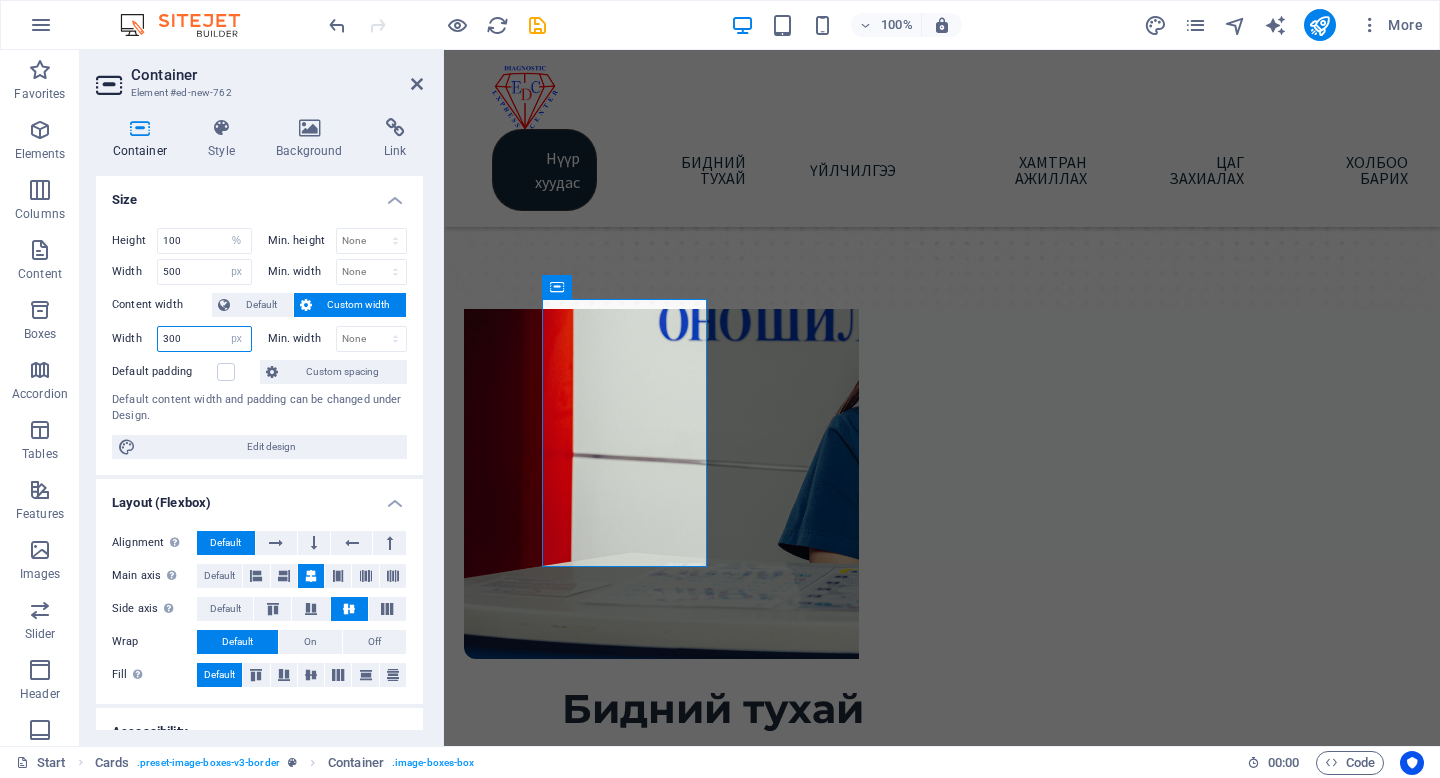drag, startPoint x: 210, startPoint y: 339, endPoint x: 149, endPoint y: 339, distance: 61 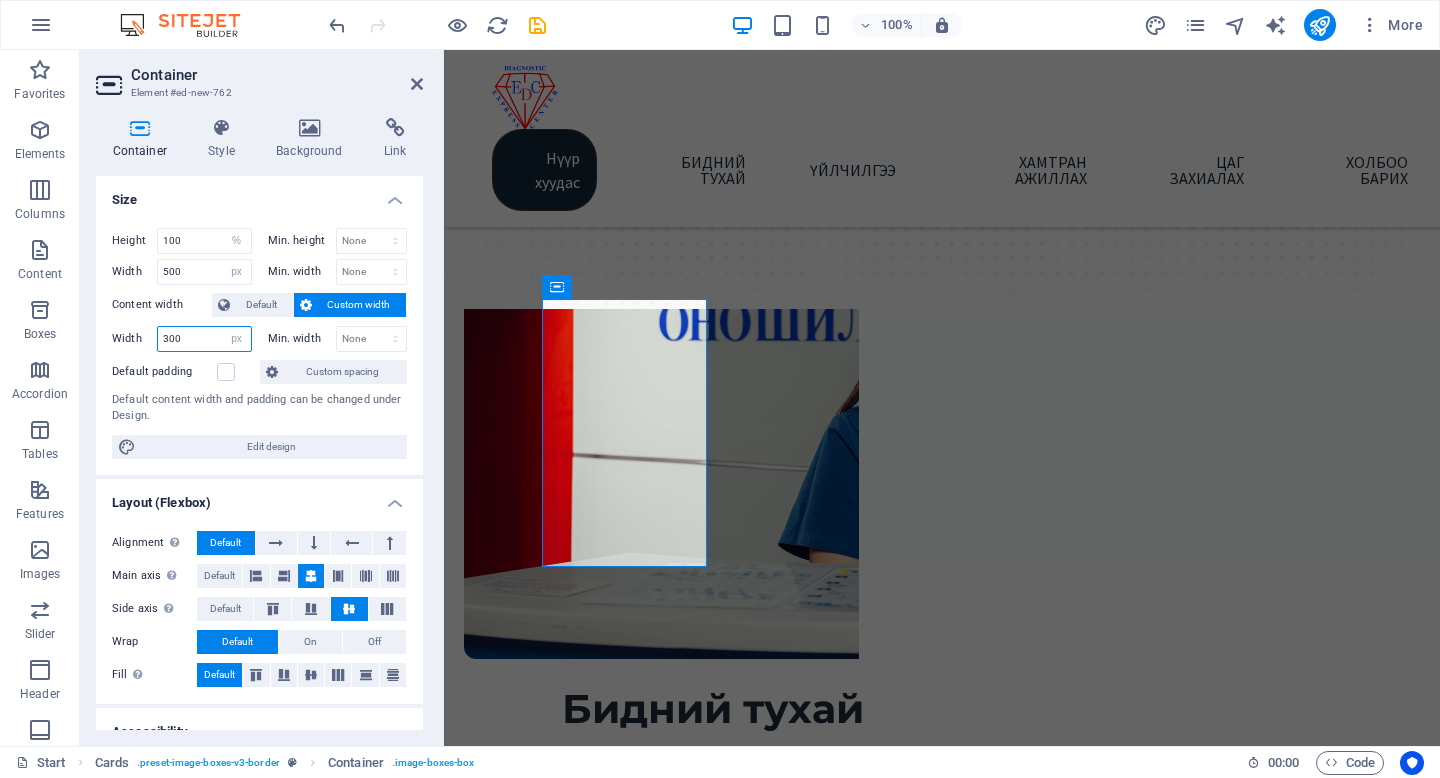 click on "Width 300 Default px rem % em vh vw" at bounding box center [182, 339] 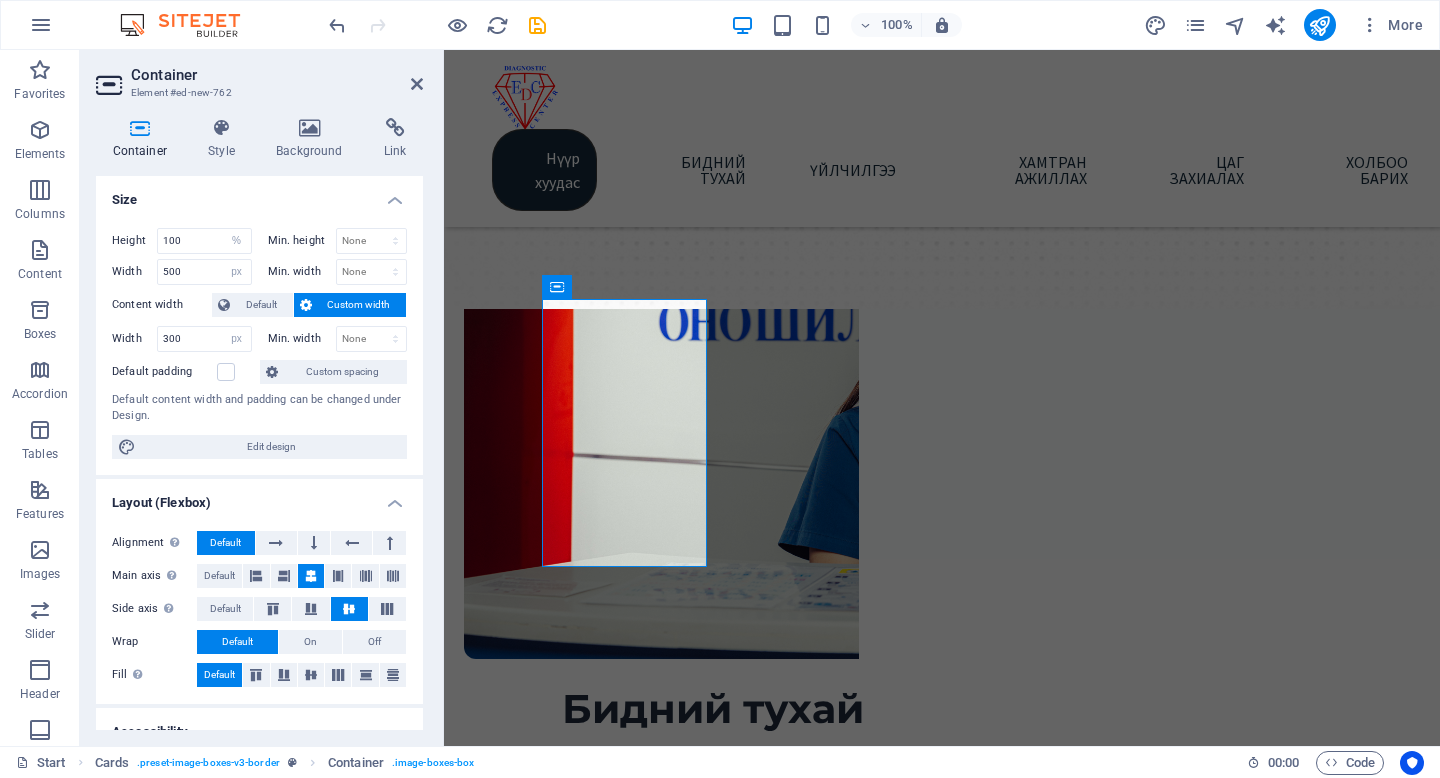 click on "Default padding" at bounding box center (164, 372) 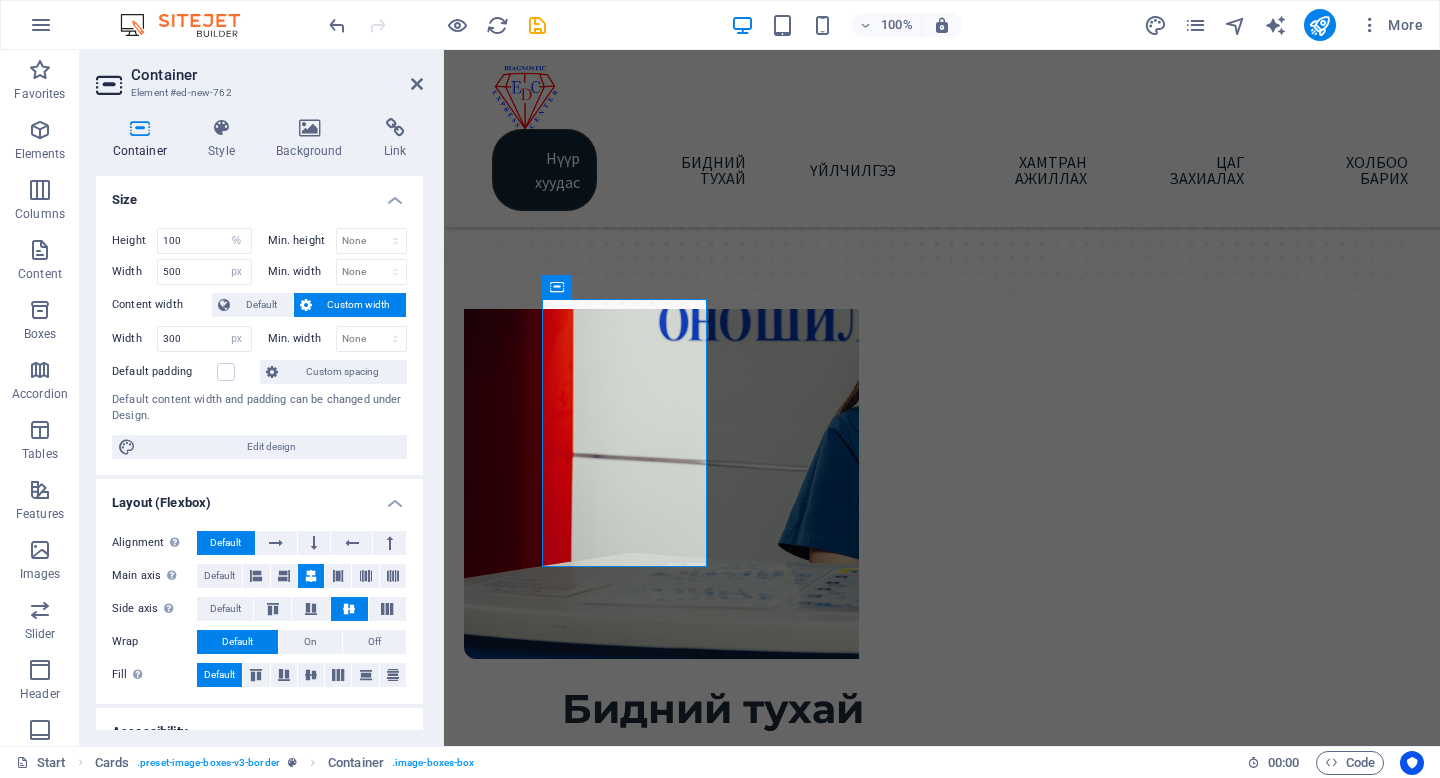 click on "Default padding" at bounding box center [0, 0] 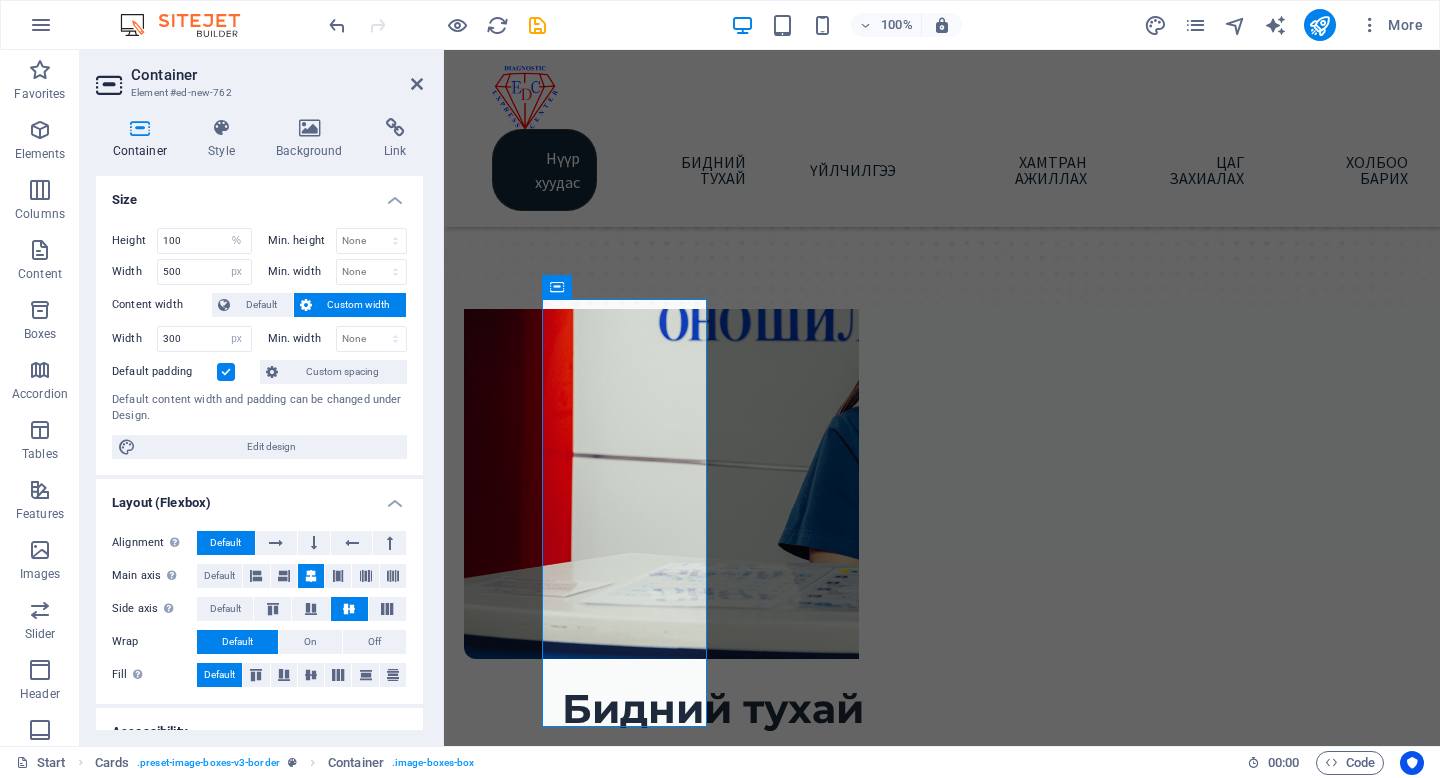 click at bounding box center [226, 372] 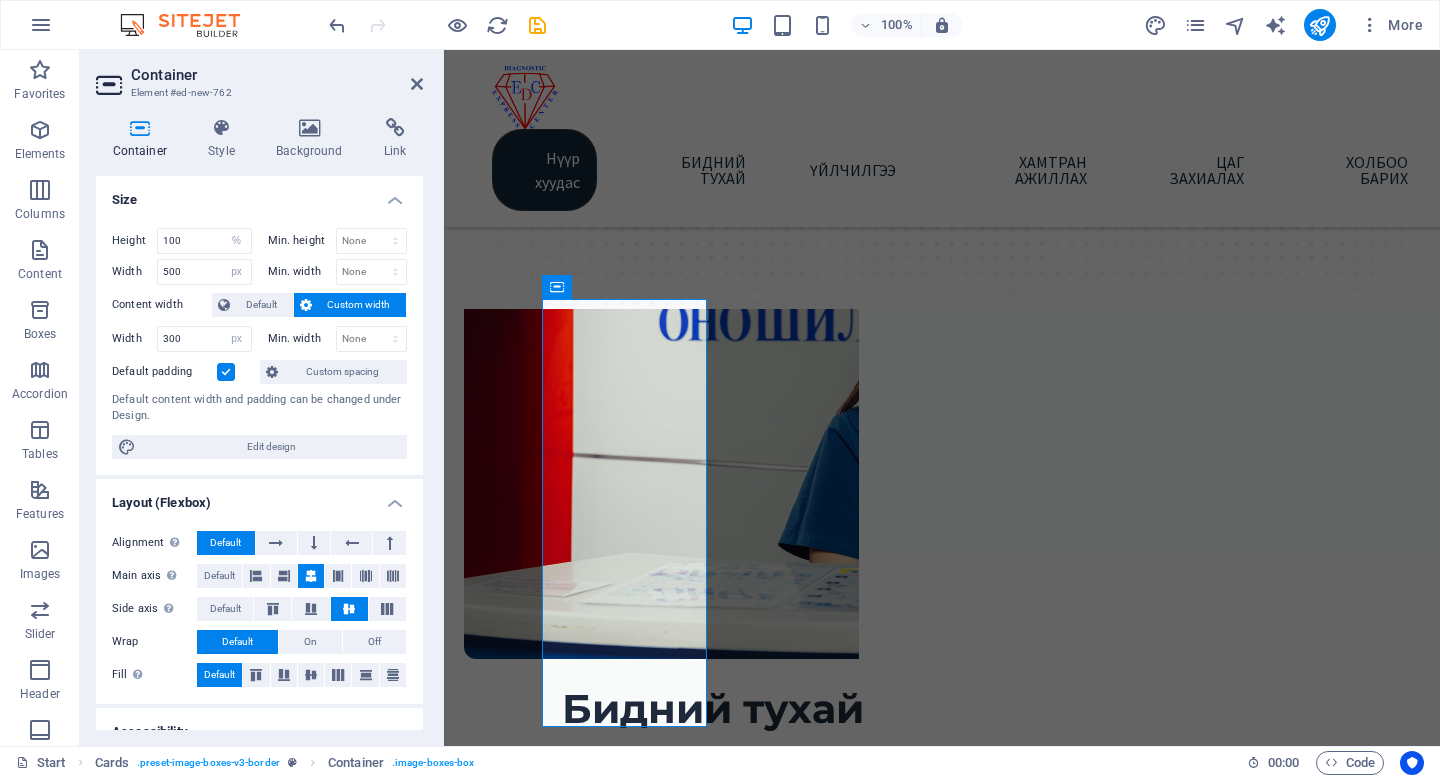 click on "Default padding" at bounding box center (0, 0) 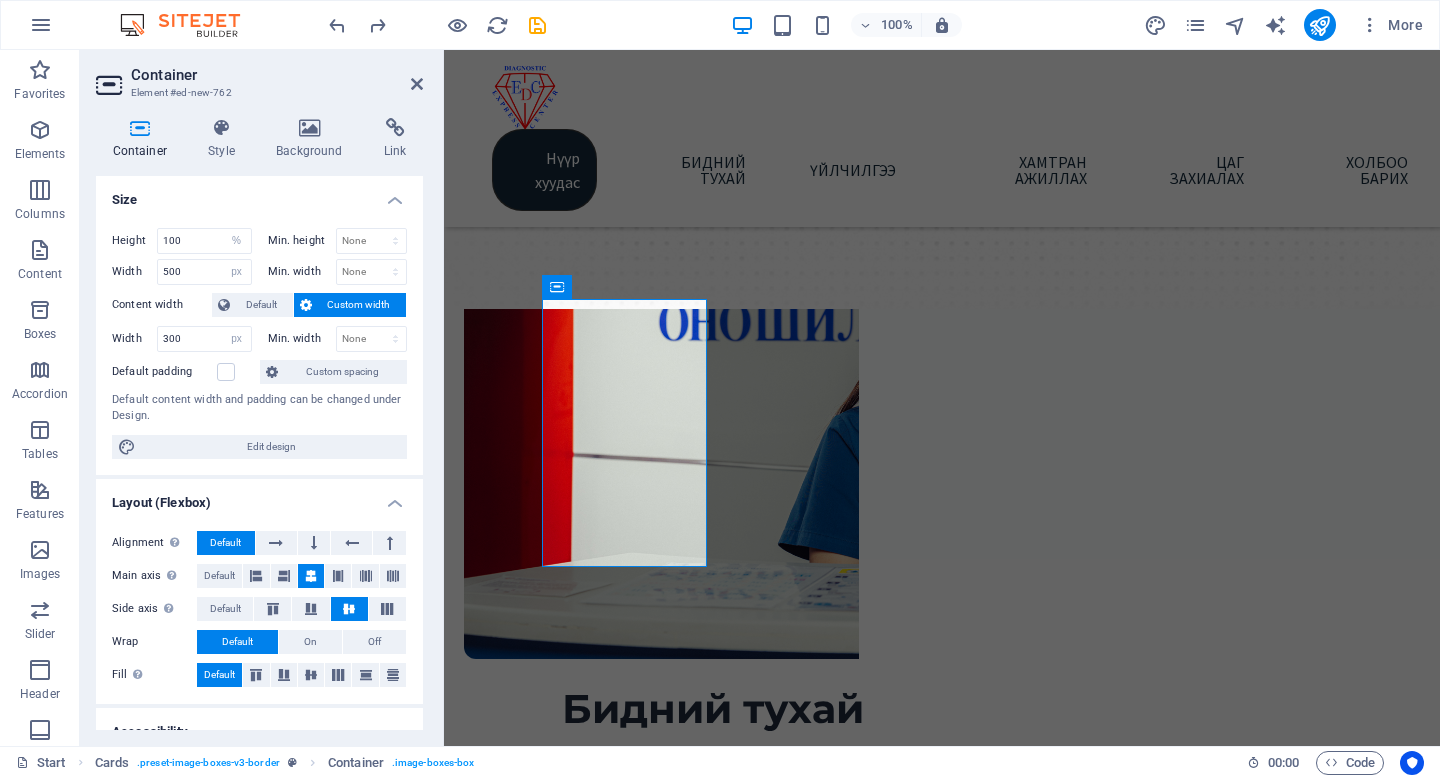 type on "161" 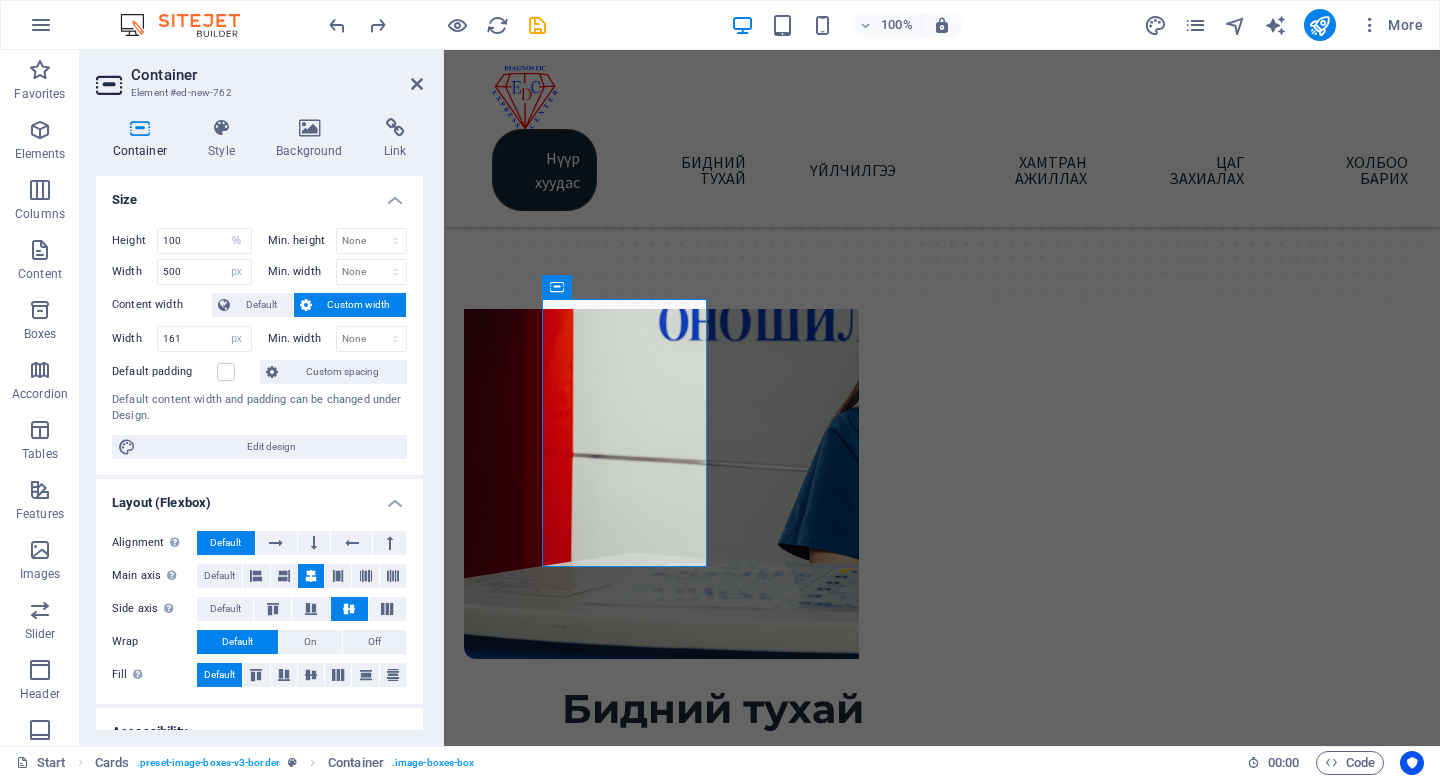 type 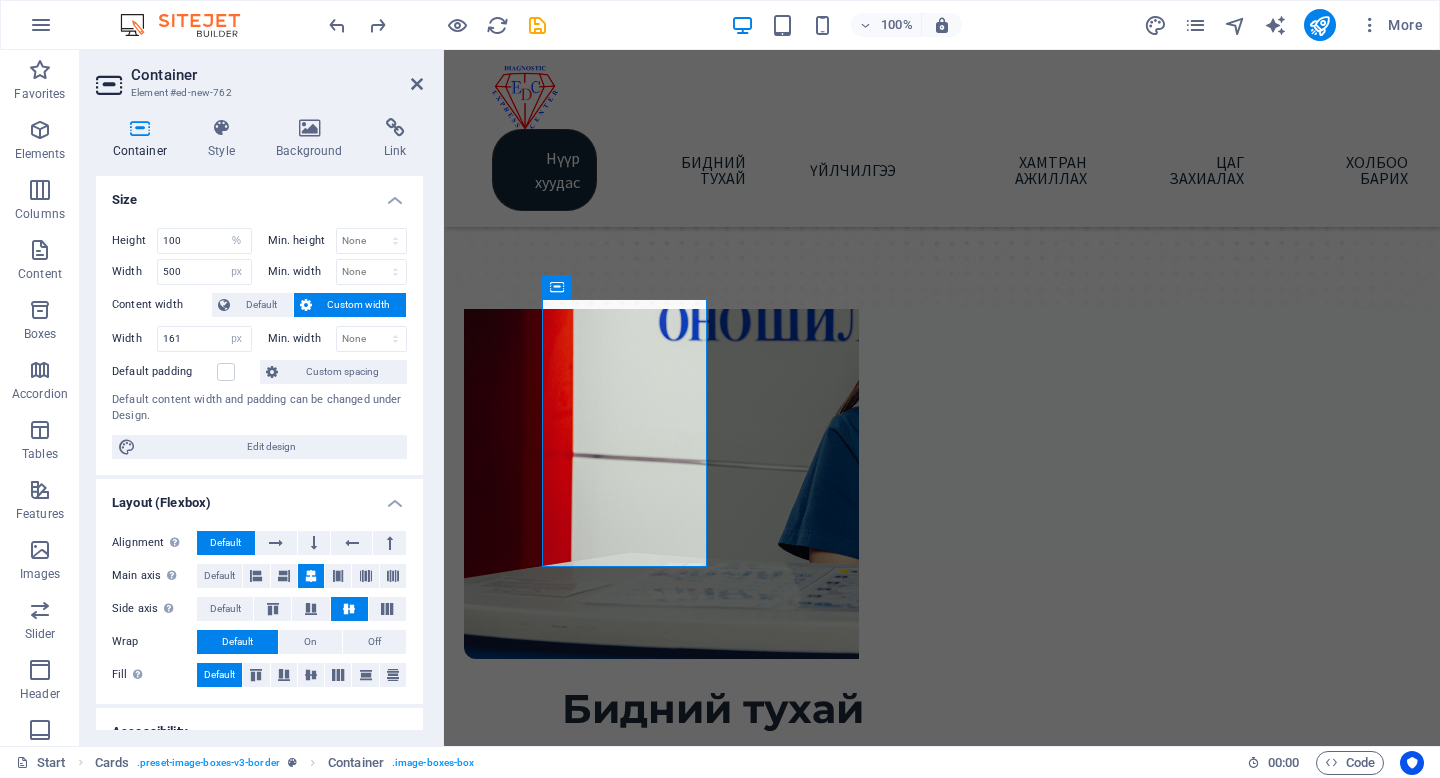 select on "DISABLED_OPTION_VALUE" 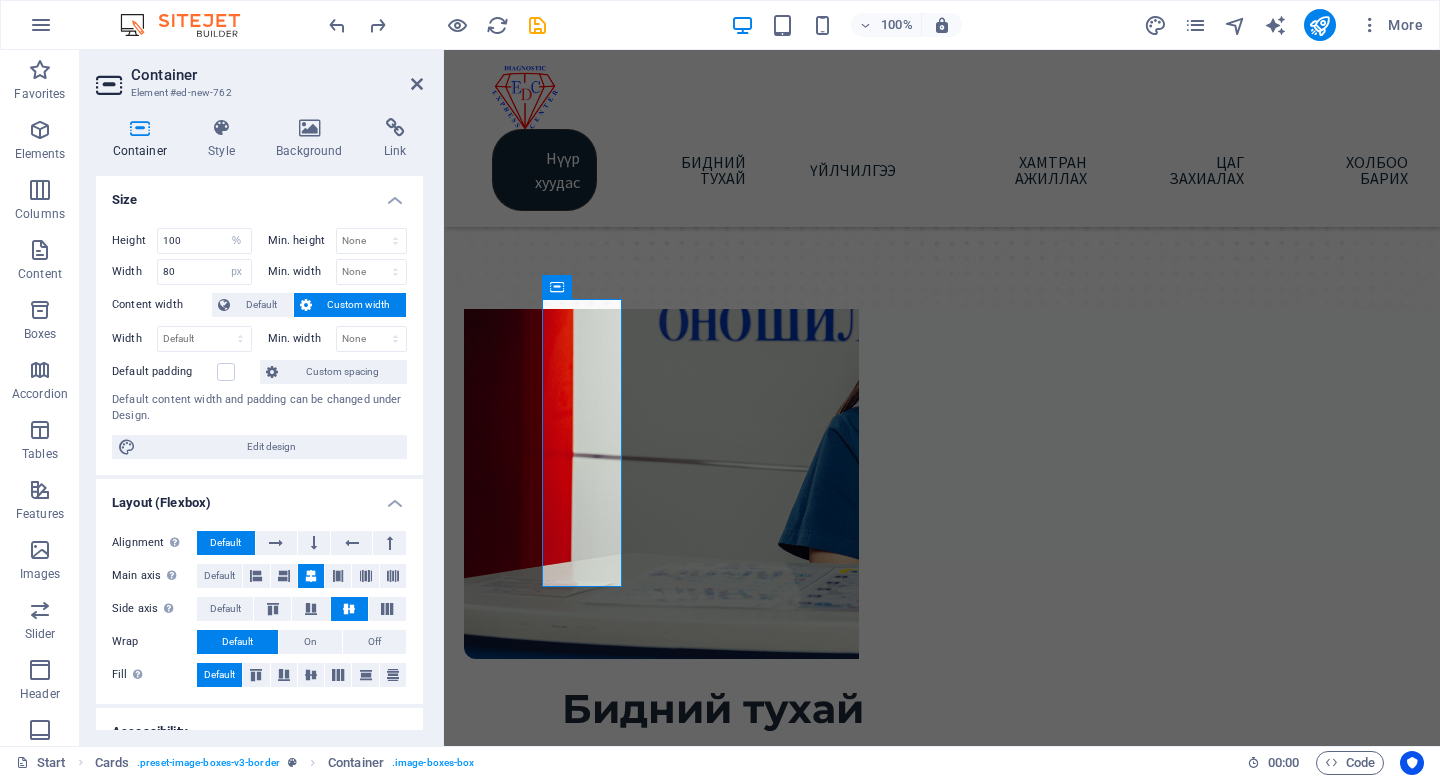 type on "400" 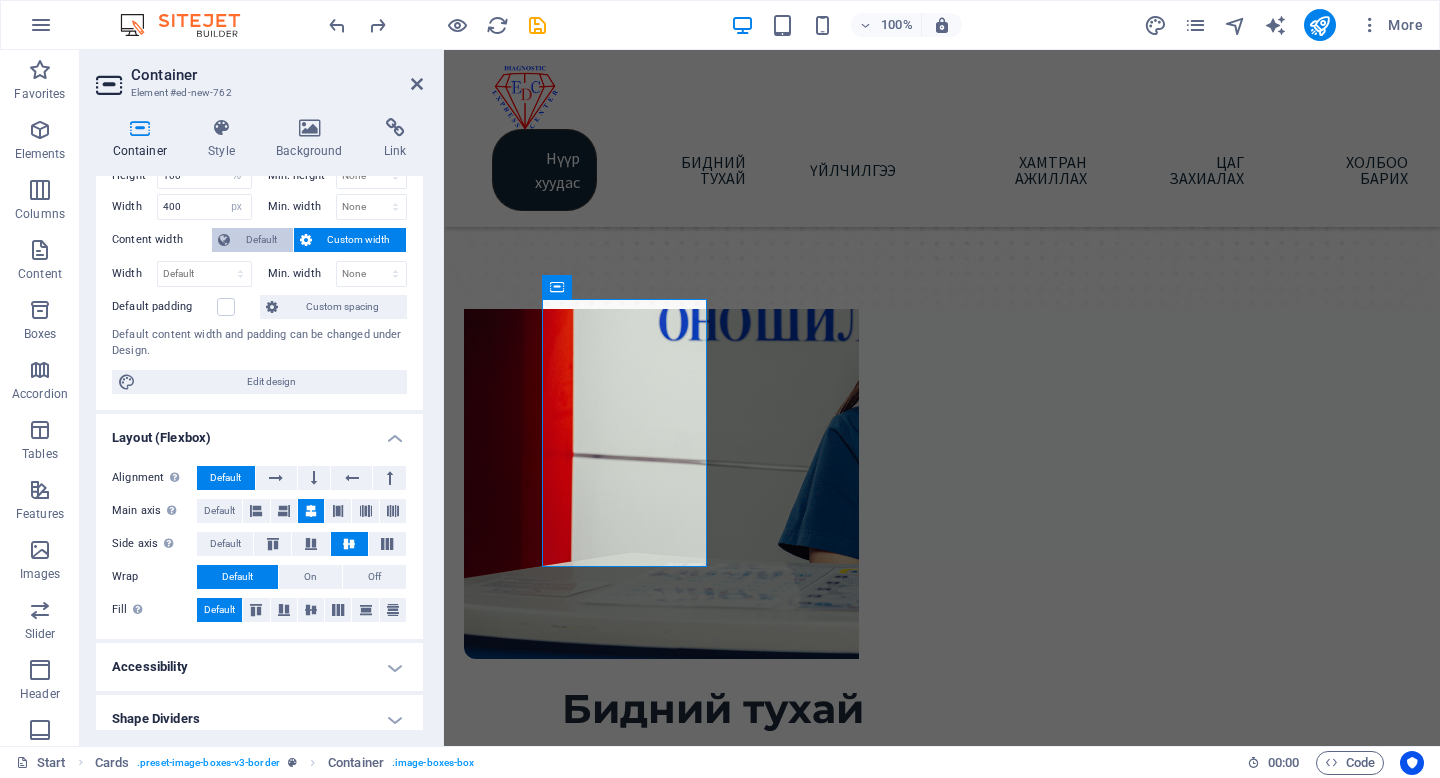 scroll, scrollTop: 77, scrollLeft: 0, axis: vertical 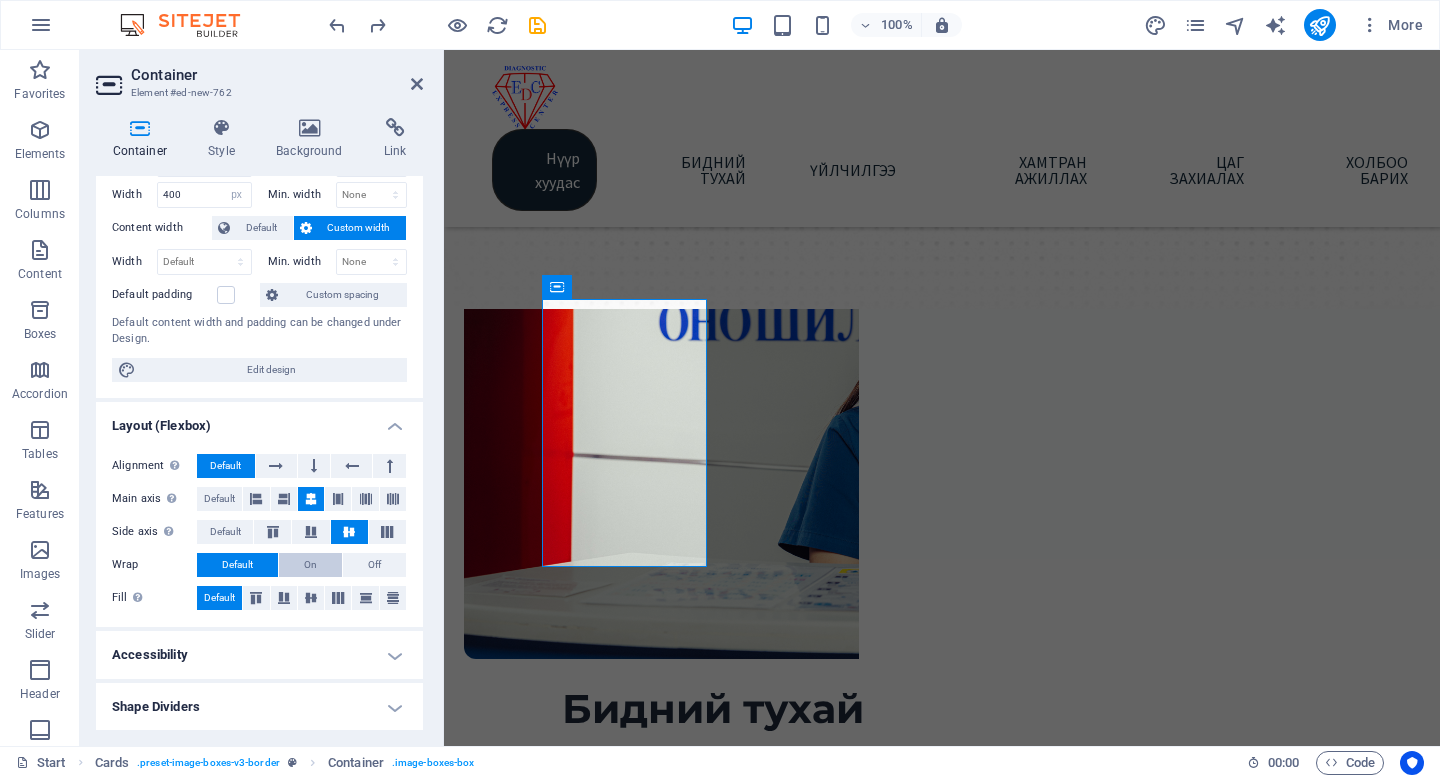 click on "On" at bounding box center (310, 565) 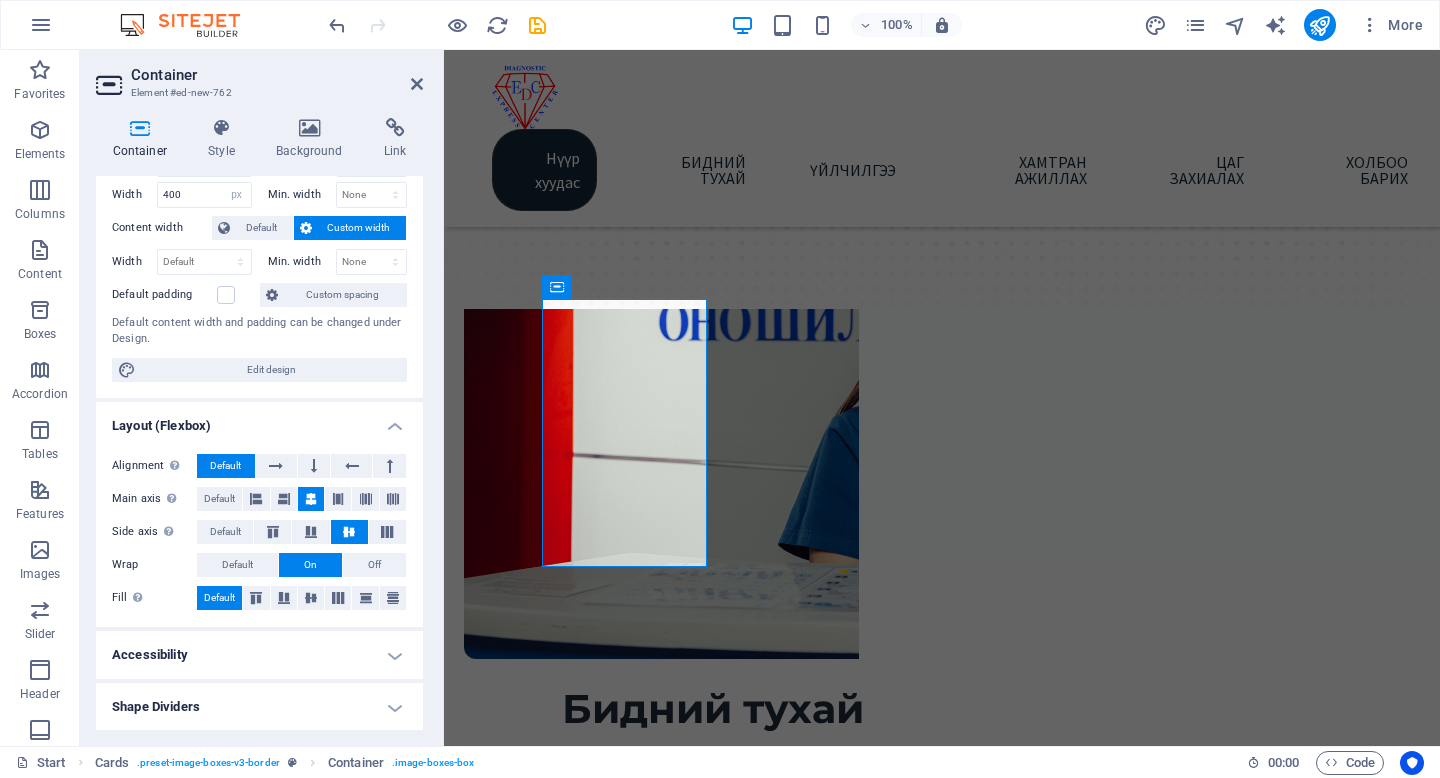 scroll, scrollTop: 0, scrollLeft: 0, axis: both 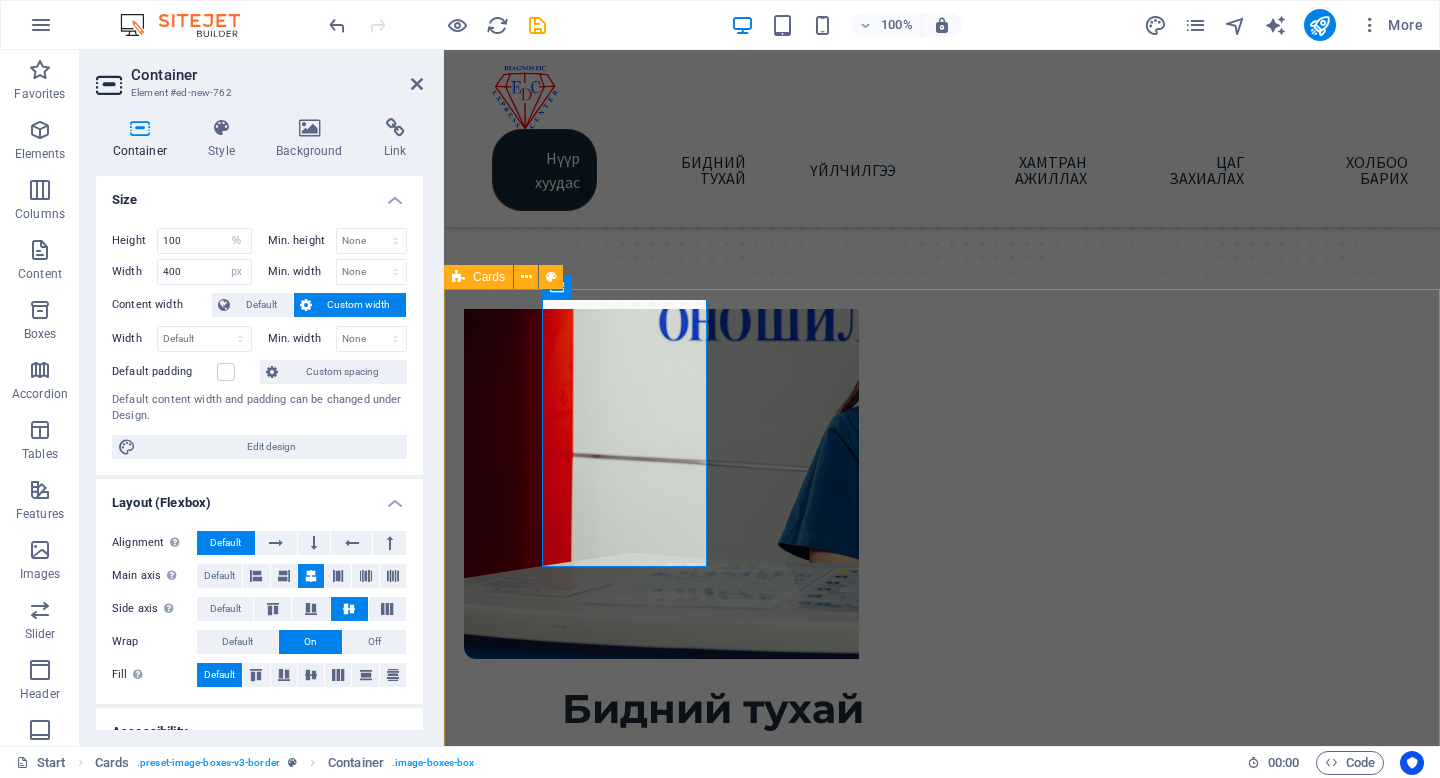 click on "Амбулаторийн тусламж, үйлчилгээ Дотор Чих, хаматар, хоолой  Нүд Headline Lorem ipsum dolor sit amet, consectetuer adipiscing elit. Aenean commodo ligula eget dolor. Lorem ipsum dolor sit amet. Headline Lorem ipsum dolor sit amet, consectetuer adipiscing elit. Aenean commodo ligula eget dolor. Lorem ipsum dolor sit amet." at bounding box center (942, 1776) 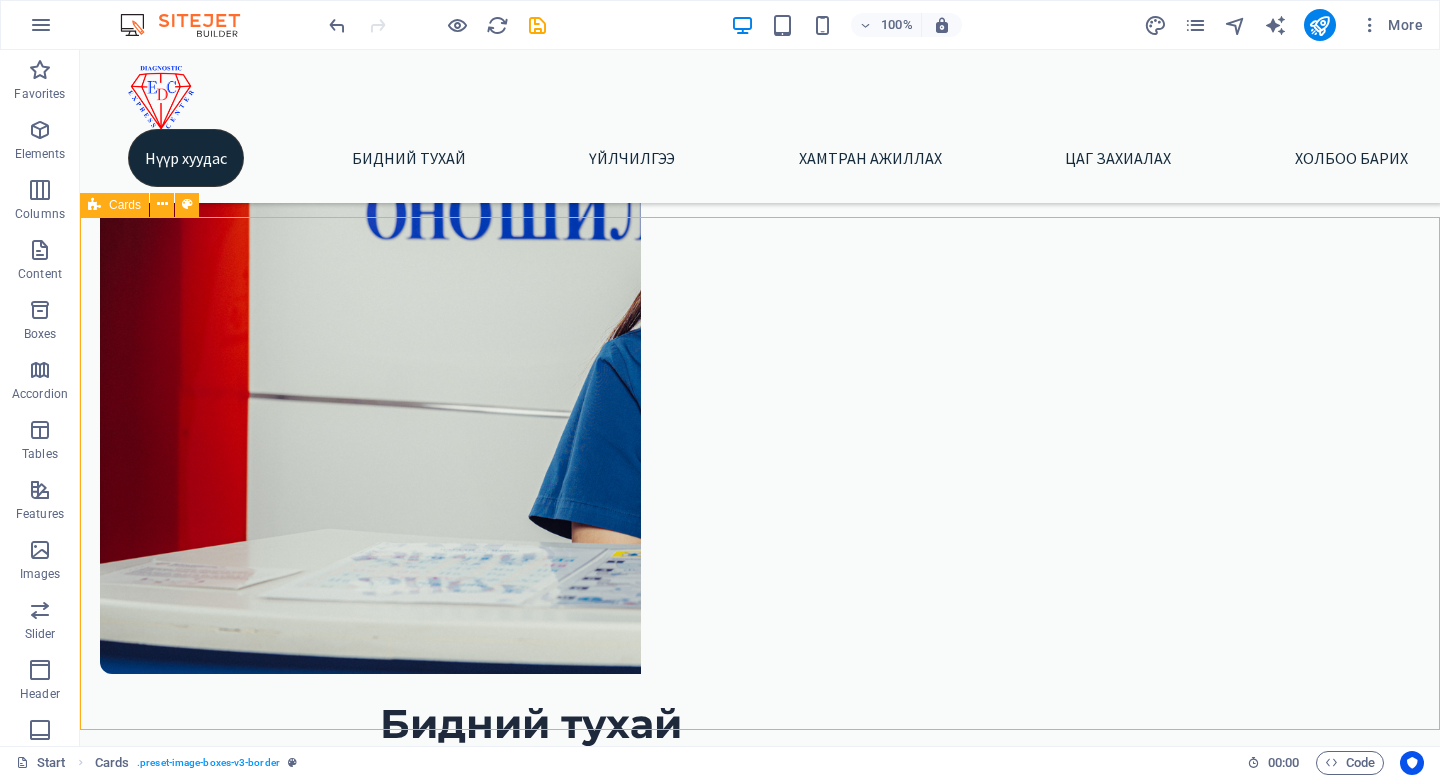 scroll, scrollTop: 592, scrollLeft: 0, axis: vertical 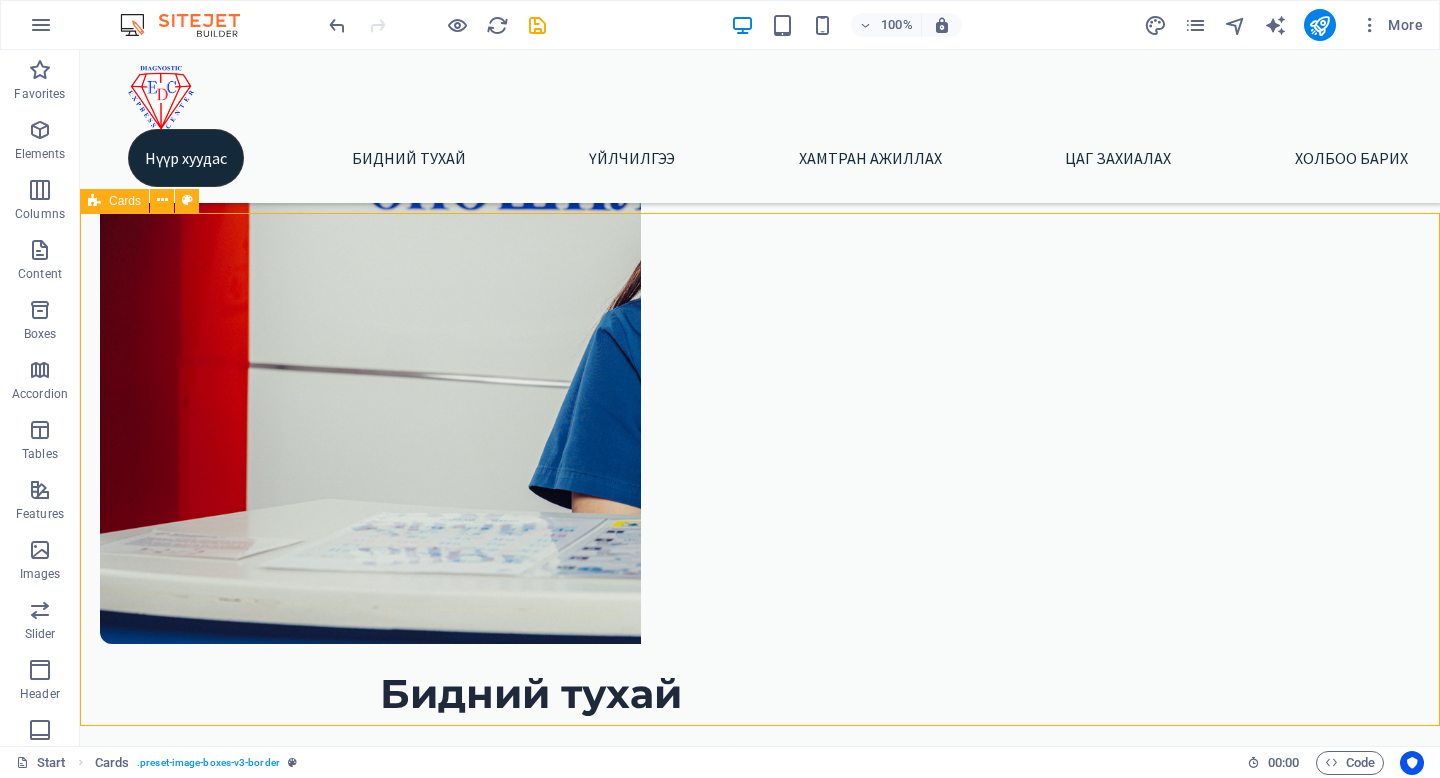 click at bounding box center (94, 201) 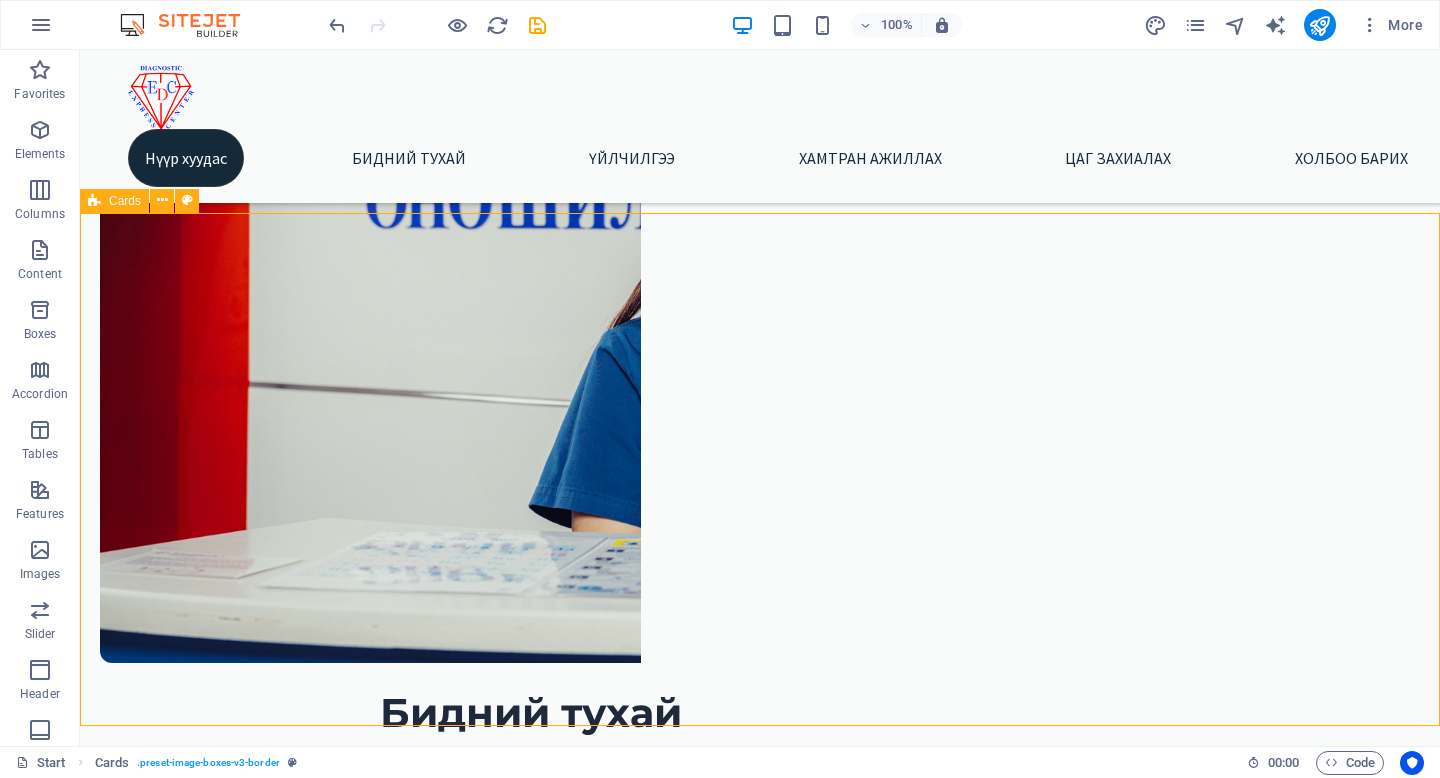 scroll, scrollTop: 514, scrollLeft: 0, axis: vertical 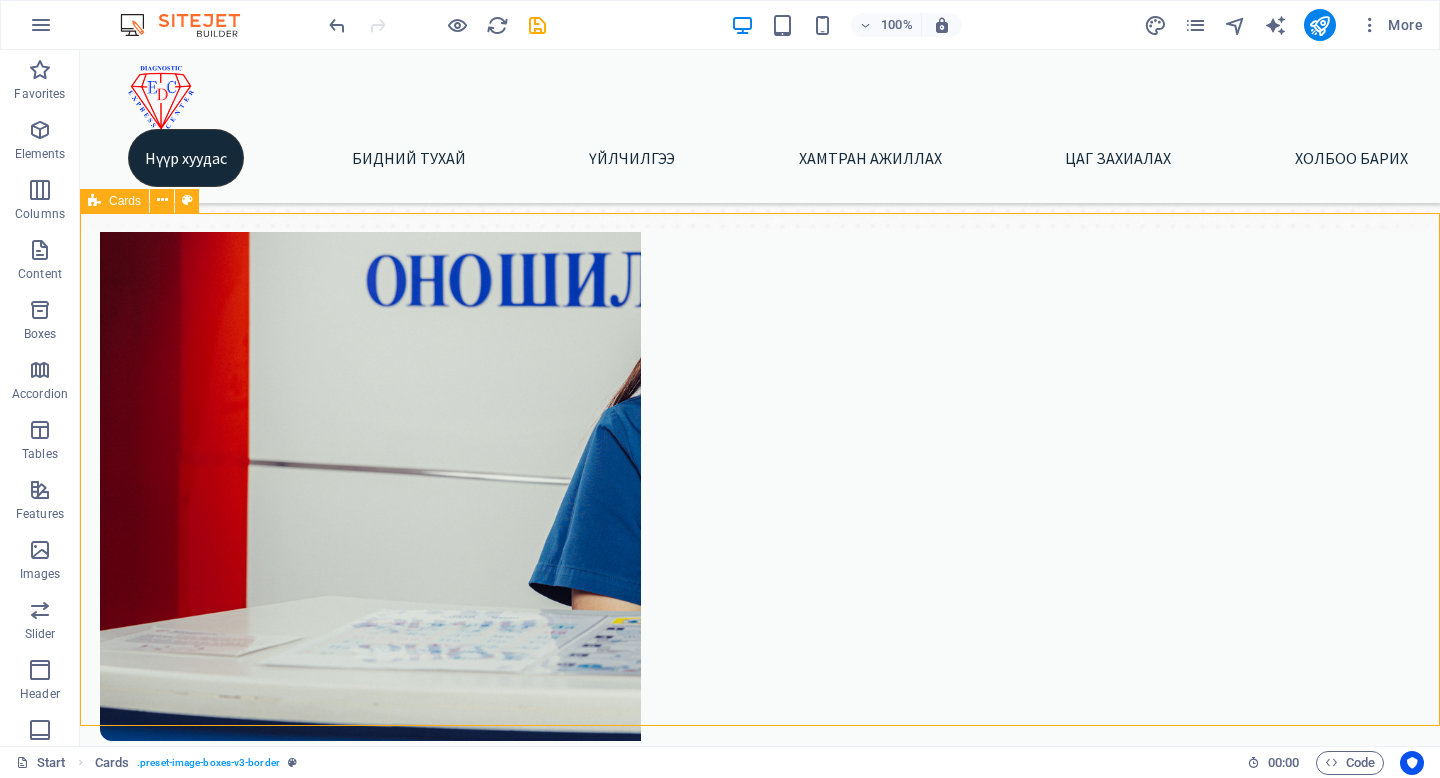 select on "px" 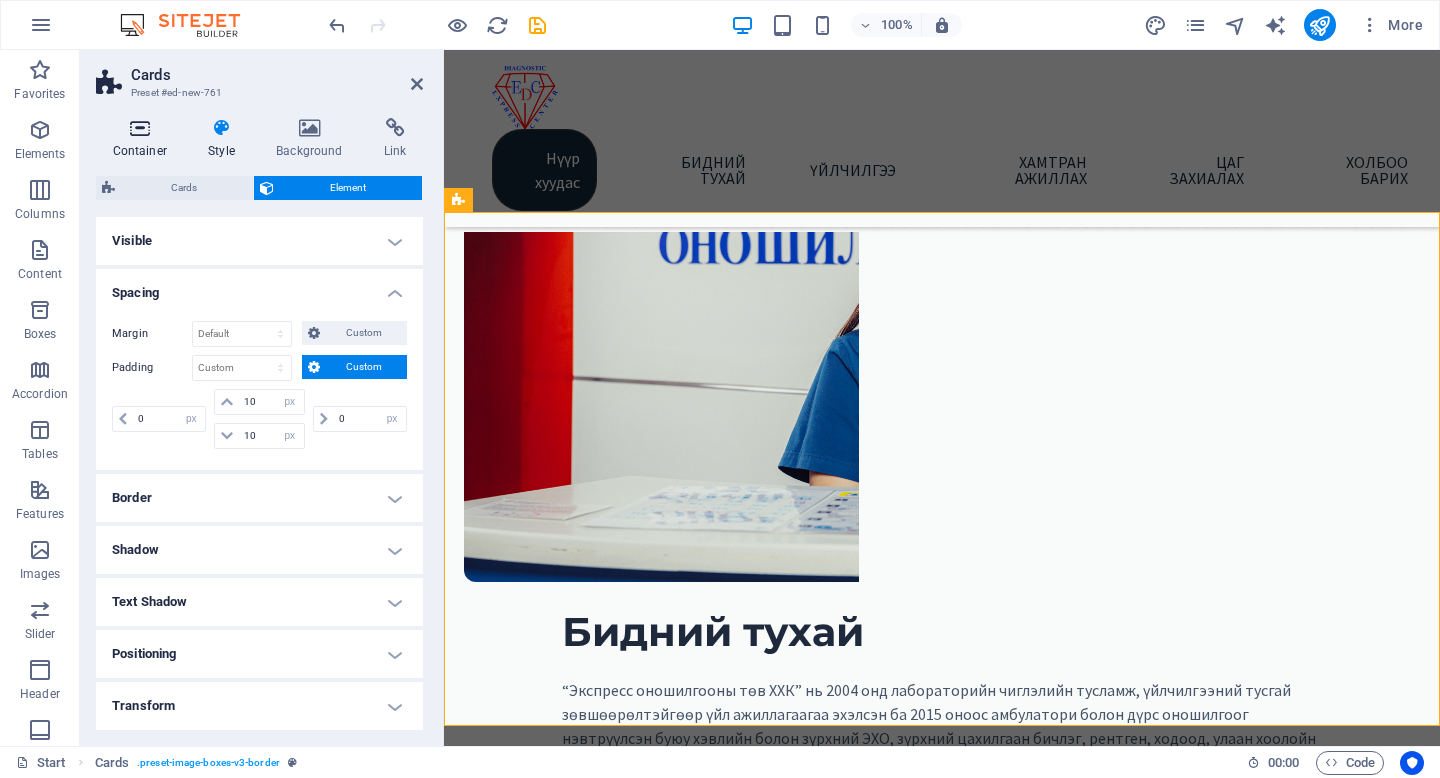 click at bounding box center (140, 128) 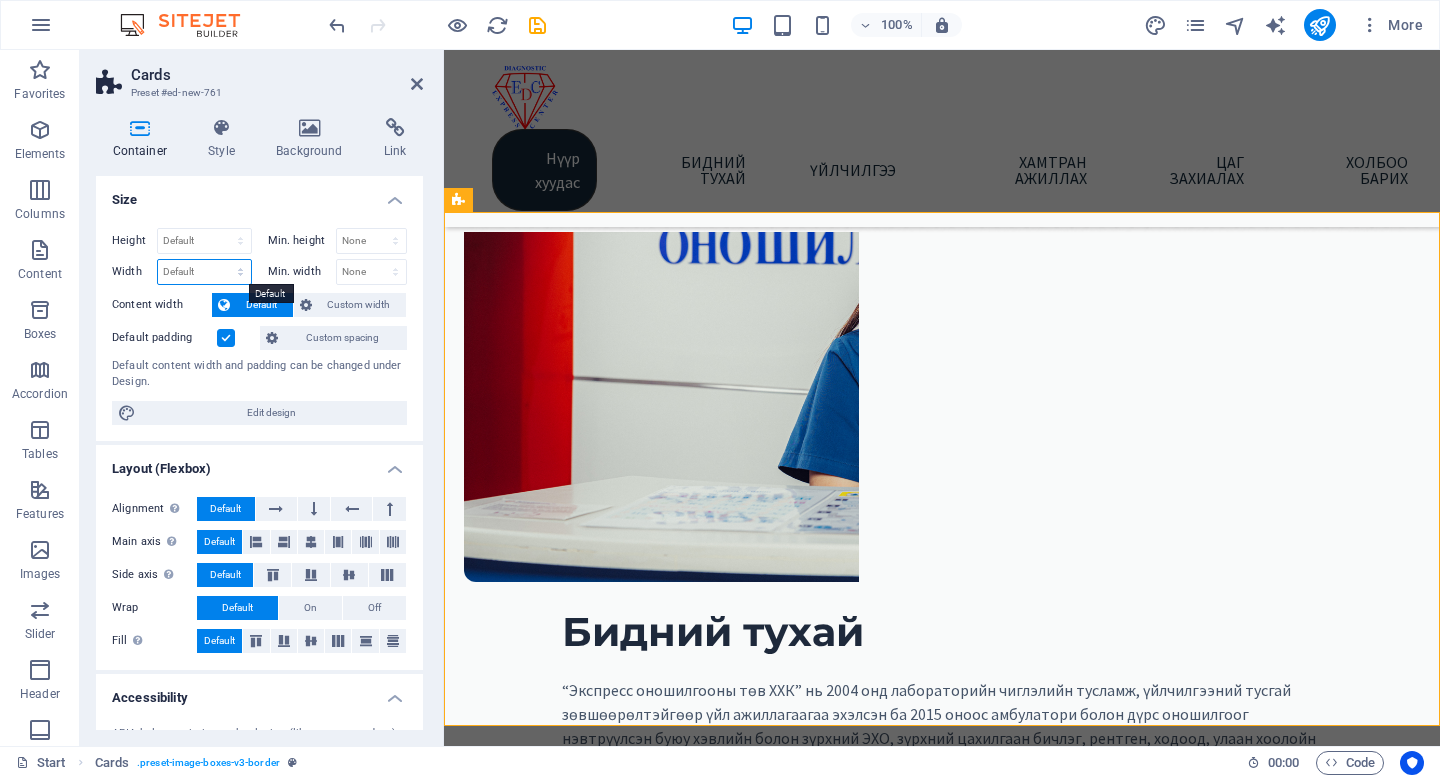 click on "Default px rem % em vh vw" at bounding box center [204, 272] 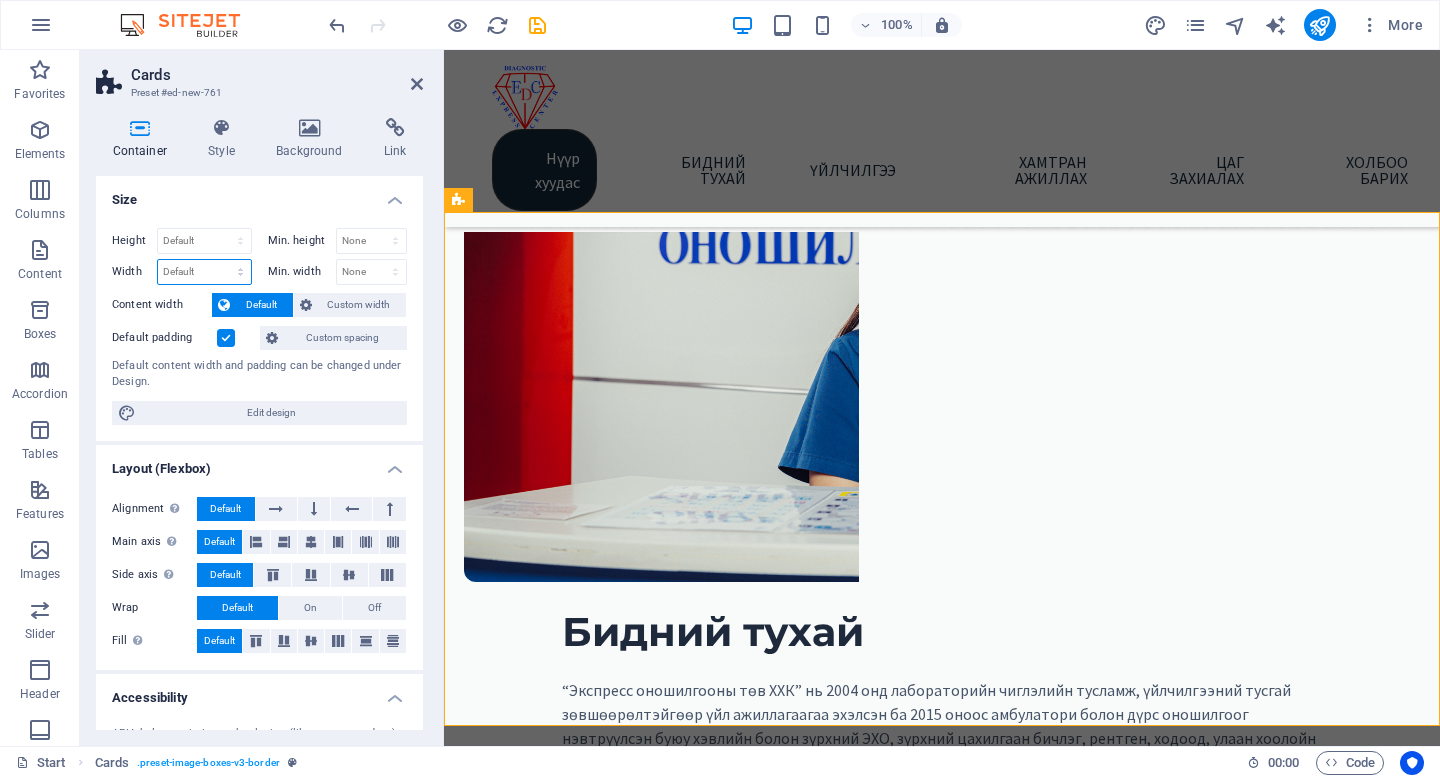 select on "%" 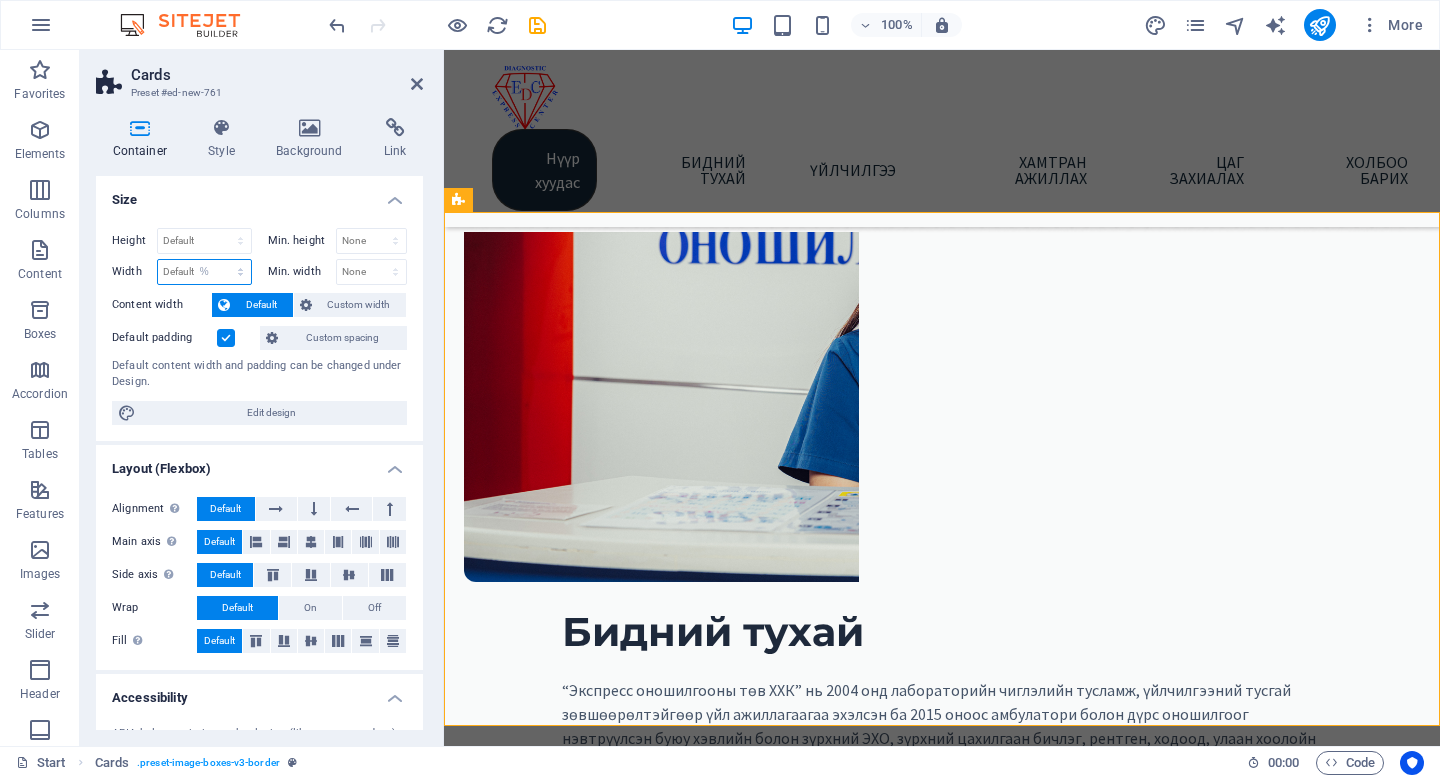 type on "100" 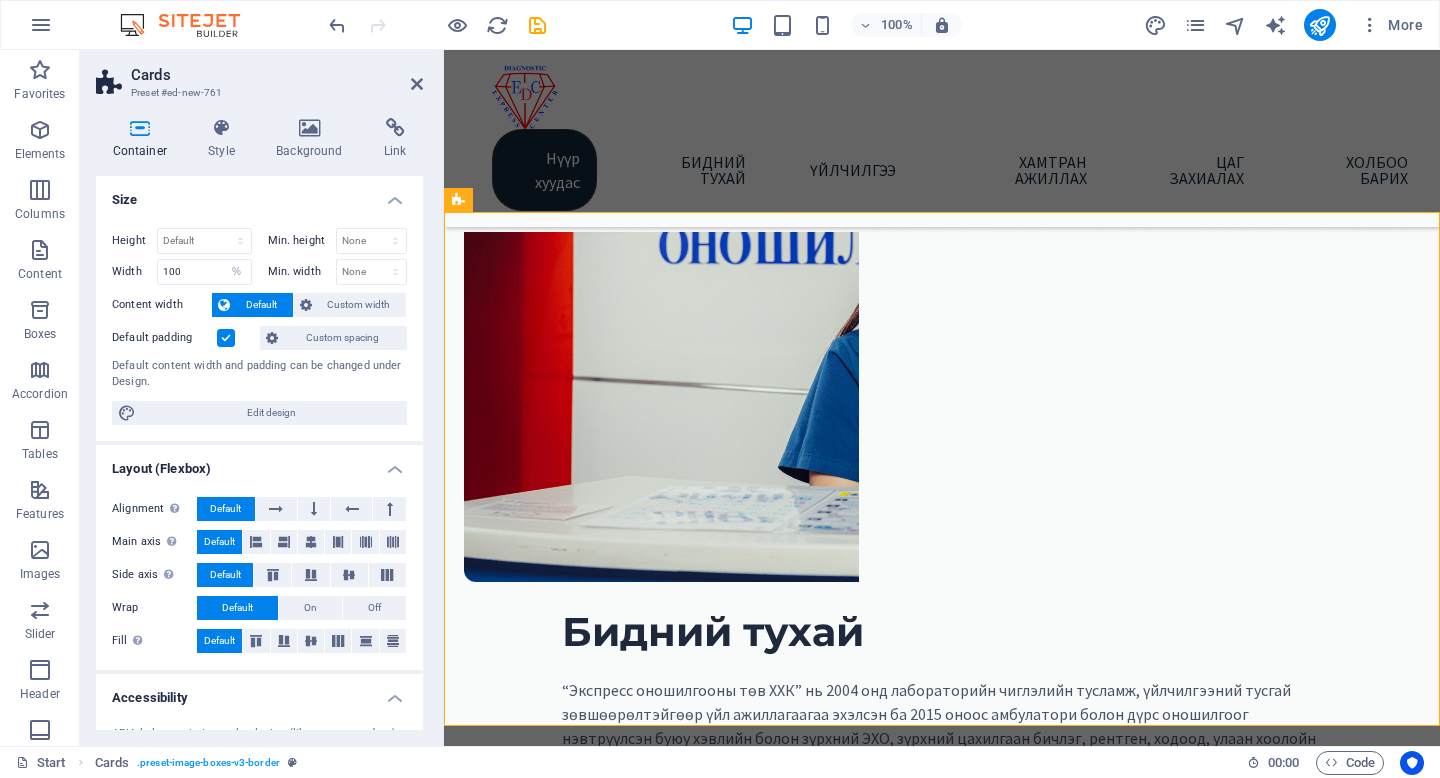 click on "Default content width and padding can be changed under Design." at bounding box center (259, 374) 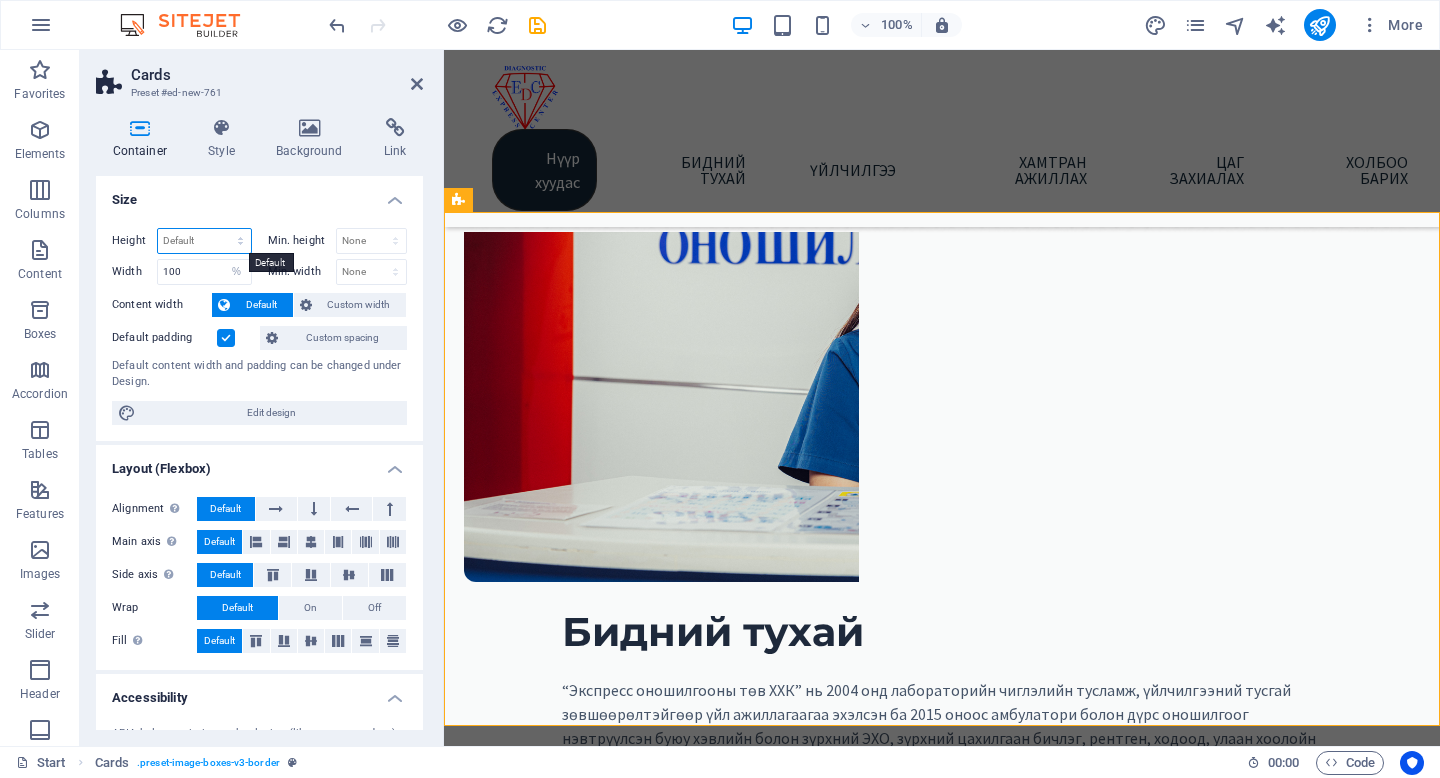 click on "Default px rem % vh vw" at bounding box center (204, 241) 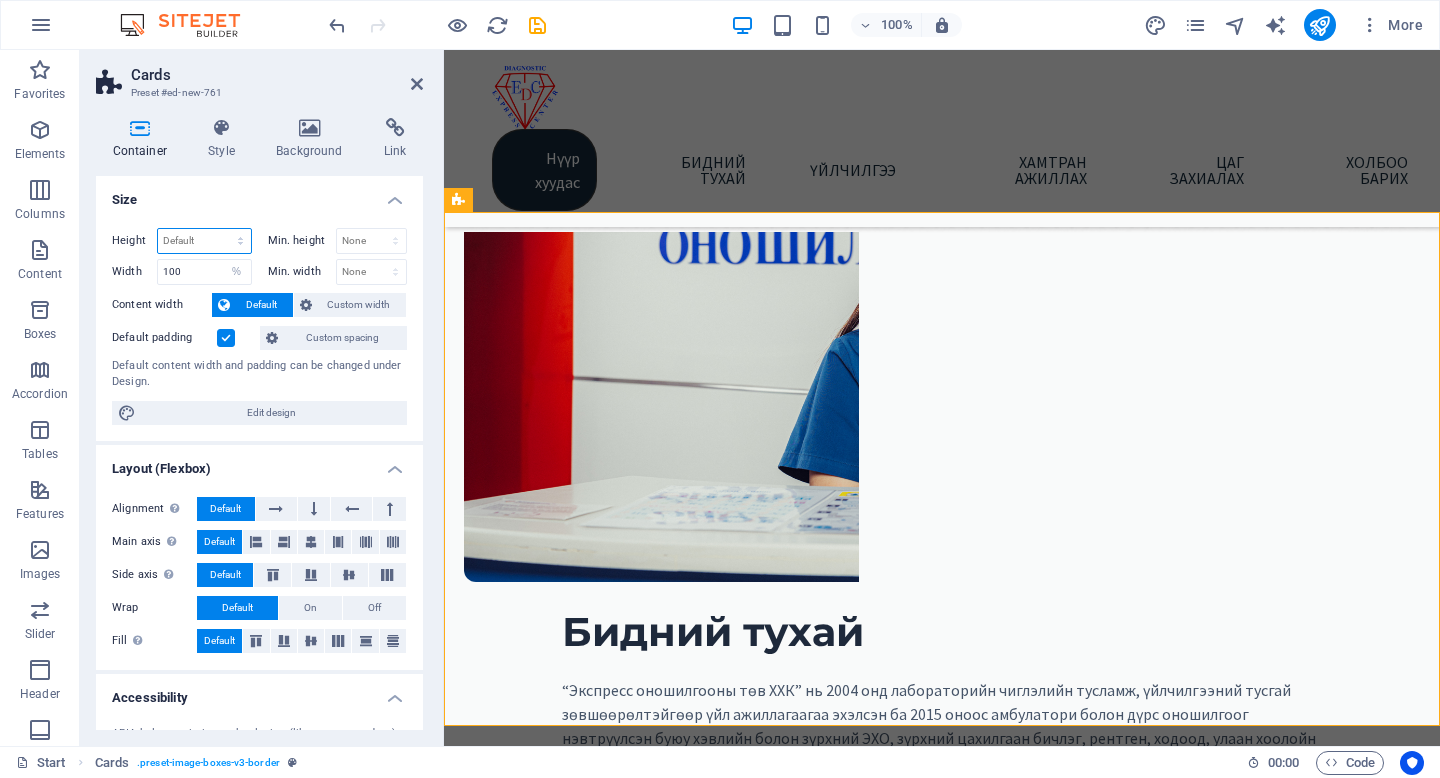 select on "px" 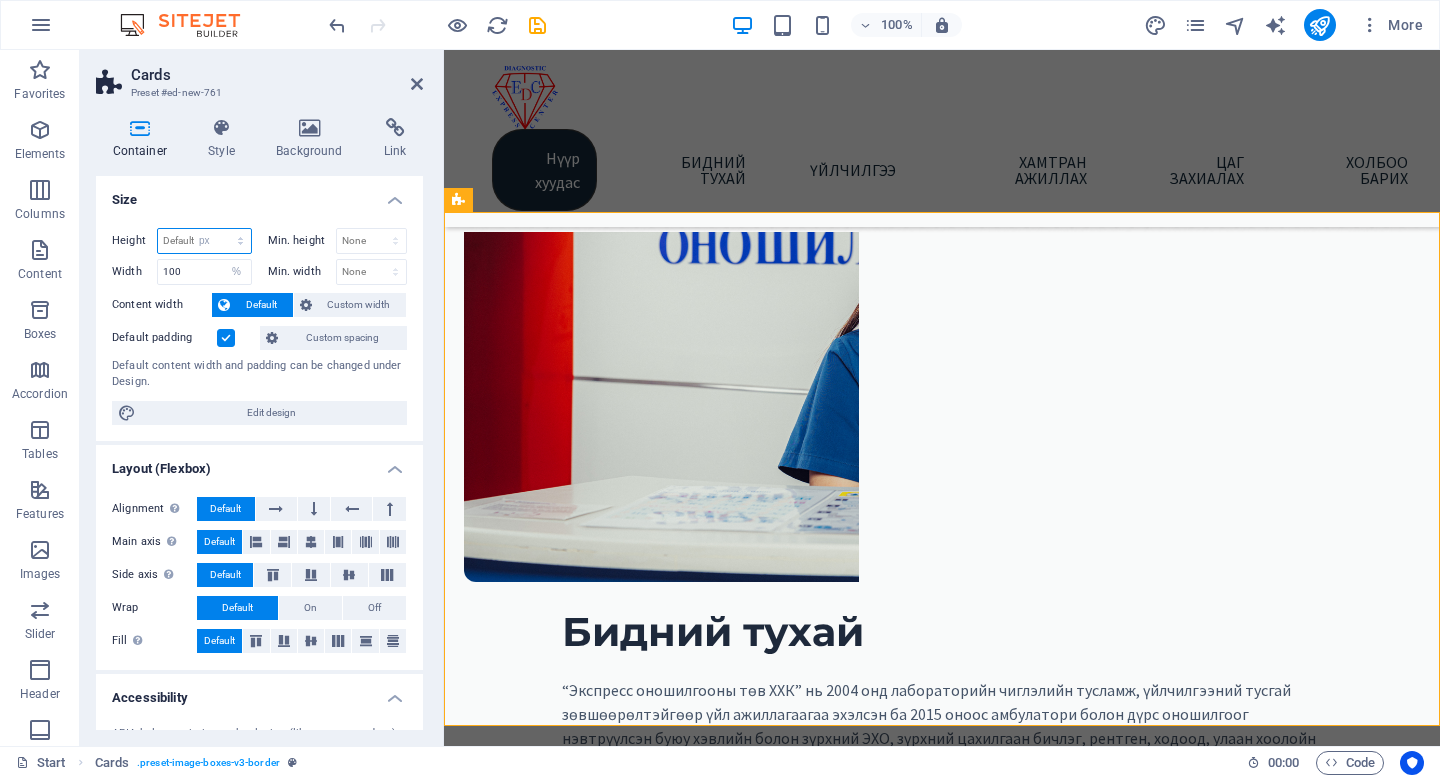 type on "546" 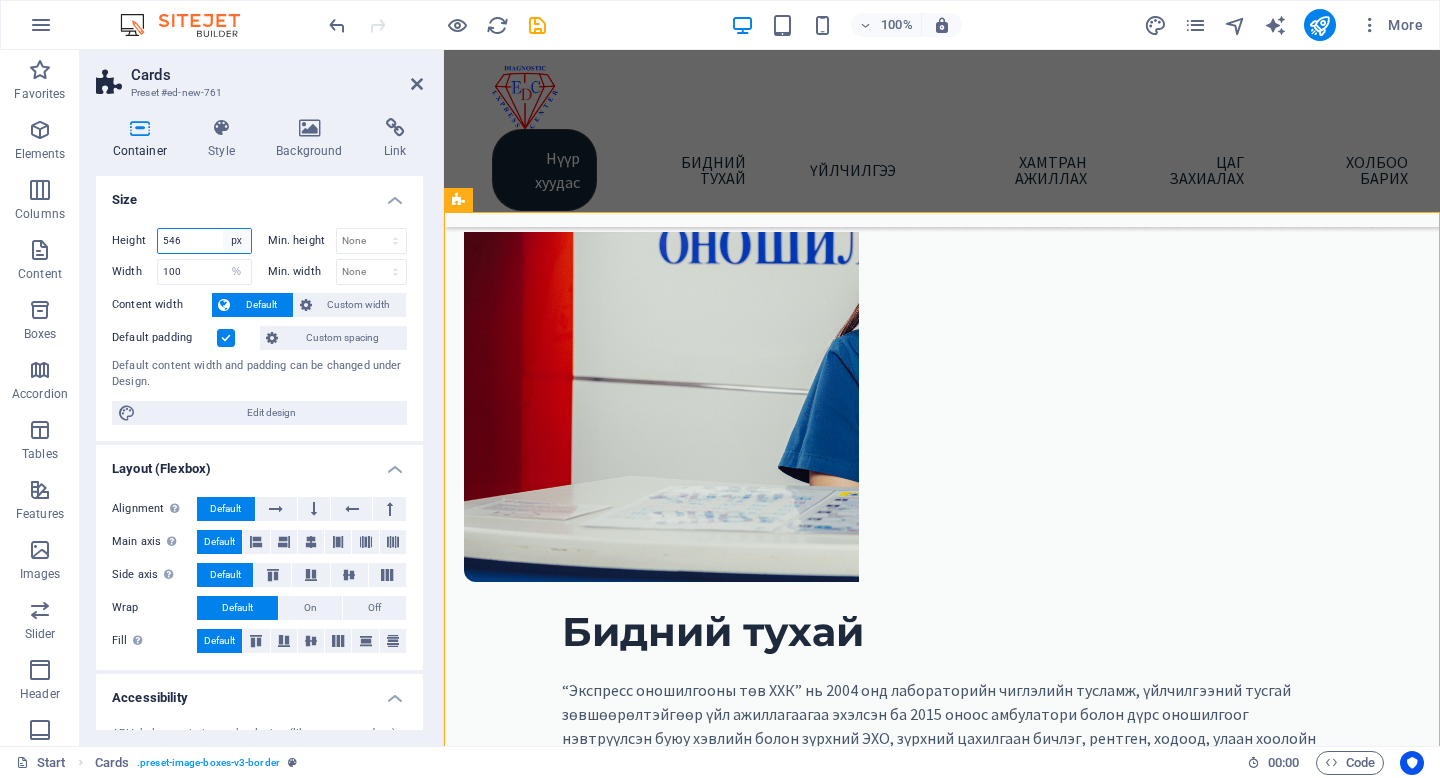 click on "Default px rem % vh vw" at bounding box center (237, 241) 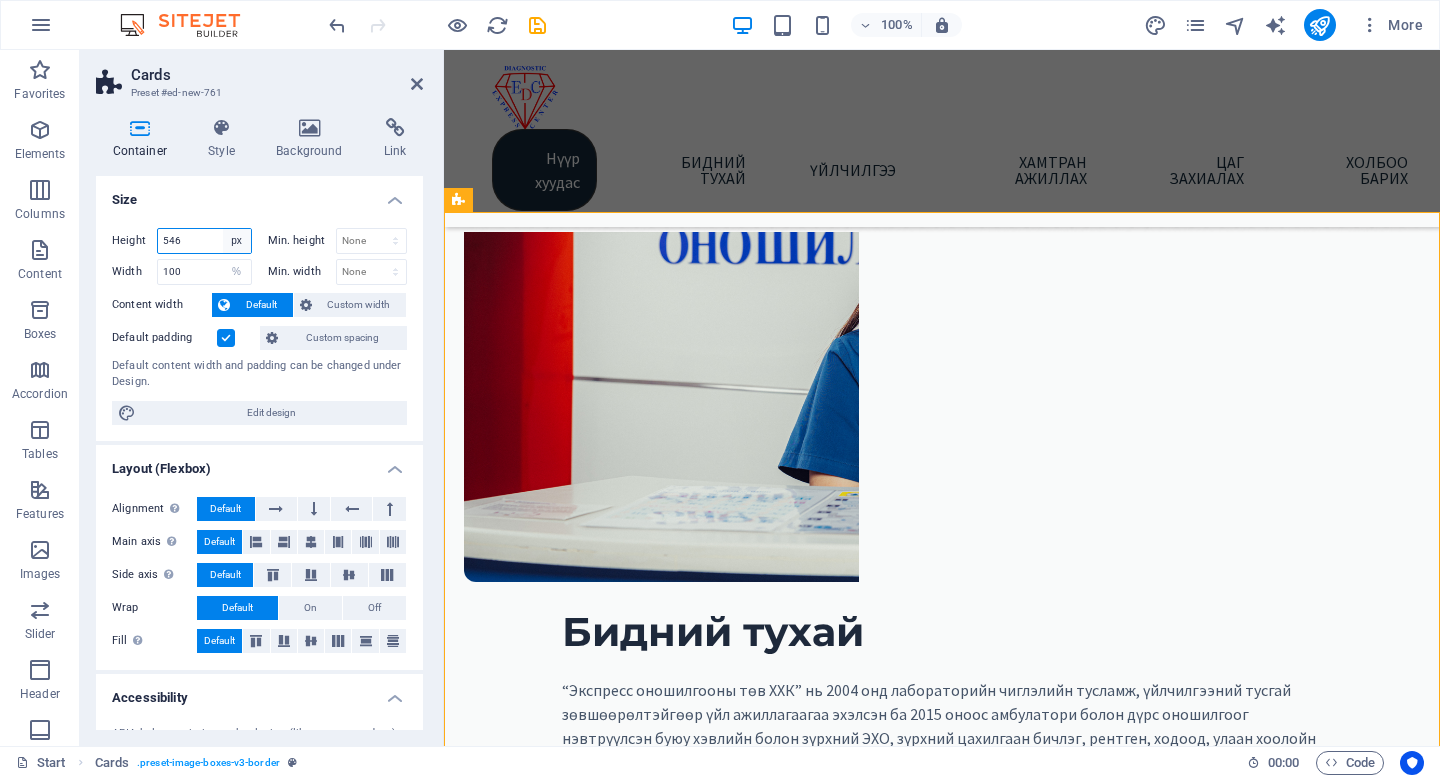 select on "%" 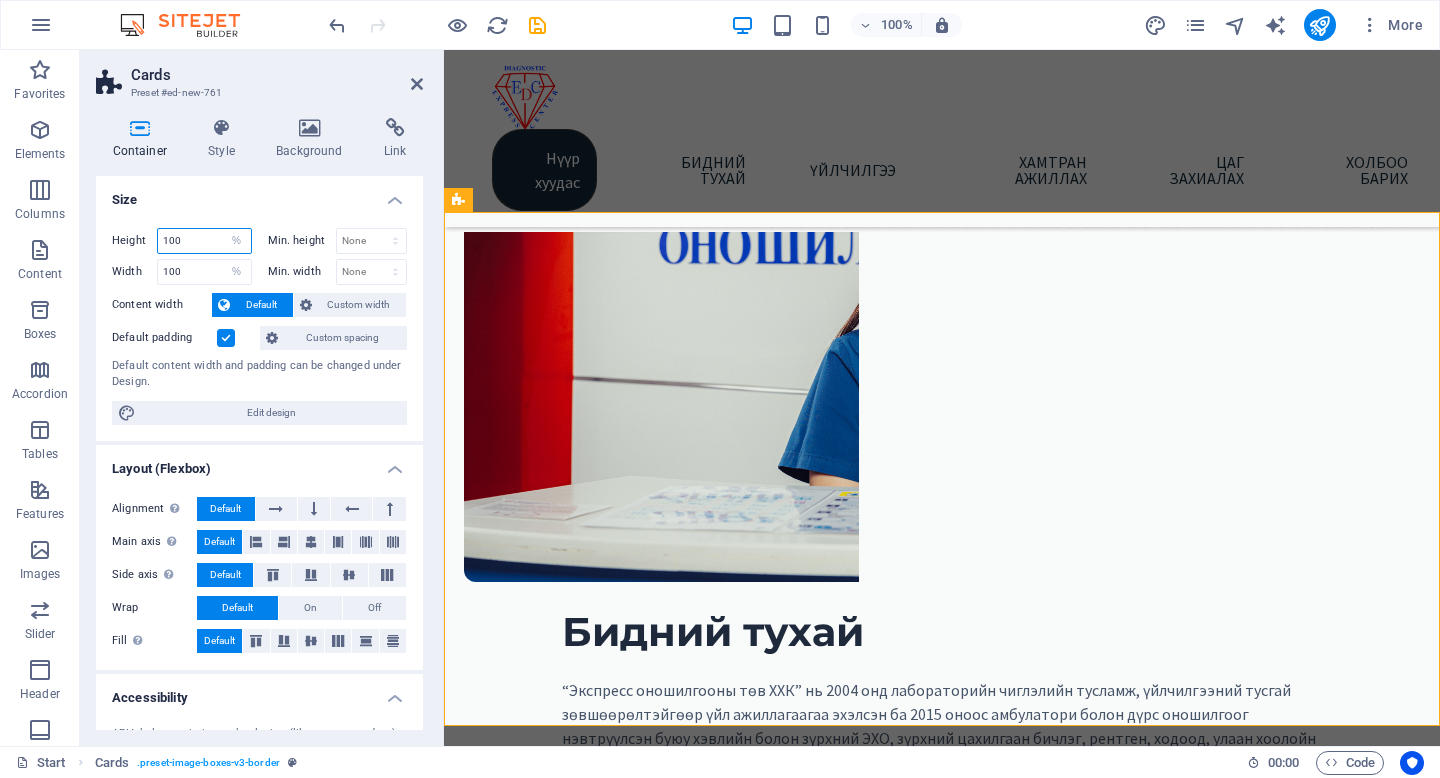 type on "100" 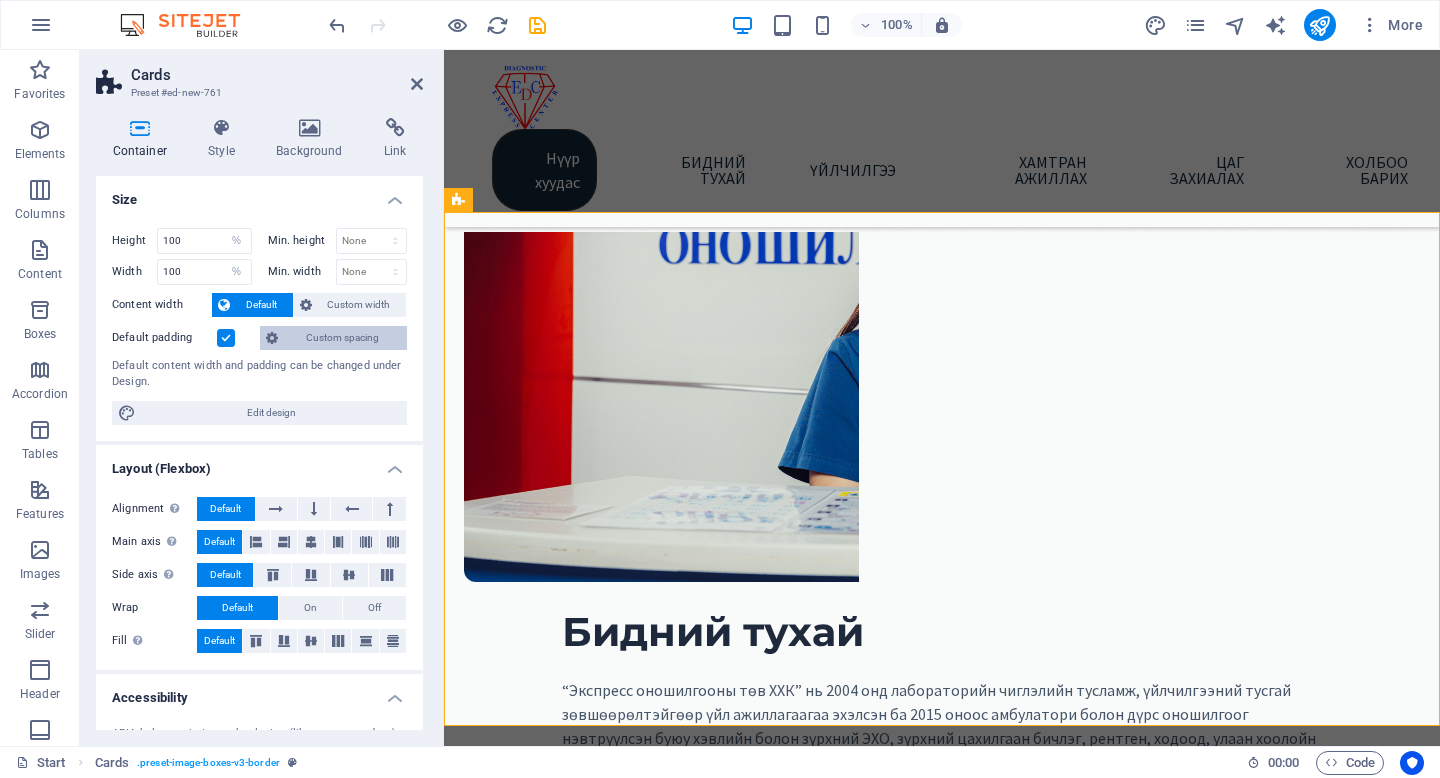 click on "Custom spacing" at bounding box center (342, 338) 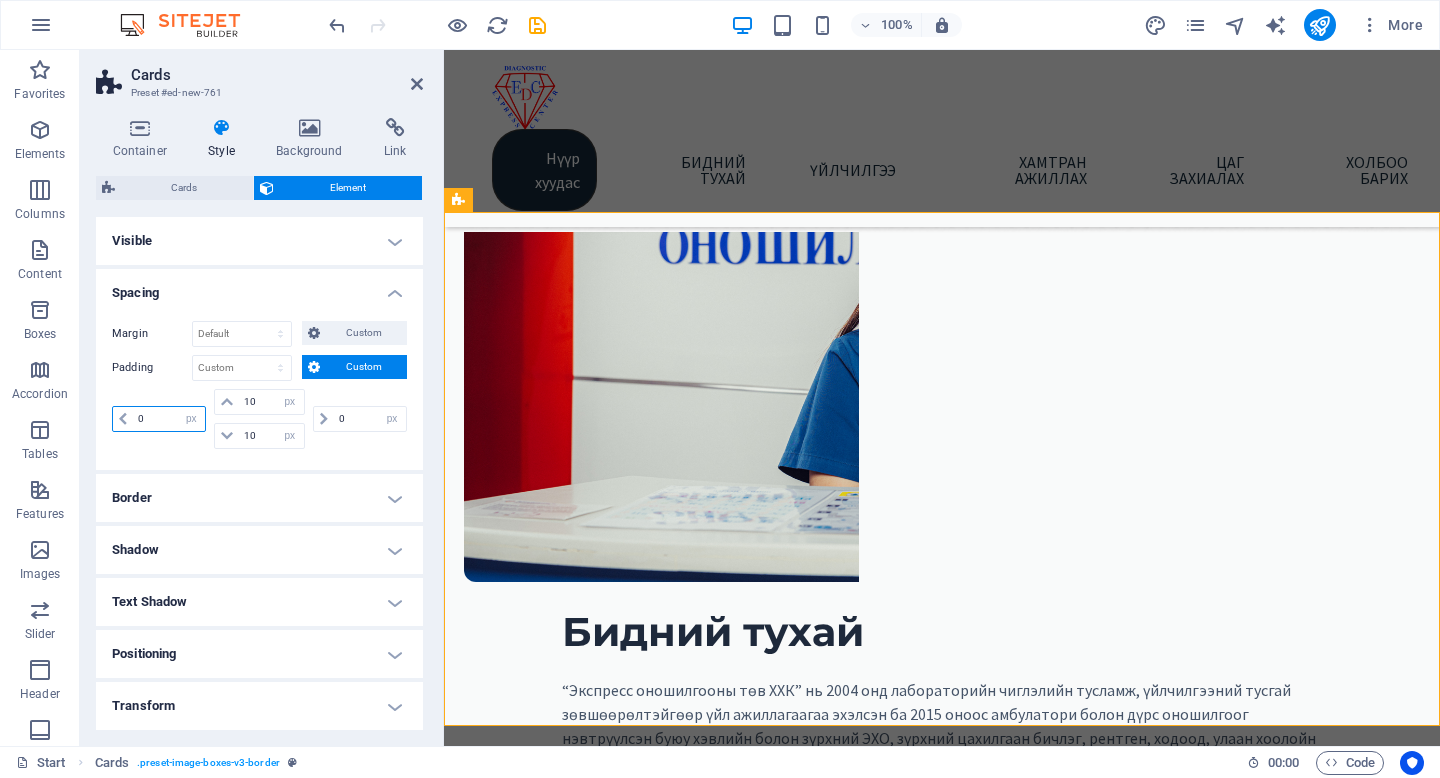 click on "0" at bounding box center (169, 419) 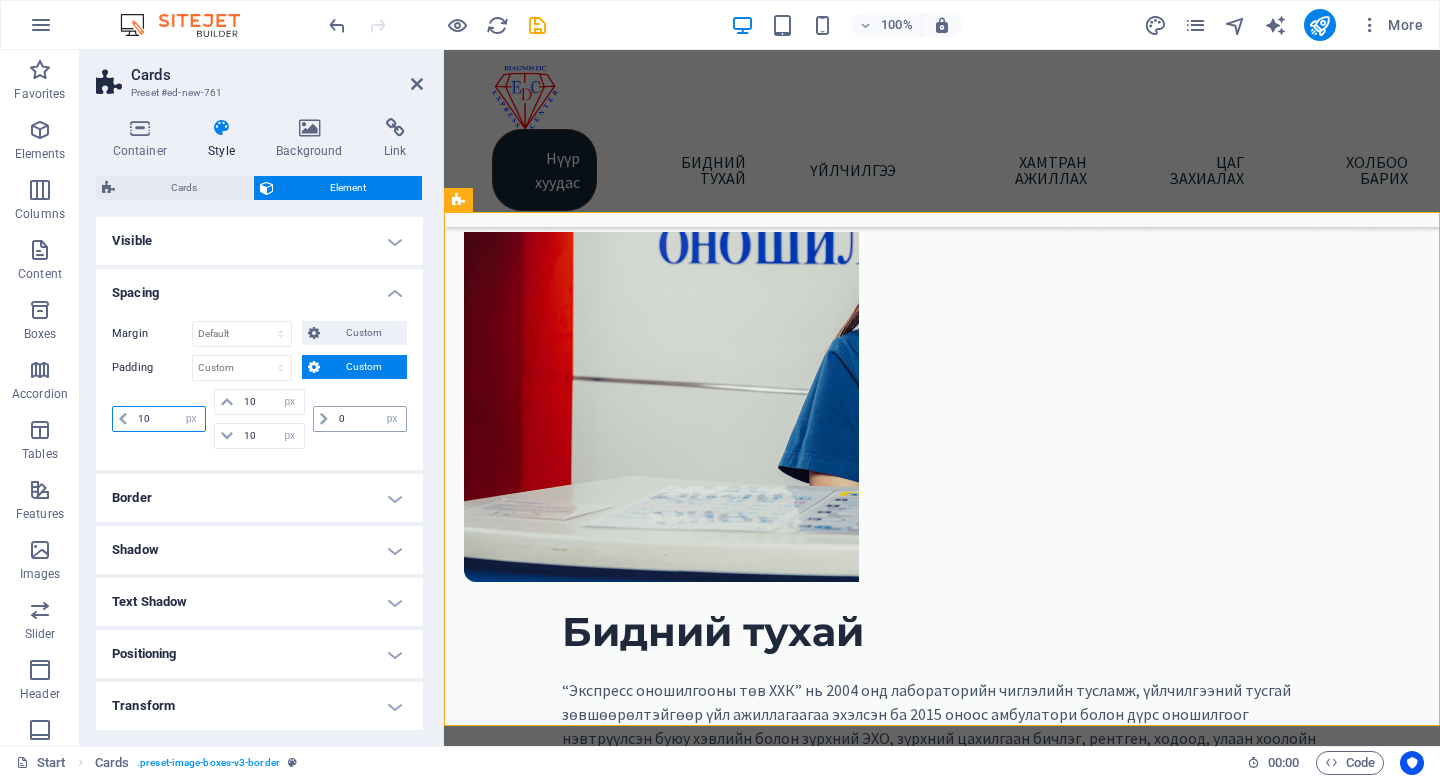 type on "10" 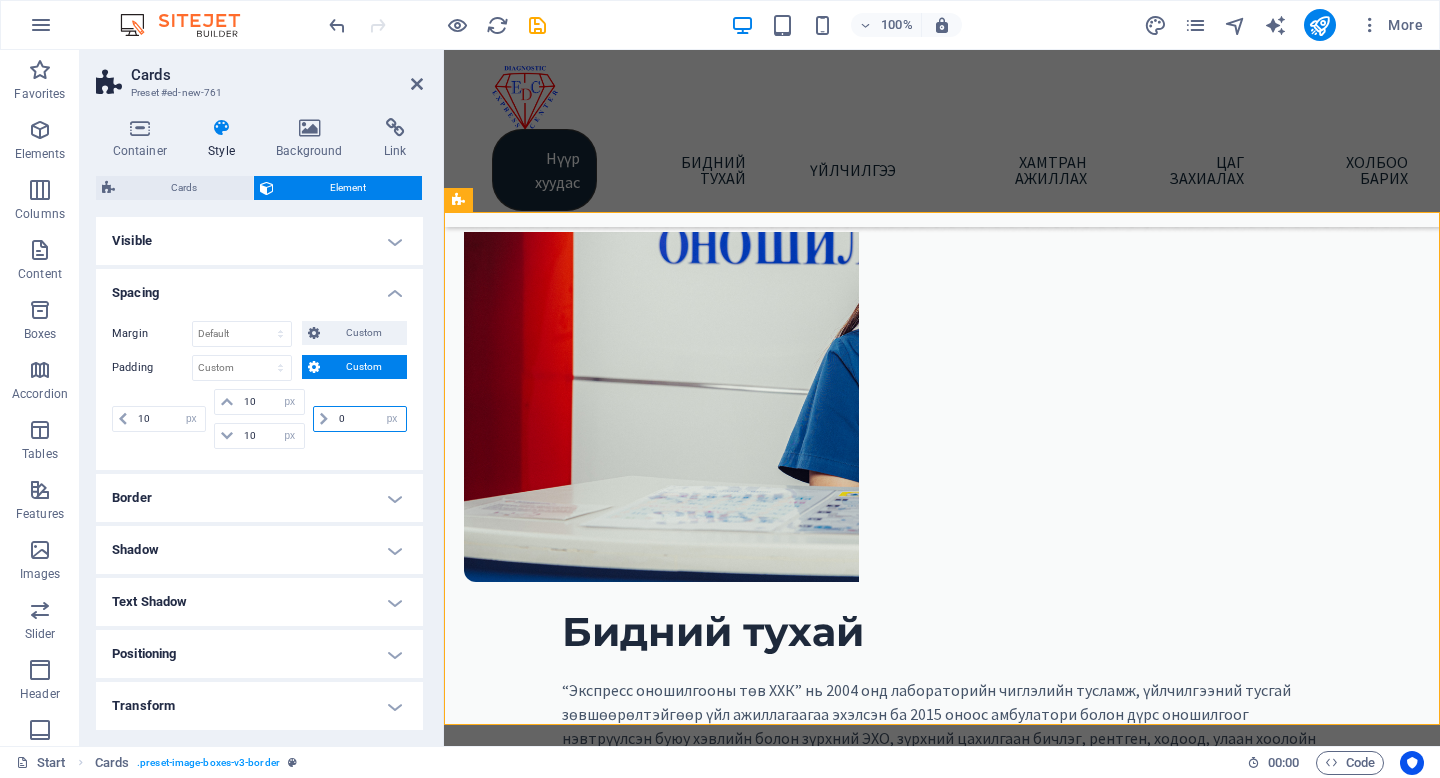 click on "0" at bounding box center (370, 419) 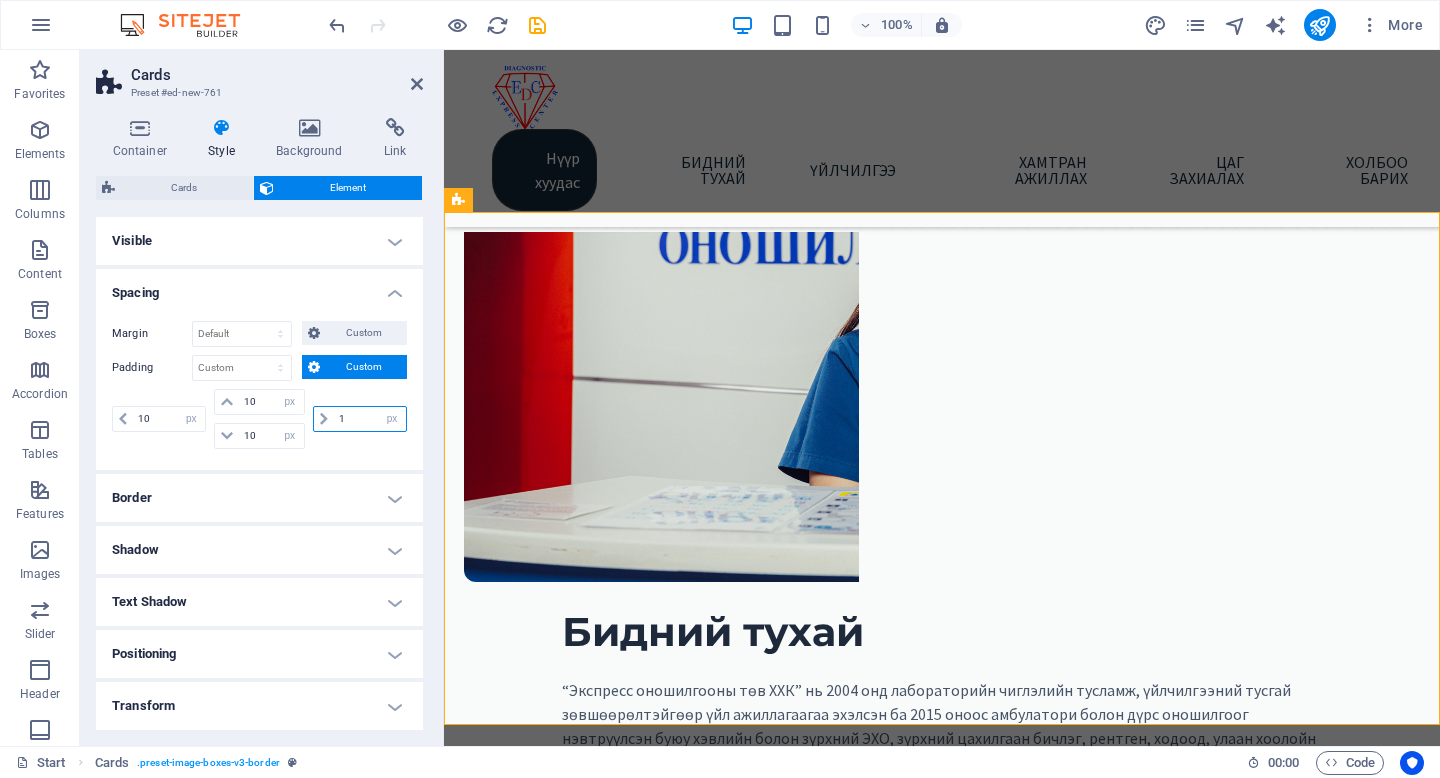 type on "10" 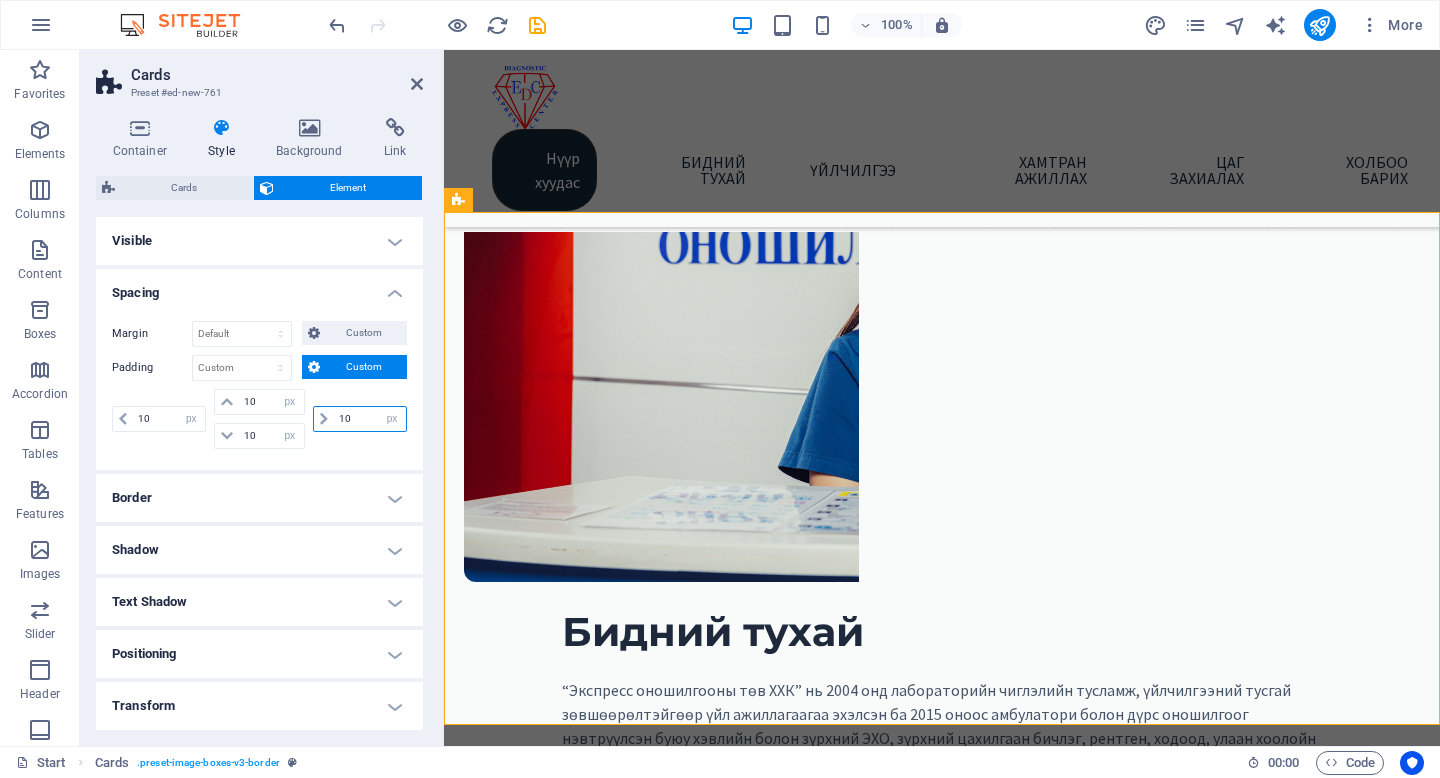 type on "10" 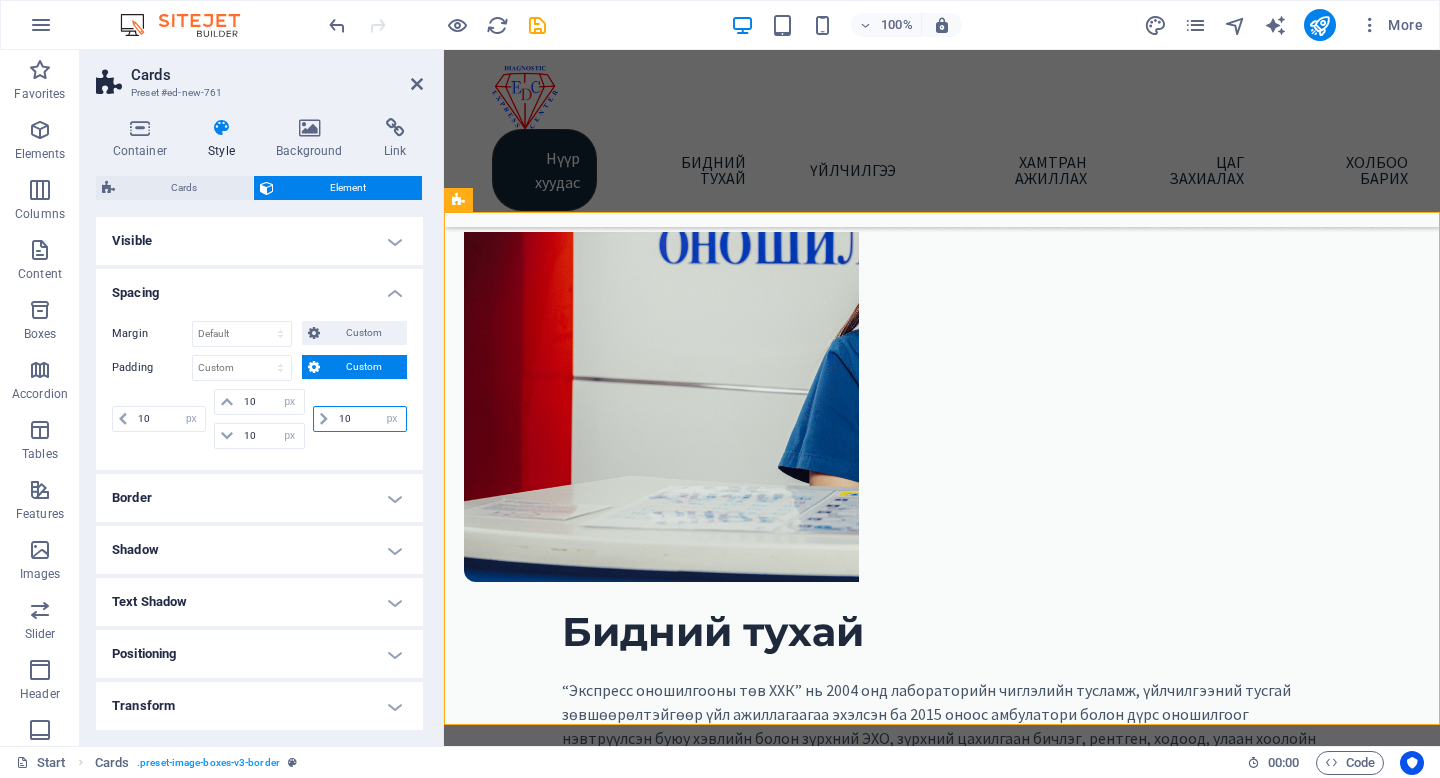 select on "px" 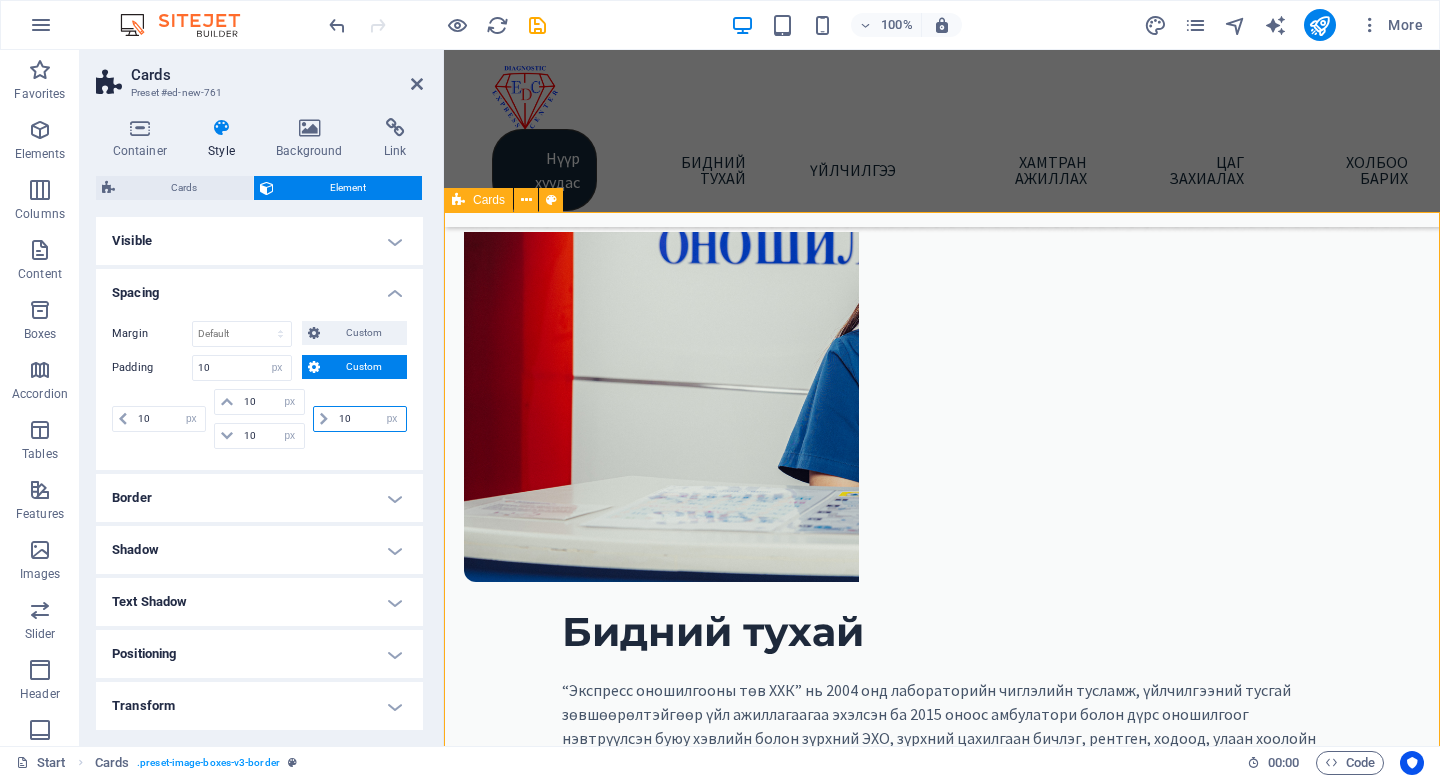 type on "10" 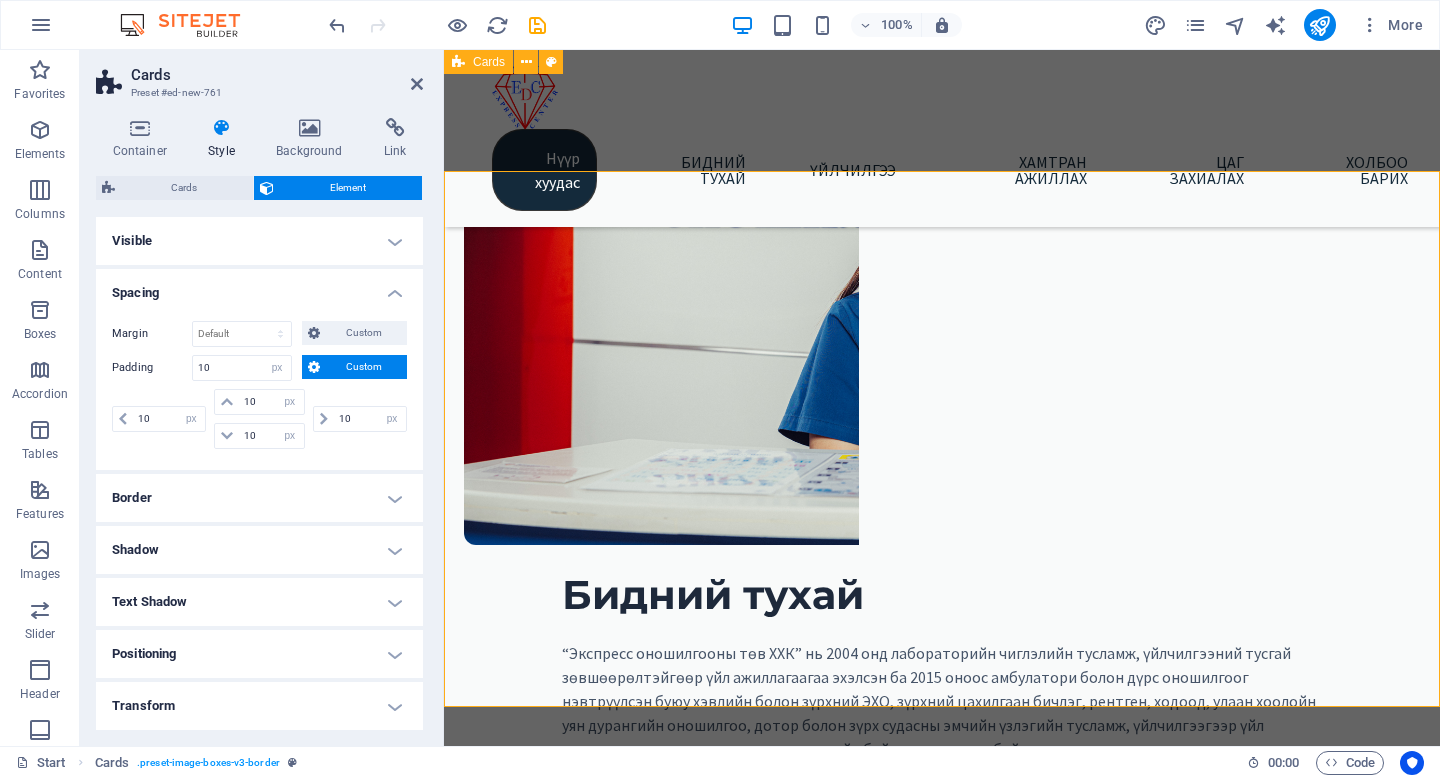 scroll, scrollTop: 549, scrollLeft: 0, axis: vertical 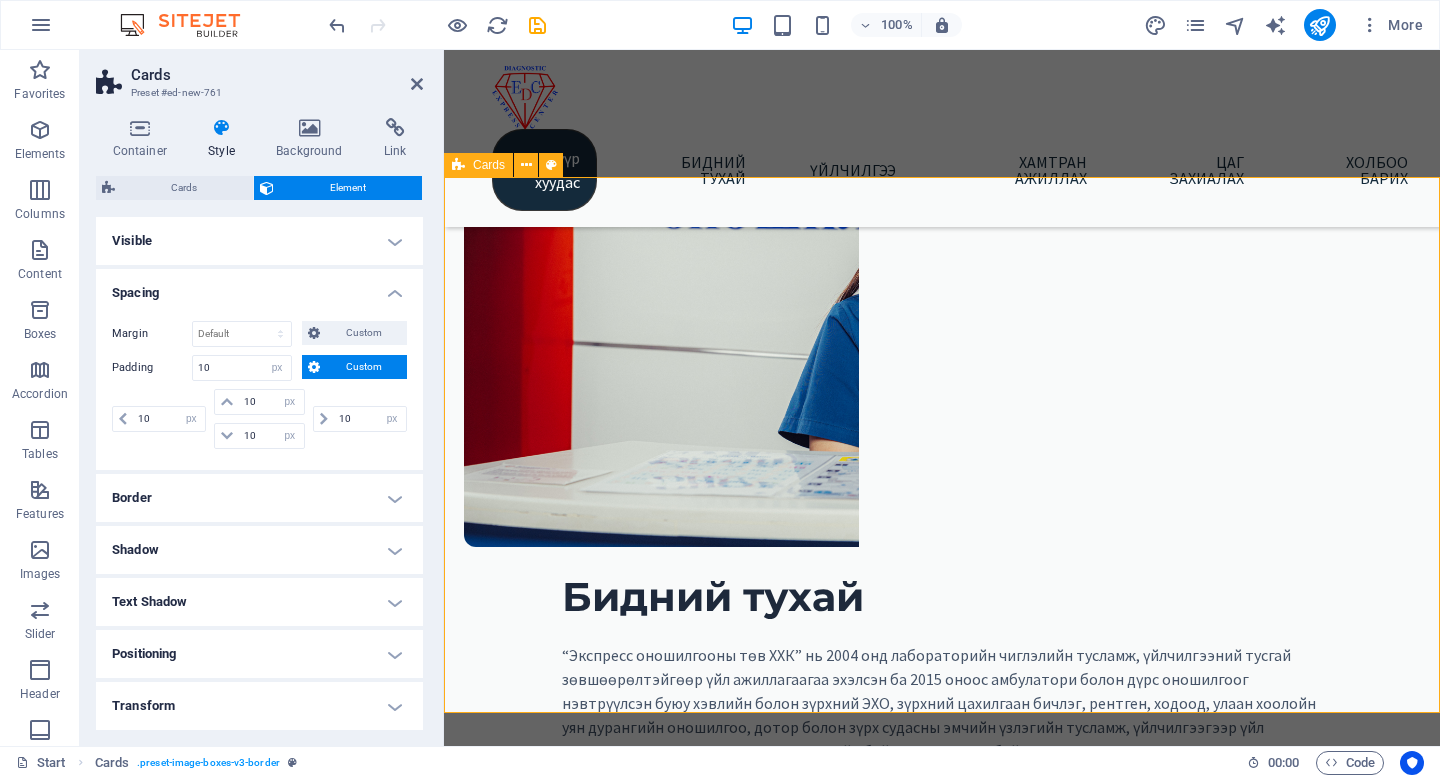click on "Амбулаторийн тусламж, үйлчилгээ Дотор Чих, хаматар, хоолой  Нүд Headline Lorem ipsum dolor sit amet, consectetuer adipiscing elit. Aenean commodo ligula eget dolor. Lorem ipsum dolor sit amet. Headline Lorem ipsum dolor sit amet, consectetuer adipiscing elit. Aenean commodo ligula eget dolor. Lorem ipsum dolor sit amet." at bounding box center (942, 1663) 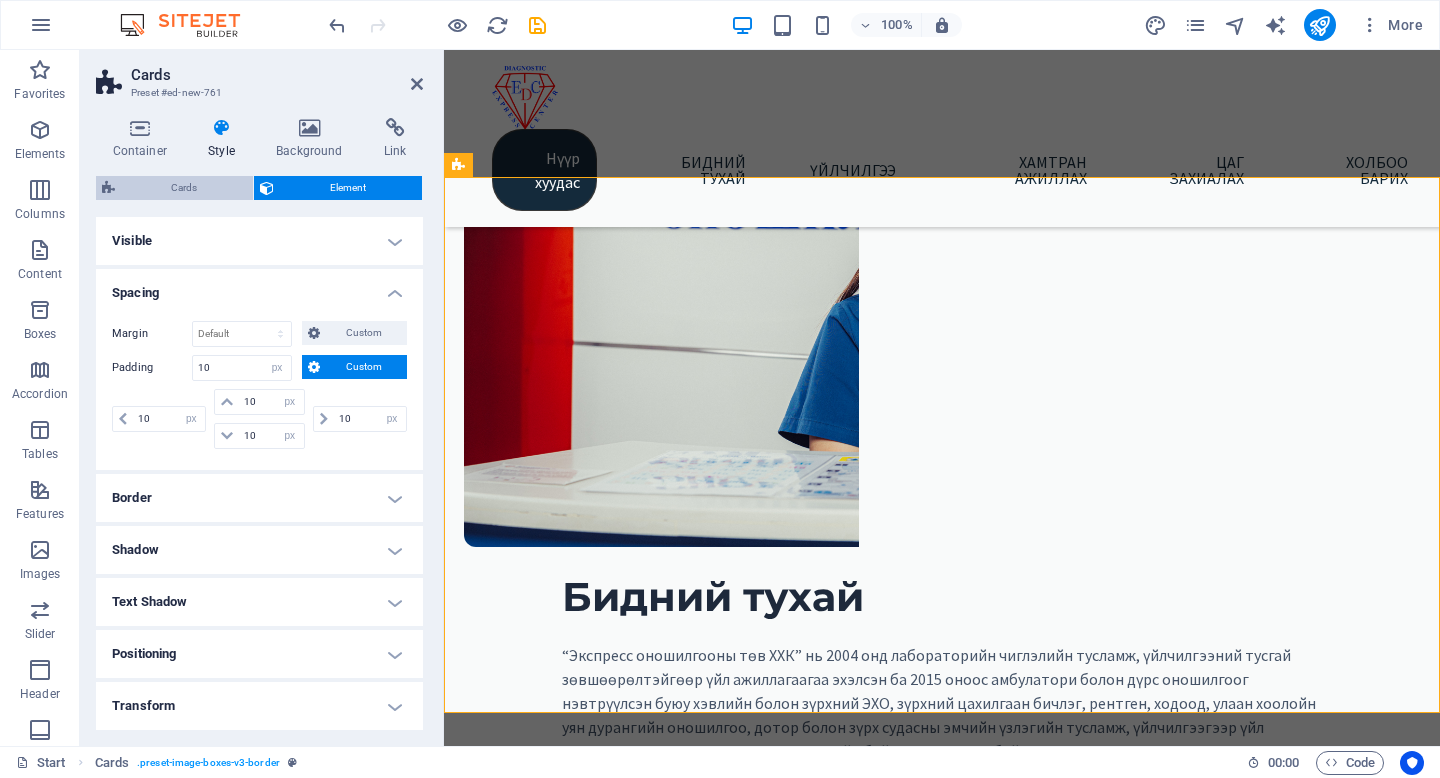 click on "Cards" at bounding box center [184, 188] 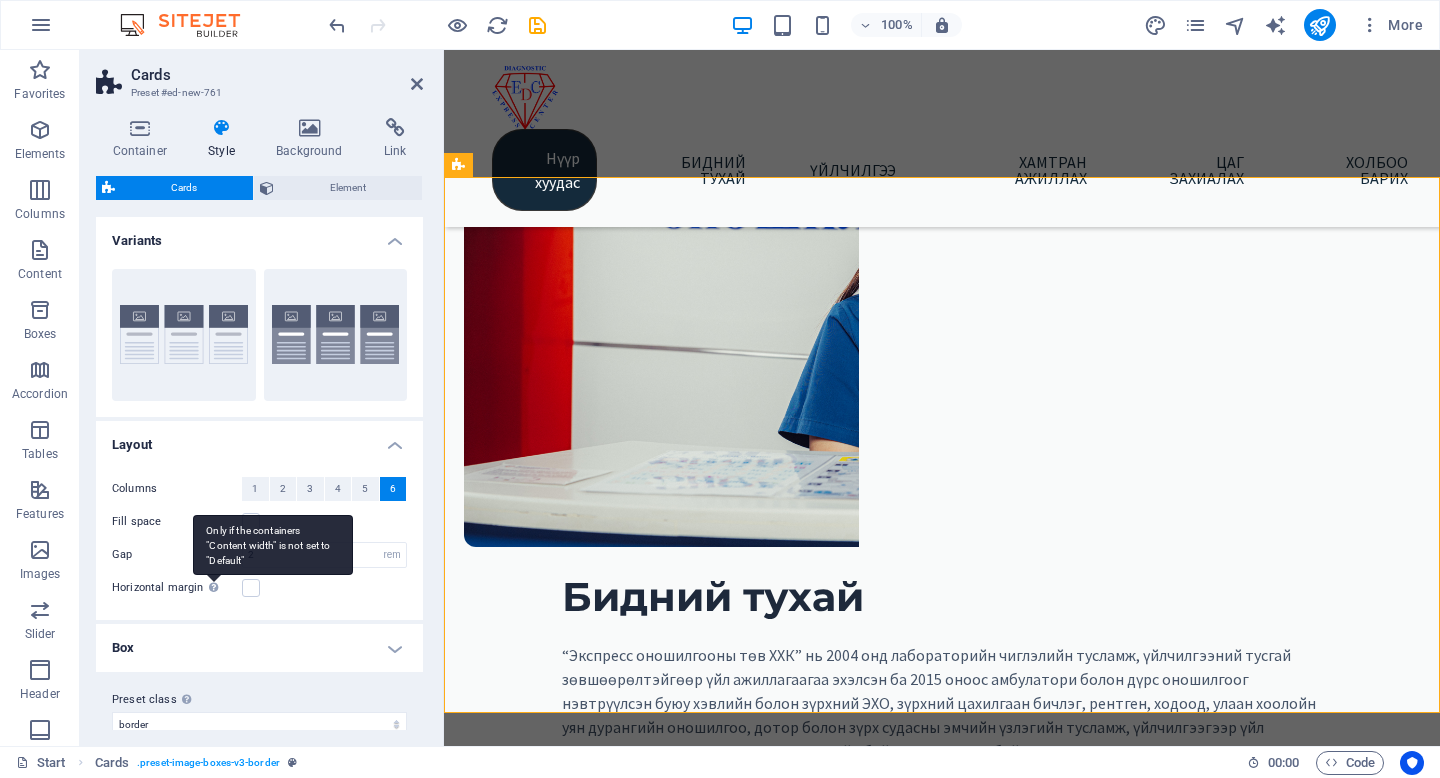 scroll, scrollTop: 21, scrollLeft: 0, axis: vertical 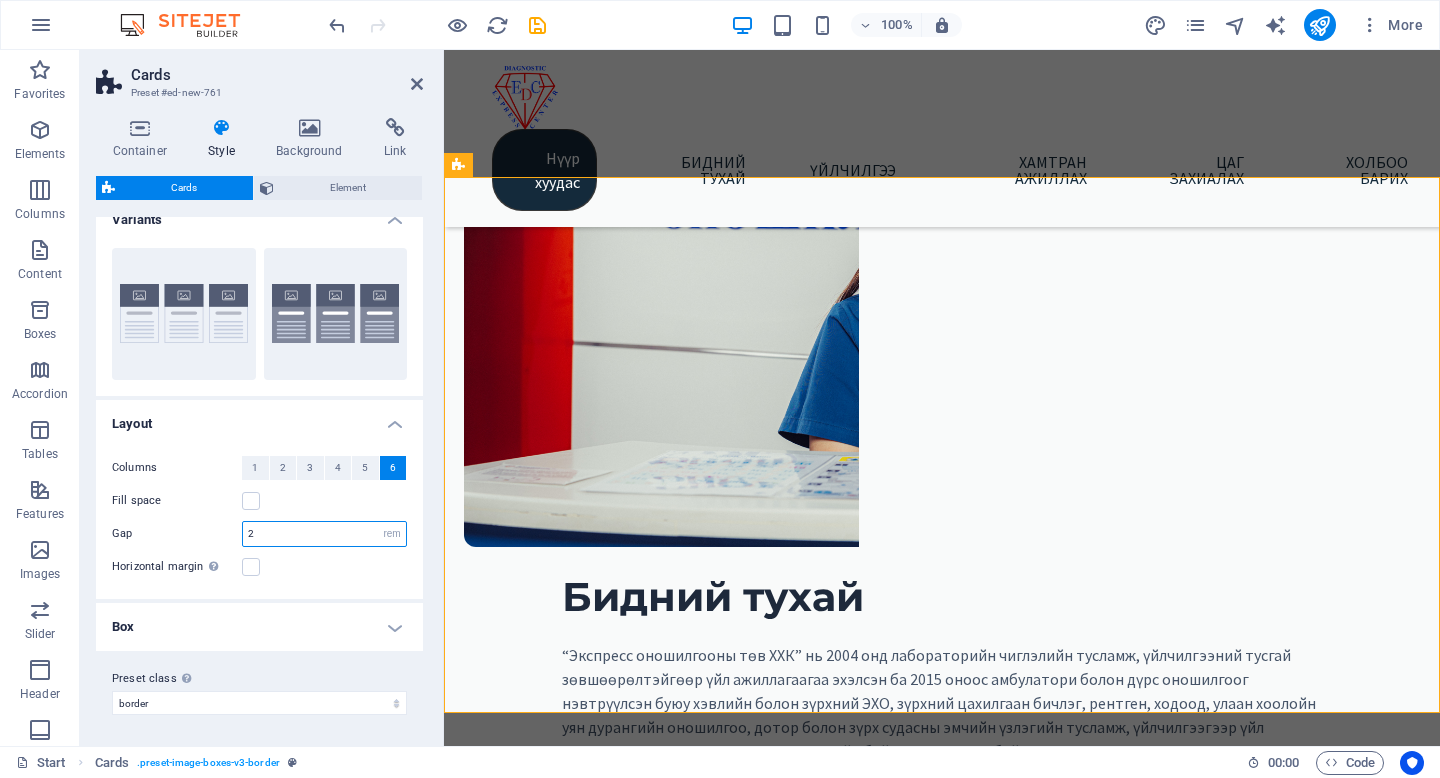 click on "2" at bounding box center [324, 534] 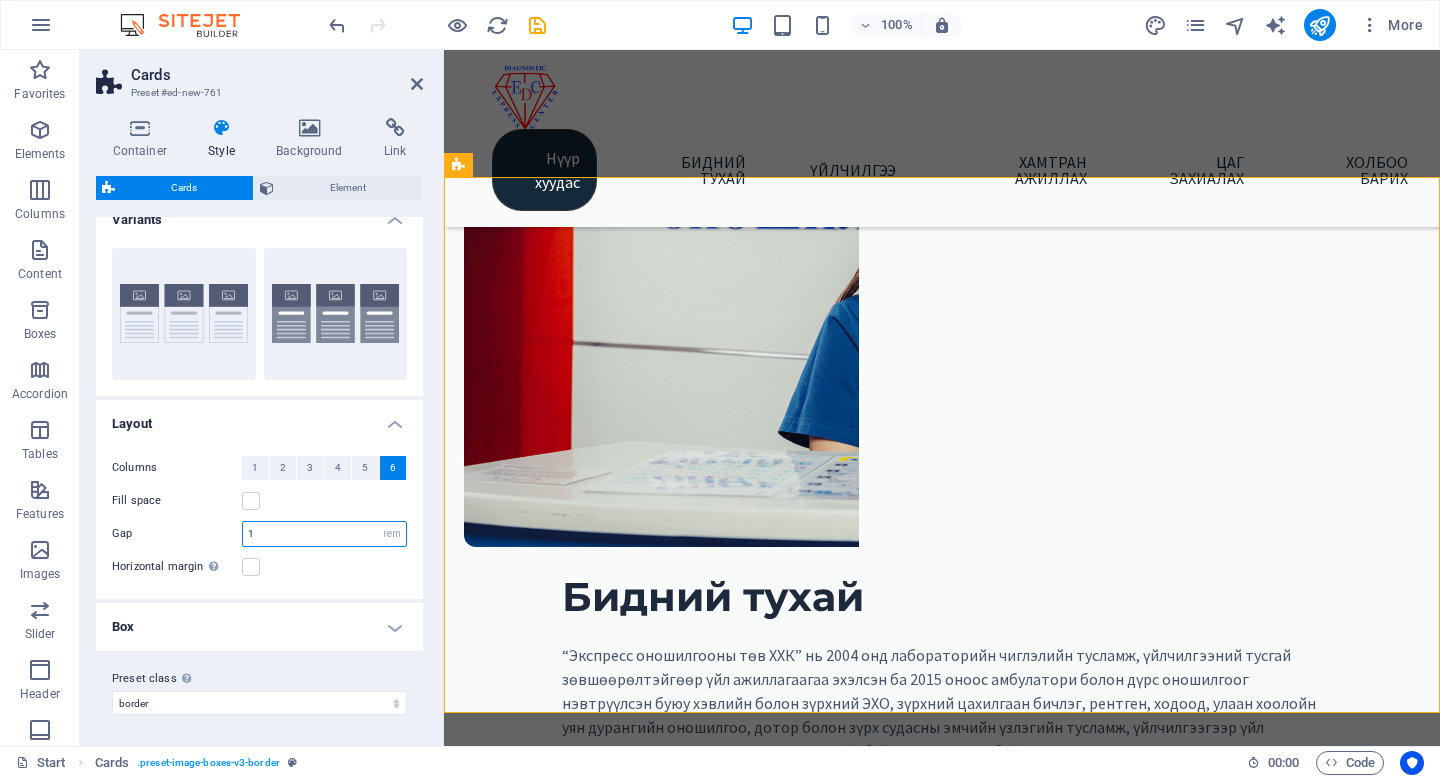 type on "1" 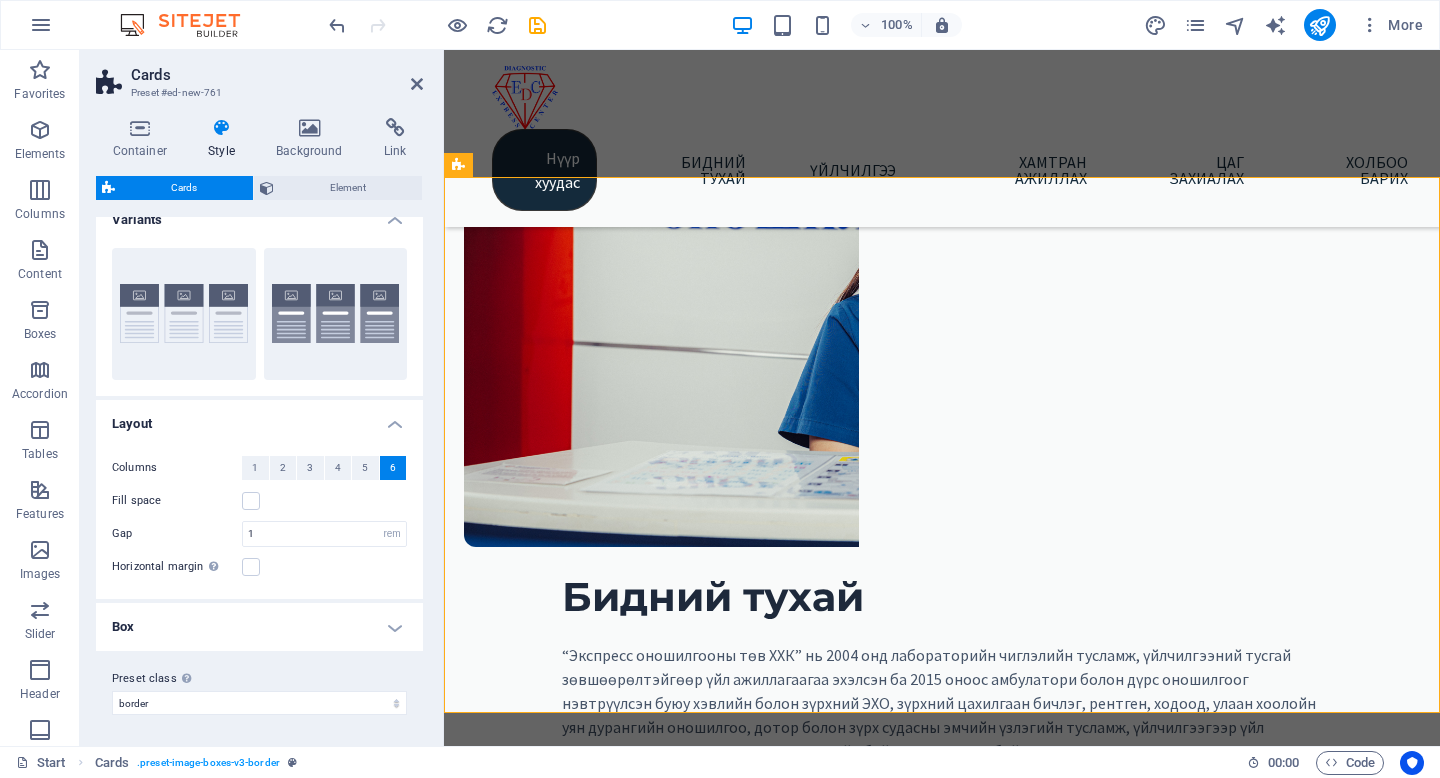 click on "Box" at bounding box center (259, 627) 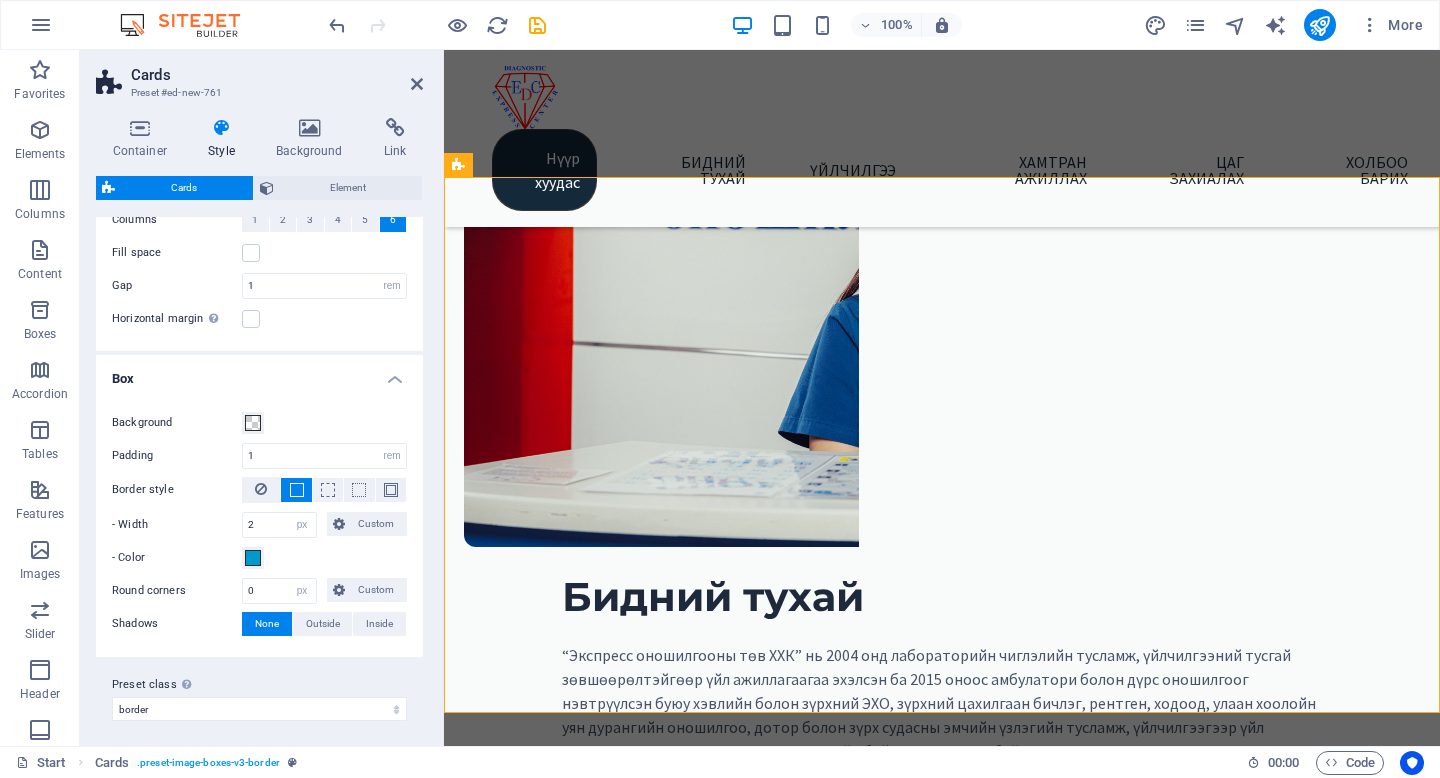 scroll, scrollTop: 275, scrollLeft: 0, axis: vertical 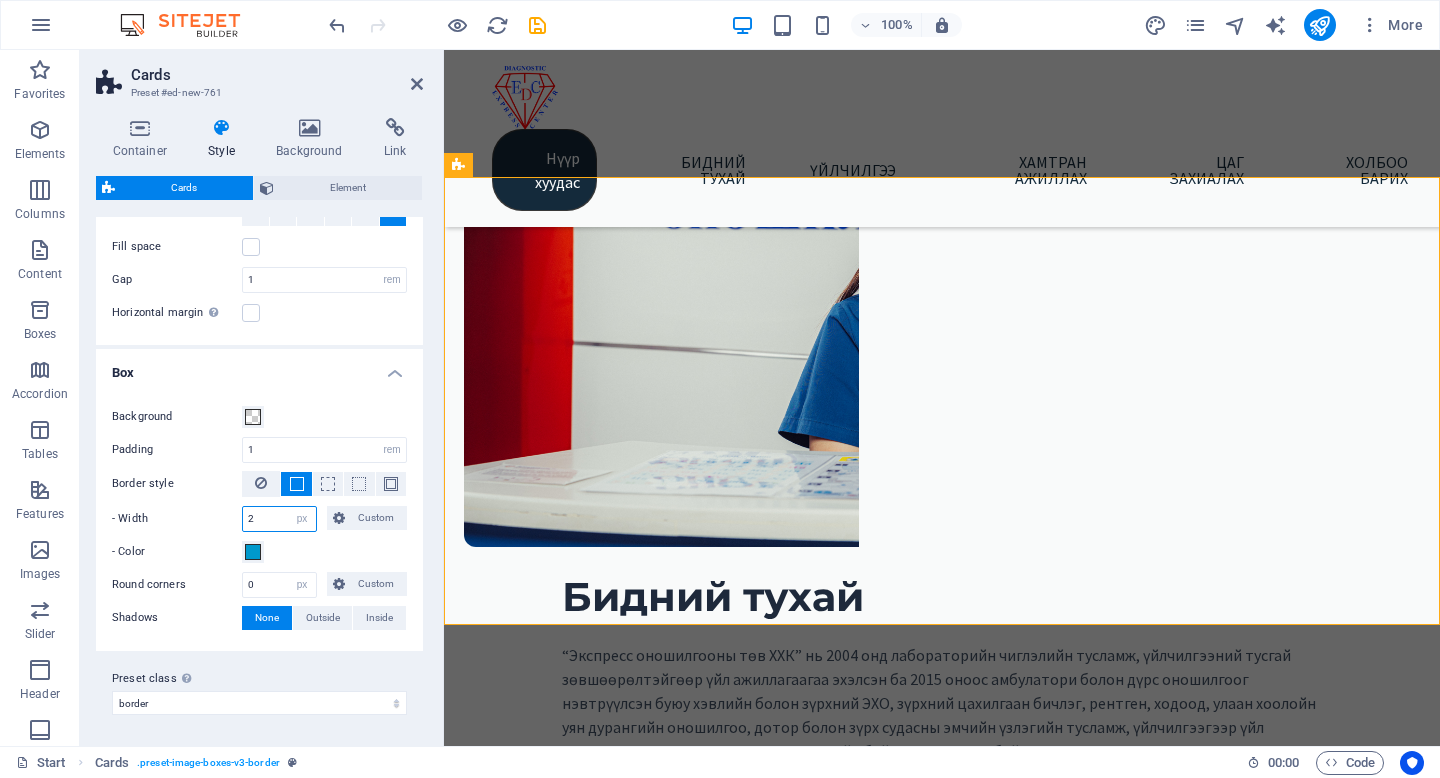 click on "2" at bounding box center (279, 519) 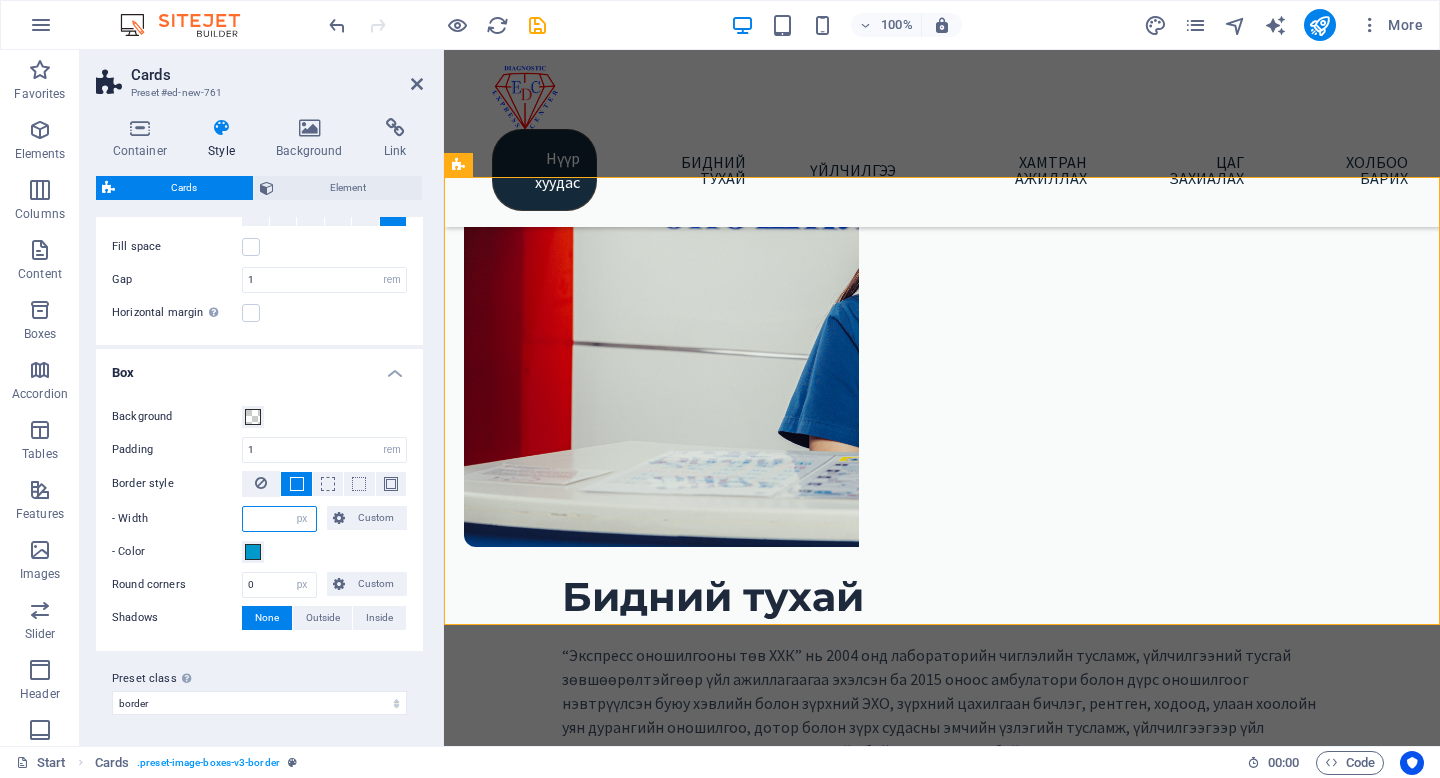 type on "1" 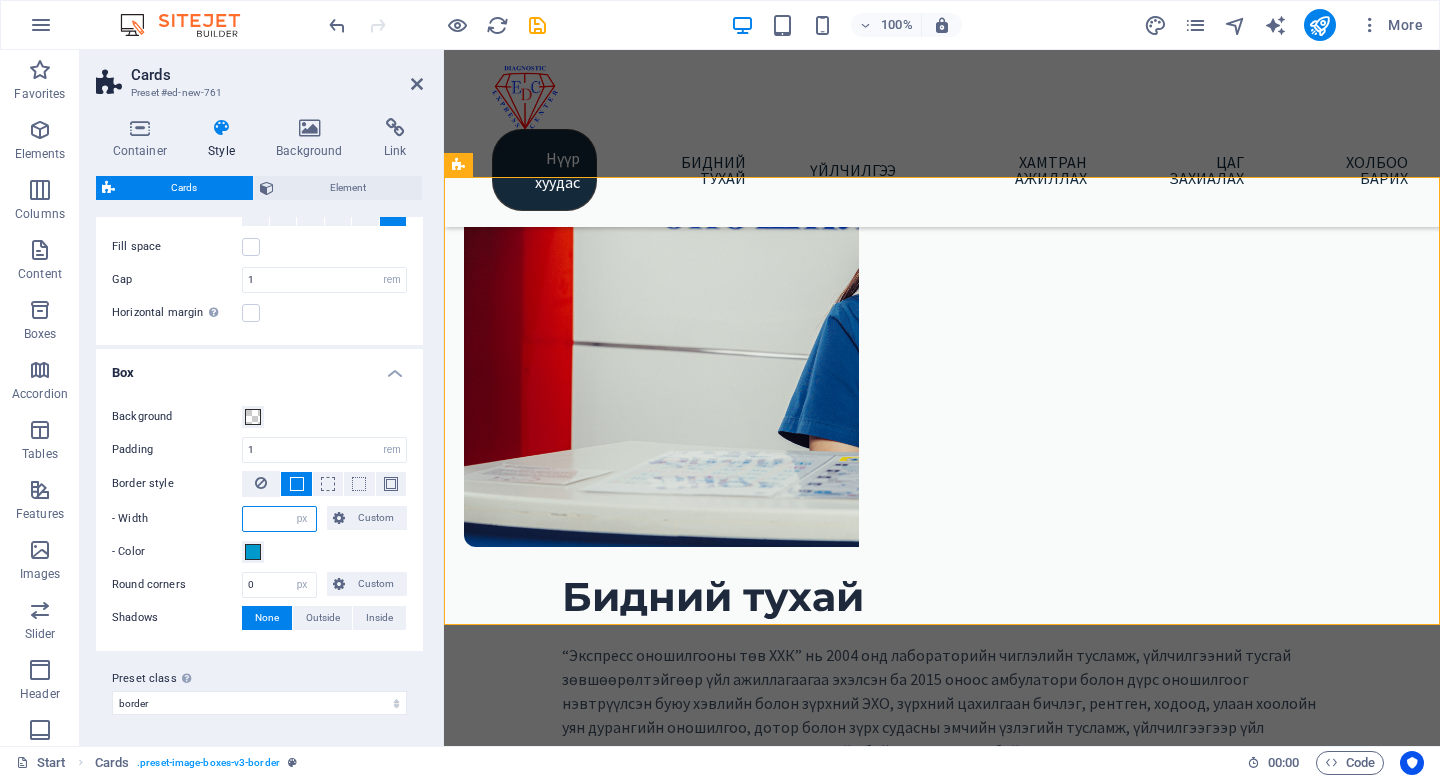 type on "5" 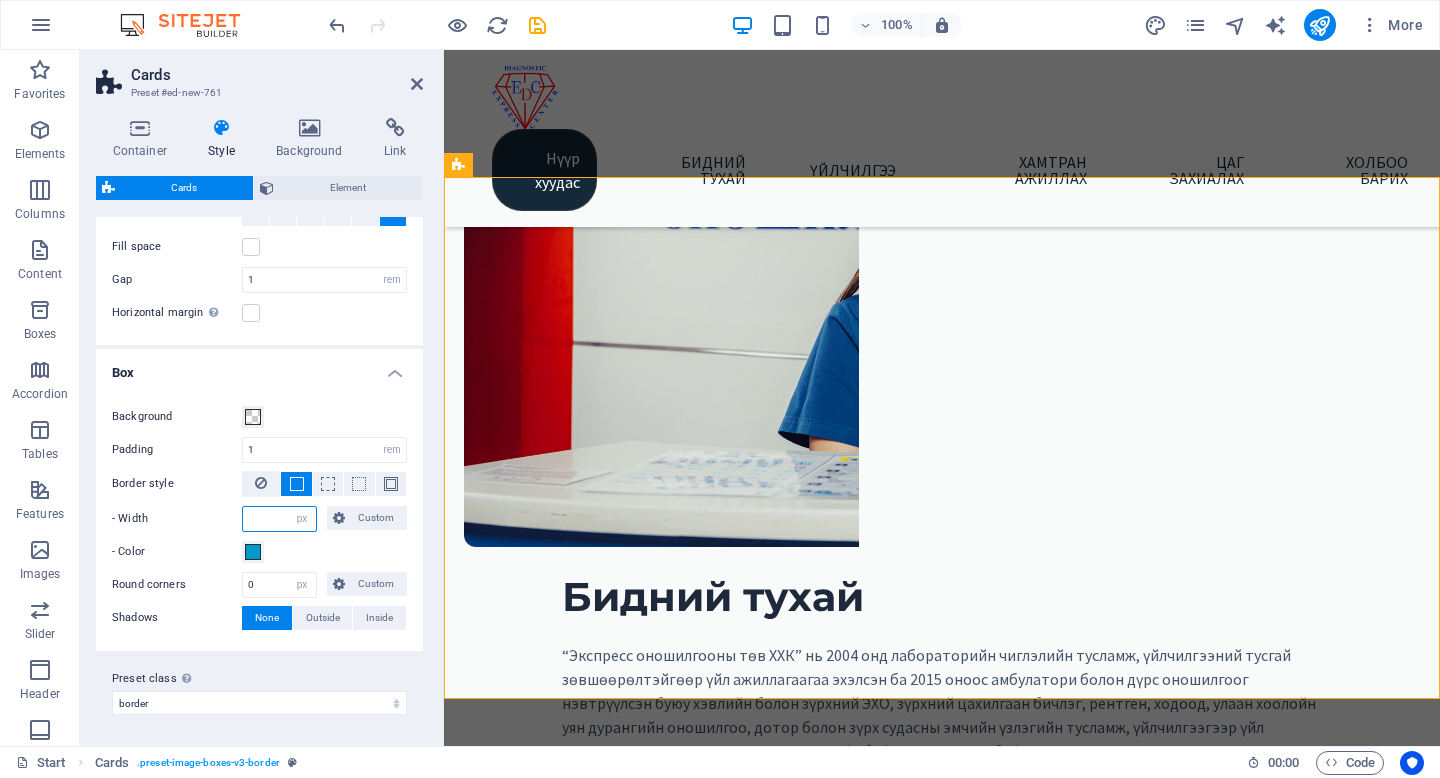 type on "1" 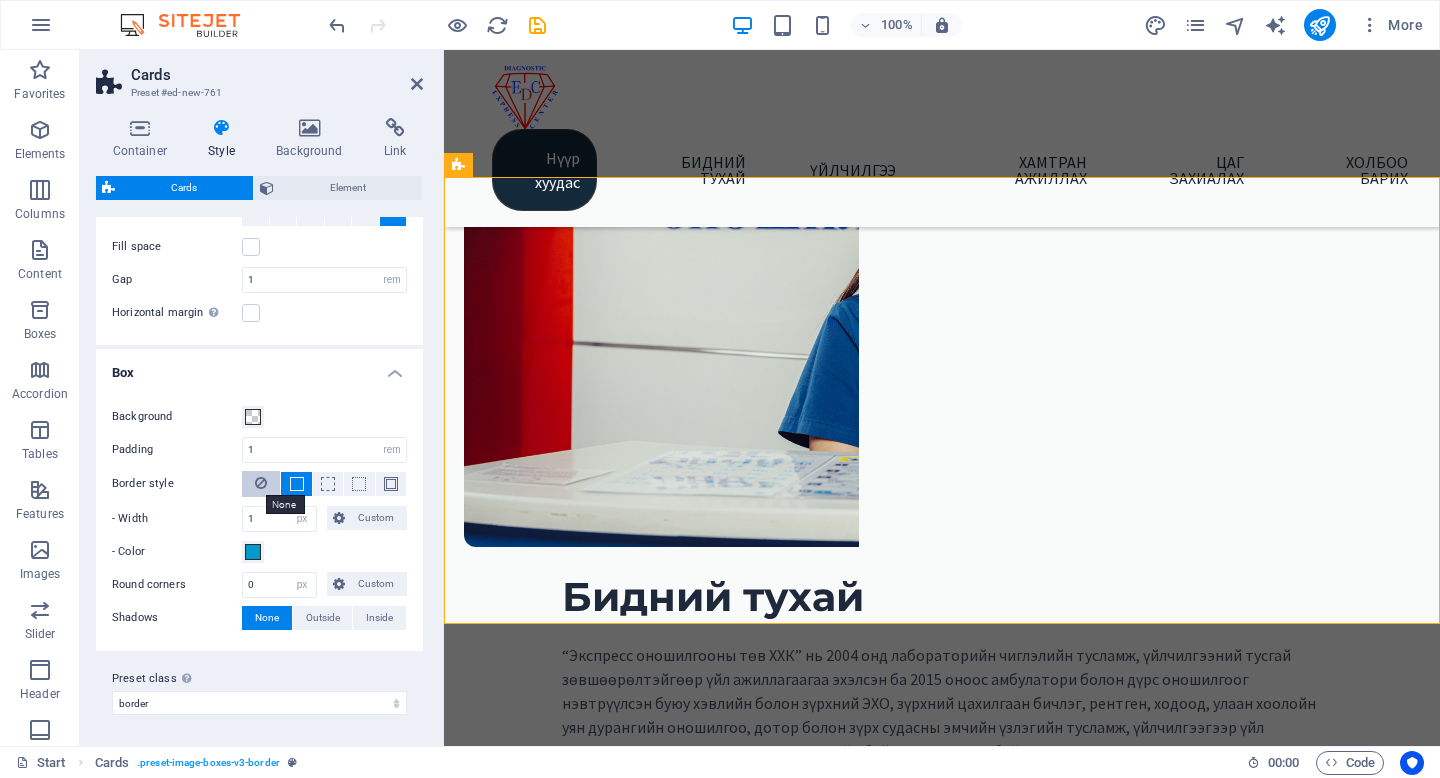 click at bounding box center (261, 483) 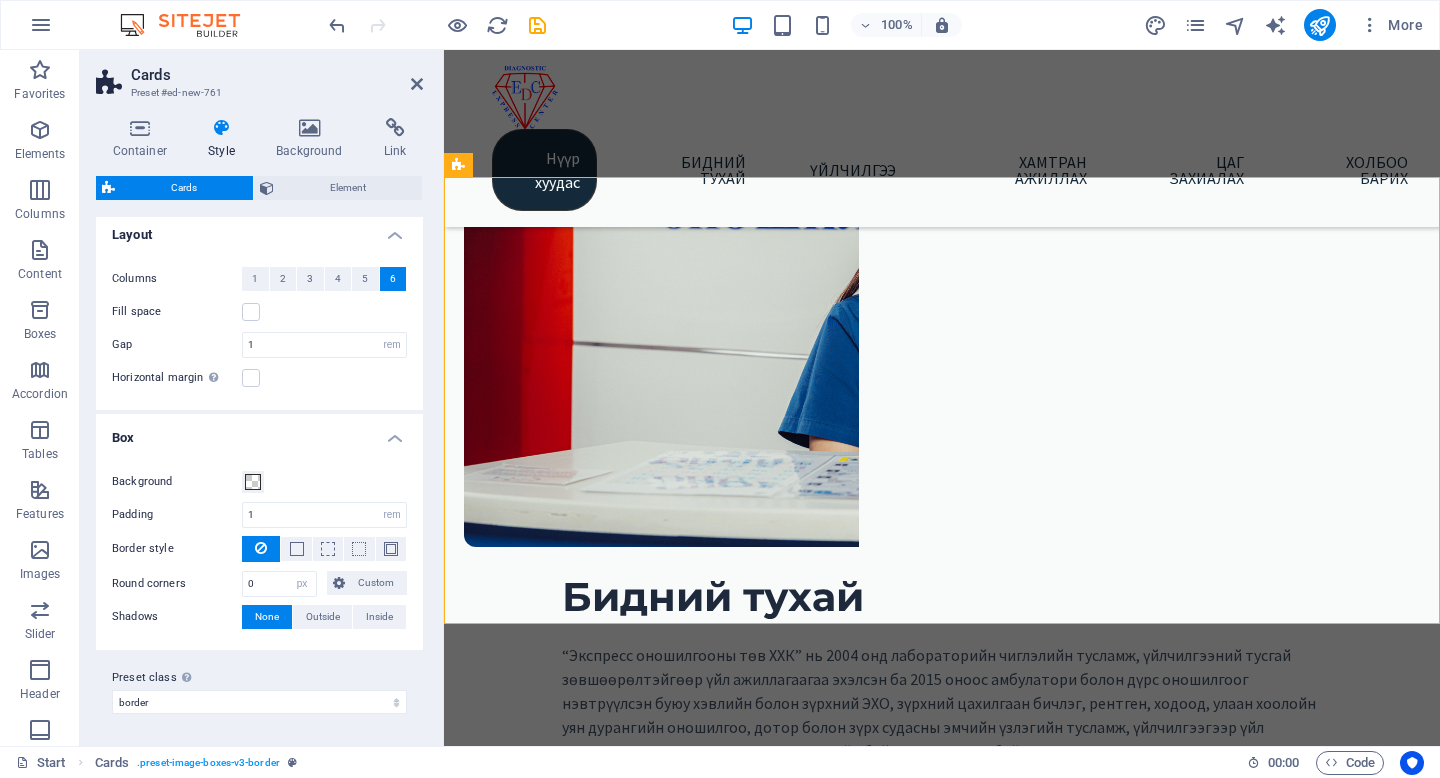 scroll, scrollTop: 209, scrollLeft: 0, axis: vertical 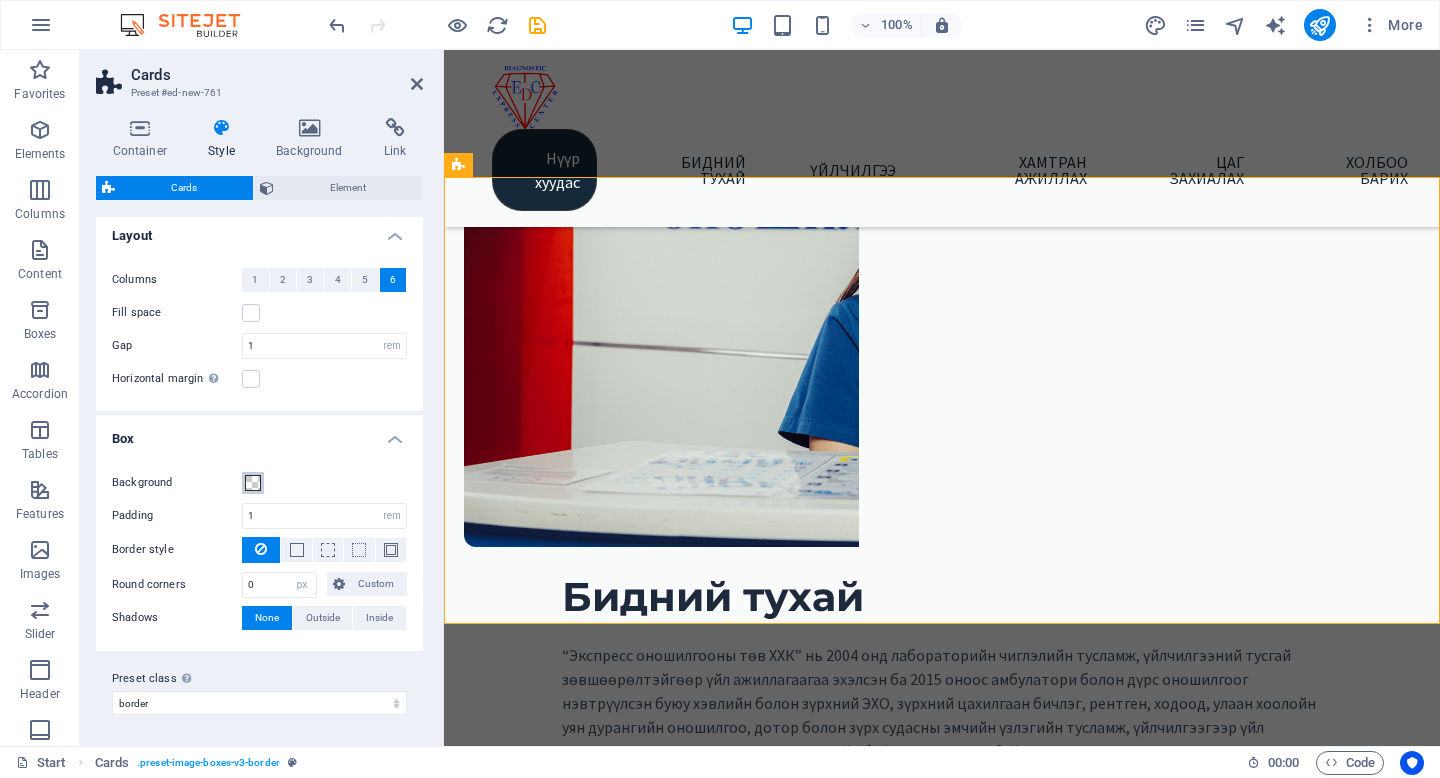 click at bounding box center (253, 483) 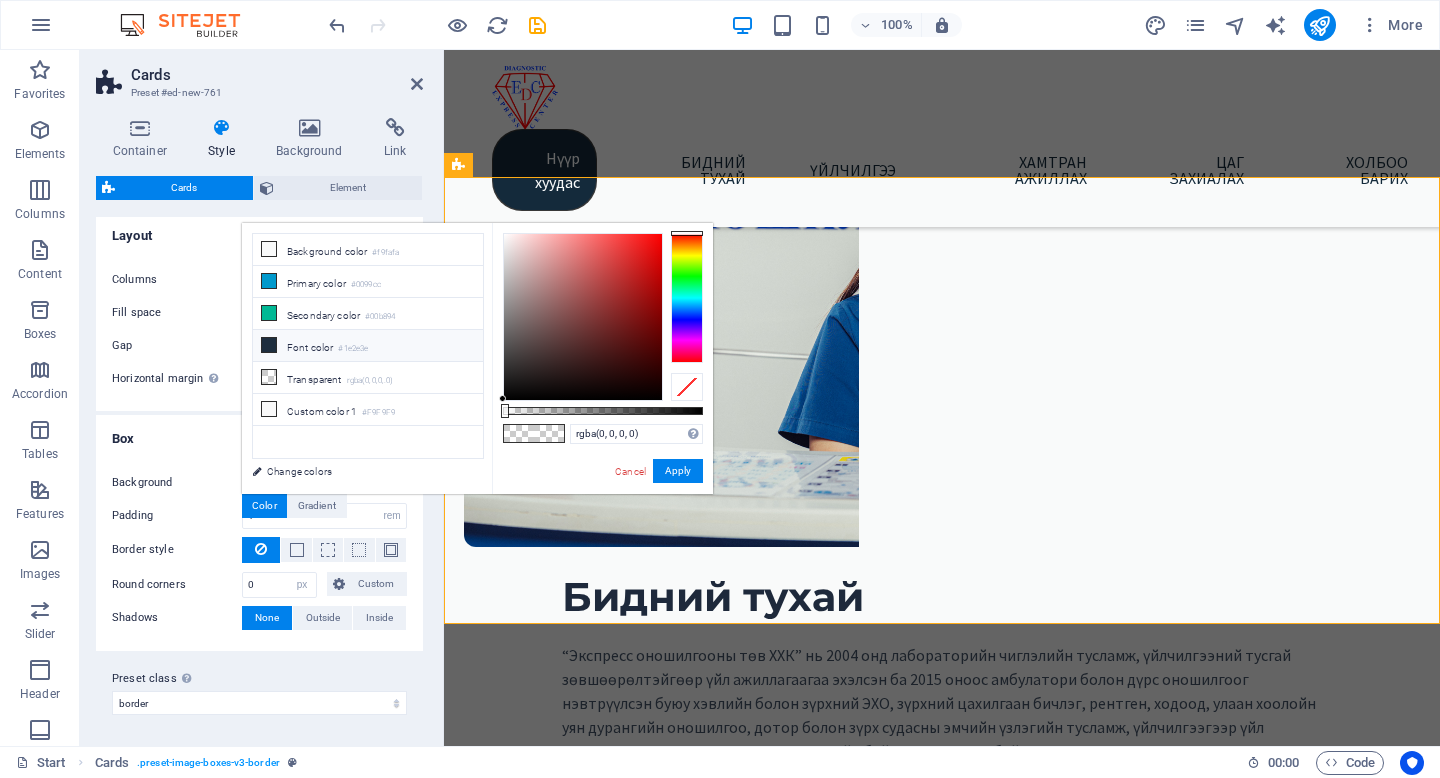 click on "Font color
#1e2e3e" at bounding box center [368, 346] 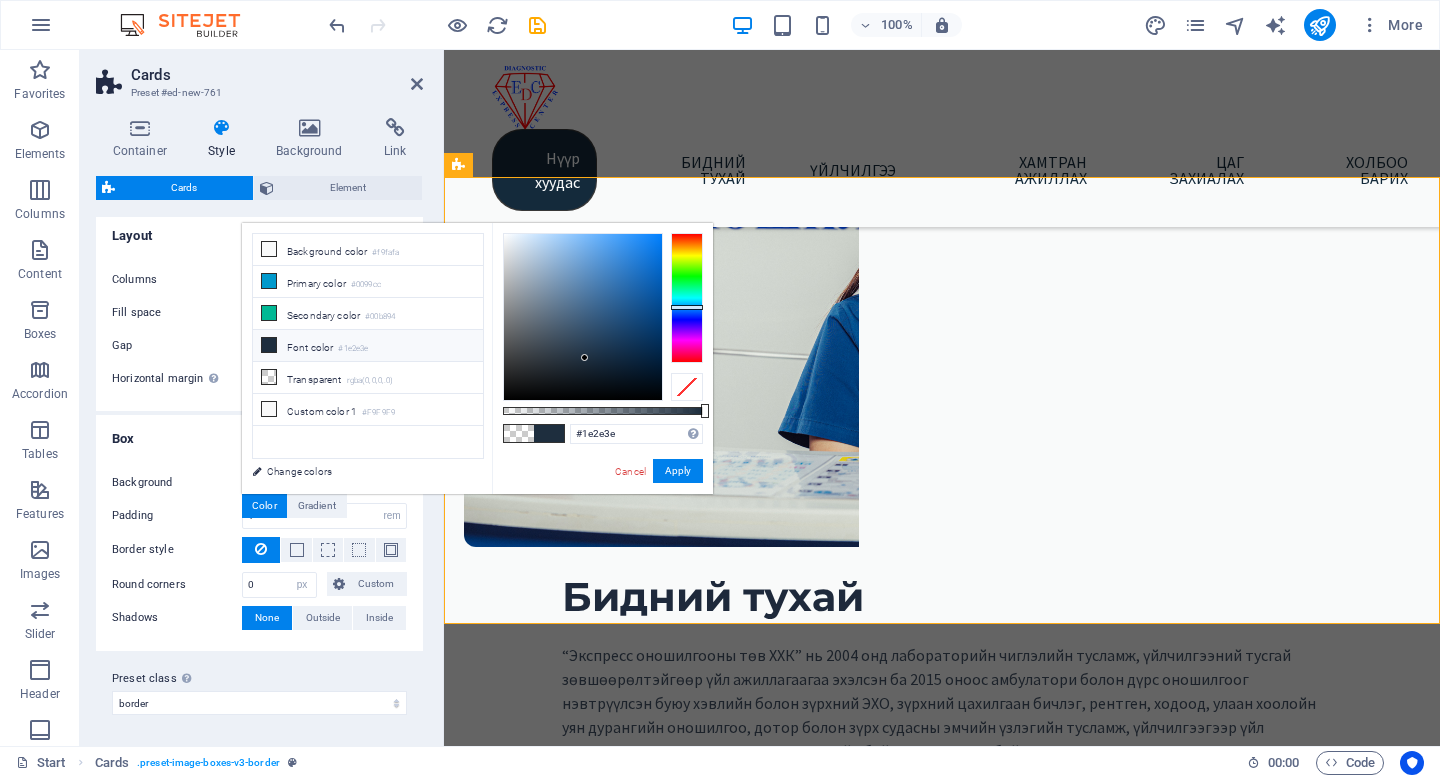 type on "rgba(0, 0, 0, 0)" 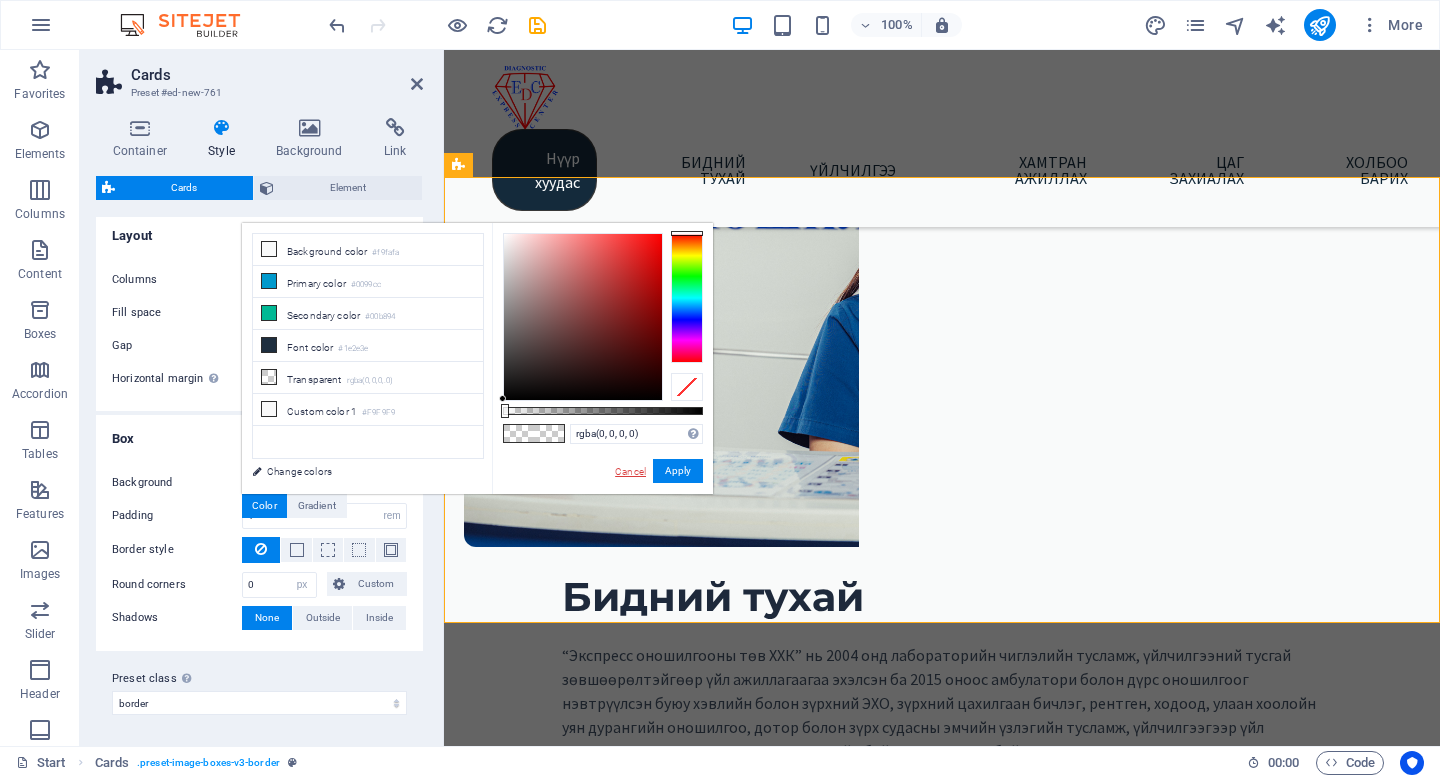 click on "Cancel" at bounding box center [630, 471] 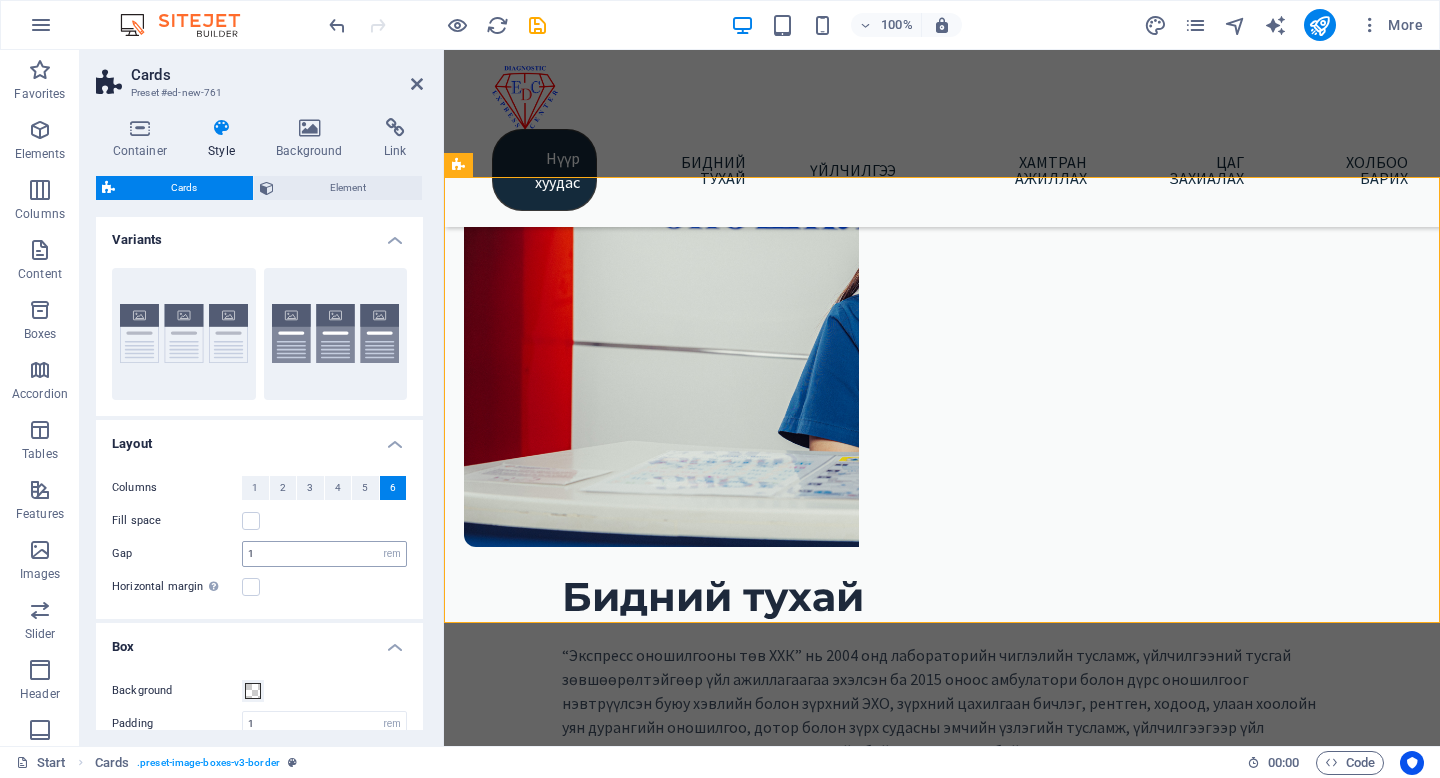 scroll, scrollTop: 0, scrollLeft: 0, axis: both 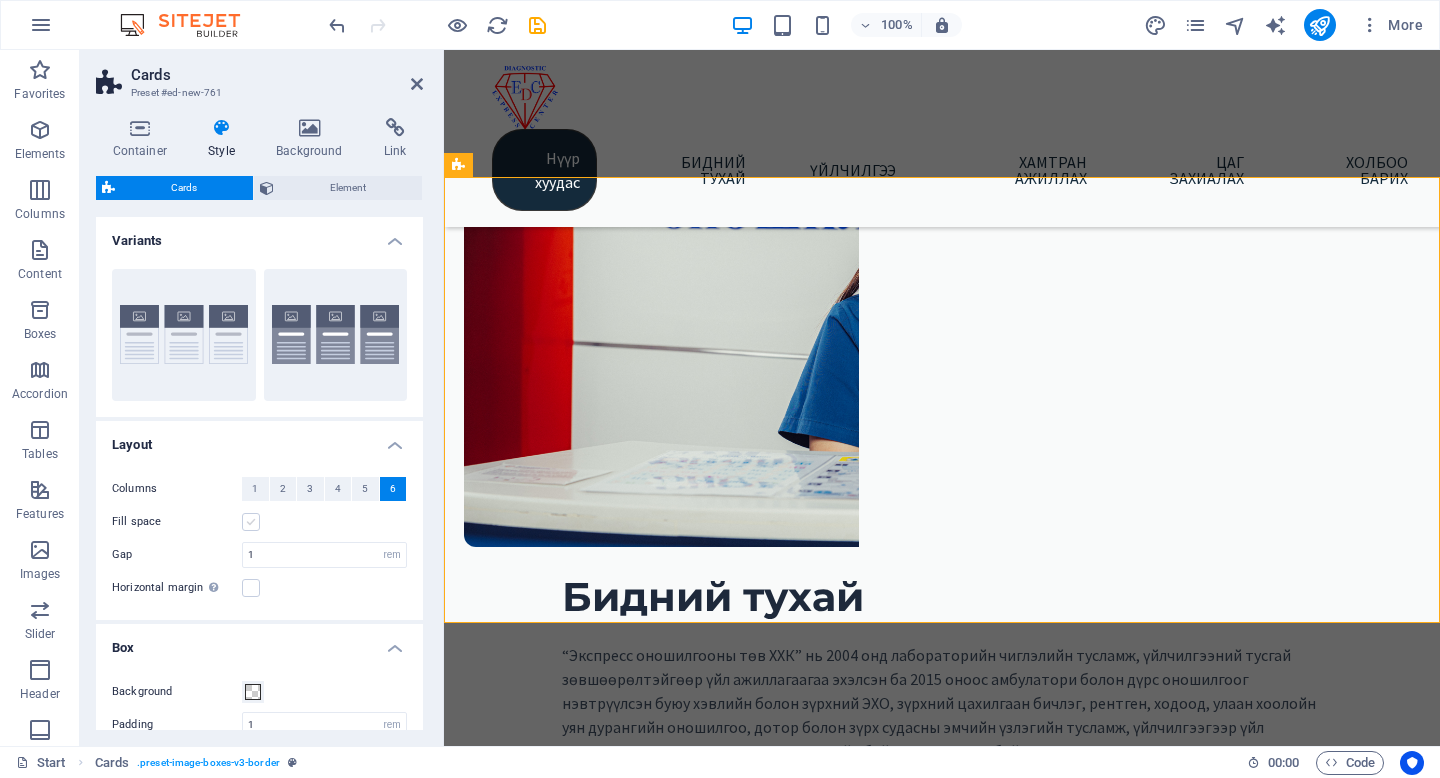 click at bounding box center [251, 522] 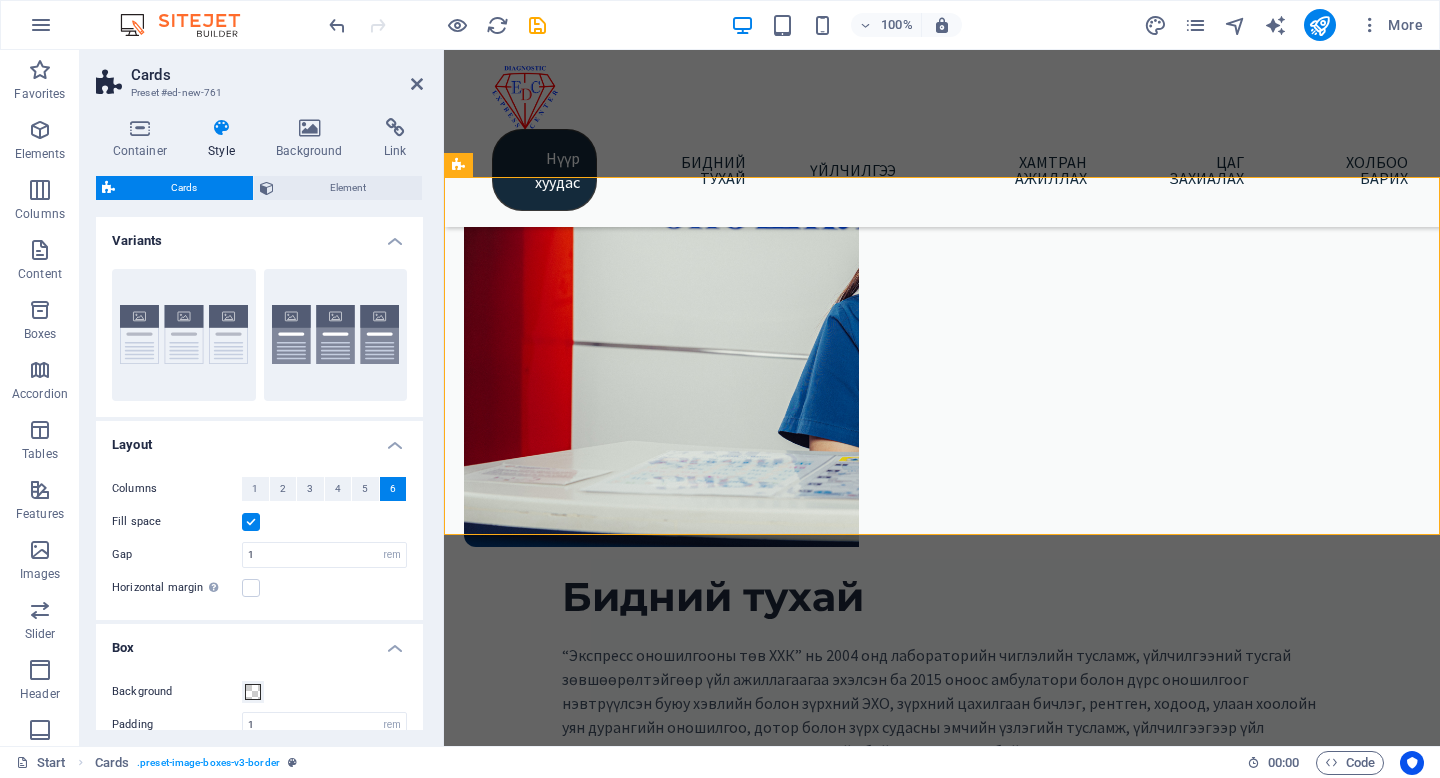 click on "Fill space" at bounding box center (259, 522) 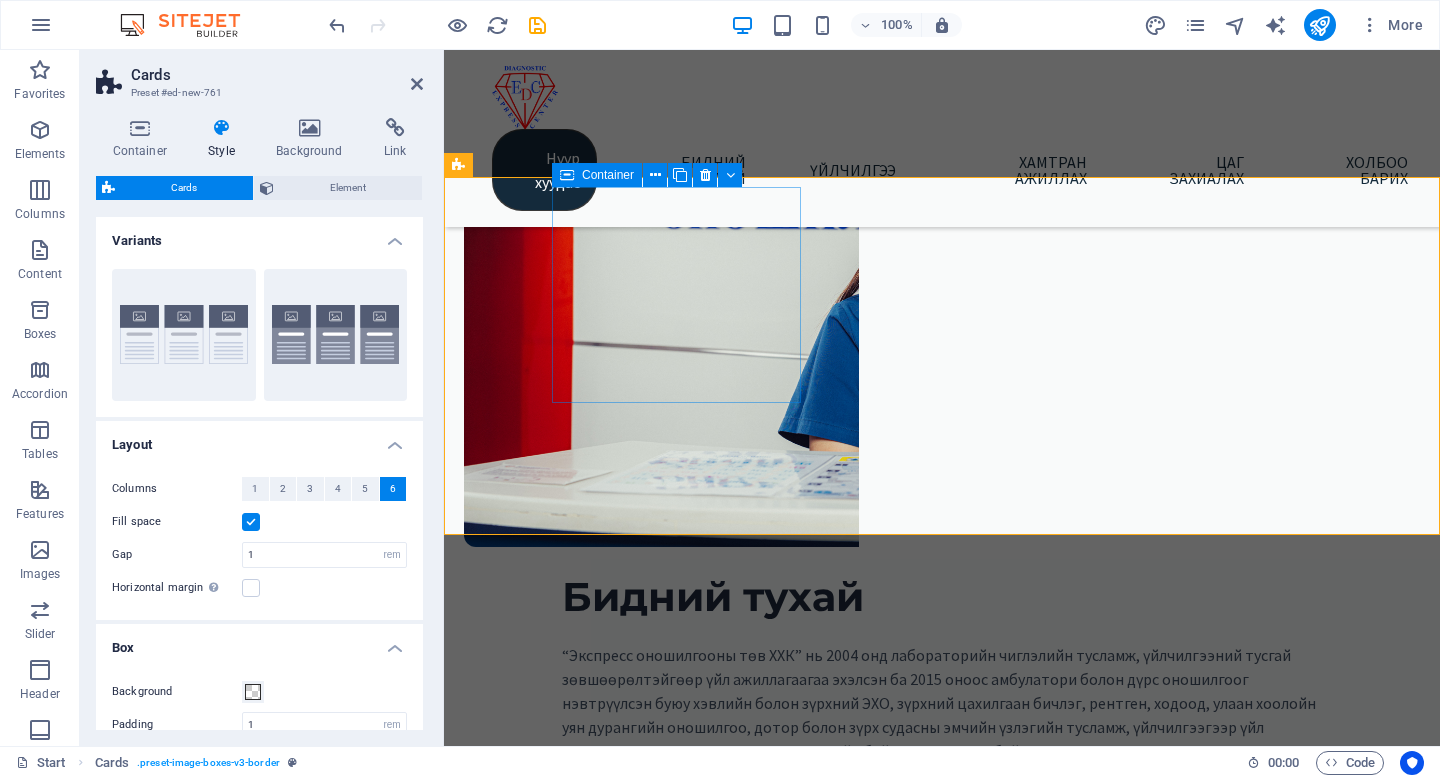 click at bounding box center [567, 175] 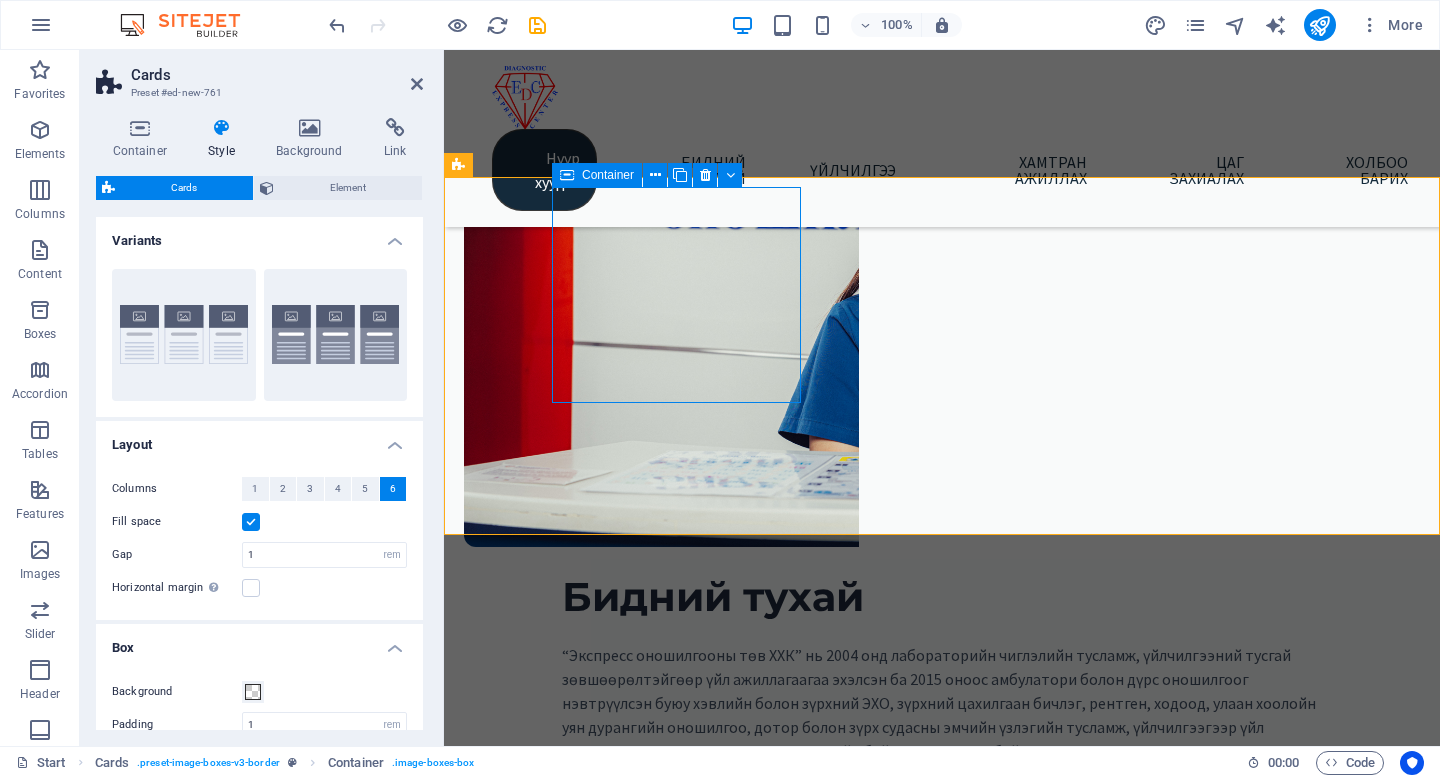 click at bounding box center (567, 175) 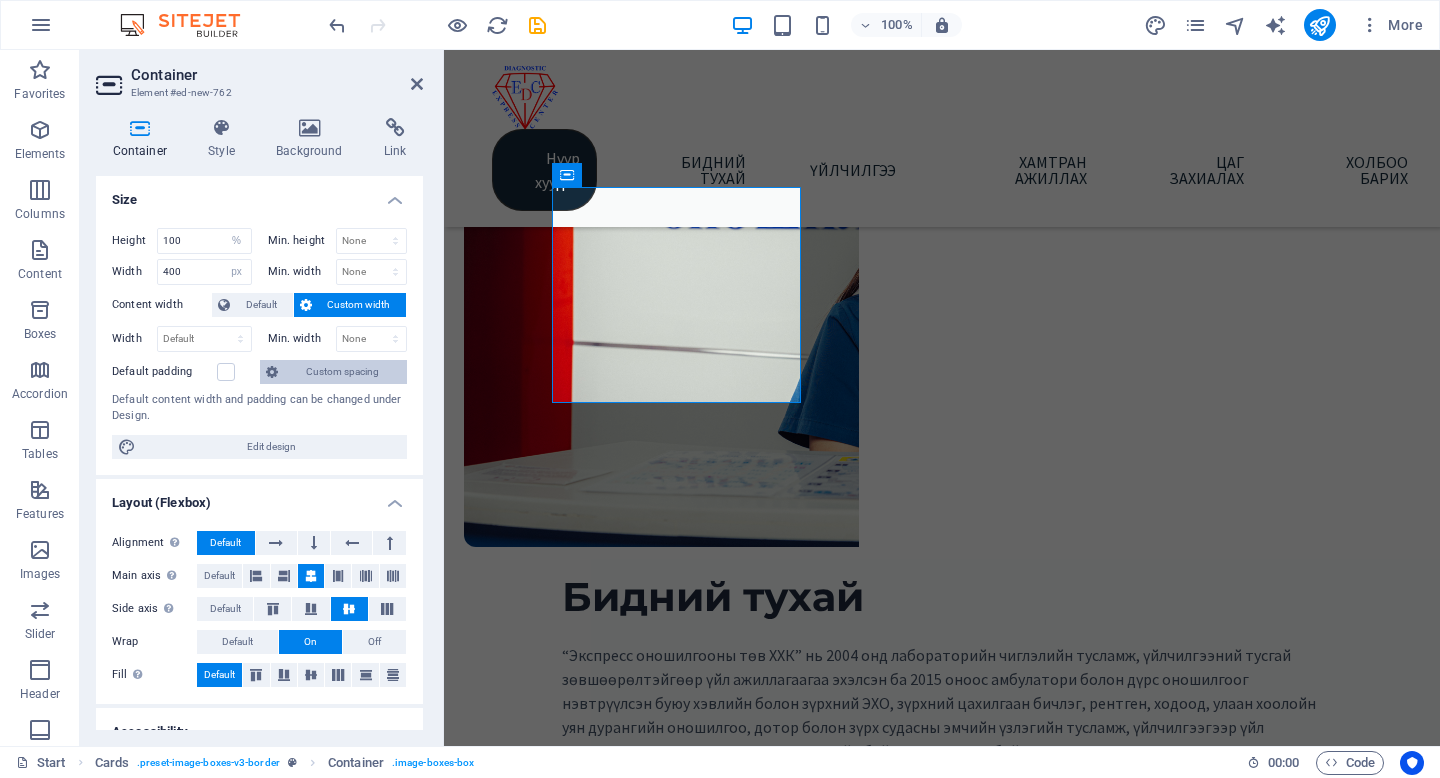 click on "Custom spacing" at bounding box center (342, 372) 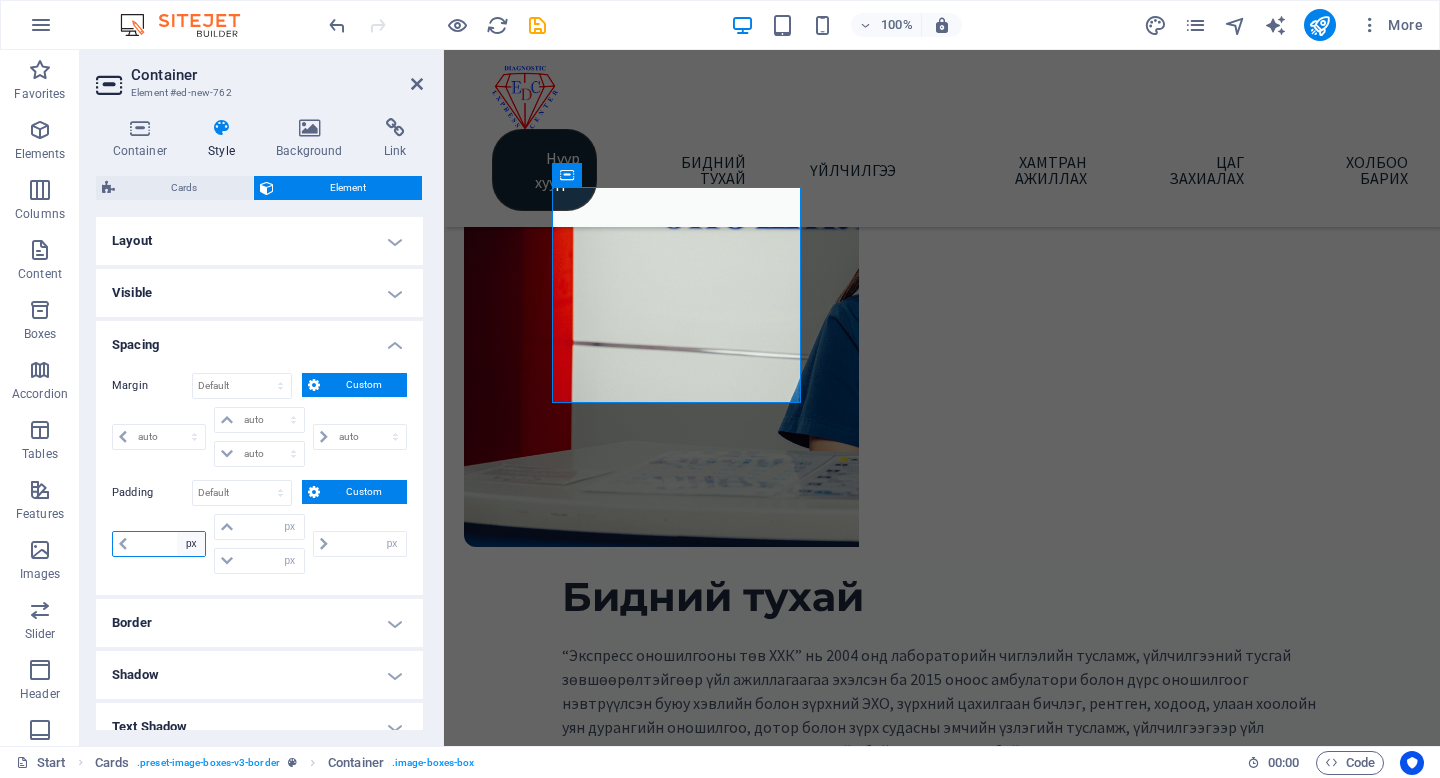 click on "px rem % vh vw" at bounding box center [191, 544] 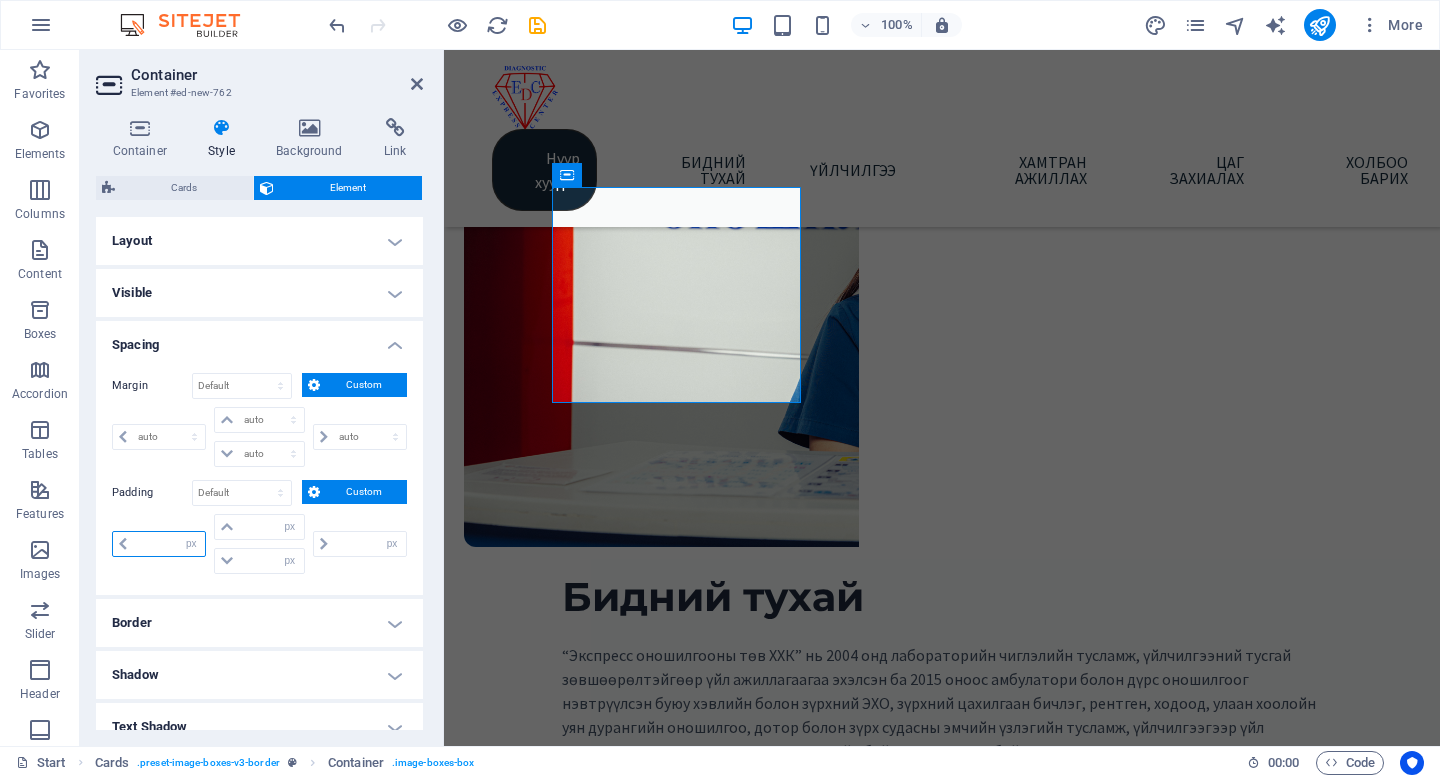 click at bounding box center [169, 544] 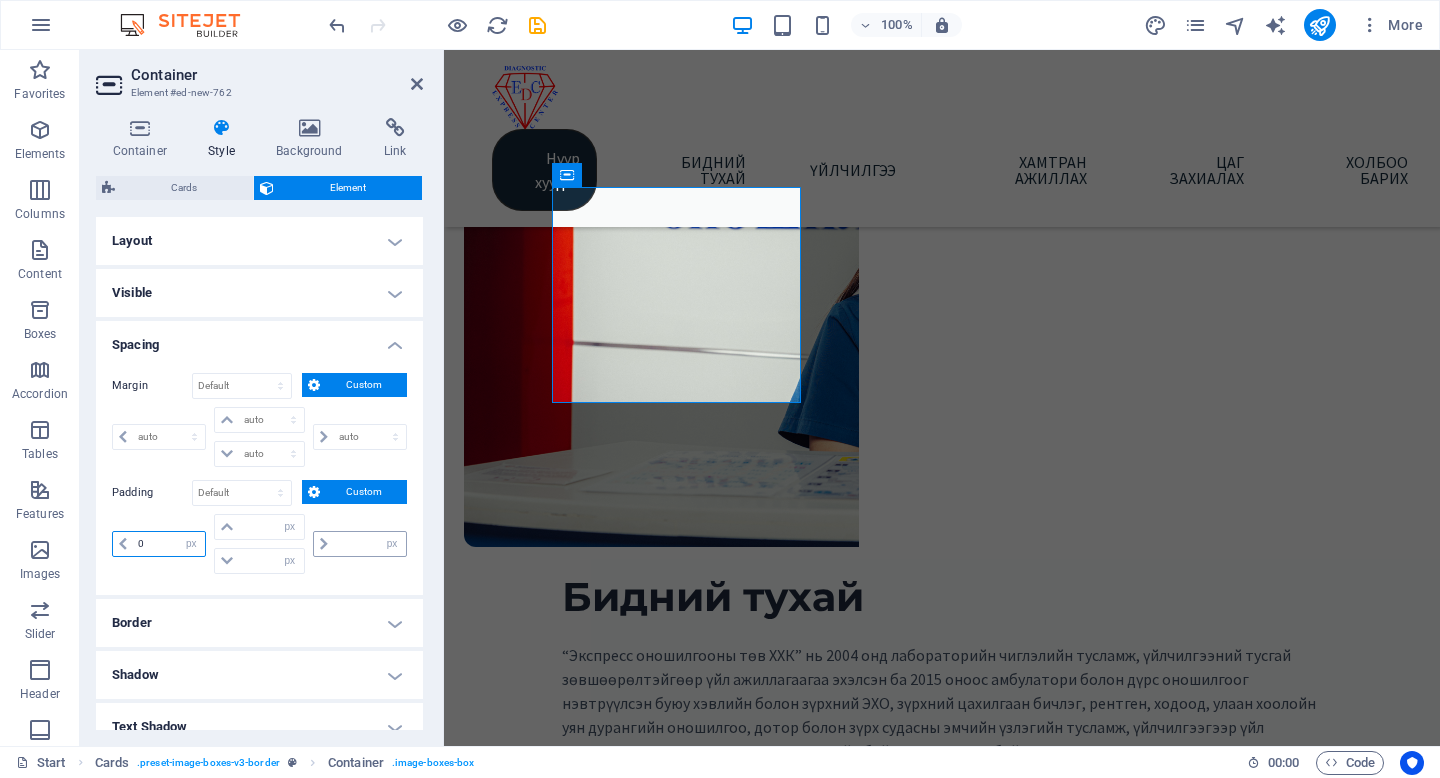 type on "0" 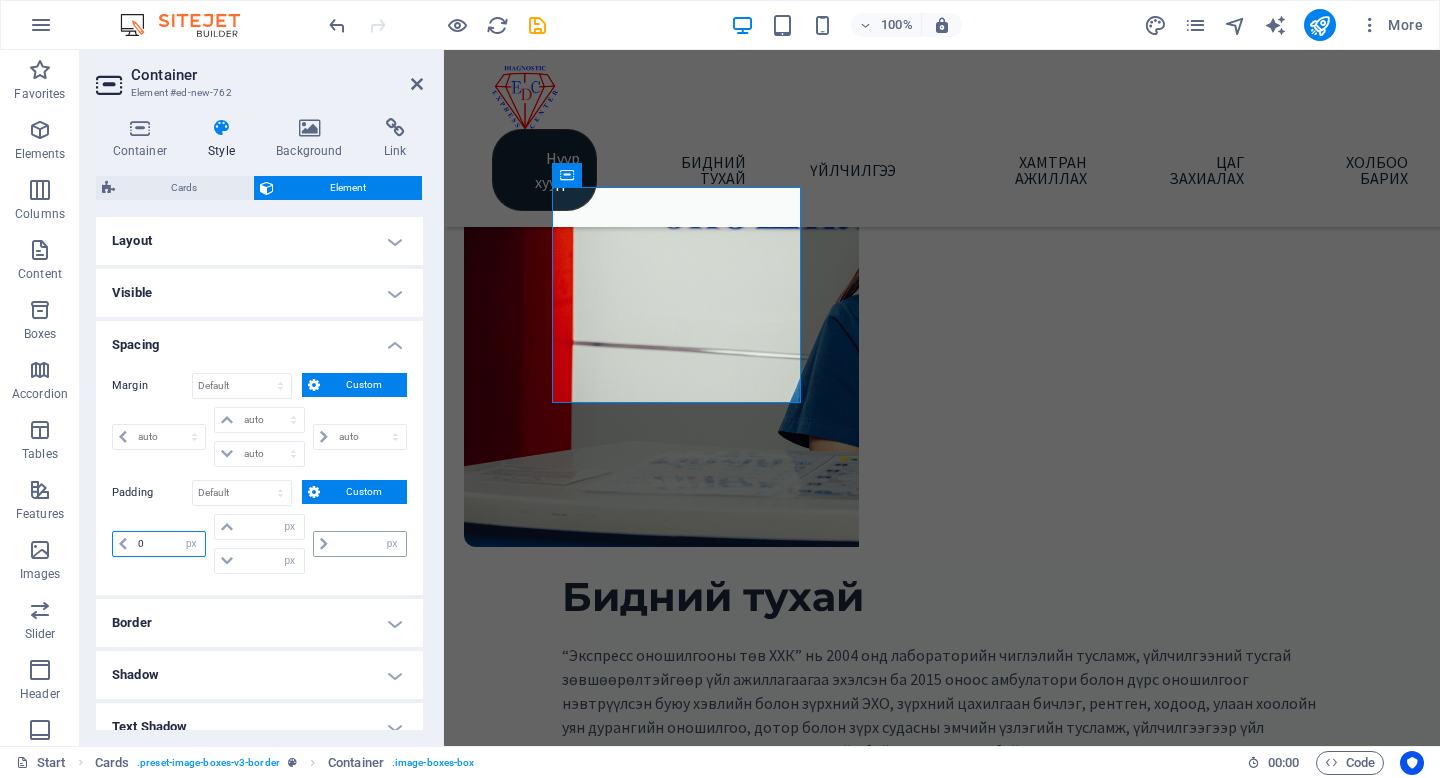 select on "px" 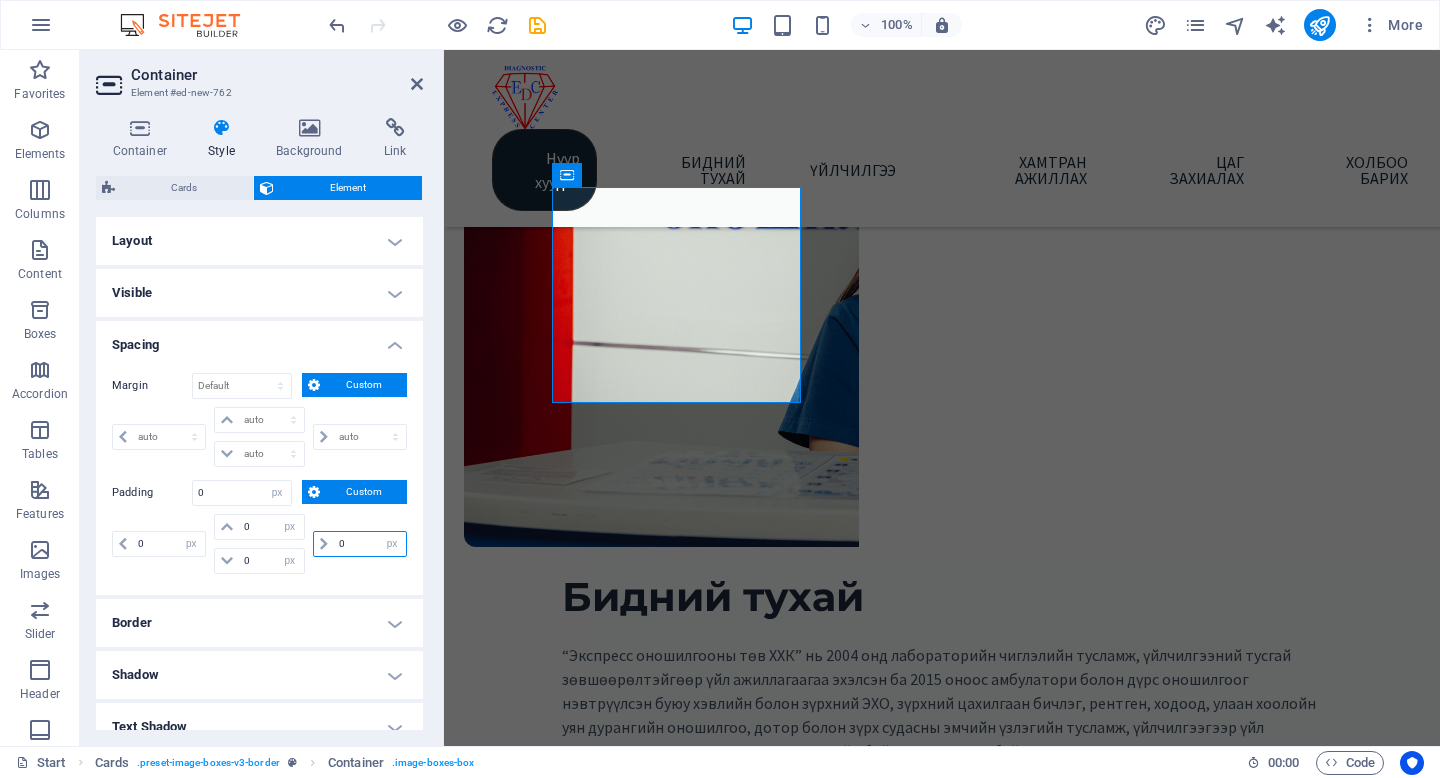 click on "0" at bounding box center (370, 544) 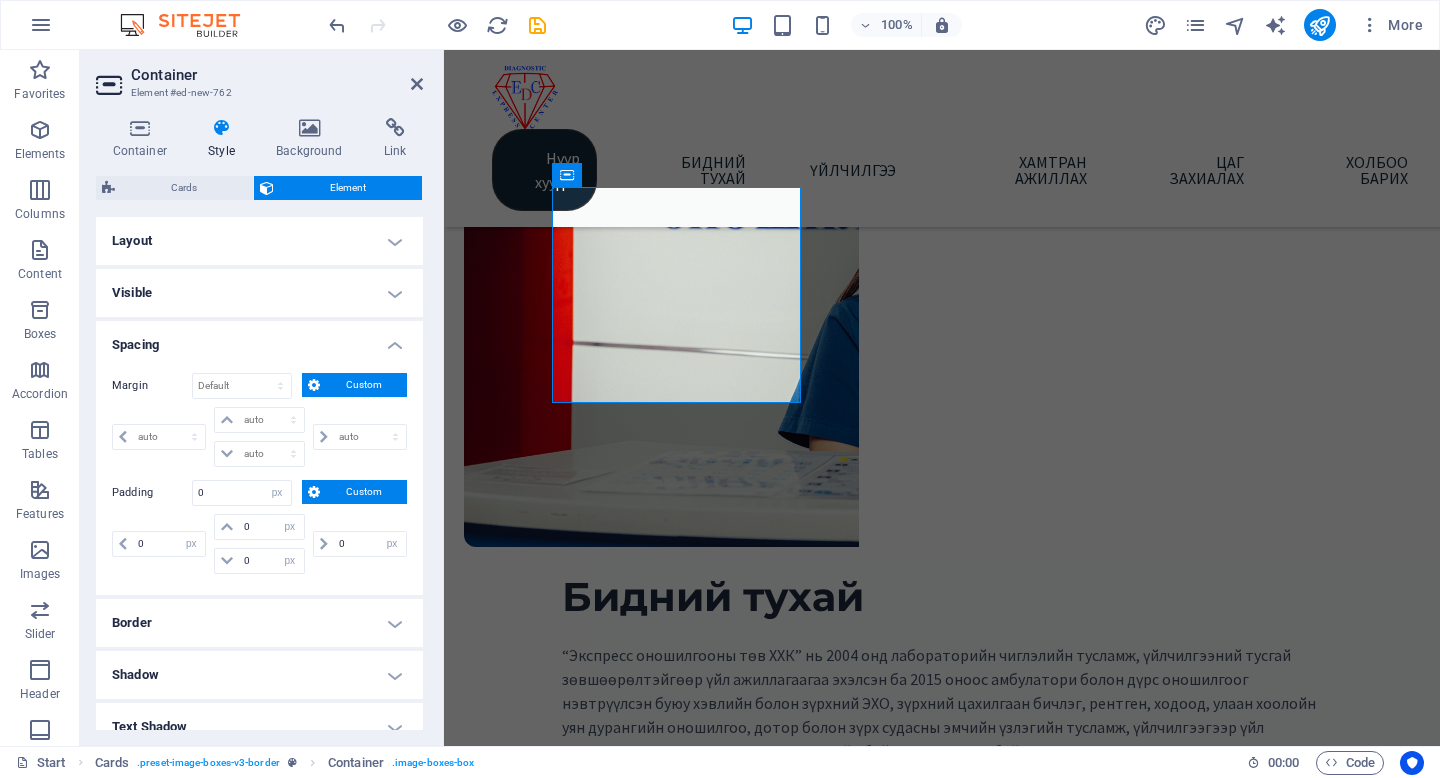 click on "Margin Default auto px % rem vw vh Custom Custom auto px % rem vw vh auto px % rem vw vh auto px % rem vw vh auto px % rem vw vh Padding 0 Default px rem % vh vw Custom Custom 0 px rem % vh vw 0 px rem % vh vw 0 px rem % vh vw 0 px rem % vh vw" at bounding box center [259, 476] 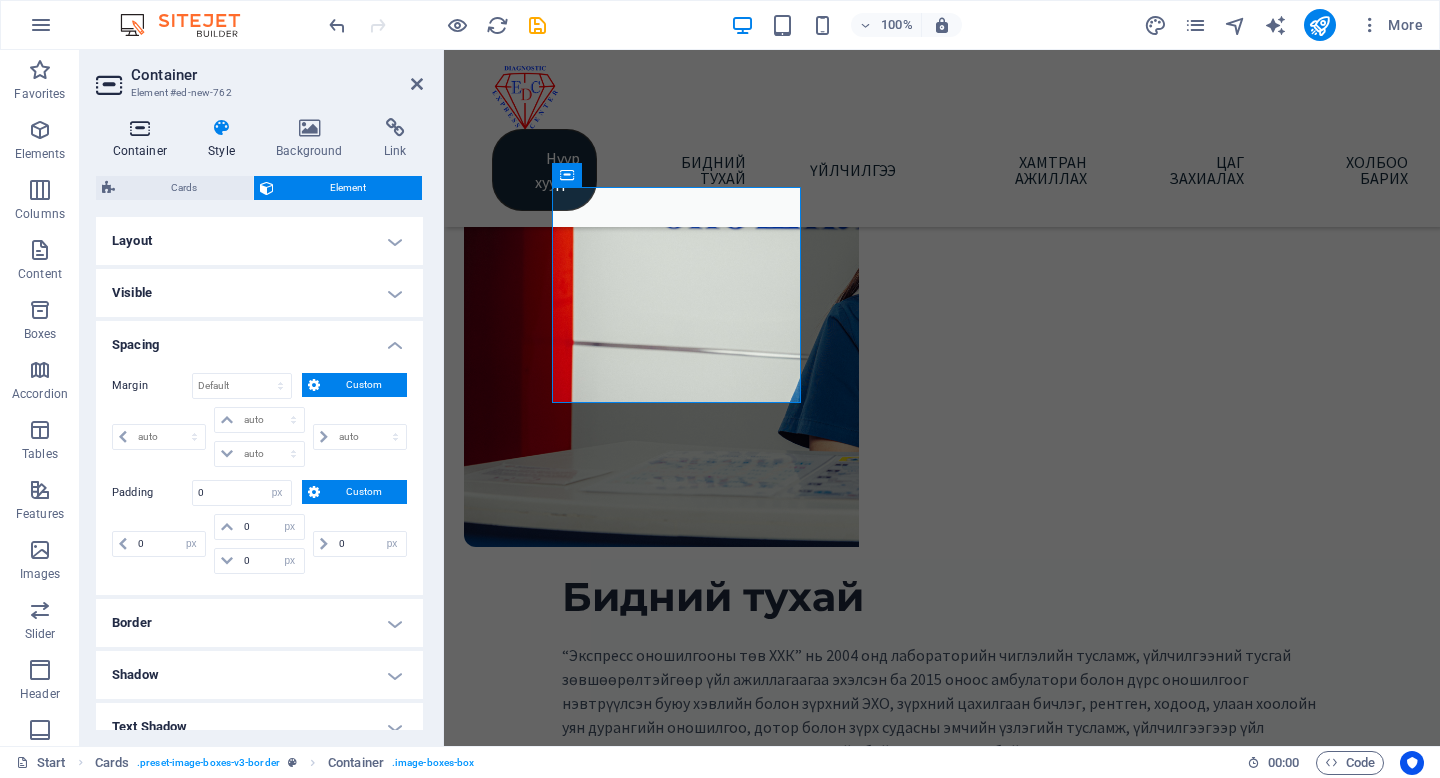click at bounding box center (140, 128) 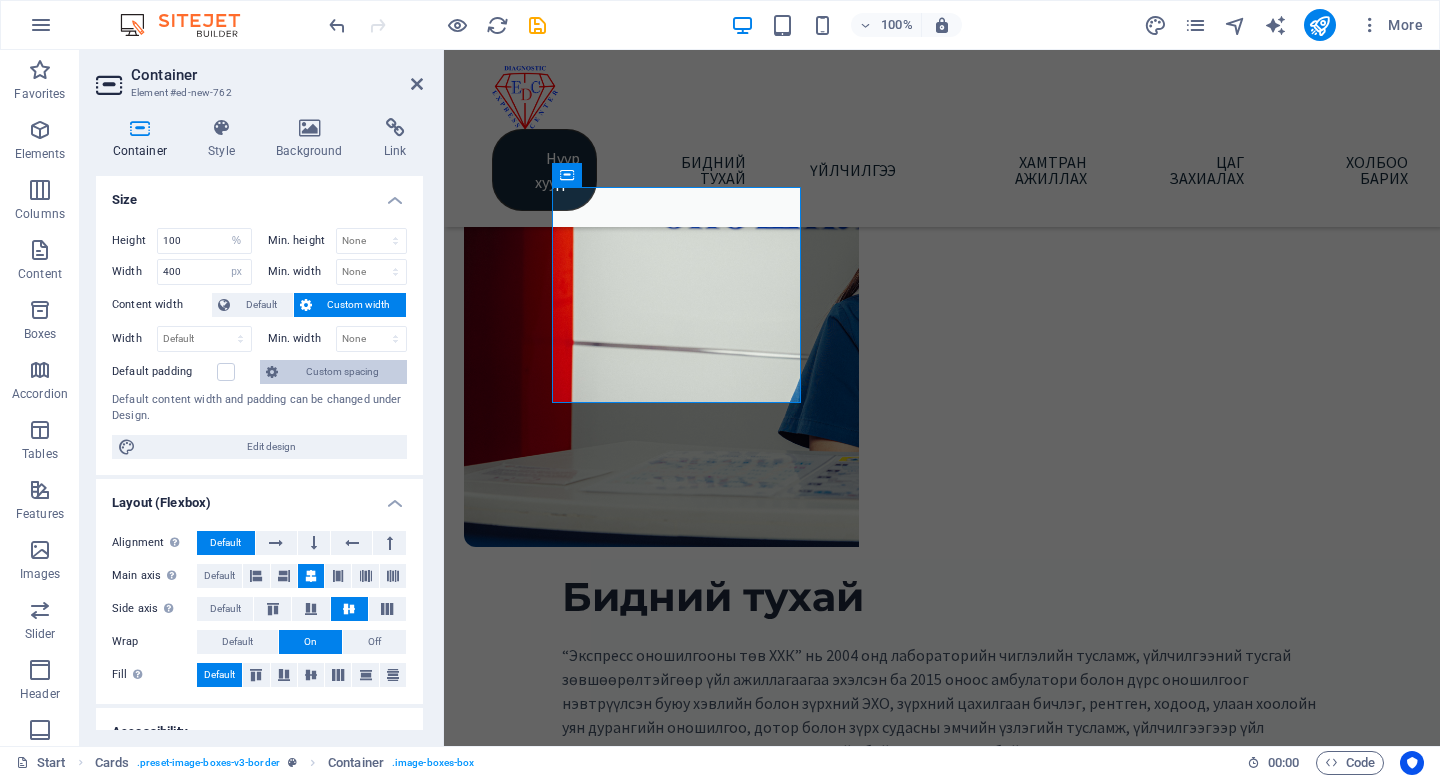 click on "Custom spacing" at bounding box center [342, 372] 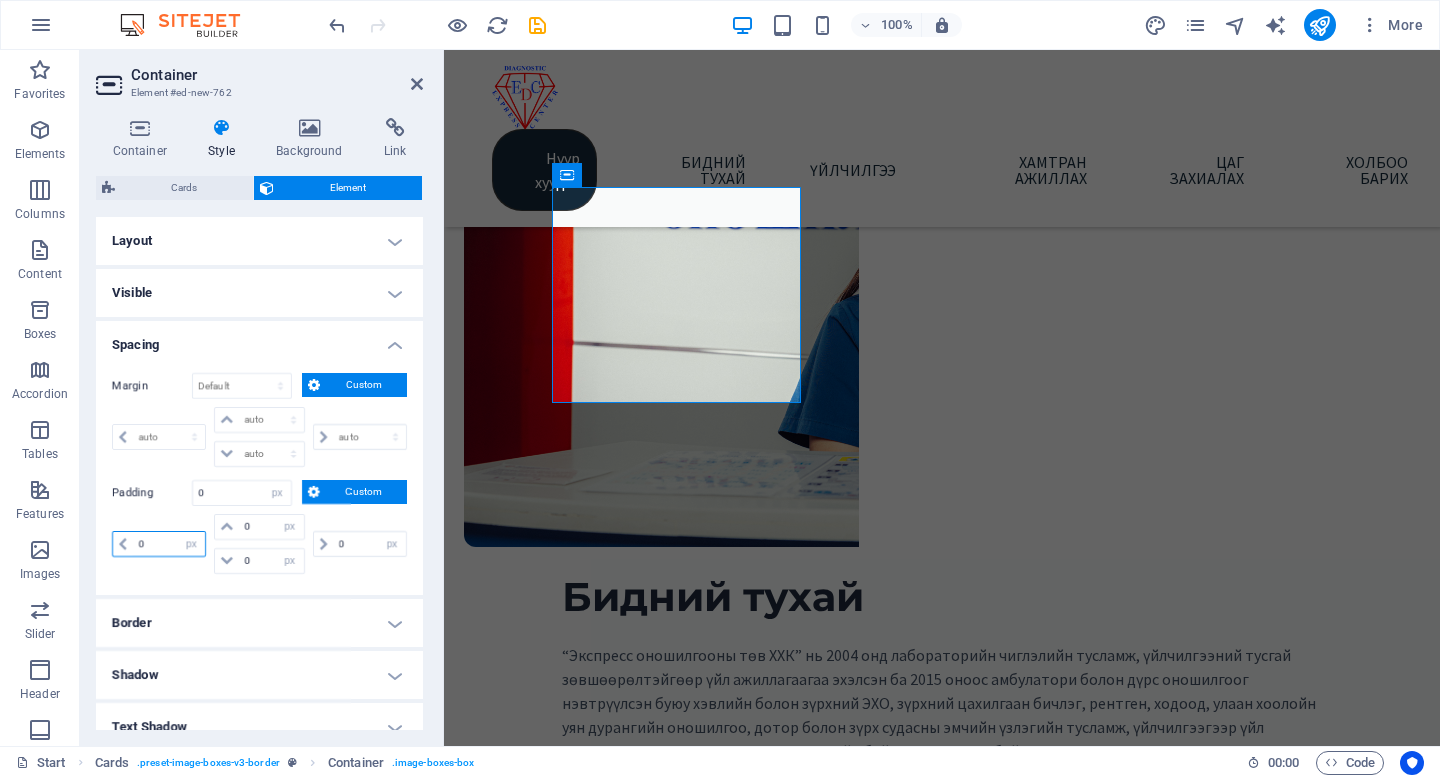 click on "0" at bounding box center [169, 544] 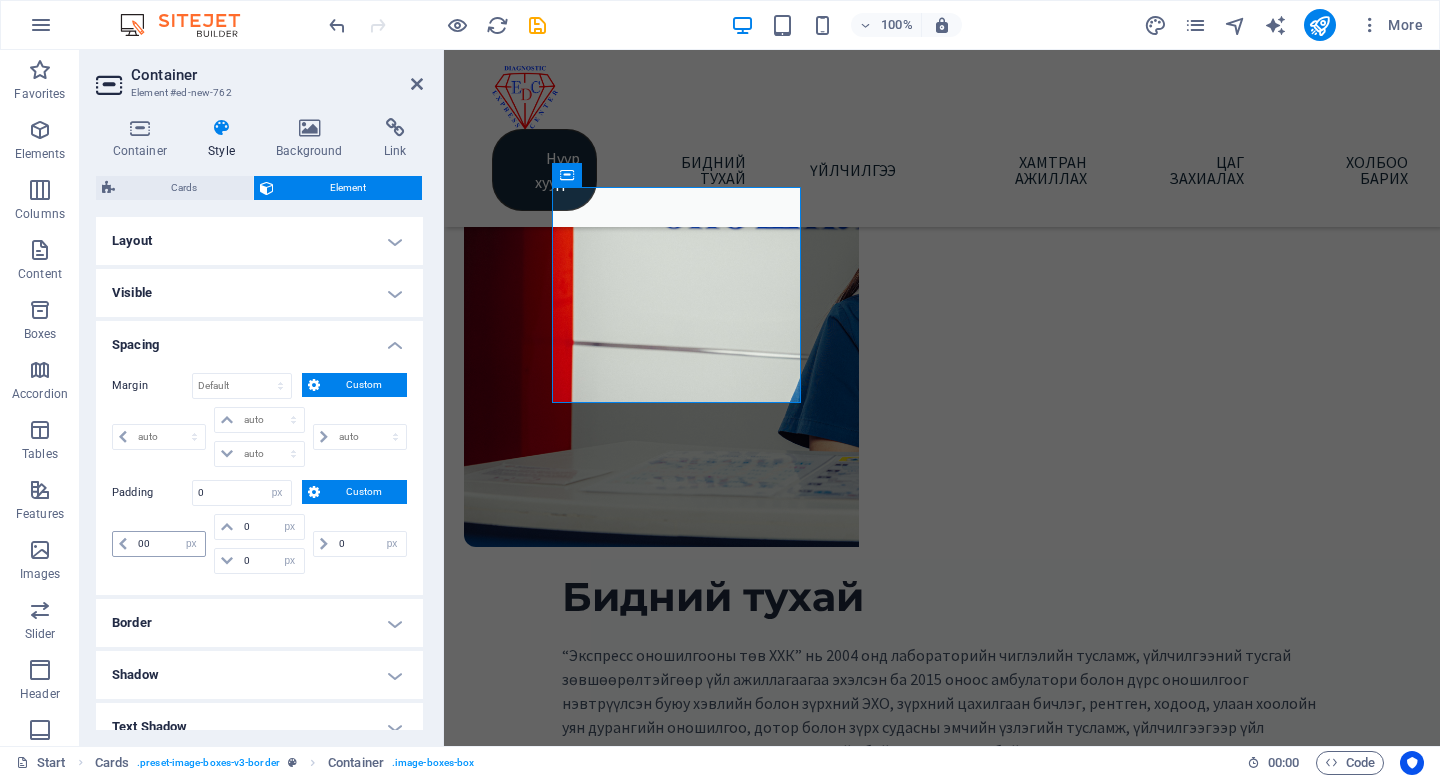 type on "0" 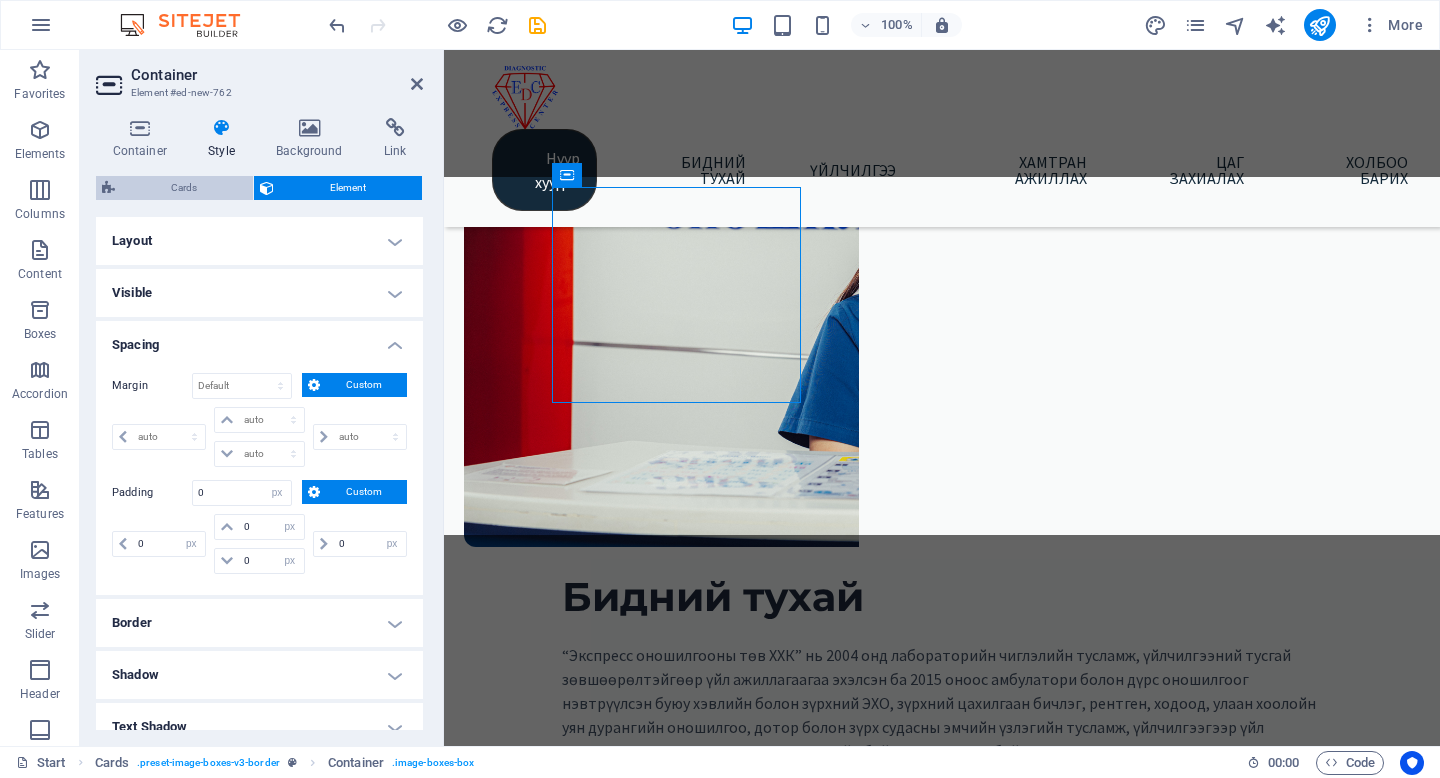 click on "Cards" at bounding box center (184, 188) 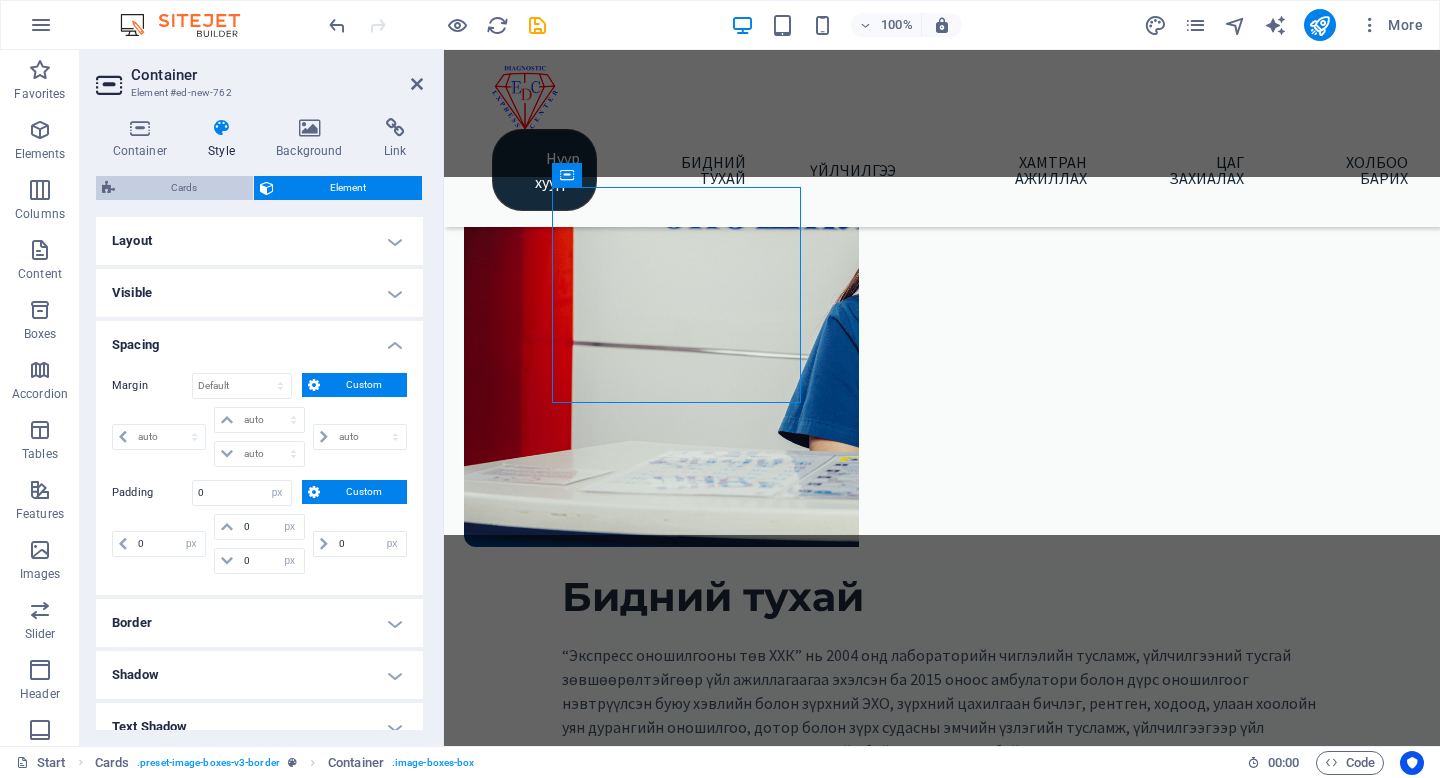select on "rem" 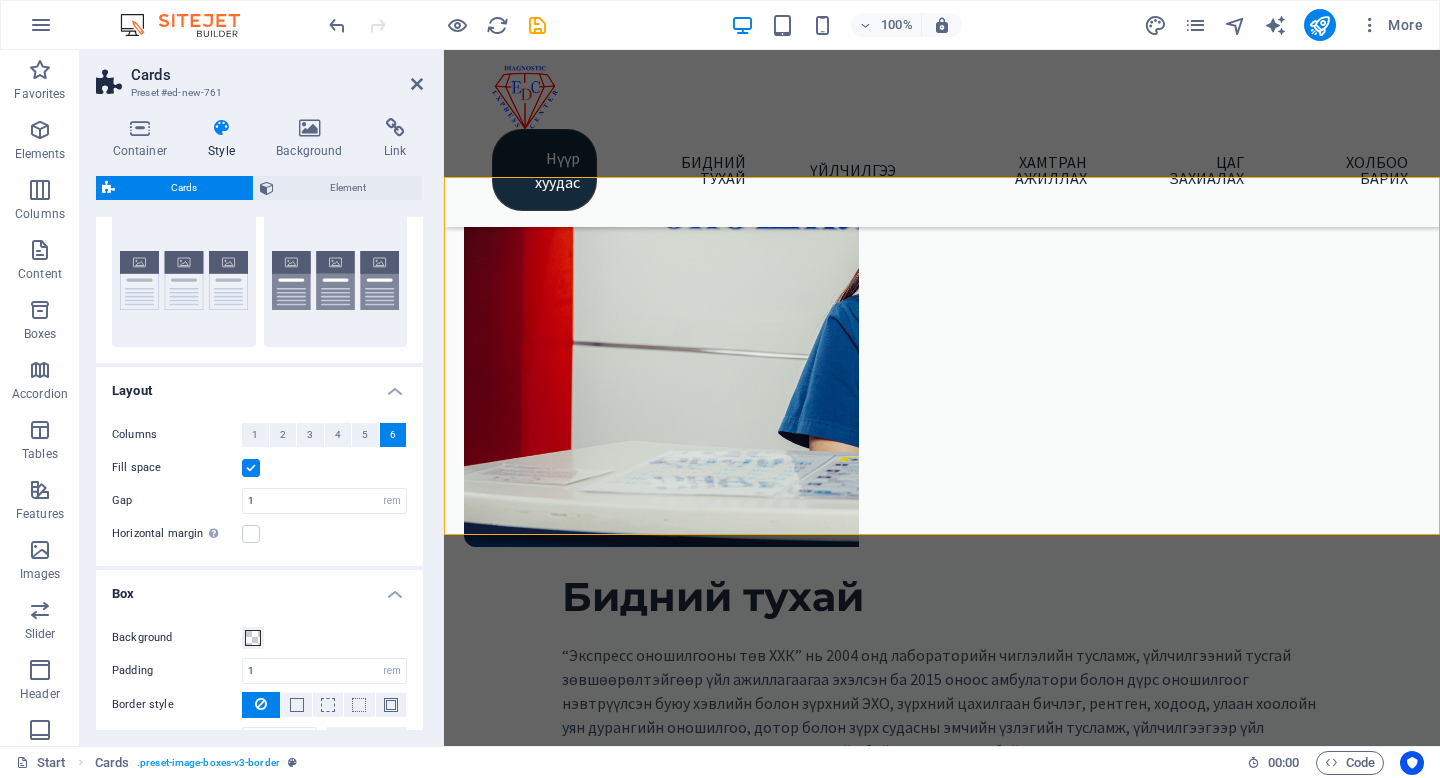 scroll, scrollTop: 0, scrollLeft: 0, axis: both 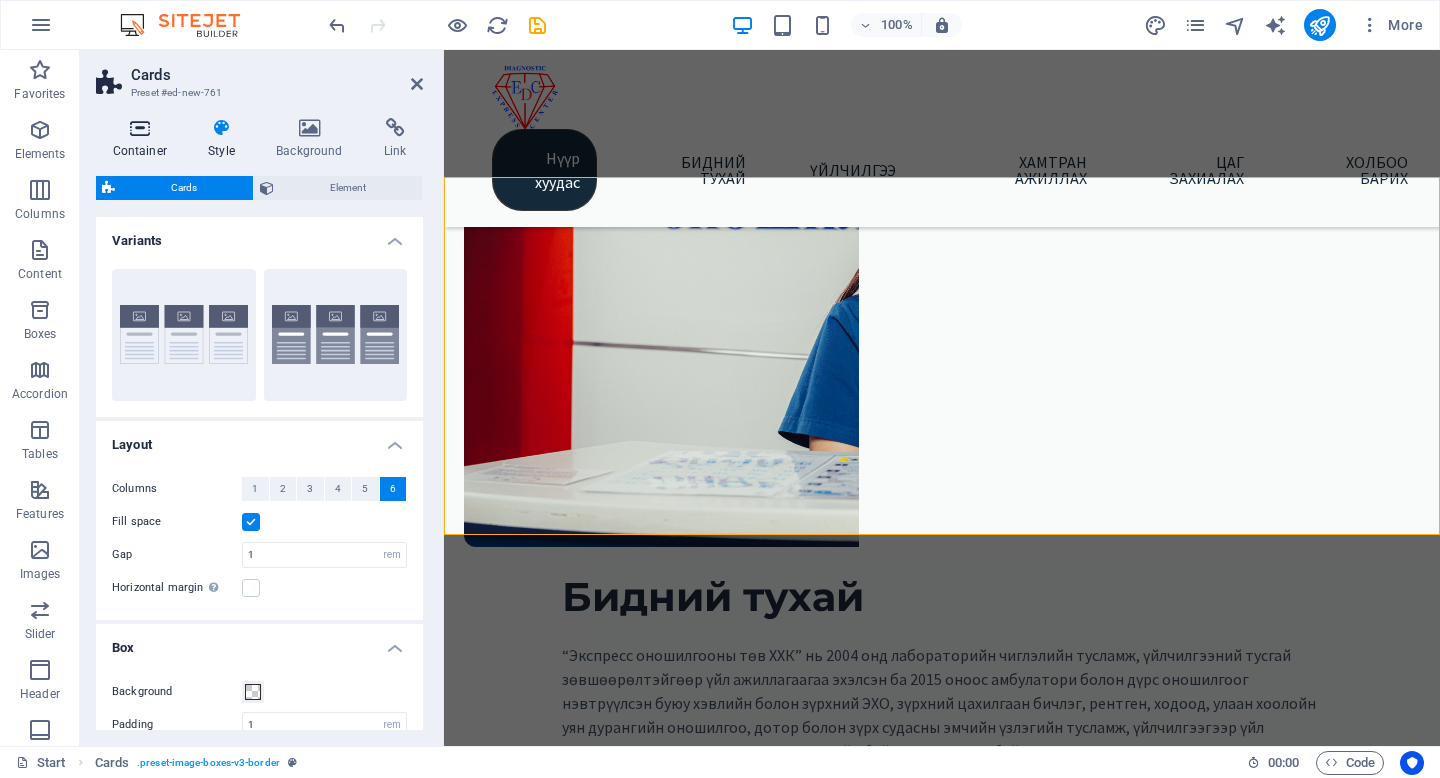 click at bounding box center (140, 128) 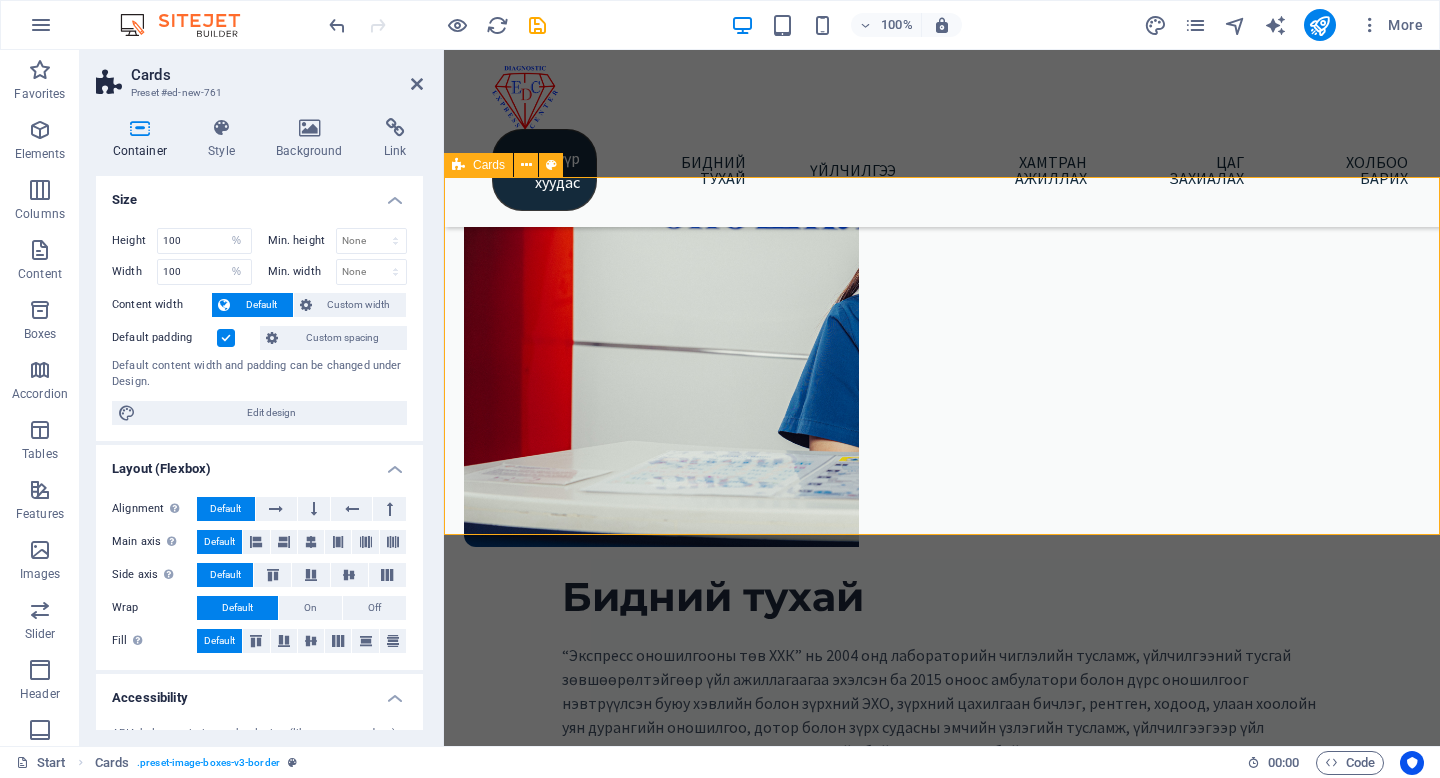 click on "Амбулаторийн тусламж, үйлчилгээ Дотор Чих, хаматар, хоолой  Нүд Headline Lorem ipsum dolor sit amet, consectetuer adipiscing elit. Aenean commodo ligula eget dolor. Lorem ipsum dolor sit amet. Headline Lorem ipsum dolor sit amet, consectetuer adipiscing elit. Aenean commodo ligula eget dolor. Lorem ipsum dolor sit amet." at bounding box center [942, 1520] 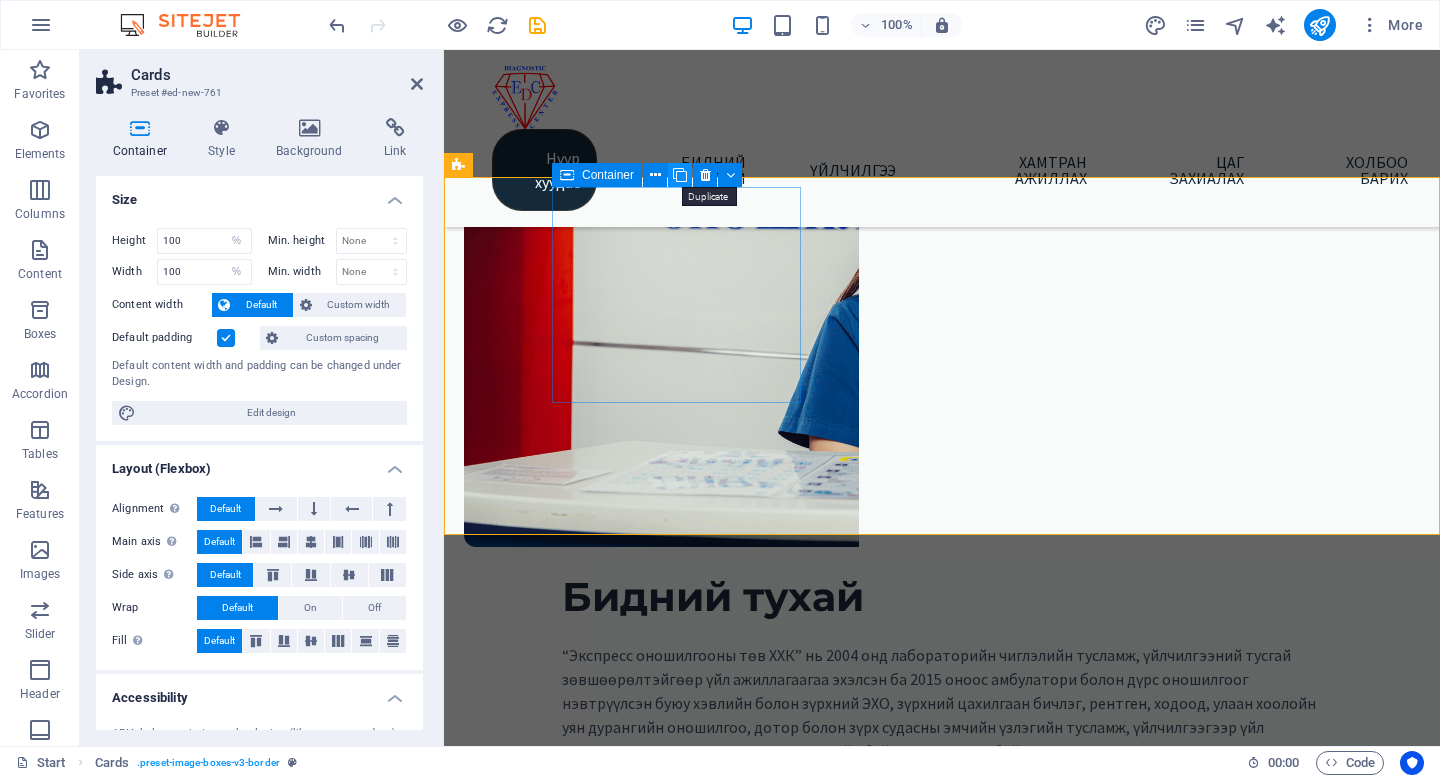 click at bounding box center [680, 175] 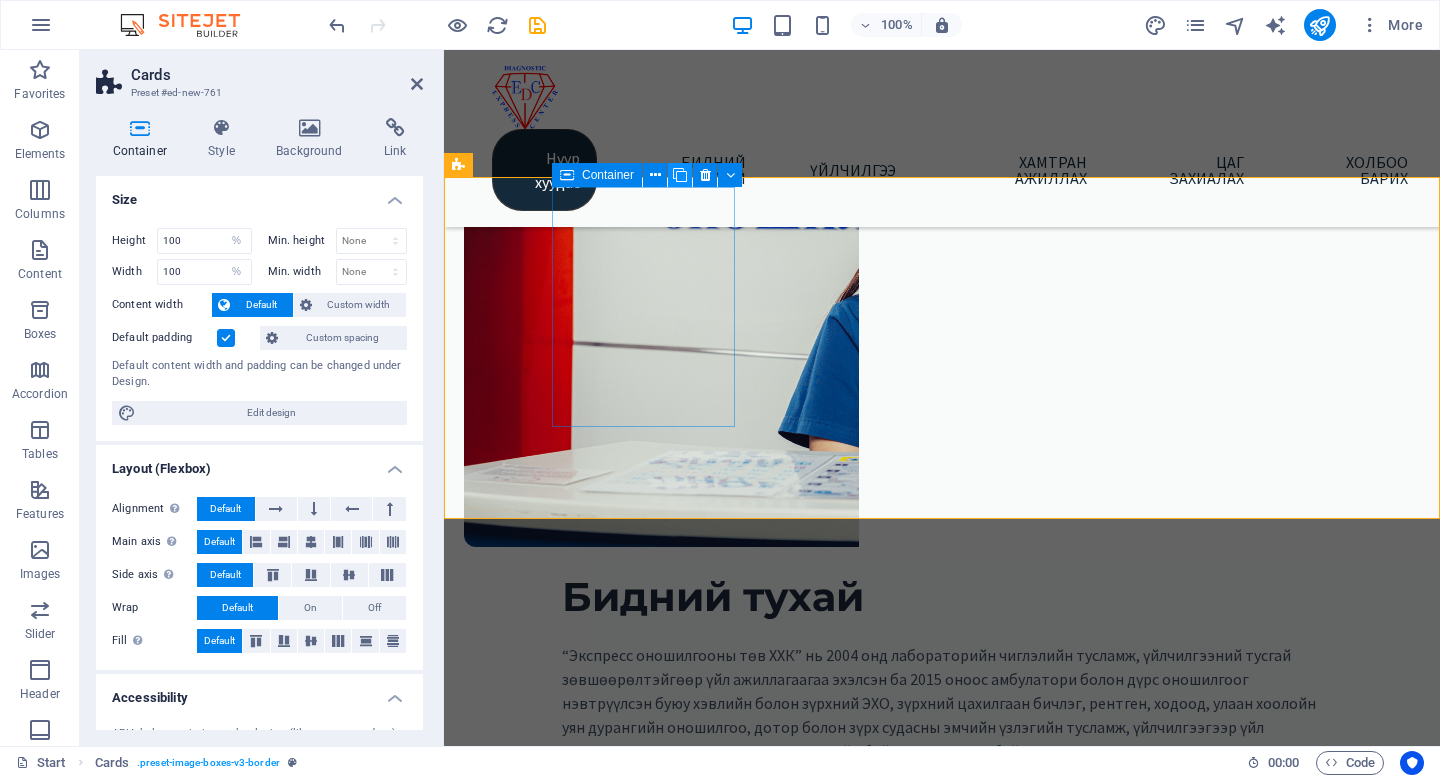 click at bounding box center [680, 175] 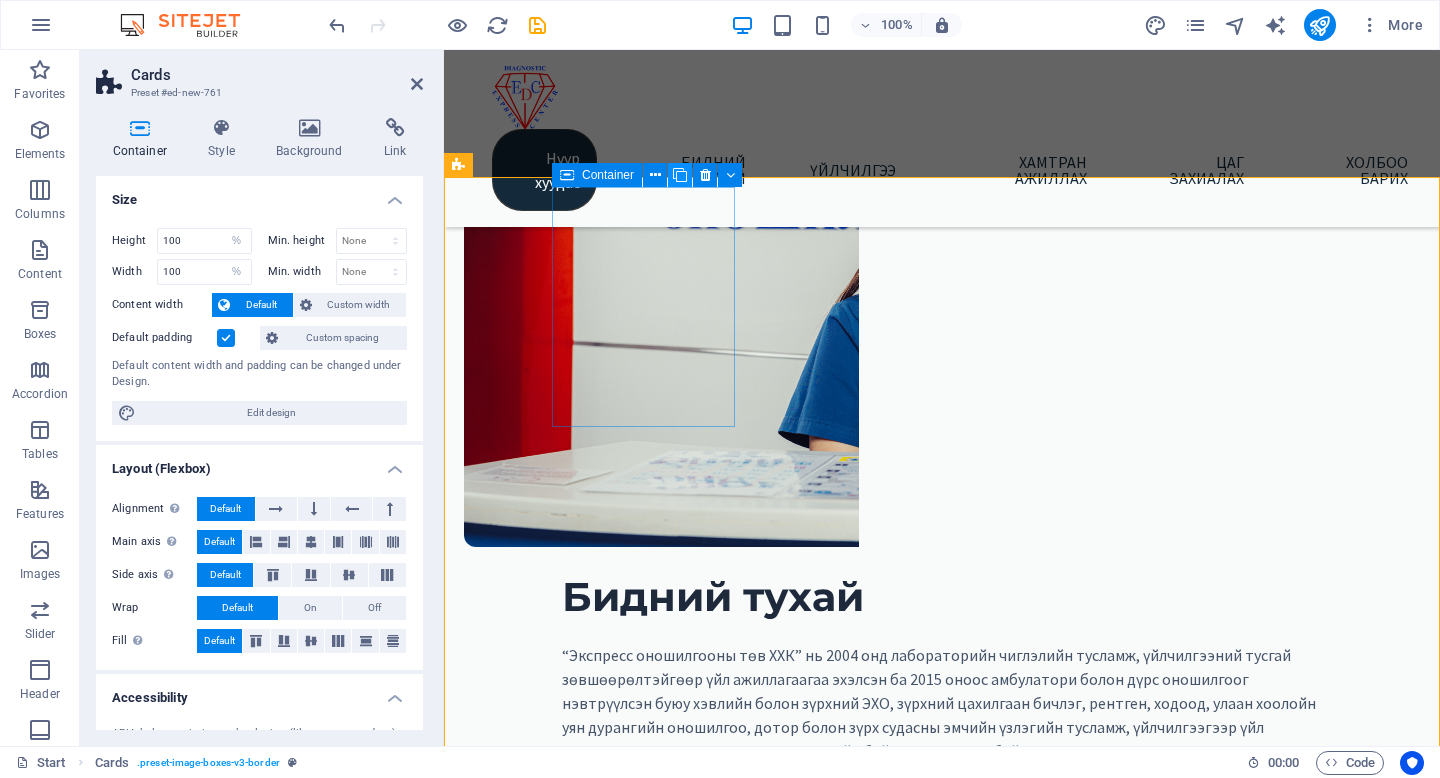 click at bounding box center [680, 175] 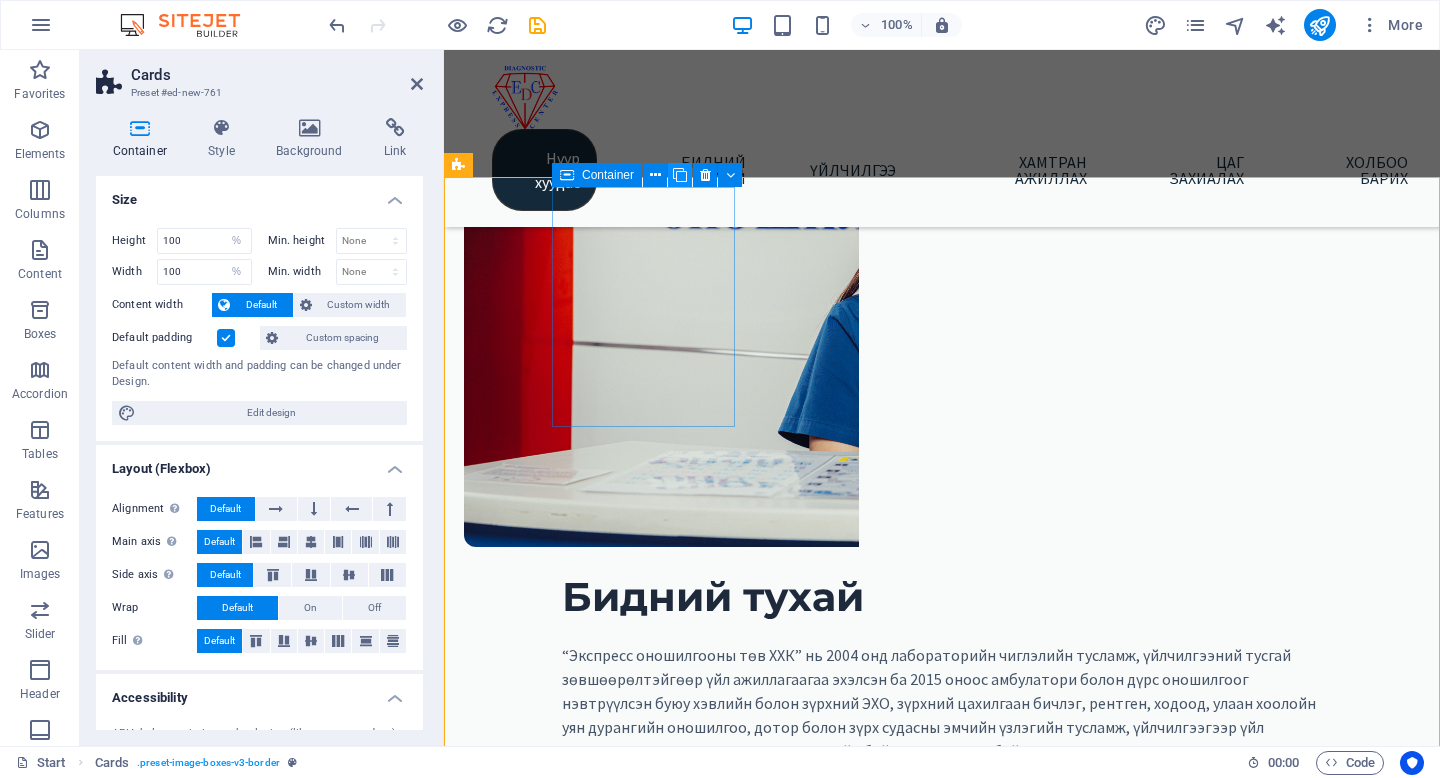 click at bounding box center (680, 175) 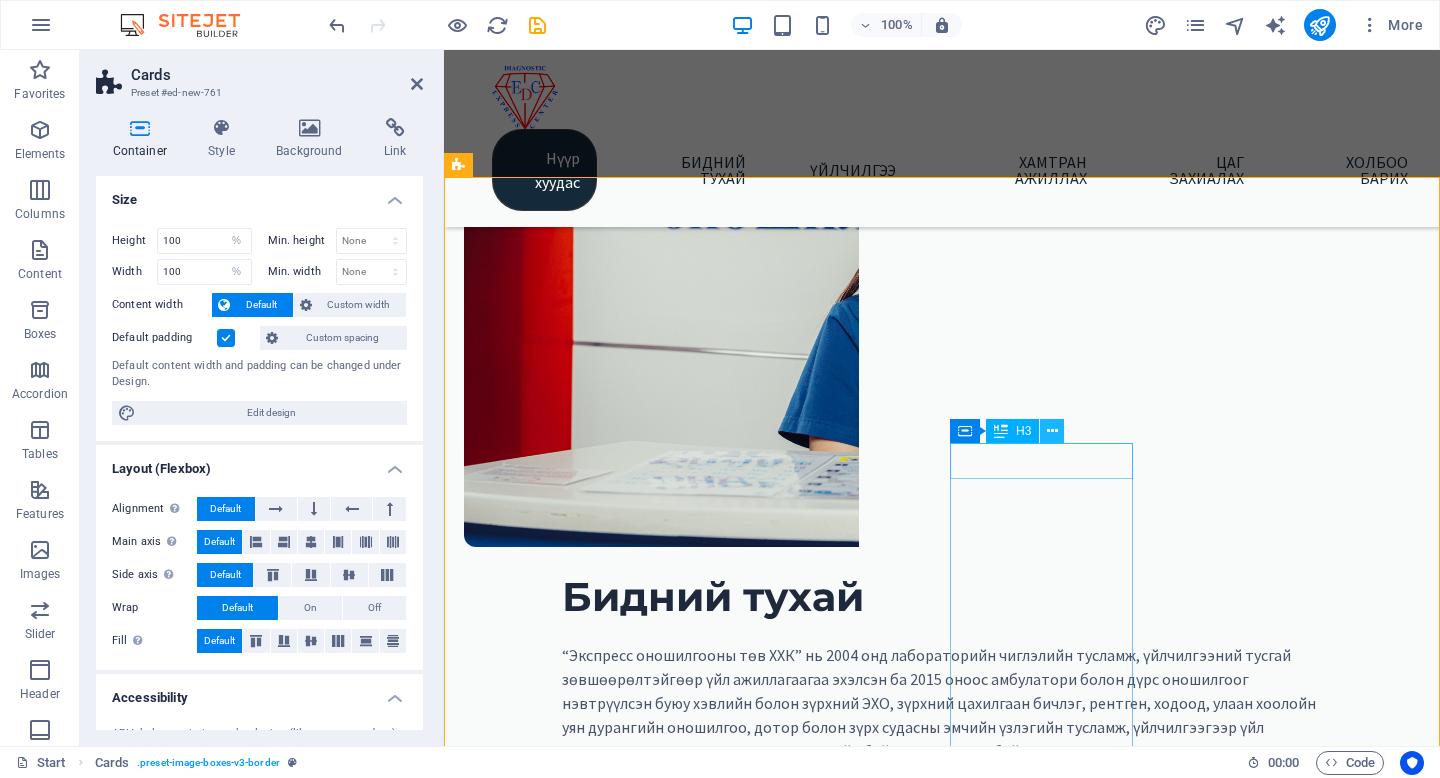 click at bounding box center [1052, 431] 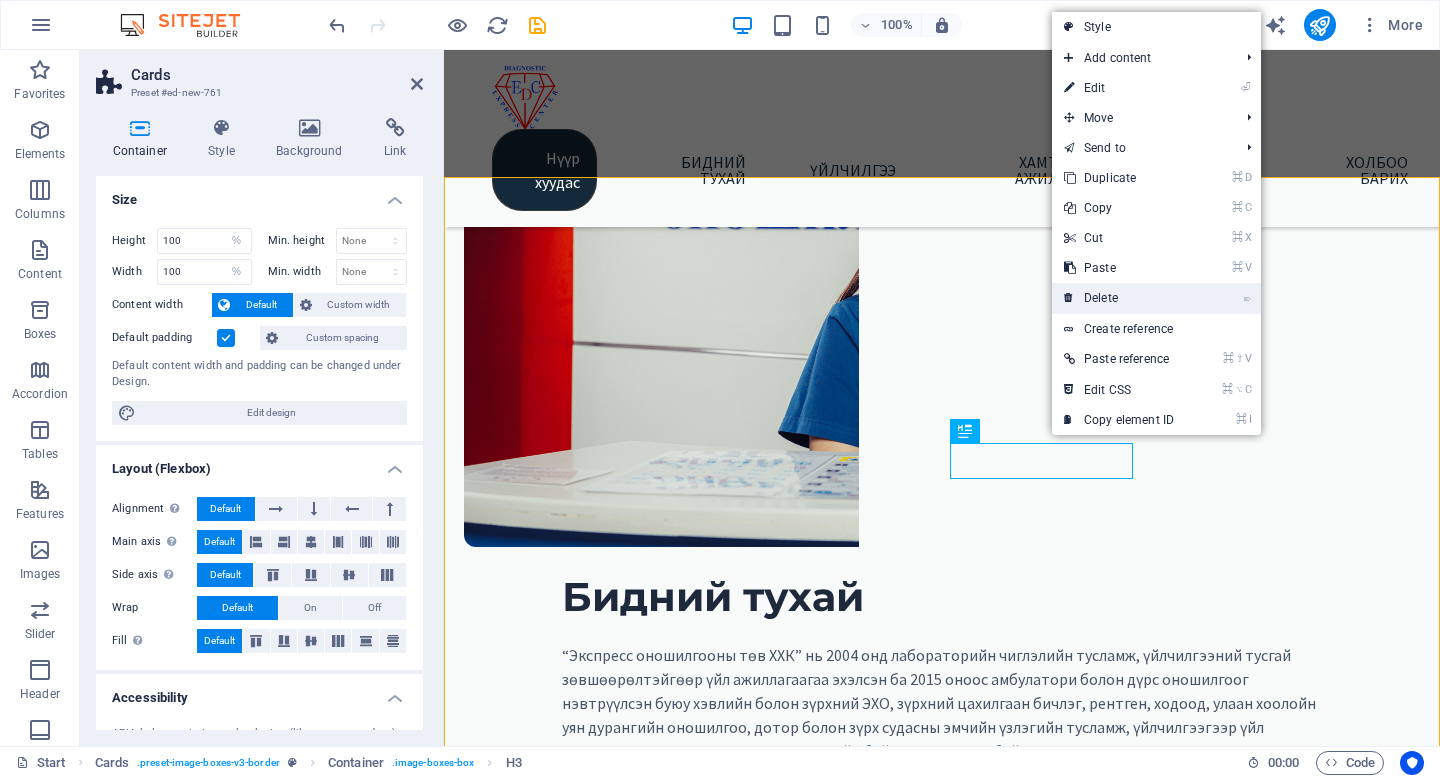 click on "⌦  Delete" at bounding box center [1119, 298] 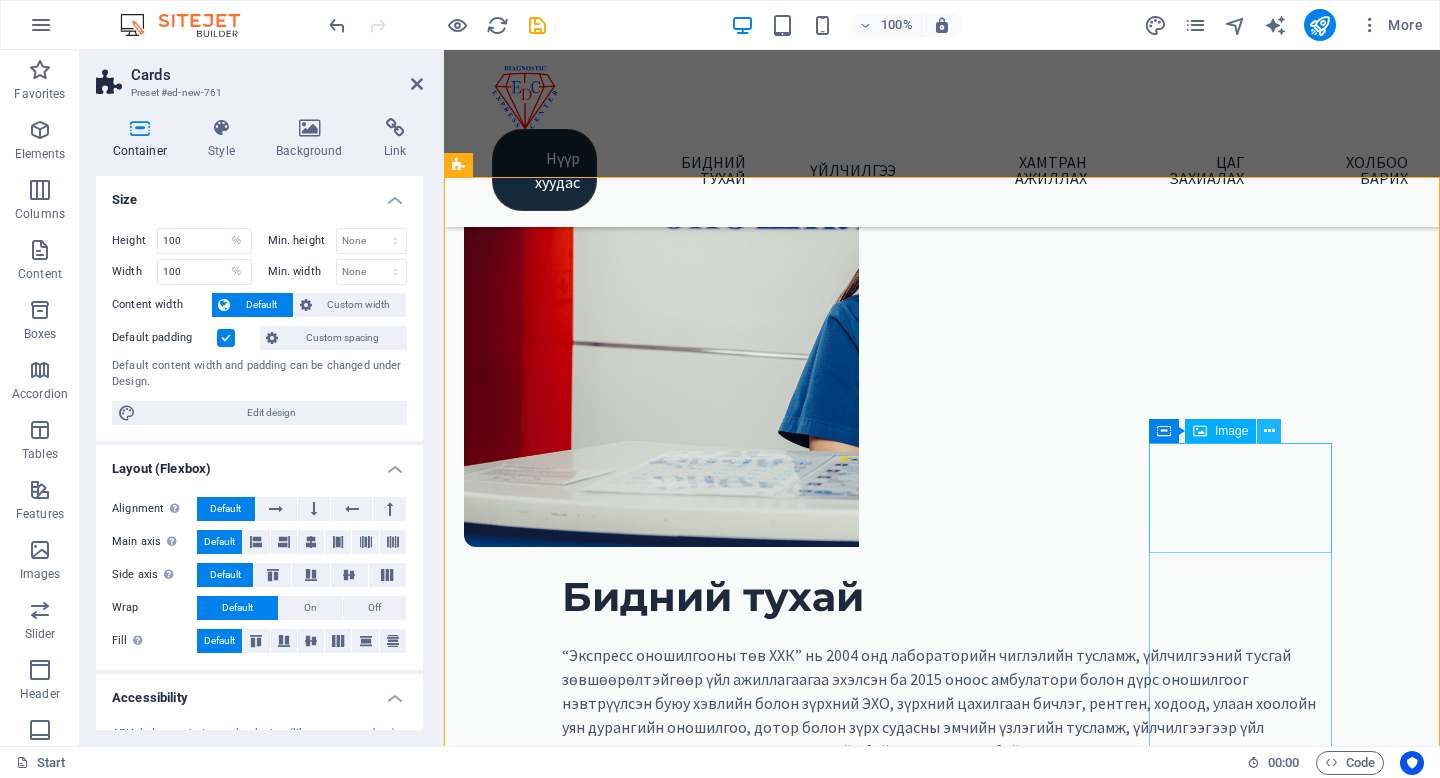 click at bounding box center [1269, 431] 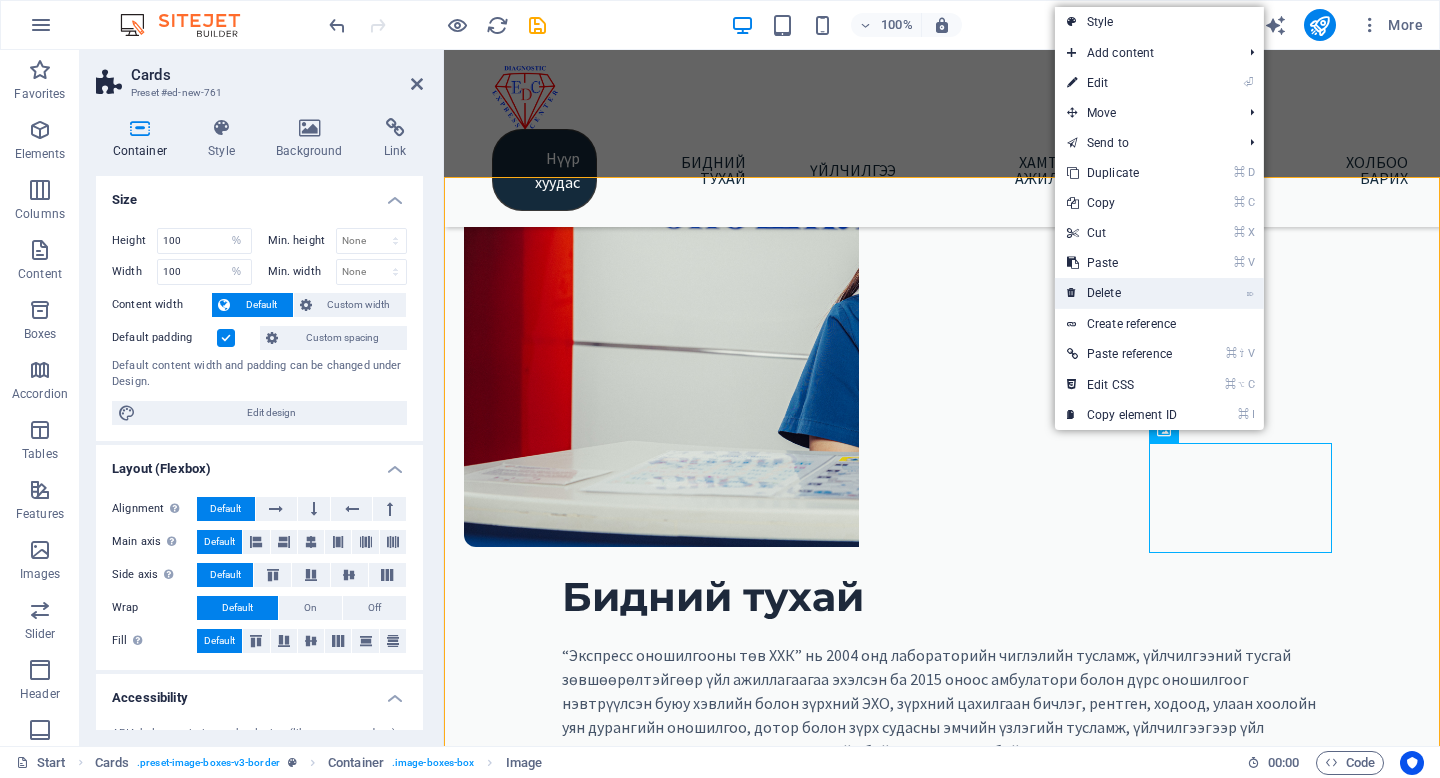 click on "⌦  Delete" at bounding box center [1122, 293] 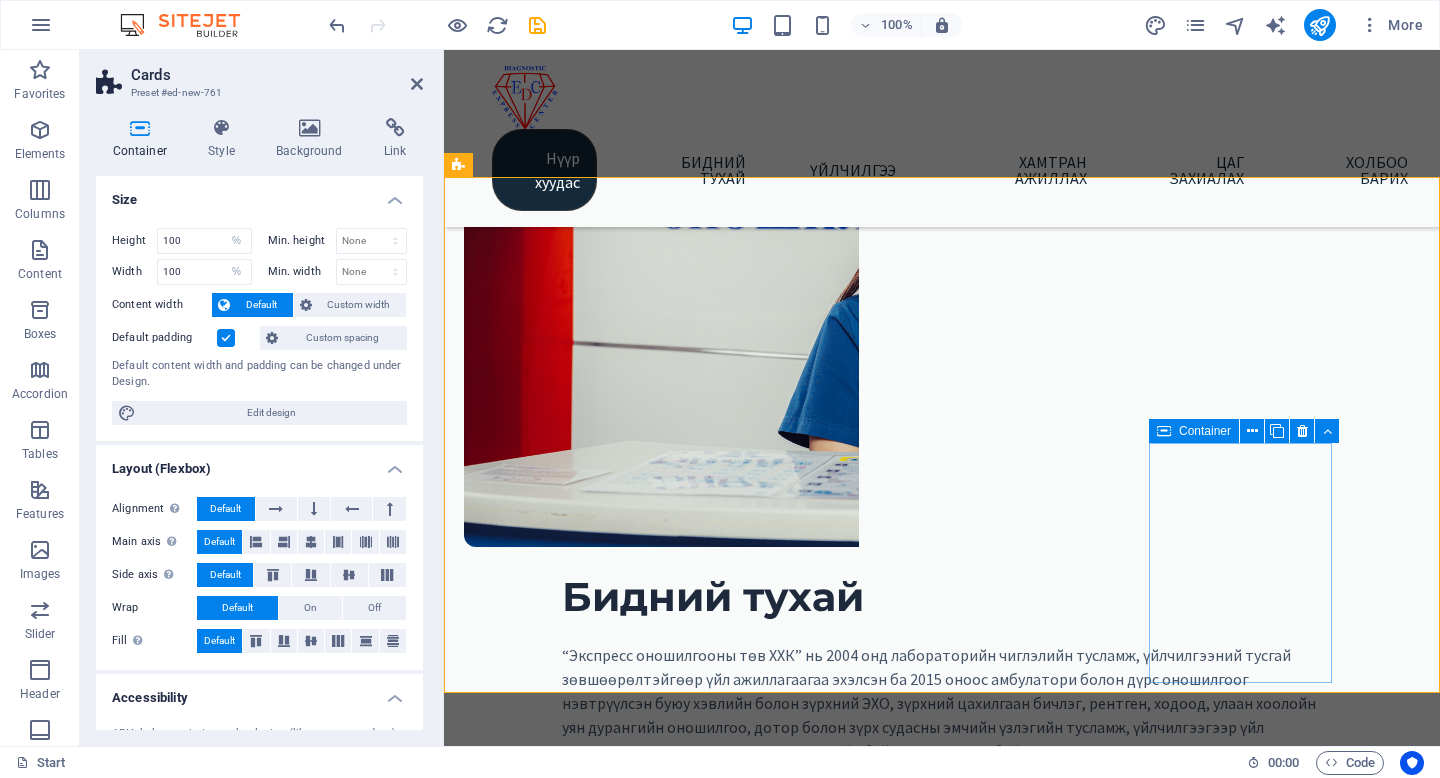click at bounding box center (1164, 431) 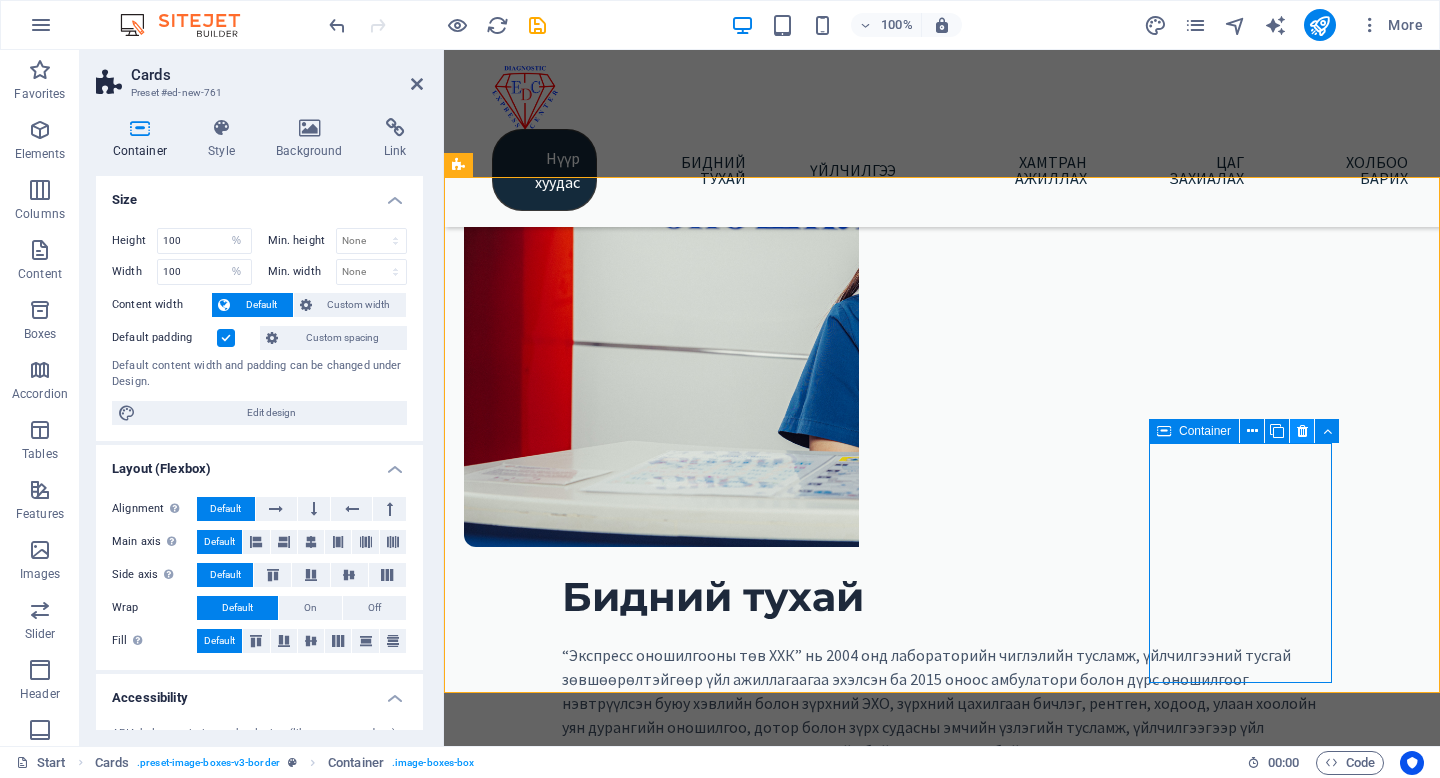 click at bounding box center (1302, 431) 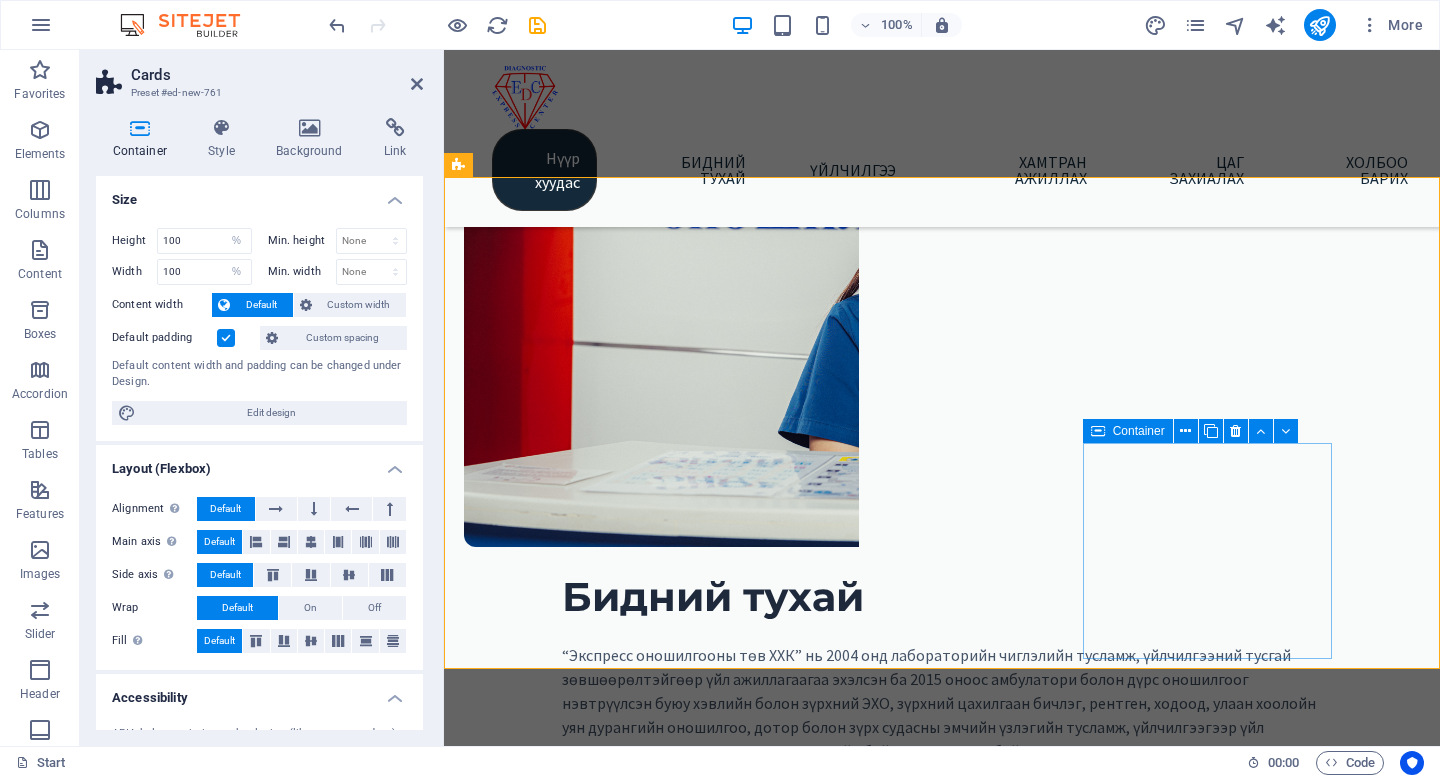 click at bounding box center (1098, 431) 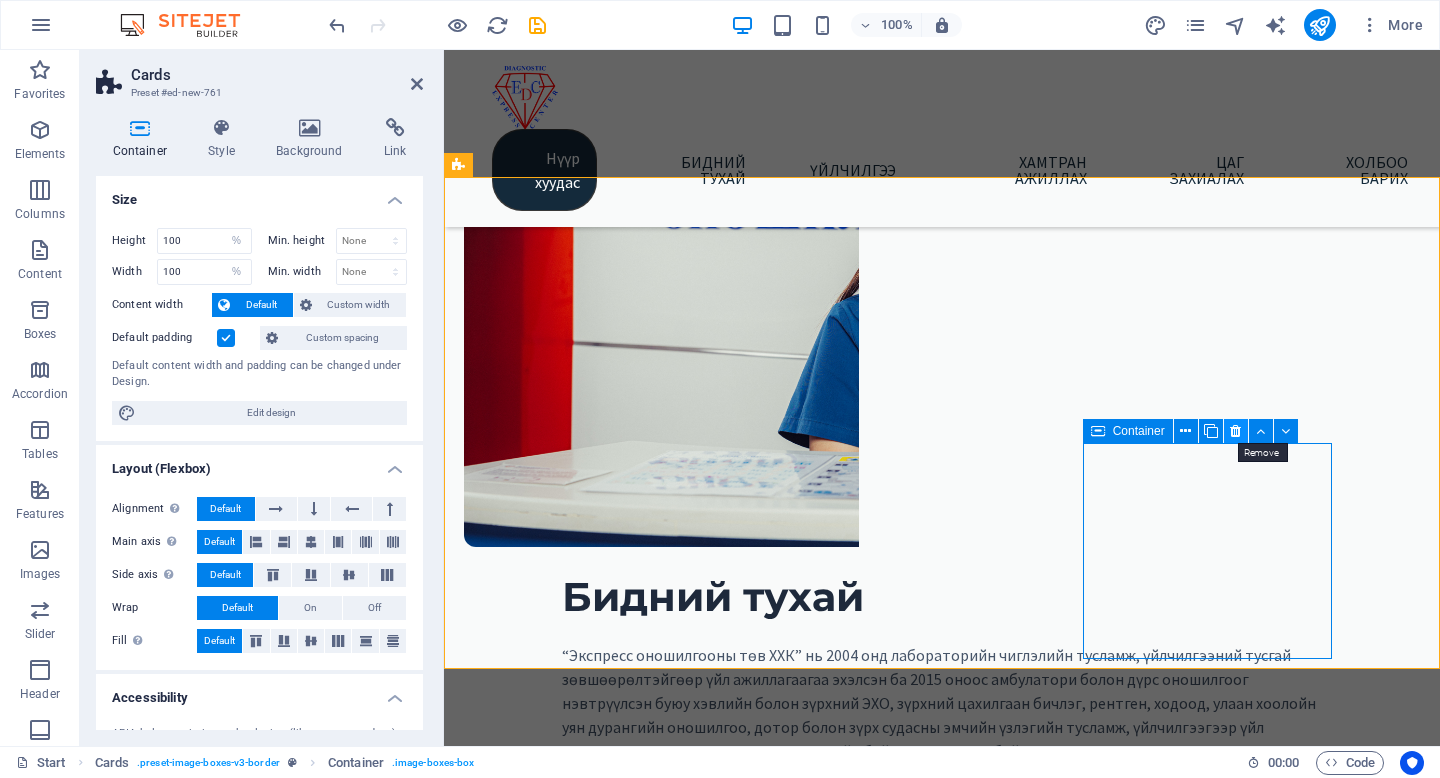 click at bounding box center [1235, 431] 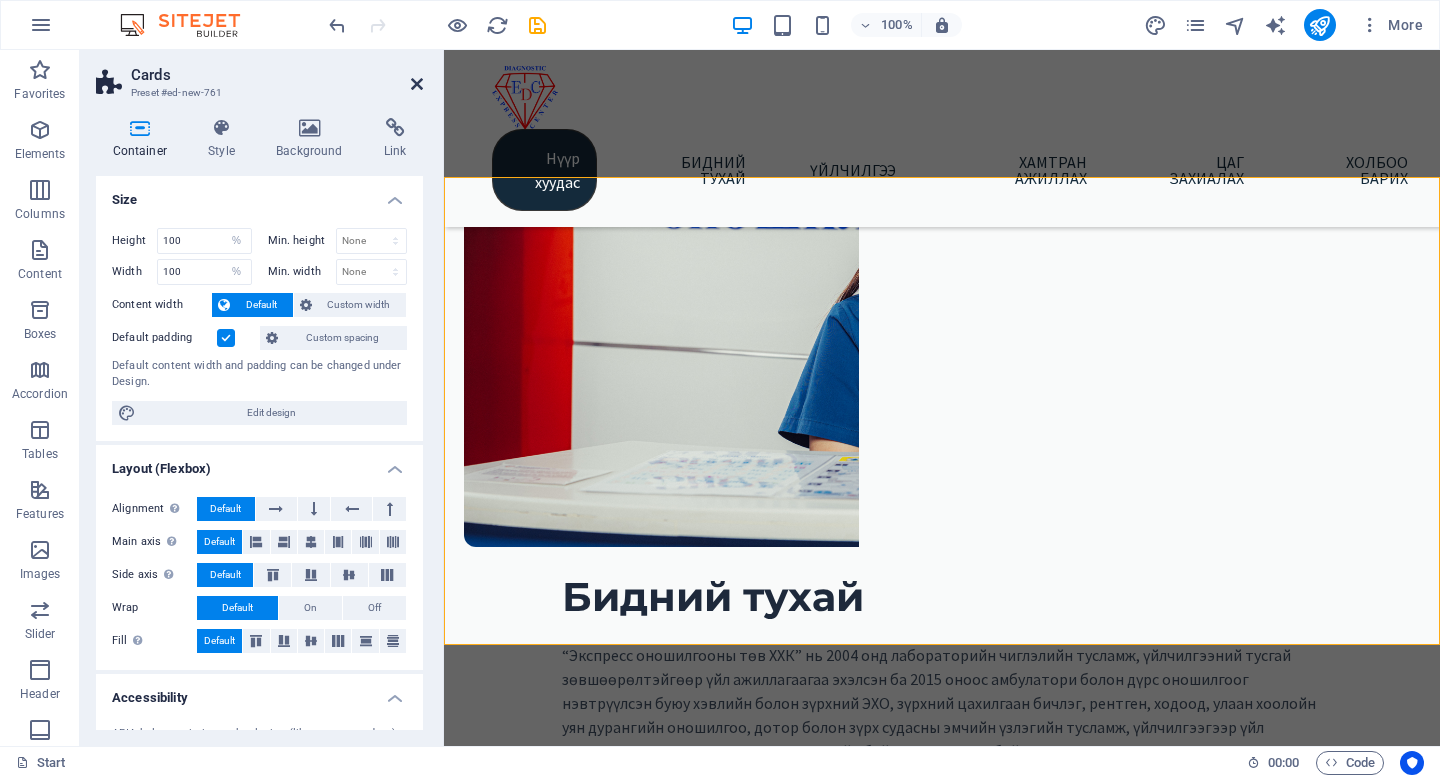 click at bounding box center (417, 84) 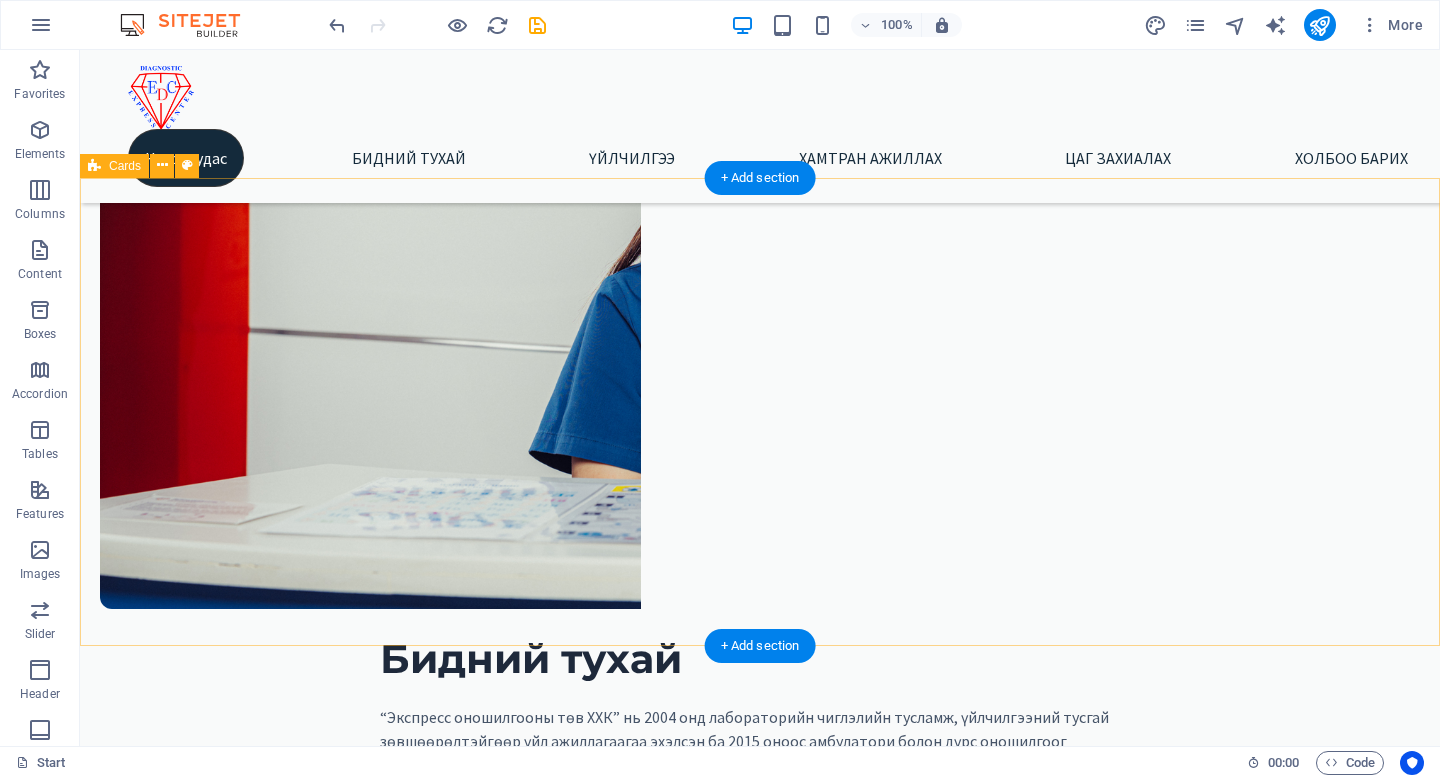 click on "Амбулаторийн тусламж, үйлчилгээ Дотор Чих, хаматар, хоолой  Нүд Амбулаторийн тусламж, үйлчилгээ Дотор Чих, хаматар, хоолой  Нүд Амбулаторийн тусламж, үйлчилгээ Дотор Чих, хаматар, хоолой  Нүд Амбулаторийн тусламж, үйлчилгээ Дотор Чих, хаматар, хоолой  Нүд Амбулаторийн тусламж, үйлчилгээ Дотор Чих, хаматар, хоолой  Нүд Амбулаторийн тусламж, үйлчилгээ Дотор Чих, хаматар, хоолой  Нүд" at bounding box center [760, 2538] 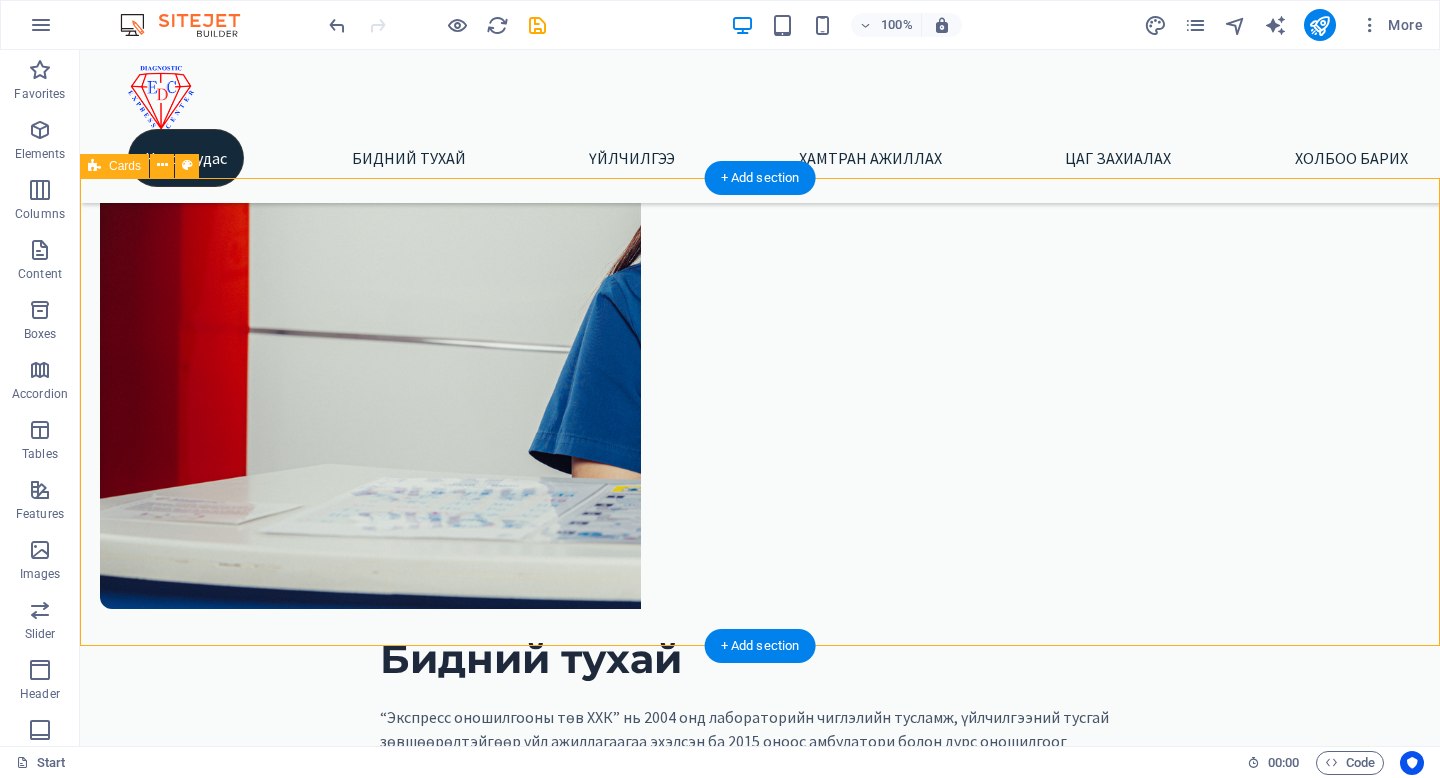 click on "Амбулаторийн тусламж, үйлчилгээ Дотор Чих, хаматар, хоолой  Нүд Амбулаторийн тусламж, үйлчилгээ Дотор Чих, хаматар, хоолой  Нүд Амбулаторийн тусламж, үйлчилгээ Дотор Чих, хаматар, хоолой  Нүд Амбулаторийн тусламж, үйлчилгээ Дотор Чих, хаматар, хоолой  Нүд Амбулаторийн тусламж, үйлчилгээ Дотор Чих, хаматар, хоолой  Нүд Амбулаторийн тусламж, үйлчилгээ Дотор Чих, хаматар, хоолой  Нүд" at bounding box center [760, 2538] 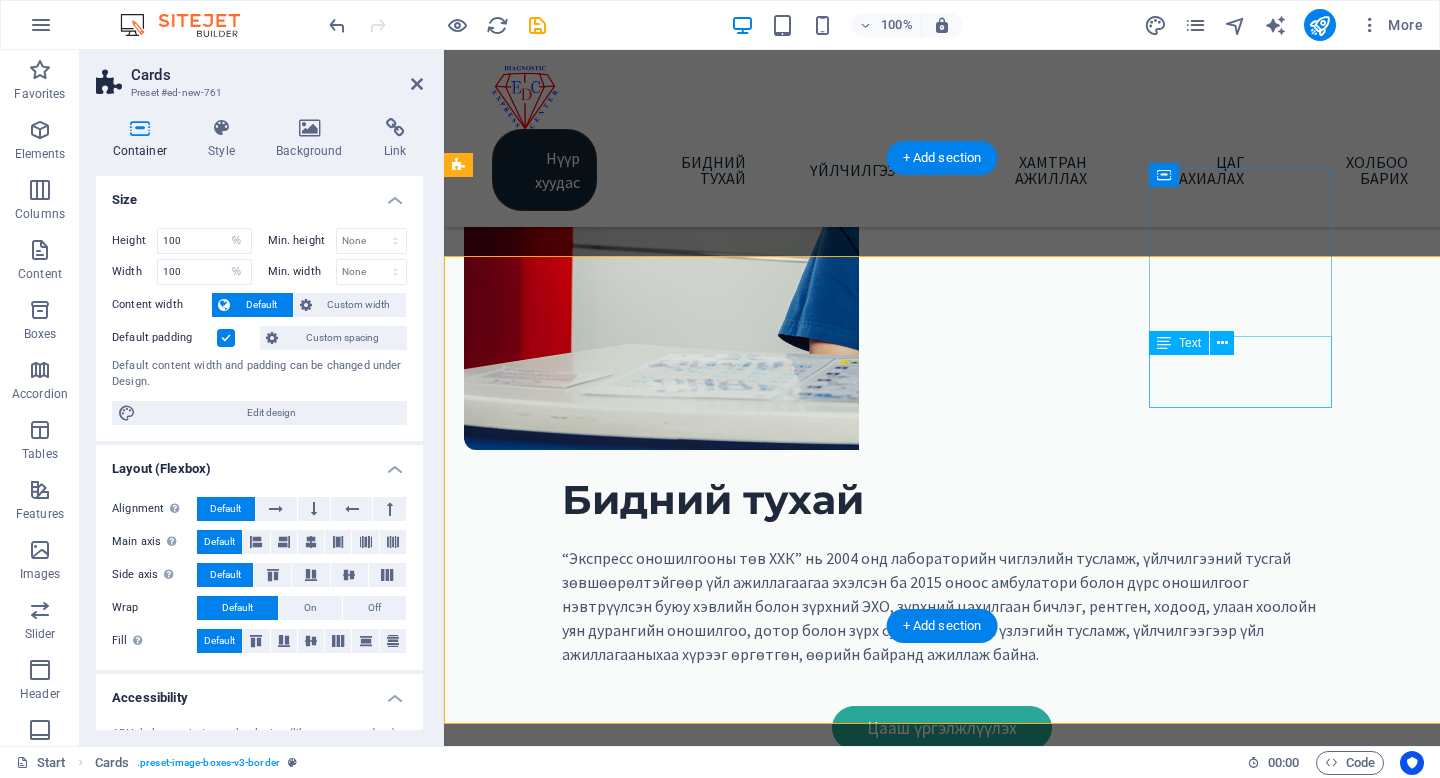 scroll, scrollTop: 549, scrollLeft: 0, axis: vertical 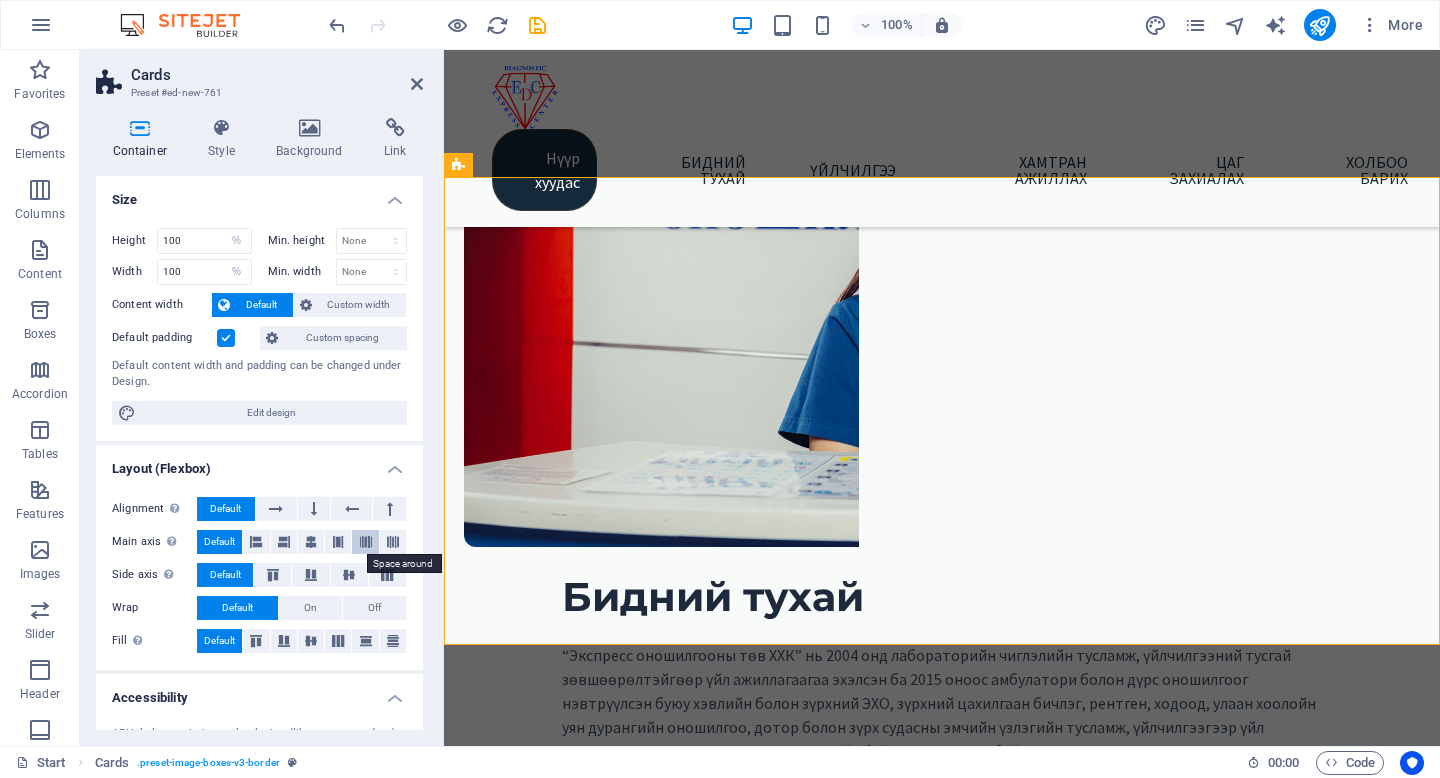 click at bounding box center [366, 542] 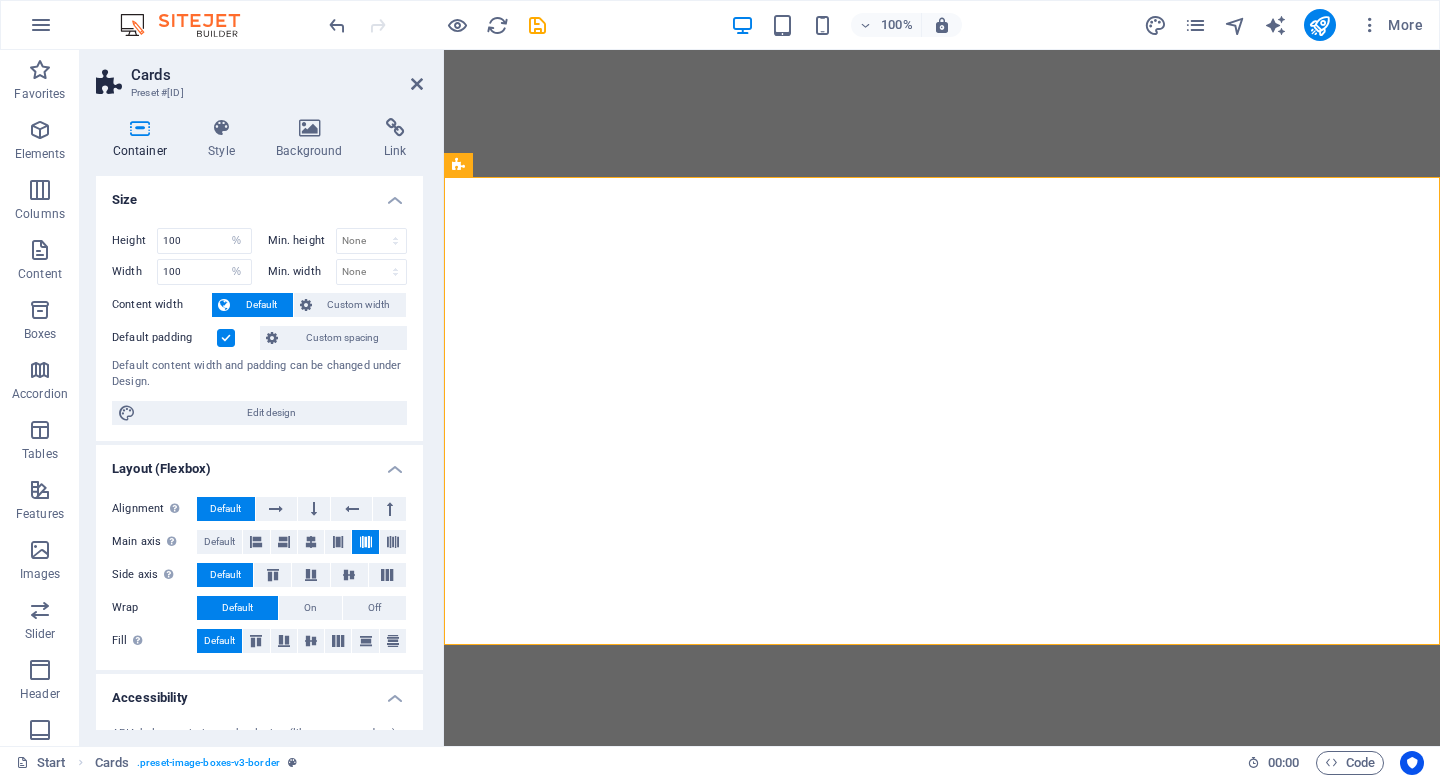 select on "%" 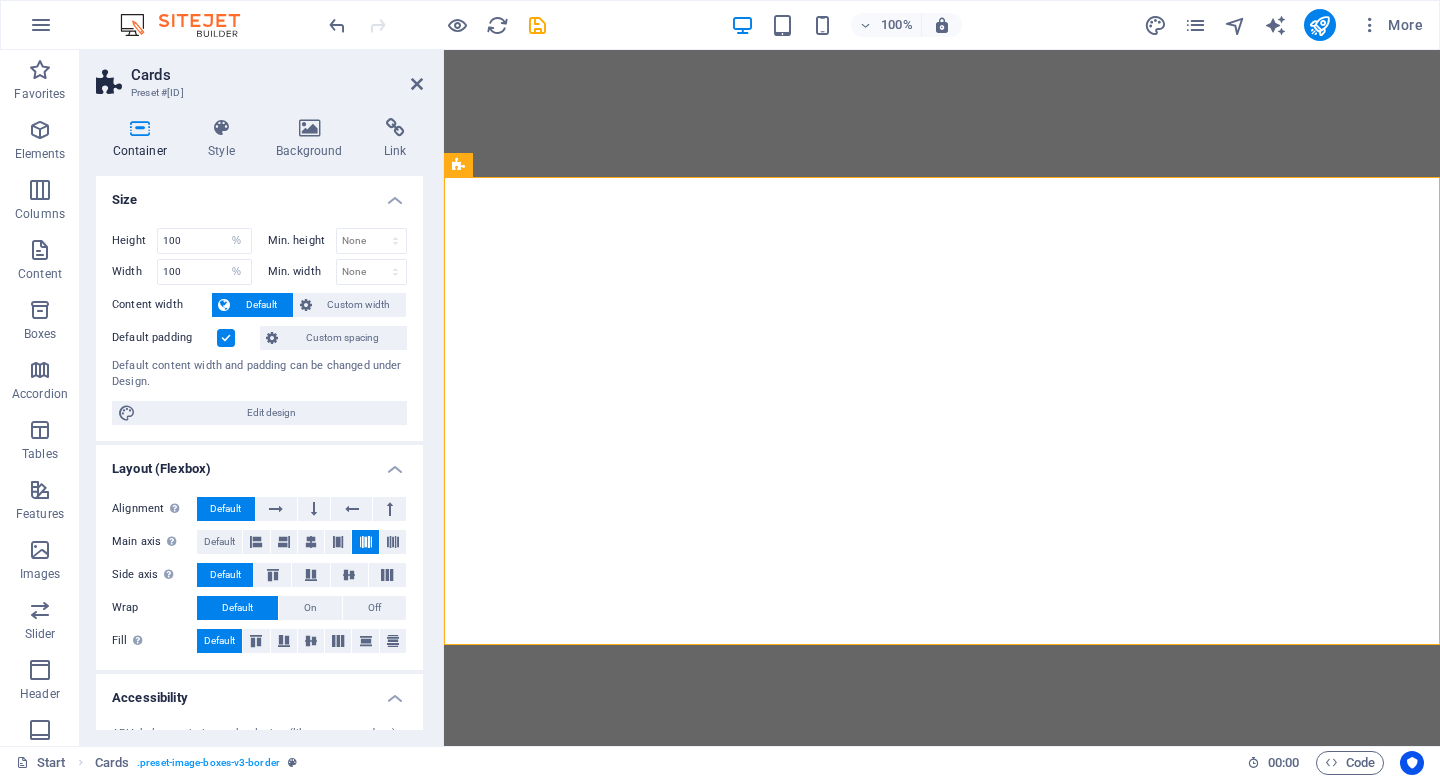 scroll, scrollTop: 0, scrollLeft: 0, axis: both 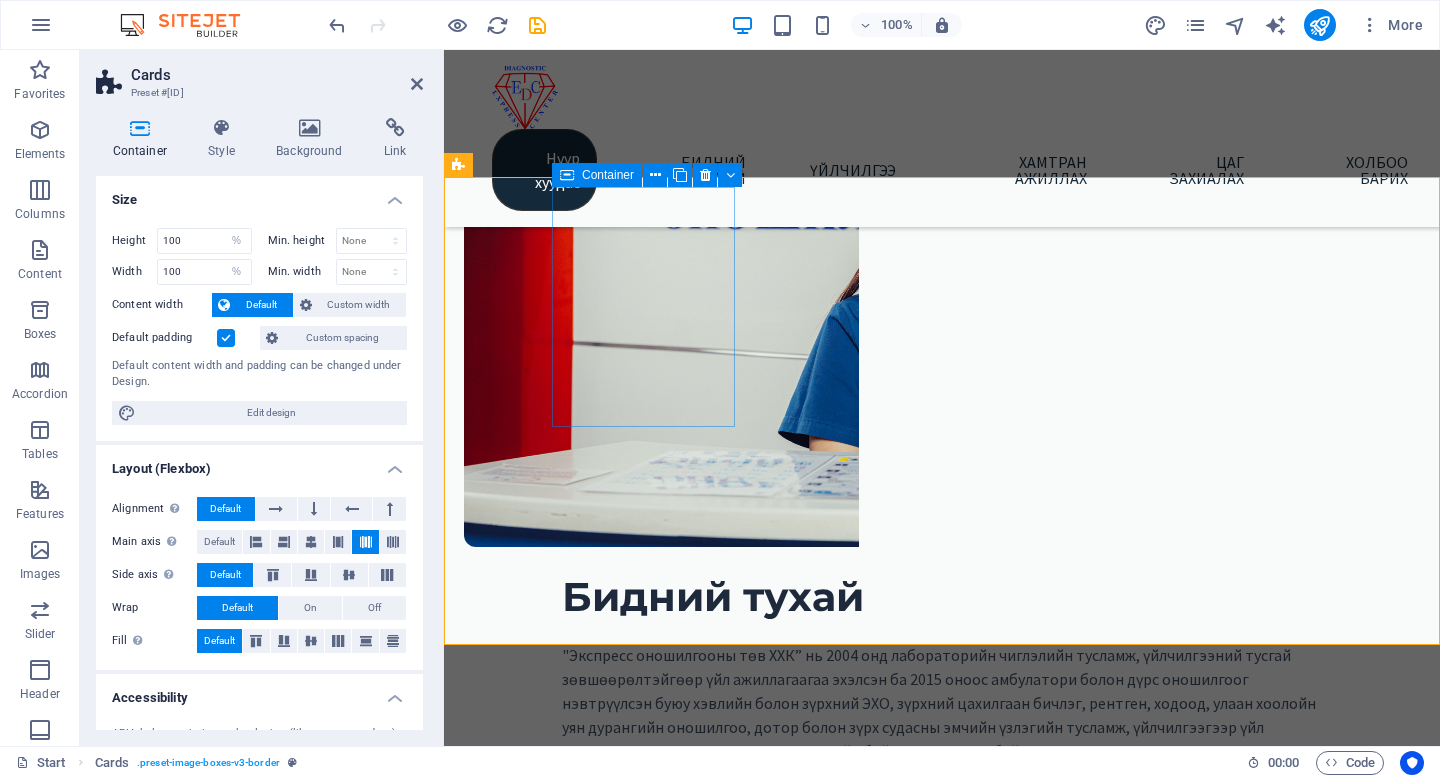 click on "Container" at bounding box center [597, 175] 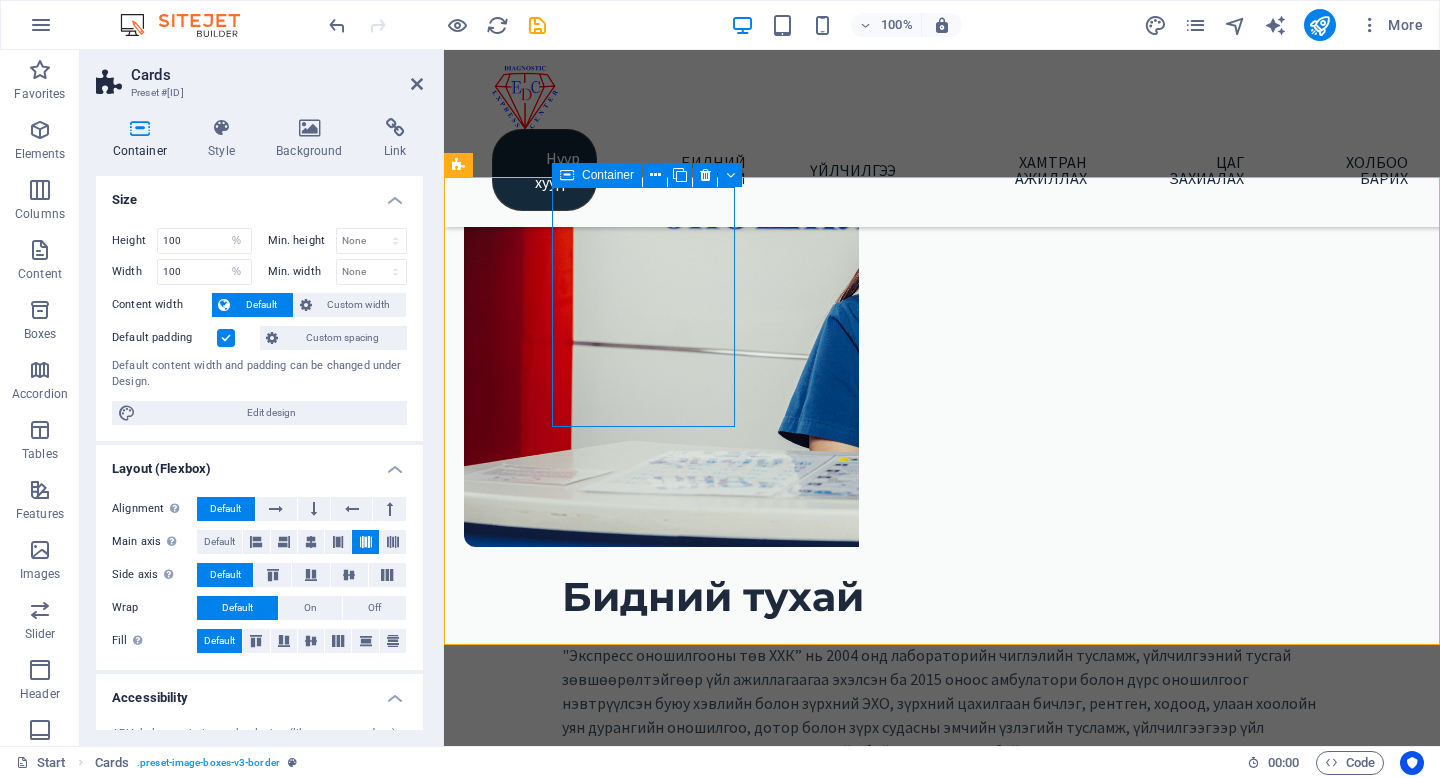 click on "Container" at bounding box center [597, 175] 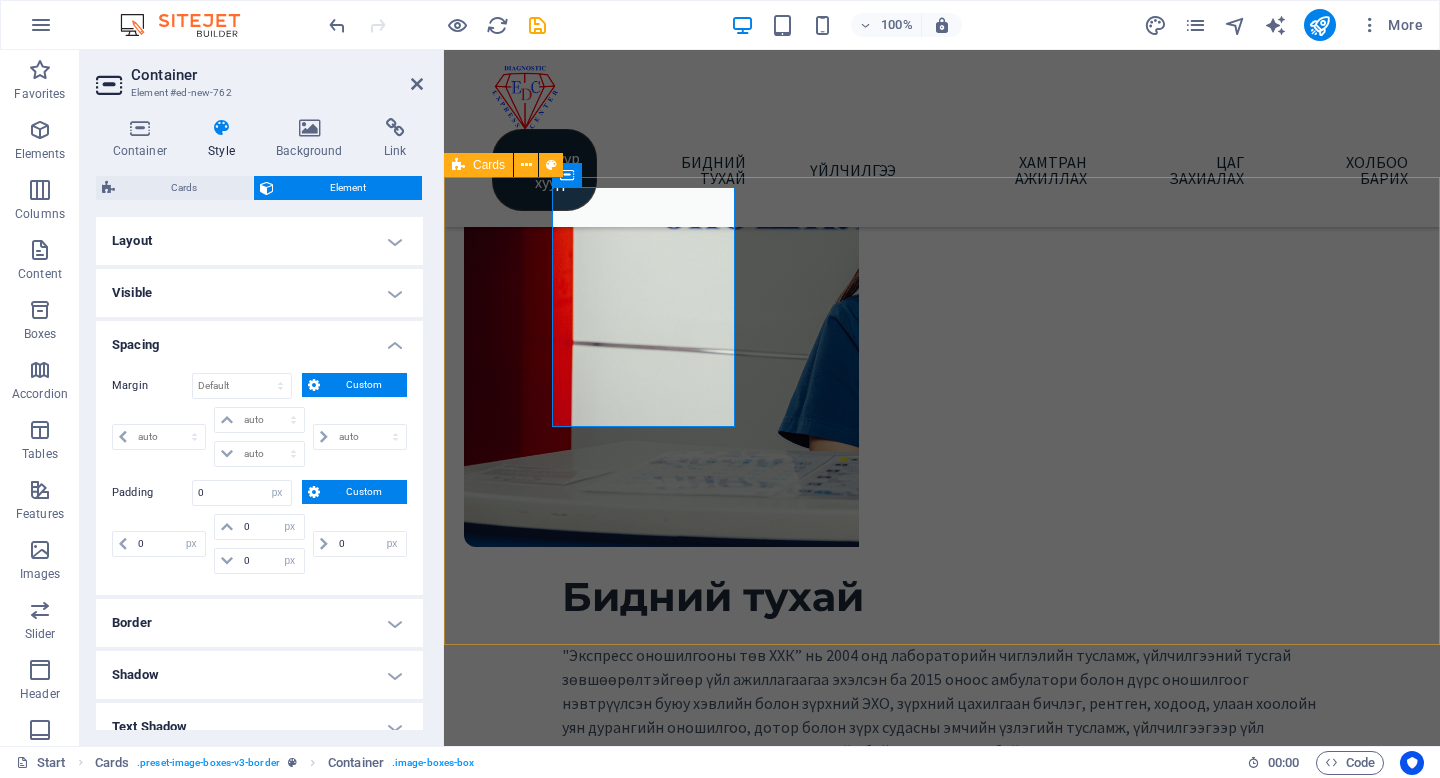click on "Cards" at bounding box center (489, 165) 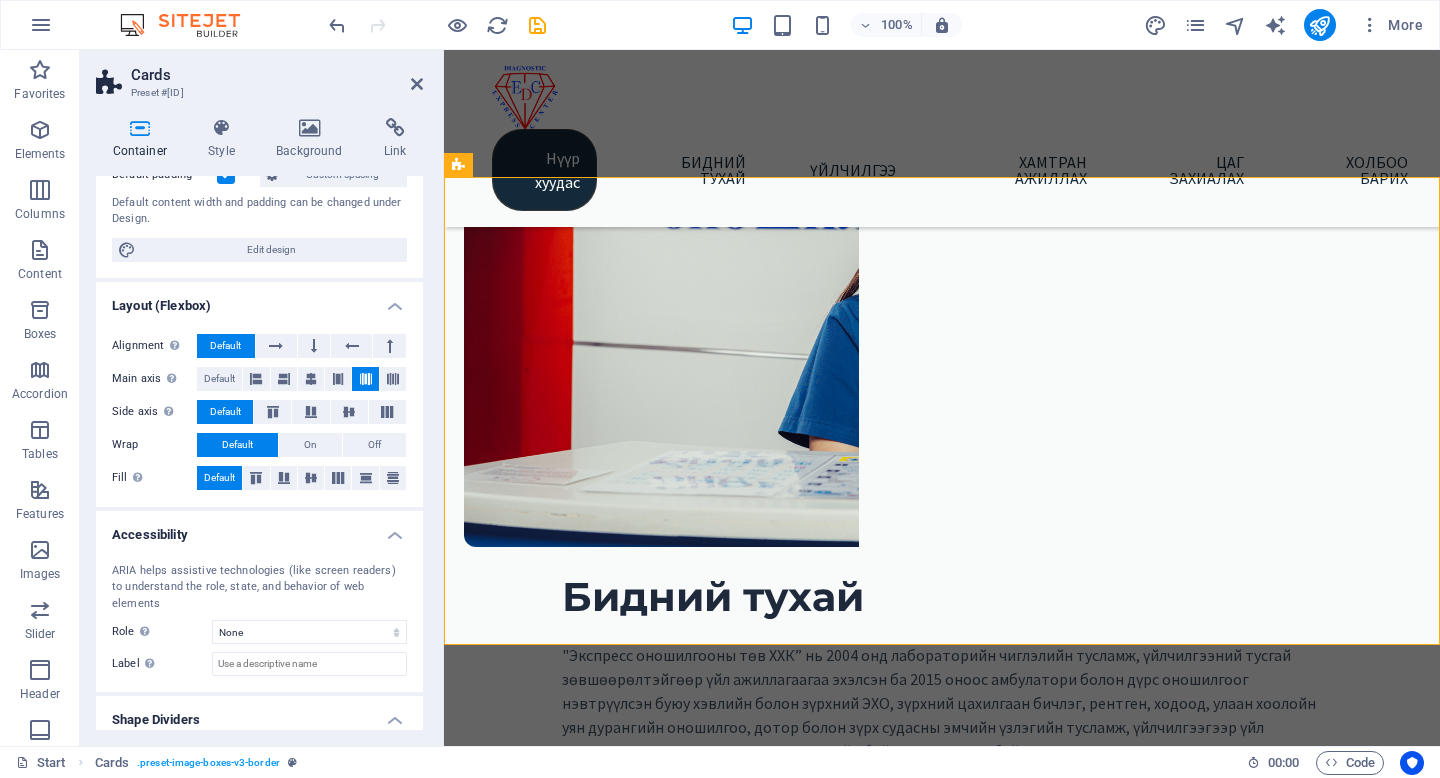 scroll, scrollTop: 173, scrollLeft: 0, axis: vertical 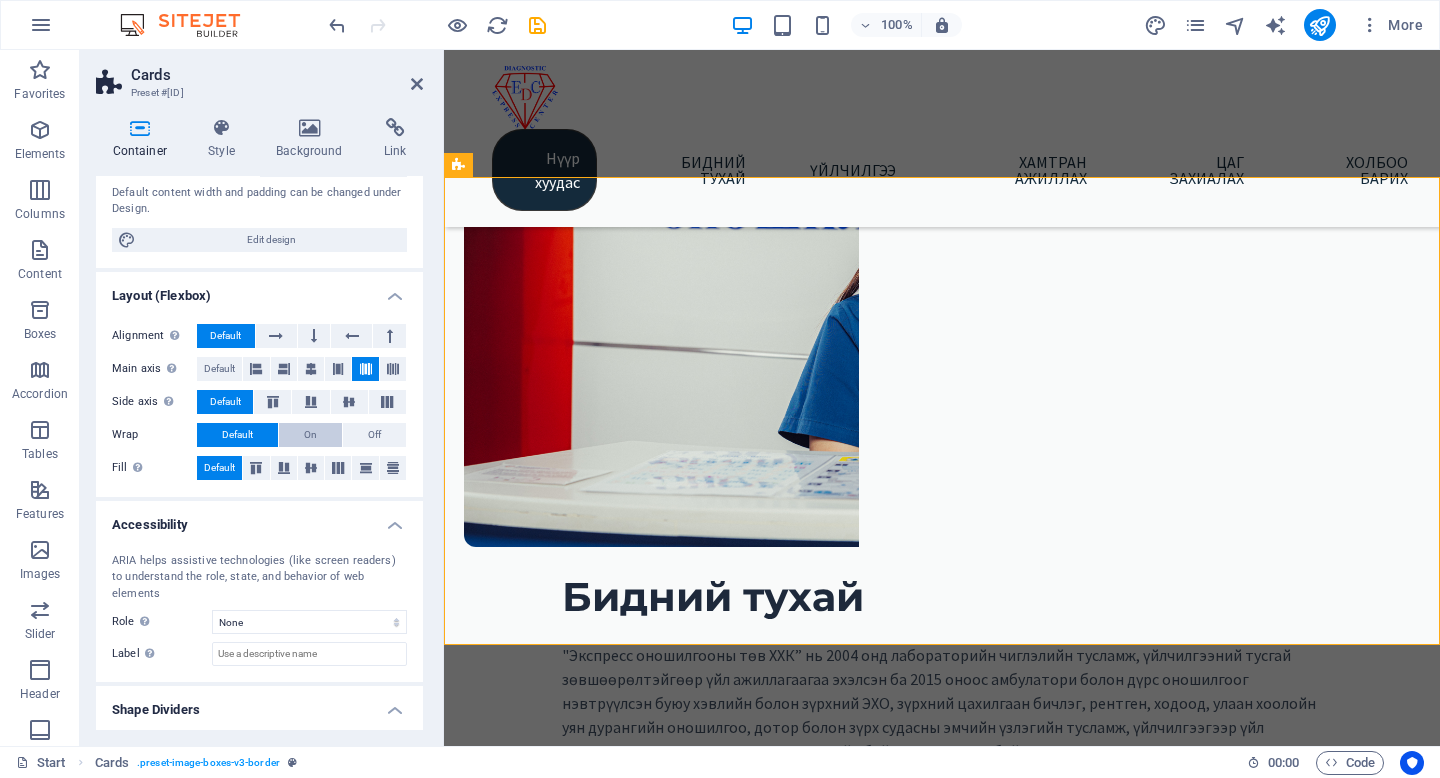 click on "On" at bounding box center [310, 435] 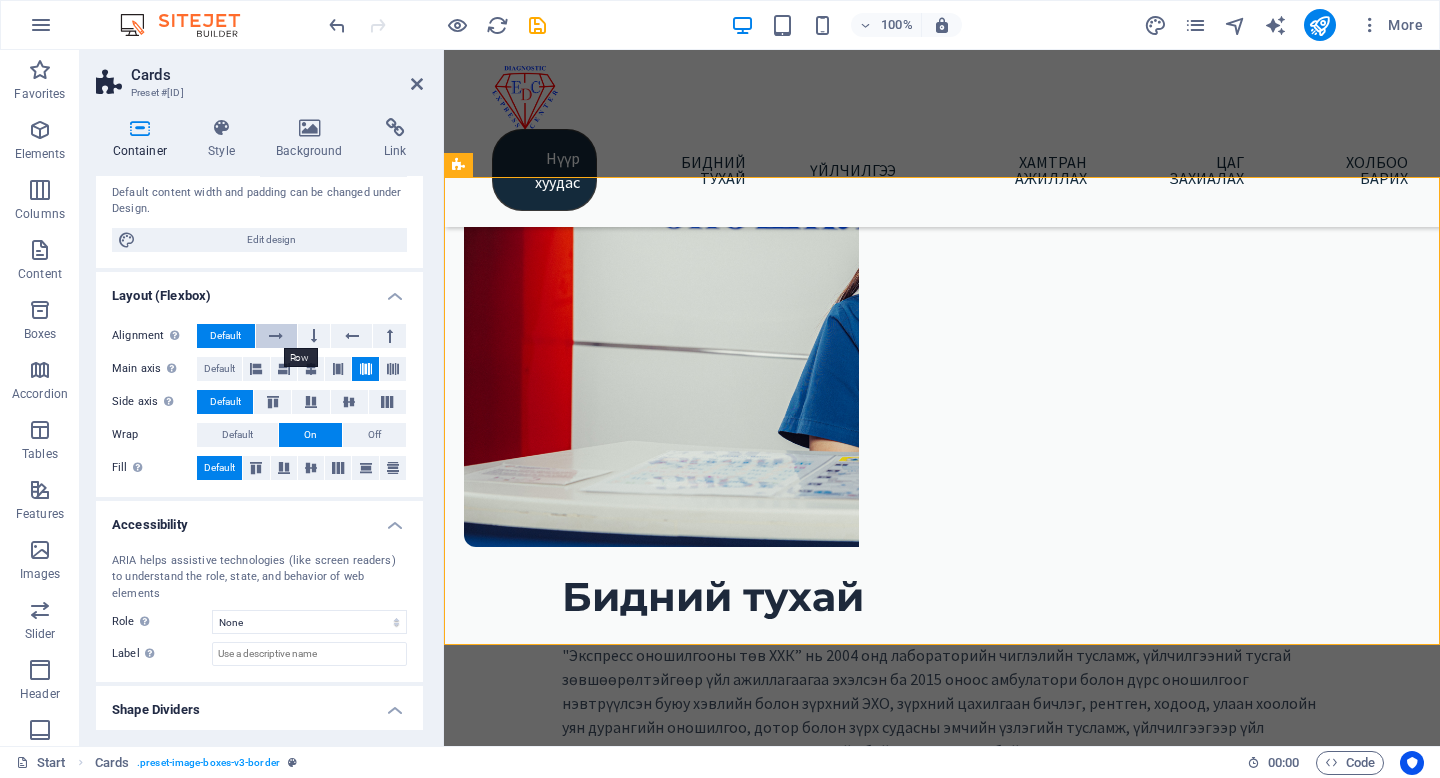 click at bounding box center [276, 336] 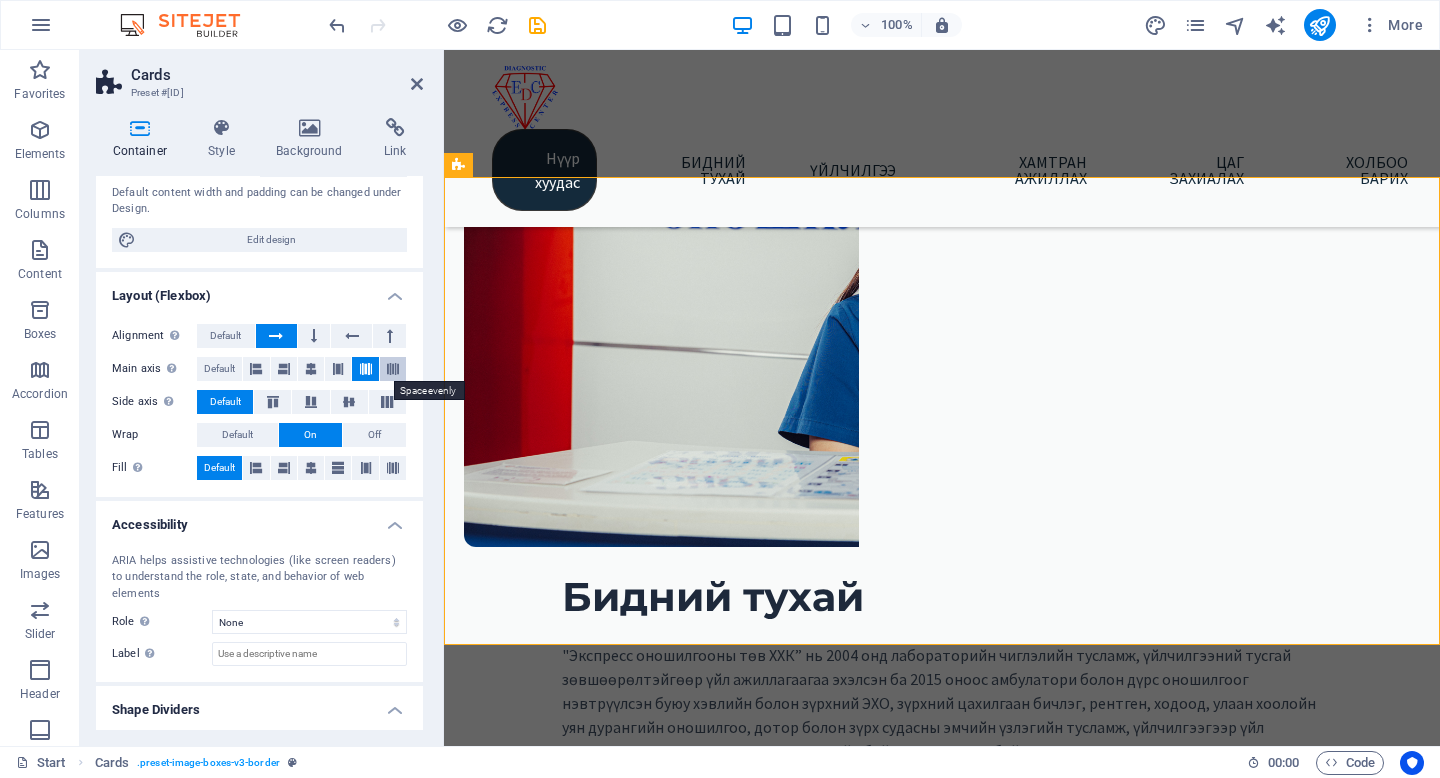 click at bounding box center (393, 369) 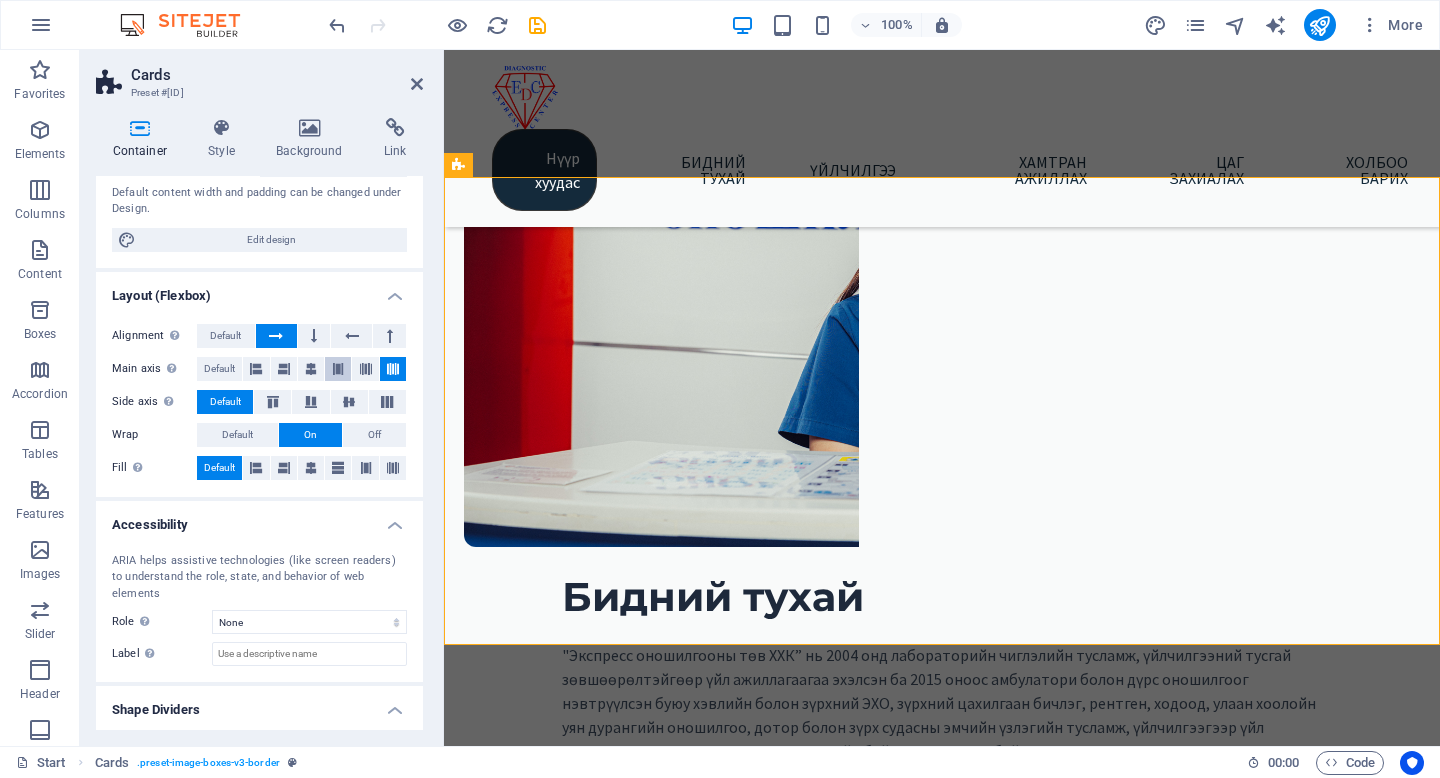 click at bounding box center [338, 369] 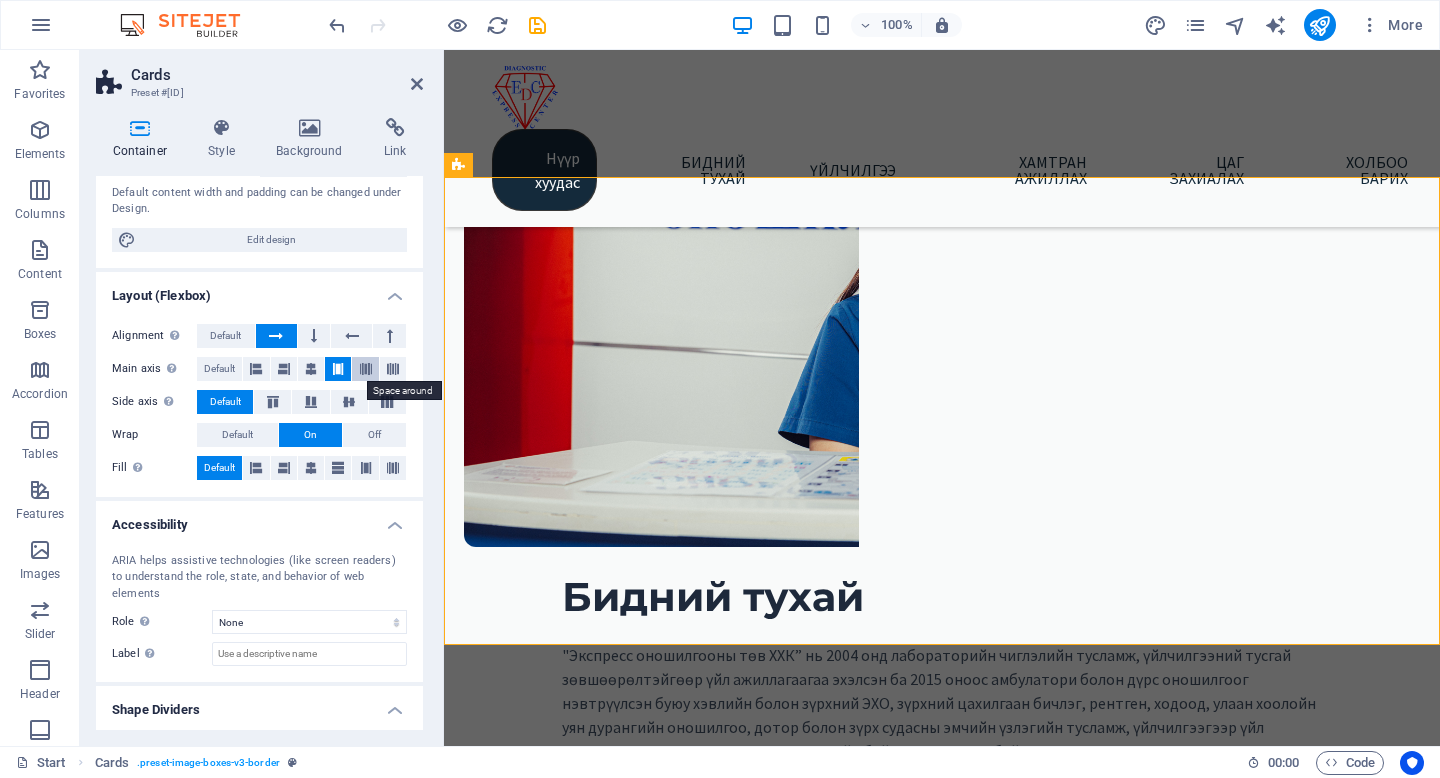 click at bounding box center [366, 369] 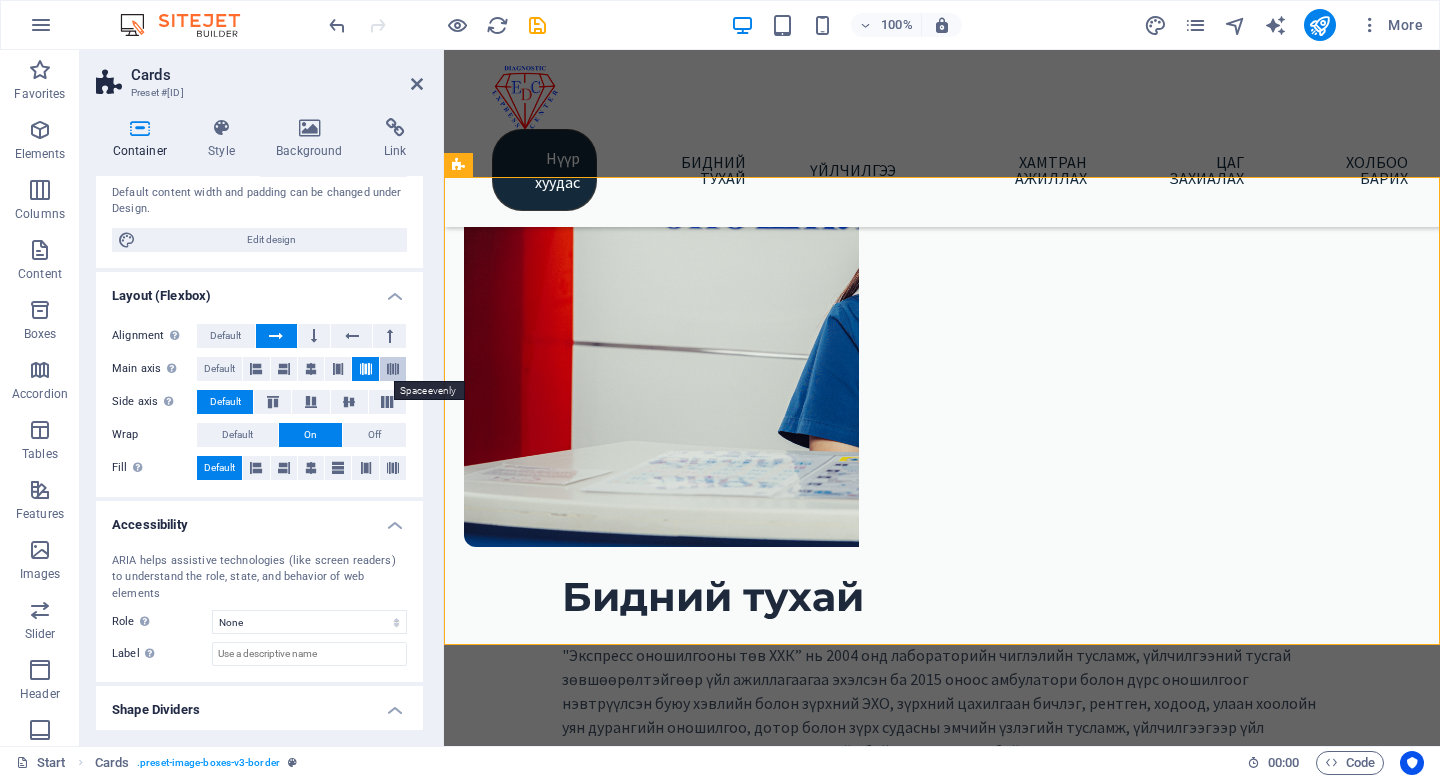 click at bounding box center [393, 369] 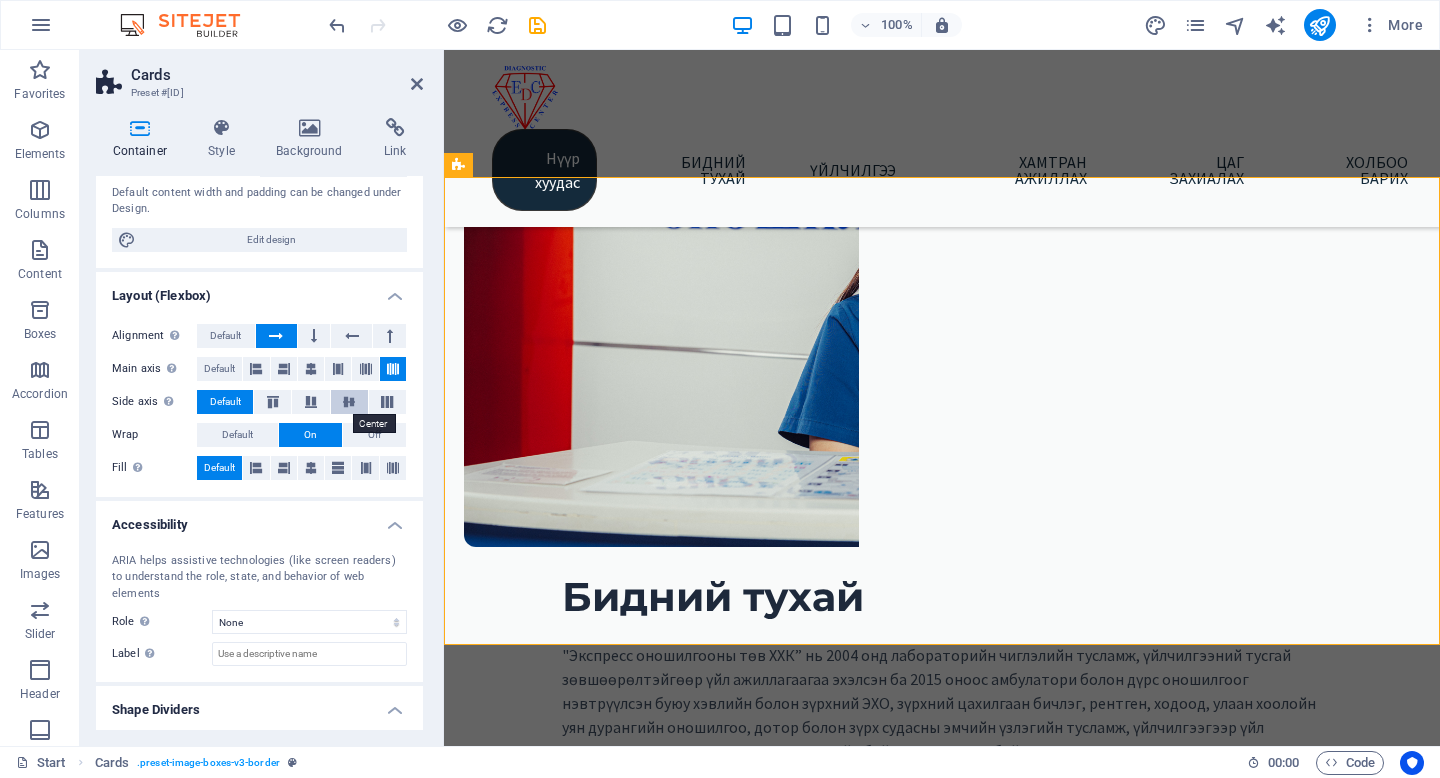 click at bounding box center [349, 402] 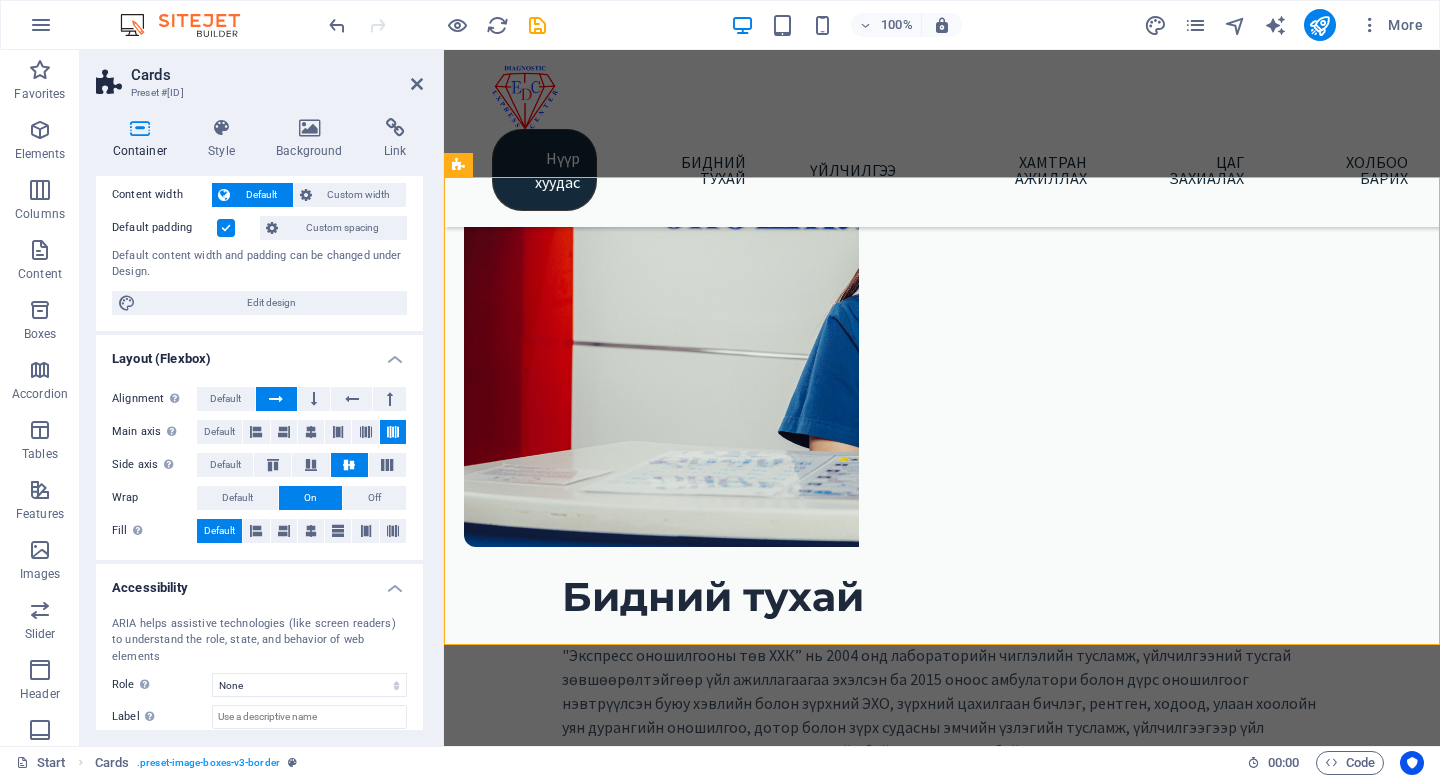 scroll, scrollTop: 96, scrollLeft: 0, axis: vertical 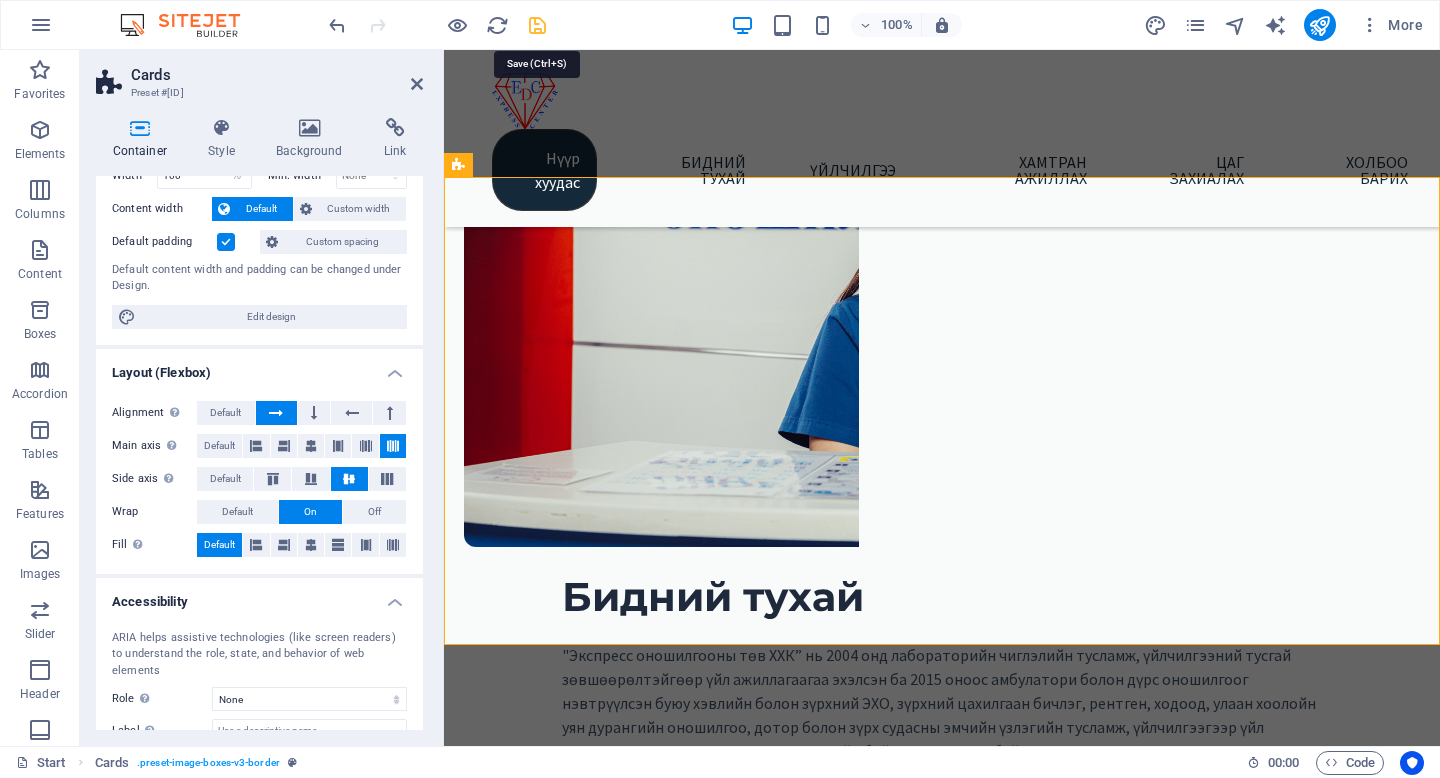 click at bounding box center [537, 25] 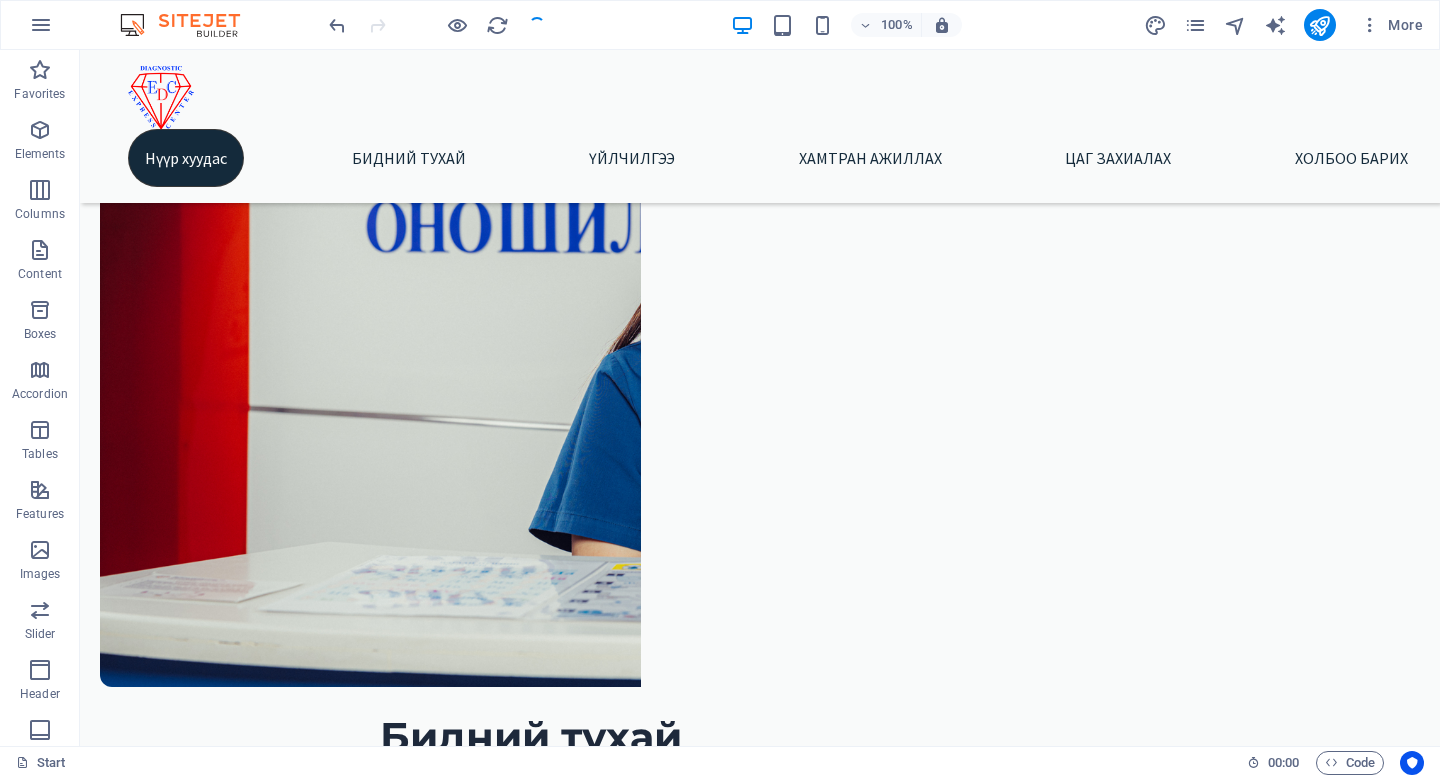 scroll, scrollTop: 627, scrollLeft: 0, axis: vertical 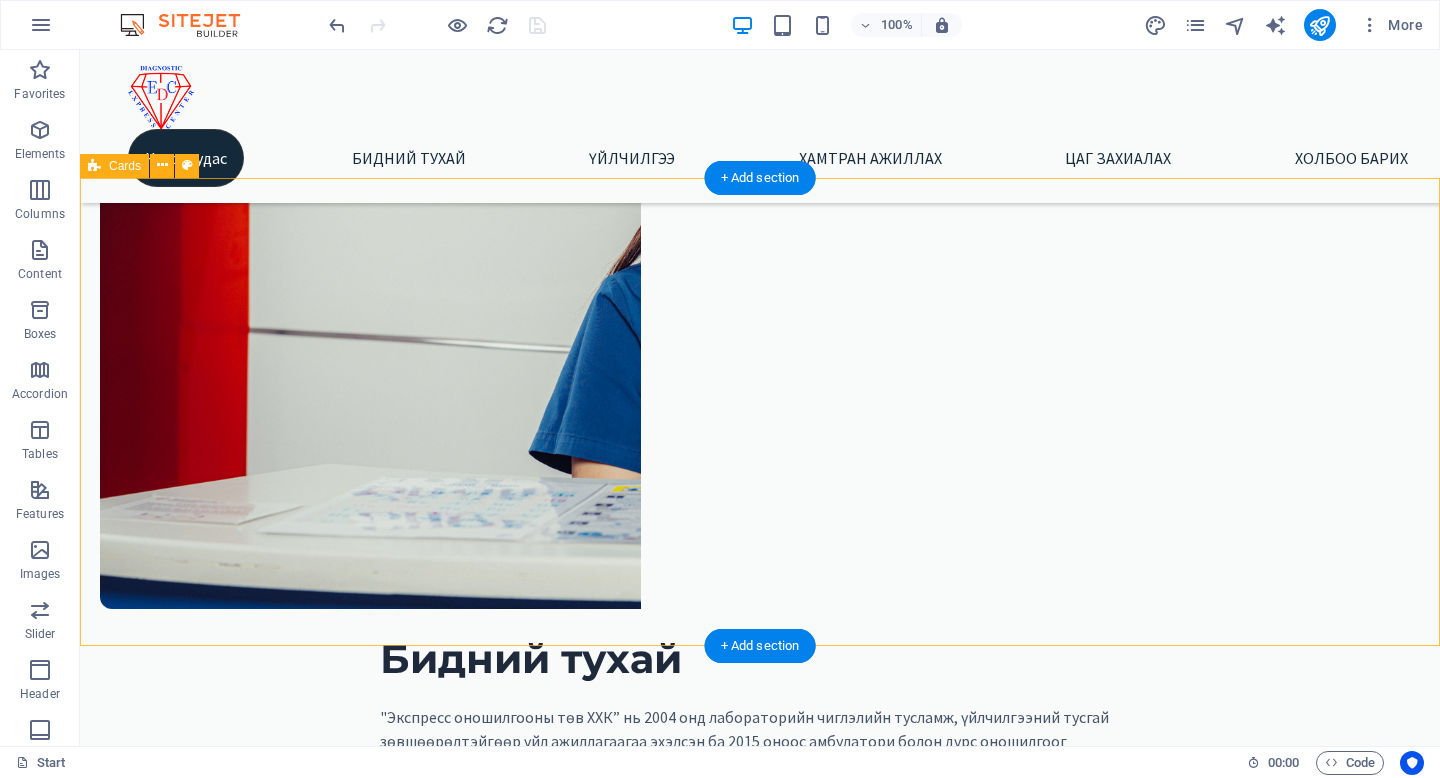 click on "Амбулаторийн тусламж, үйлчилгээ Дотор Чих, хаматар, хоолой  Нүд Амбулаторийн тусламж, үйлчилгээ Дотор Чих, хаматар, хоолой  Нүд Амбулаторийн тусламж, үйлчилгээ Дотор Чих, хаматар, хоолой  Нүд Амбулаторийн тусламж, үйлчилгээ Дотор Чих, хаматар, хоолой  Нүд Амбулаторийн тусламж, үйлчилгээ Дотор Чих, хаматар, хоолой  Нүд Амбулаторийн тусламж, үйлчилгээ Дотор Чих, хаматар, хоолой  Нүд" at bounding box center [760, 2538] 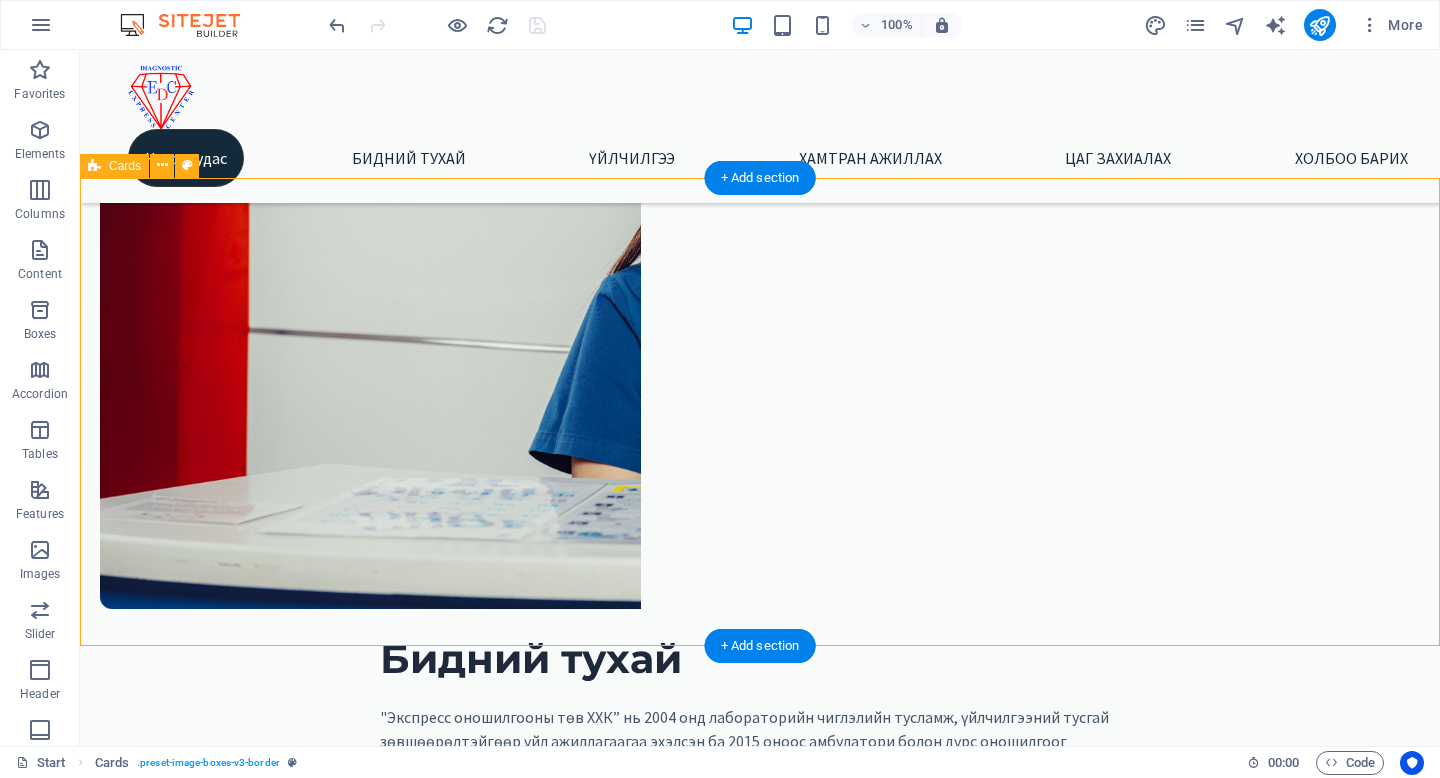 click on "Амбулаторийн тусламж, үйлчилгээ Дотор Чих, хаматар, хоолой  Нүд Амбулаторийн тусламж, үйлчилгээ Дотор Чих, хаматар, хоолой  Нүд Амбулаторийн тусламж, үйлчилгээ Дотор Чих, хаматар, хоолой  Нүд Амбулаторийн тусламж, үйлчилгээ Дотор Чих, хаматар, хоолой  Нүд Амбулаторийн тусламж, үйлчилгээ Дотор Чих, хаматар, хоолой  Нүд Амбулаторийн тусламж, үйлчилгээ Дотор Чих, хаматар, хоолой  Нүд" at bounding box center [760, 2538] 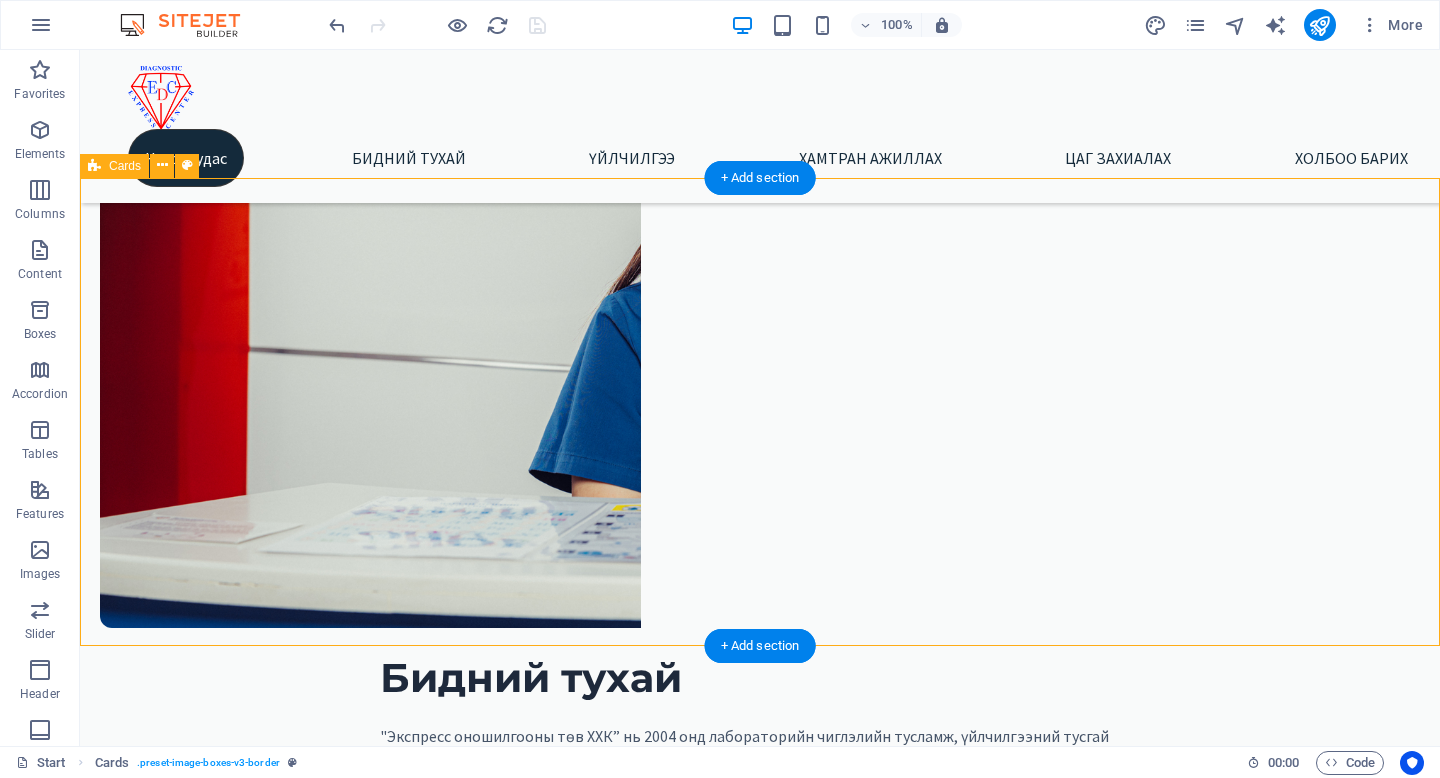 scroll, scrollTop: 549, scrollLeft: 0, axis: vertical 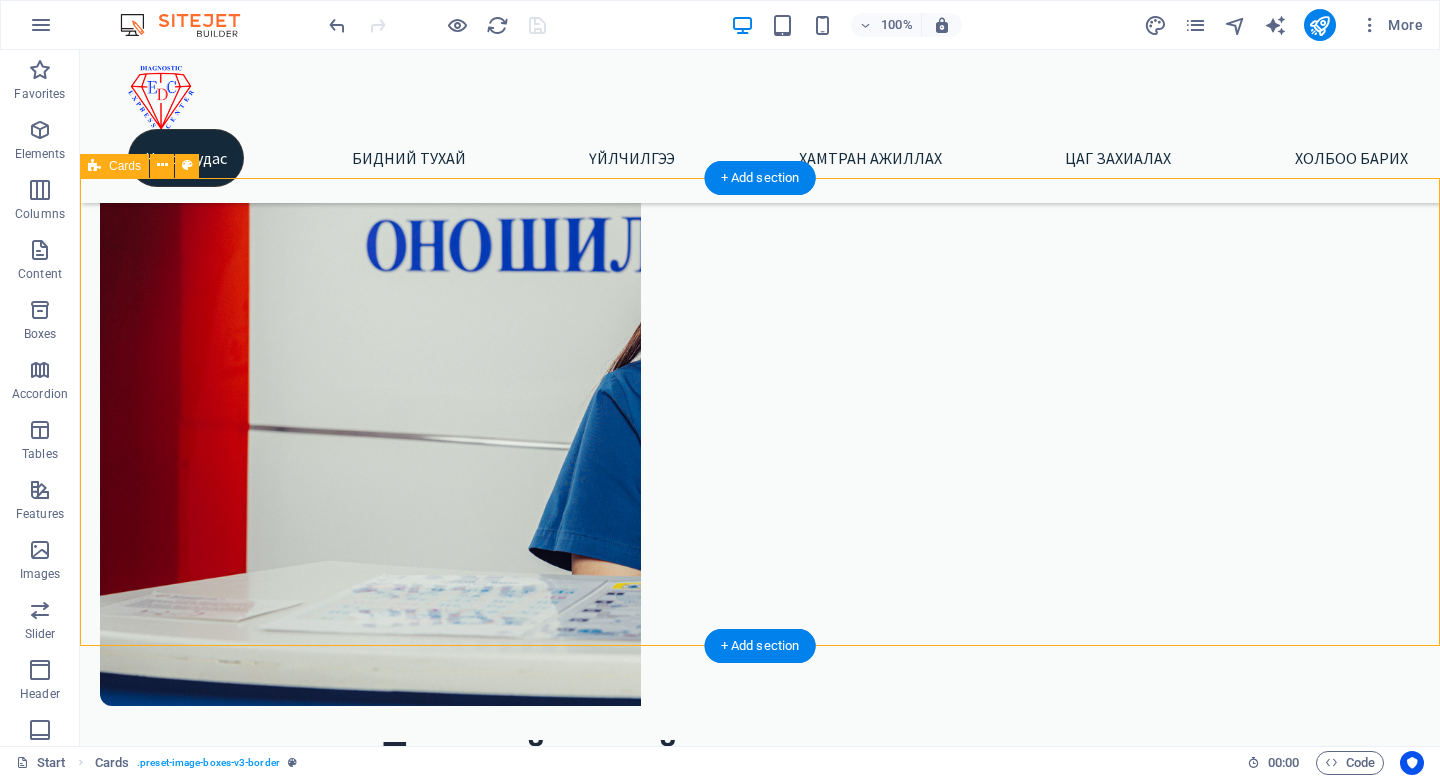 select on "%" 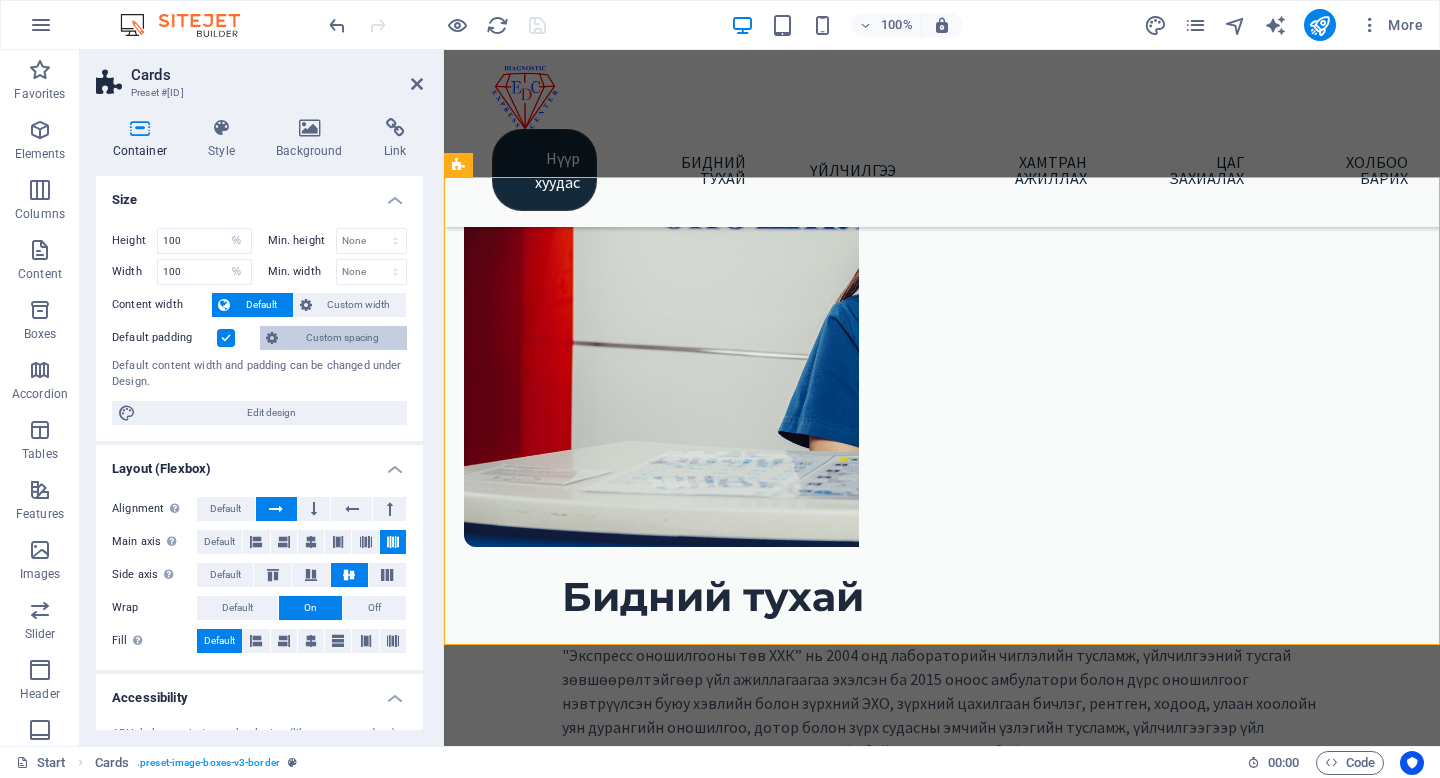 click on "Custom spacing" at bounding box center (342, 338) 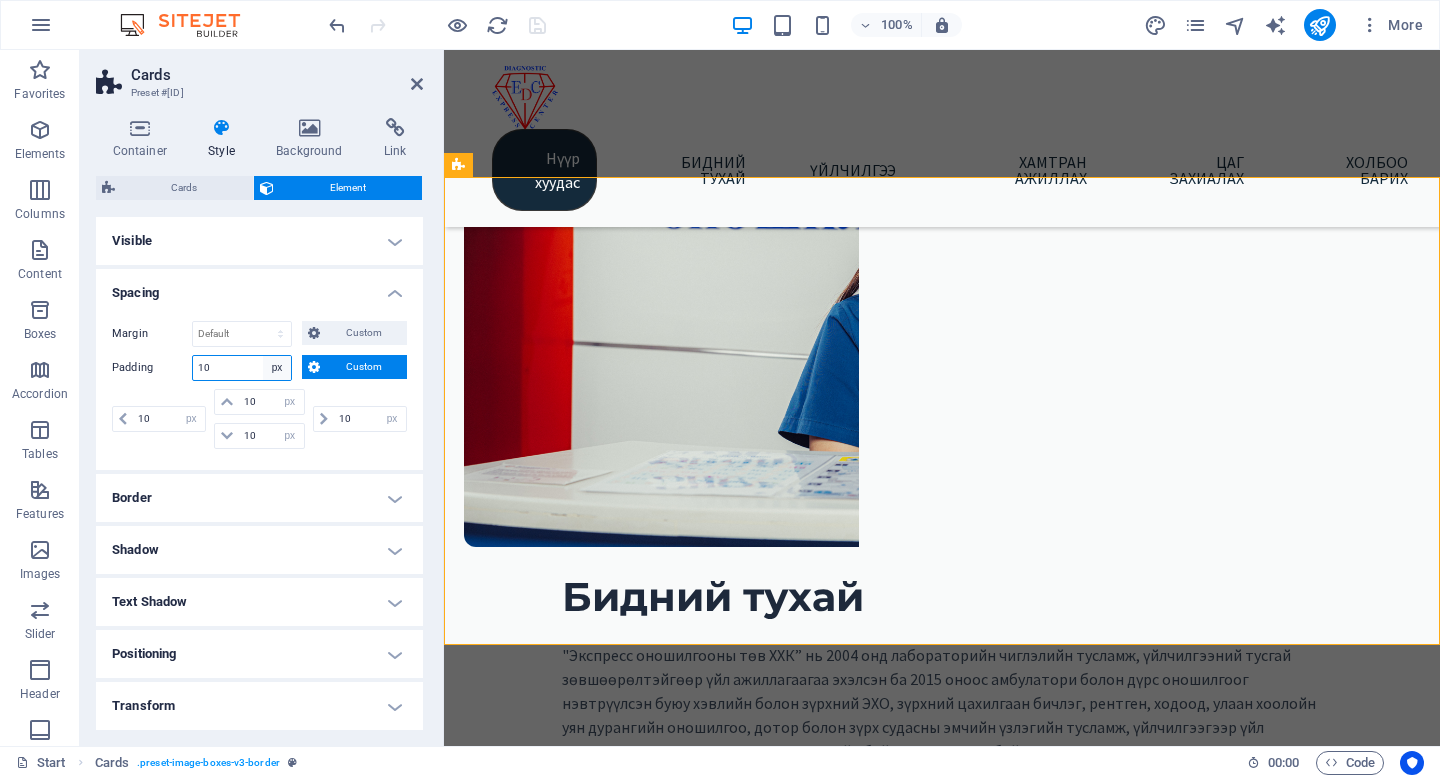 click on "Default px rem % vh vw Custom" at bounding box center [277, 368] 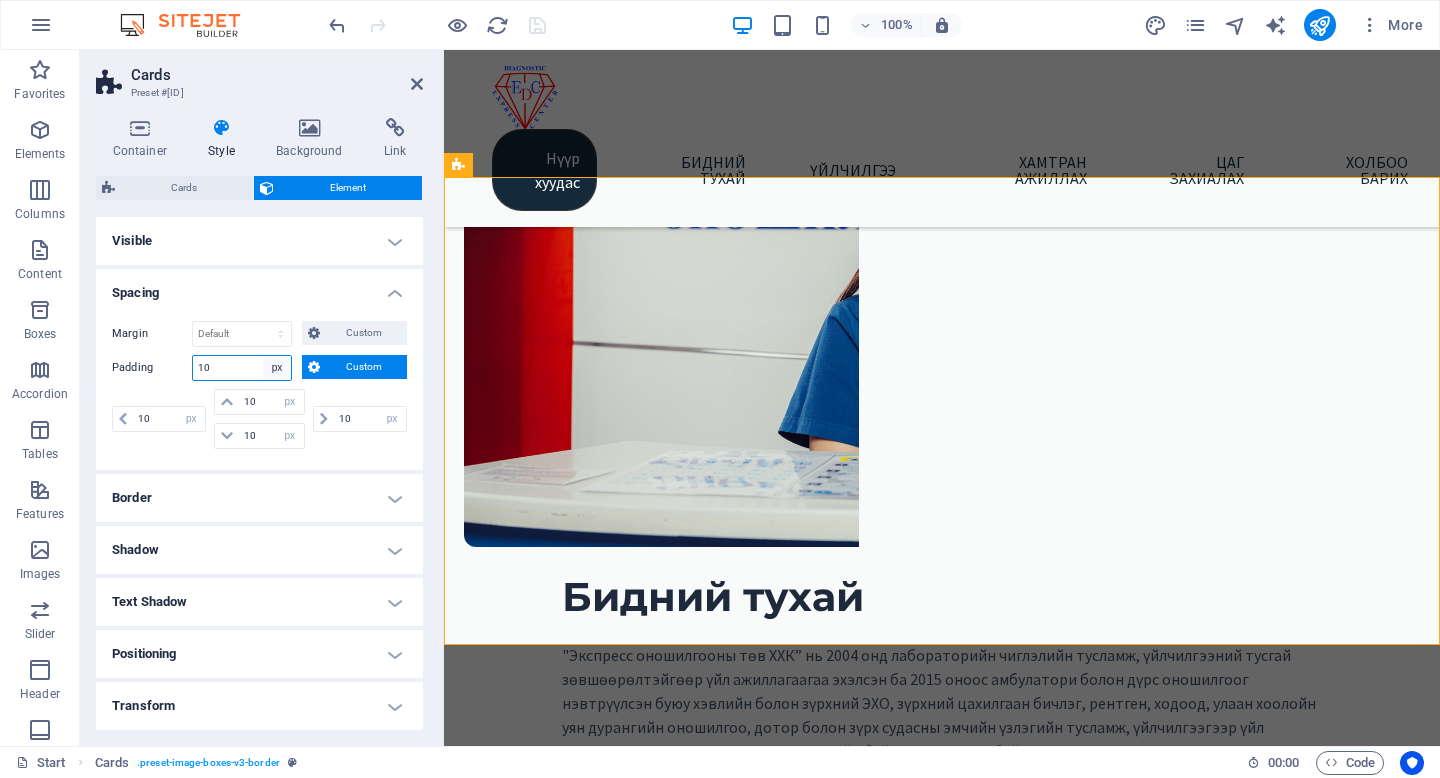 select on "%" 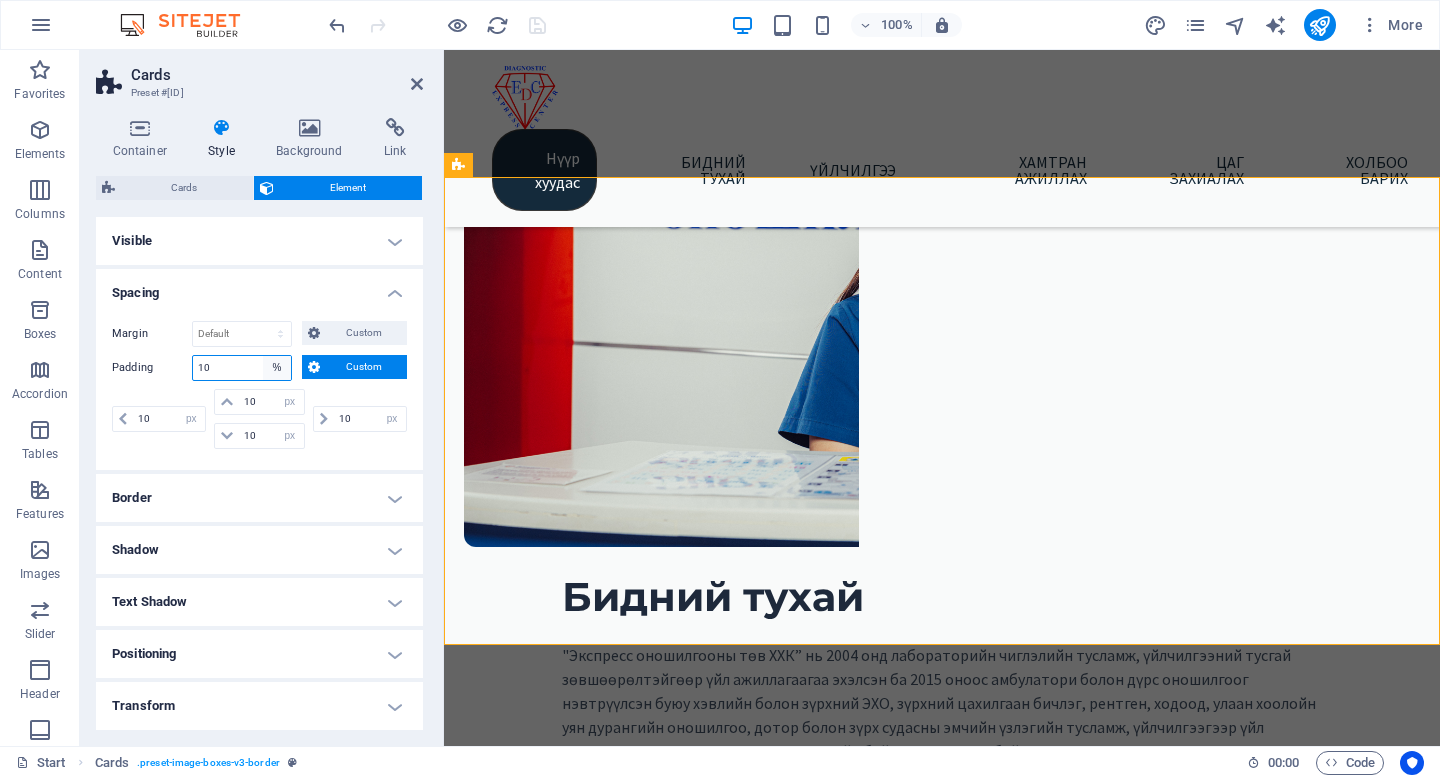 type on "100" 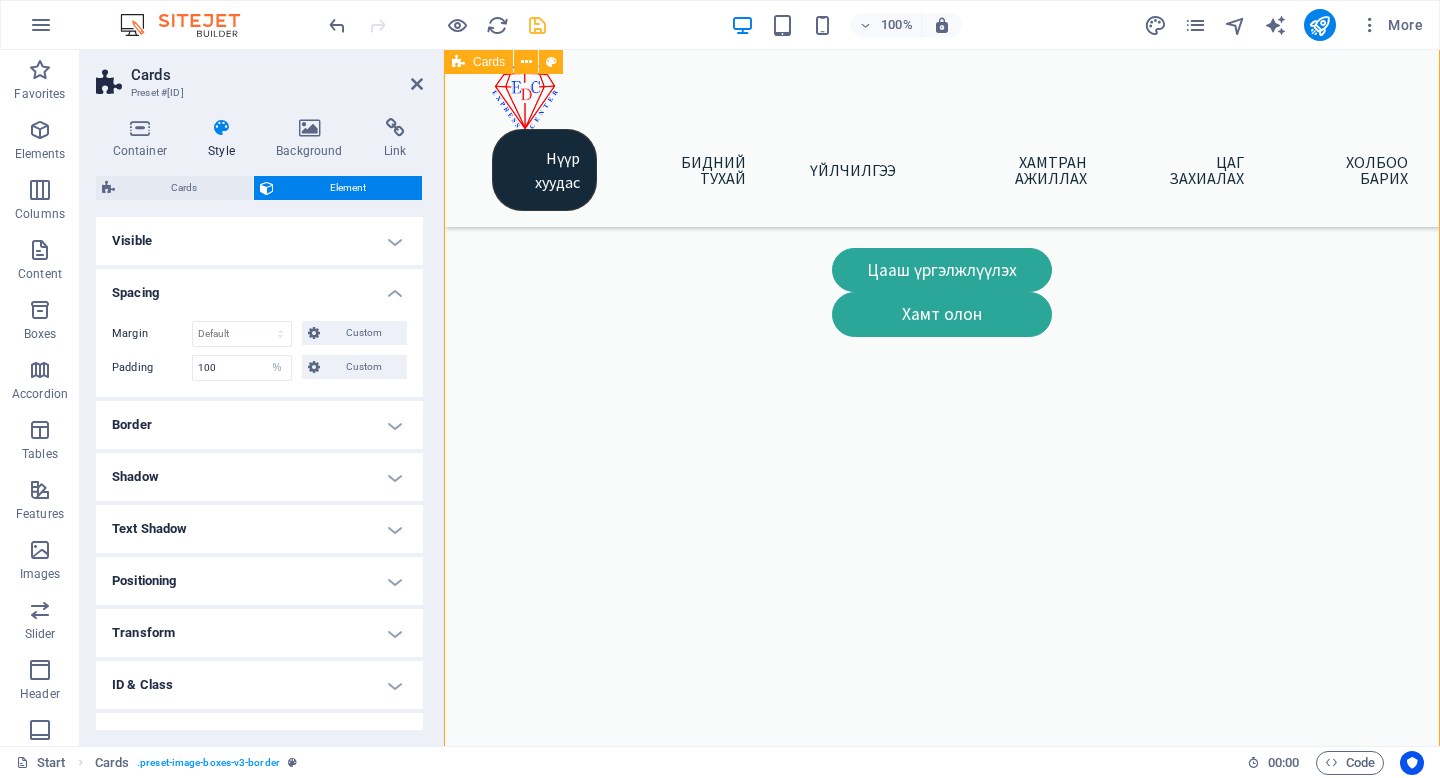 scroll, scrollTop: 96, scrollLeft: 0, axis: vertical 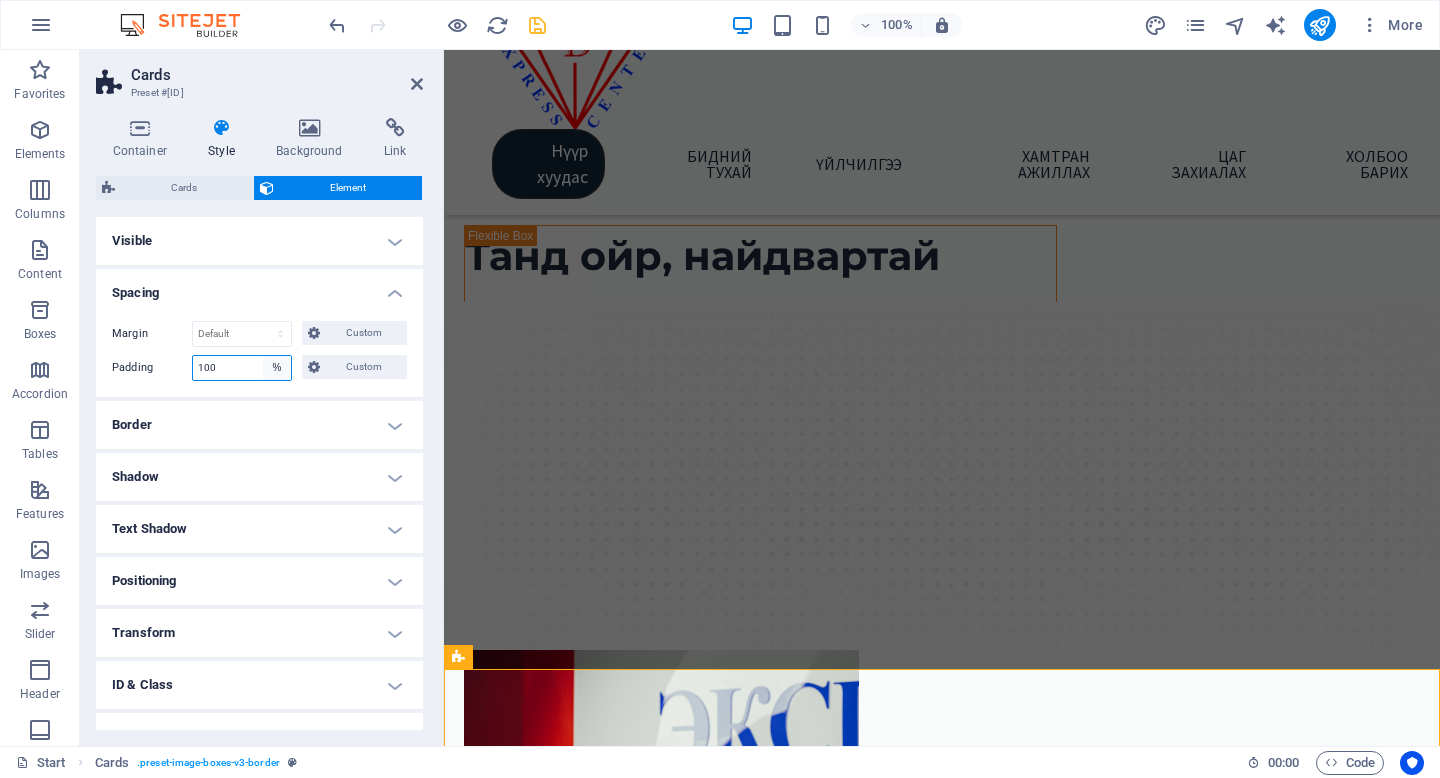 click on "Default px rem % vh vw Custom" at bounding box center (277, 368) 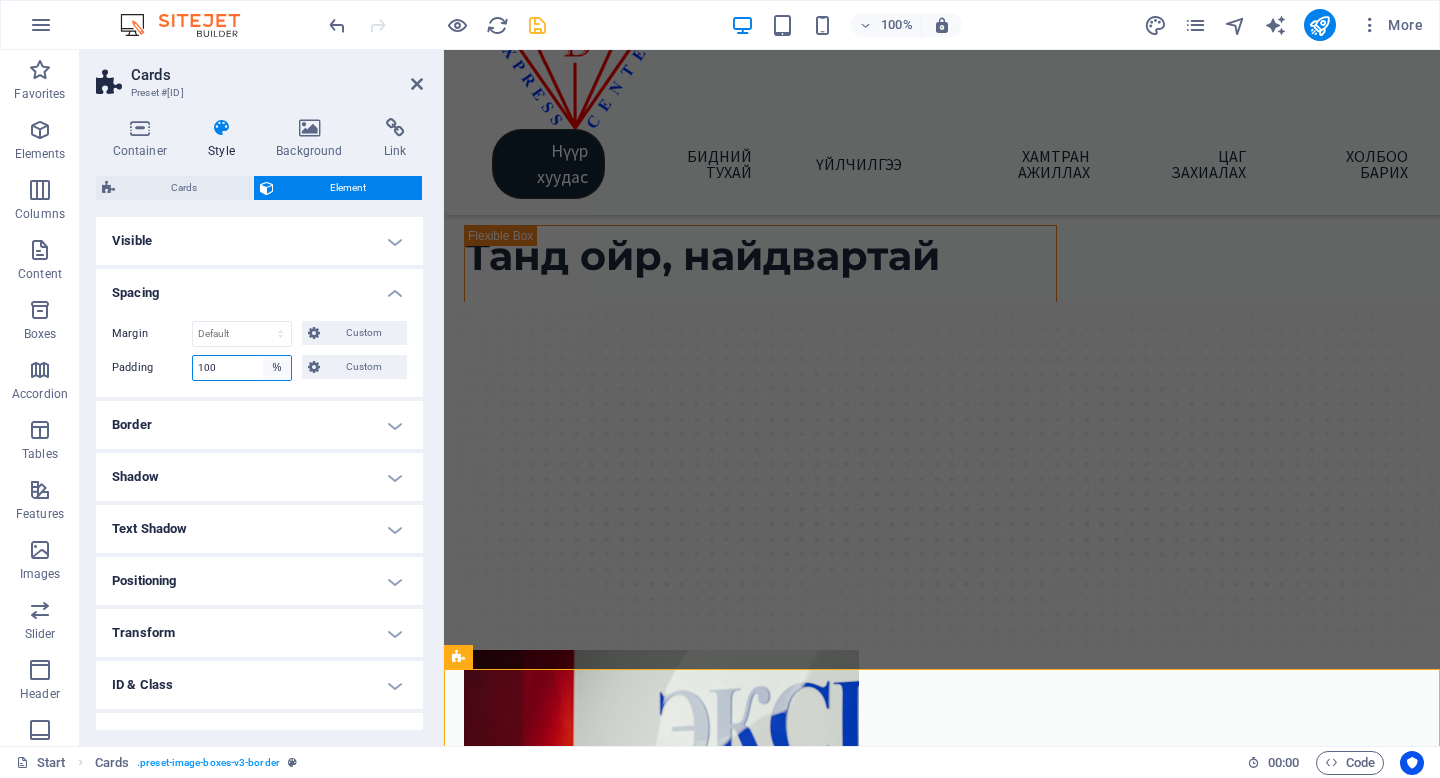 select on "px" 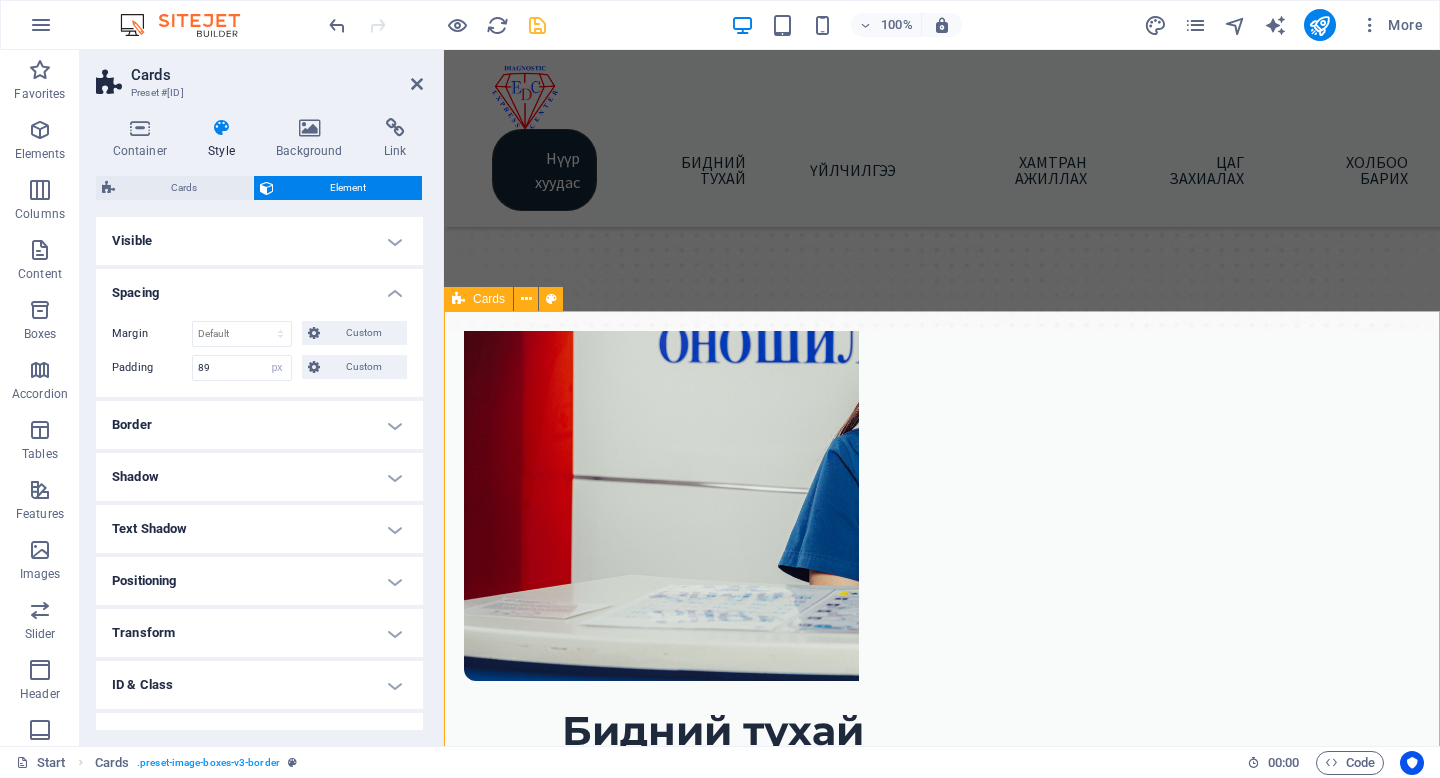scroll, scrollTop: 621, scrollLeft: 0, axis: vertical 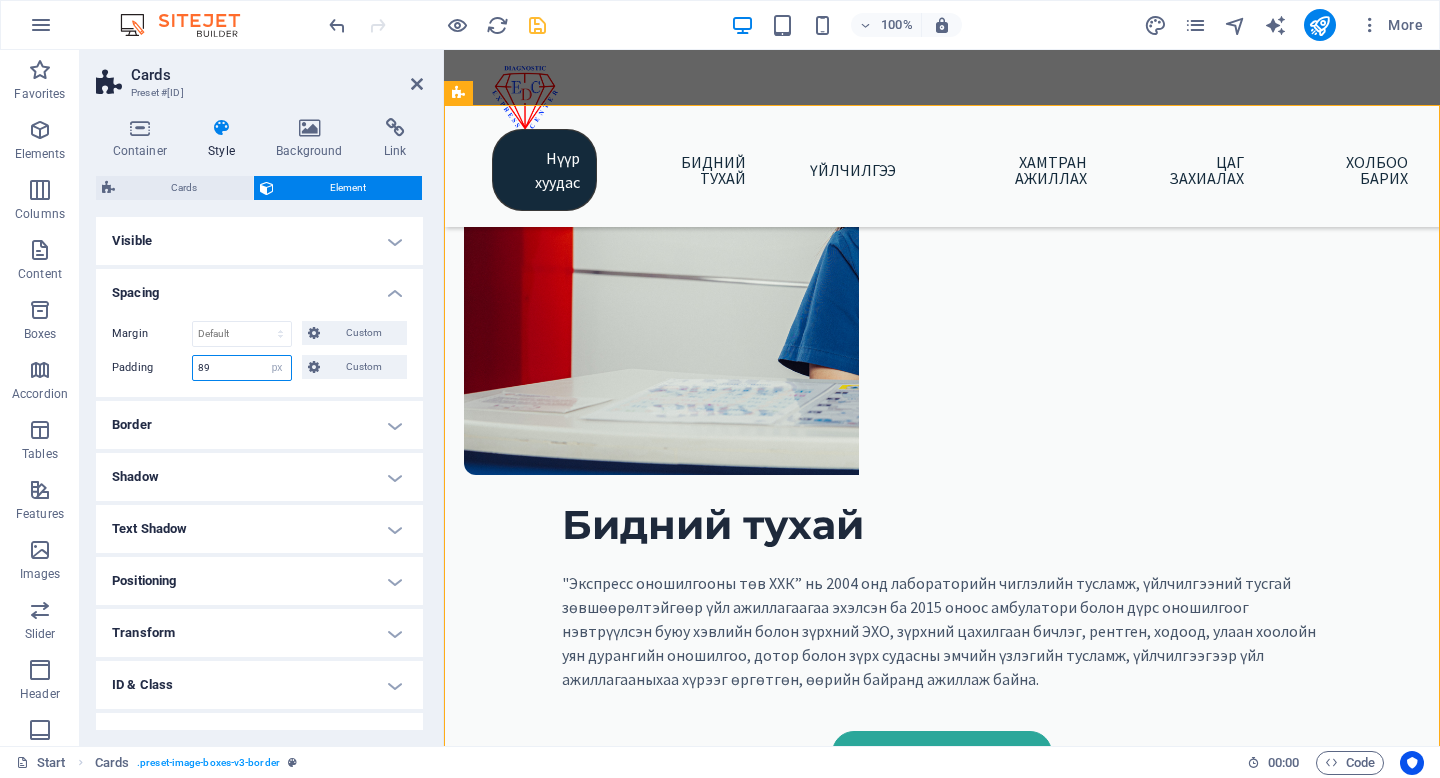 drag, startPoint x: 237, startPoint y: 370, endPoint x: 181, endPoint y: 363, distance: 56.435802 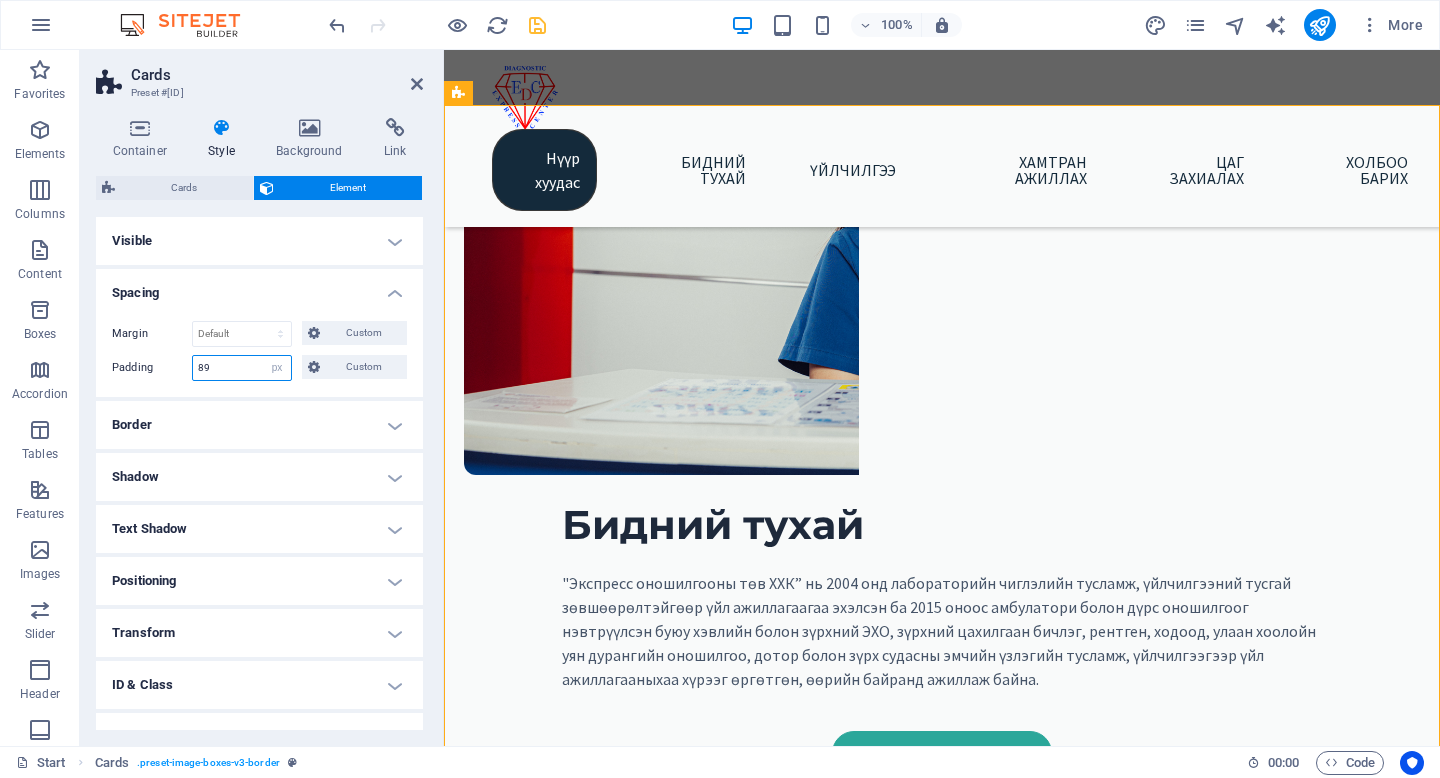 type on "5" 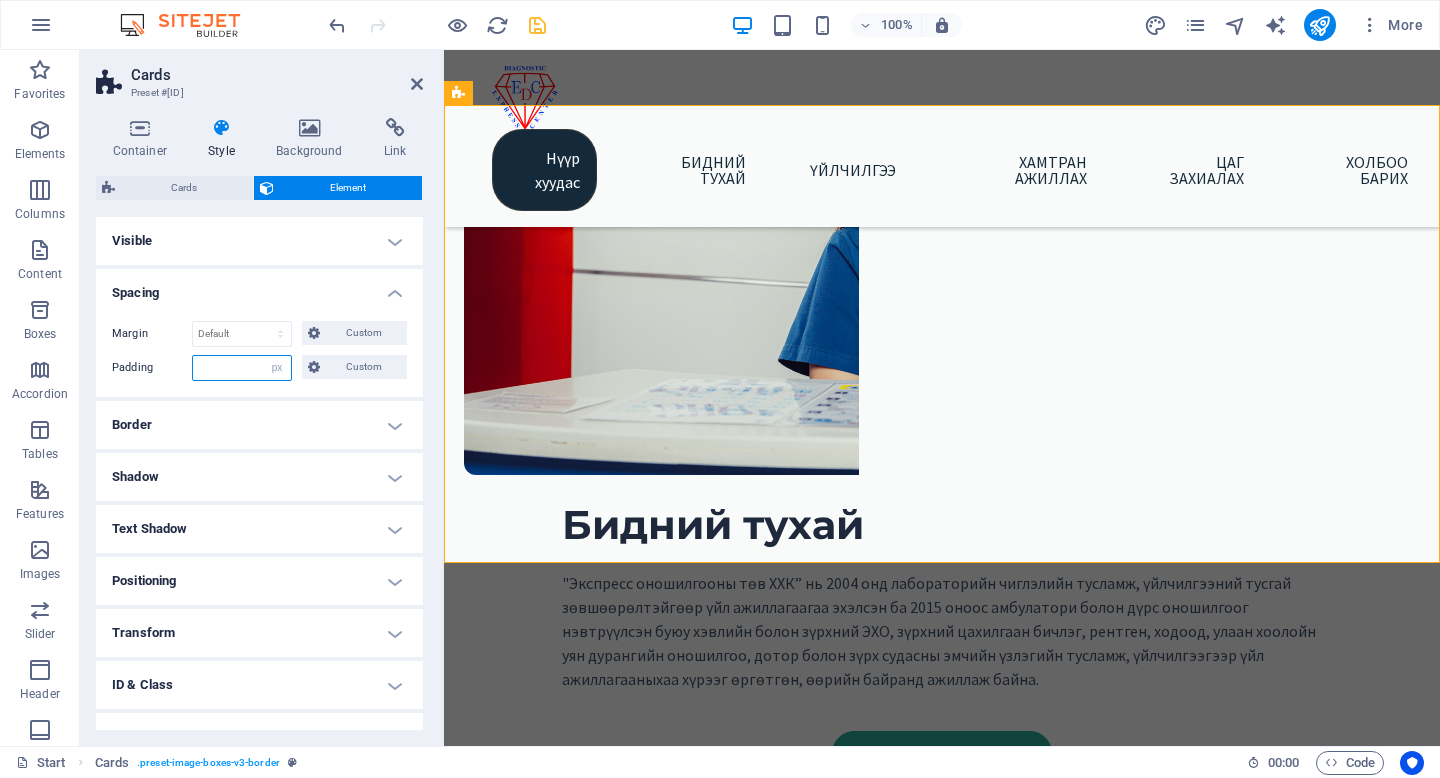 type on "0" 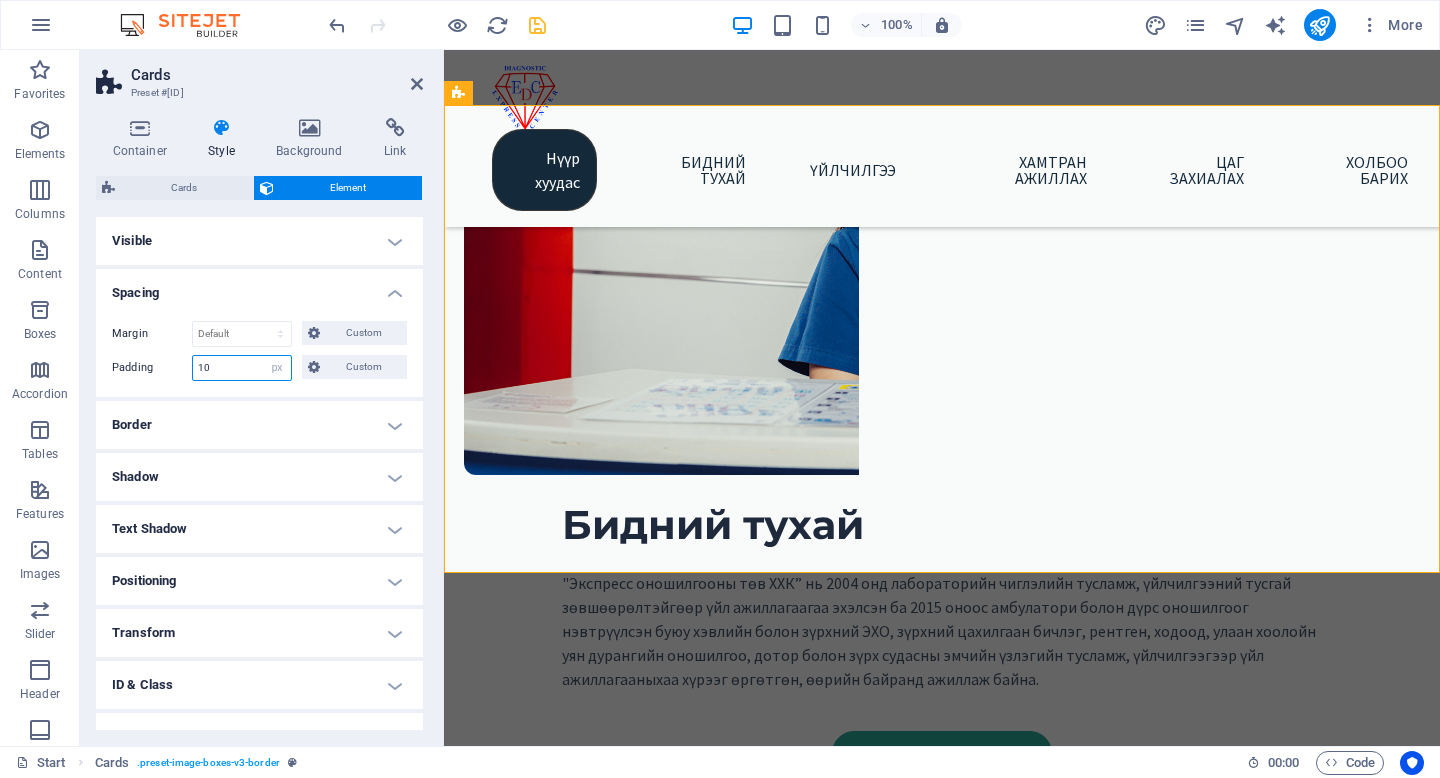 type on "10" 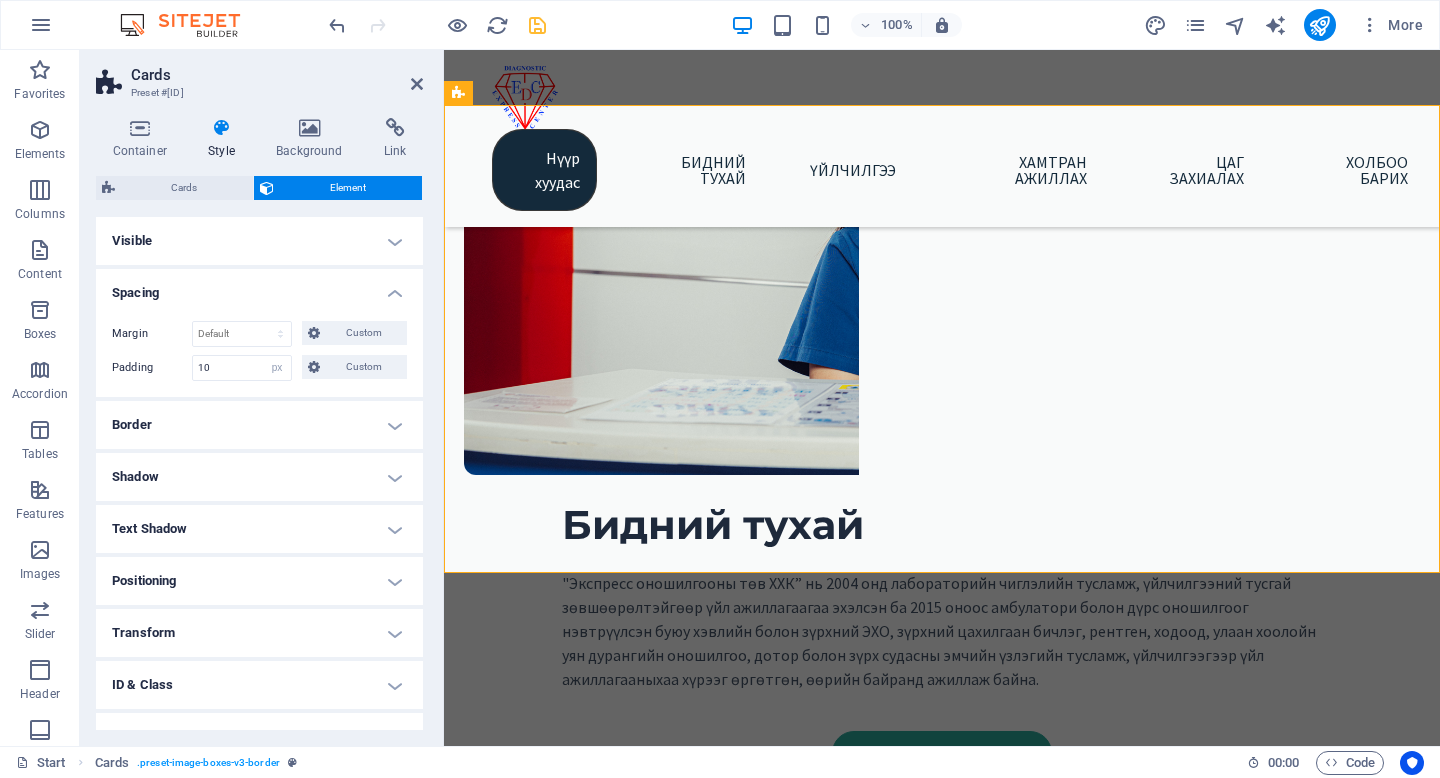 click on "Visible" at bounding box center (259, 241) 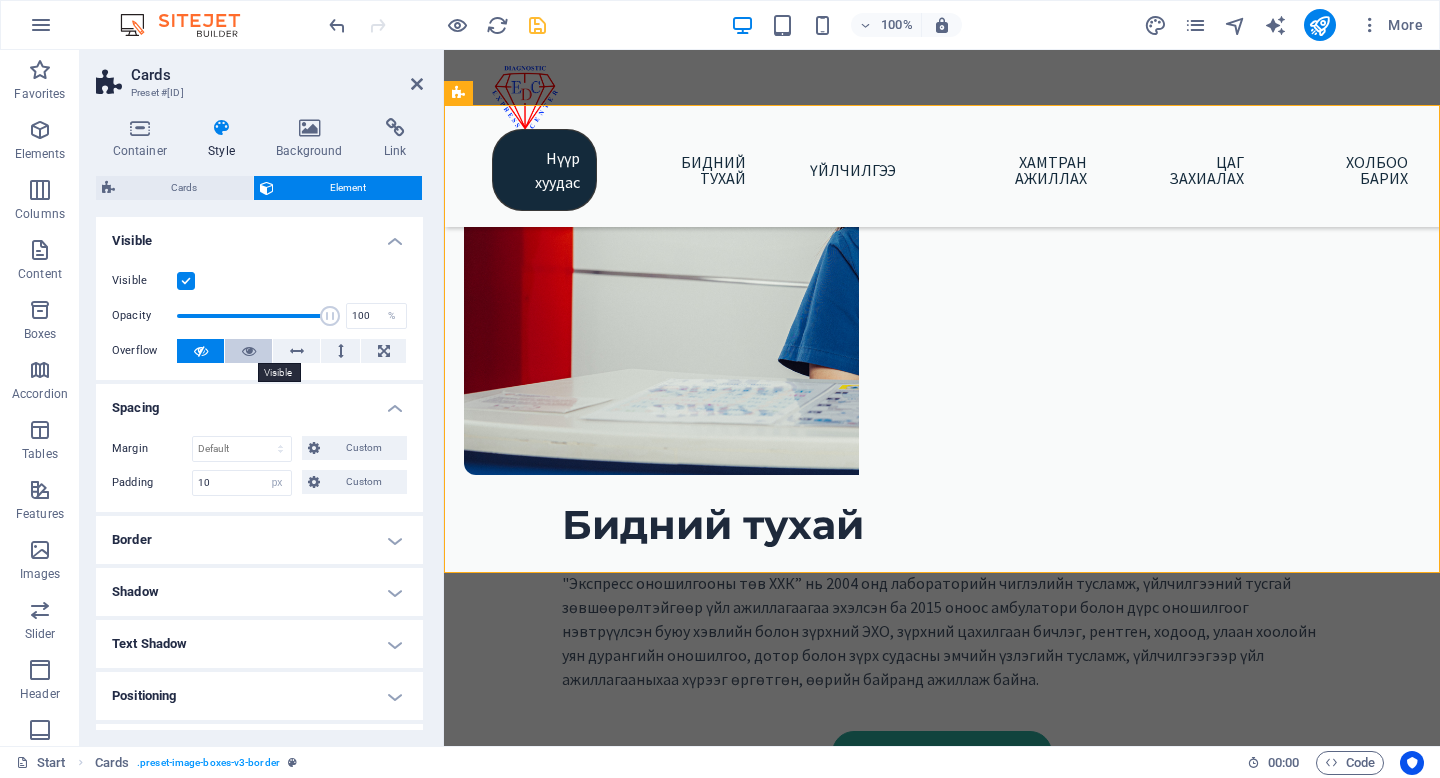 click at bounding box center (249, 351) 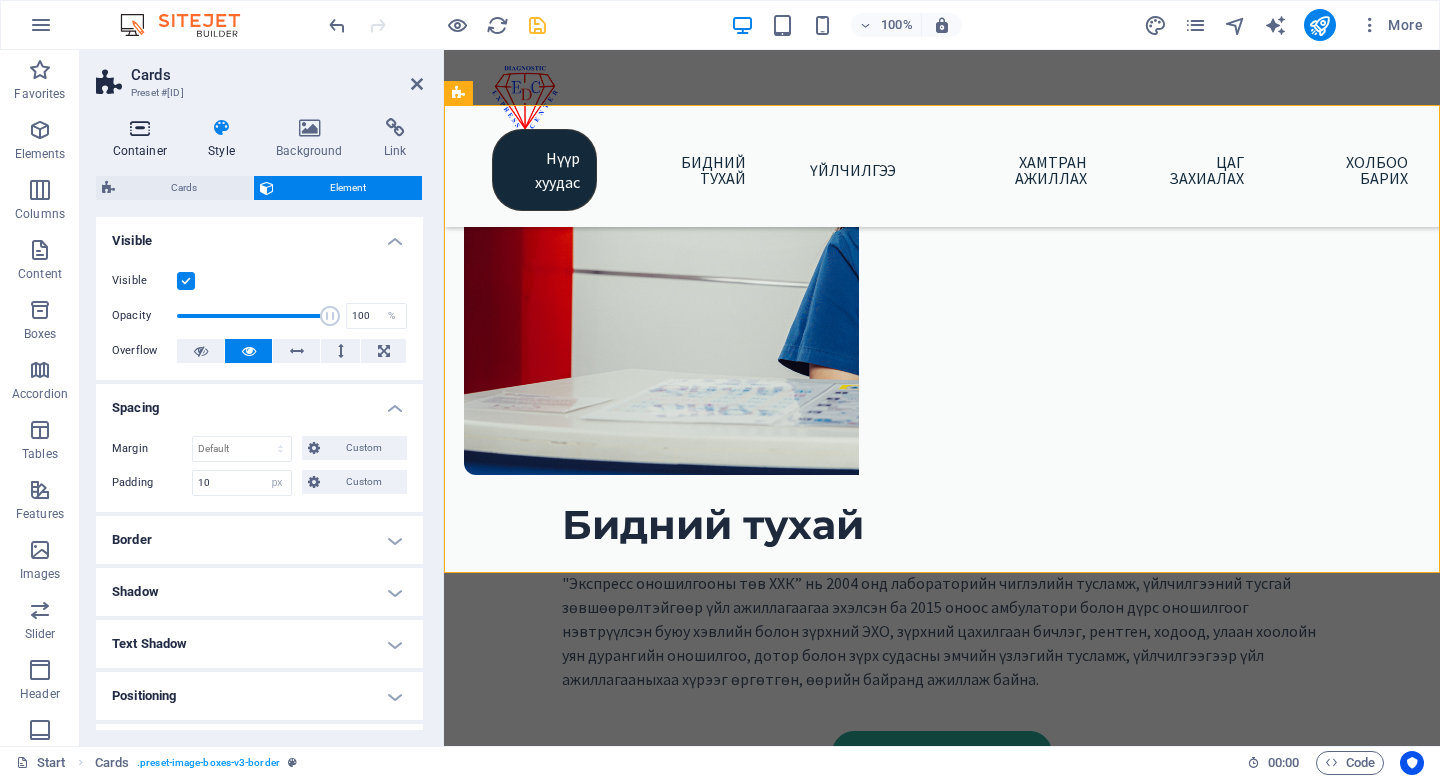 click on "Container" at bounding box center (144, 139) 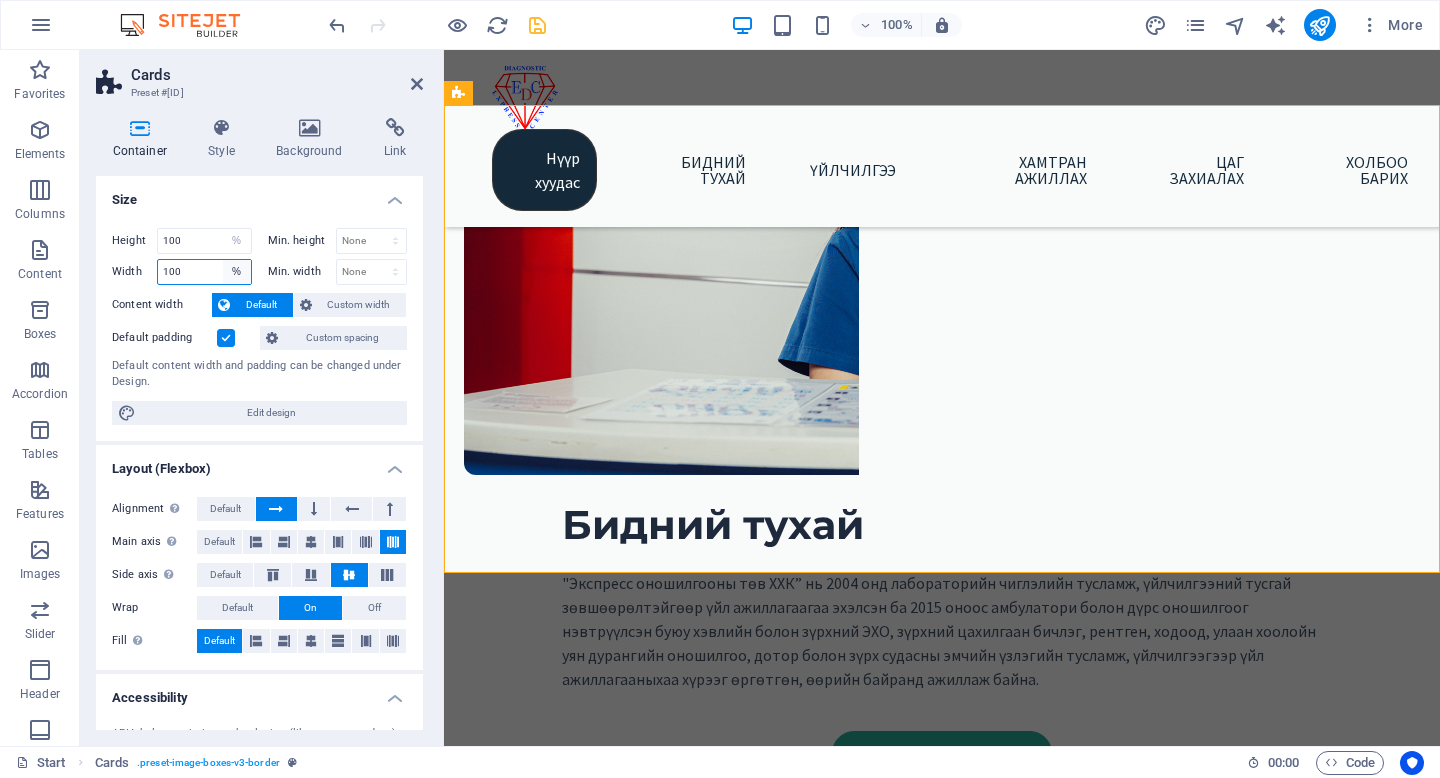 click on "Default px rem % em vh vw" at bounding box center (237, 272) 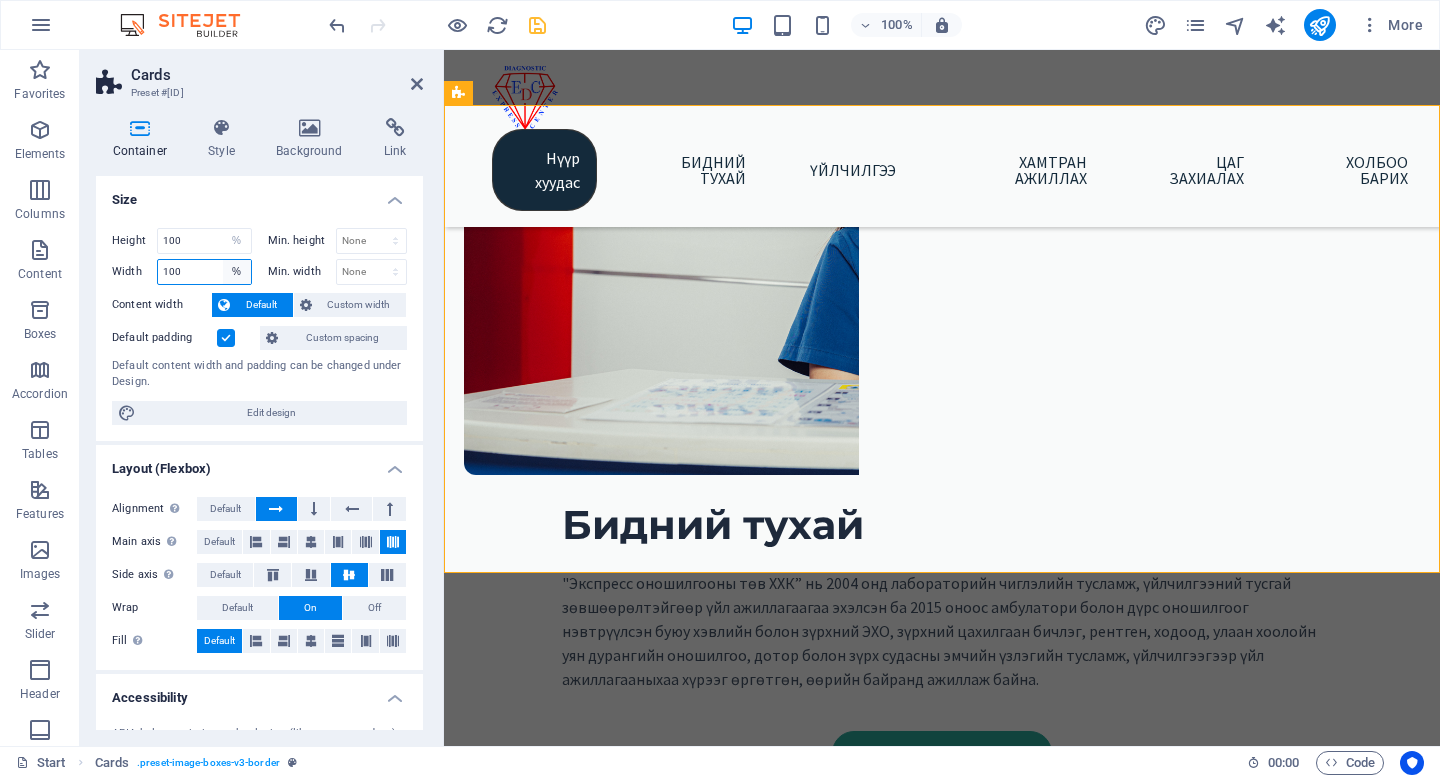 select on "px" 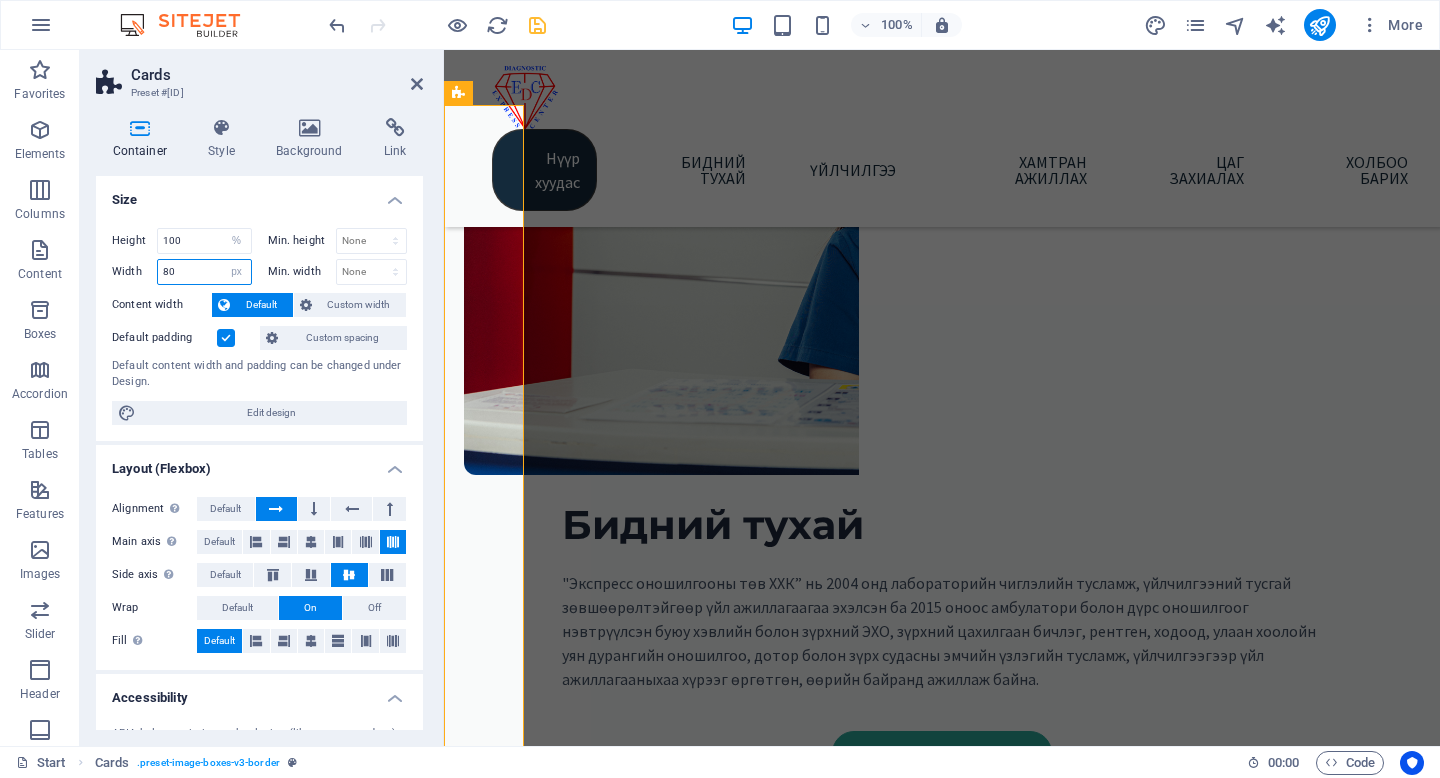 type on "8" 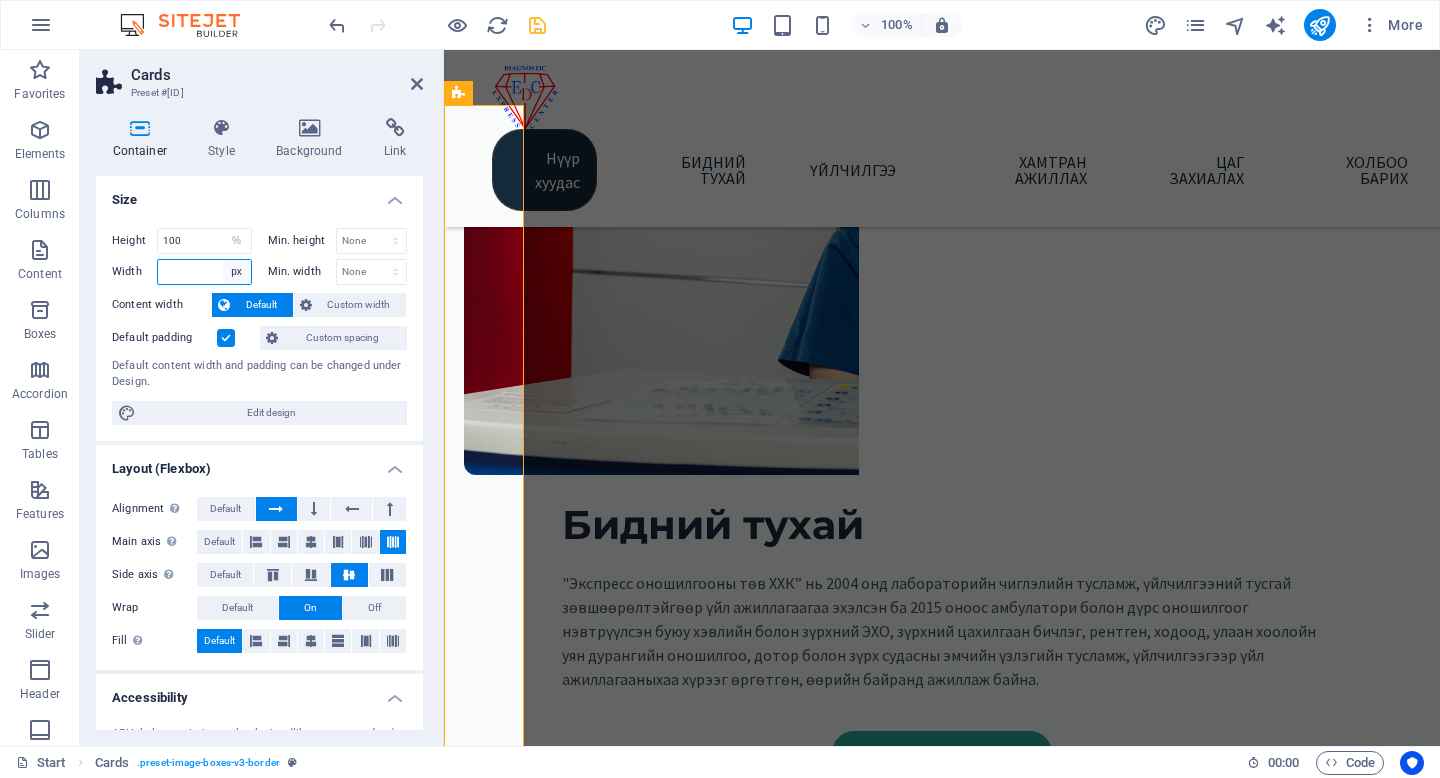 type 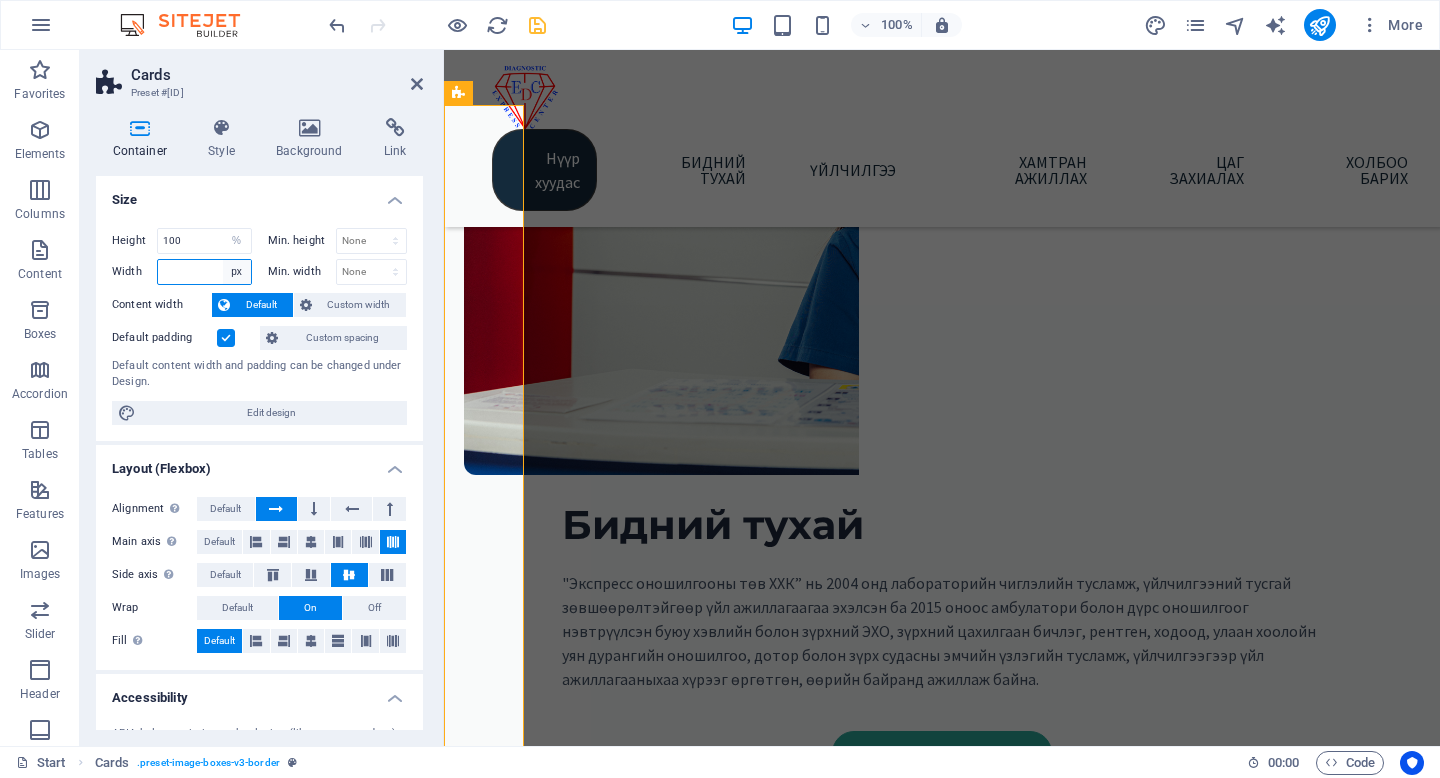 click on "Default px rem % em vh vw" at bounding box center [237, 272] 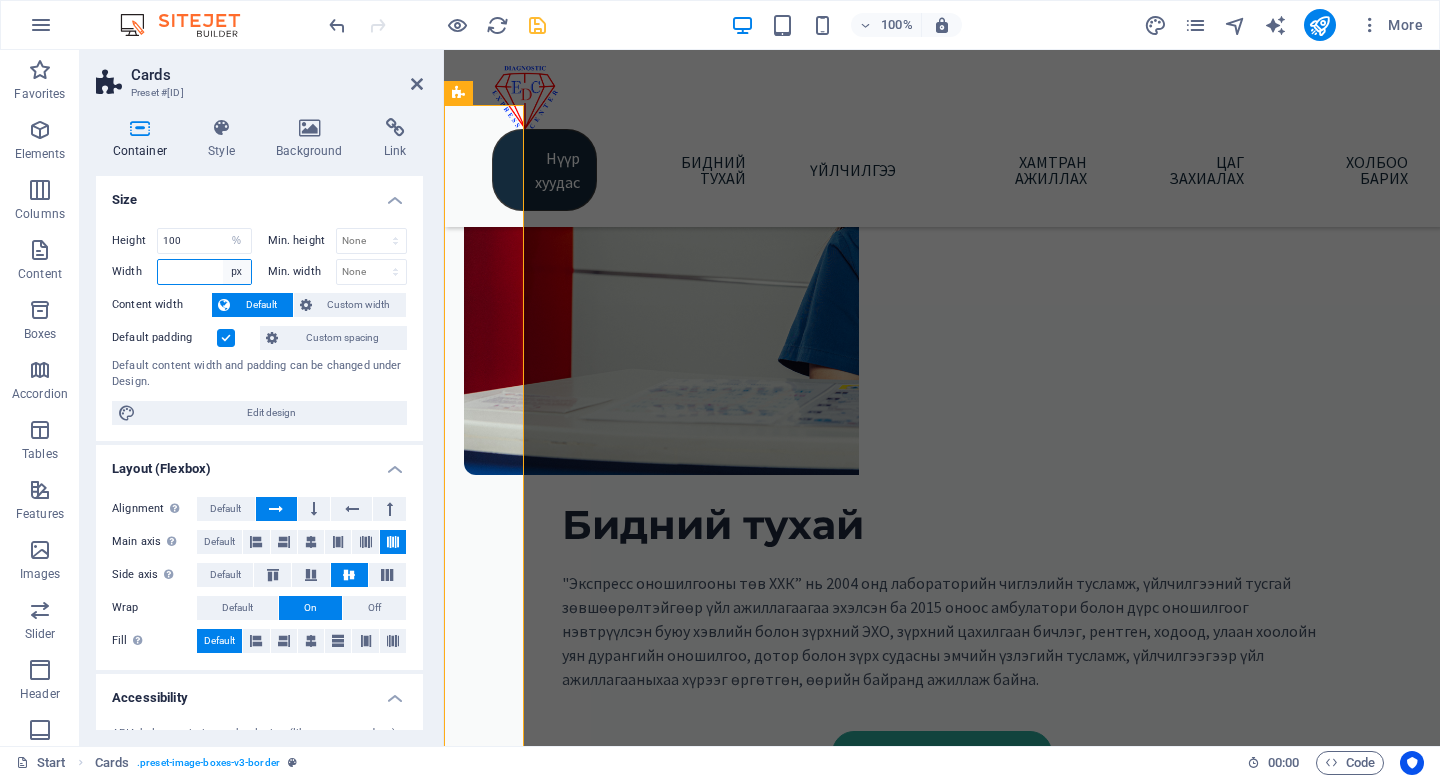 select on "%" 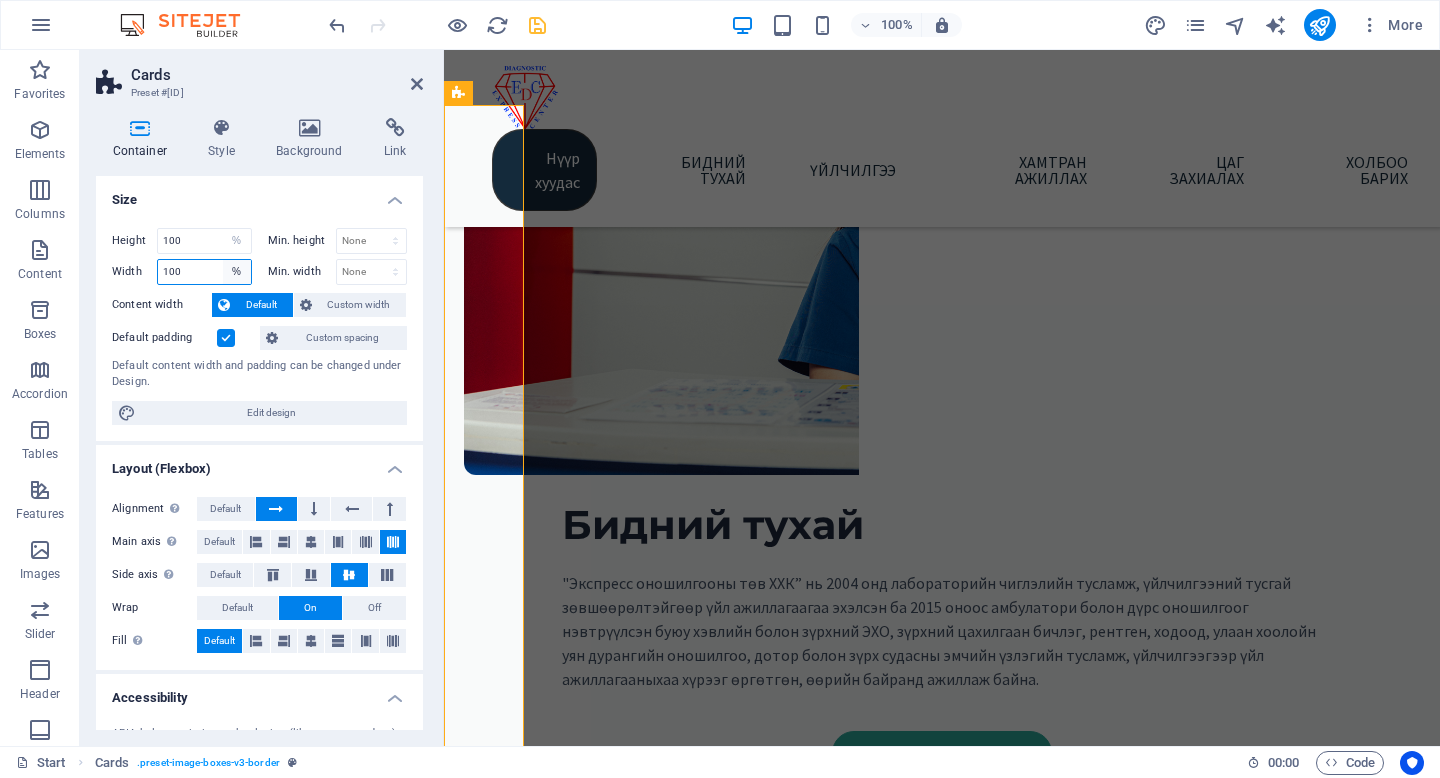 type on "100" 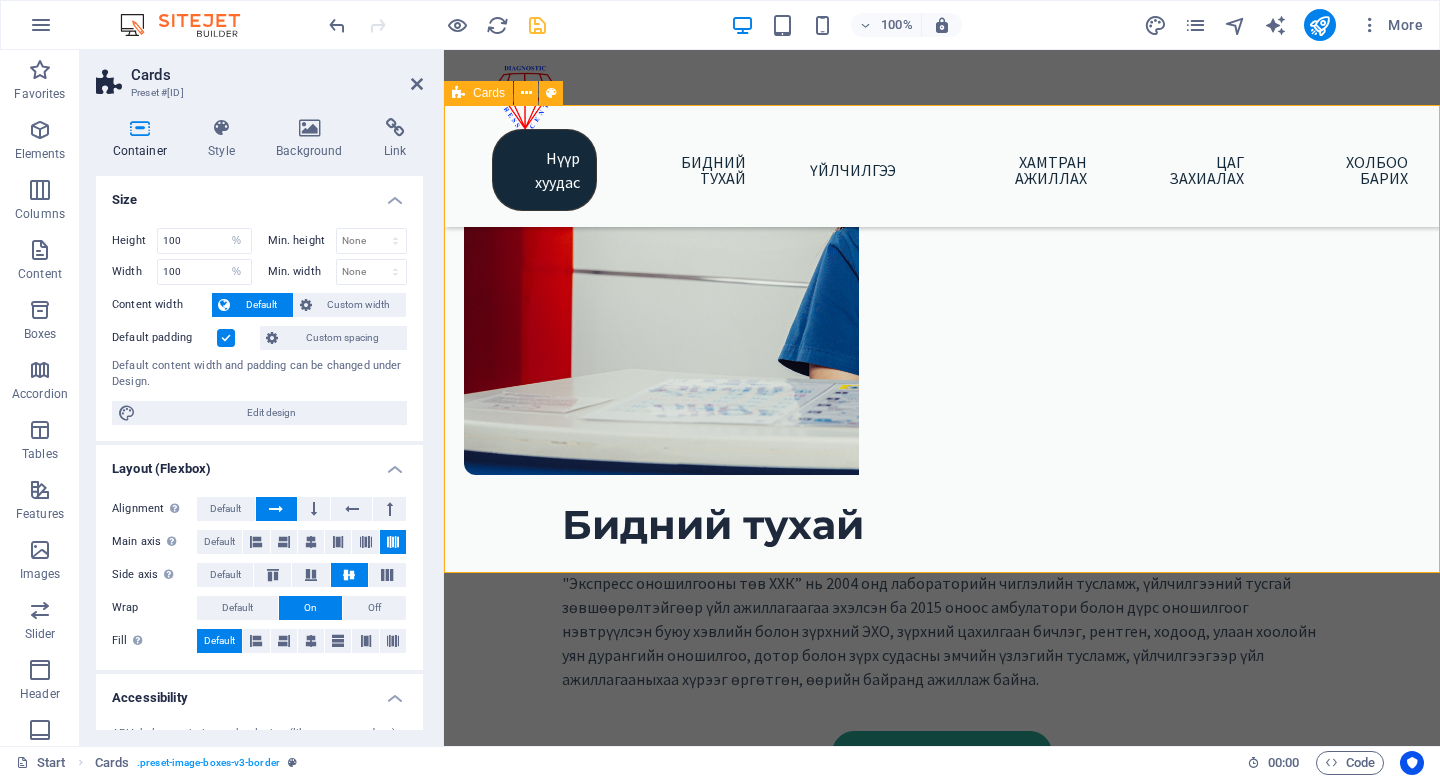 click at bounding box center (458, 93) 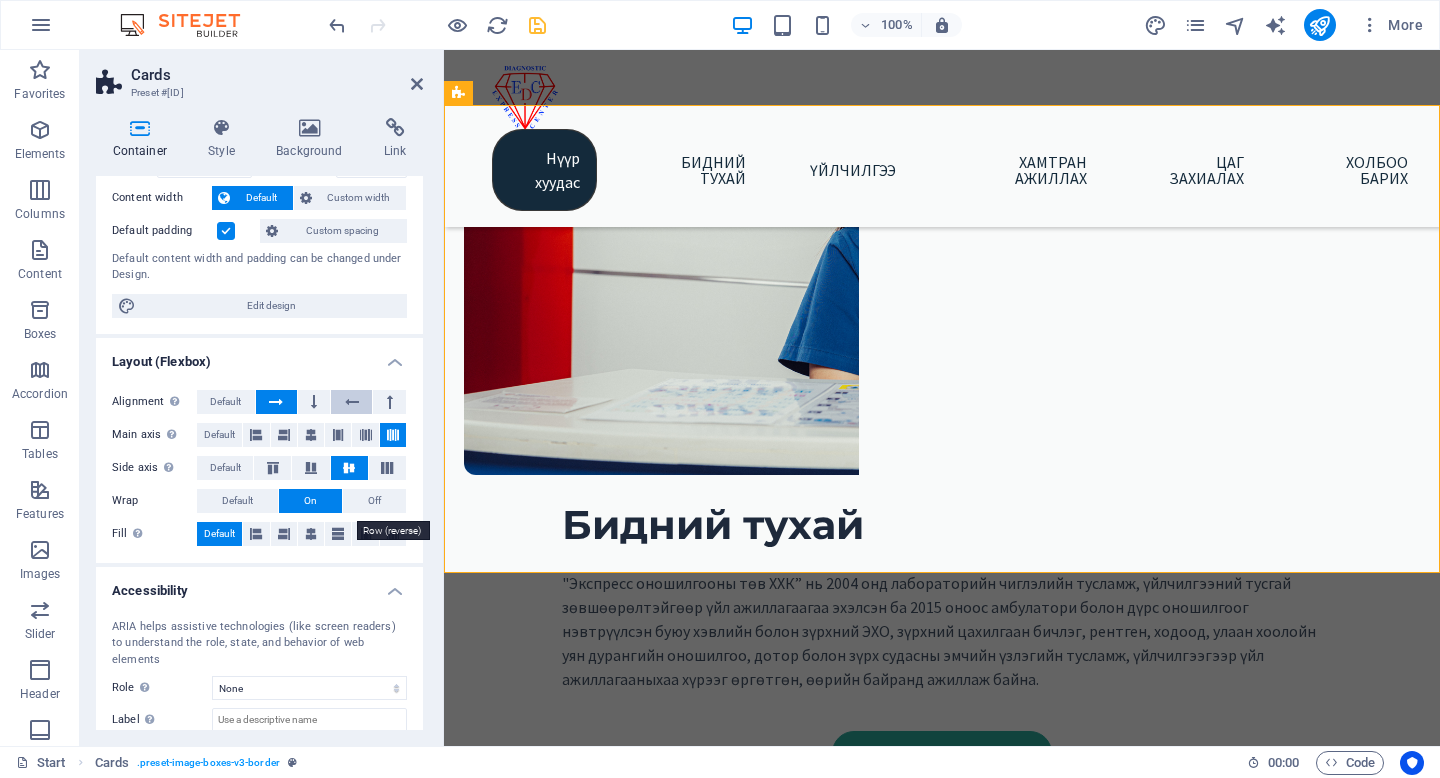 scroll, scrollTop: 116, scrollLeft: 0, axis: vertical 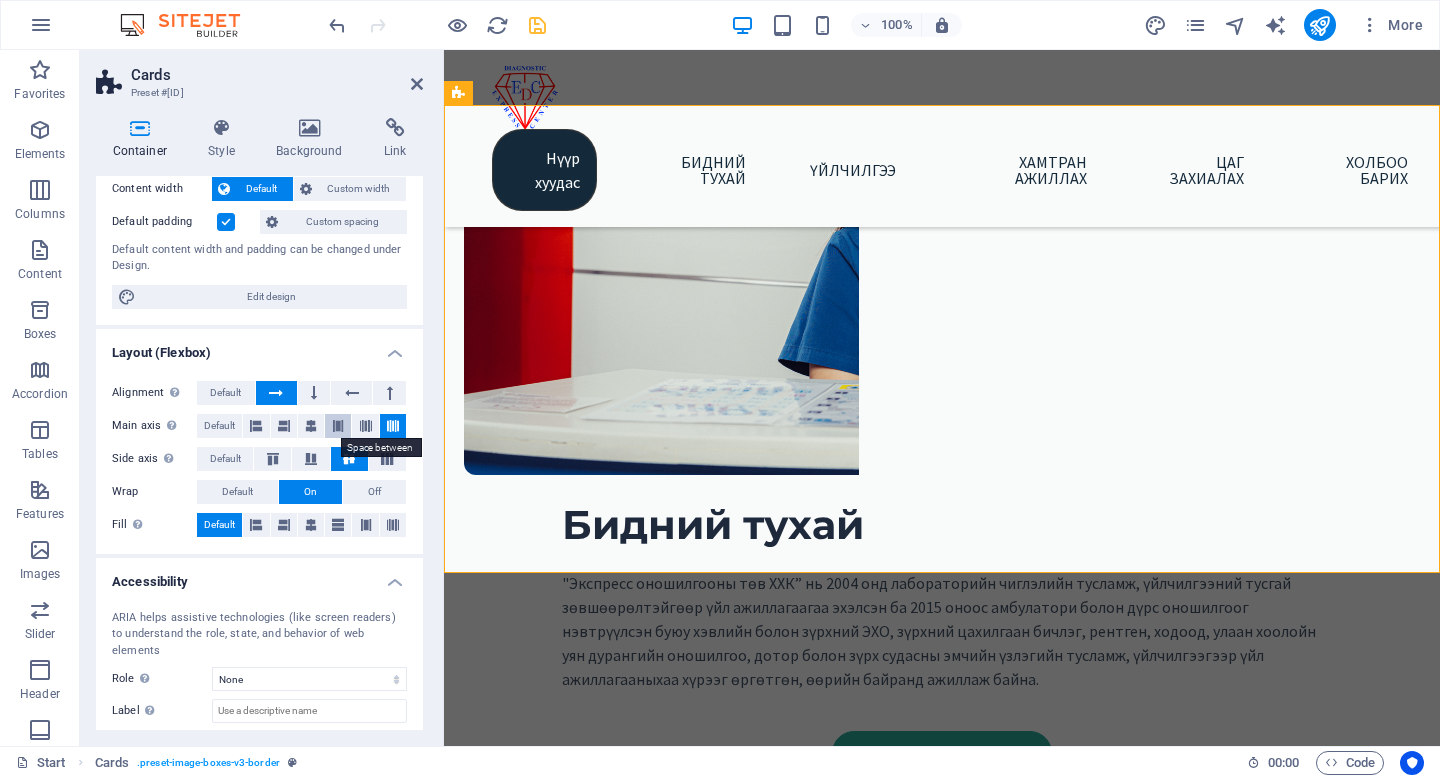 click at bounding box center (338, 426) 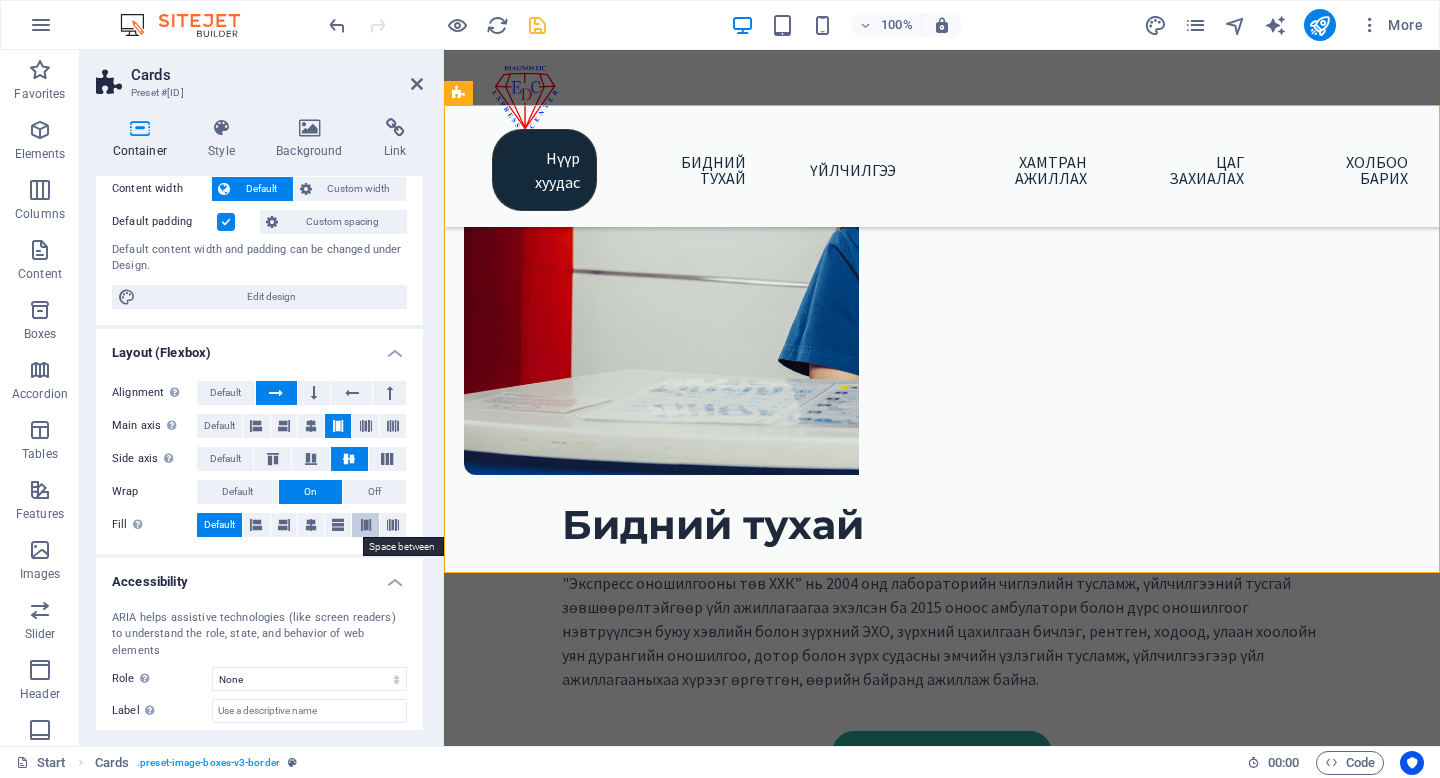 click at bounding box center (366, 525) 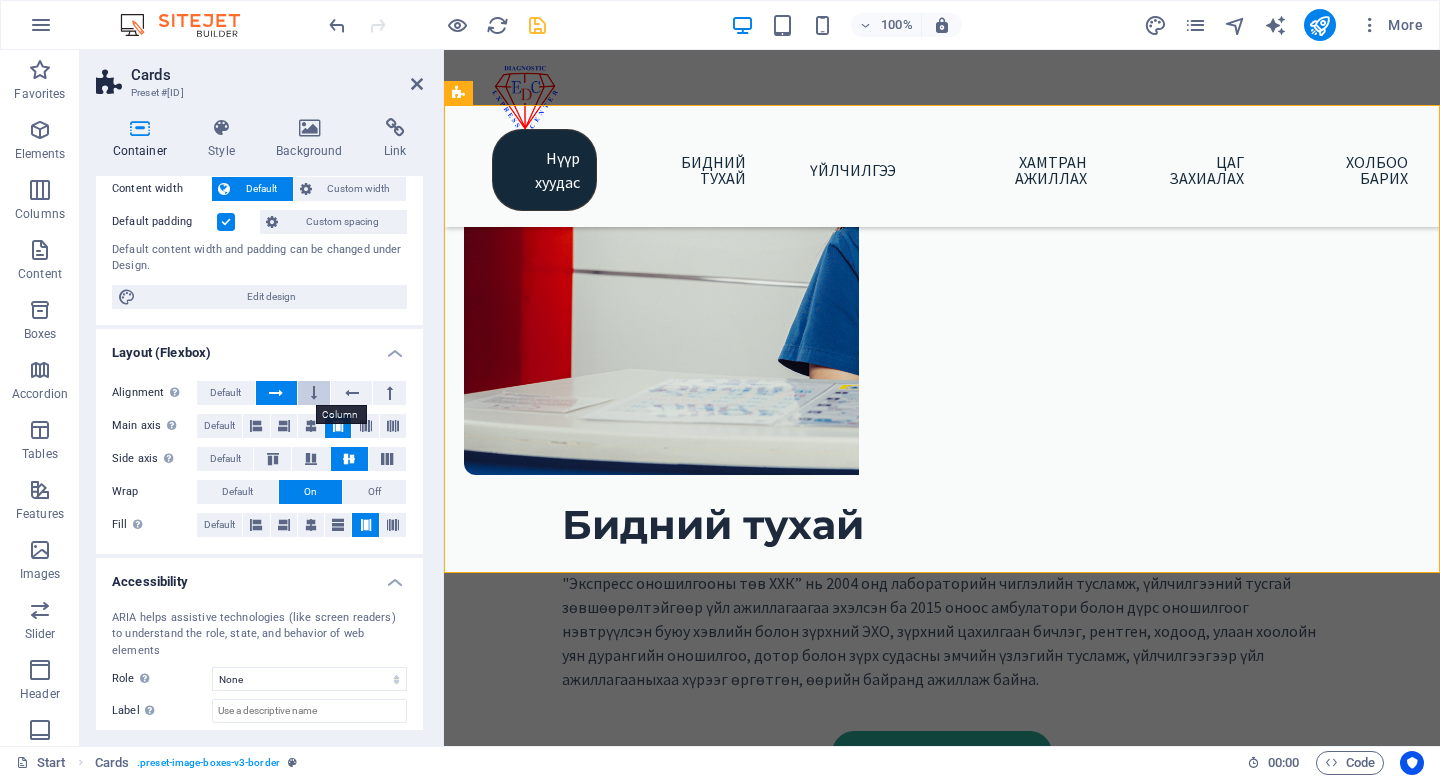 click at bounding box center [314, 393] 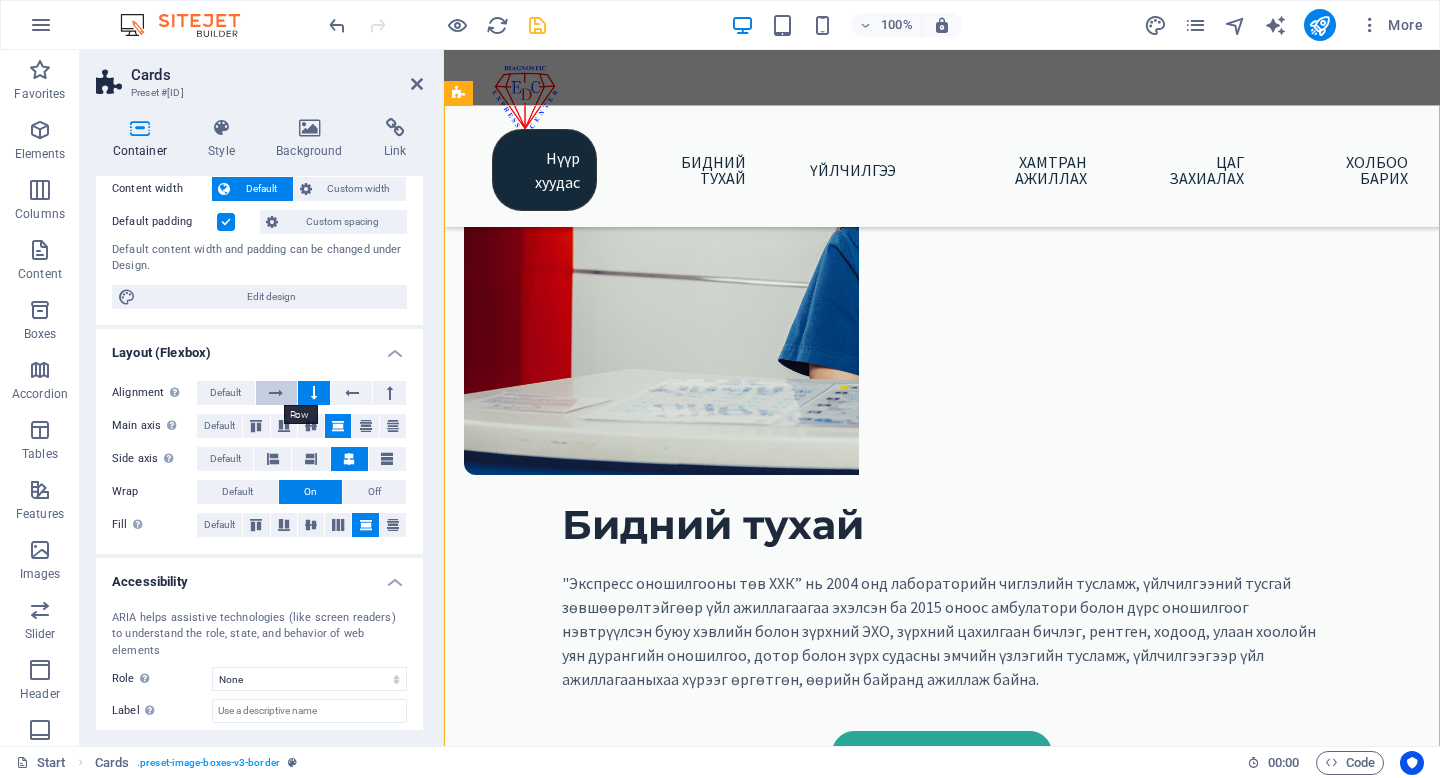 click at bounding box center (276, 393) 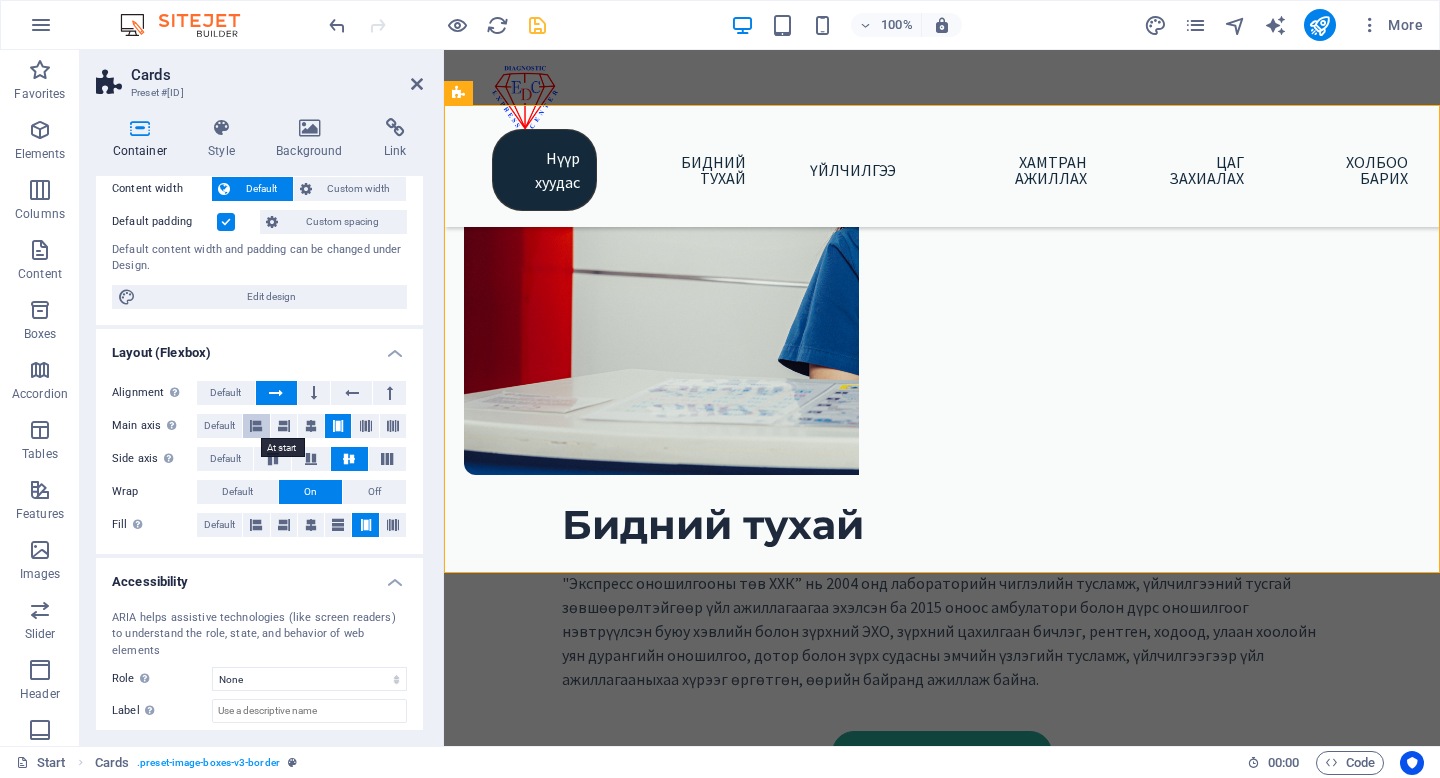 click at bounding box center (256, 426) 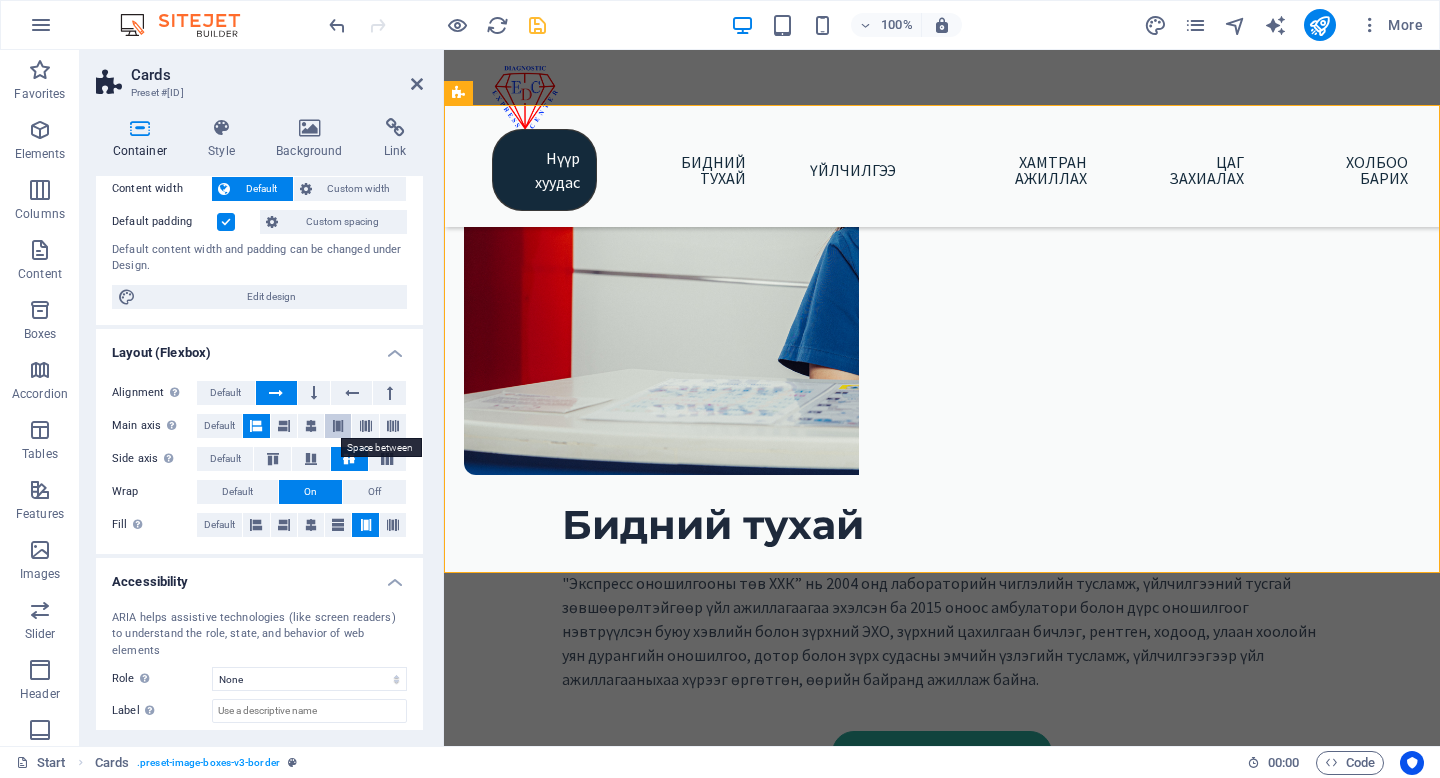 click at bounding box center (338, 426) 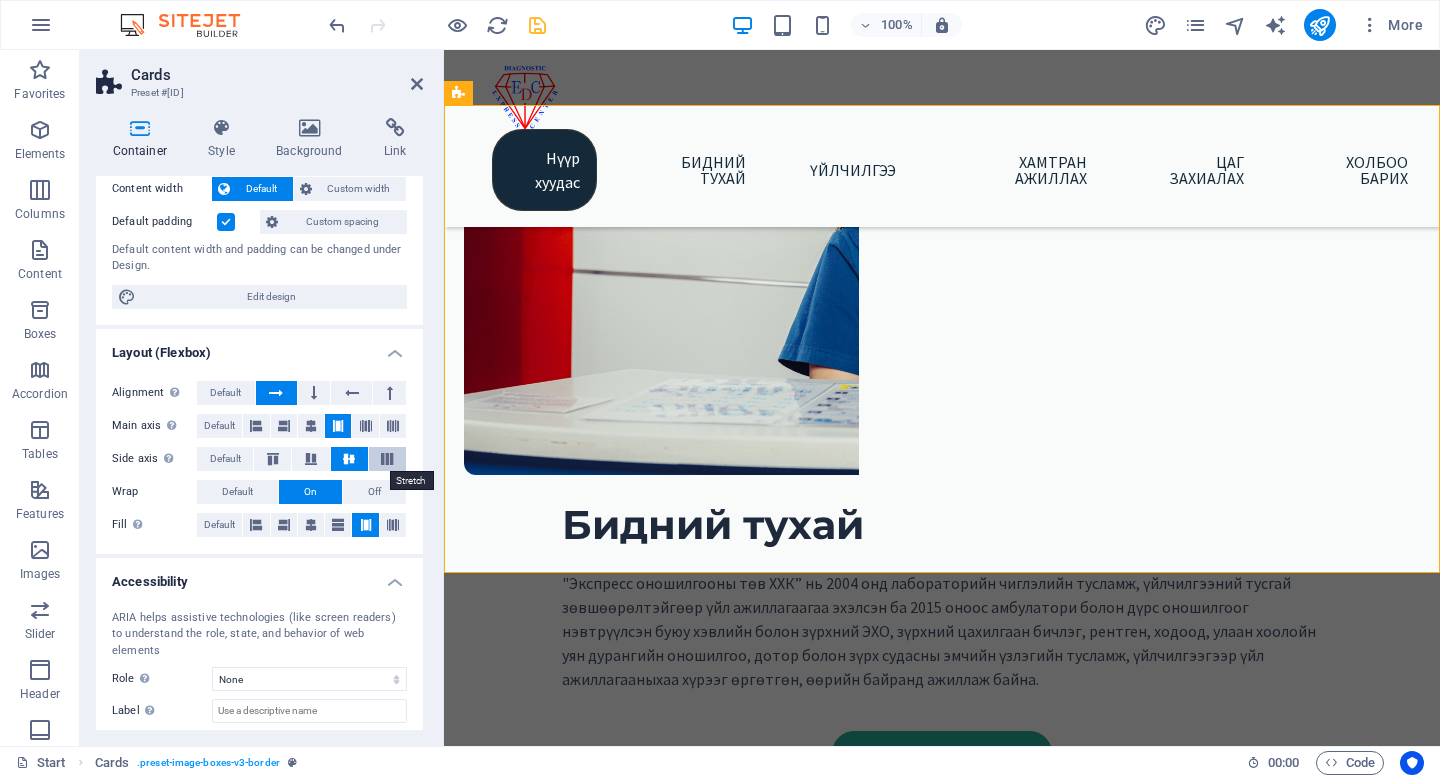 click at bounding box center (387, 459) 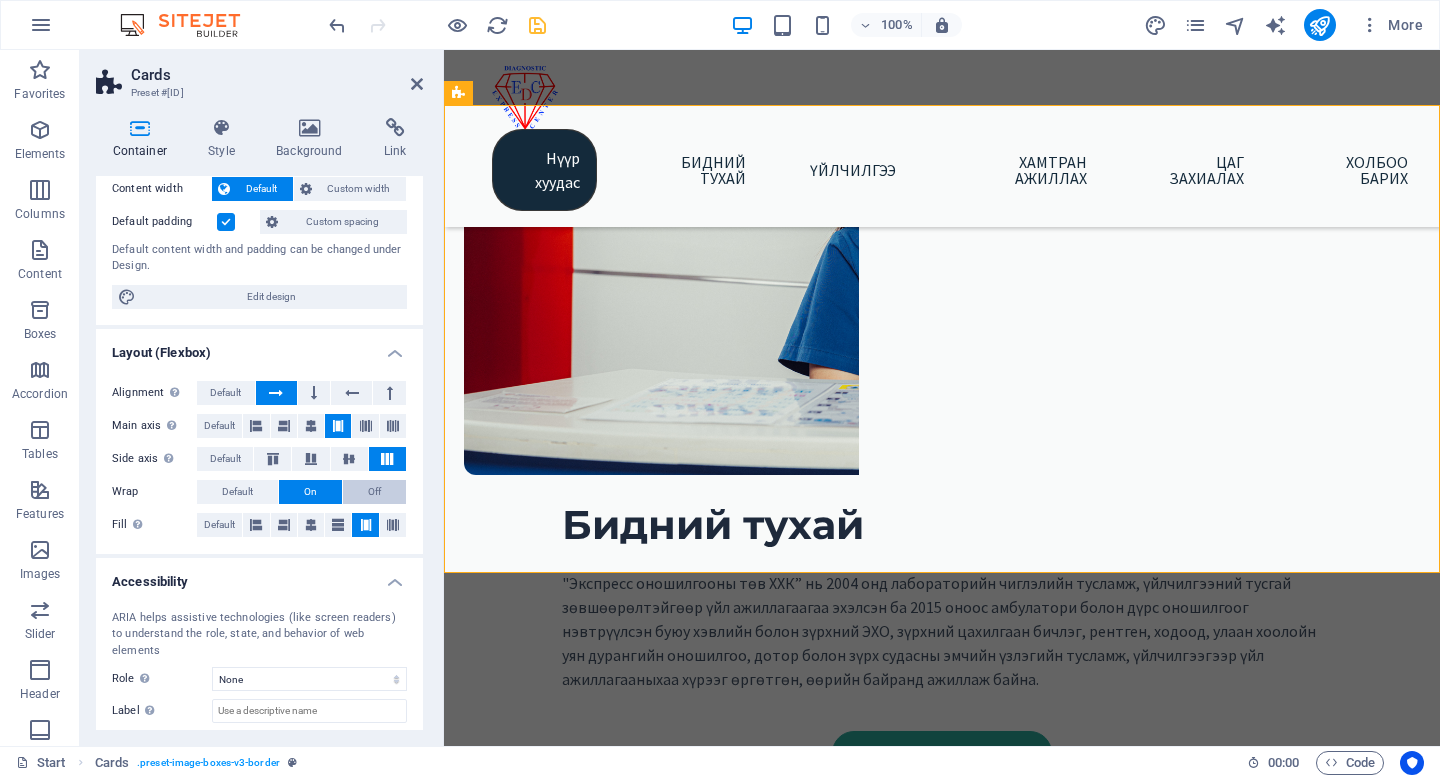 click on "Off" at bounding box center (374, 492) 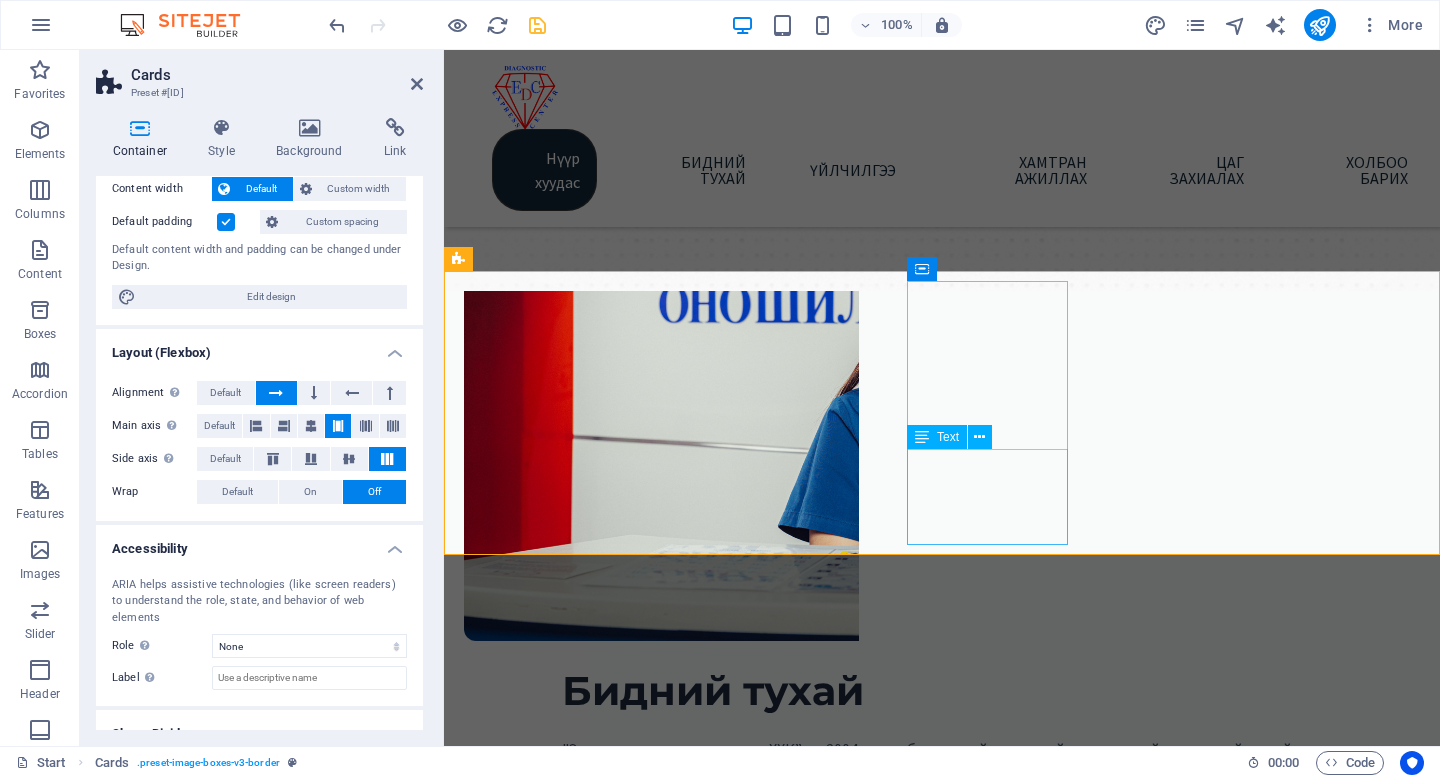scroll, scrollTop: 456, scrollLeft: 0, axis: vertical 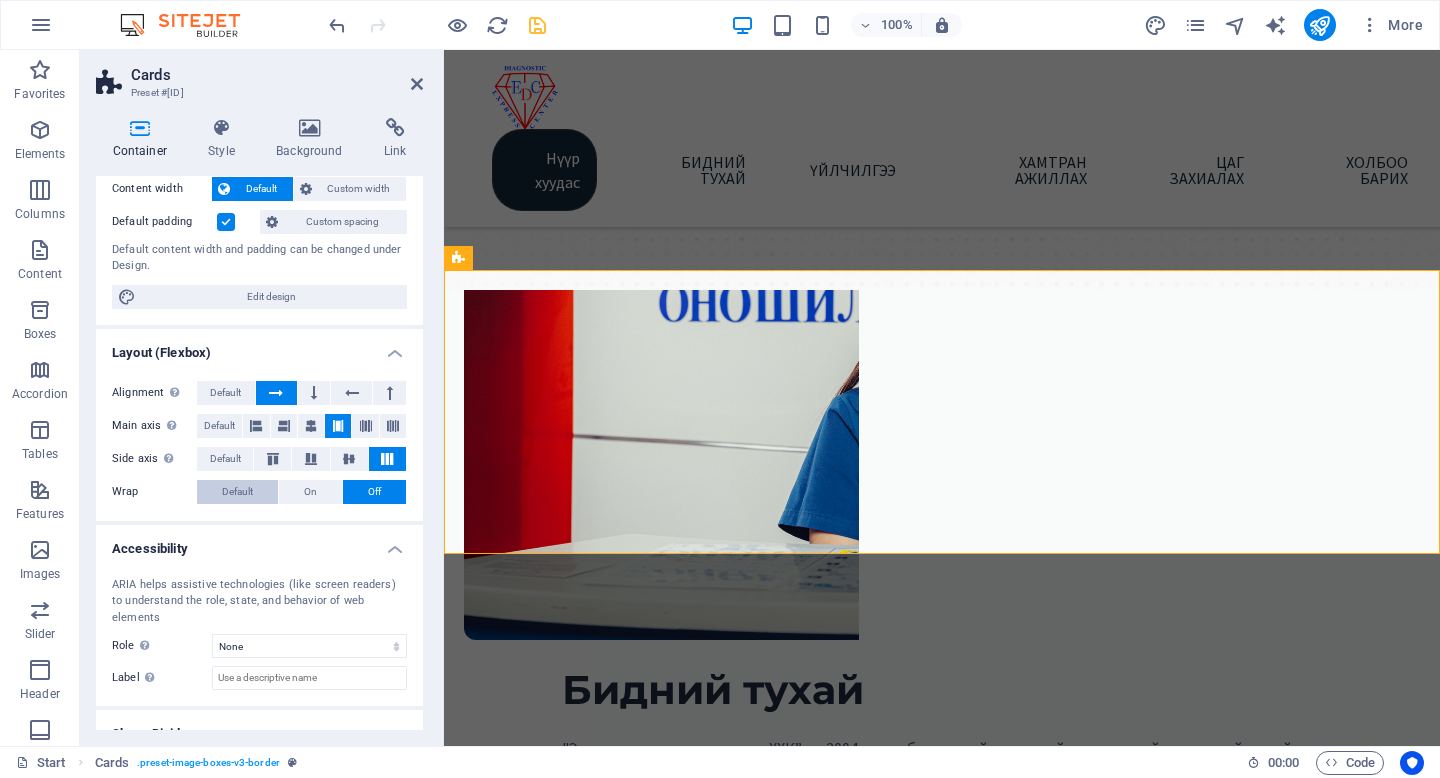 click on "Default" at bounding box center (237, 492) 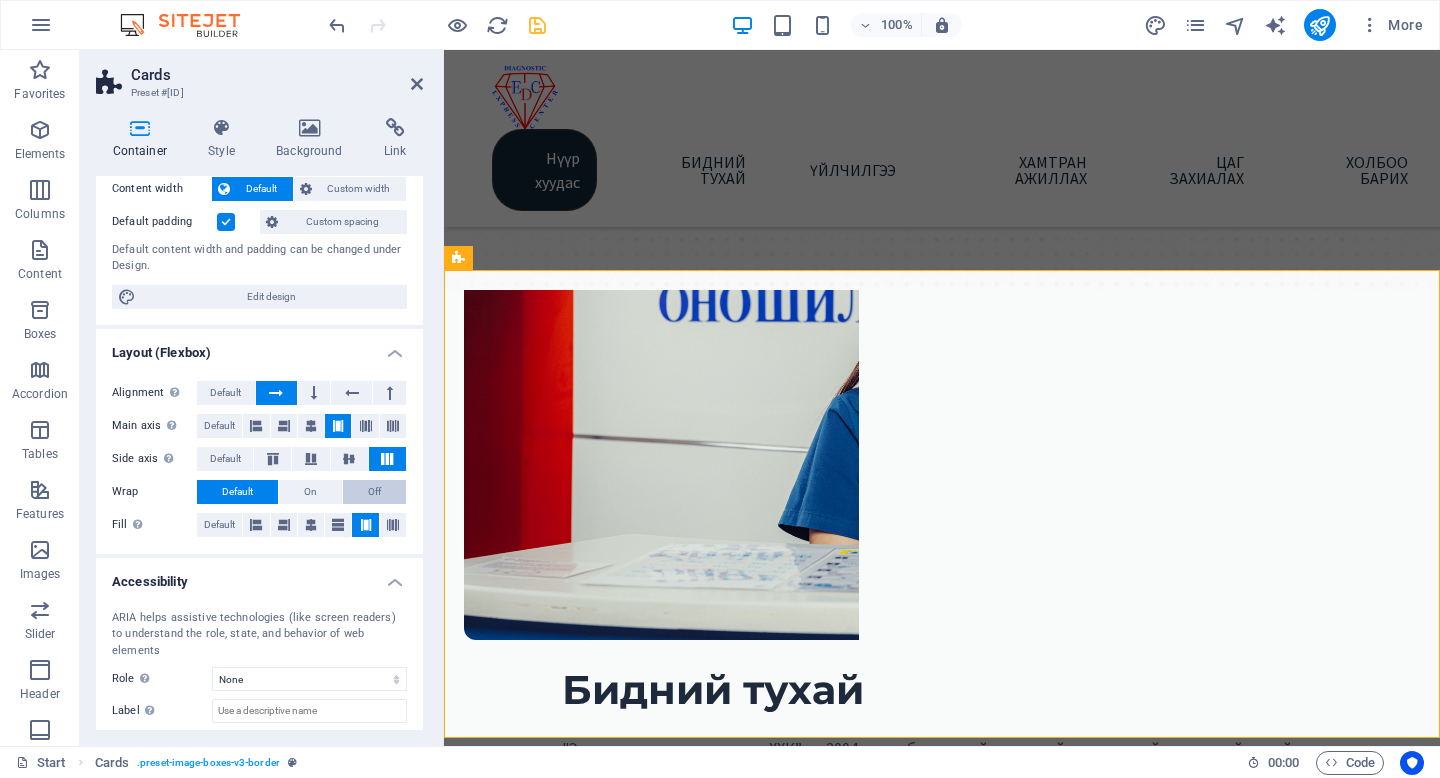 click on "Off" at bounding box center [374, 492] 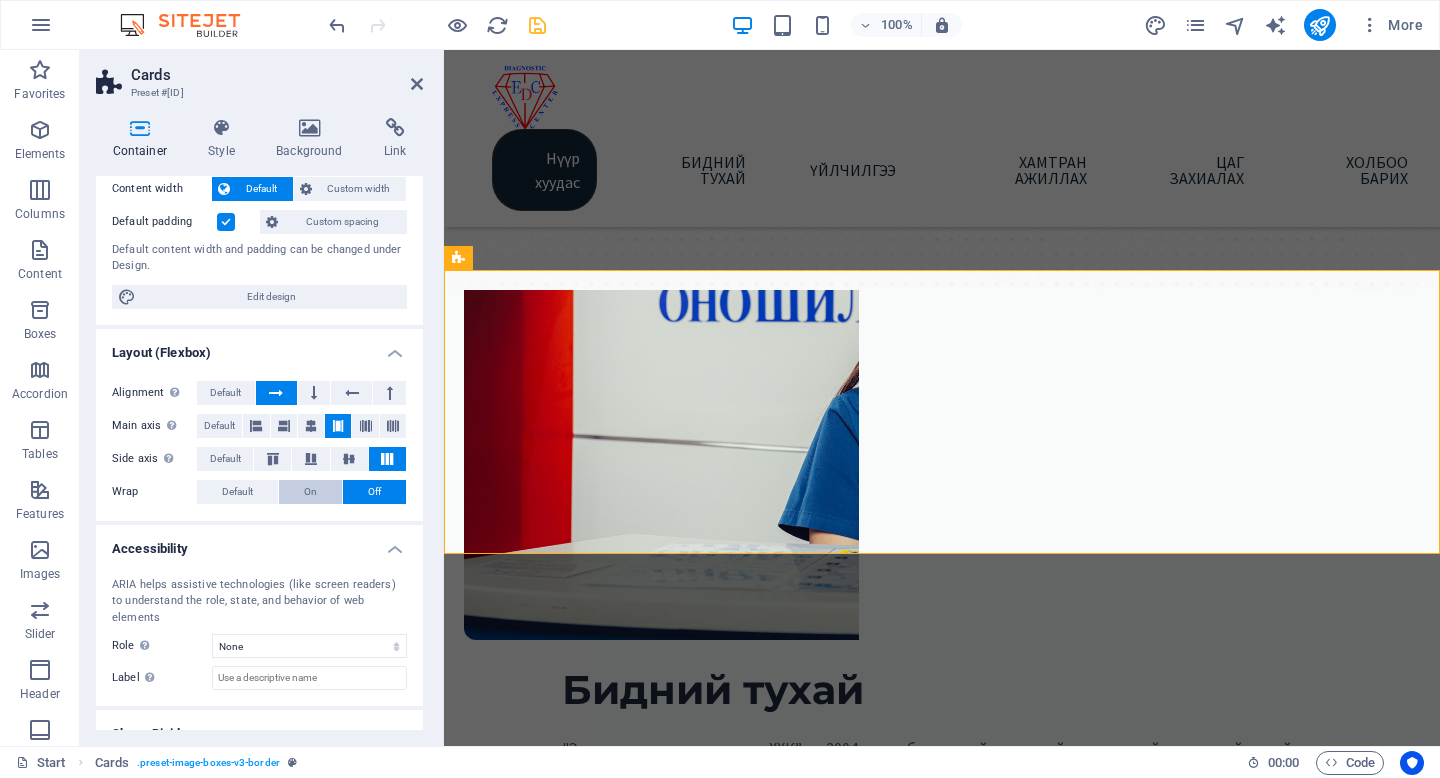click on "On" at bounding box center [310, 492] 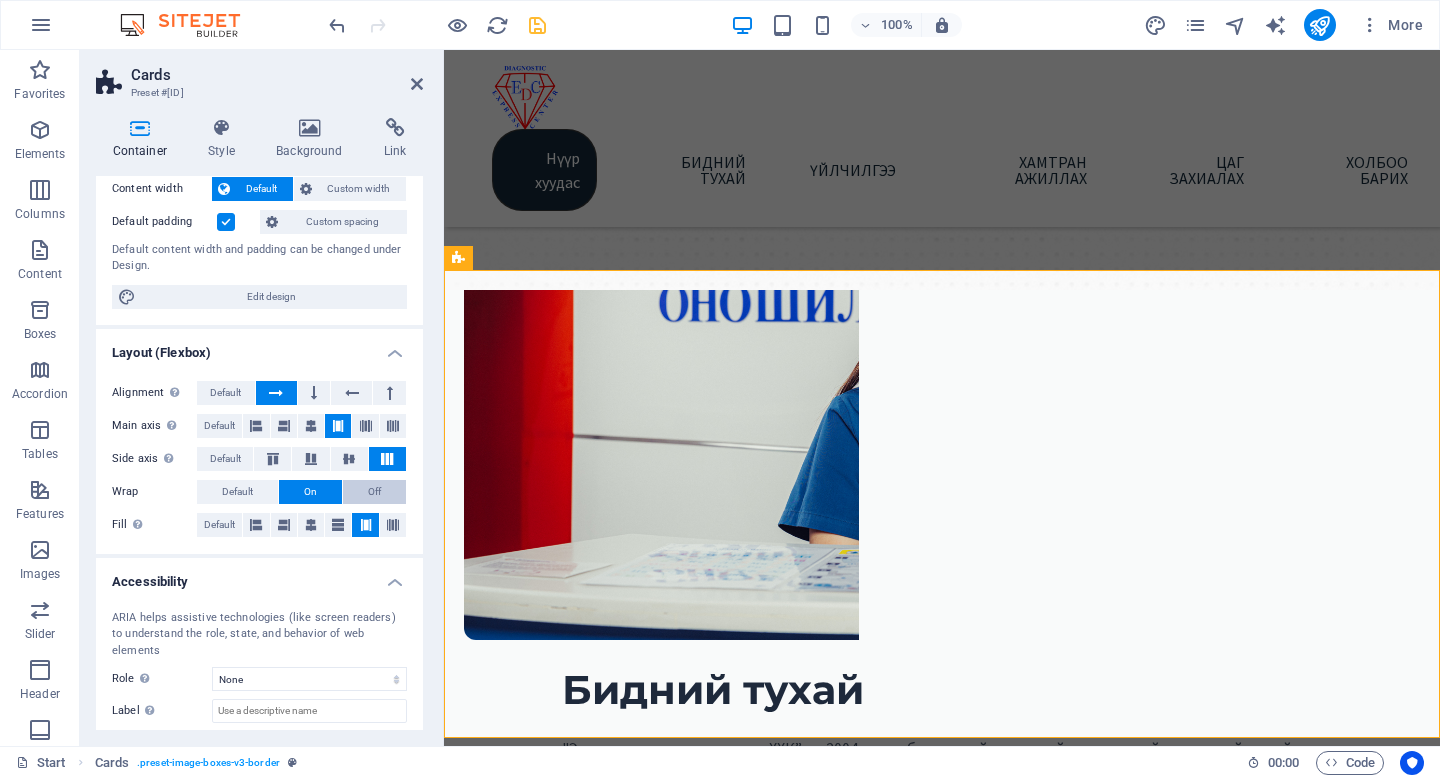 click on "Off" at bounding box center [374, 492] 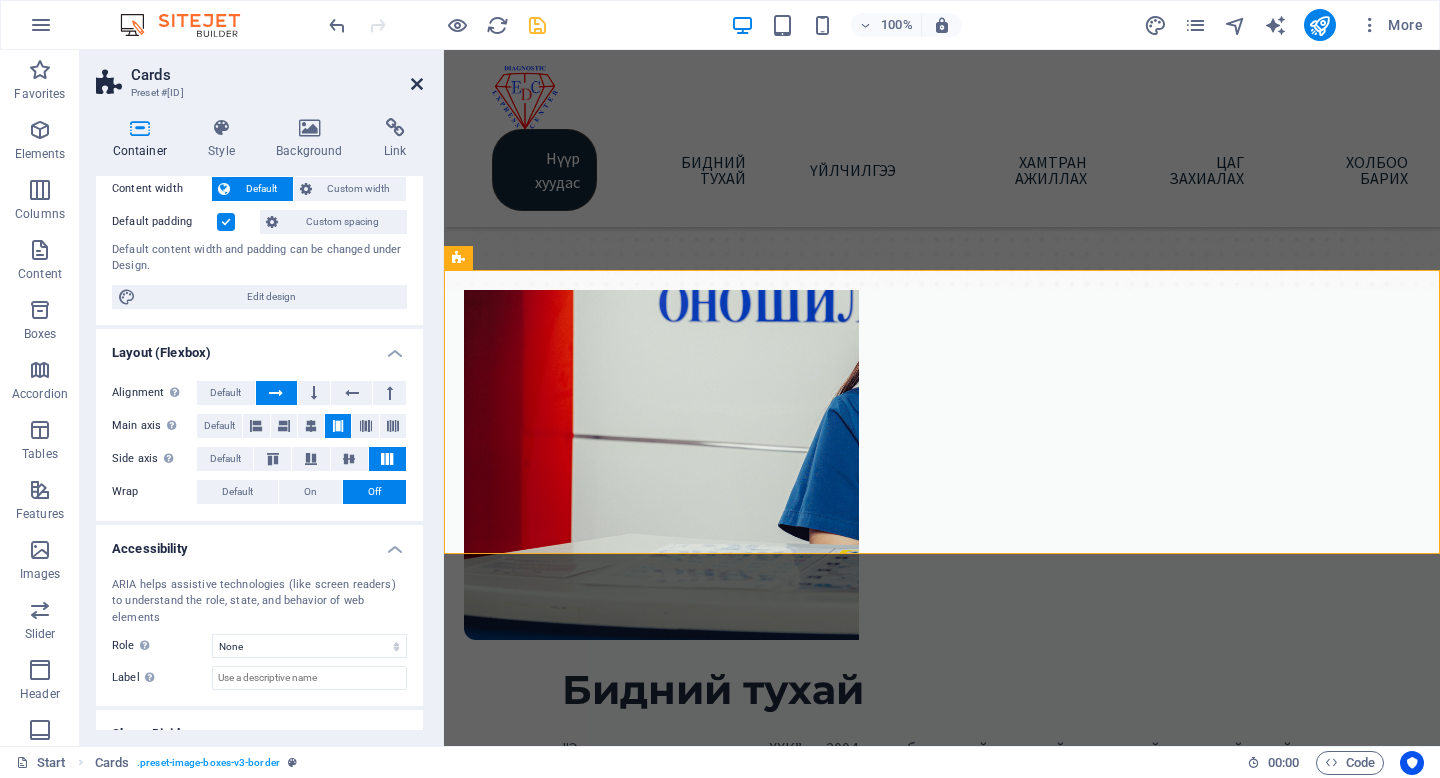 click at bounding box center (417, 84) 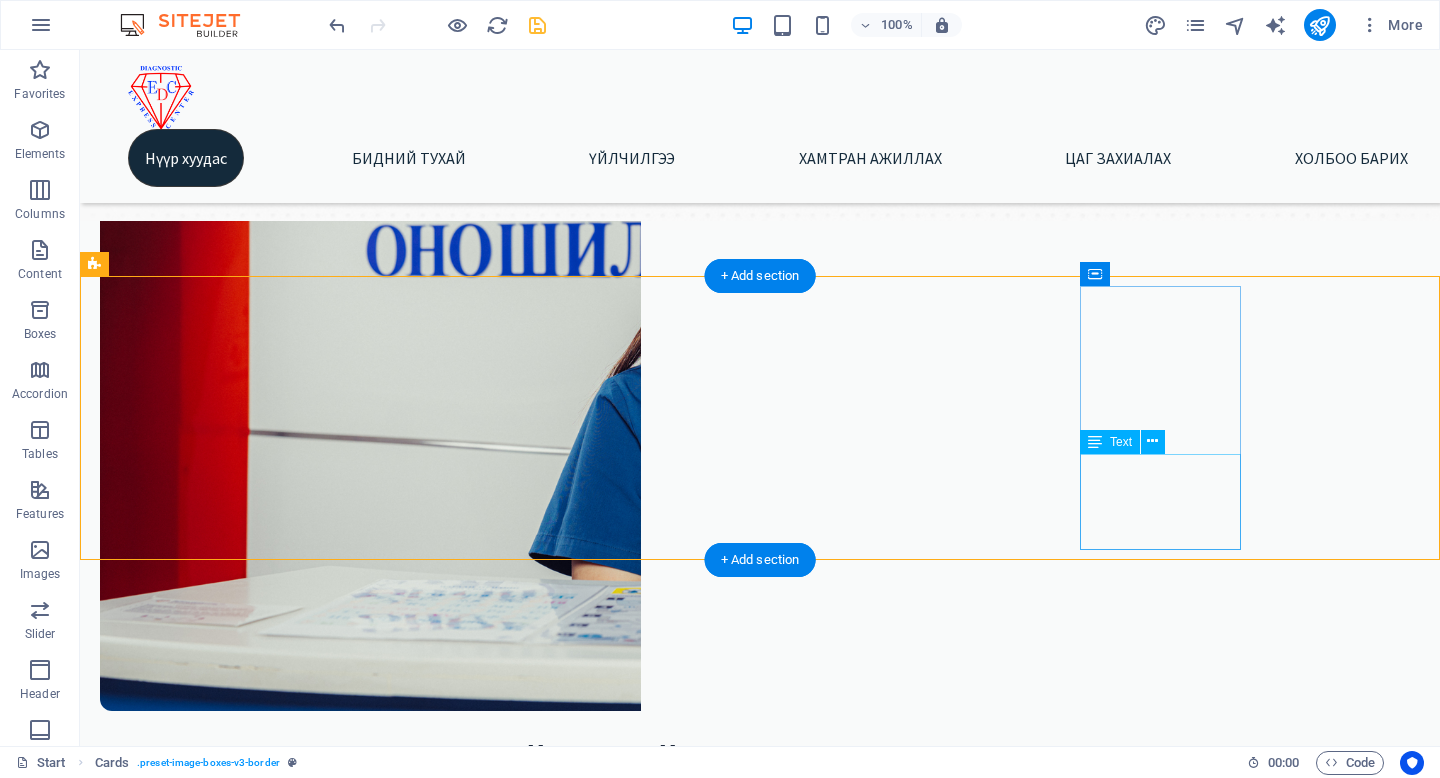 scroll, scrollTop: 535, scrollLeft: 0, axis: vertical 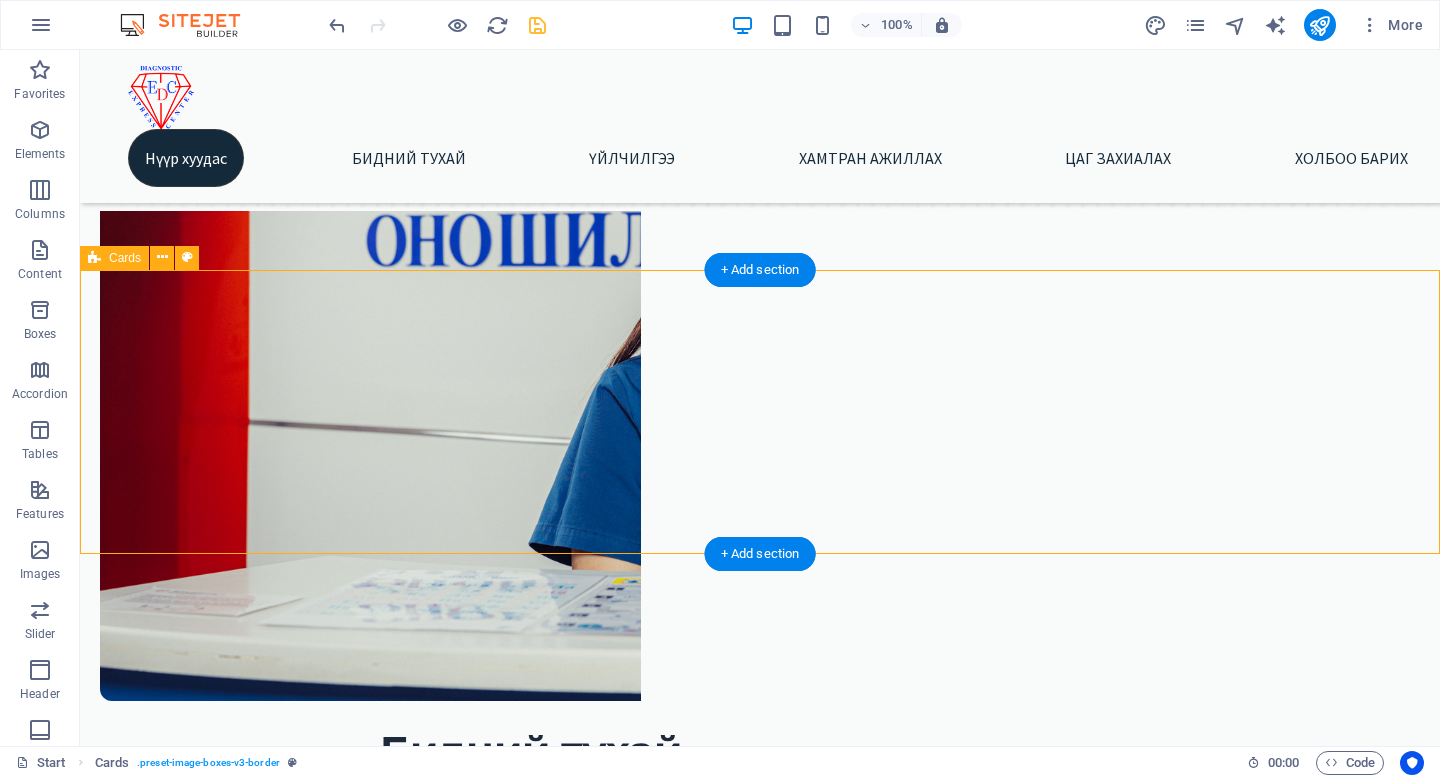 click on "Амбулаторийн тусламж, үйлчилгээ Дотор Чих, хаматар, хоолой  Нүд Амбулаторийн тусламж, үйлчилгээ Дотор Чих, хаматар, хоолой  Нүд Амбулаторийн тусламж, үйлчилгээ Дотор Чих, хаматар, хоолой  Нүд Амбулаторийн тусламж, үйлчилгээ Дотор Чих, хаматар, хоолой  Нүд Амбулаторийн тусламж, үйлчилгээ Дотор Чих, хаматар, хоолой  Нүд Амбулаторийн тусламж, үйлчилгээ Дотор Чих, хаматар, хоолой  Нүд" at bounding box center (760, 2630) 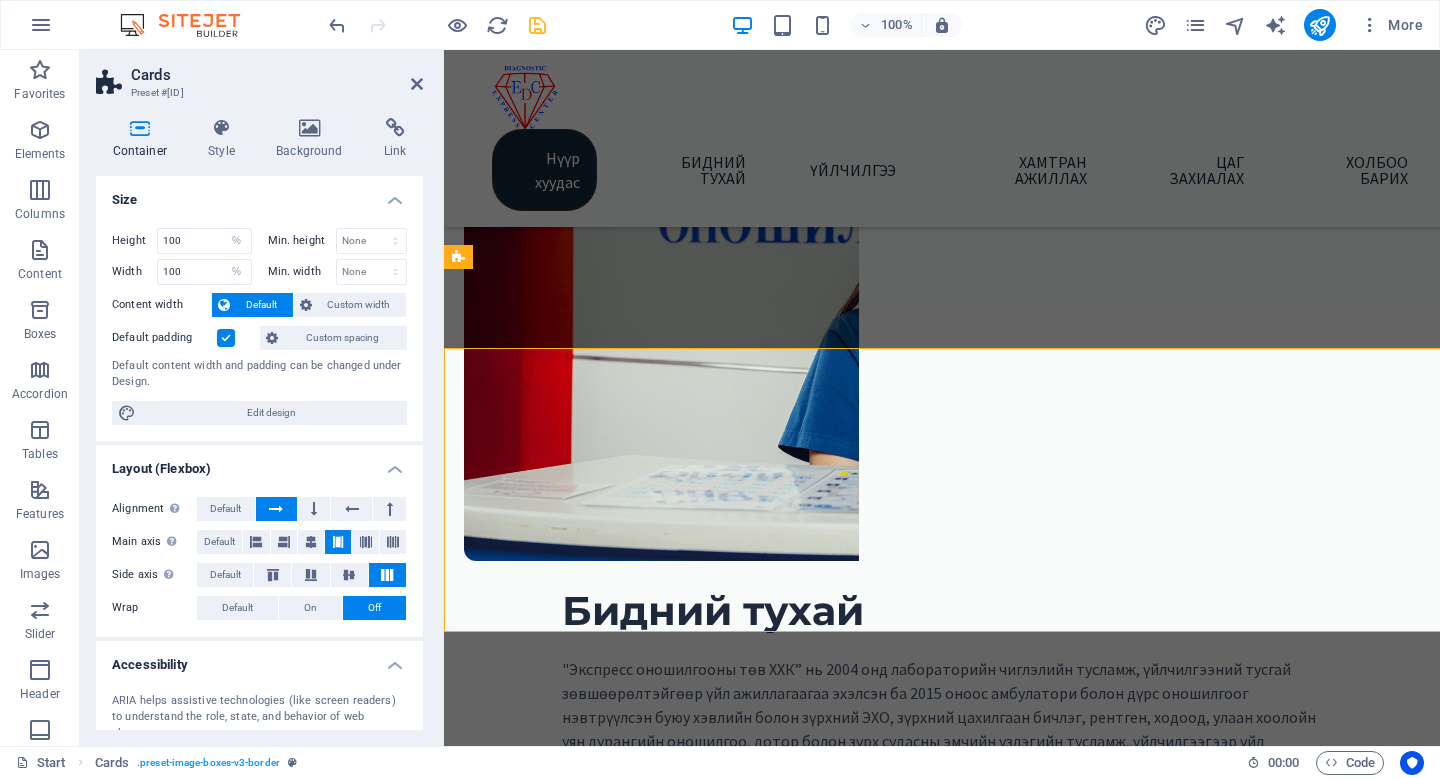 scroll, scrollTop: 457, scrollLeft: 0, axis: vertical 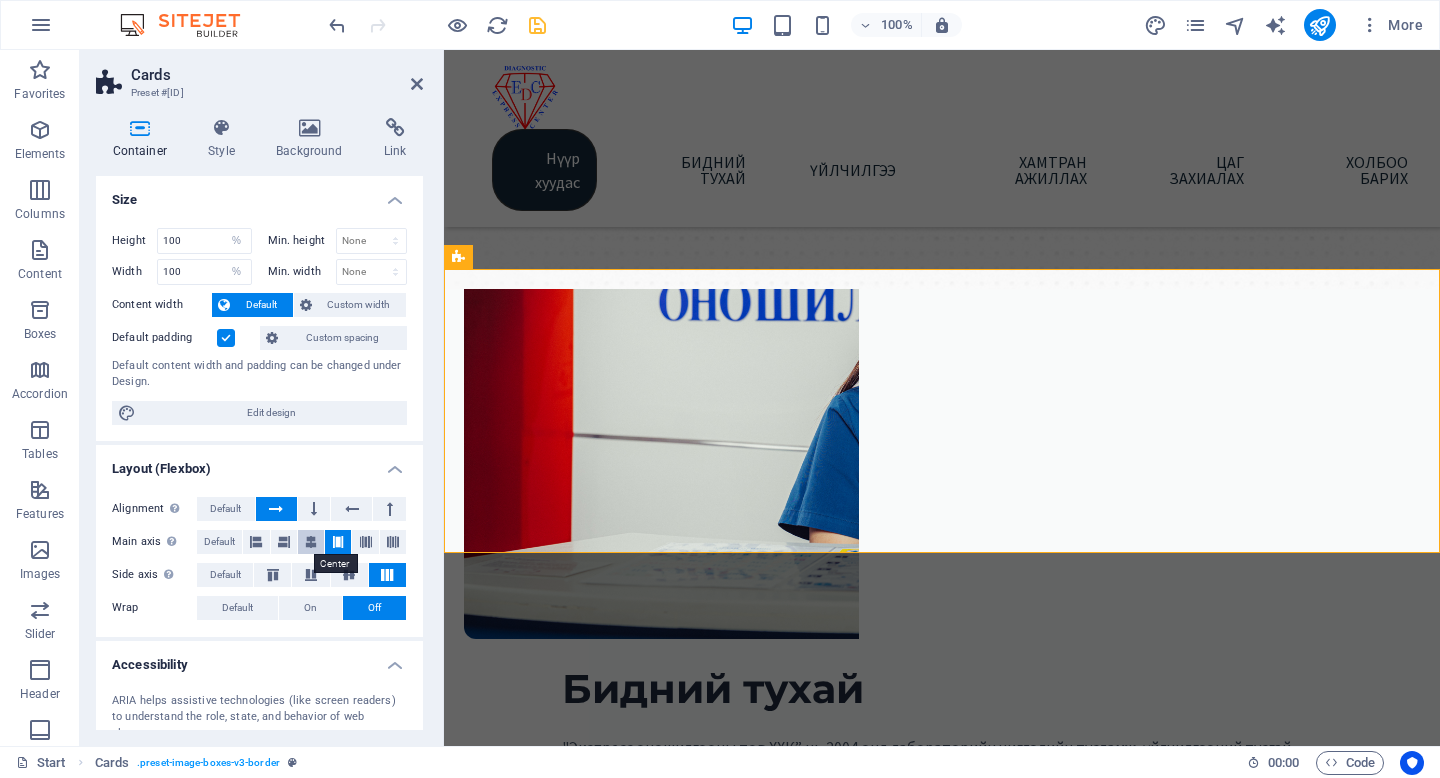 click at bounding box center [311, 542] 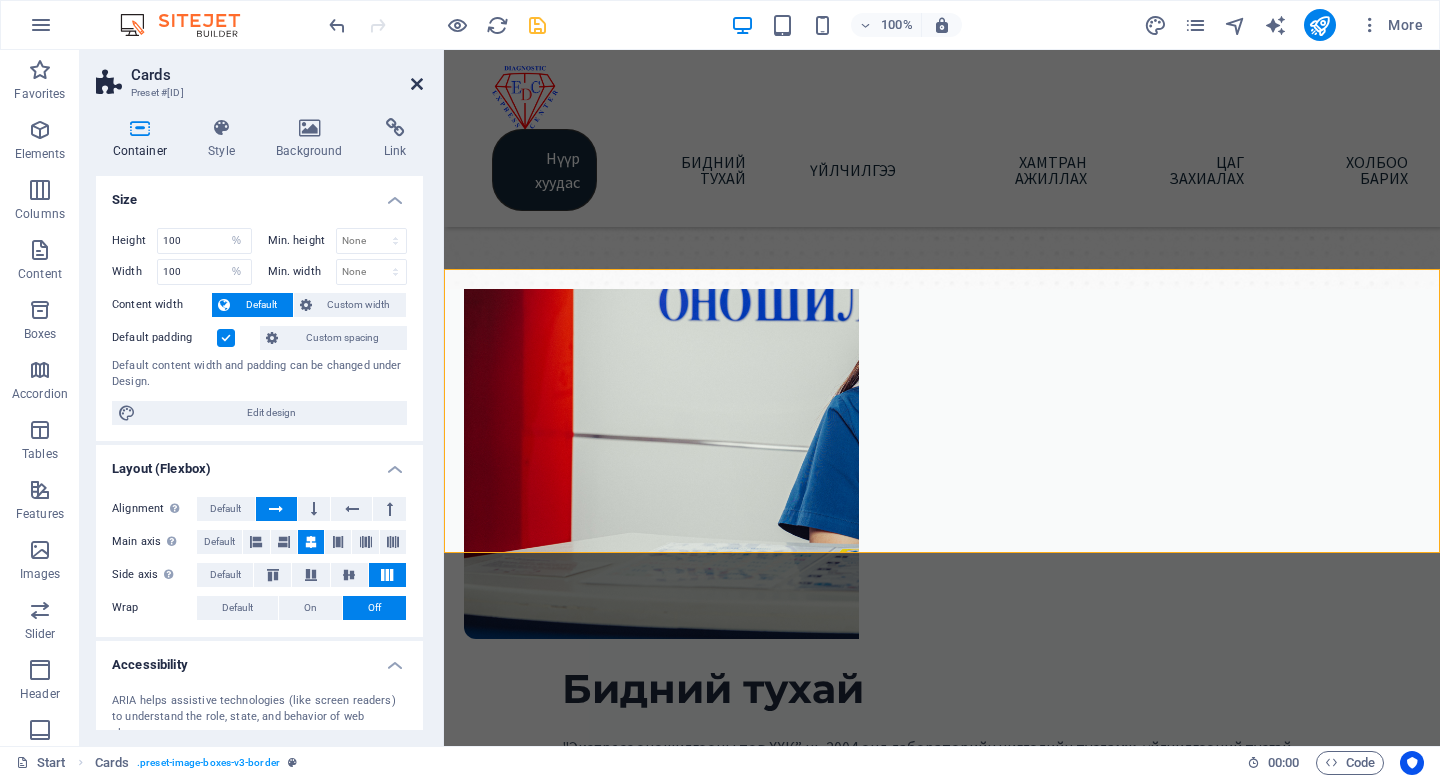 click at bounding box center [417, 84] 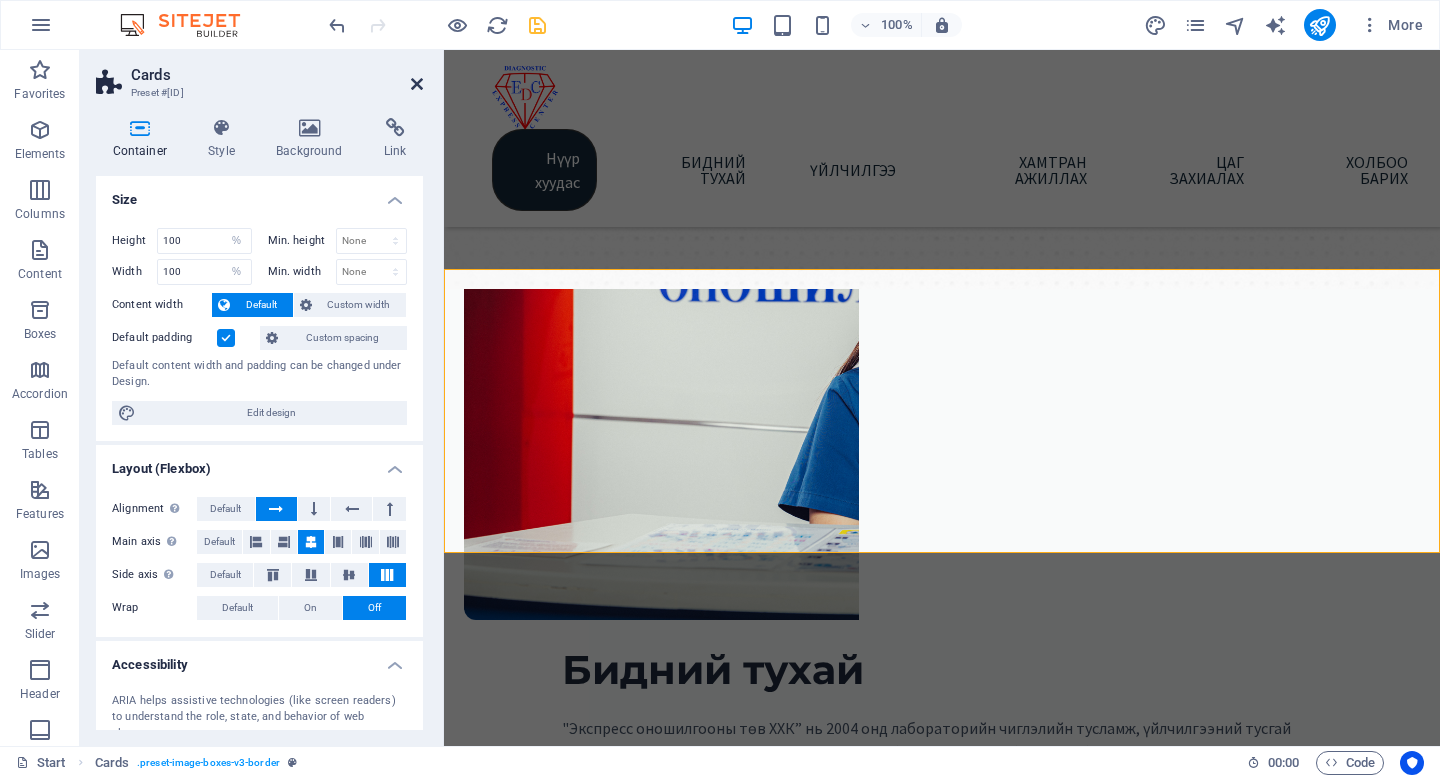 scroll, scrollTop: 535, scrollLeft: 0, axis: vertical 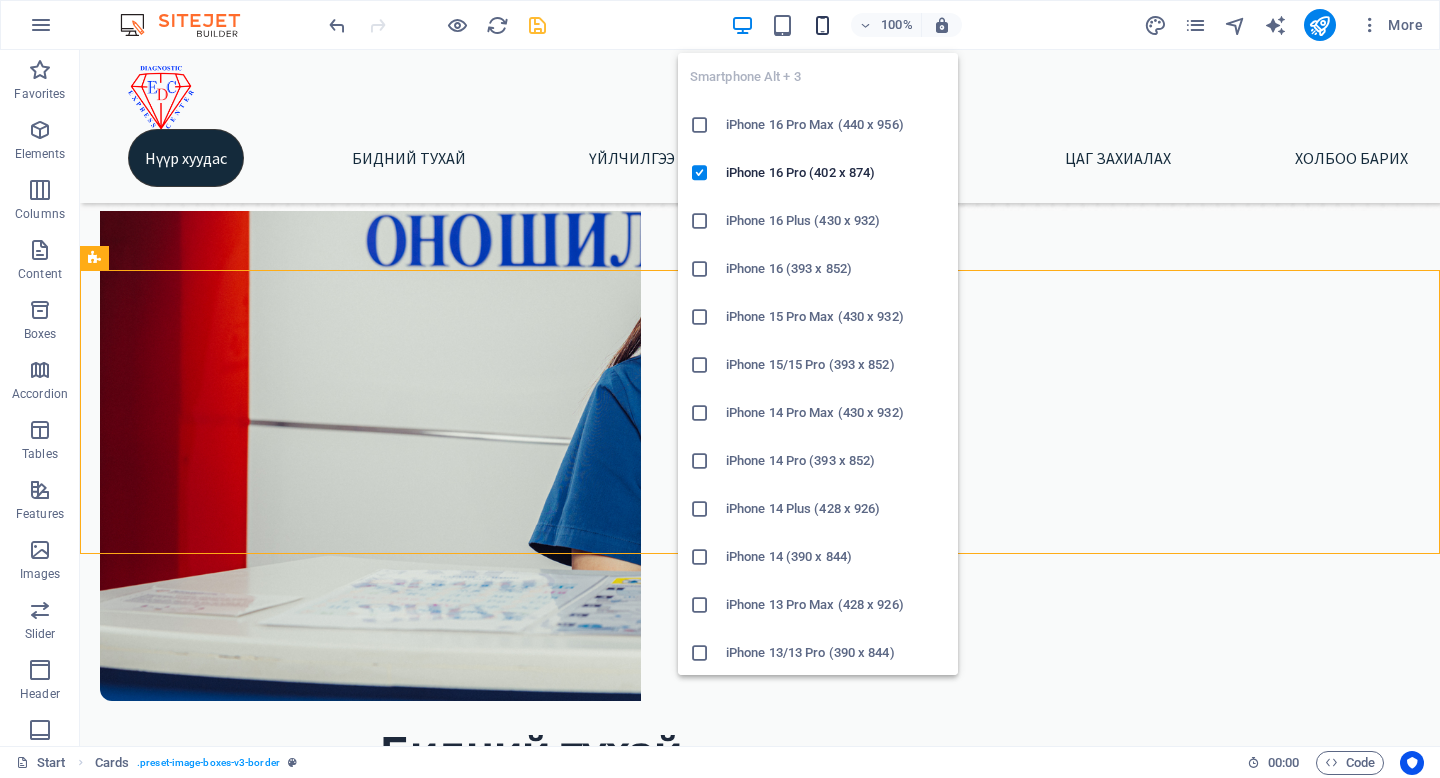 click at bounding box center (822, 25) 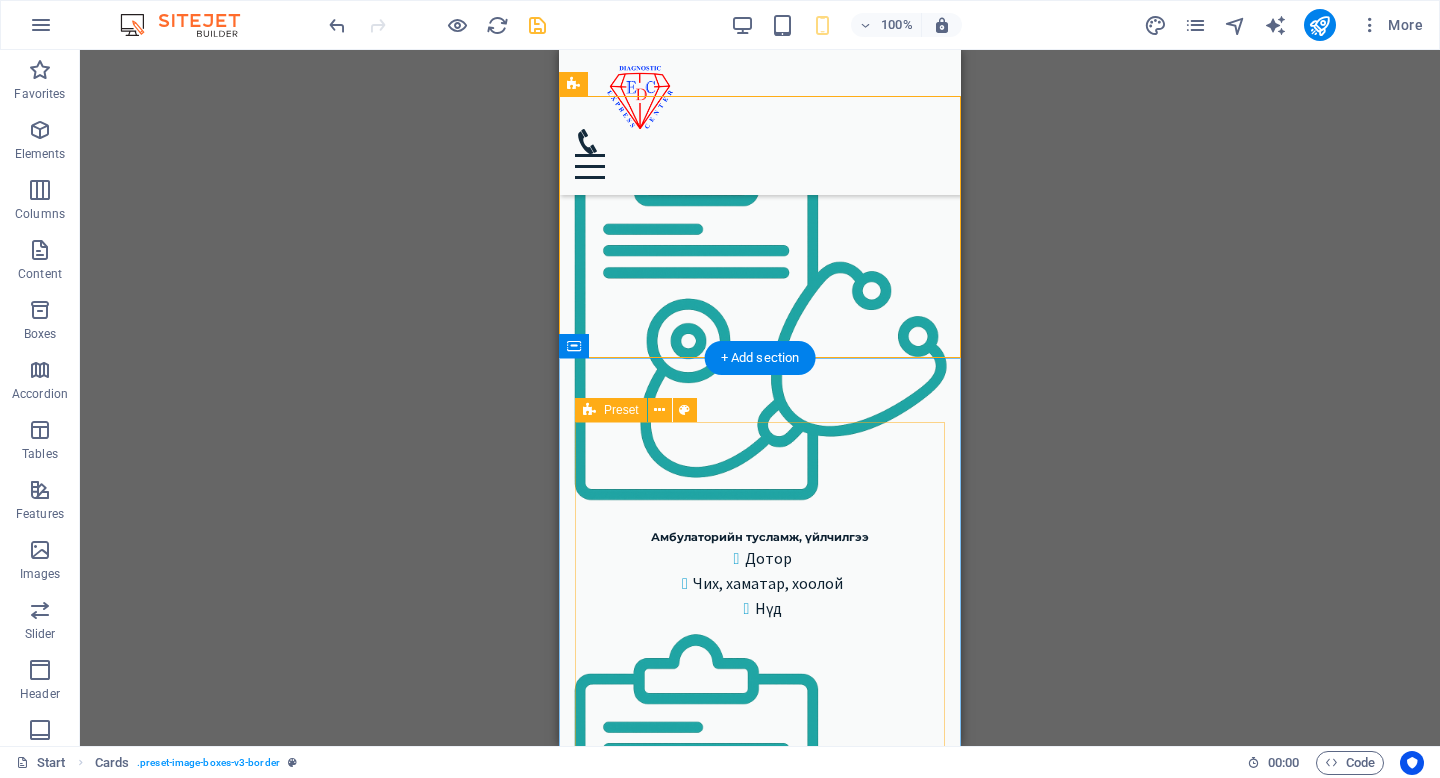 scroll, scrollTop: 849, scrollLeft: 0, axis: vertical 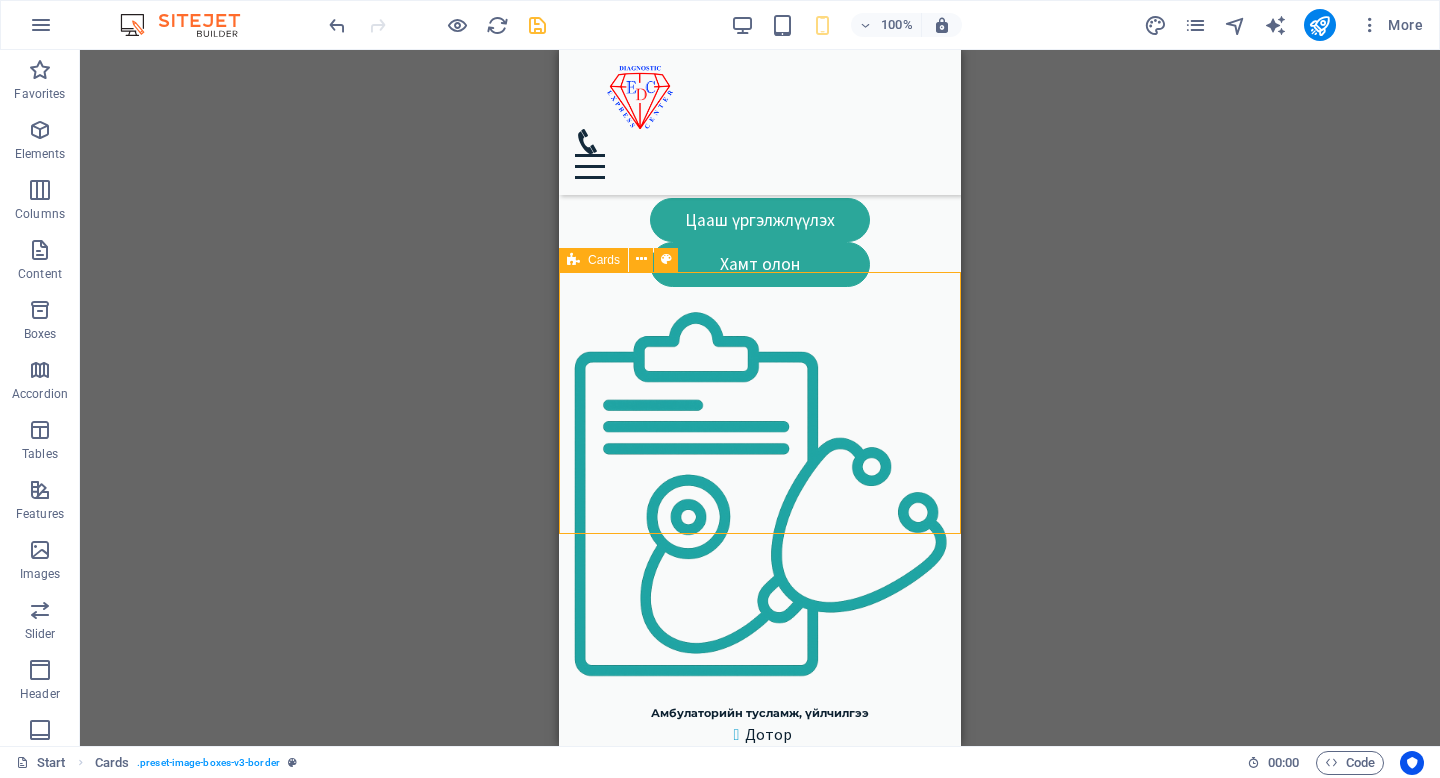 click on "Cards" at bounding box center [604, 260] 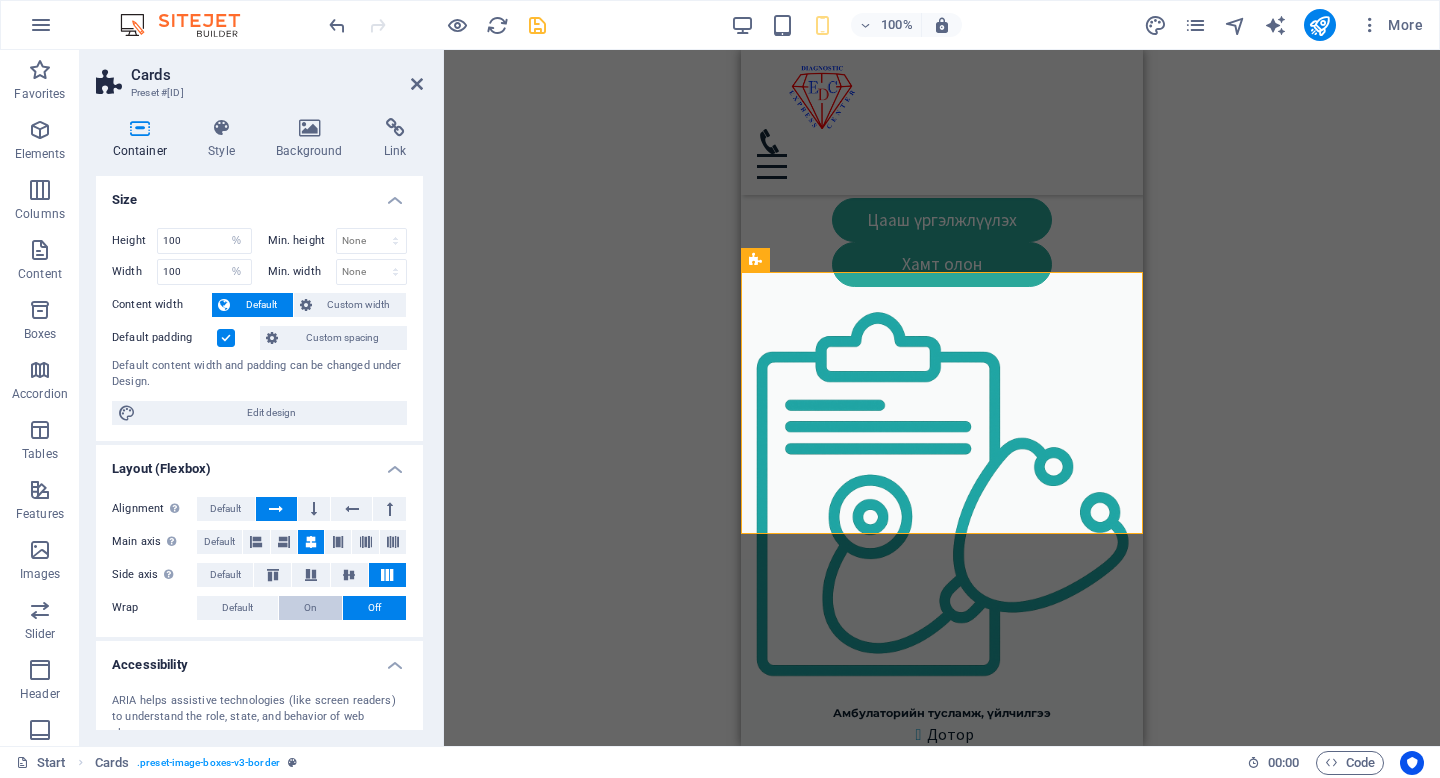 click on "On" at bounding box center (310, 608) 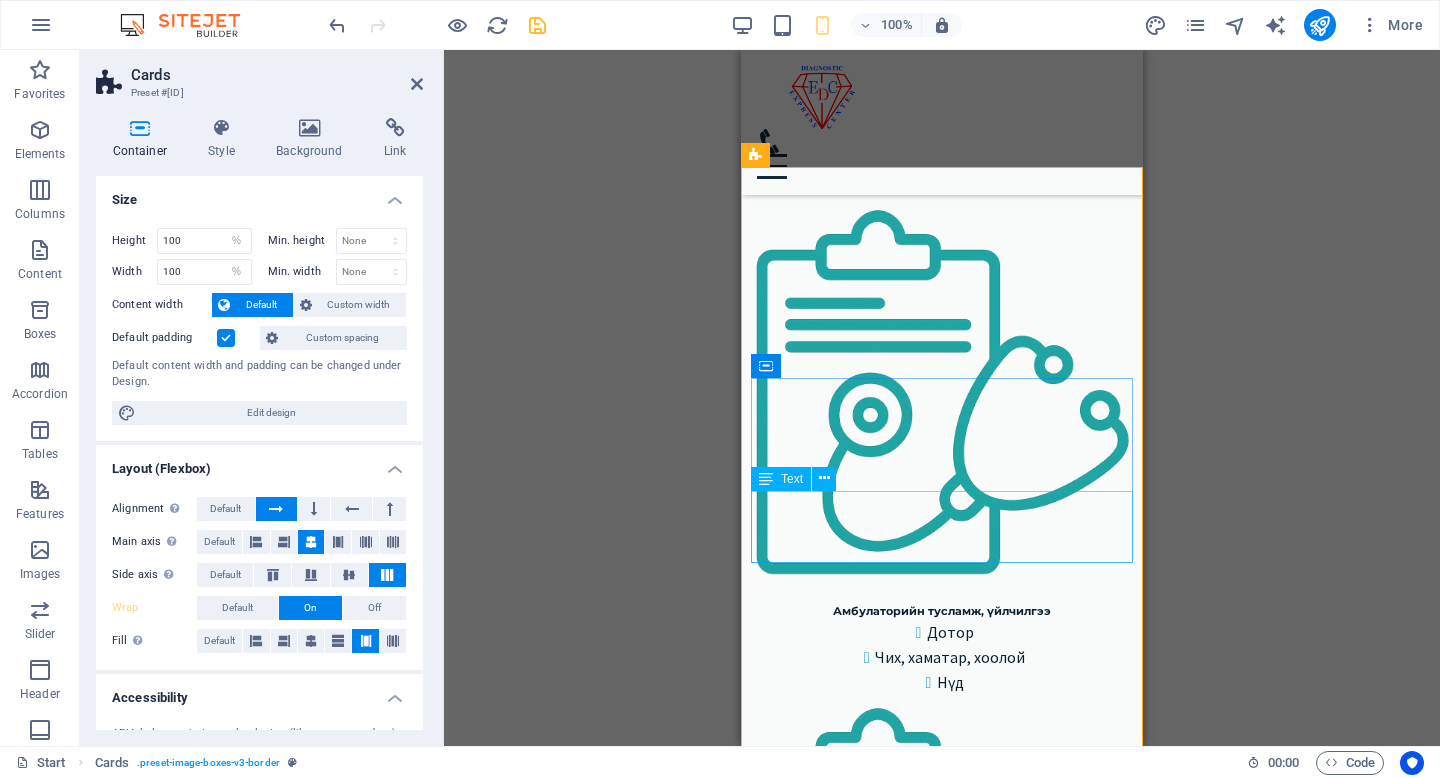 scroll, scrollTop: 912, scrollLeft: 0, axis: vertical 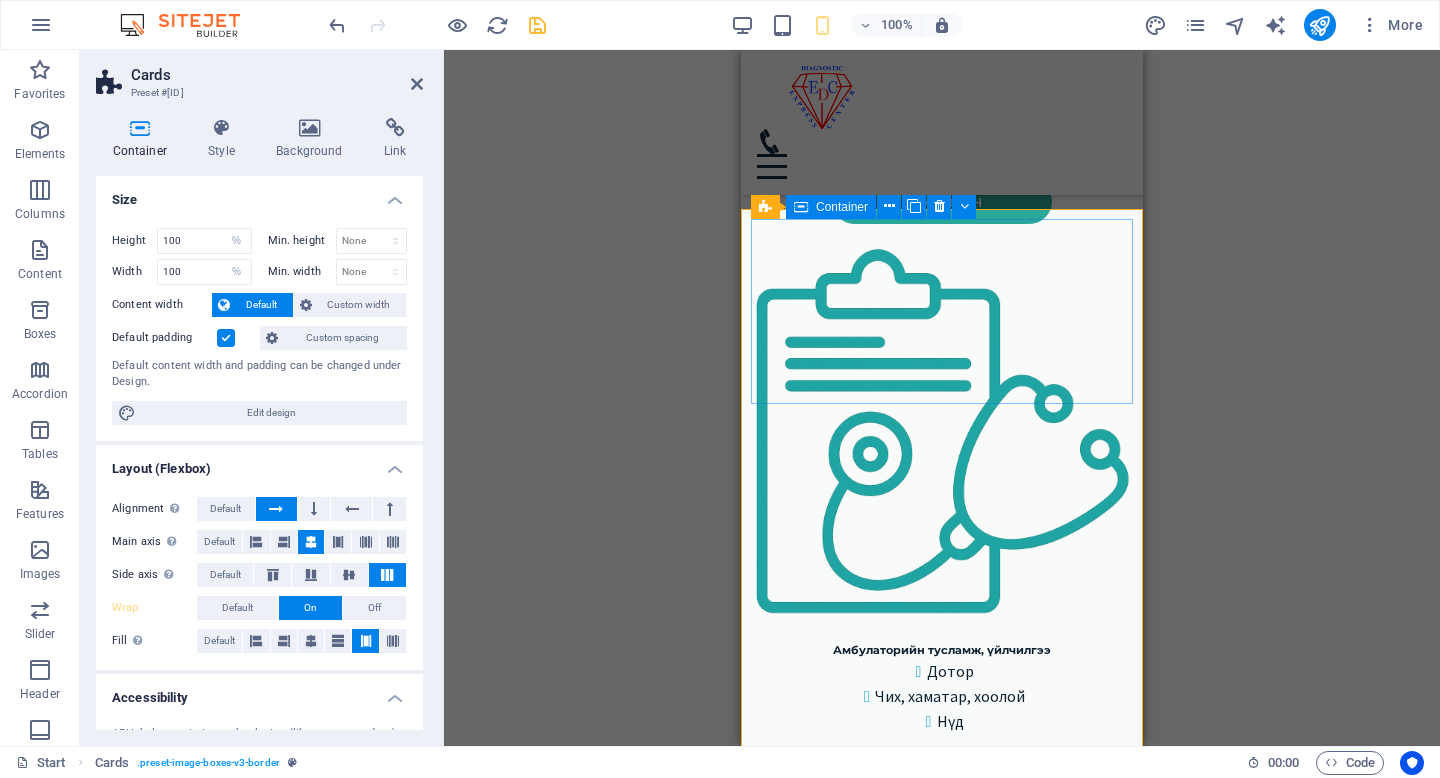 click on "Амбулаторийн тусламж, үйлчилгээ Дотор Чих, хаматар, хоолой  Нүд" at bounding box center [942, 489] 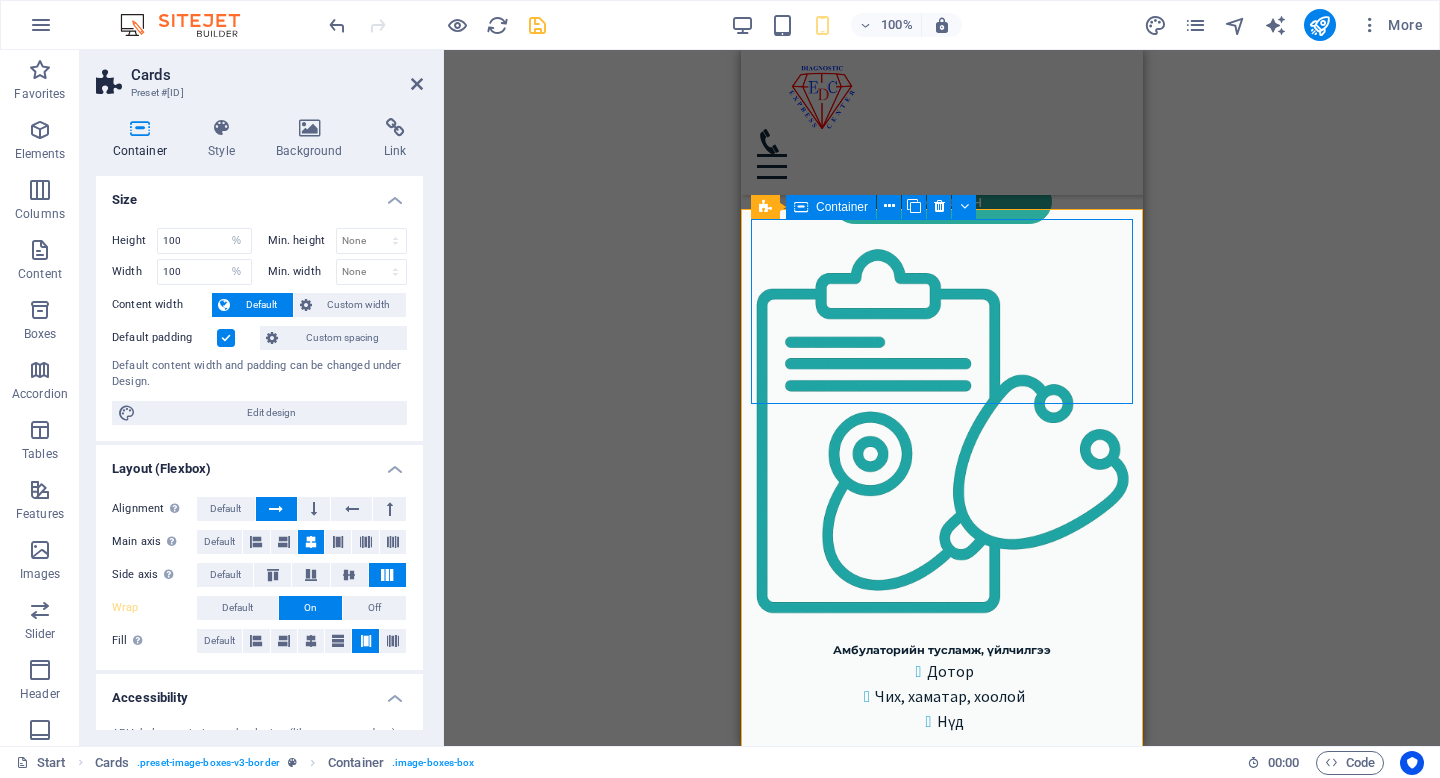 click on "Амбулаторийн тусламж, үйлчилгээ Дотор Чих, хаматар, хоолой  Нүд" at bounding box center (942, 489) 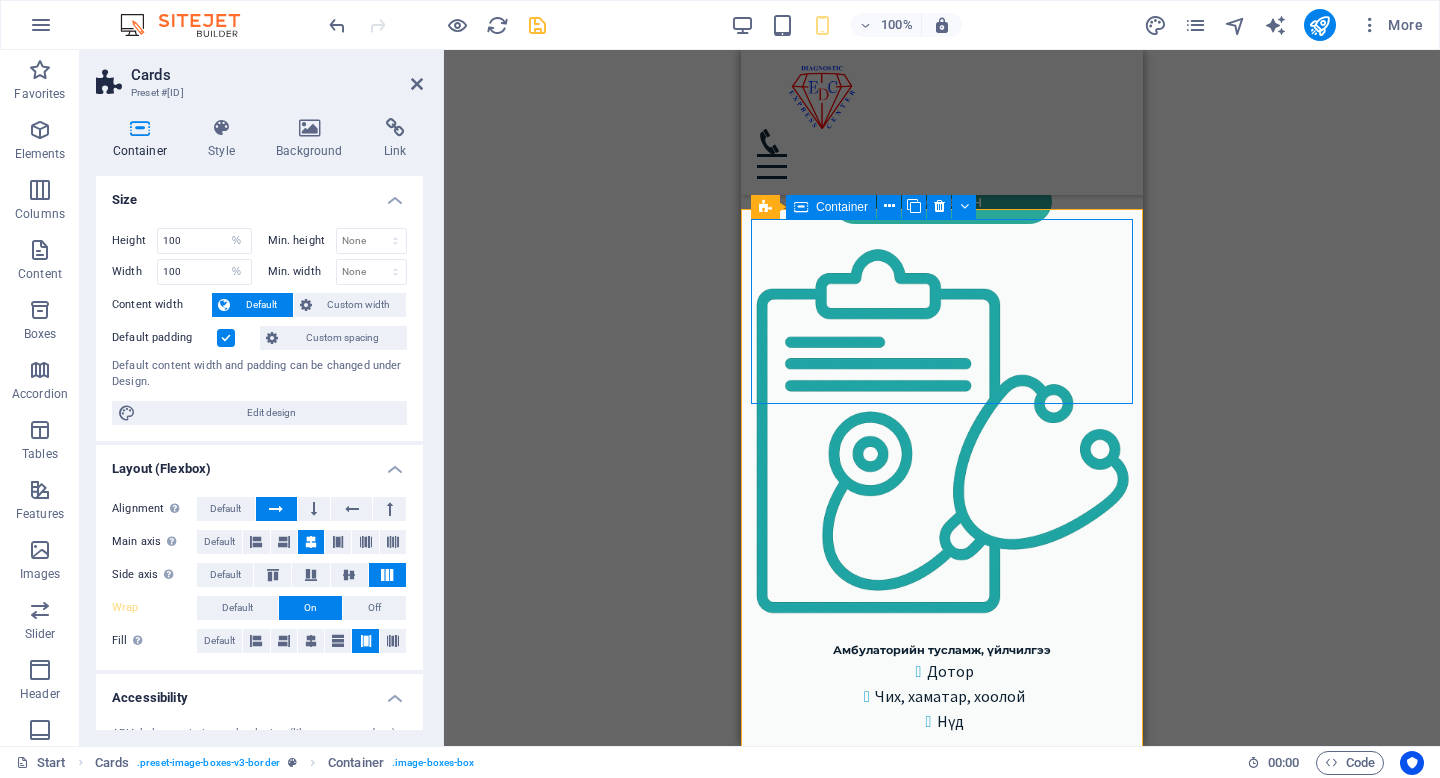 select on "px" 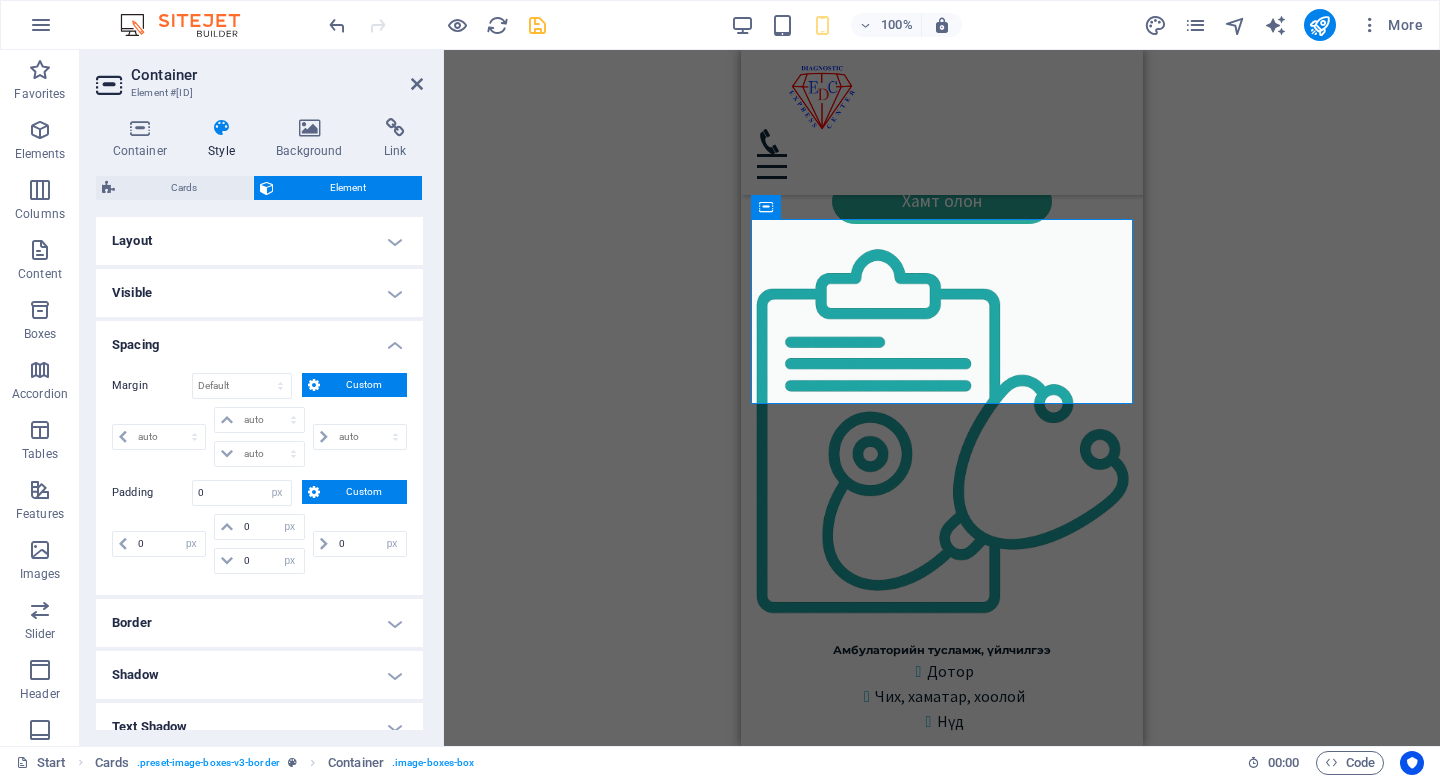 click on "Drag here to replace the existing content. Press “Ctrl” if you want to create a new element.
H2   Unequal Columns   Unequal Columns   Container   Container   Image   Container   Text   Text   H2   Spacer   Text   Container   Container   Container   HTML   Preset   Container   Container   H3   Container   Text   Spacer   Button   Preset   Container   H3   Container   Container   Container   H3   Preset   Container   Container   Container   H3   Container   Container   Button   Menu   Menu Bar   Container   HTML   Text   Container   HTML   Text   HTML   Text   Button   Boxes   Container   Icon   Container   Container   Container   H3   Container   Container   Text   Icon   Container   Text   Container   Container   Text   Container   Container   H3   Icon   Container   H3   Cards   Text   Container   Container   H3   H6   Container   Text   Text   Container   Image   Image   Image   H3   Container   H6   H6   Container   Text   Container   Image   H6   Container   H6   Container   Text" at bounding box center (942, 398) 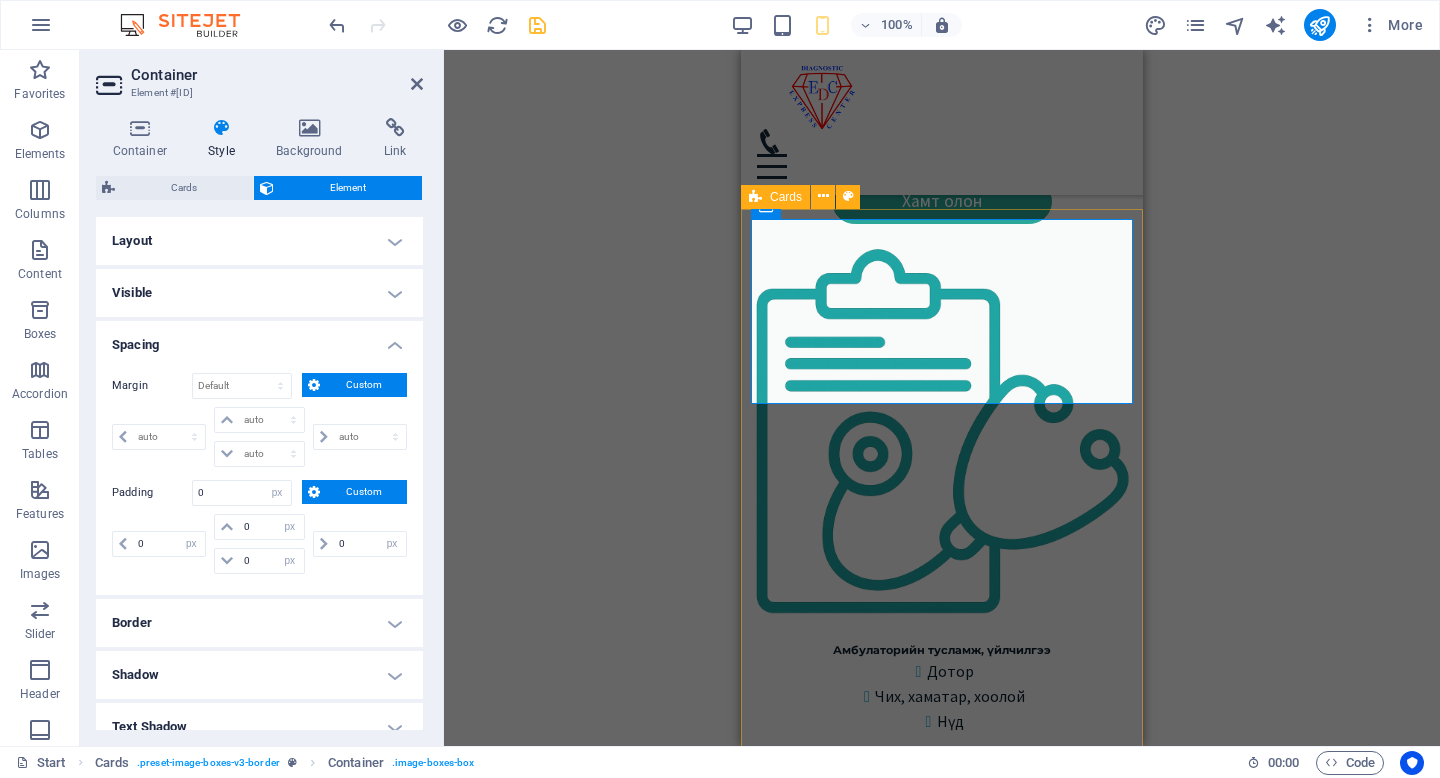 click at bounding box center [755, 197] 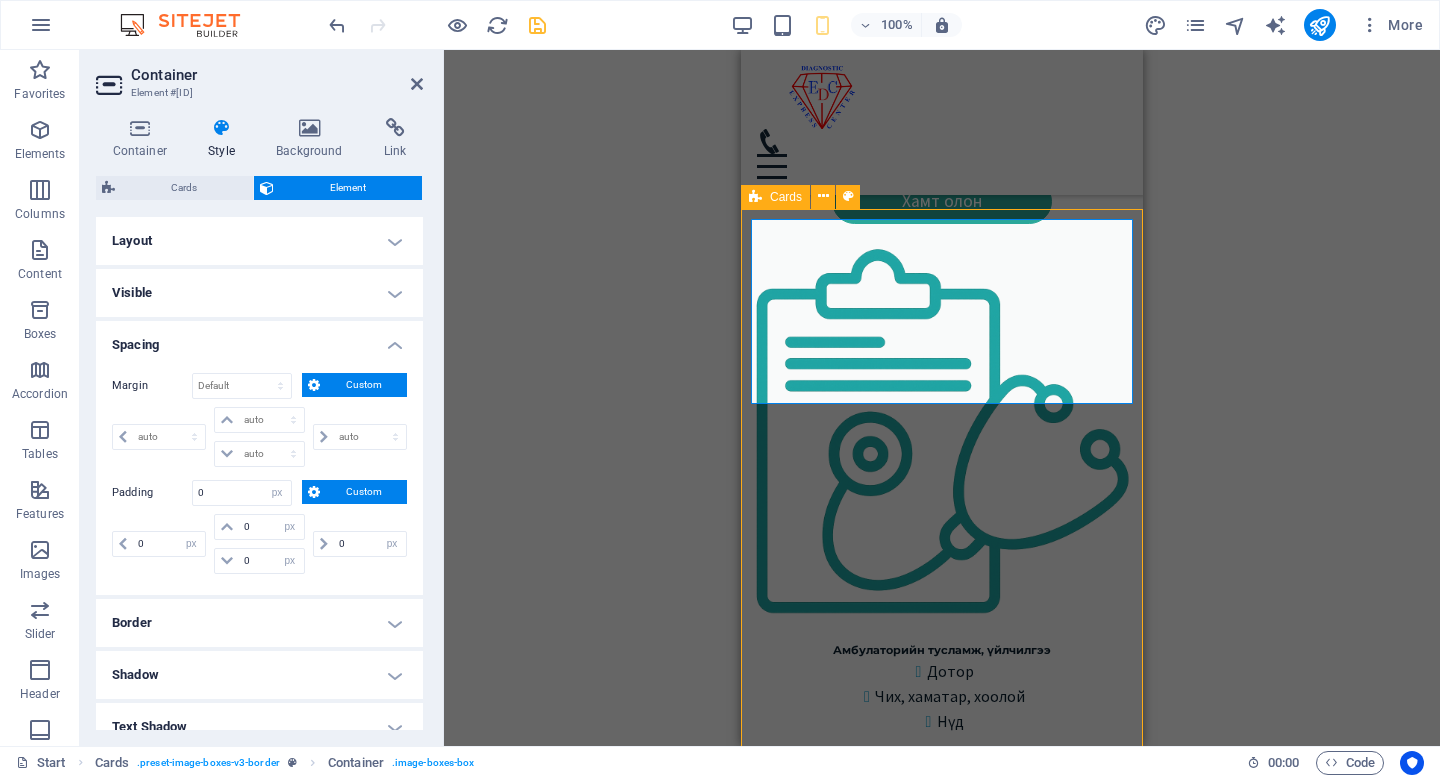 click at bounding box center (755, 197) 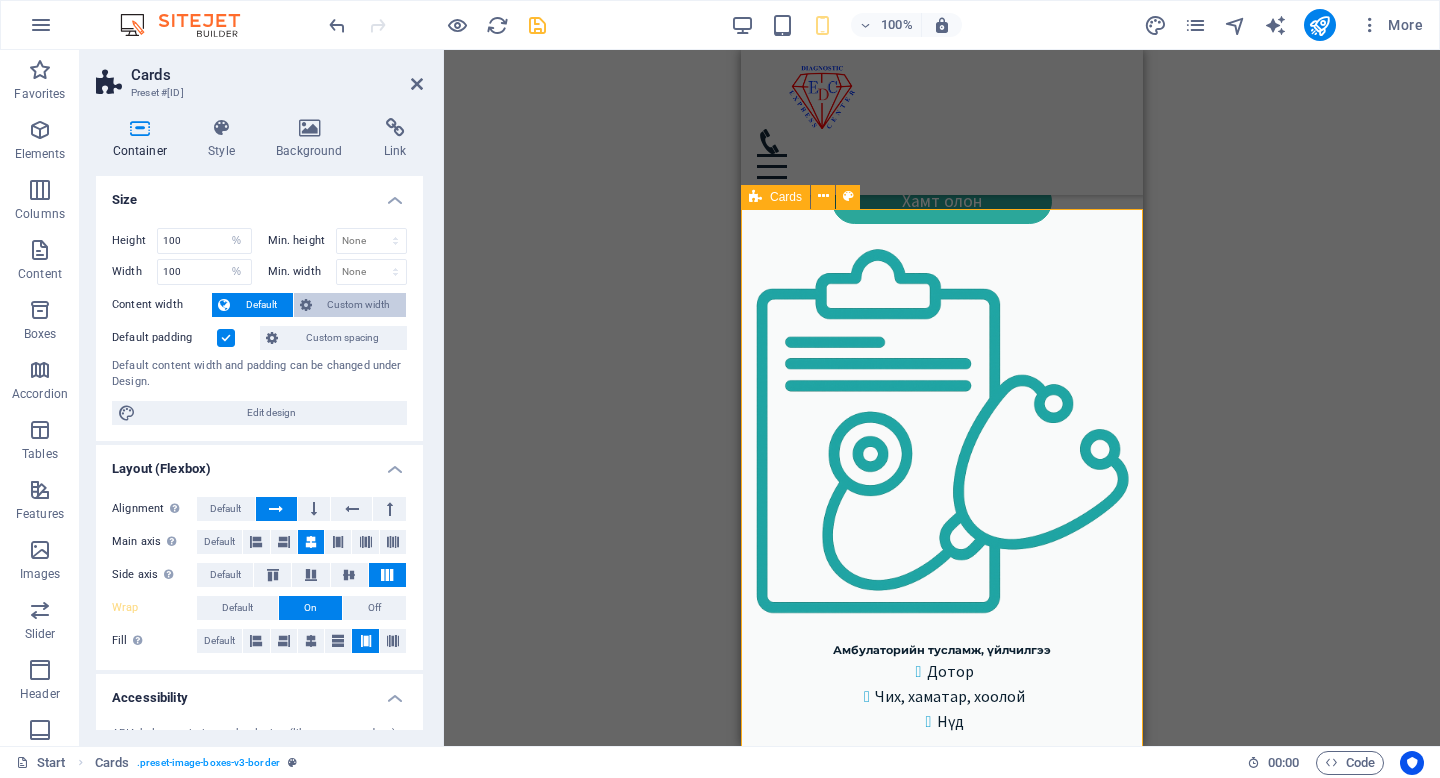 click on "Custom width" at bounding box center (359, 305) 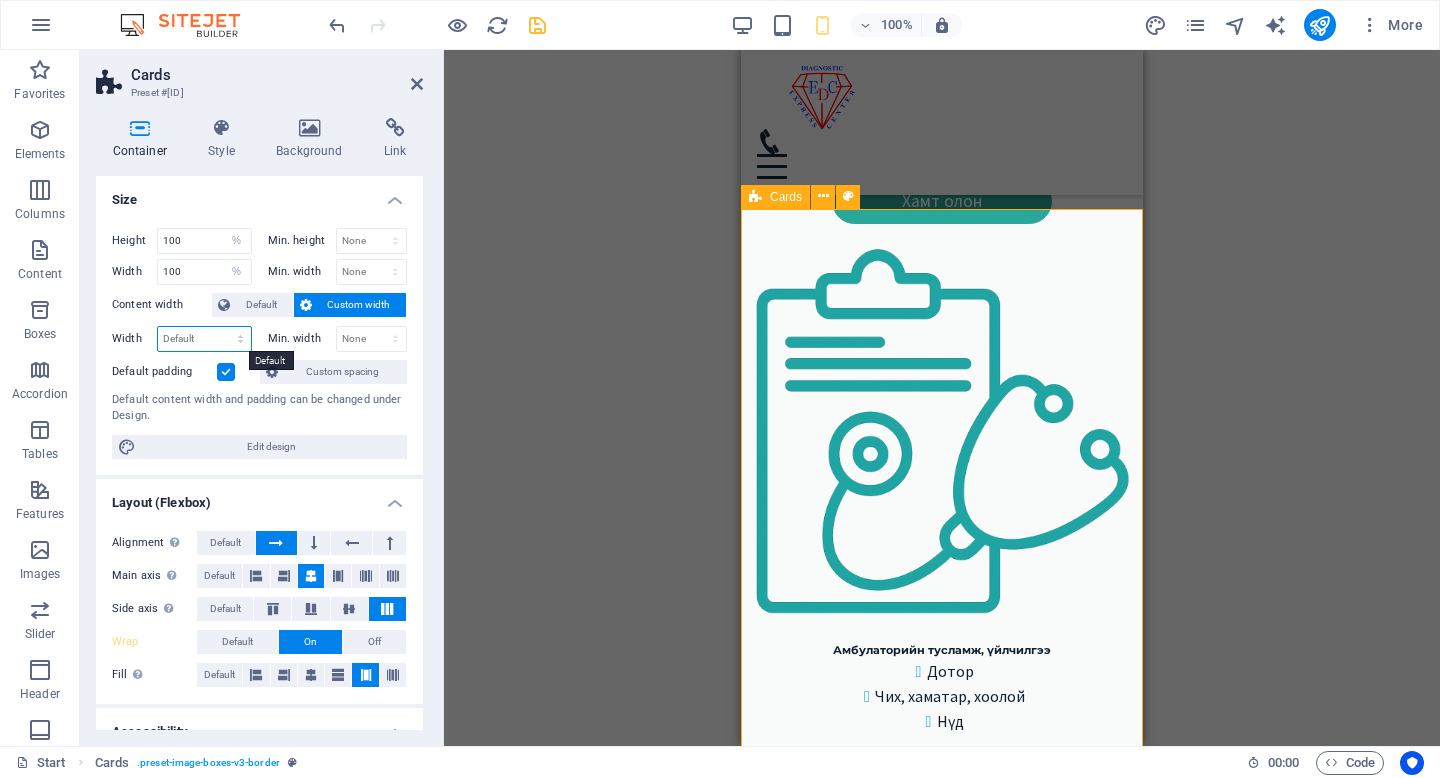 click on "Default px rem % em vh vw" at bounding box center (204, 339) 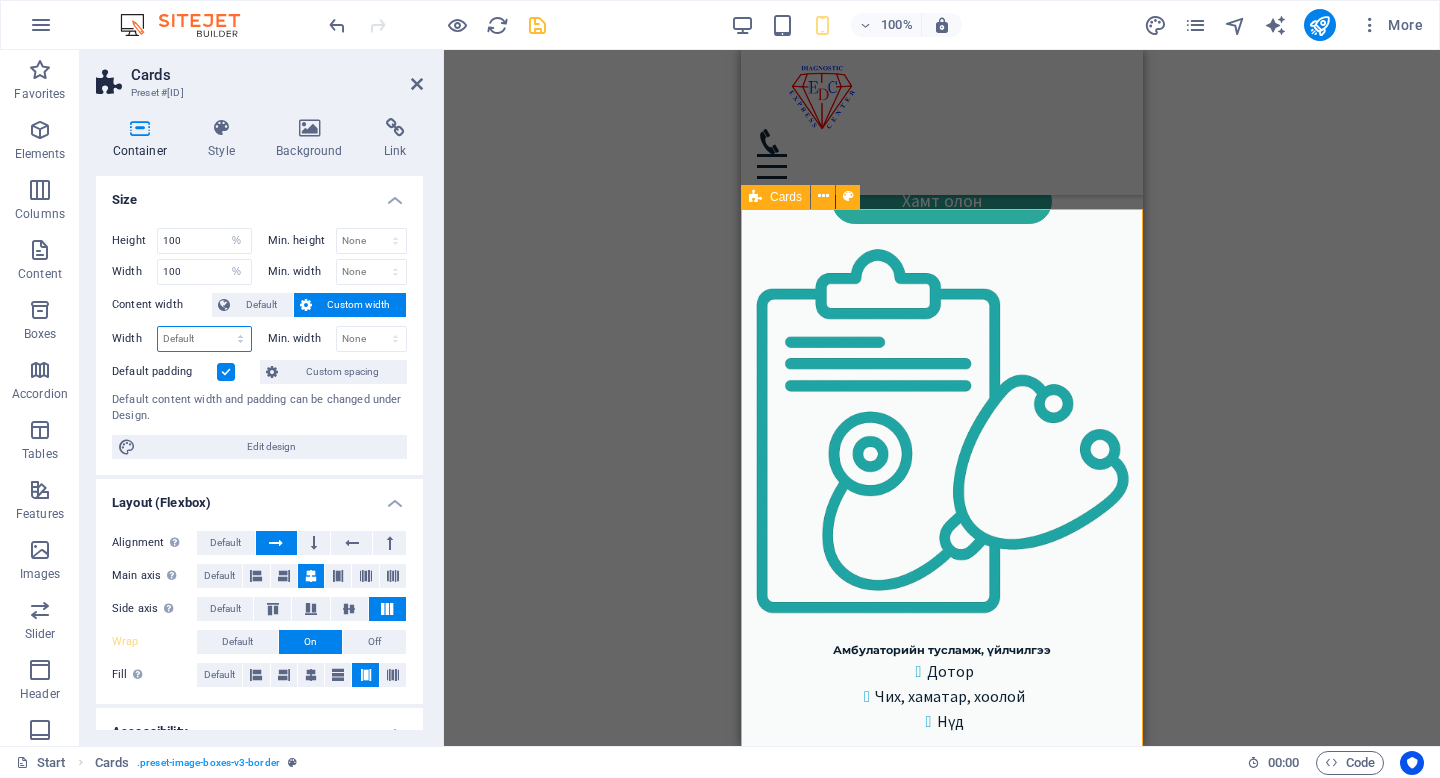select on "px" 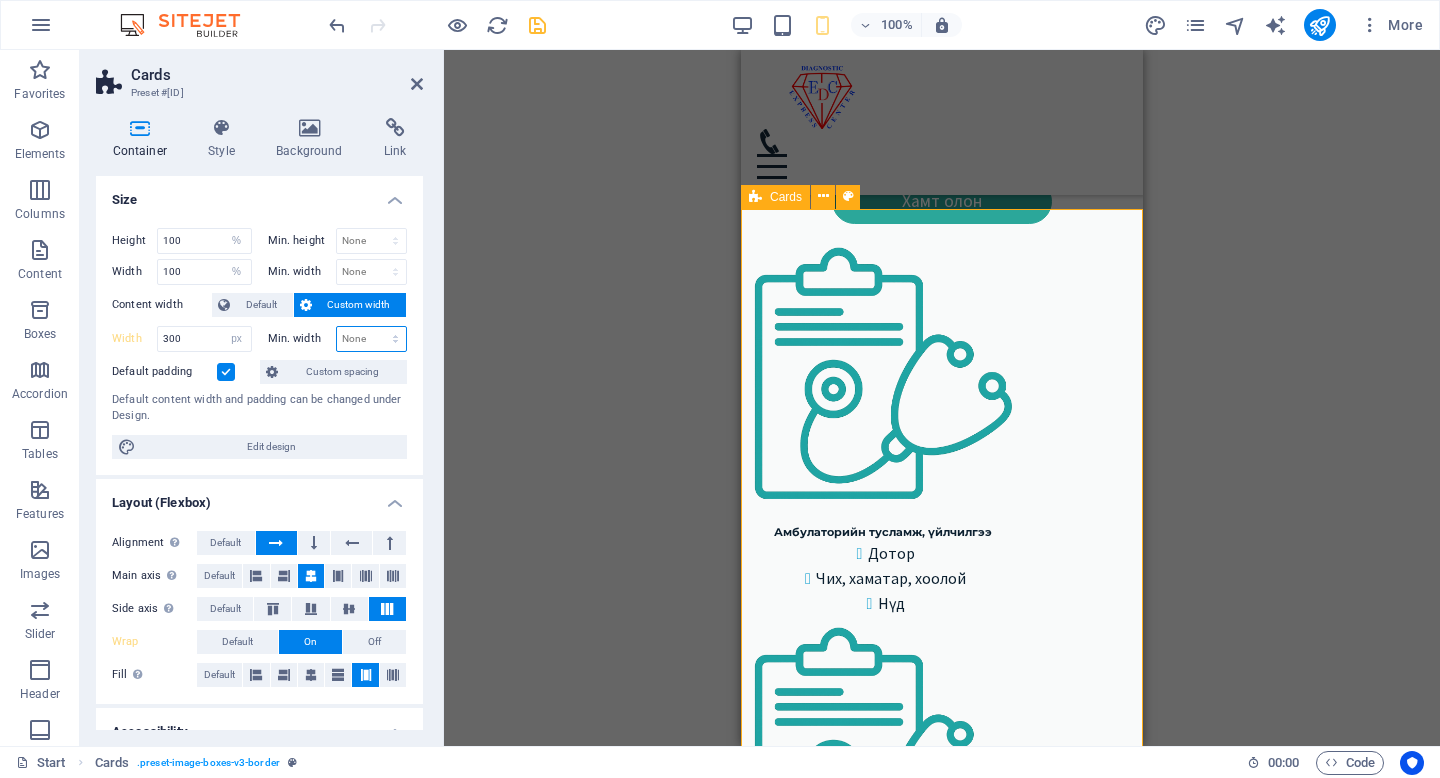 click on "None px rem % vh vw" at bounding box center (372, 339) 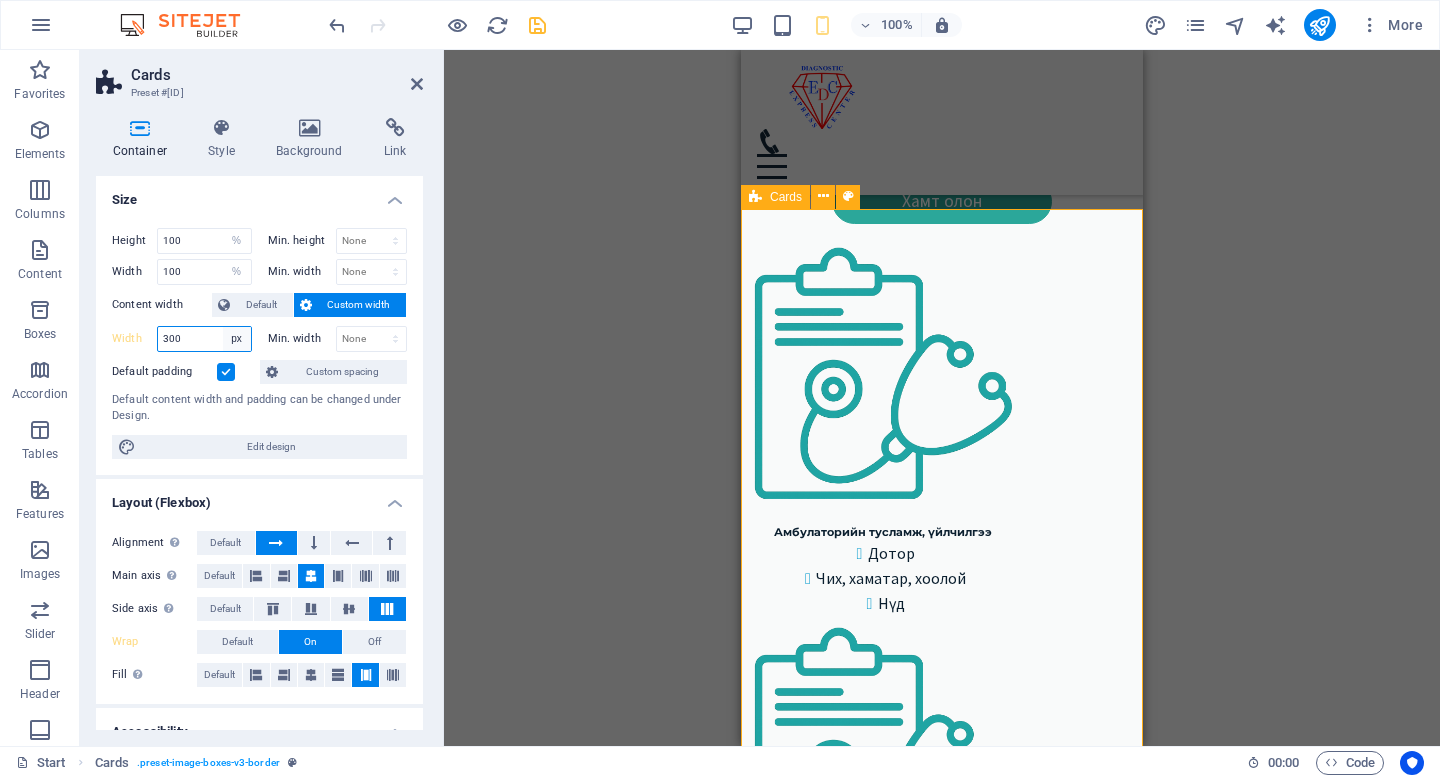 click on "Default px rem % em vh vw" at bounding box center (237, 339) 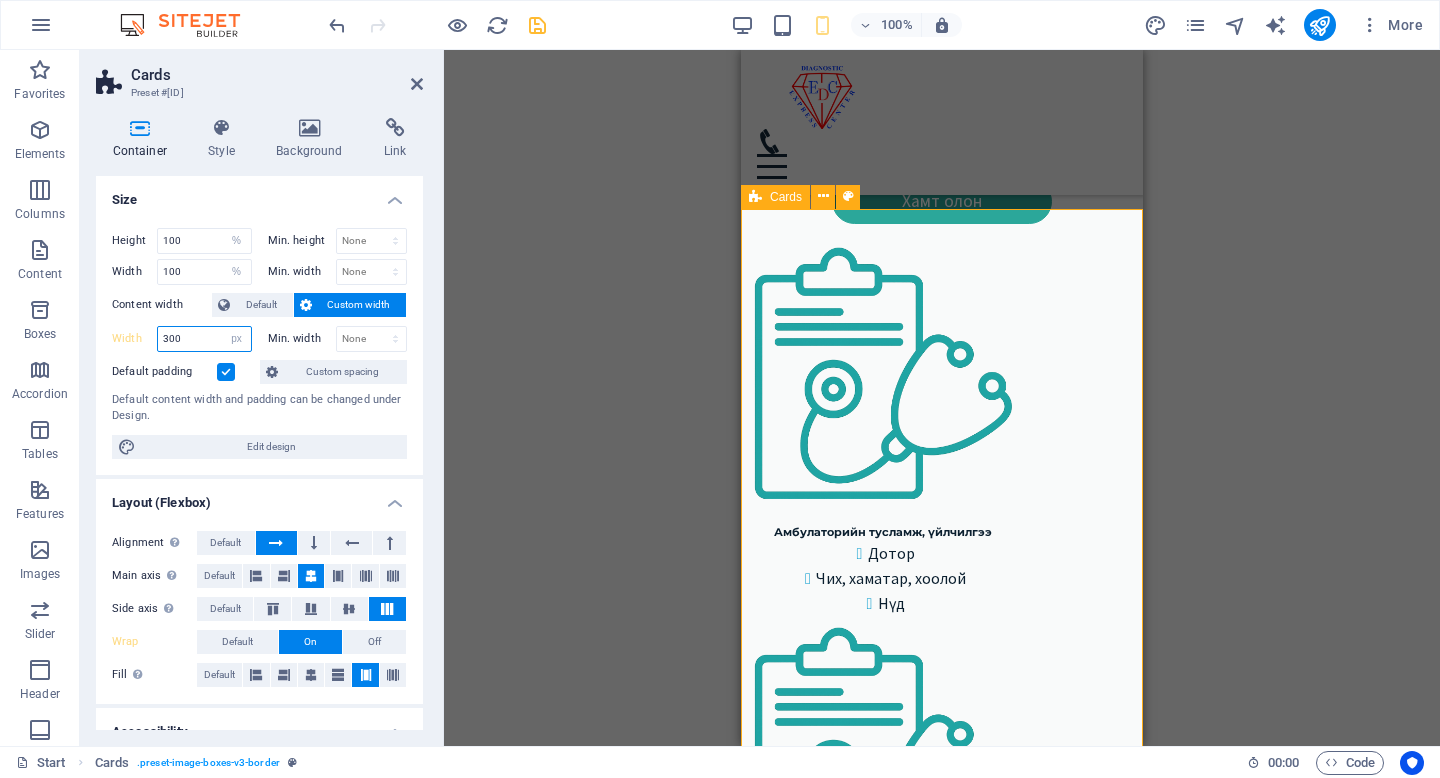 click on "300" at bounding box center [204, 339] 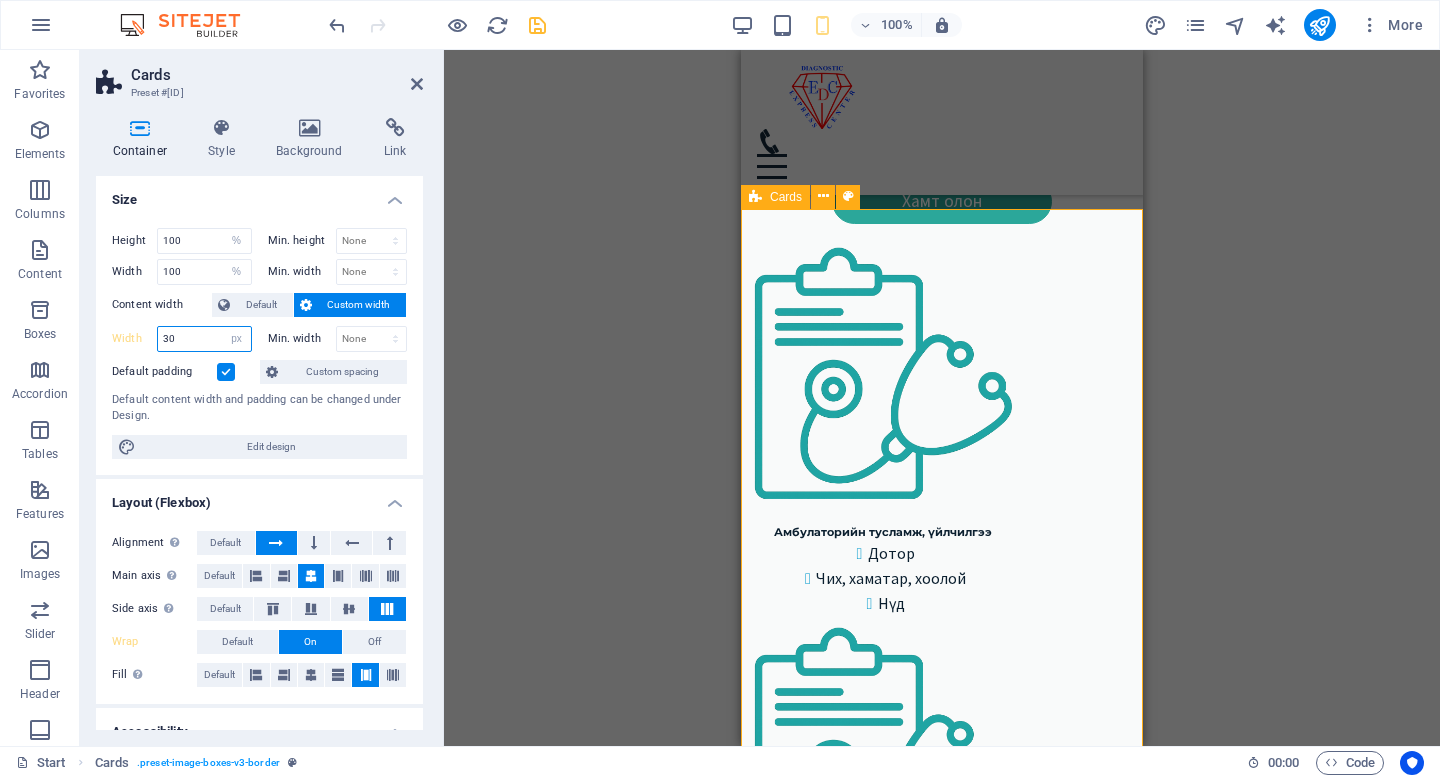 type on "3" 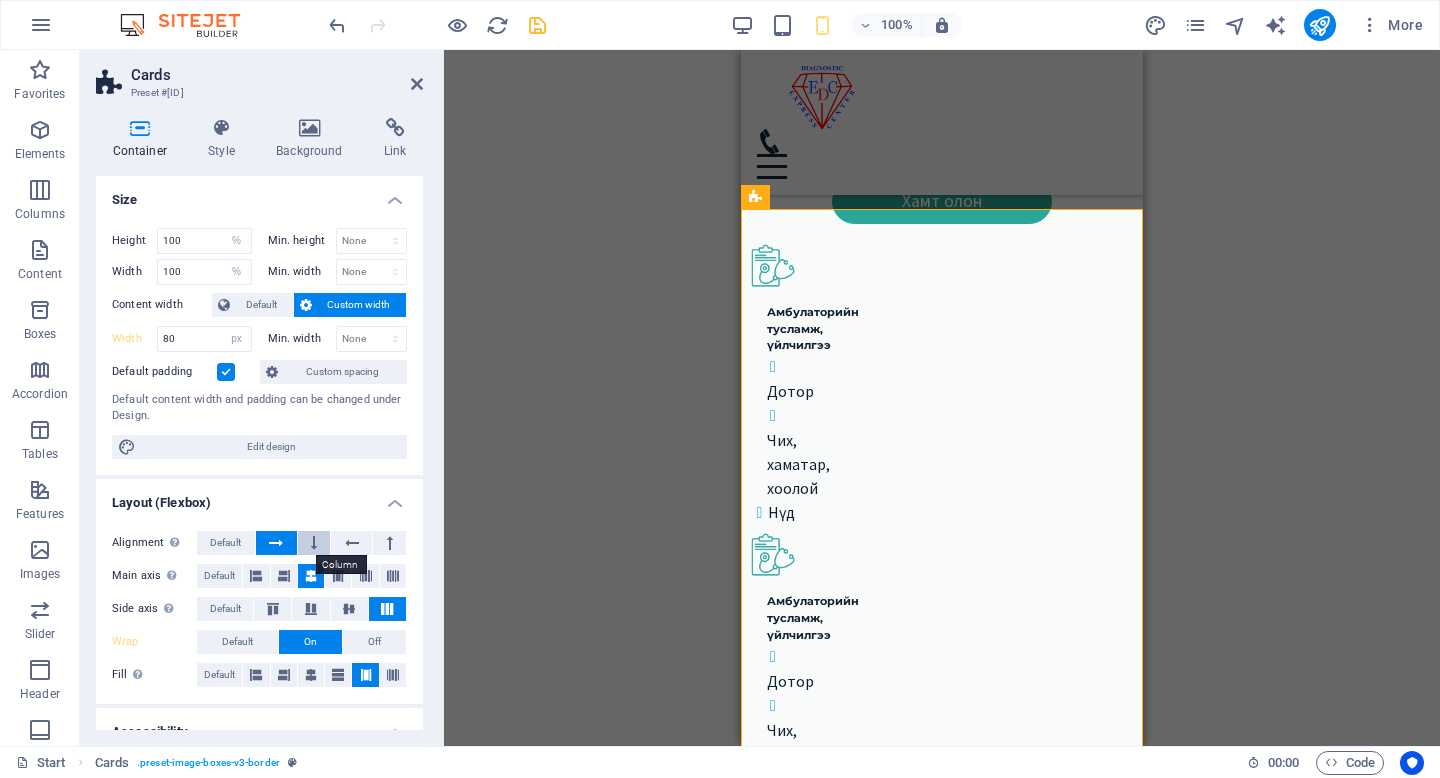 click at bounding box center (314, 543) 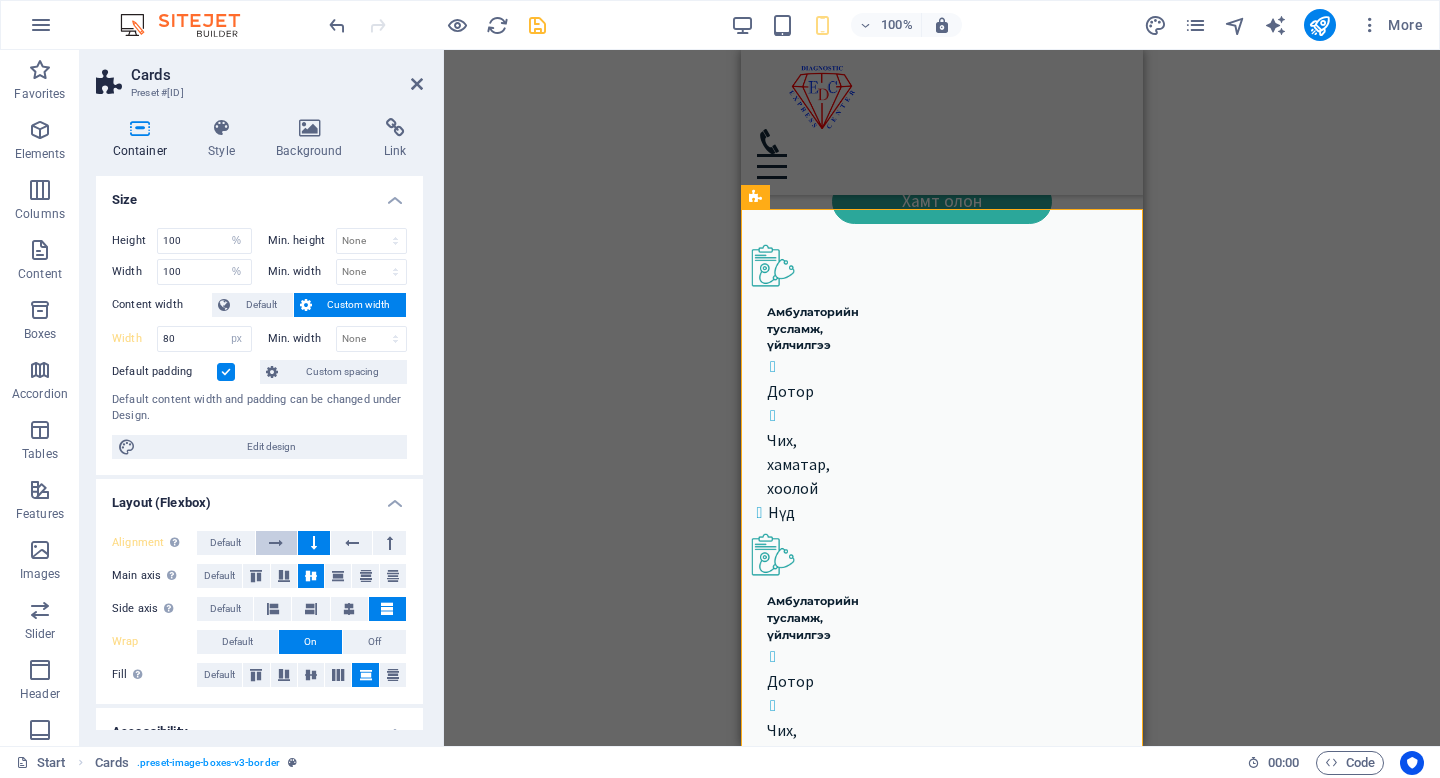 click at bounding box center [276, 543] 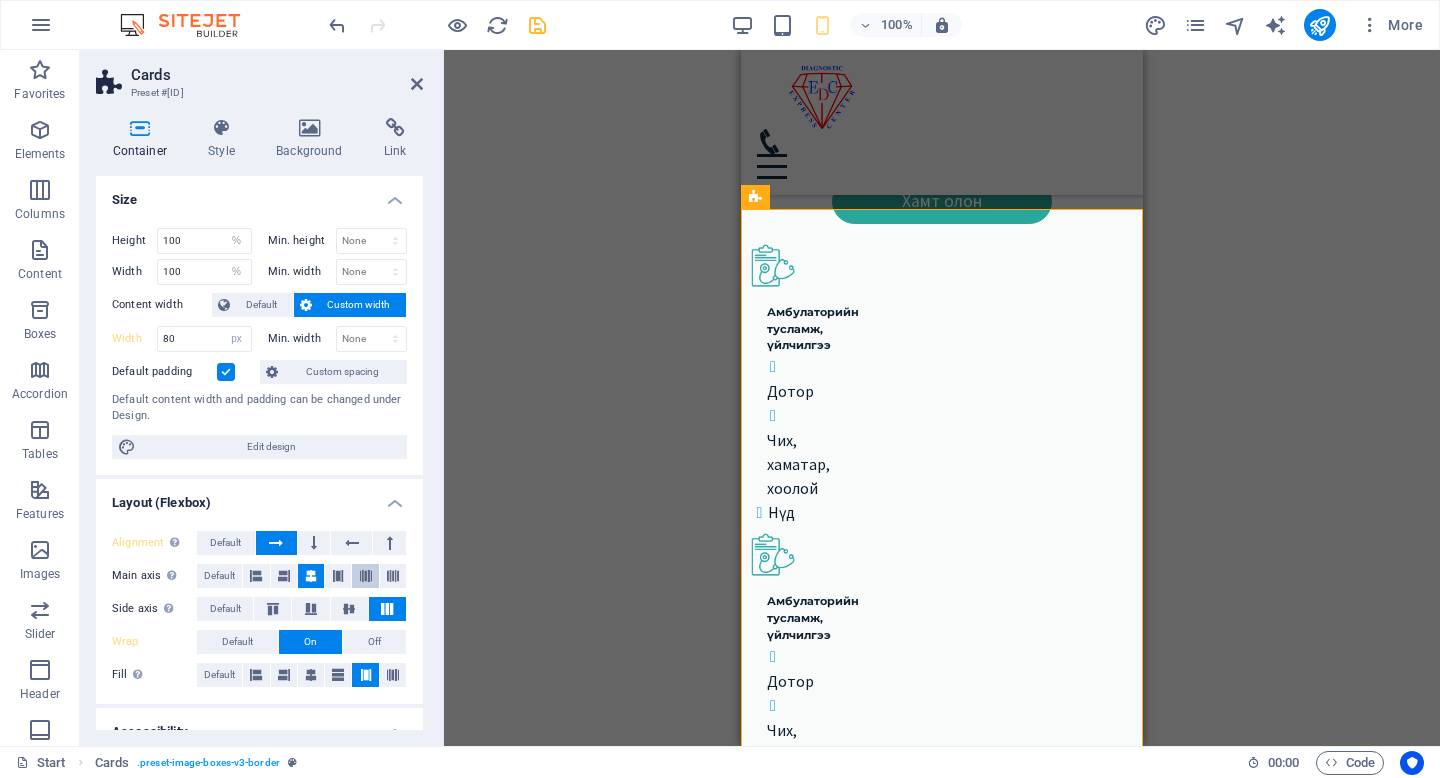 click at bounding box center (366, 576) 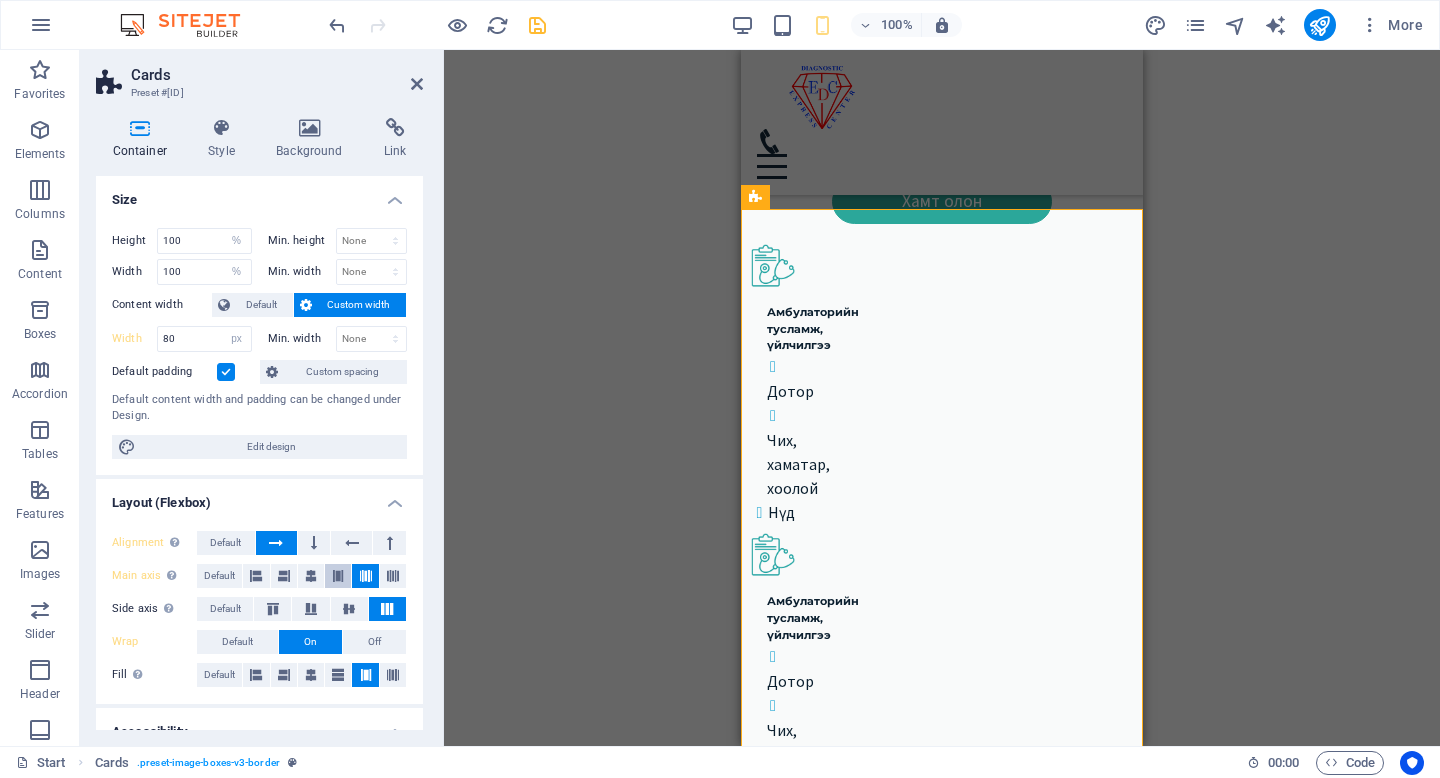 click at bounding box center [338, 576] 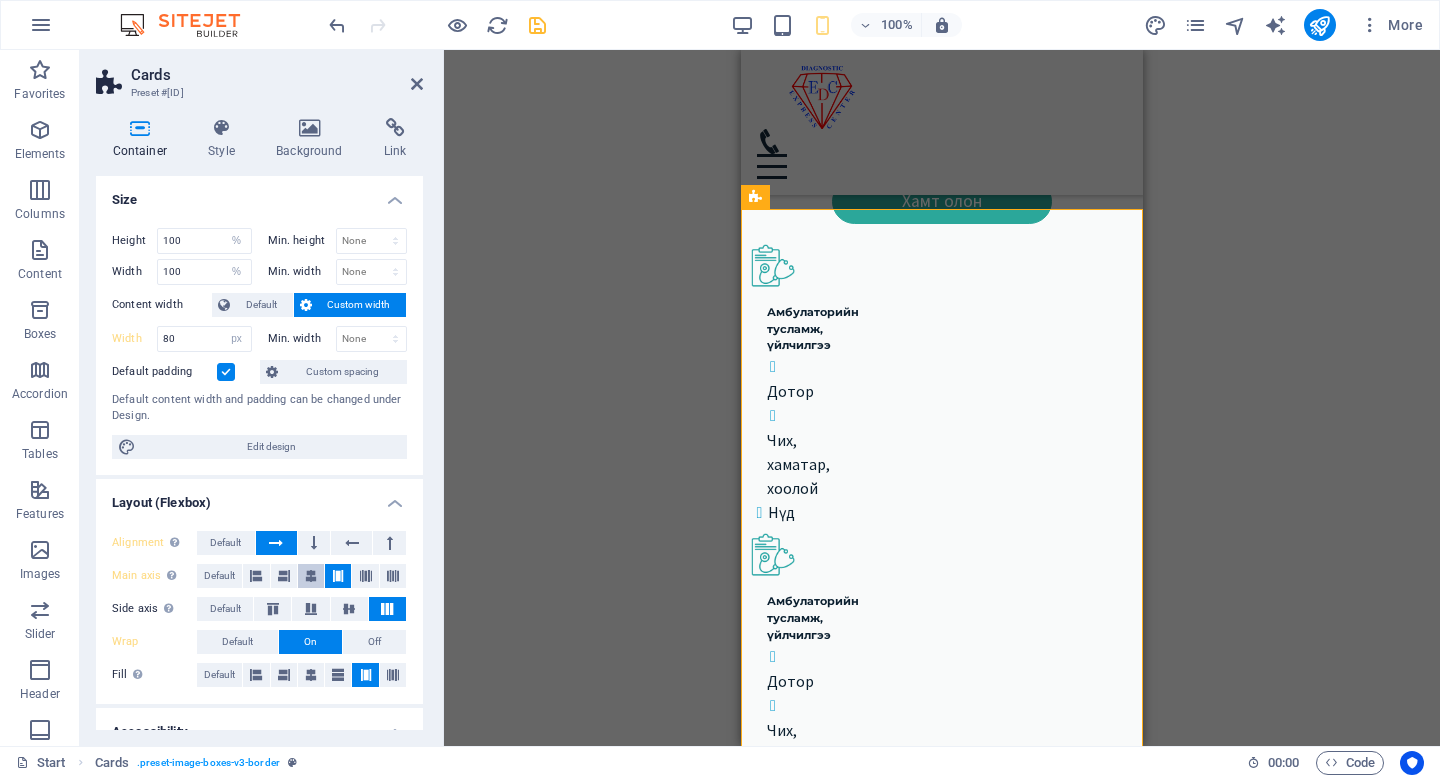 click at bounding box center [311, 576] 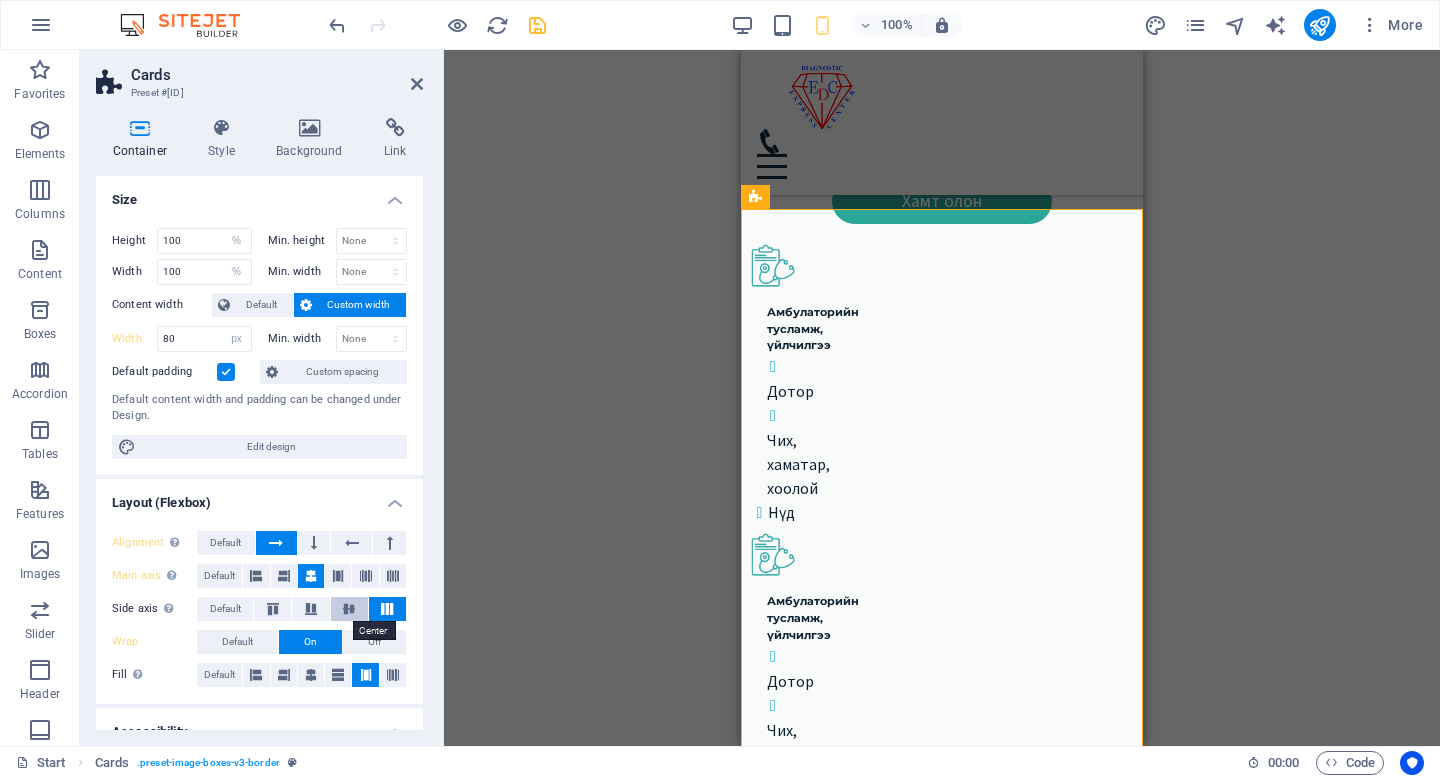click at bounding box center (349, 609) 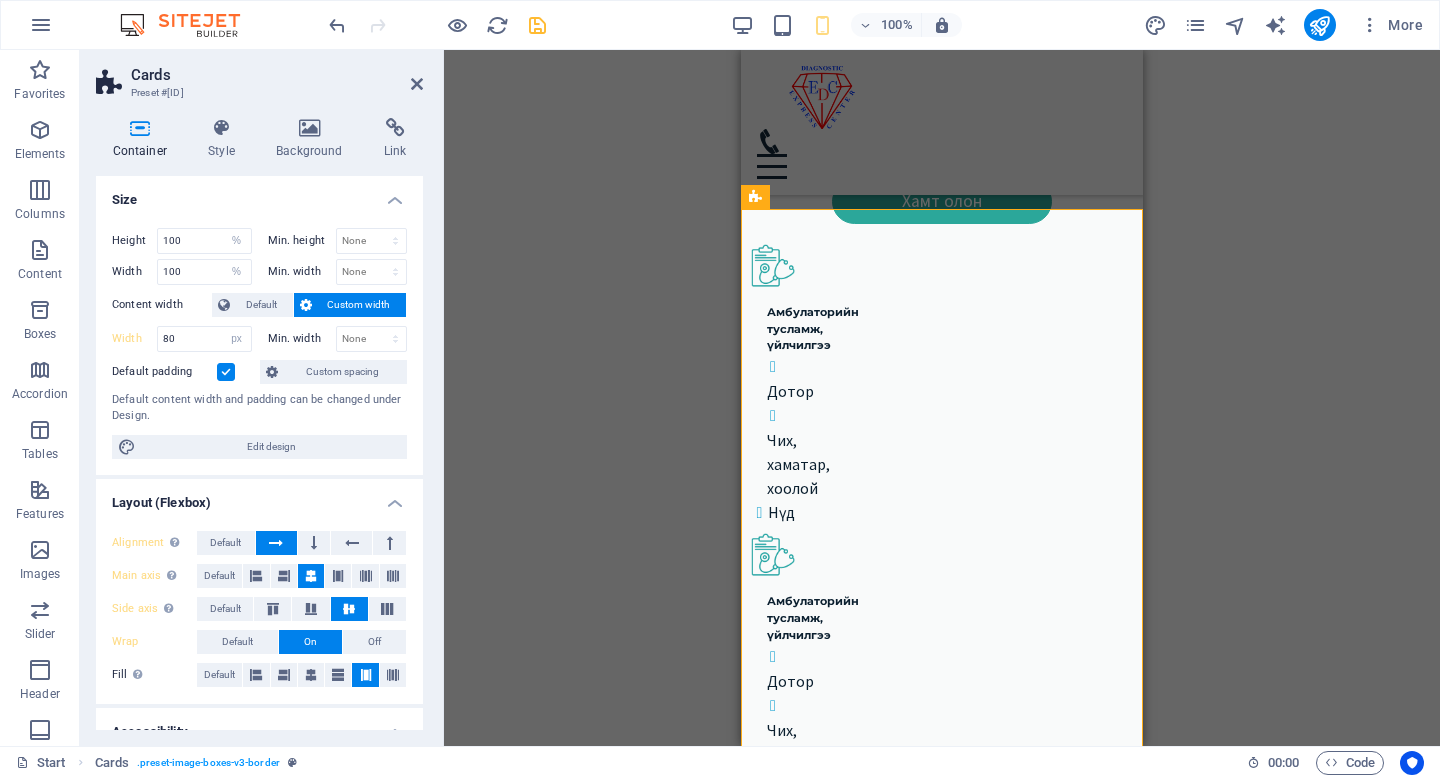click at bounding box center (349, 609) 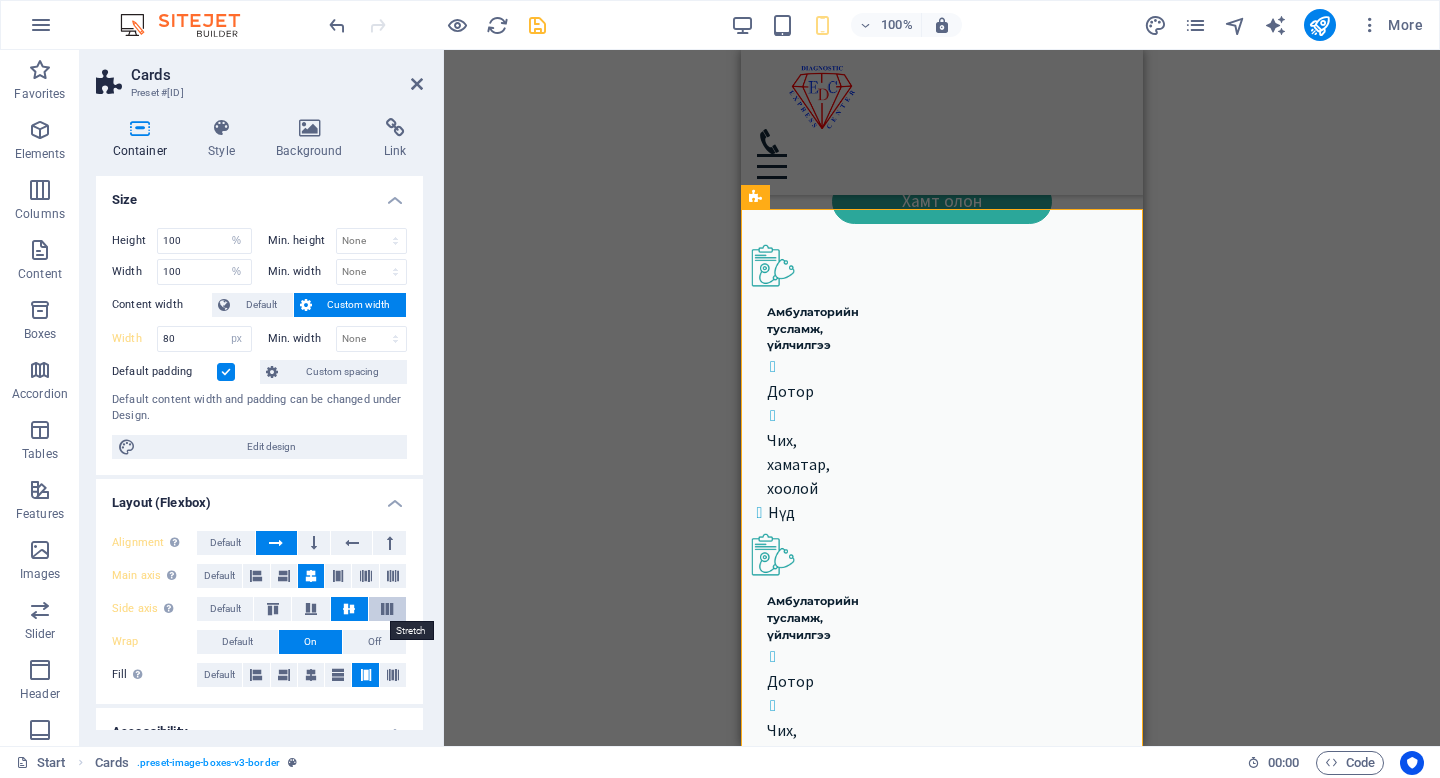 click at bounding box center (387, 609) 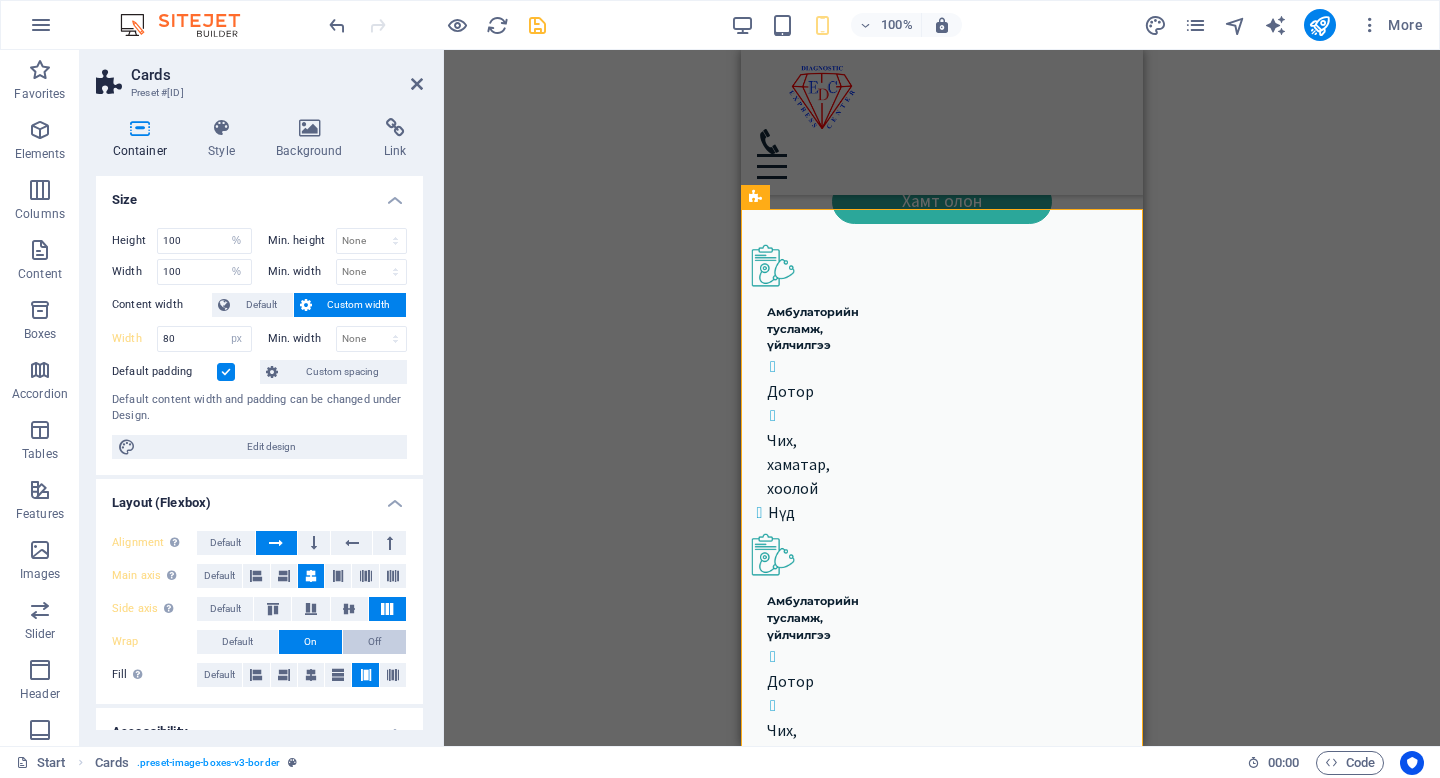 click on "Off" at bounding box center [374, 642] 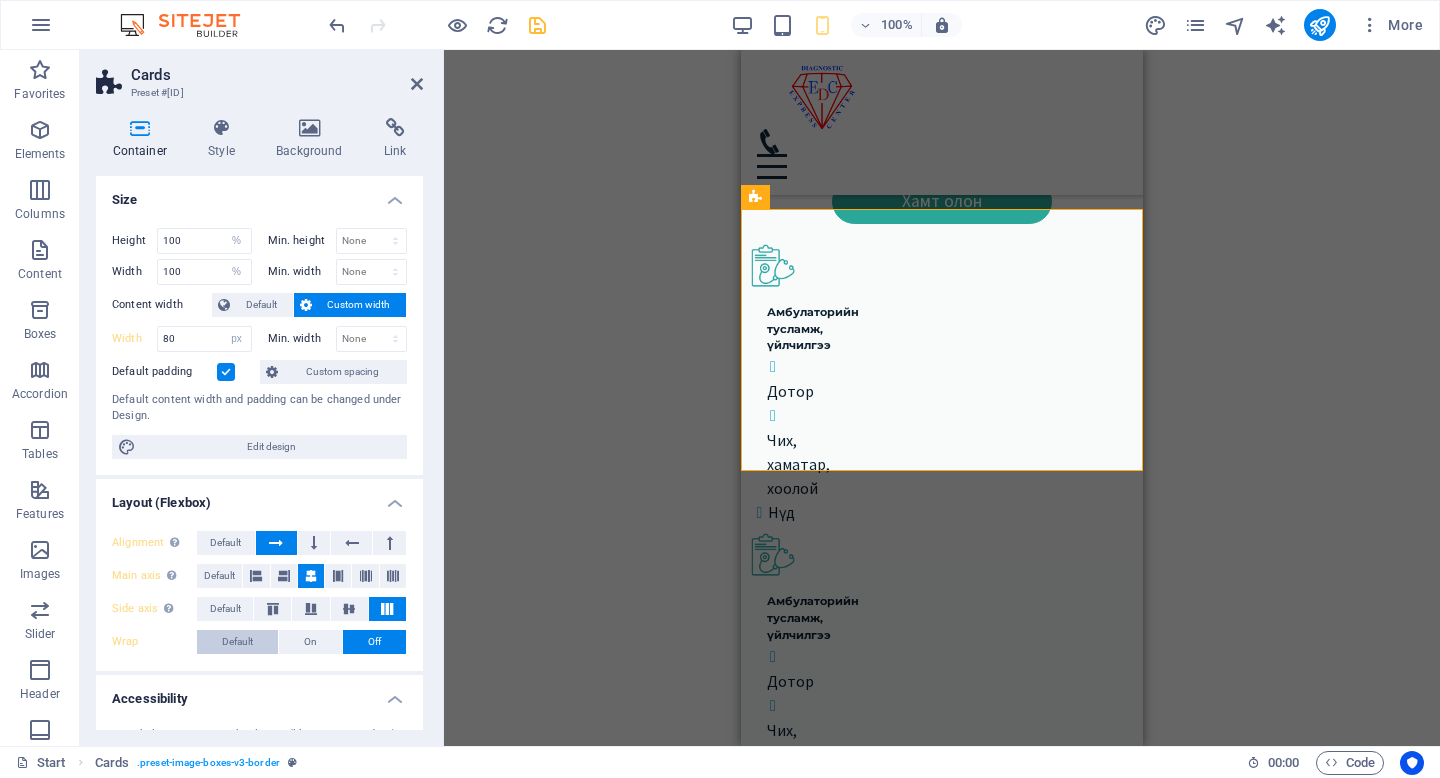 click on "Default" at bounding box center (237, 642) 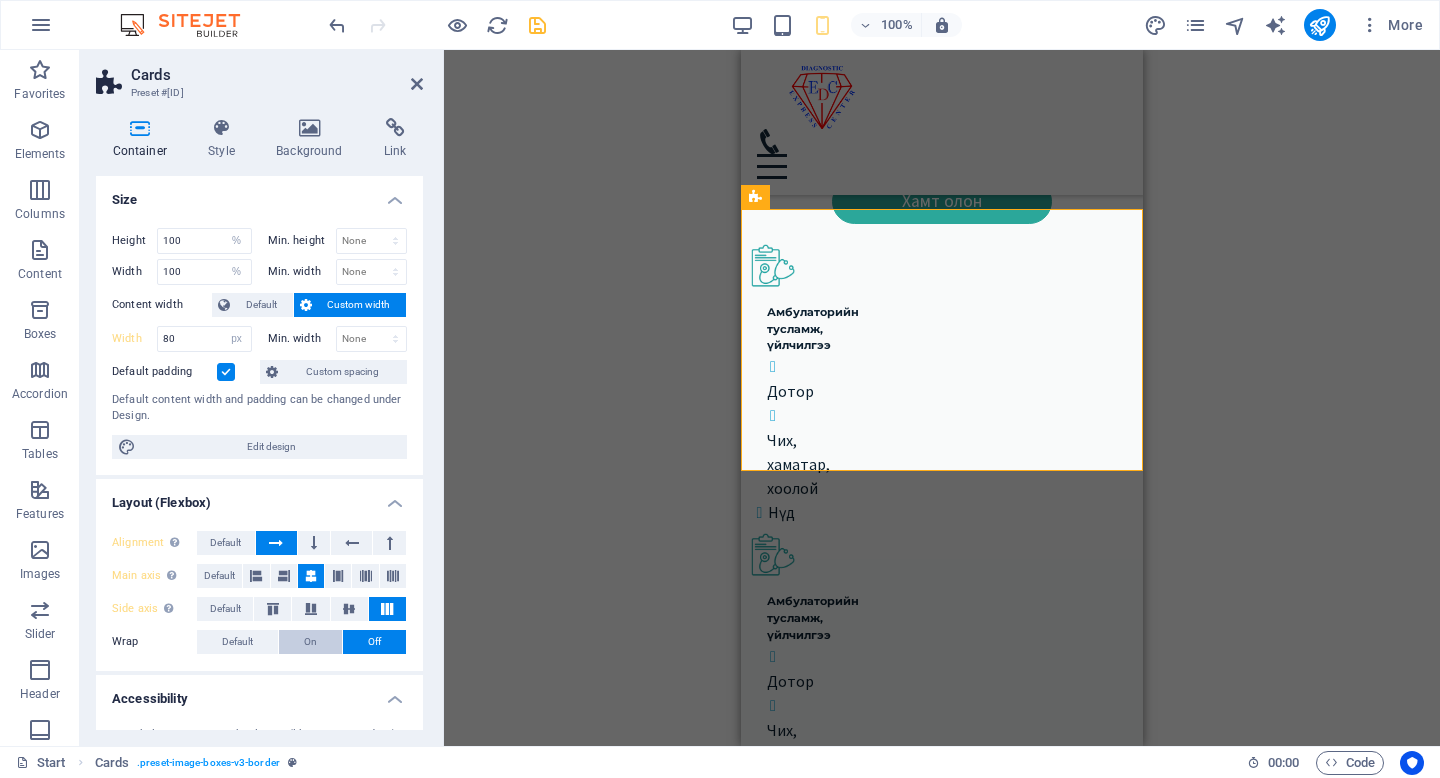 click on "On" at bounding box center [310, 642] 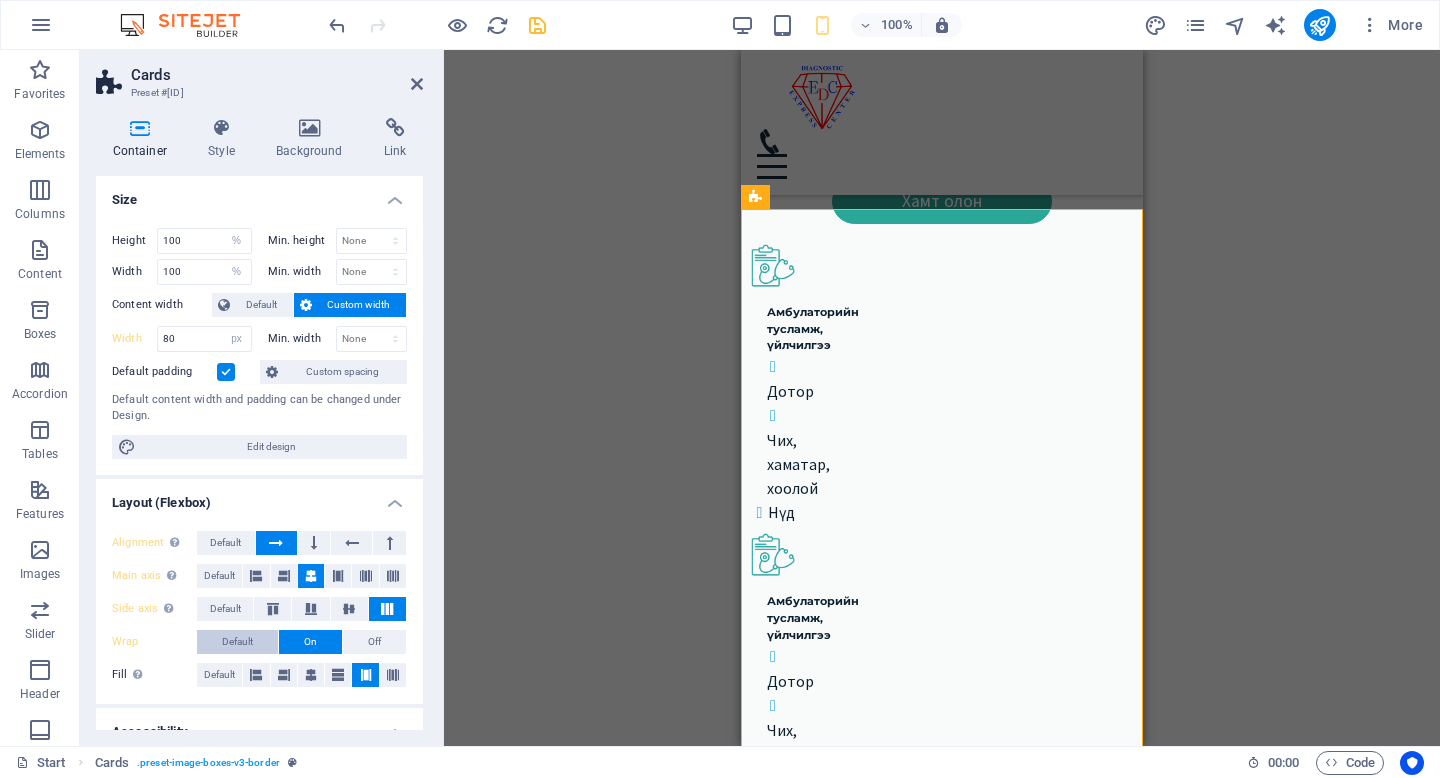 click on "Default" at bounding box center (237, 642) 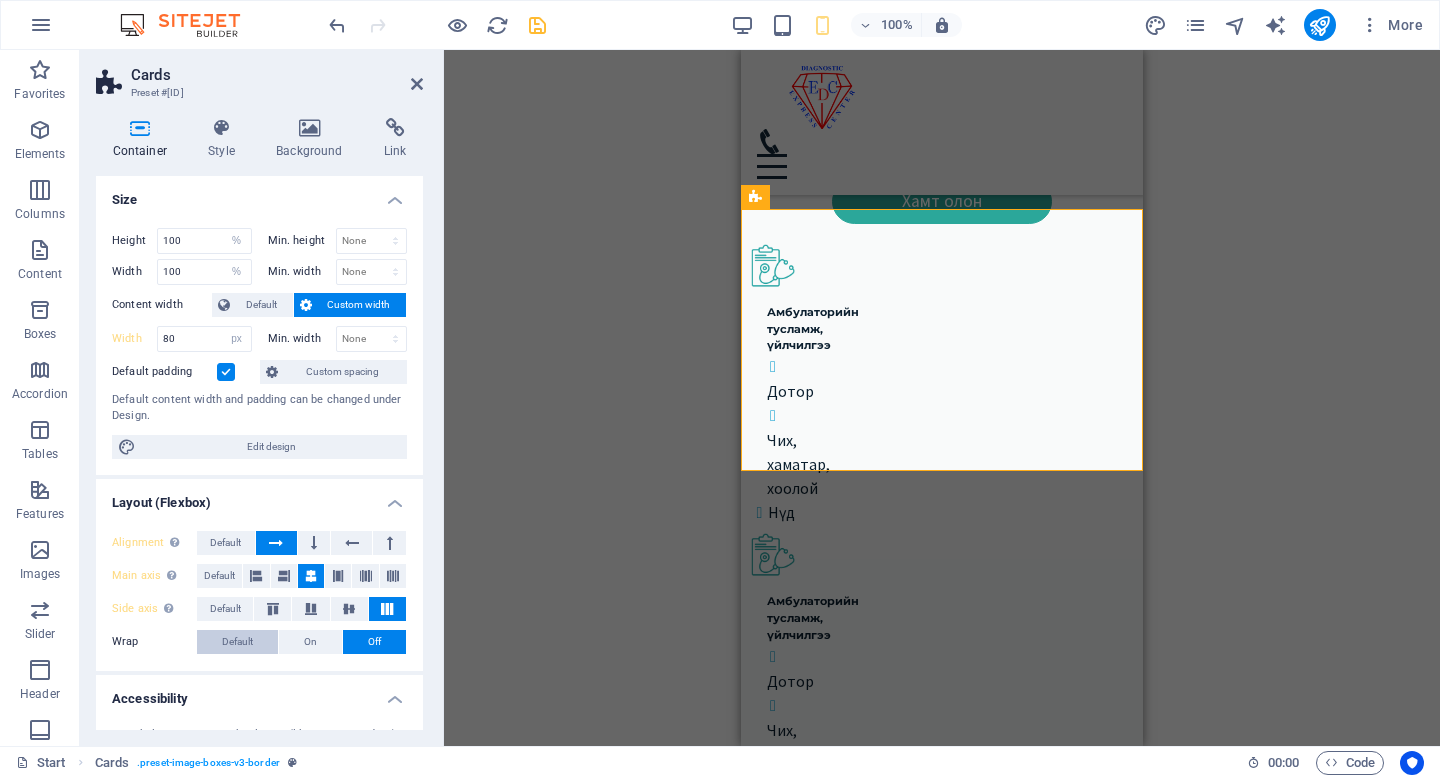 click on "Default" at bounding box center [237, 642] 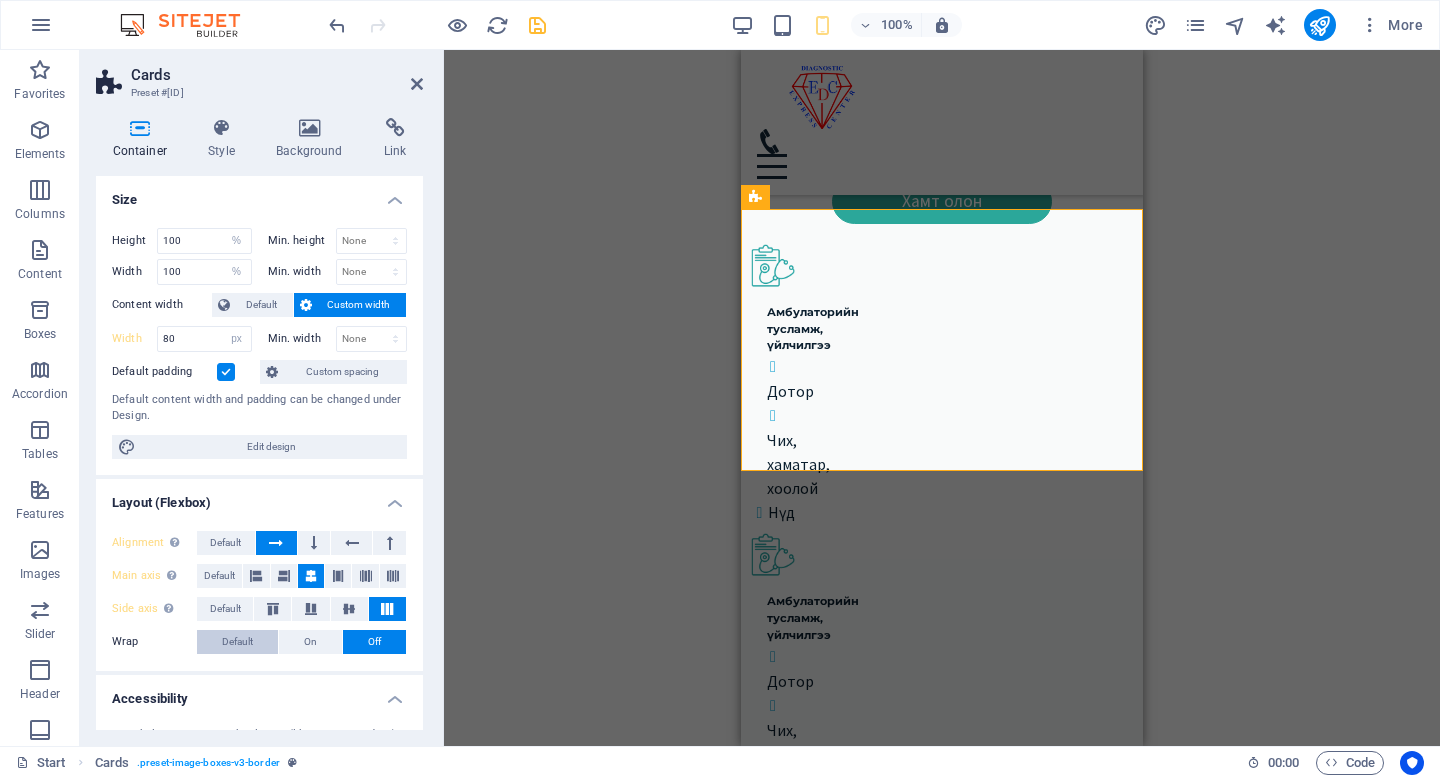click on "Default" at bounding box center (237, 642) 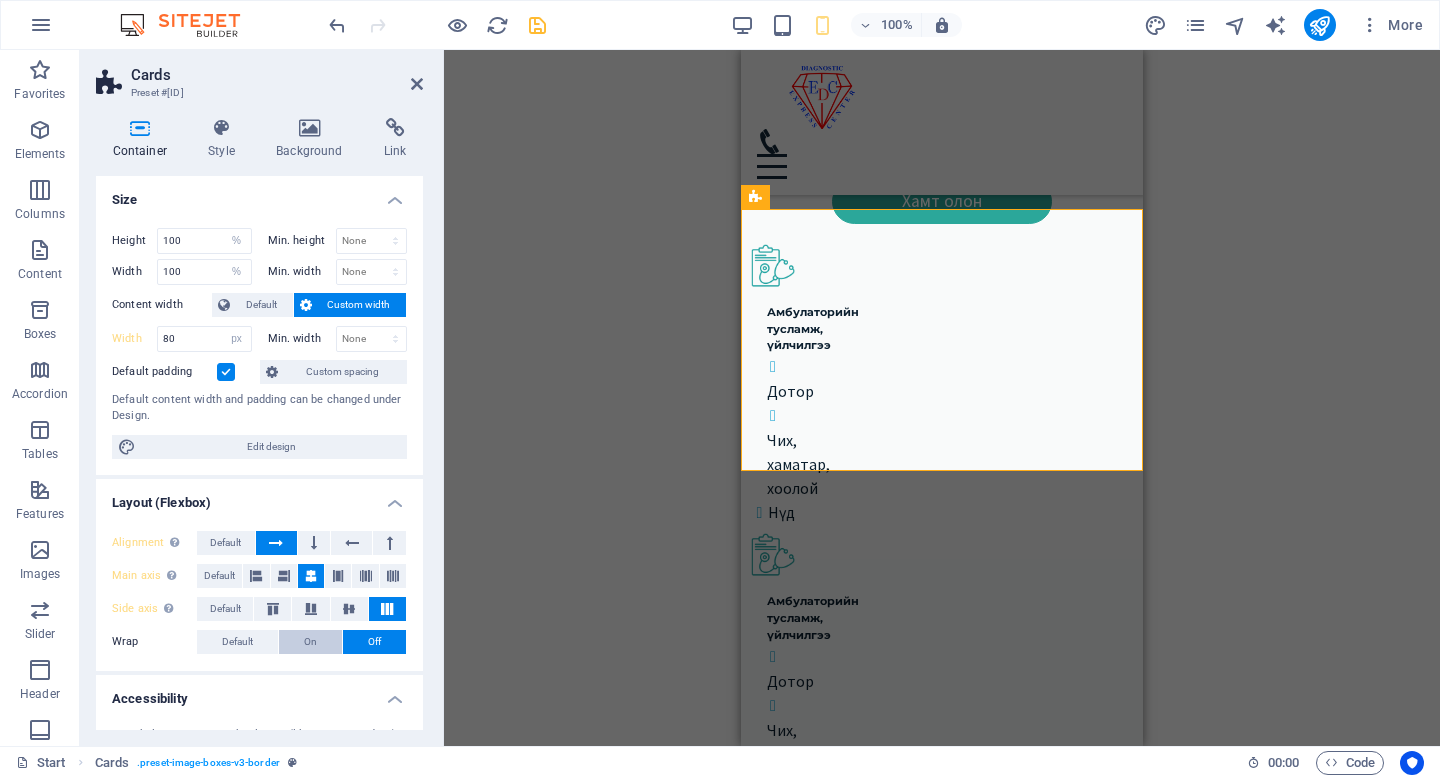 click on "On" at bounding box center [310, 642] 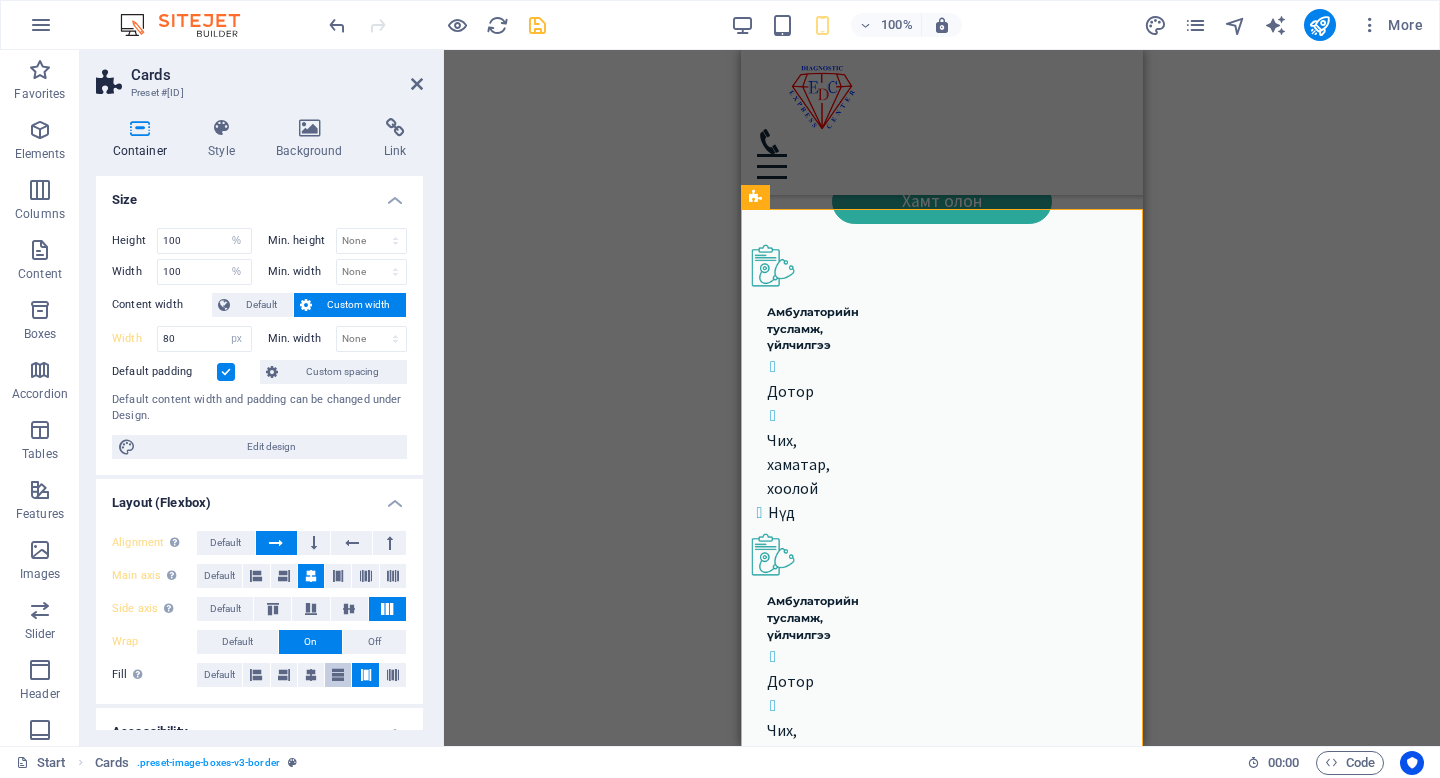 click at bounding box center [338, 675] 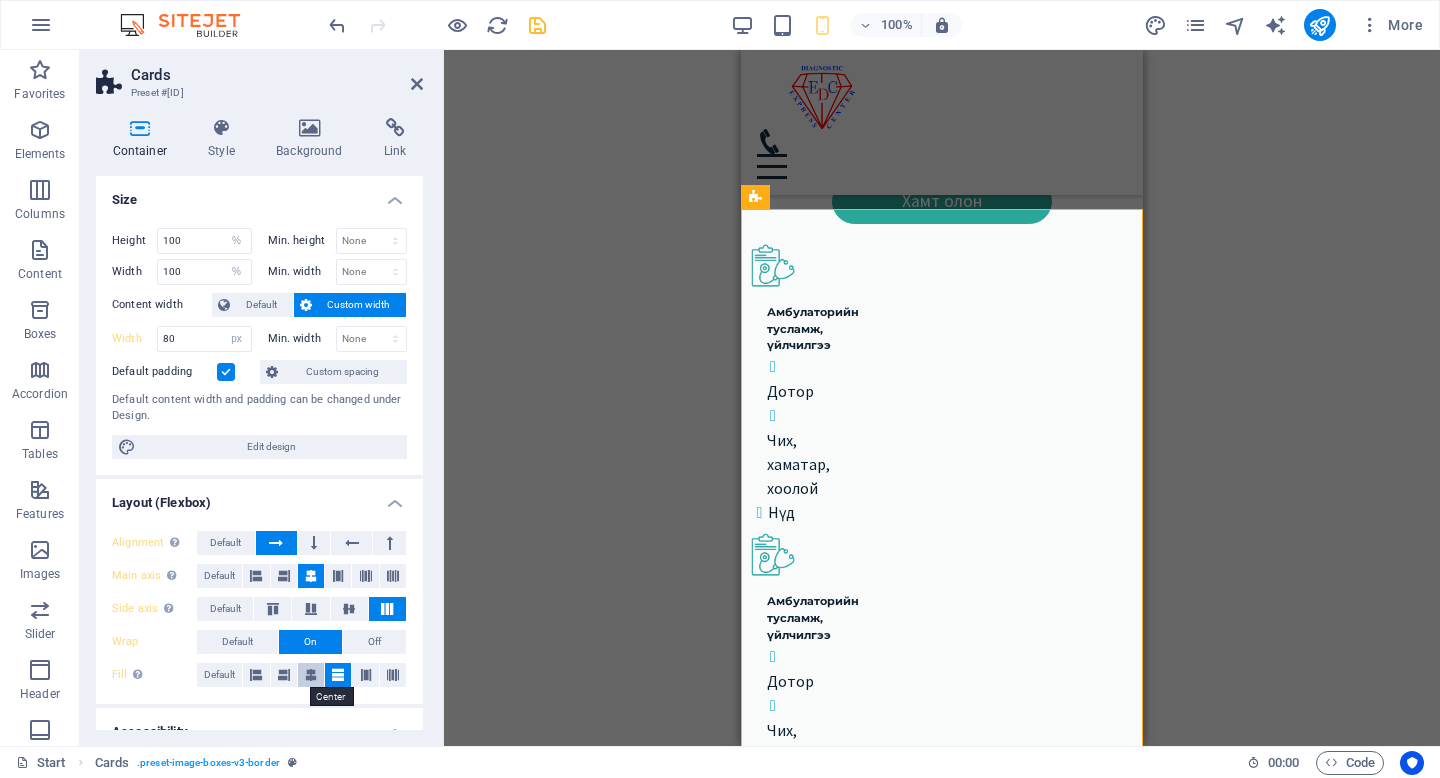 click at bounding box center [311, 675] 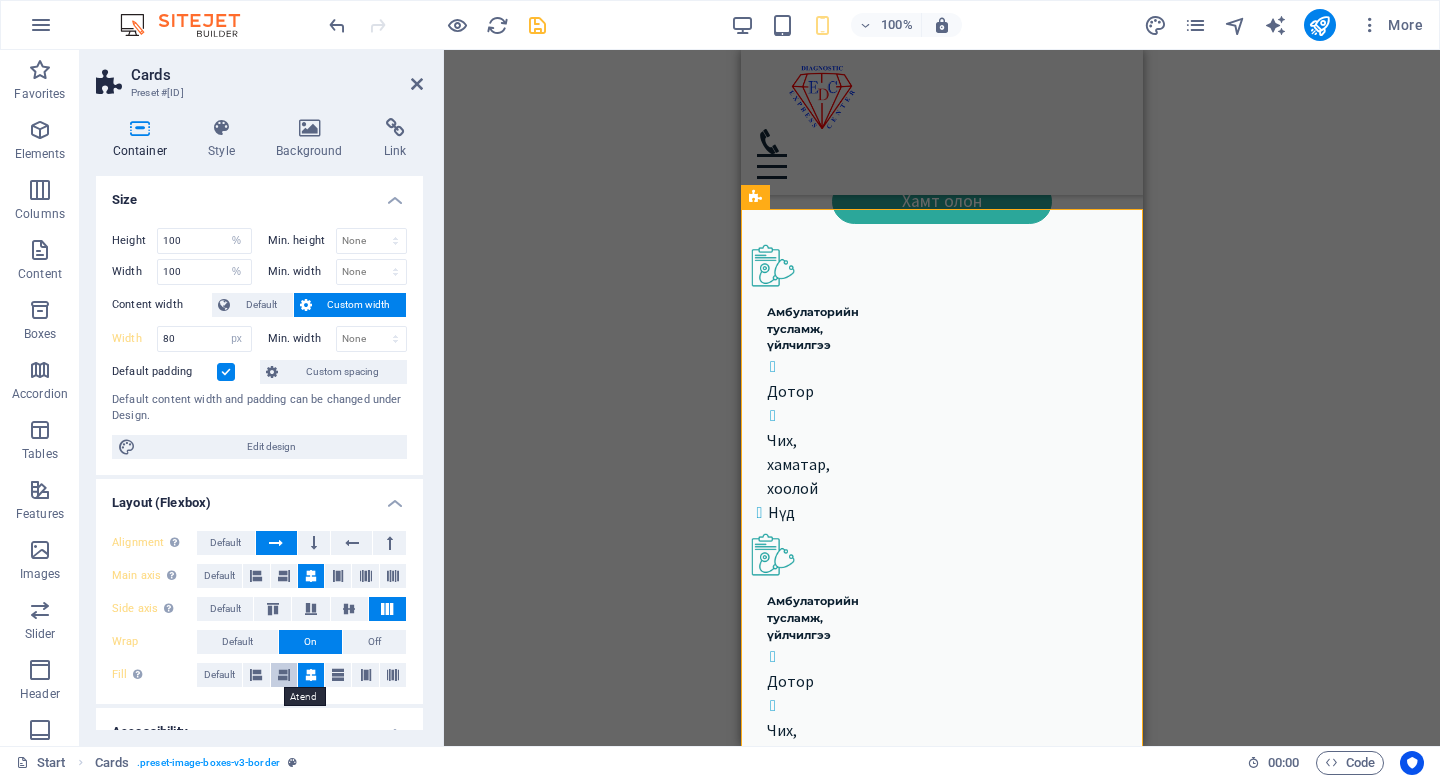 click at bounding box center (284, 675) 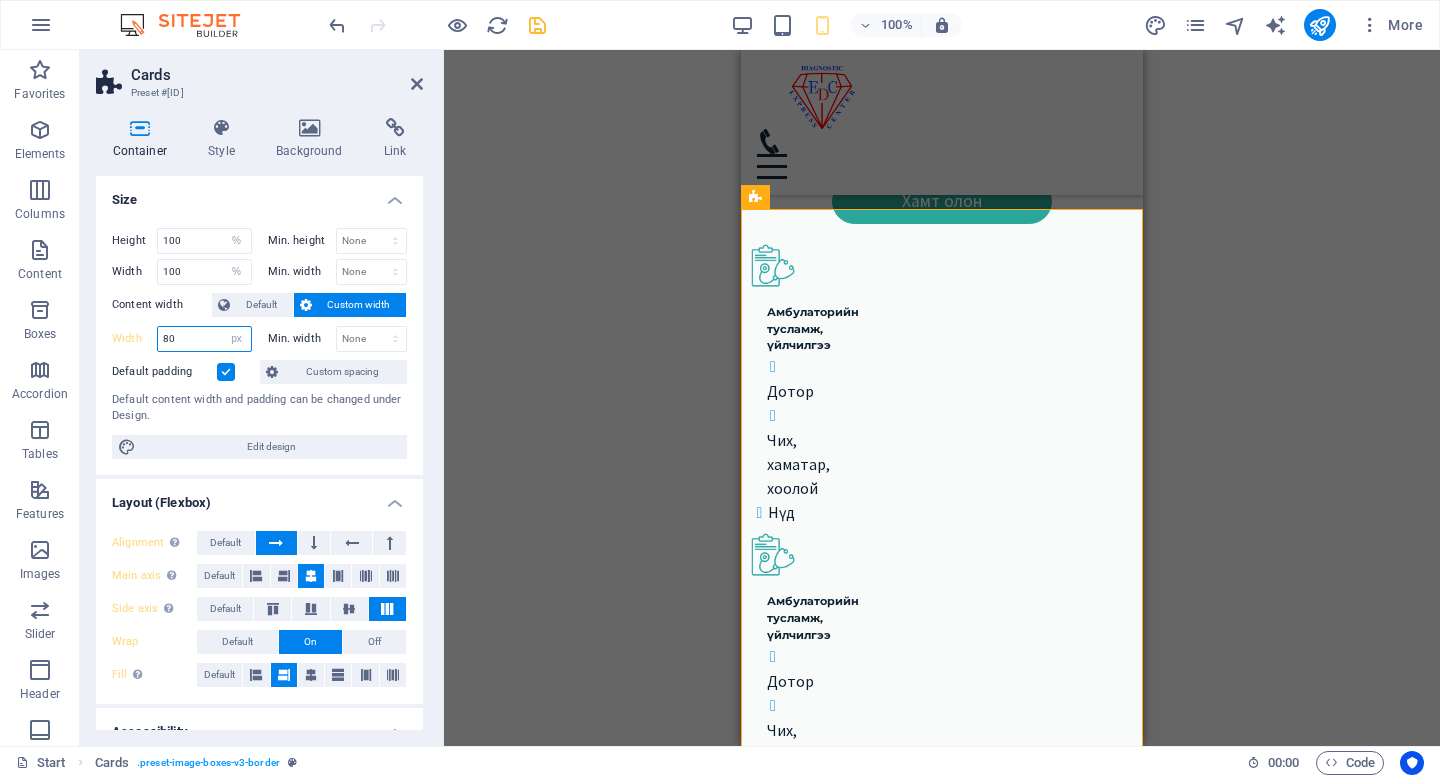 drag, startPoint x: 195, startPoint y: 341, endPoint x: 146, endPoint y: 339, distance: 49.0408 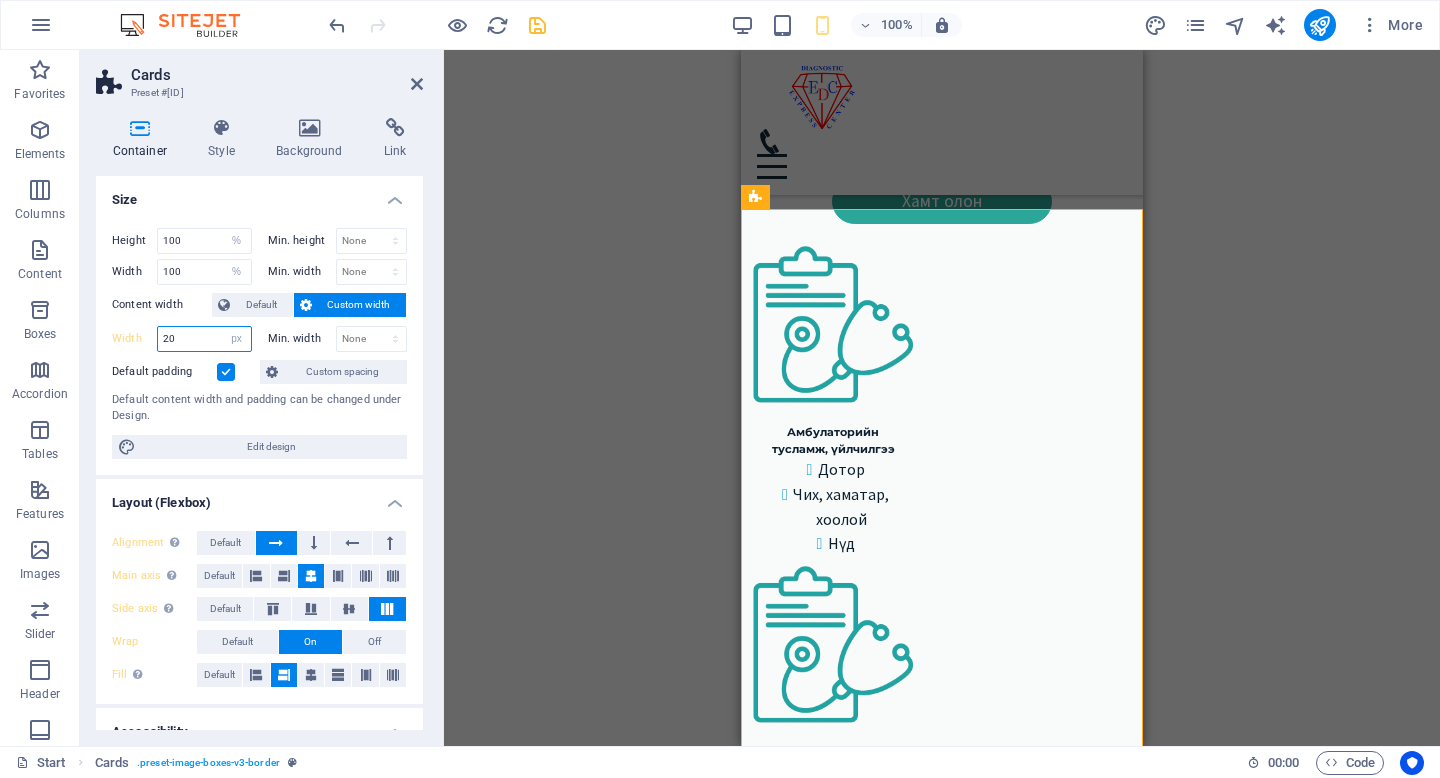 type on "2" 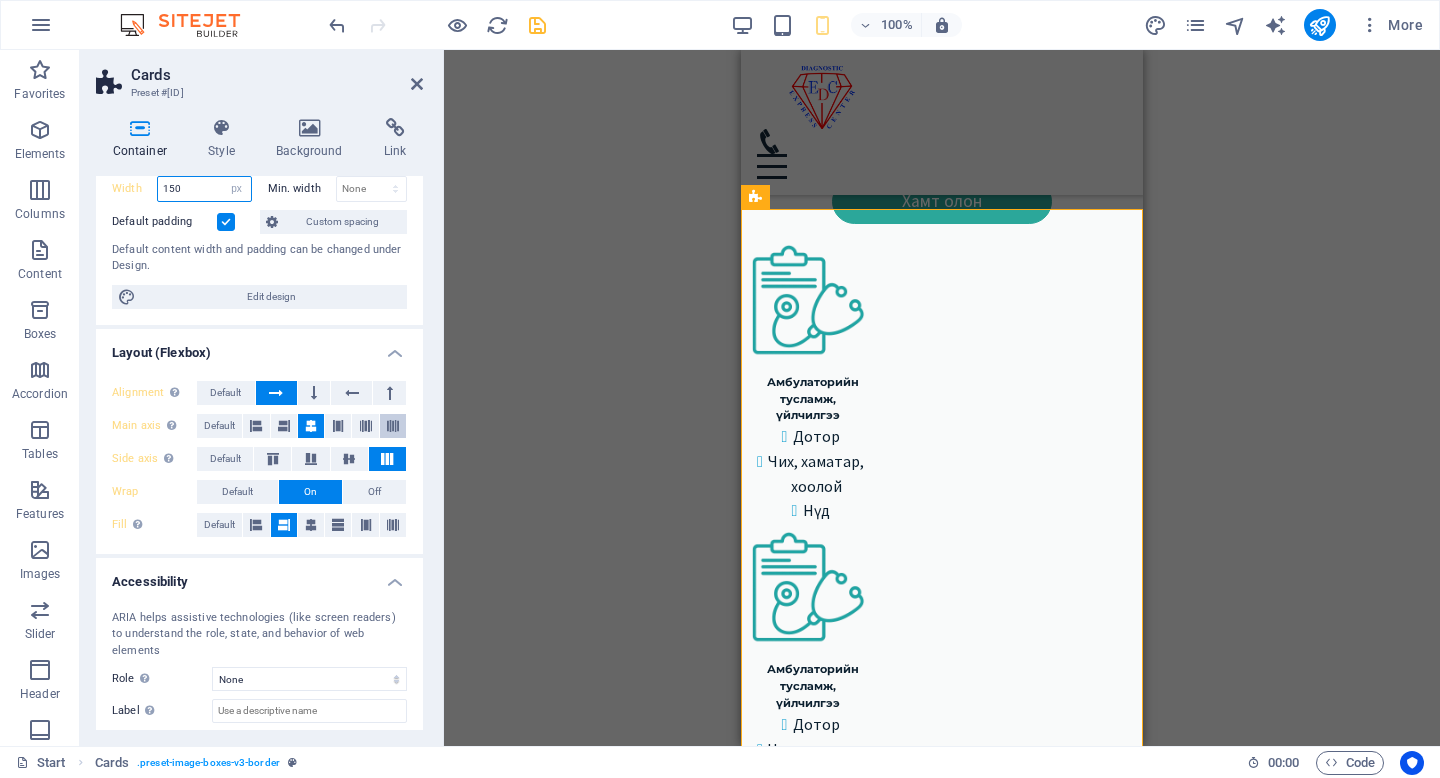 scroll, scrollTop: 174, scrollLeft: 0, axis: vertical 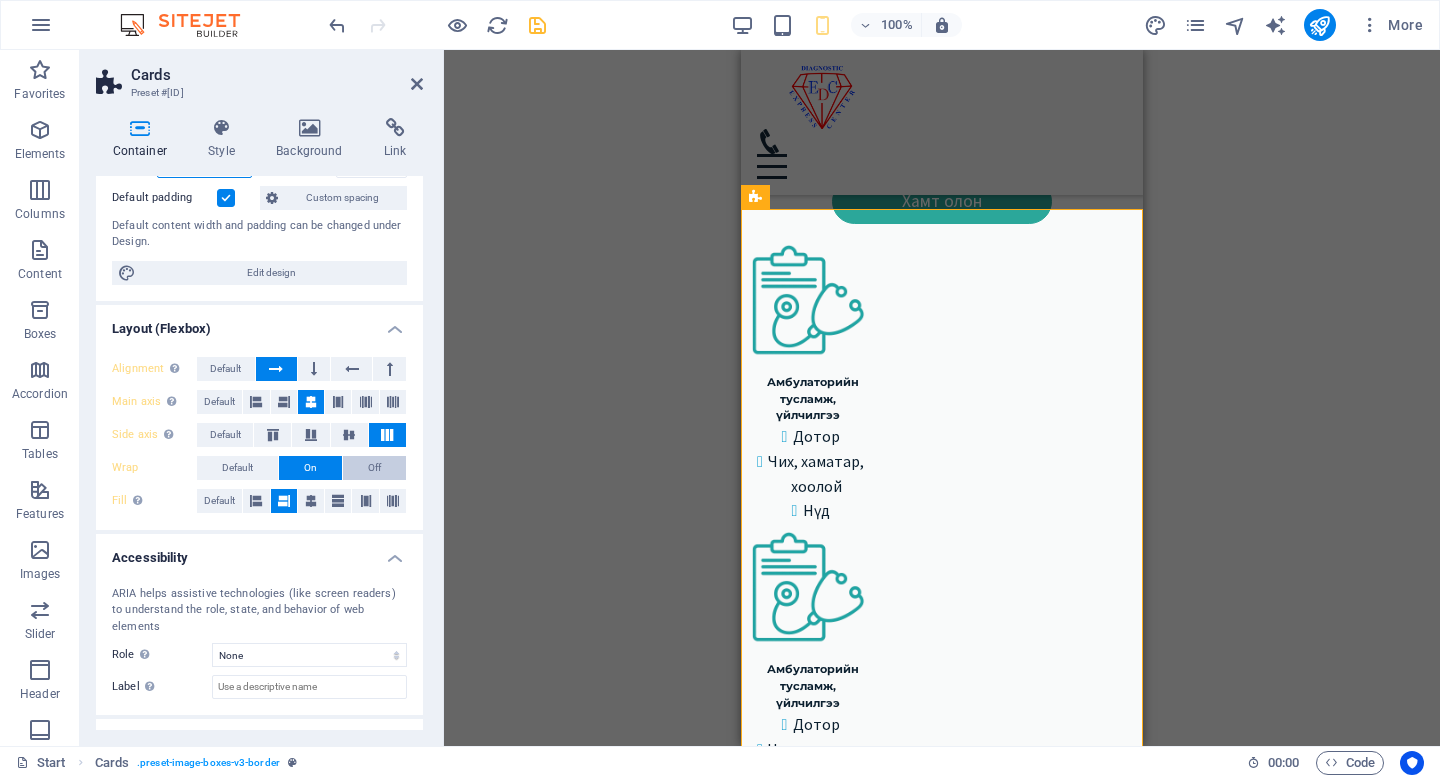 type on "150" 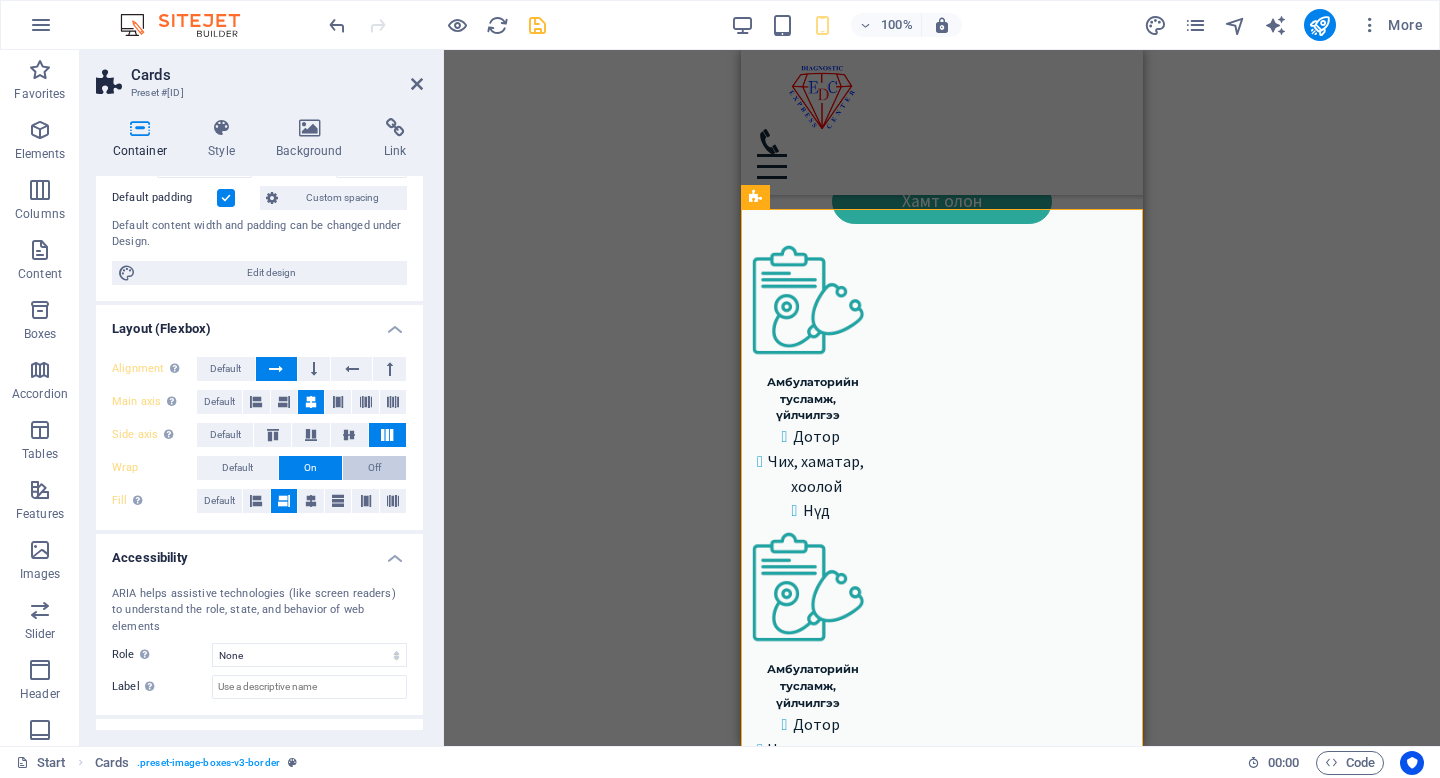 click on "Off" at bounding box center [374, 468] 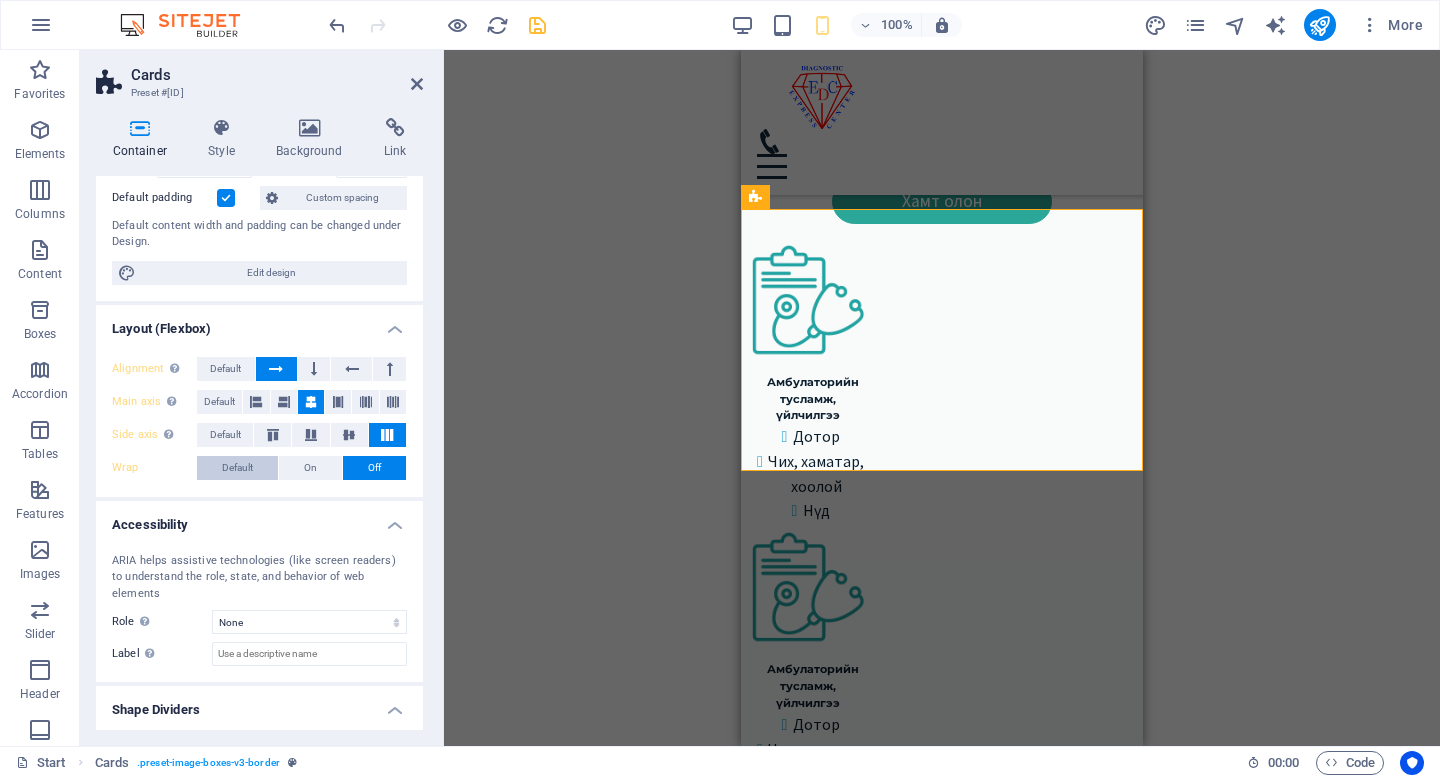 click on "Default" at bounding box center [237, 468] 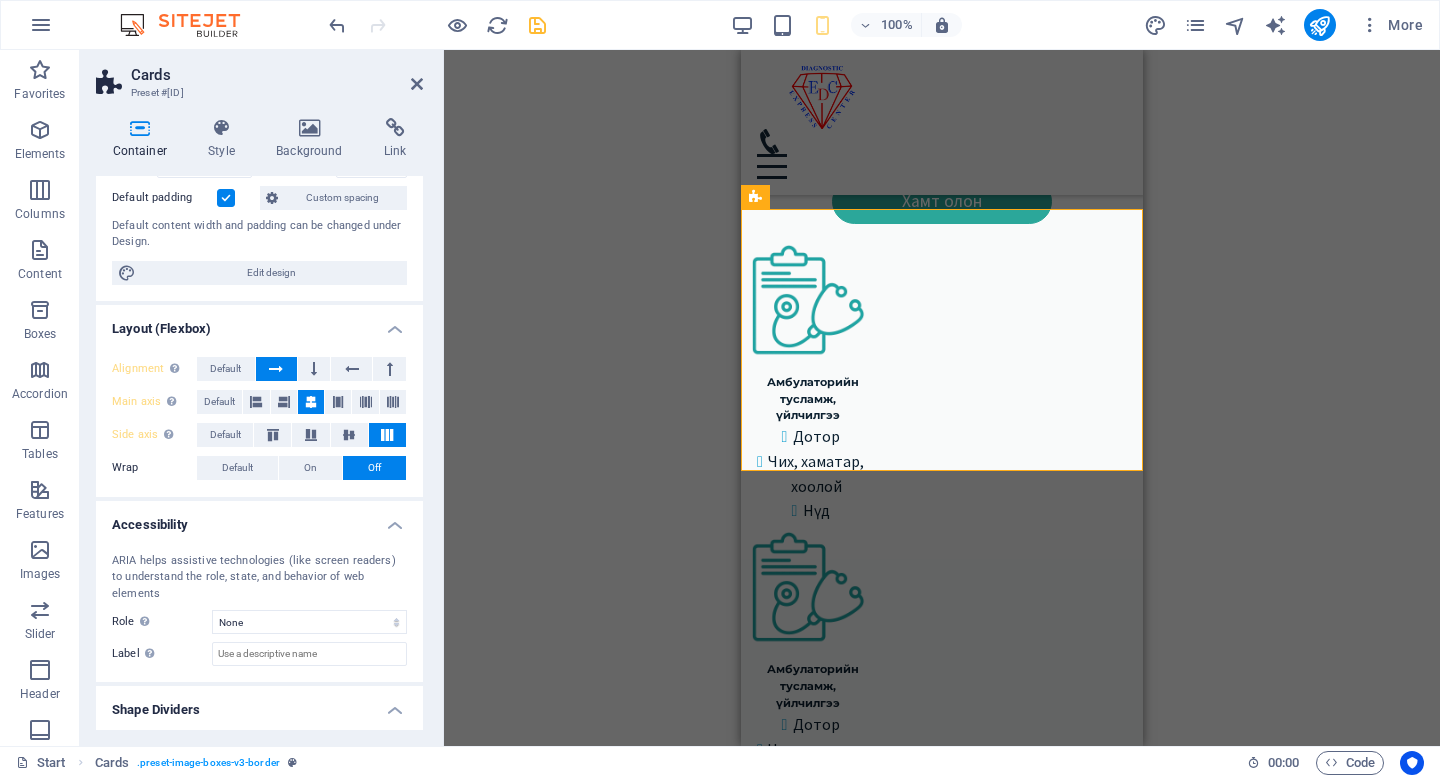 click on "Wrap Default On Off" at bounding box center [259, 468] 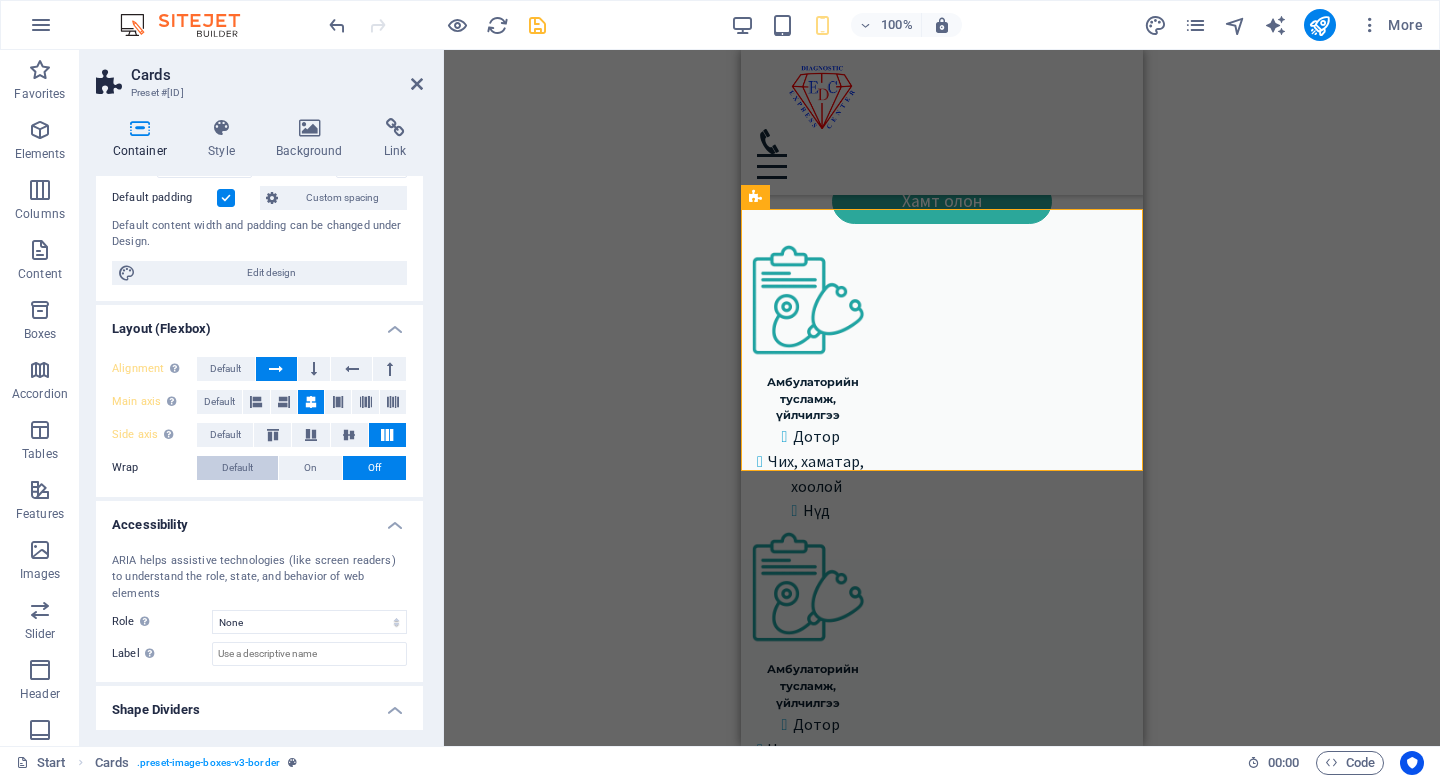 click on "Default" at bounding box center (237, 468) 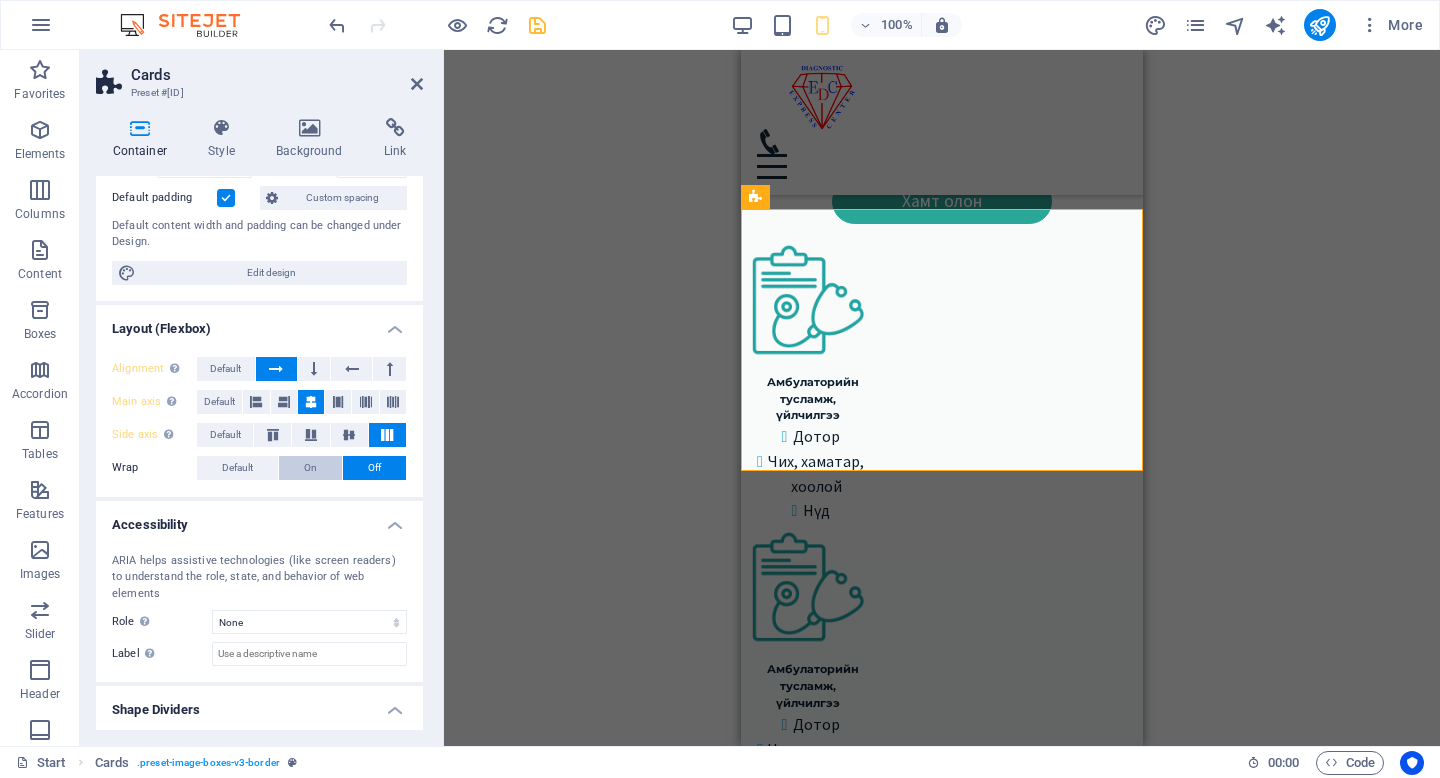 click on "On" at bounding box center [310, 468] 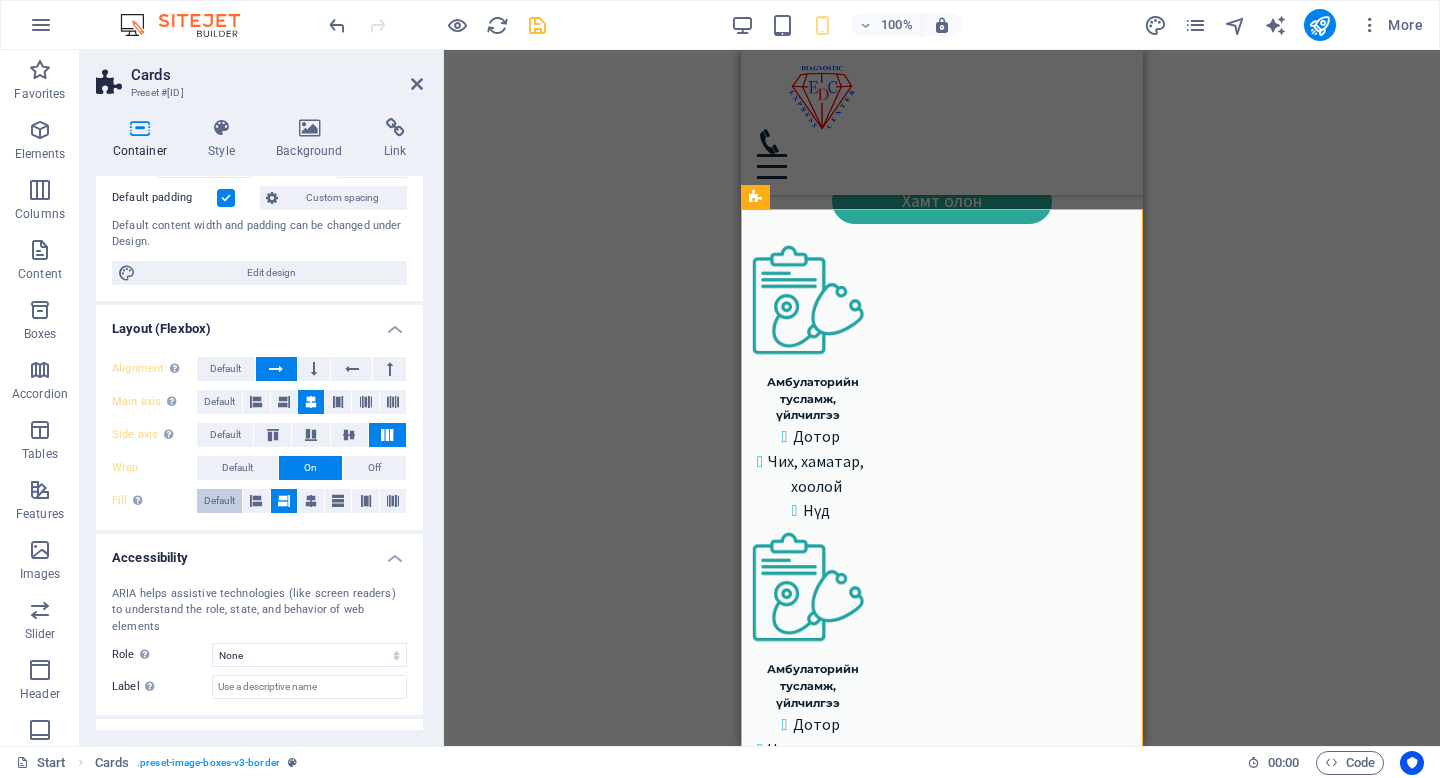 click on "Default" at bounding box center [219, 501] 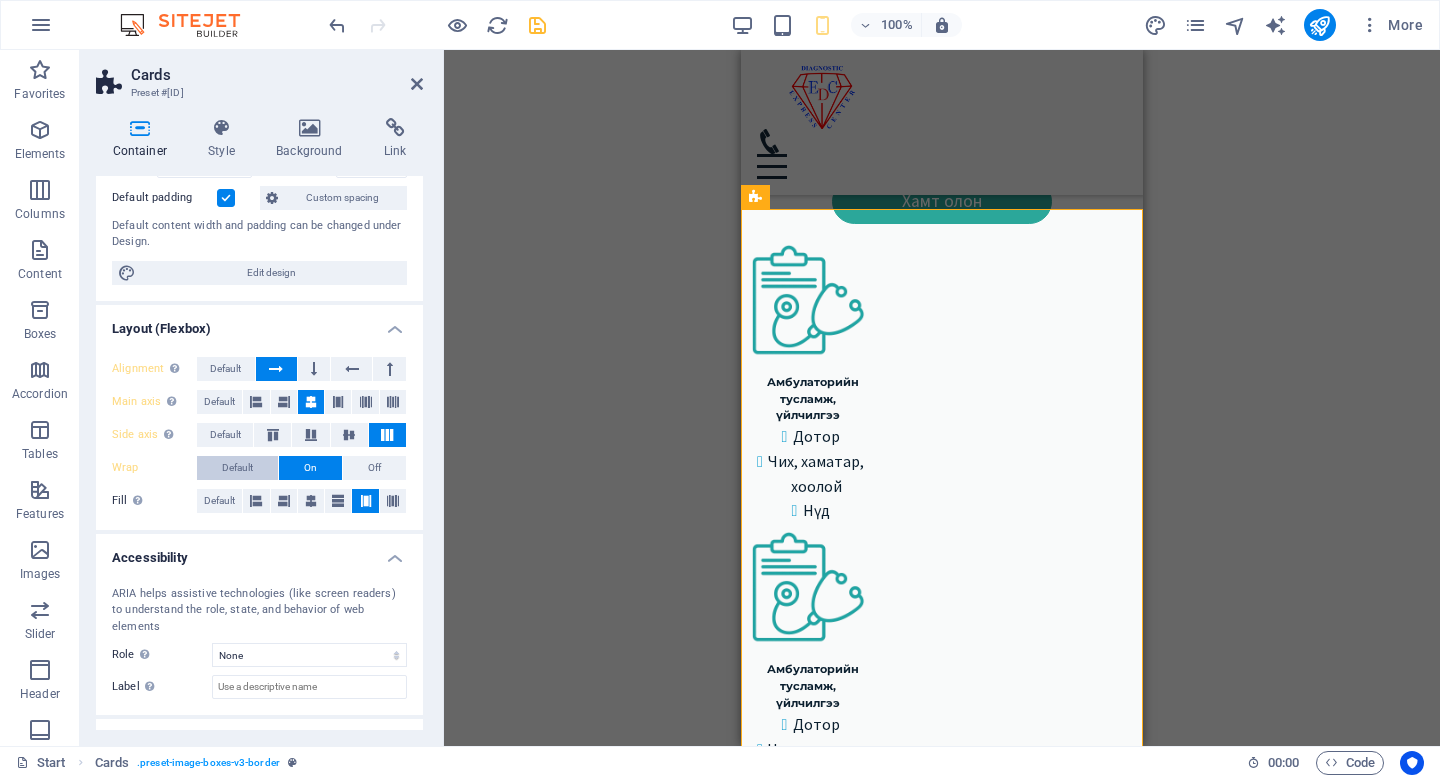 click on "Default" at bounding box center [237, 468] 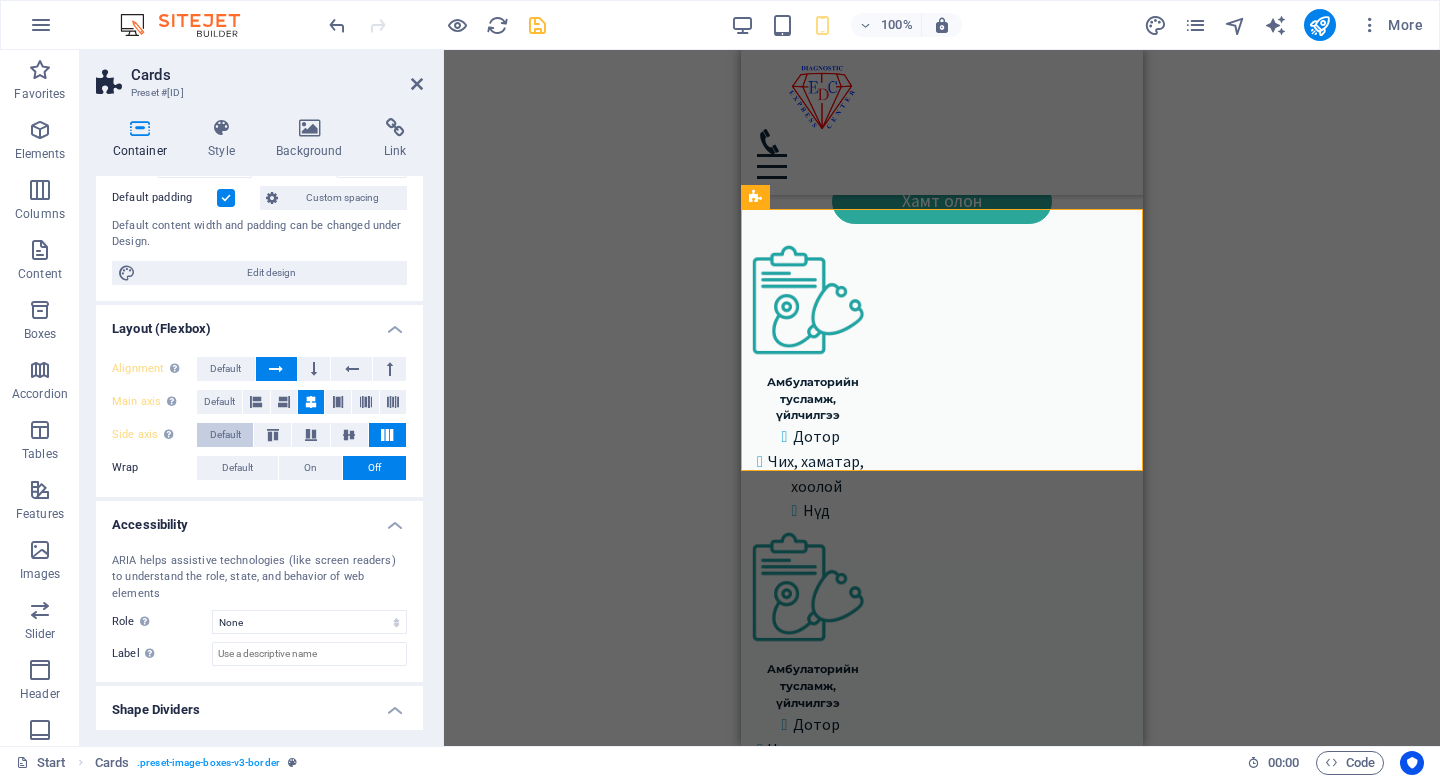 click on "Default" at bounding box center (225, 435) 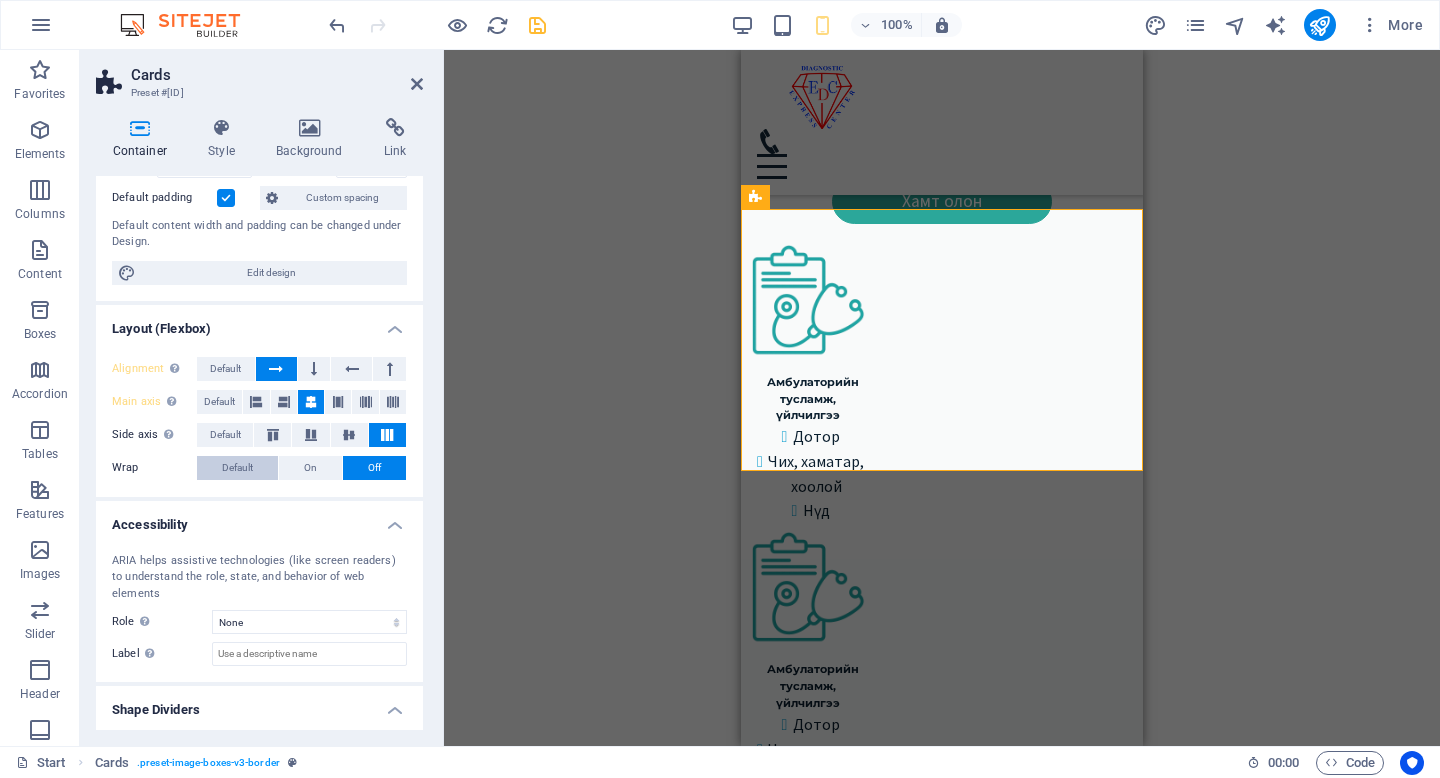 click on "Default" at bounding box center [237, 468] 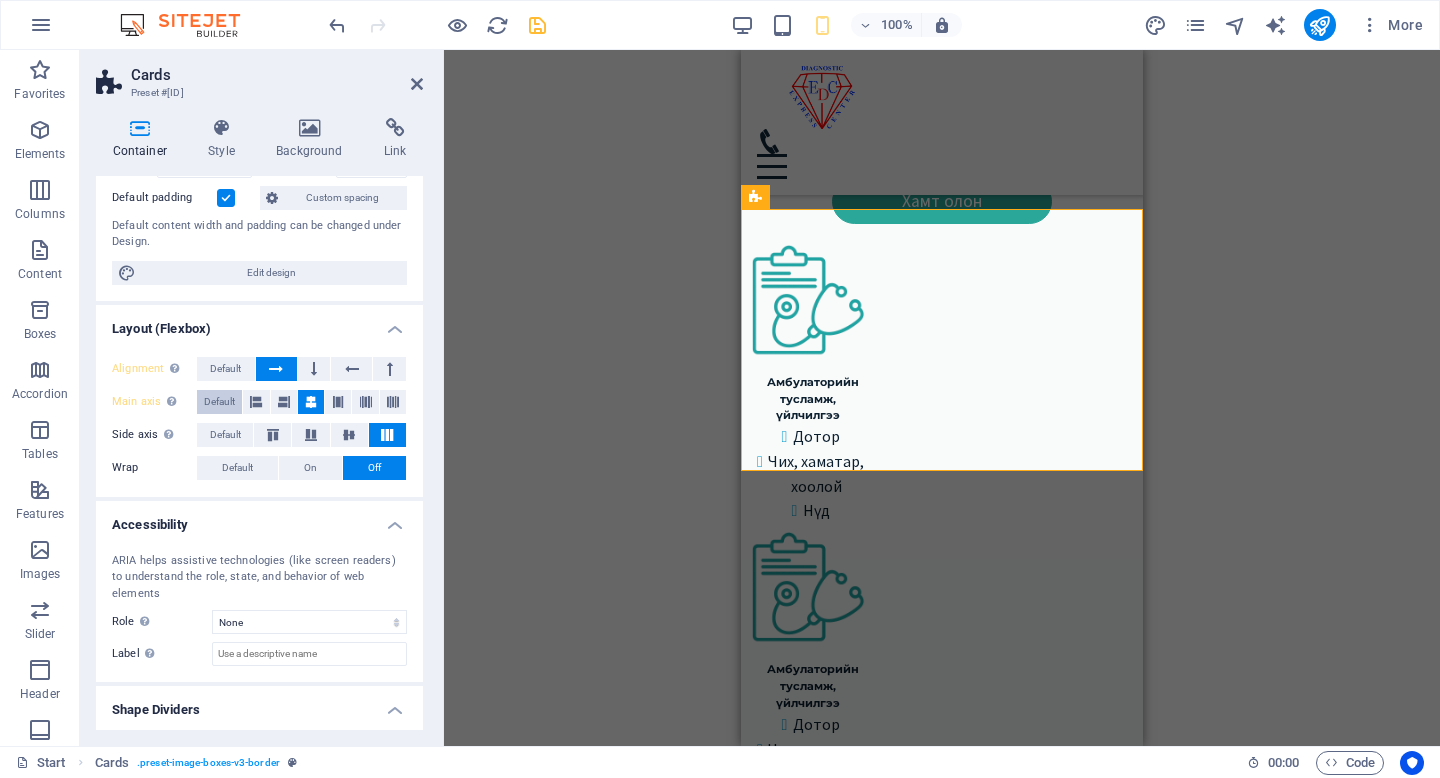 click on "Default" at bounding box center [219, 402] 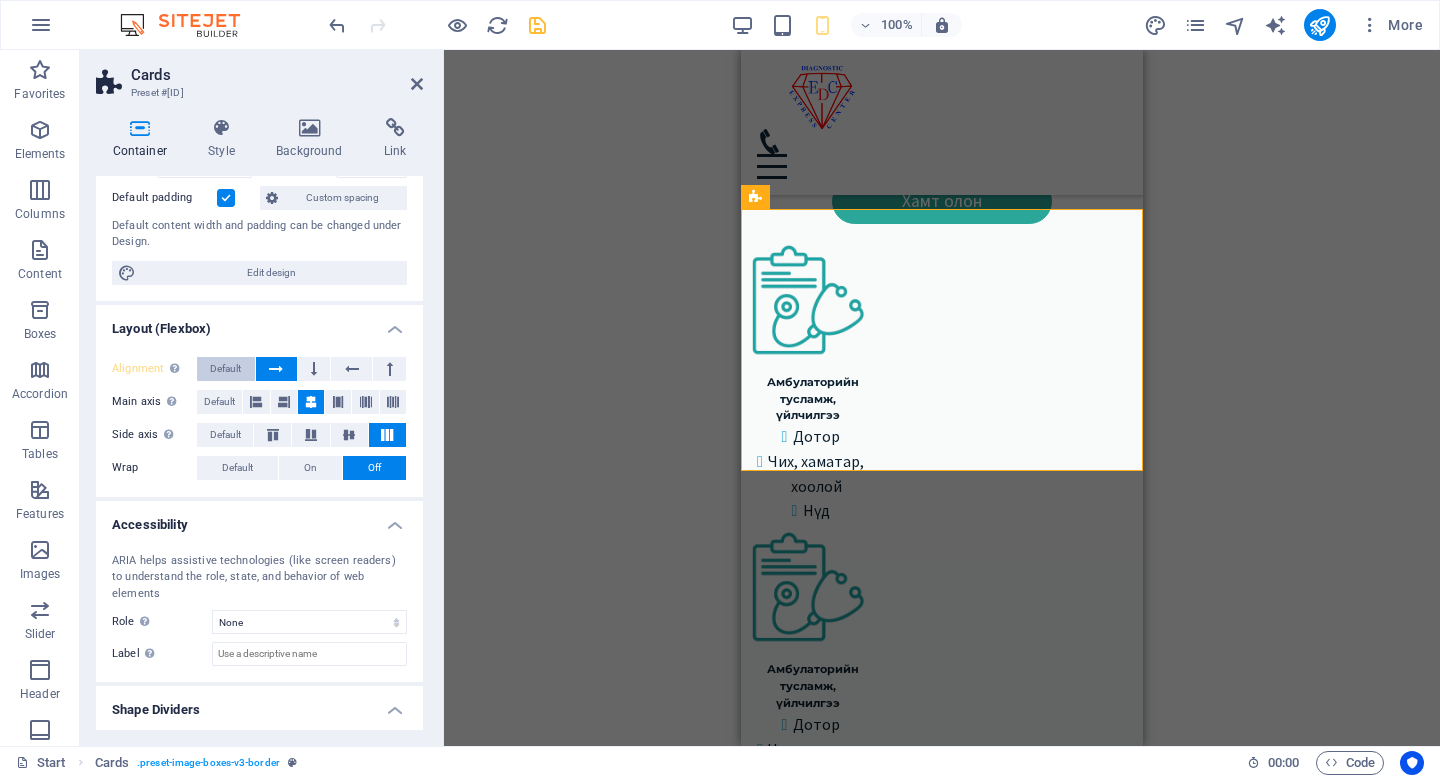 click on "Default" at bounding box center (225, 369) 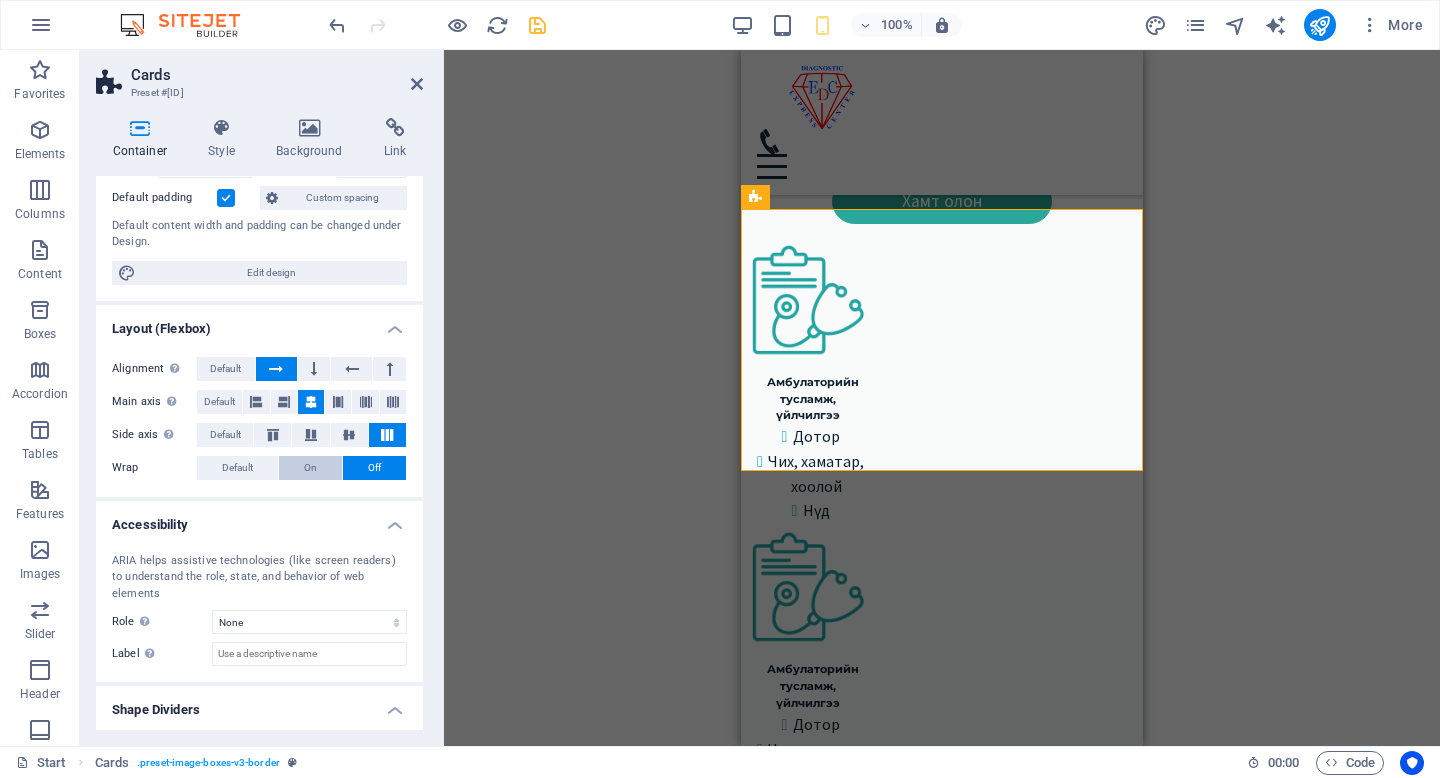 click on "On" at bounding box center (310, 468) 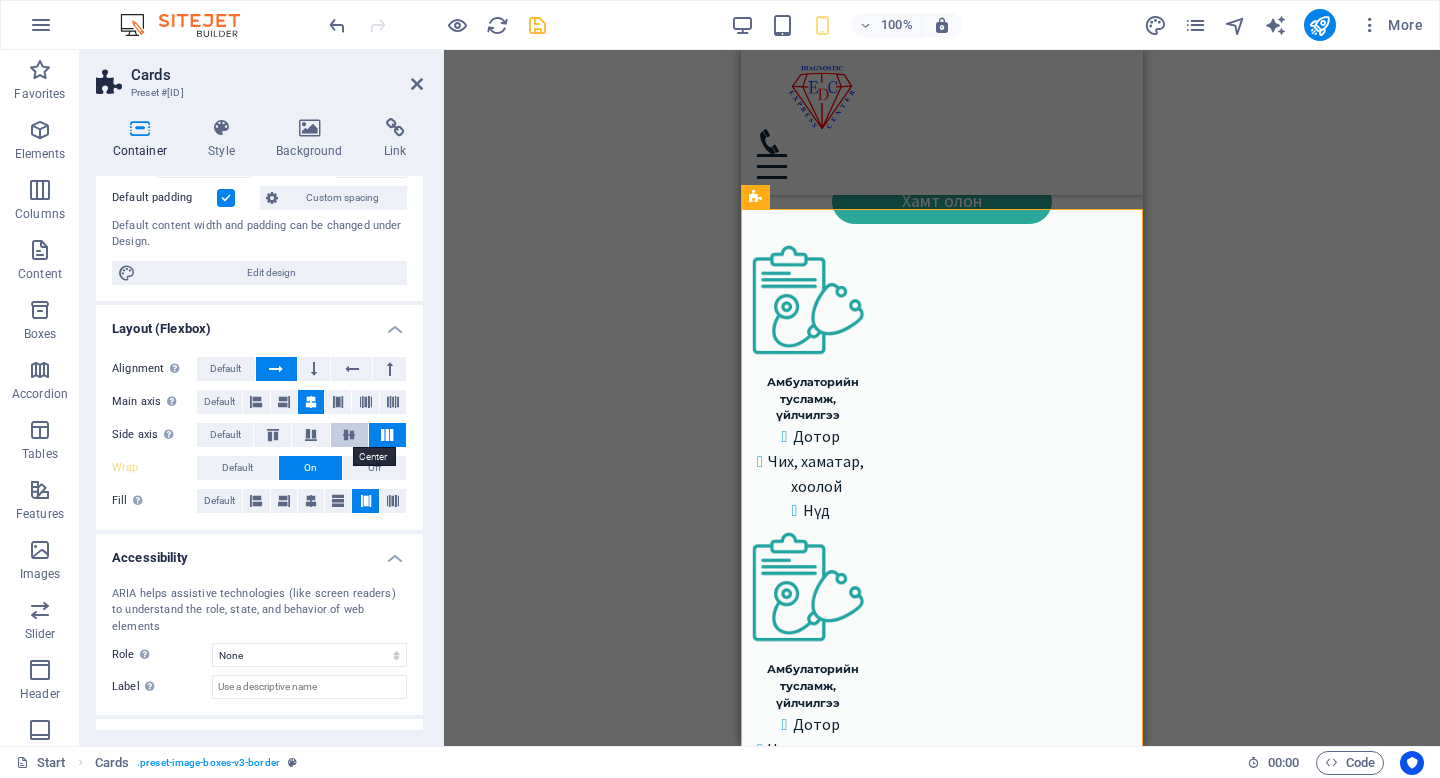 click at bounding box center [349, 435] 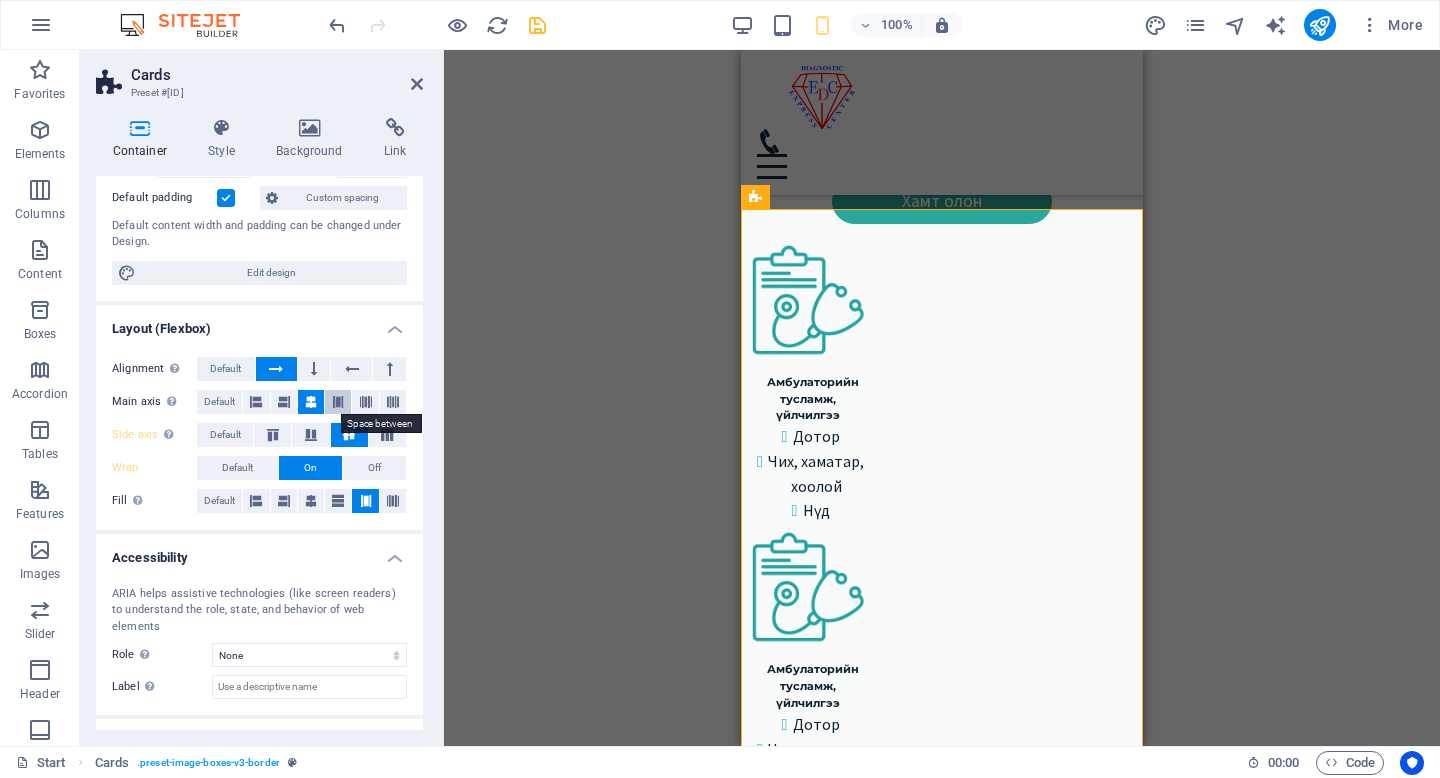 click at bounding box center (338, 402) 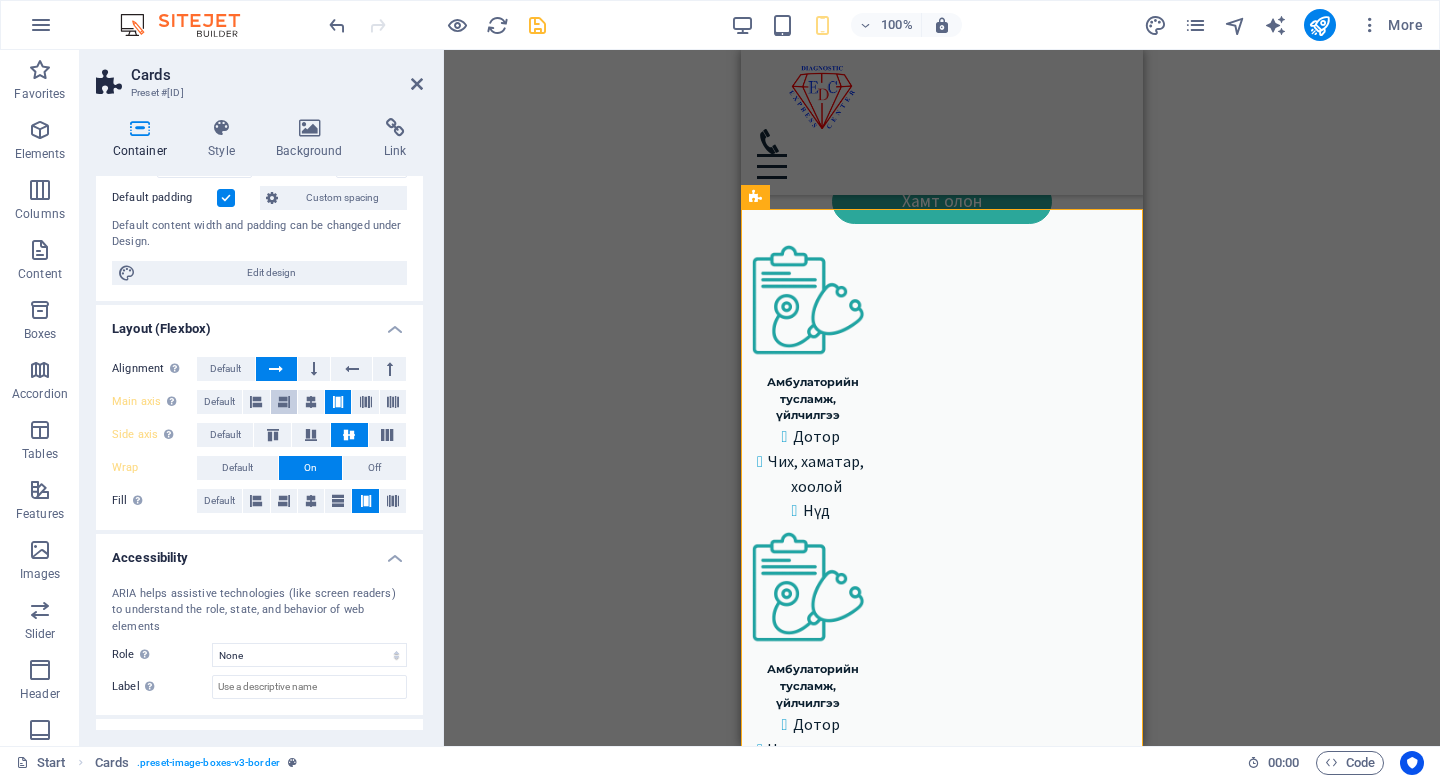 click at bounding box center (284, 402) 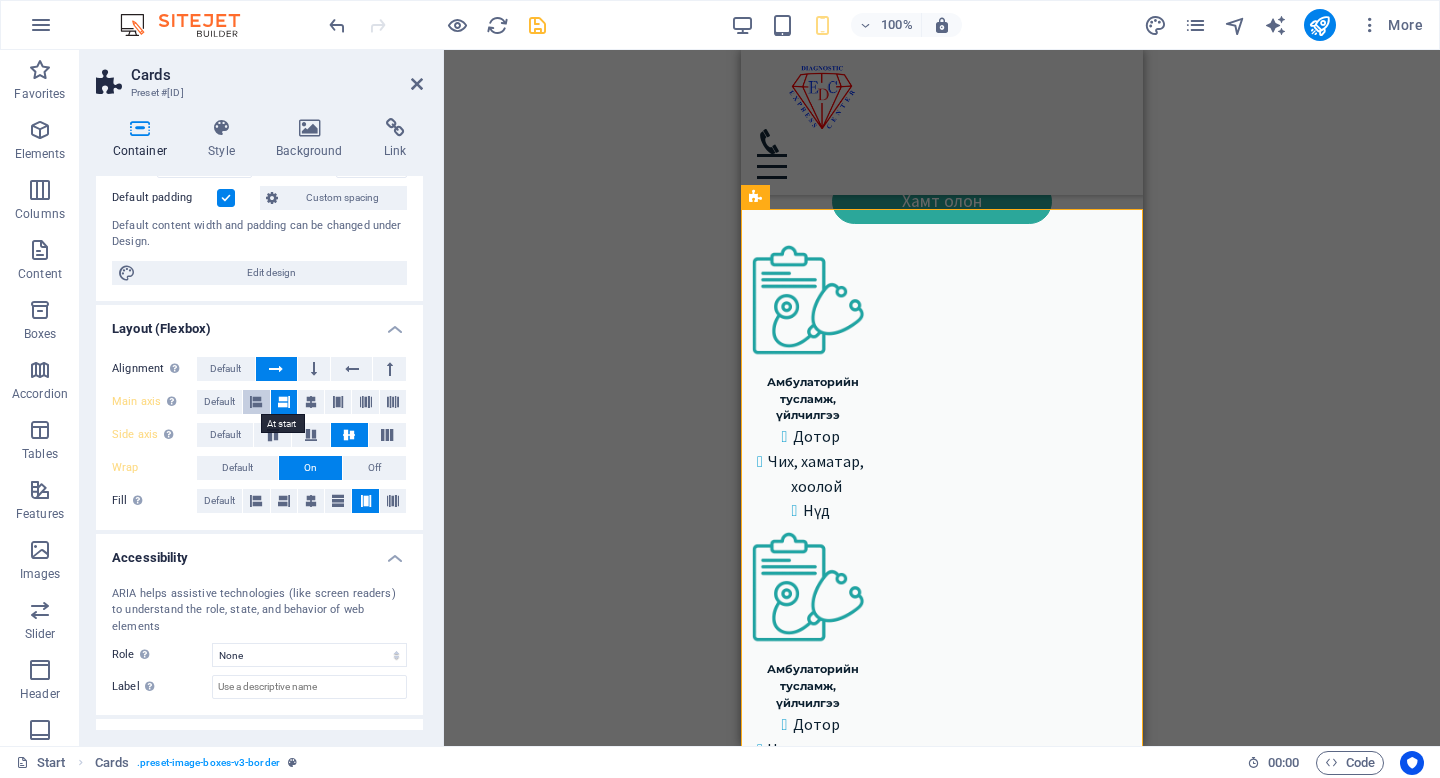 click at bounding box center [256, 402] 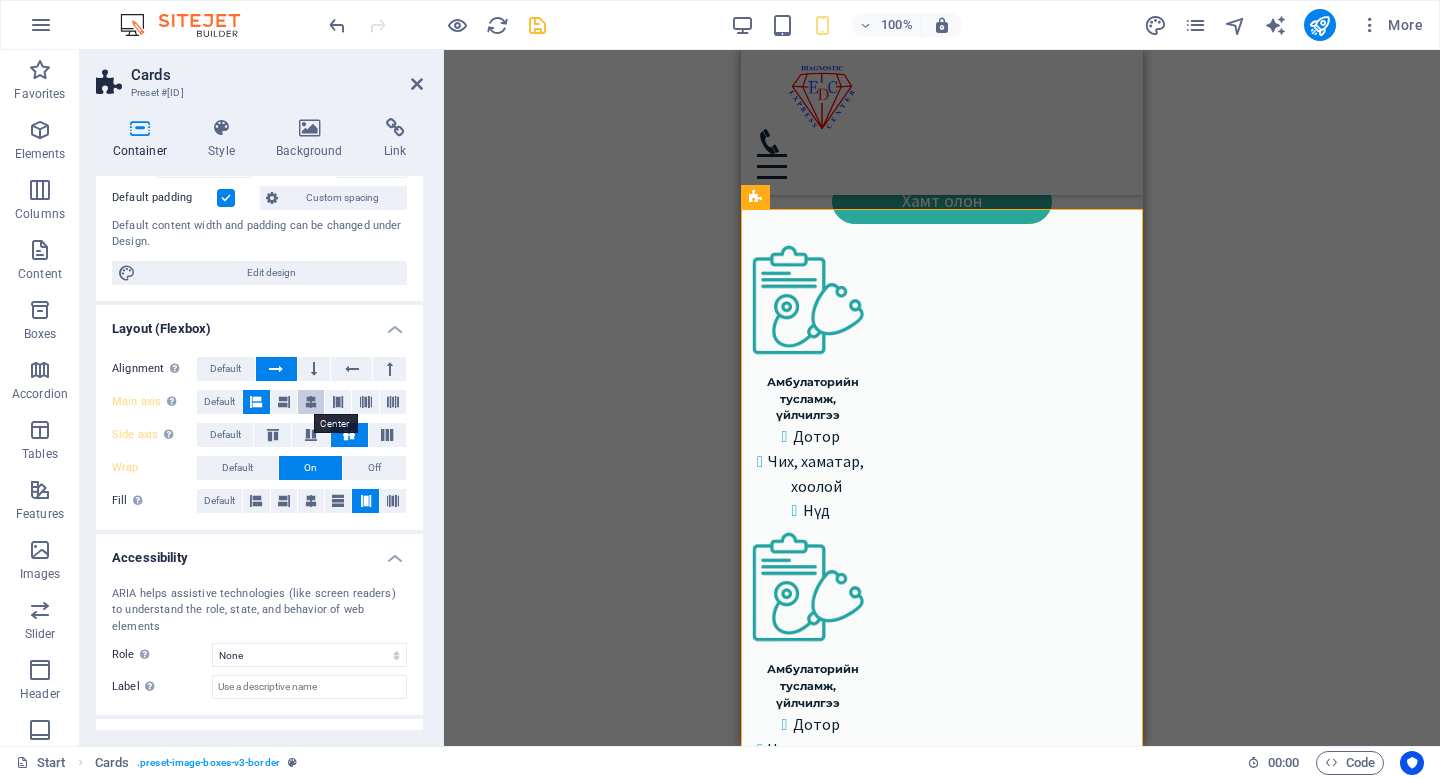 click at bounding box center [311, 402] 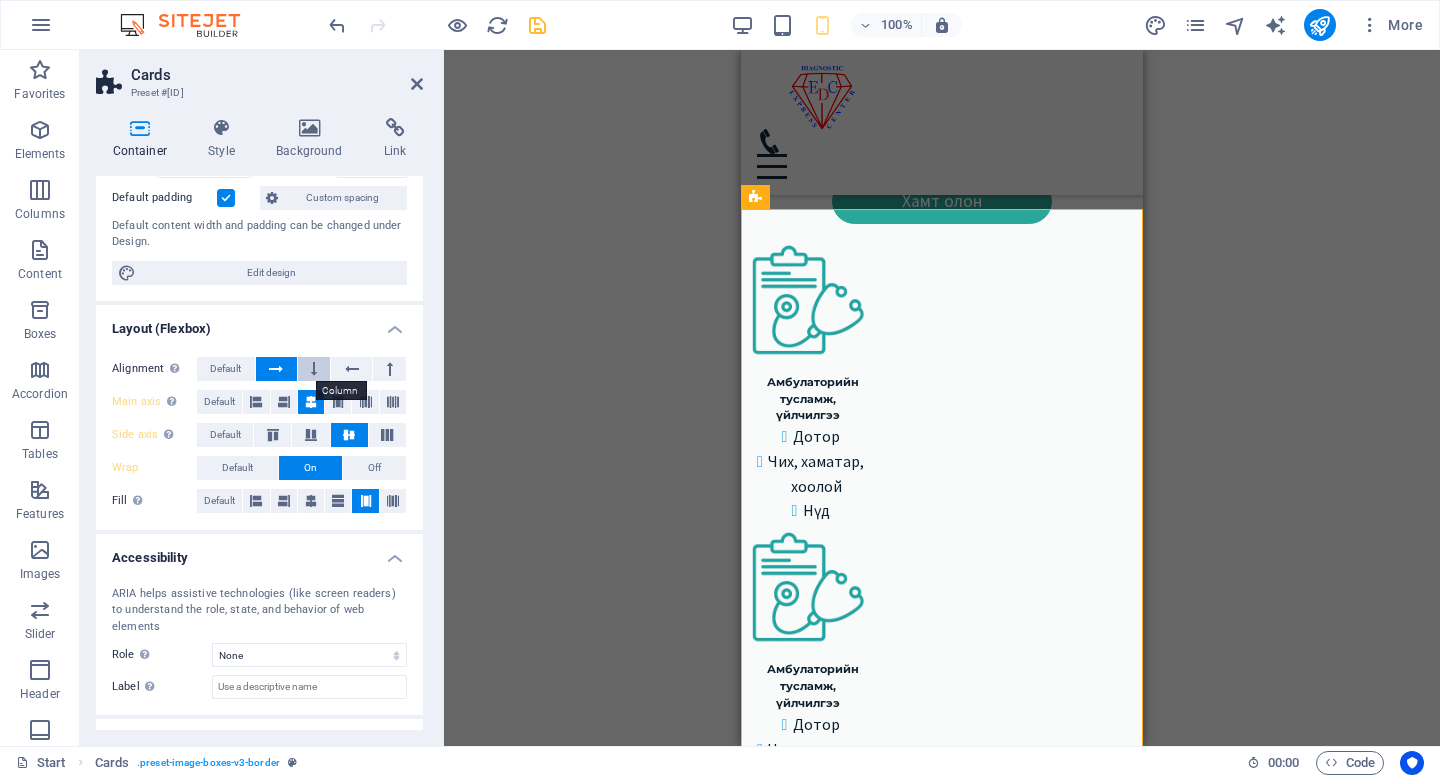 click at bounding box center (314, 369) 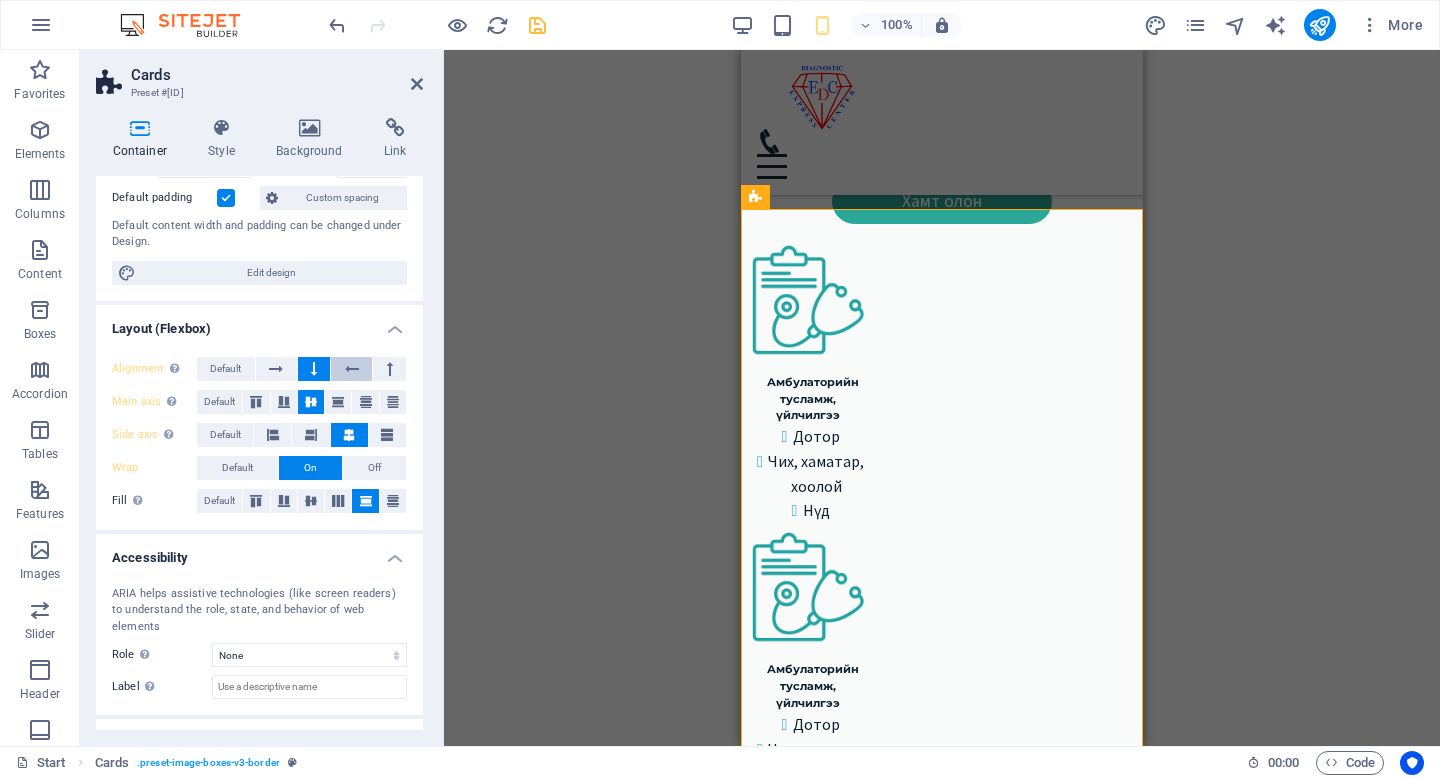 click at bounding box center (351, 369) 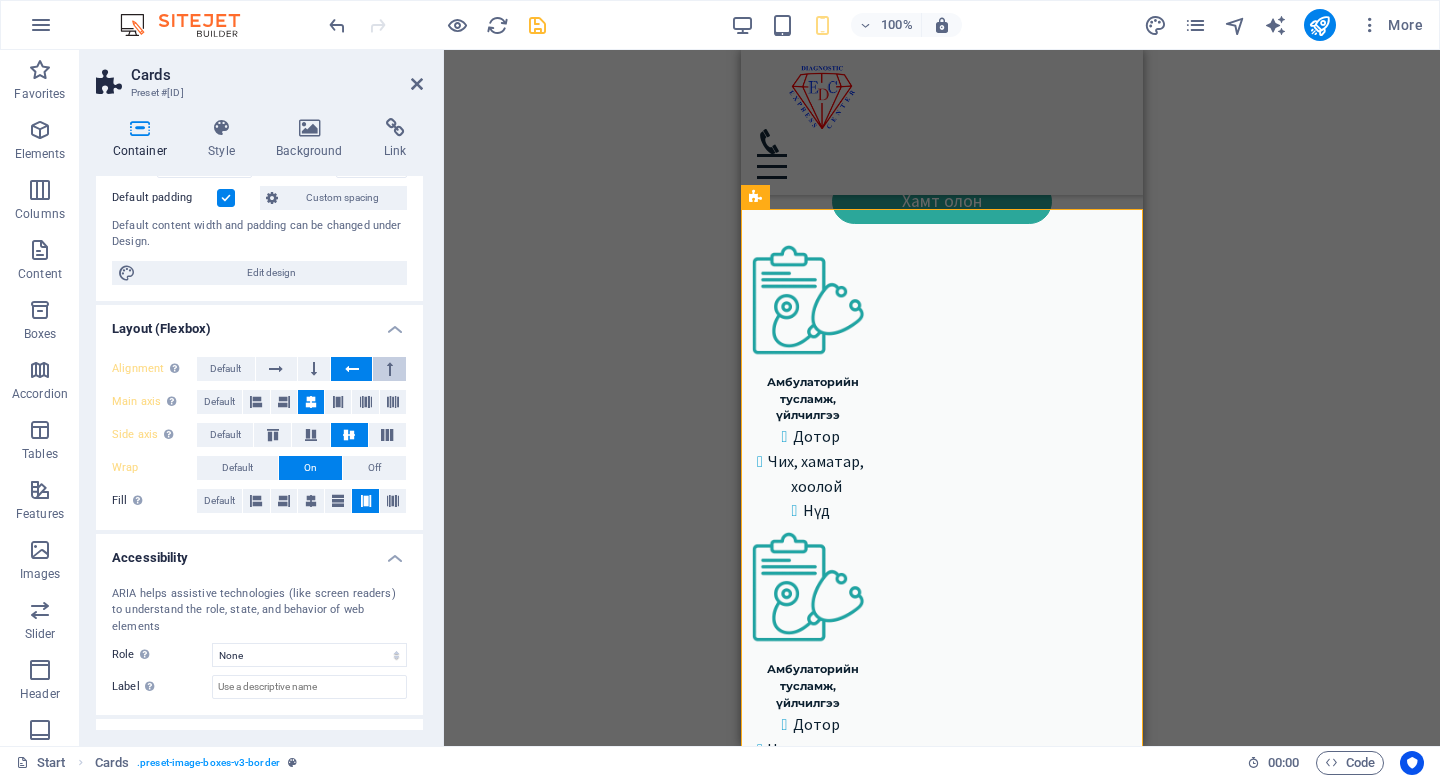 click at bounding box center [390, 369] 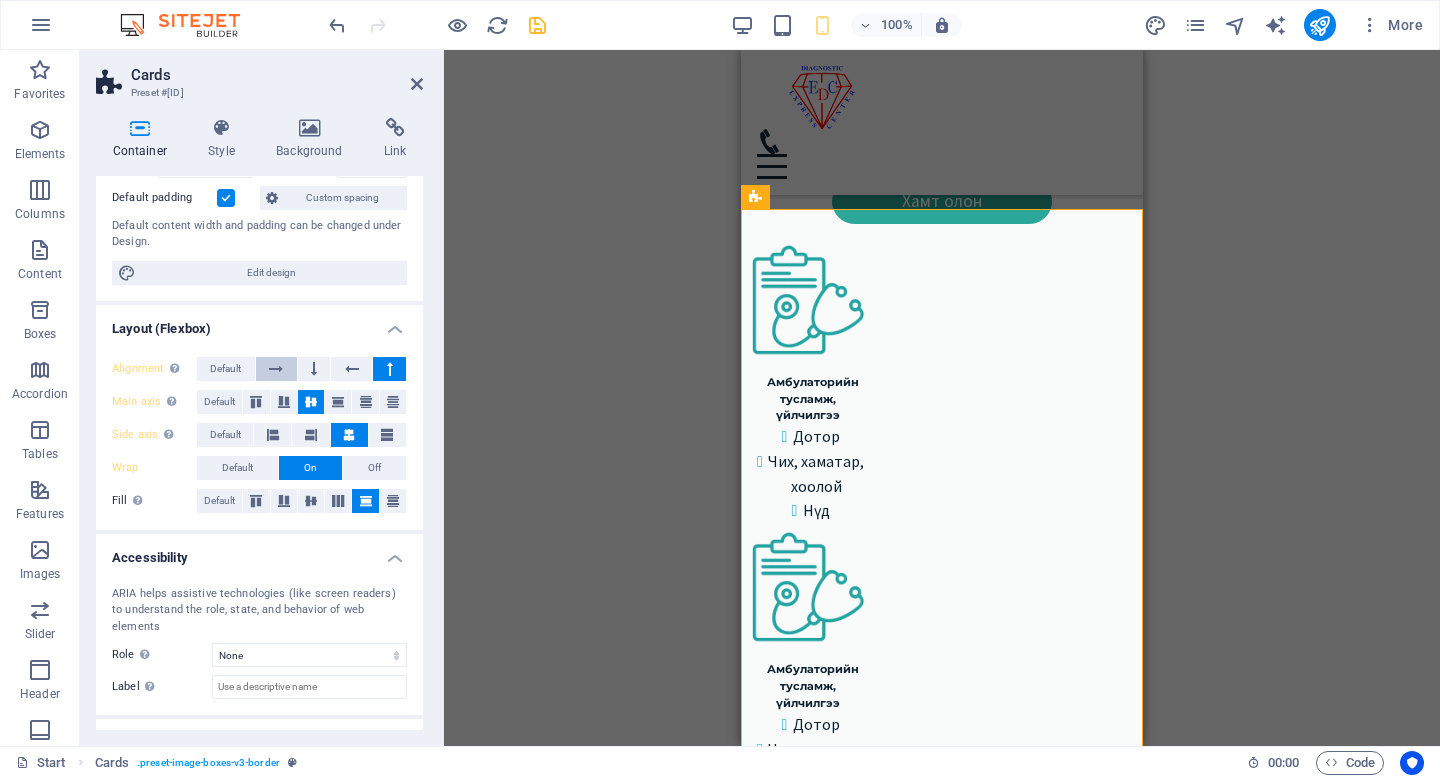 click at bounding box center [276, 369] 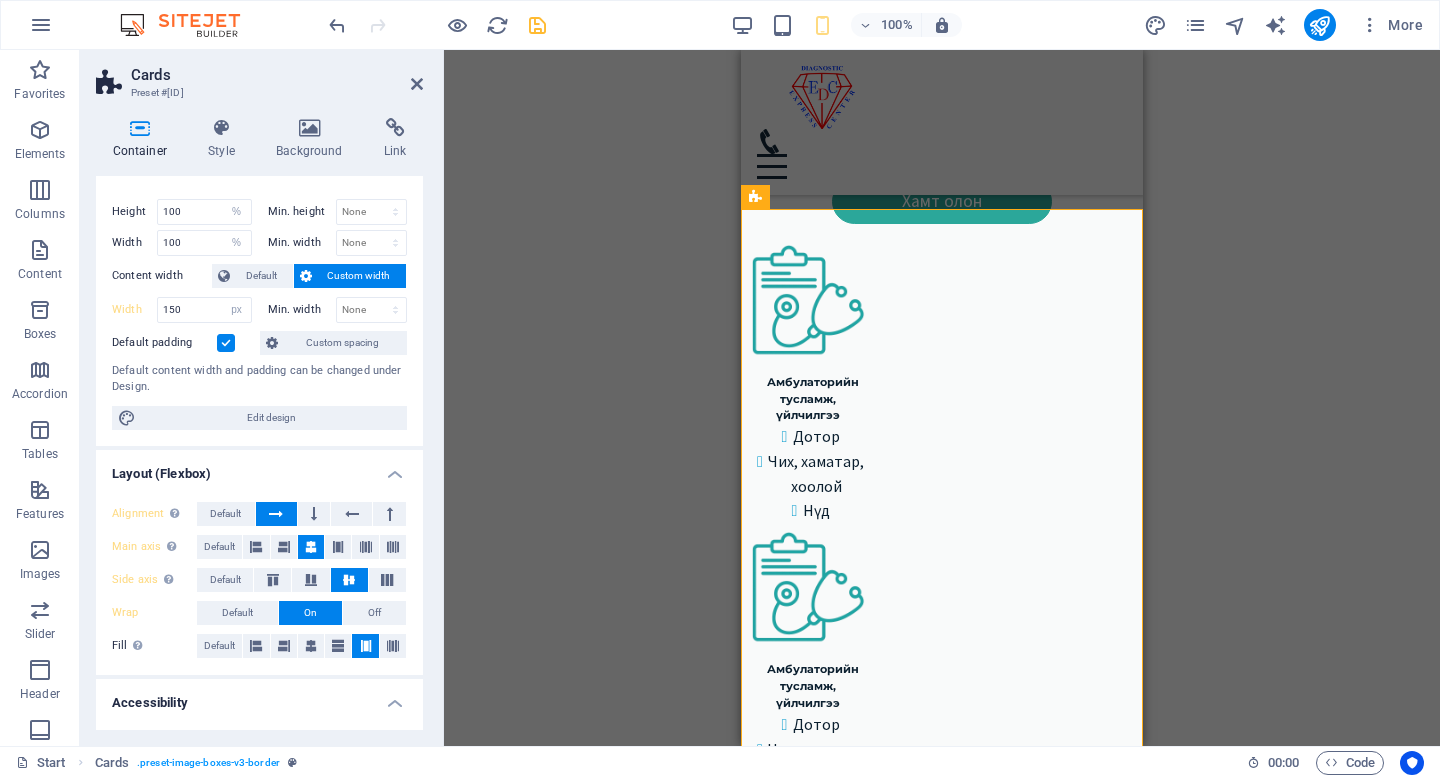 scroll, scrollTop: 0, scrollLeft: 0, axis: both 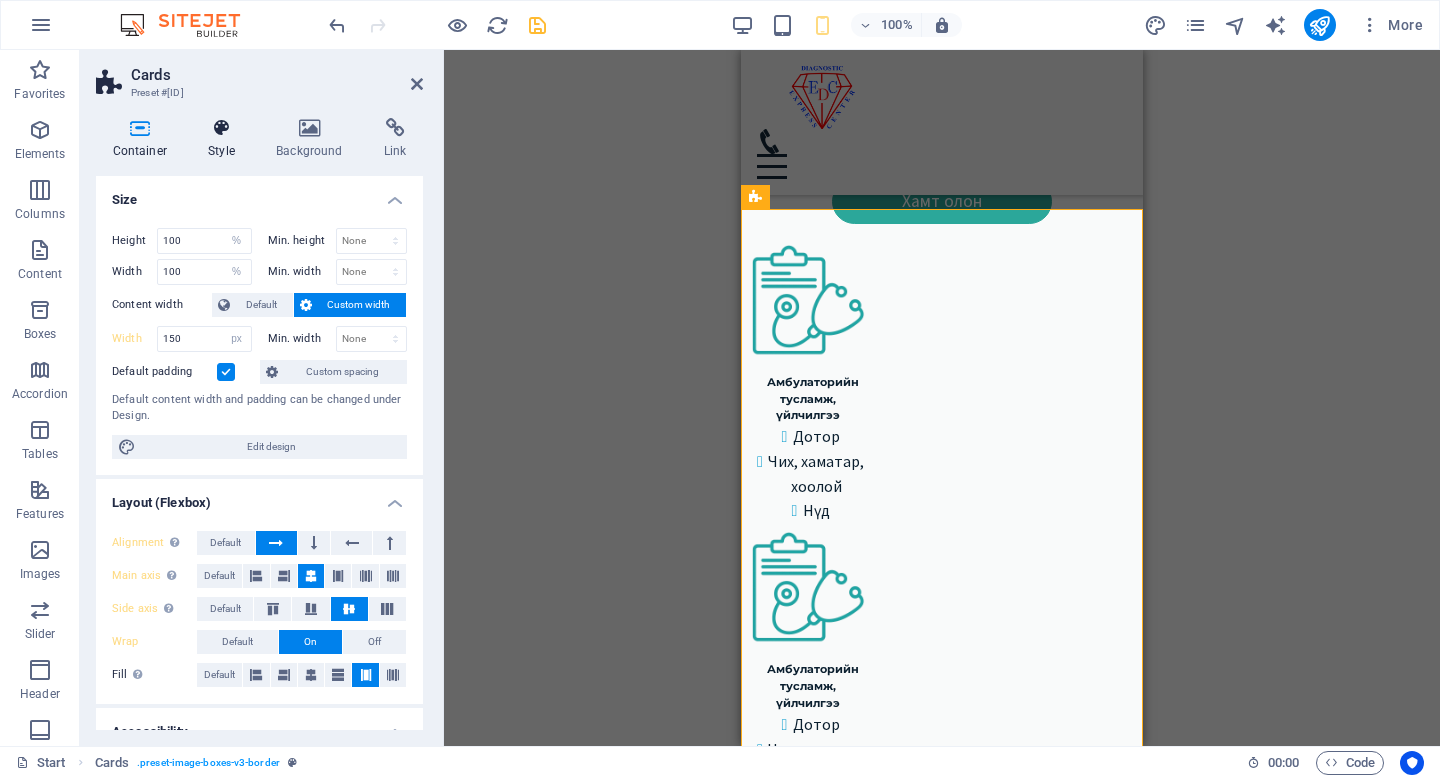click at bounding box center (222, 128) 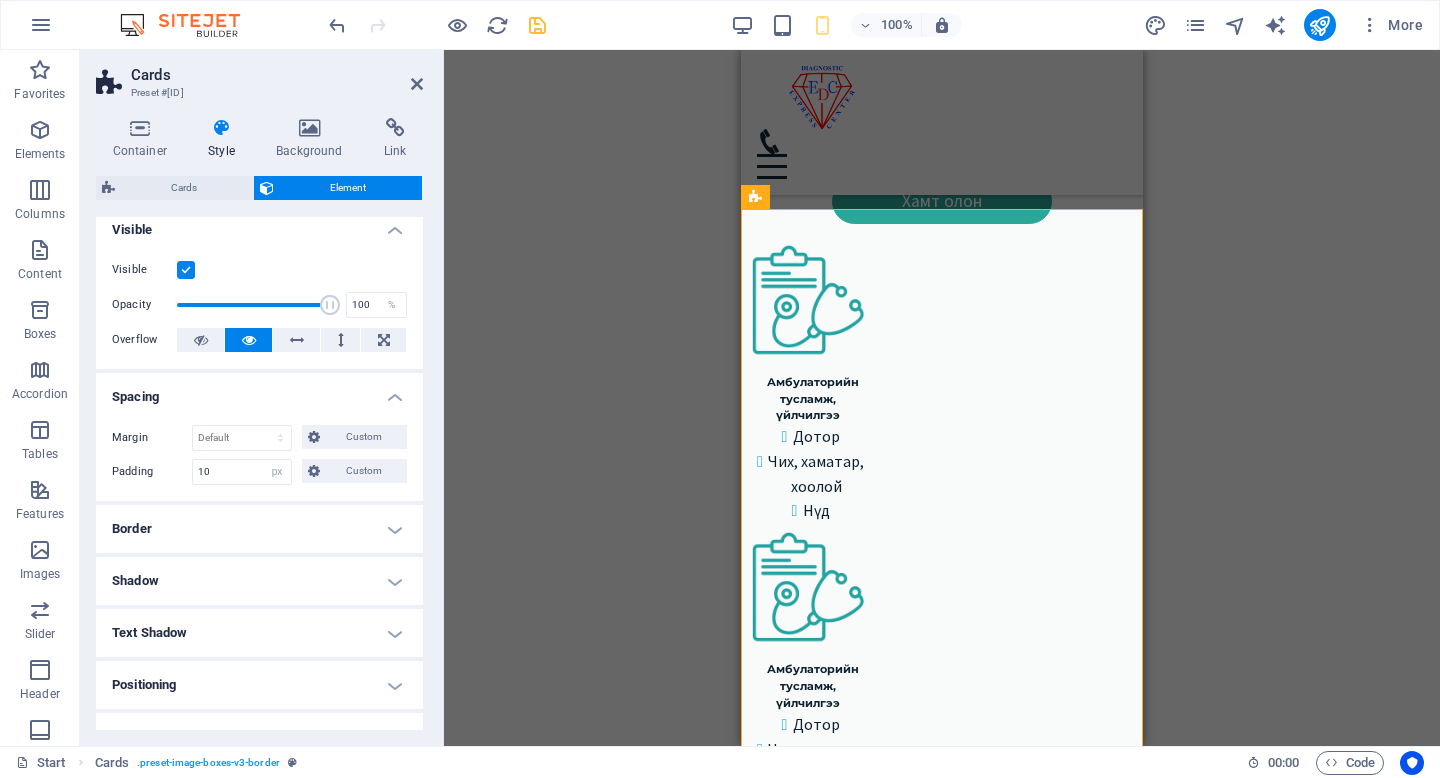 scroll, scrollTop: 0, scrollLeft: 0, axis: both 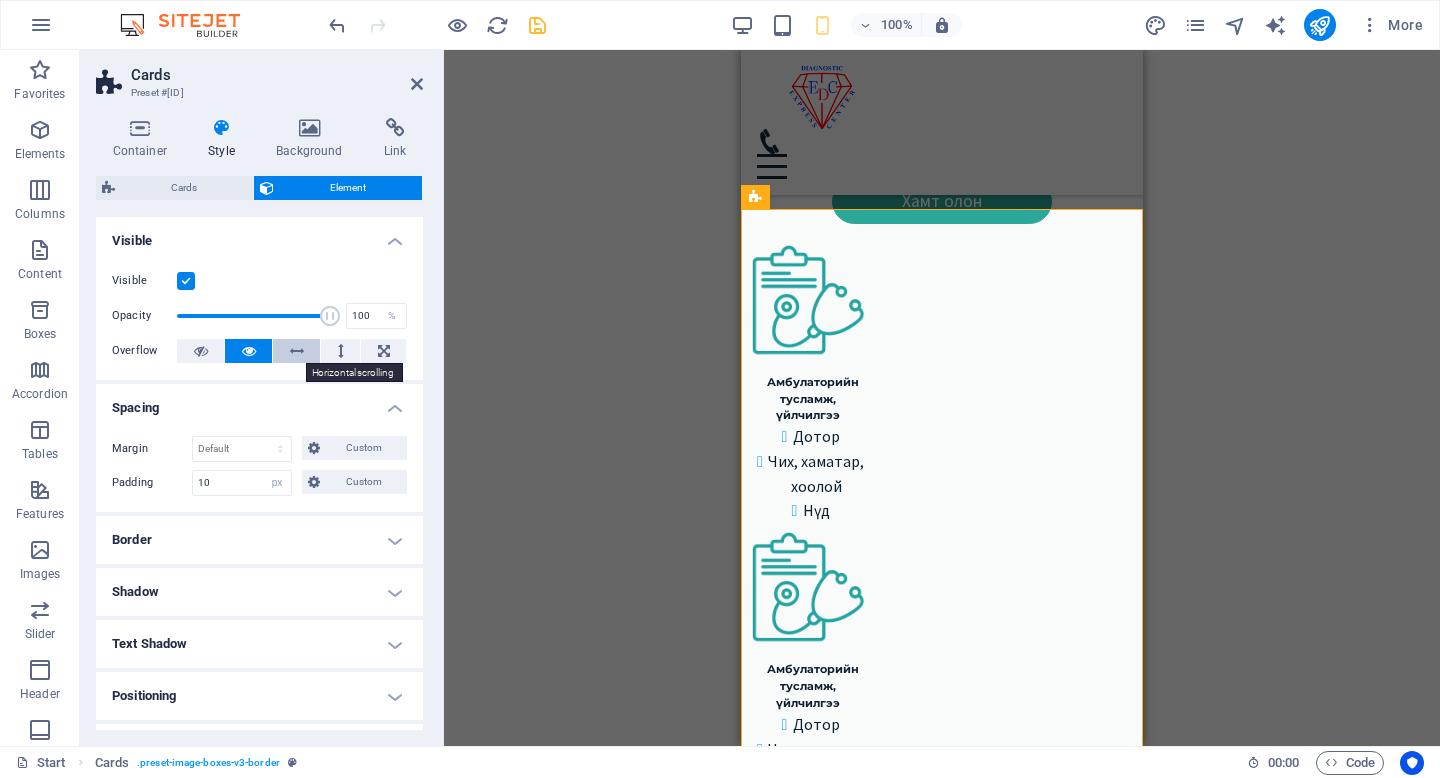 click at bounding box center [296, 351] 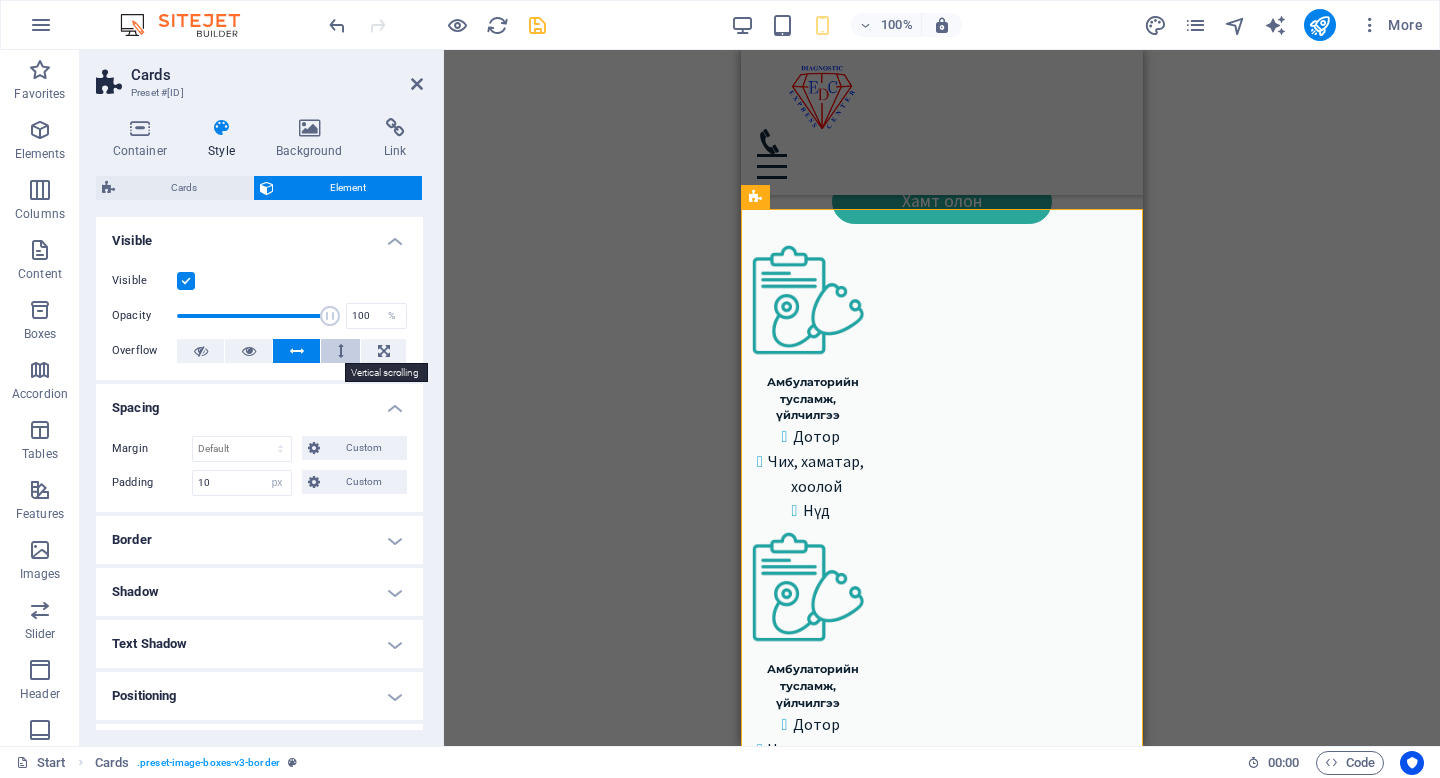 click at bounding box center [340, 351] 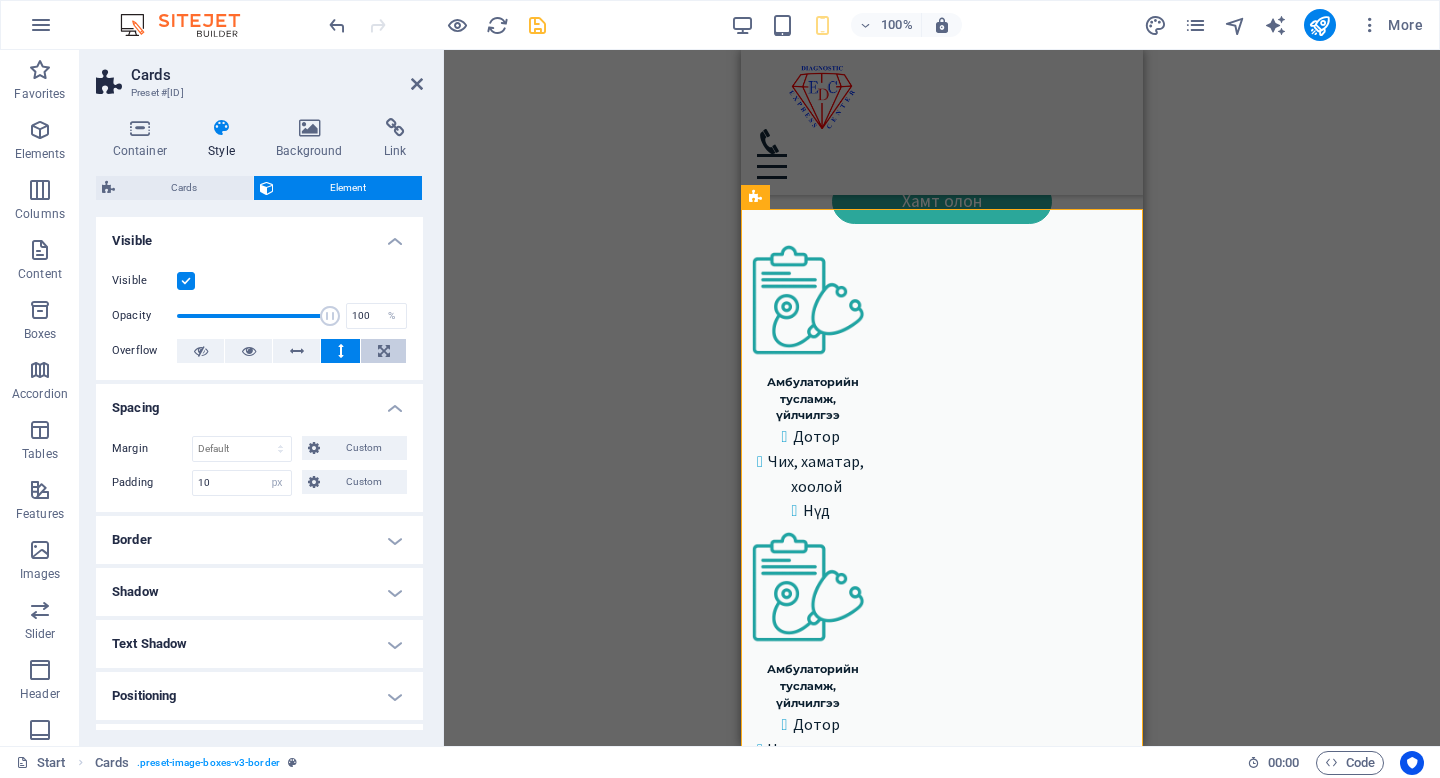 click at bounding box center (384, 351) 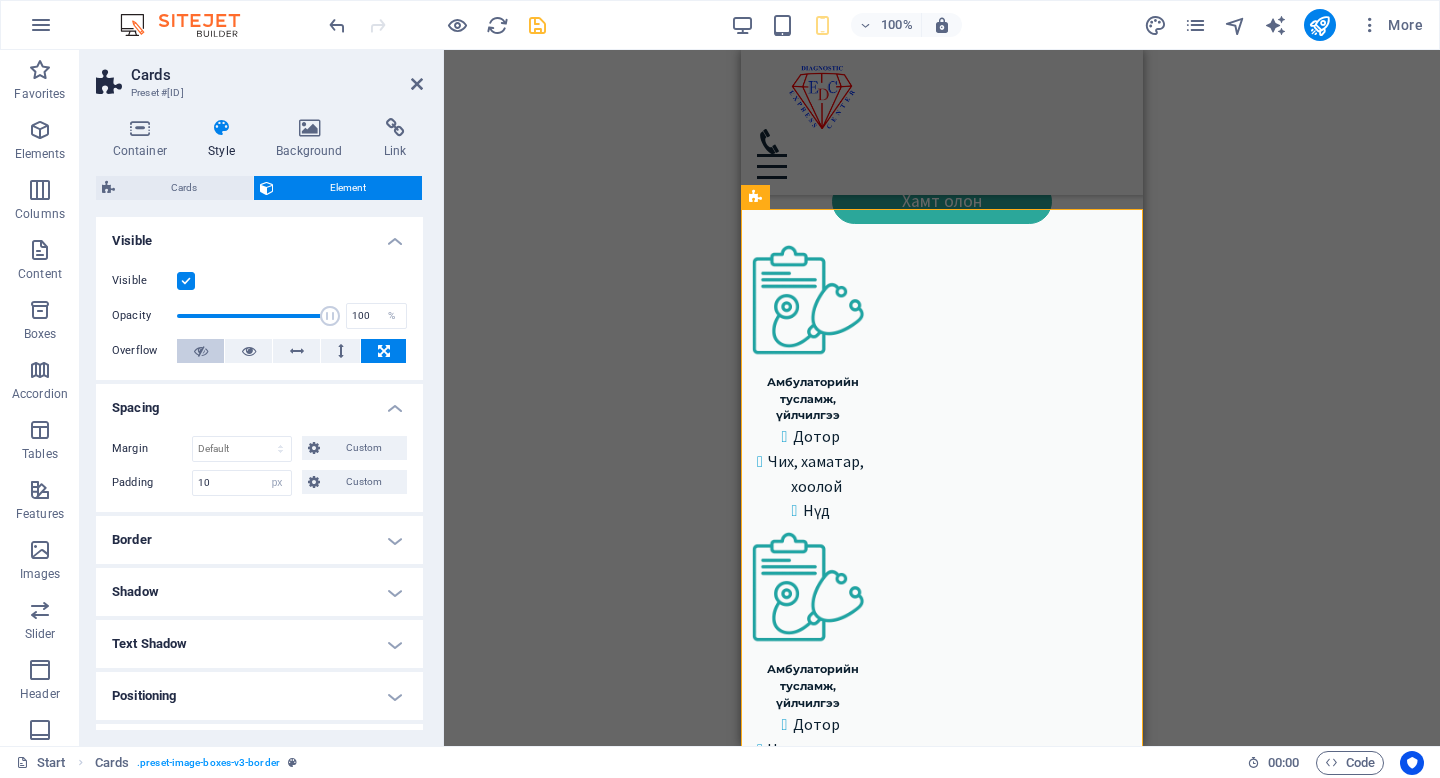 click at bounding box center [201, 351] 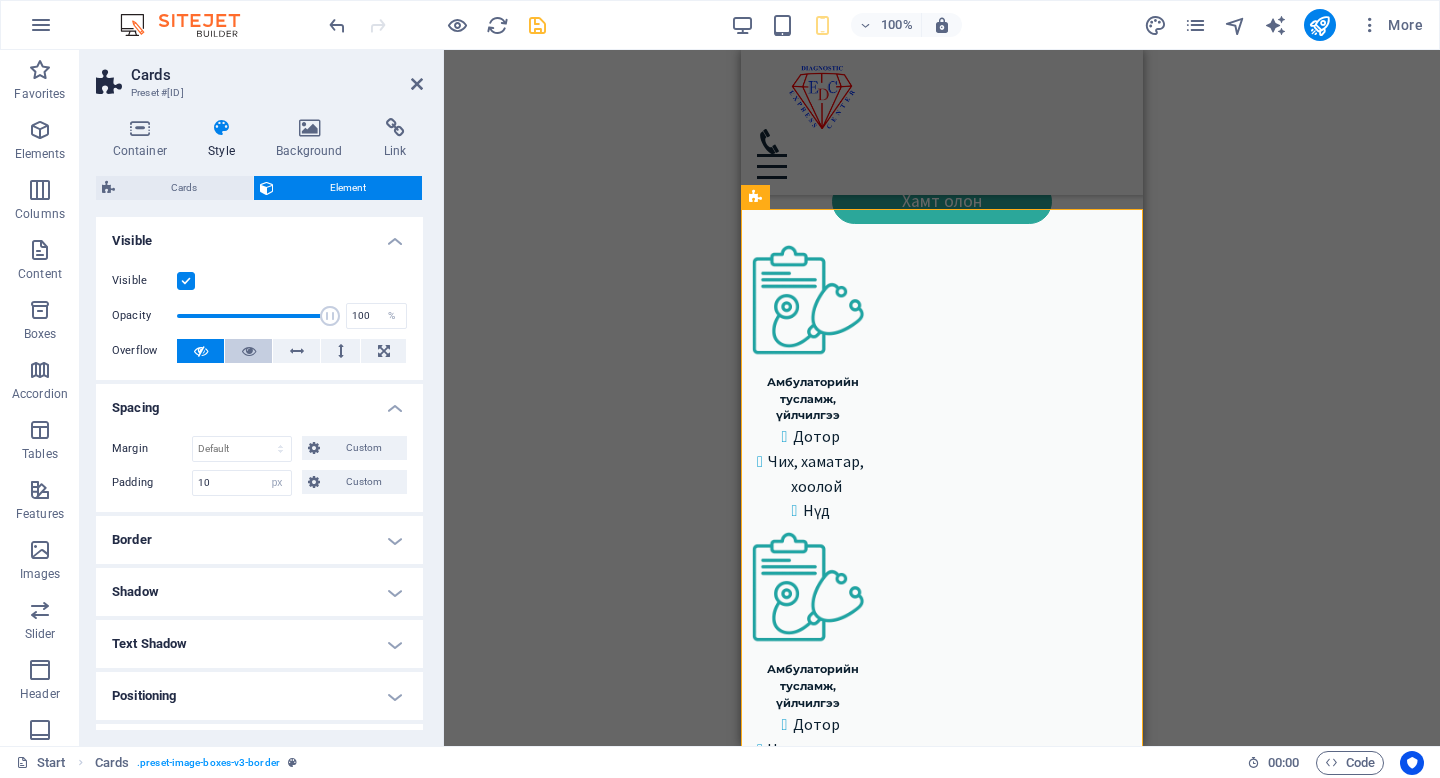 click at bounding box center [248, 351] 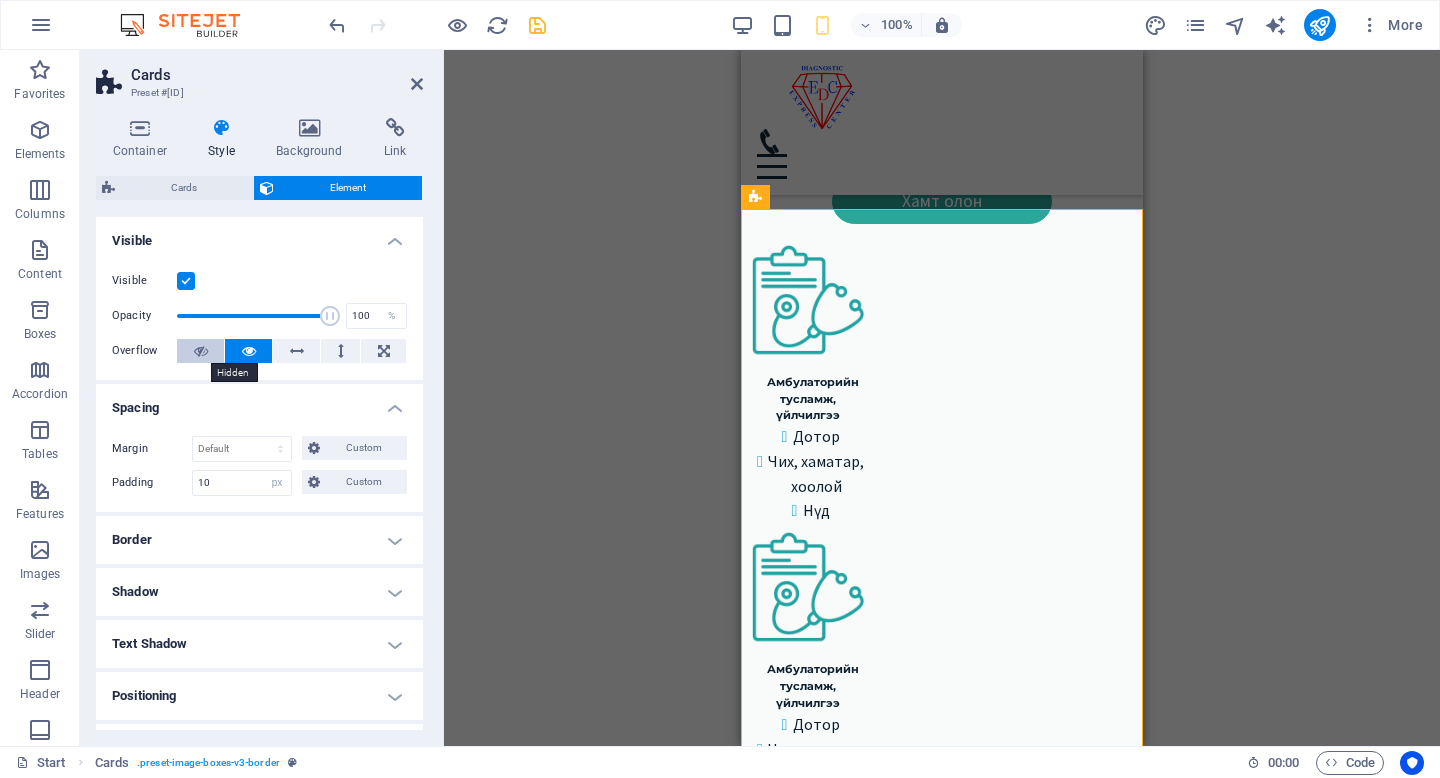 click at bounding box center [201, 351] 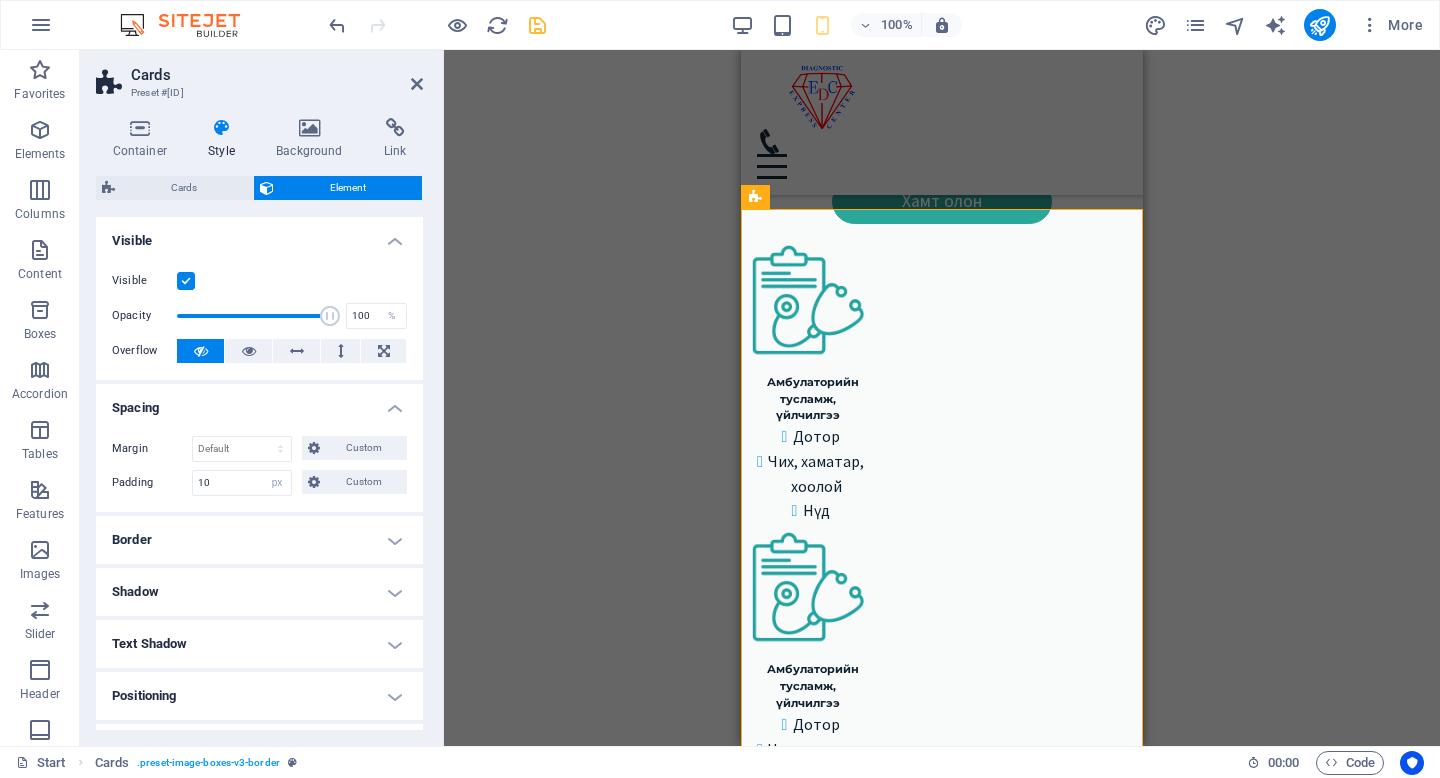 click at bounding box center [201, 351] 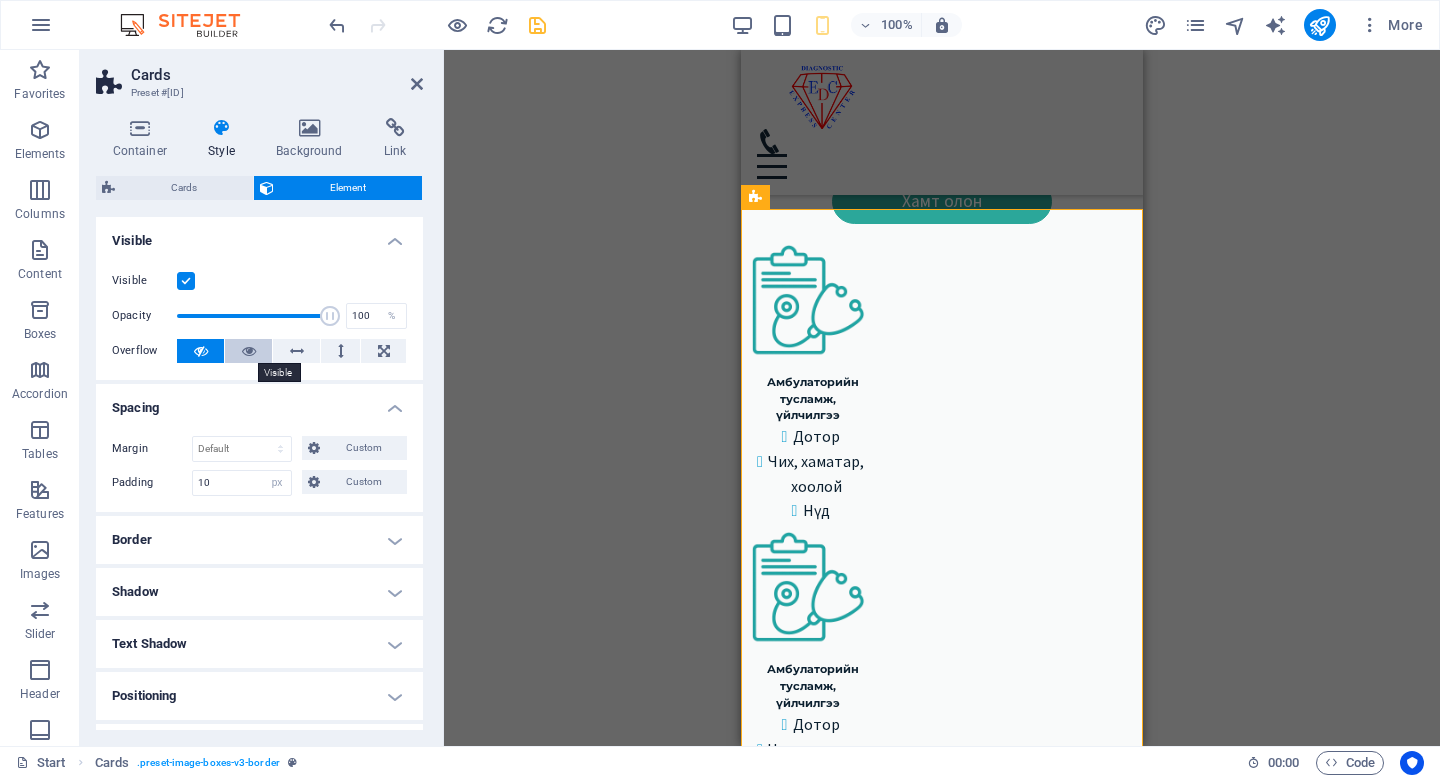click at bounding box center [249, 351] 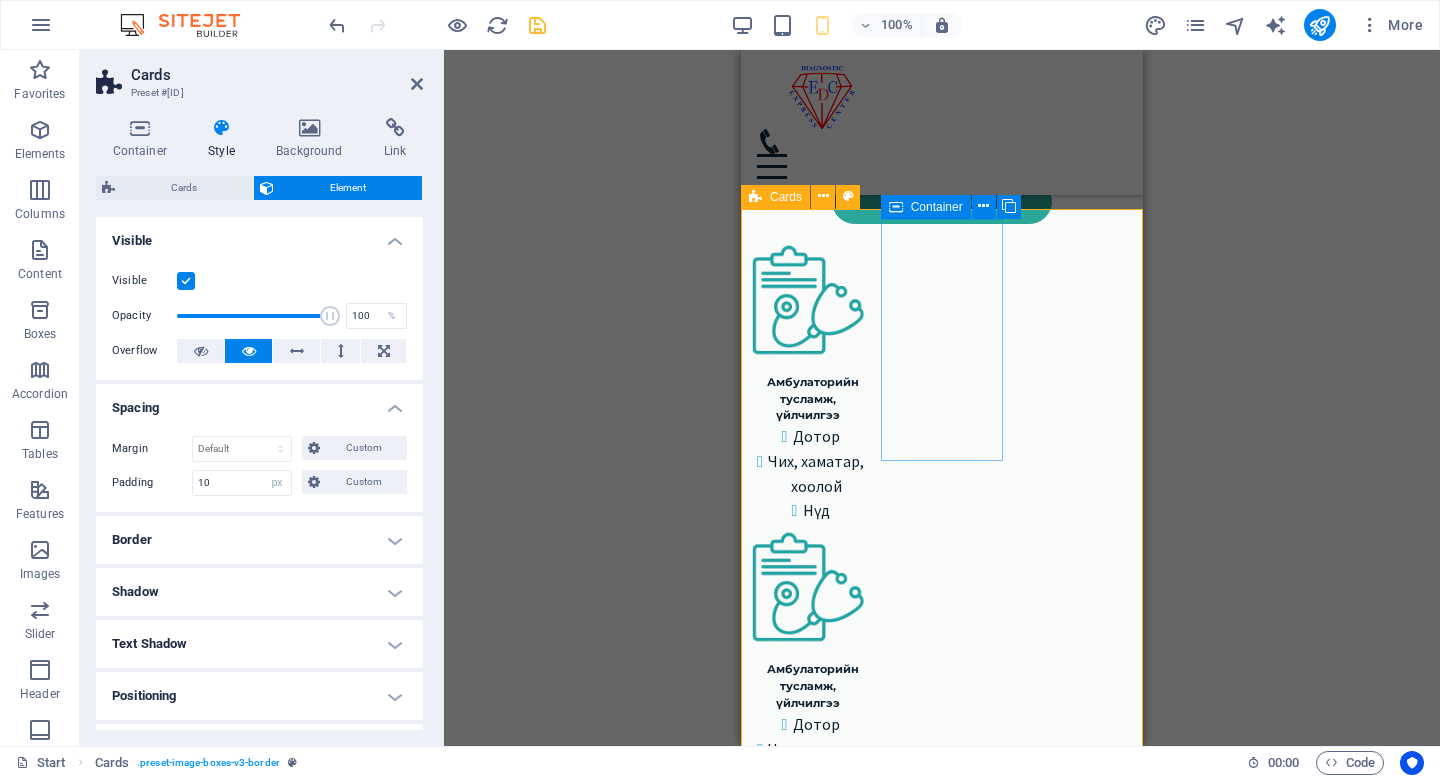 click on "Амбулаторийн тусламж, үйлчилгээ Дотор Чих, хаматар, хоолой  Нүд" at bounding box center (808, 383) 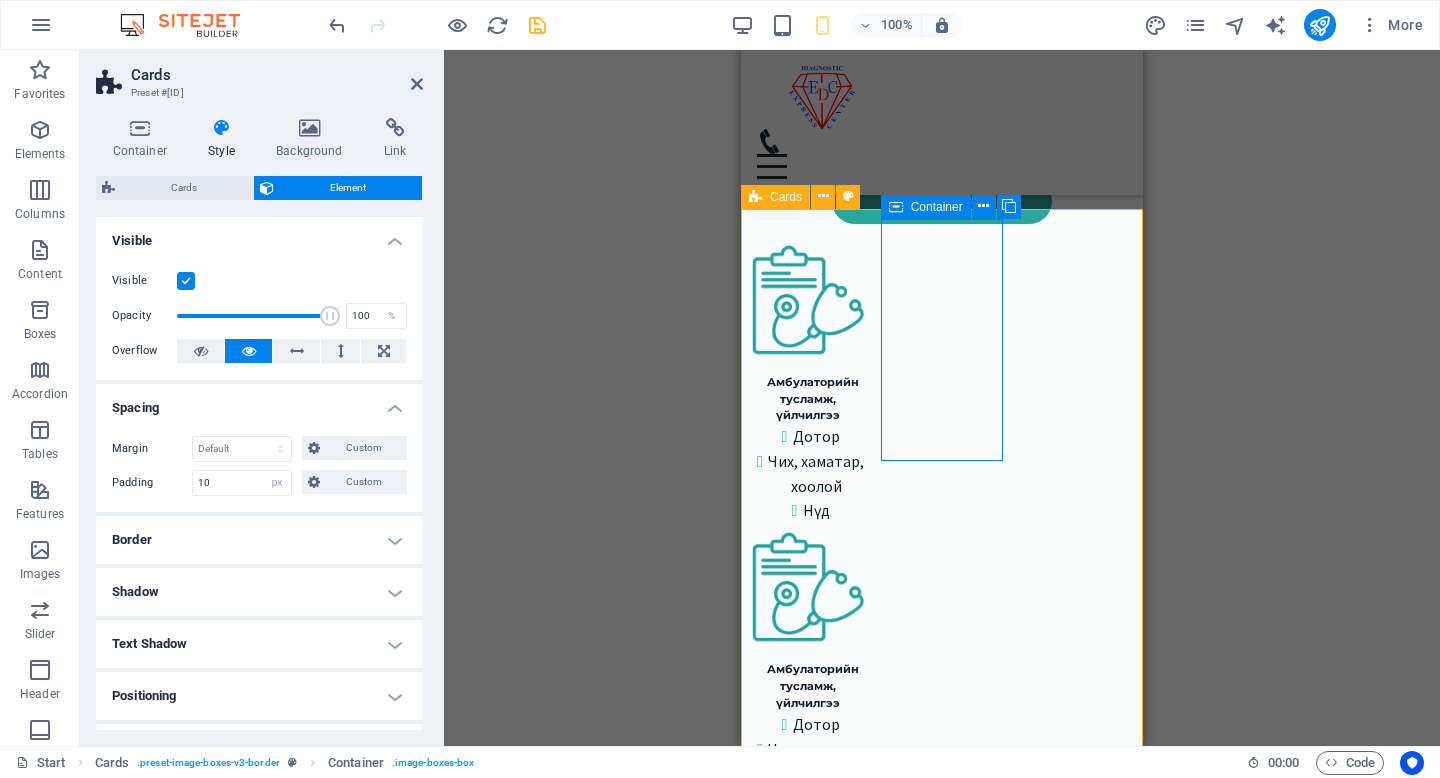 click on "Амбулаторийн тусламж, үйлчилгээ Дотор Чих, хаматар, хоолой  Нүд" at bounding box center (808, 383) 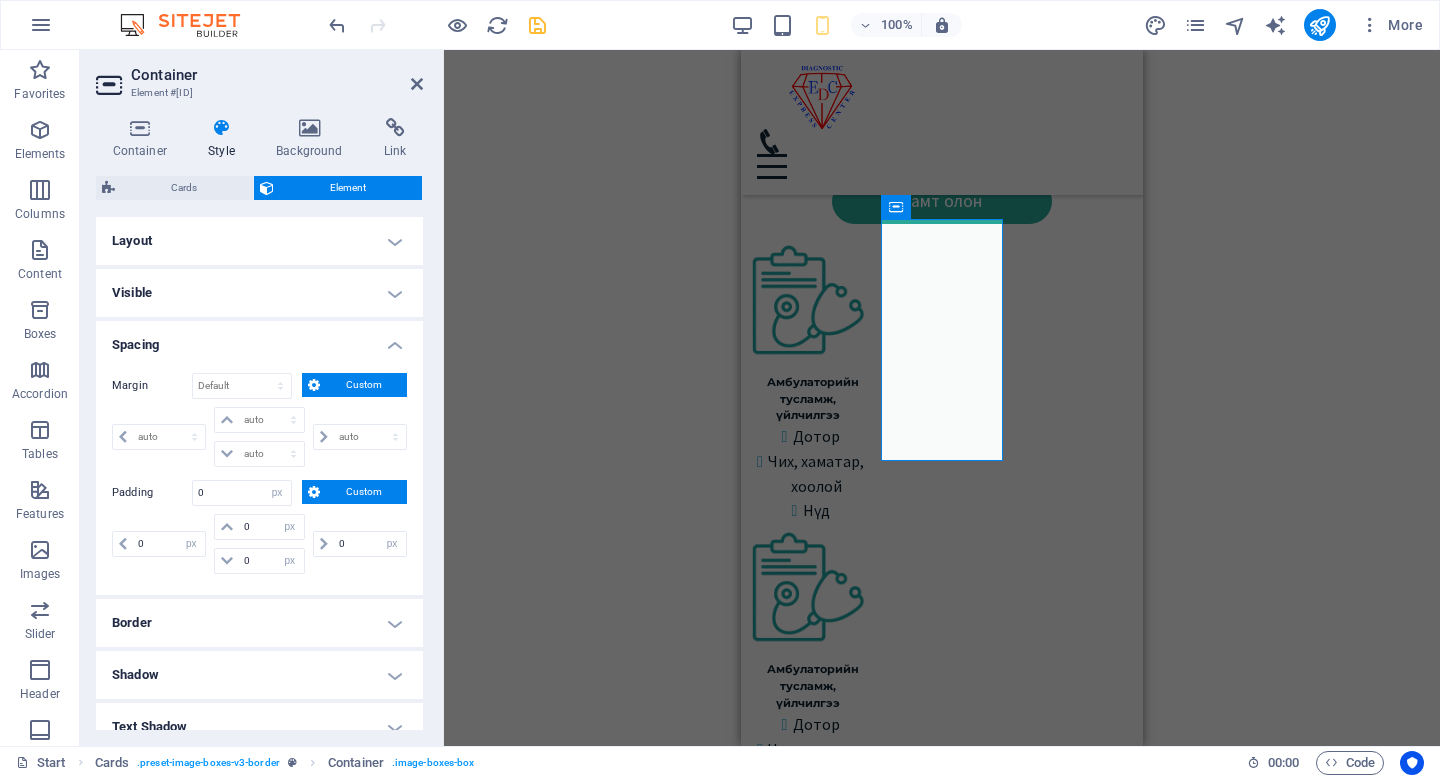click on "Layout" at bounding box center (259, 241) 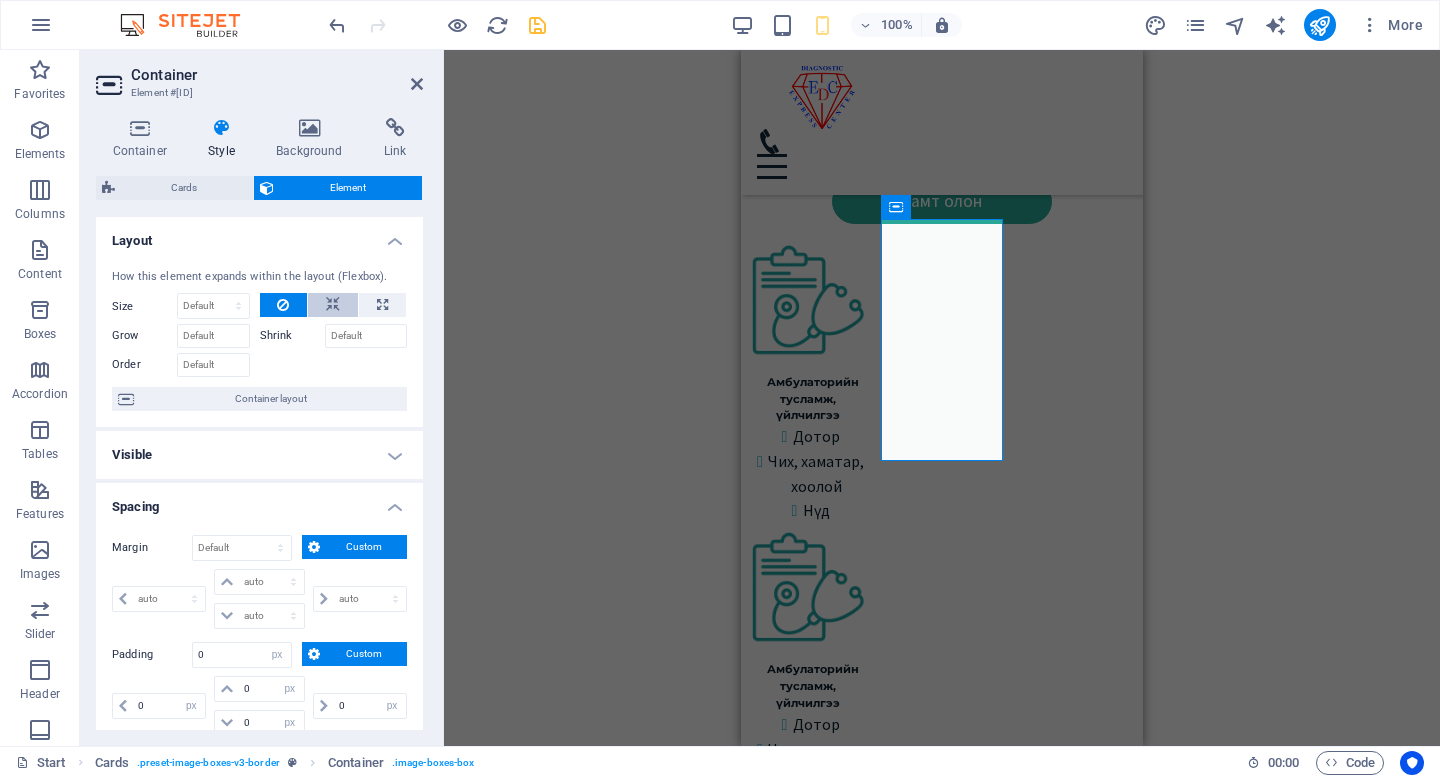 click at bounding box center [333, 305] 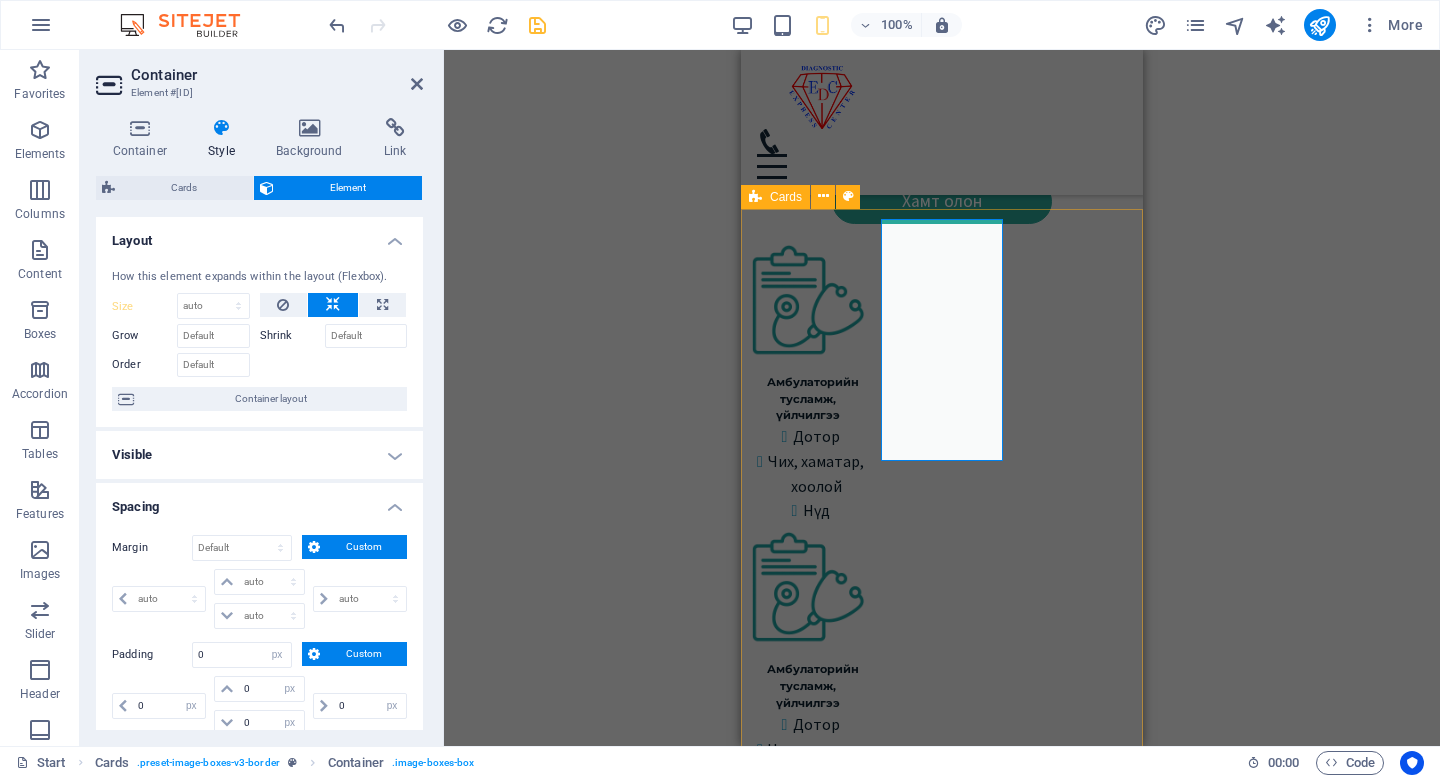 click on "Амбулаторийн тусламж, үйлчилгээ Дотор Чих, хаматар, хоолой  Нүд Амбулаторийн тусламж, үйлчилгээ Дотор Чих, хаматар, хоолой  Нүд Амбулаторийн тусламж, үйлчилгээ Дотор Чих, хаматар, хоолой  Нүд Амбулаторийн тусламж, үйлчилгээ Дотор Чих, хаматар, хоолой  Нүд Амбулаторийн тусламж, үйлчилгээ Дотор Чих, хаматар, хоолой  Нүд Амбулаторийн тусламж, үйлчилгээ Дотор Чих, хаматар, хоолой  Нүд" at bounding box center (942, 1102) 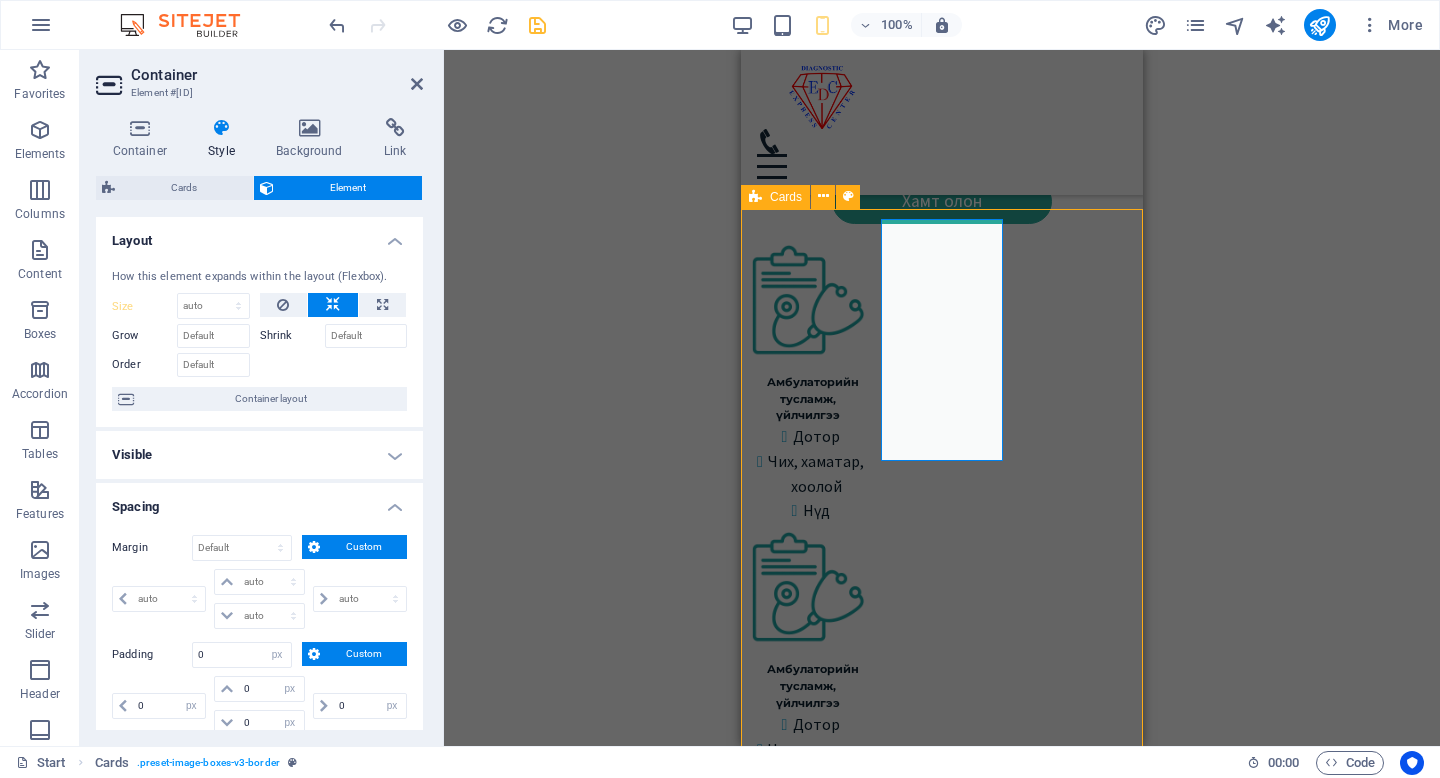 click on "Амбулаторийн тусламж, үйлчилгээ Дотор Чих, хаматар, хоолой  Нүд Амбулаторийн тусламж, үйлчилгээ Дотор Чих, хаматар, хоолой  Нүд Амбулаторийн тусламж, үйлчилгээ Дотор Чих, хаматар, хоолой  Нүд Амбулаторийн тусламж, үйлчилгээ Дотор Чих, хаматар, хоолой  Нүд Амбулаторийн тусламж, үйлчилгээ Дотор Чих, хаматар, хоолой  Нүд Амбулаторийн тусламж, үйлчилгээ Дотор Чих, хаматар, хоолой  Нүд" at bounding box center (942, 1102) 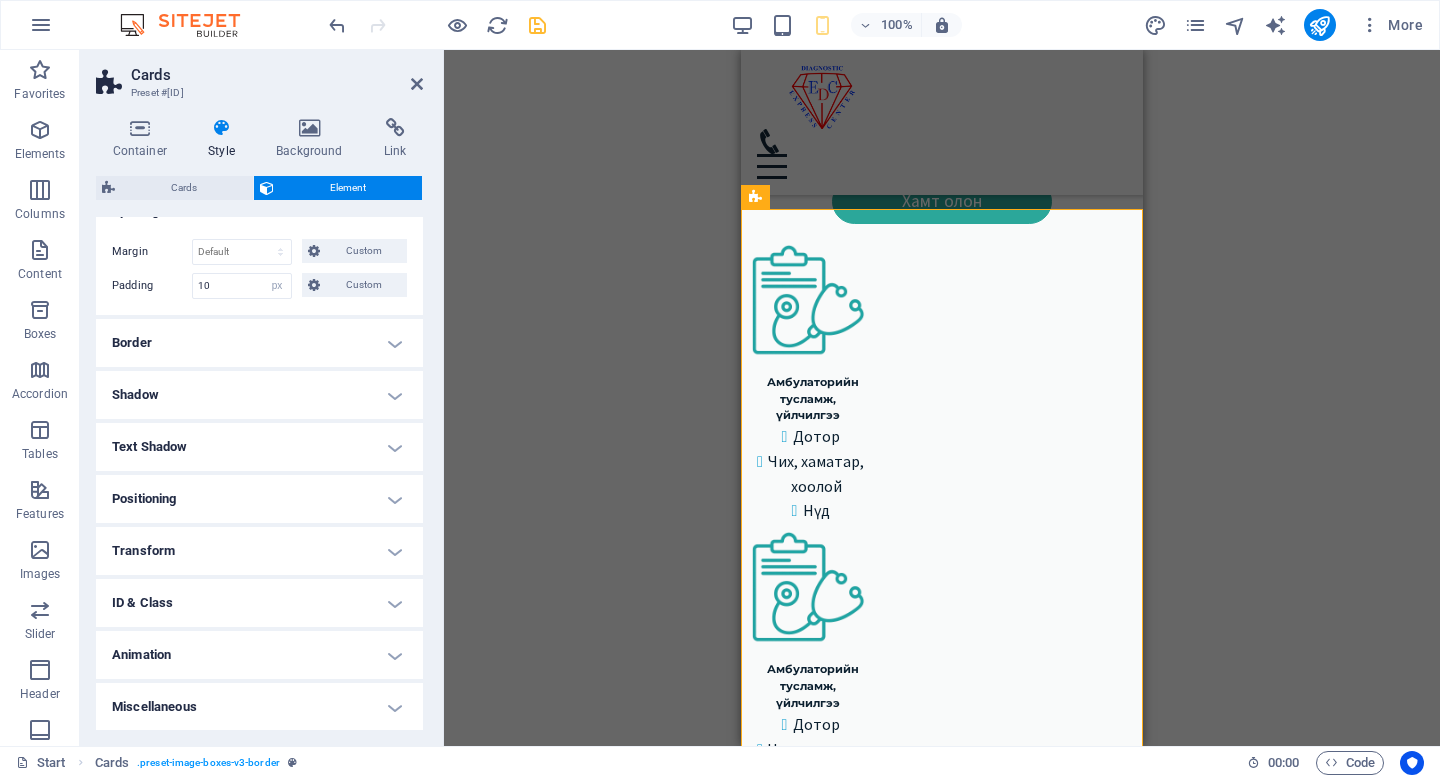scroll, scrollTop: 0, scrollLeft: 0, axis: both 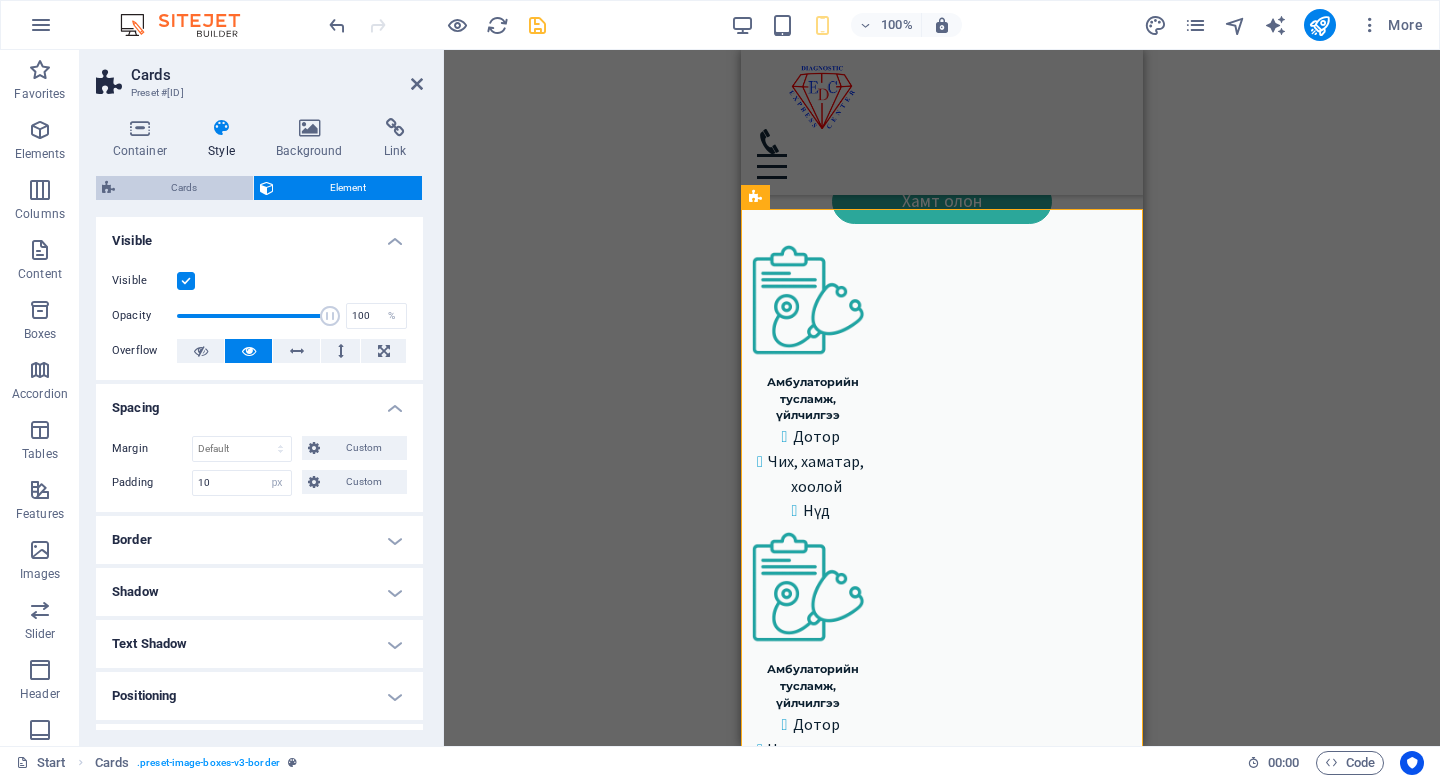 click on "Cards" at bounding box center [184, 188] 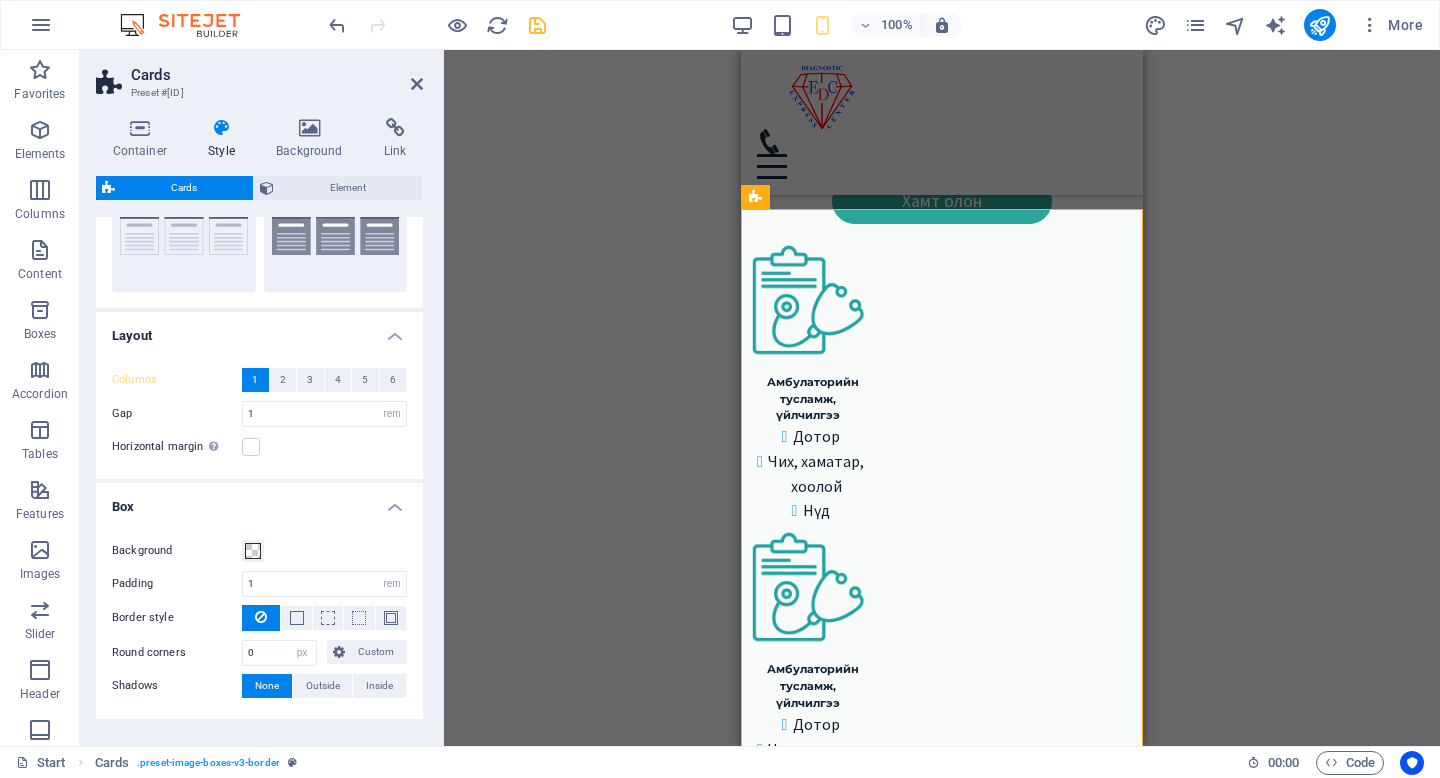 scroll, scrollTop: 142, scrollLeft: 0, axis: vertical 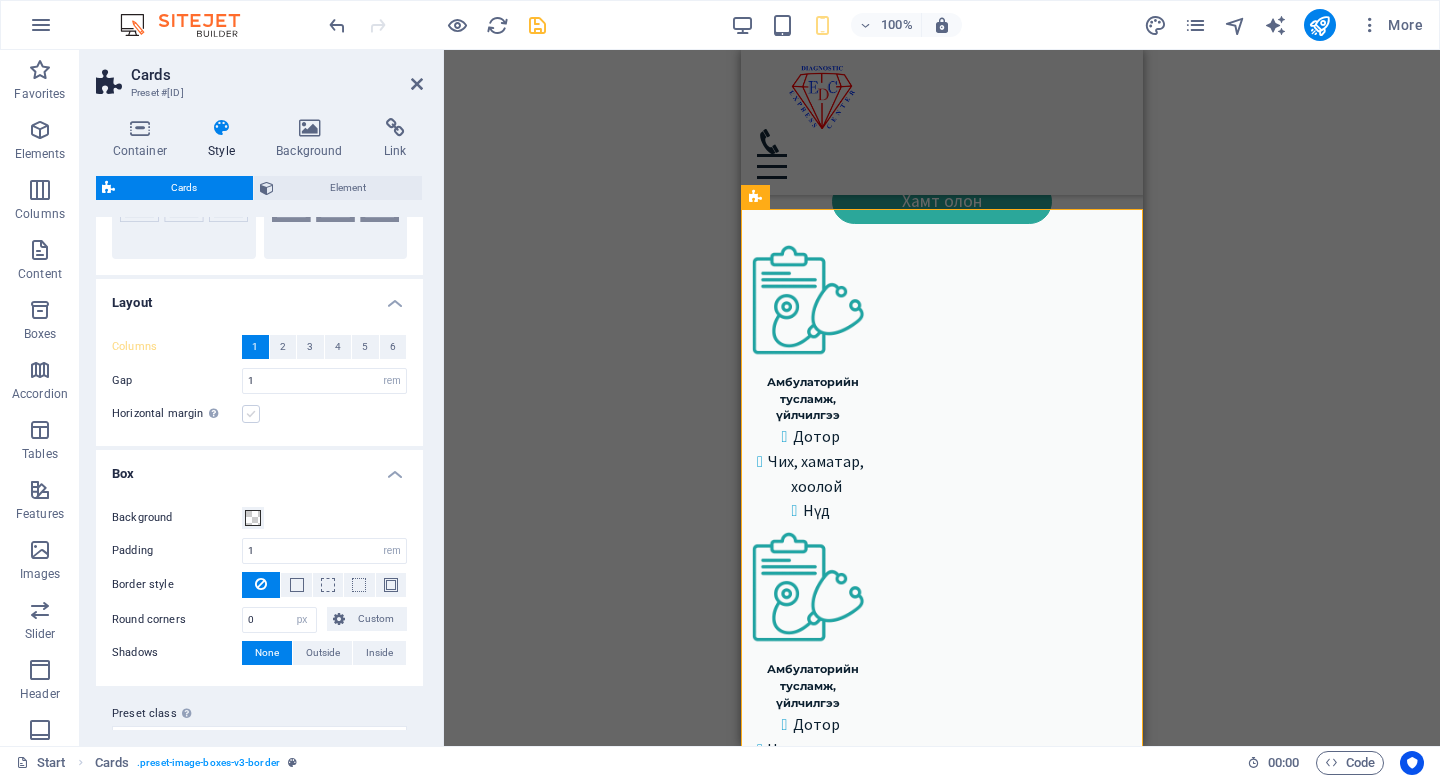 click at bounding box center (251, 414) 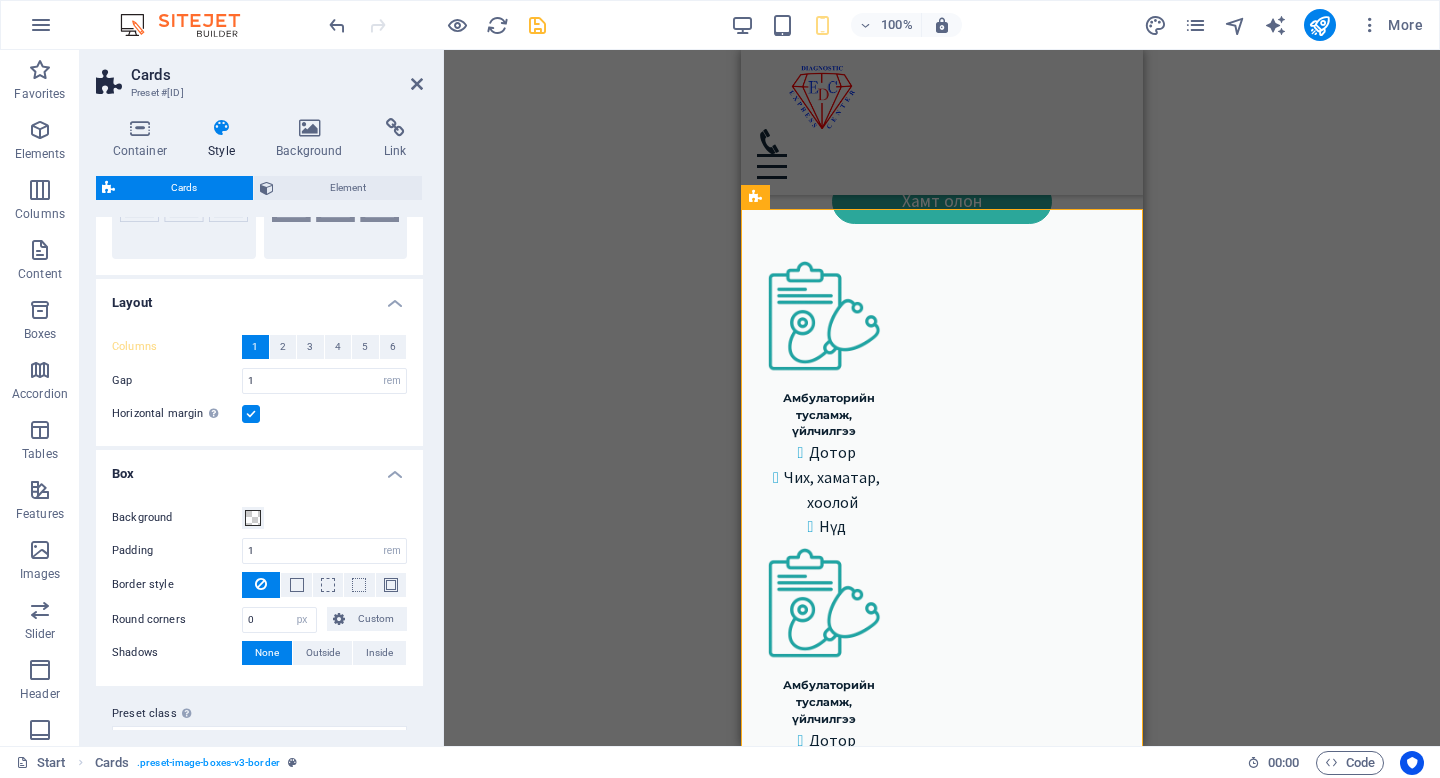 click at bounding box center (251, 414) 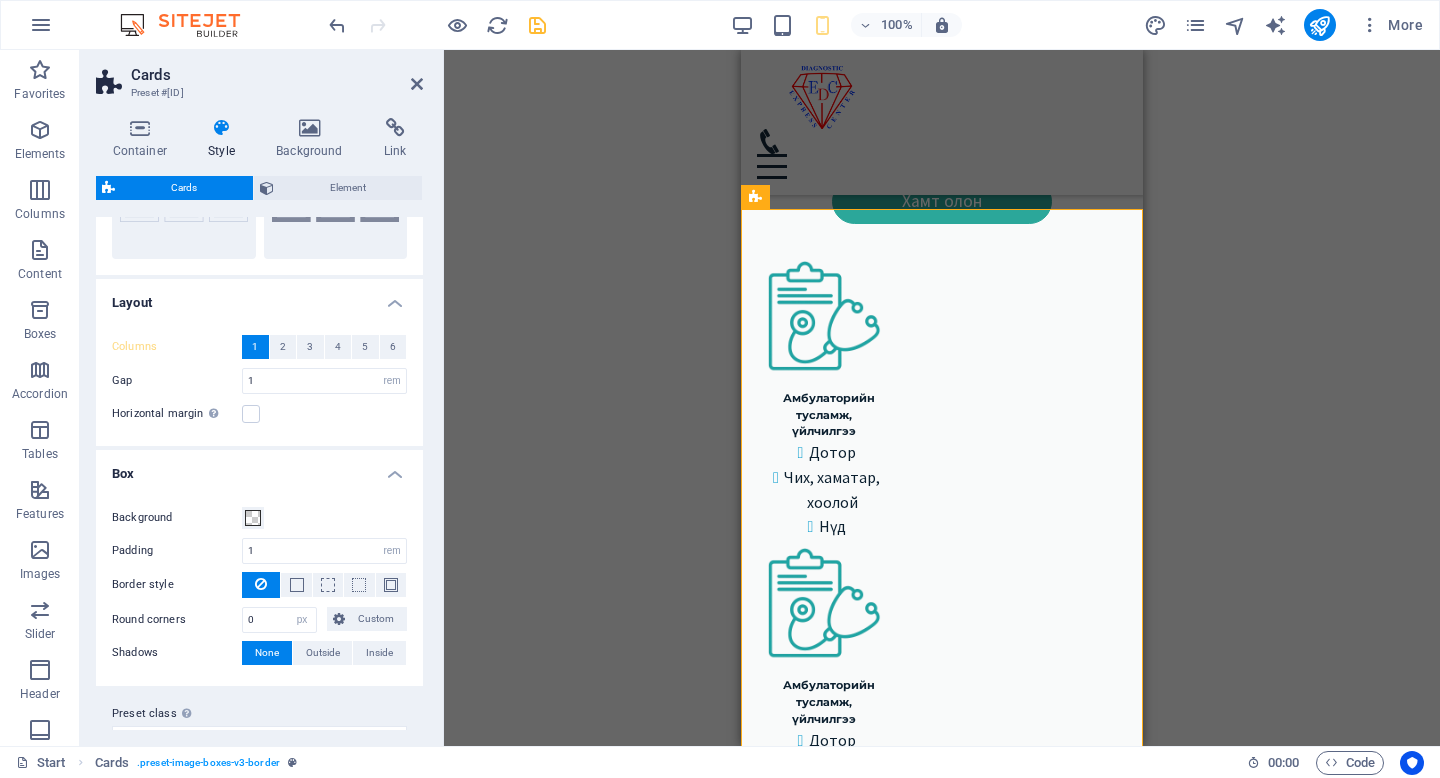 scroll, scrollTop: 0, scrollLeft: 0, axis: both 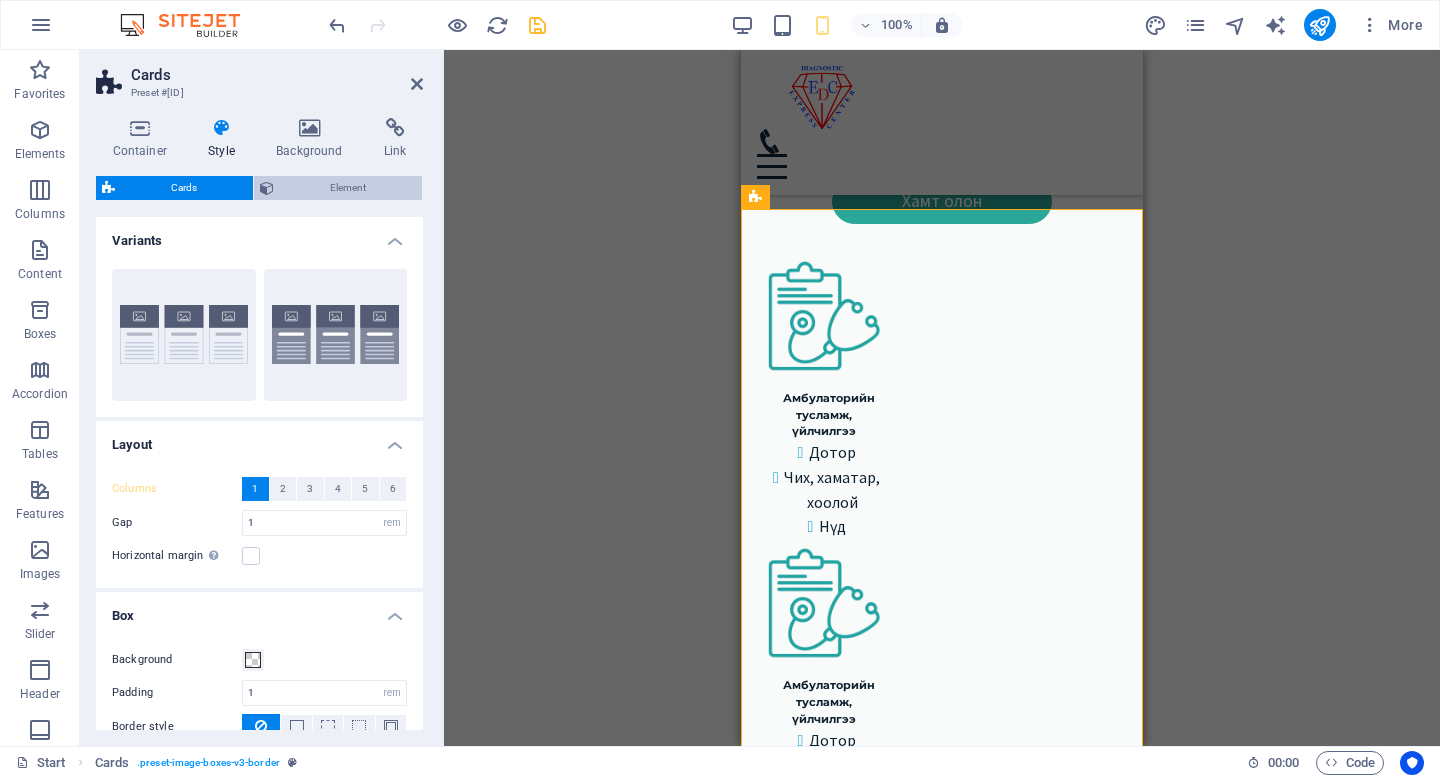 click on "Element" at bounding box center [348, 188] 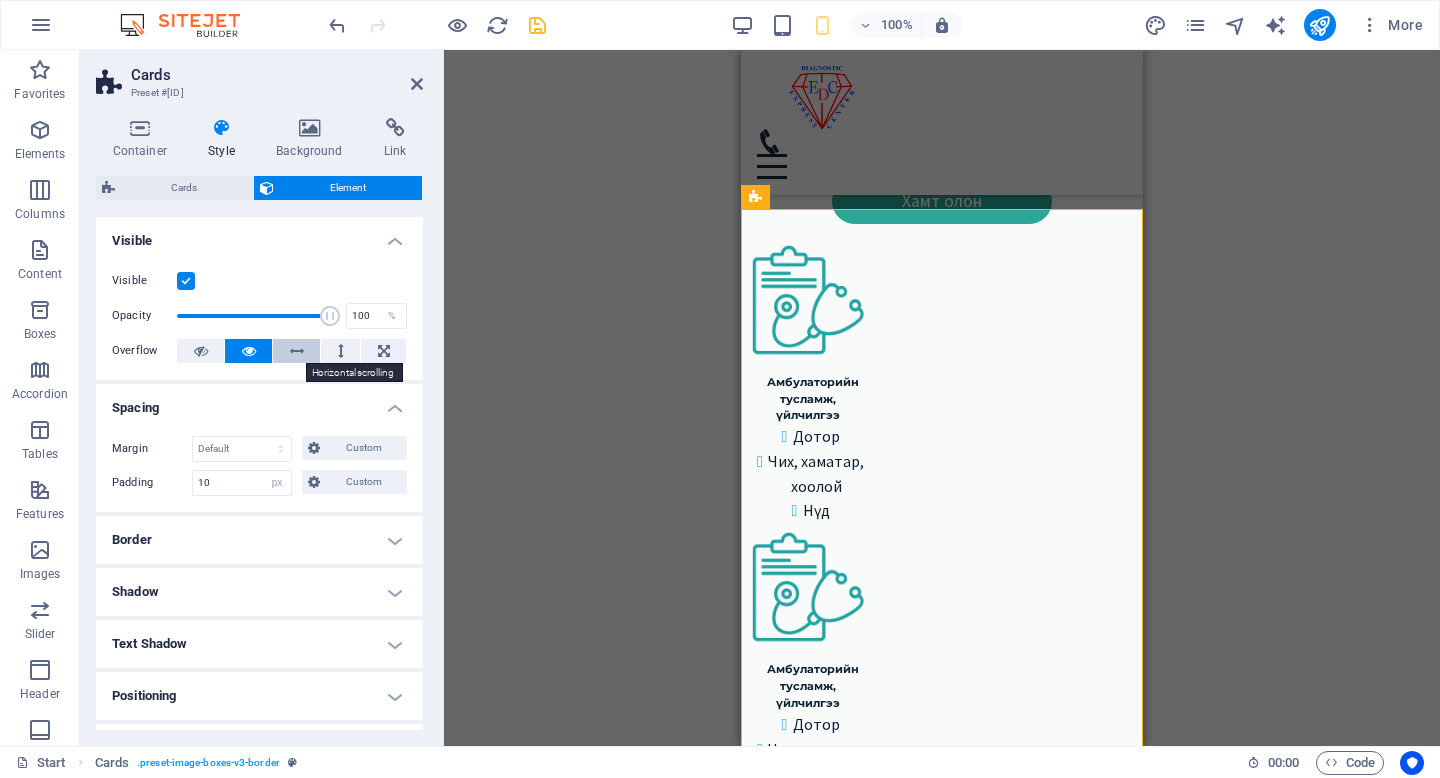 click at bounding box center (296, 351) 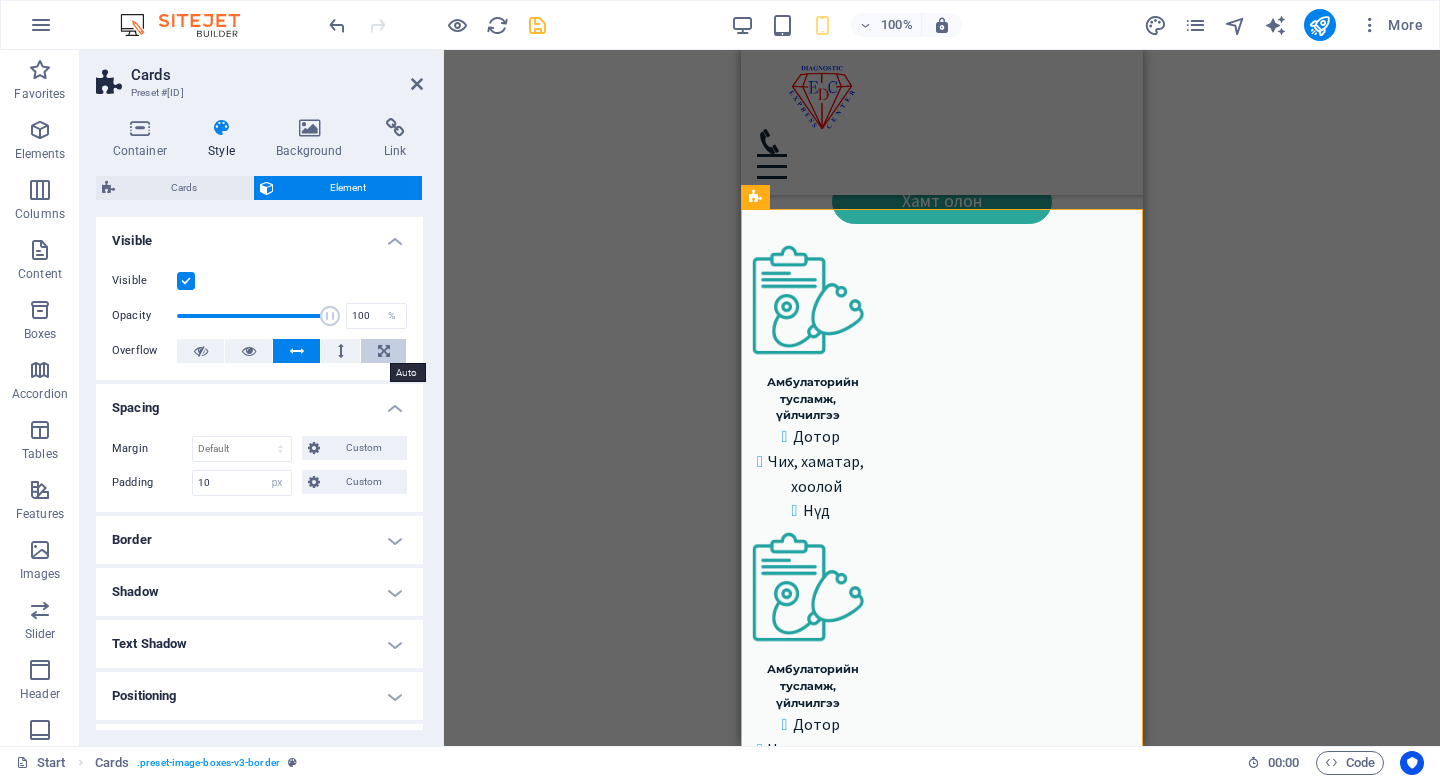 click at bounding box center (383, 351) 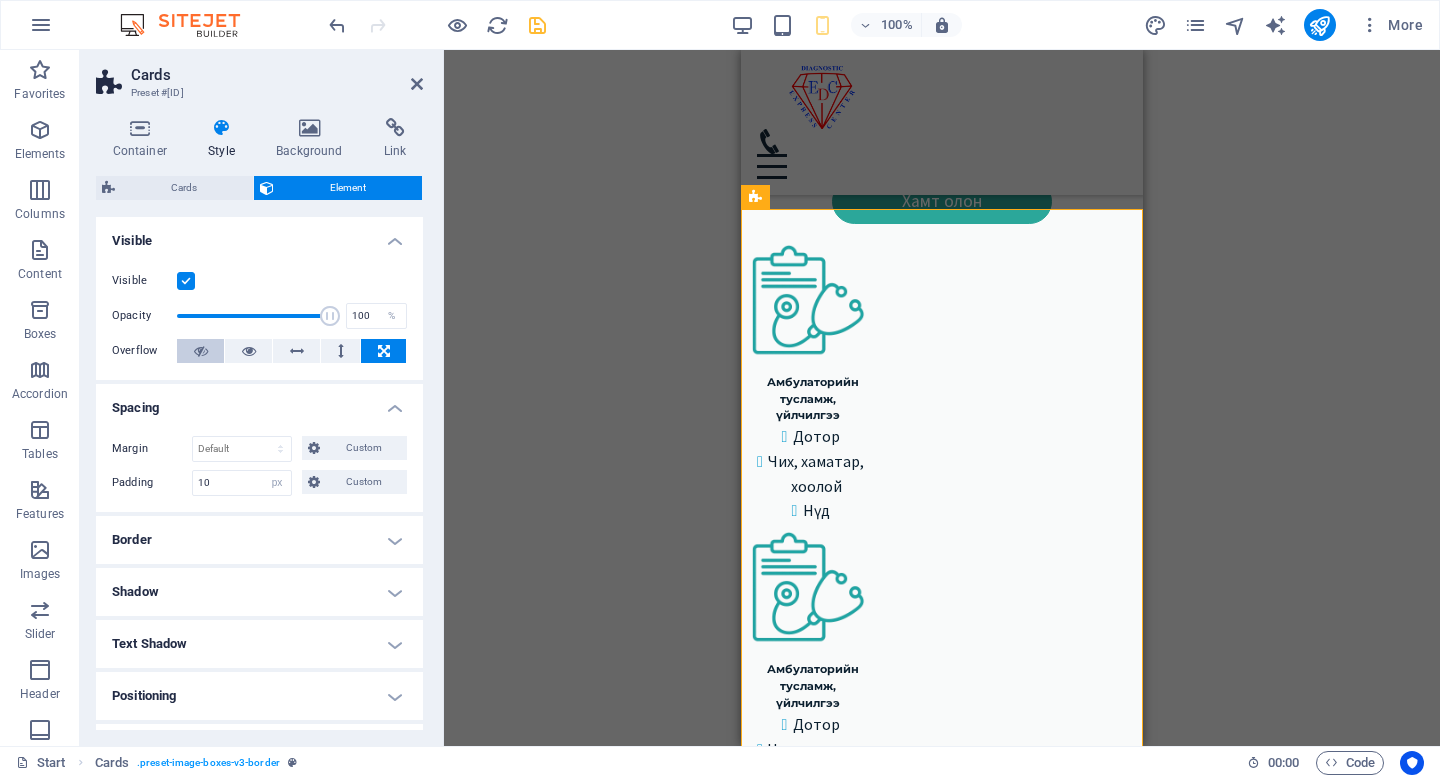 click at bounding box center (201, 351) 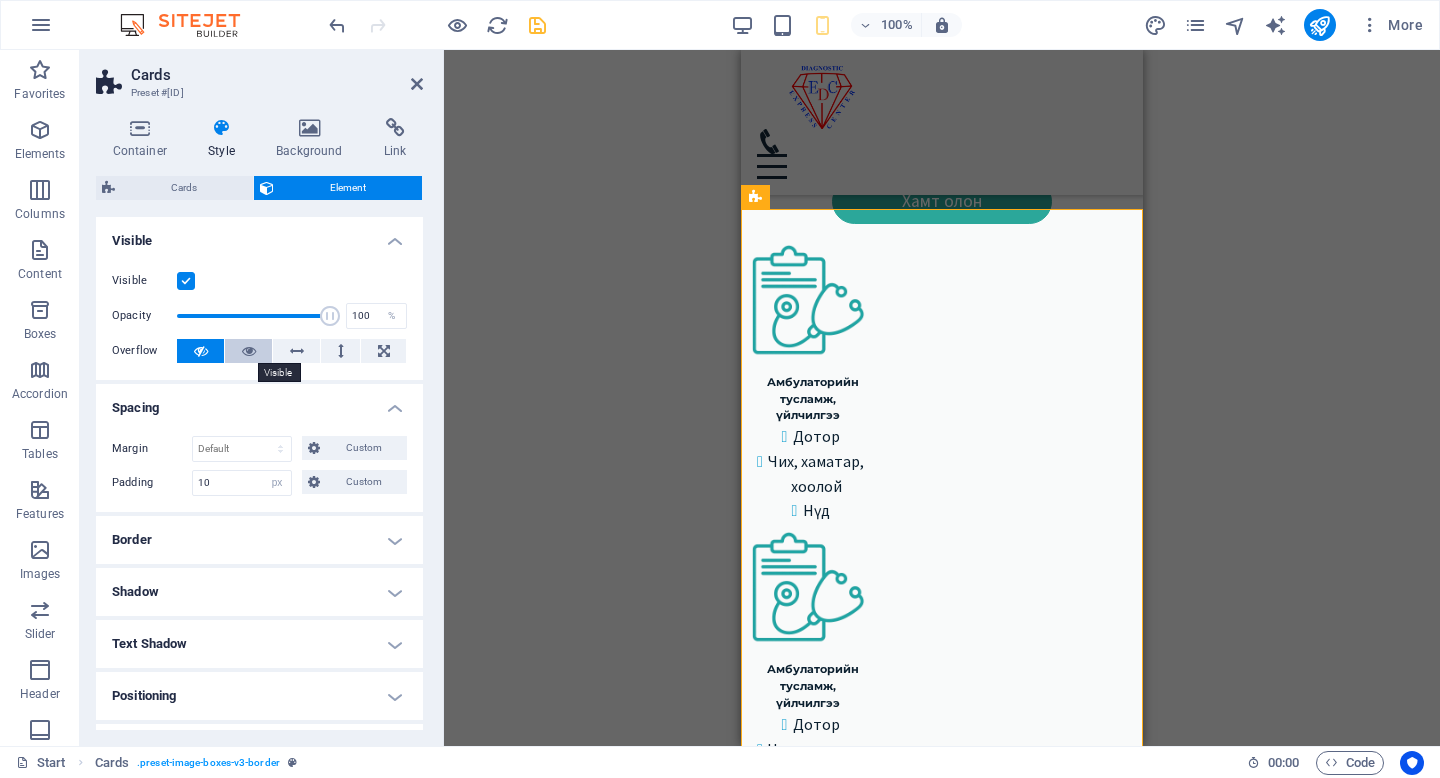 click at bounding box center [248, 351] 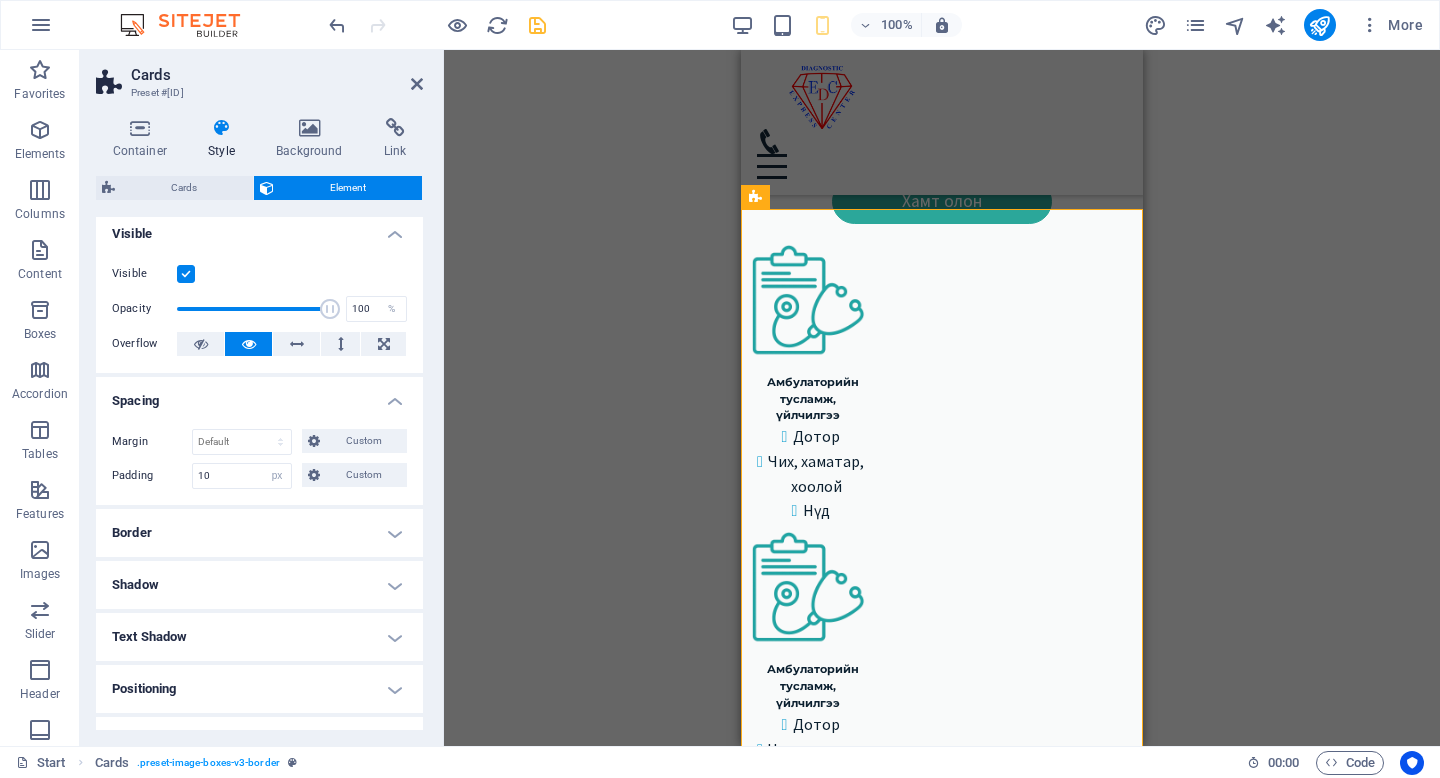 scroll, scrollTop: 0, scrollLeft: 0, axis: both 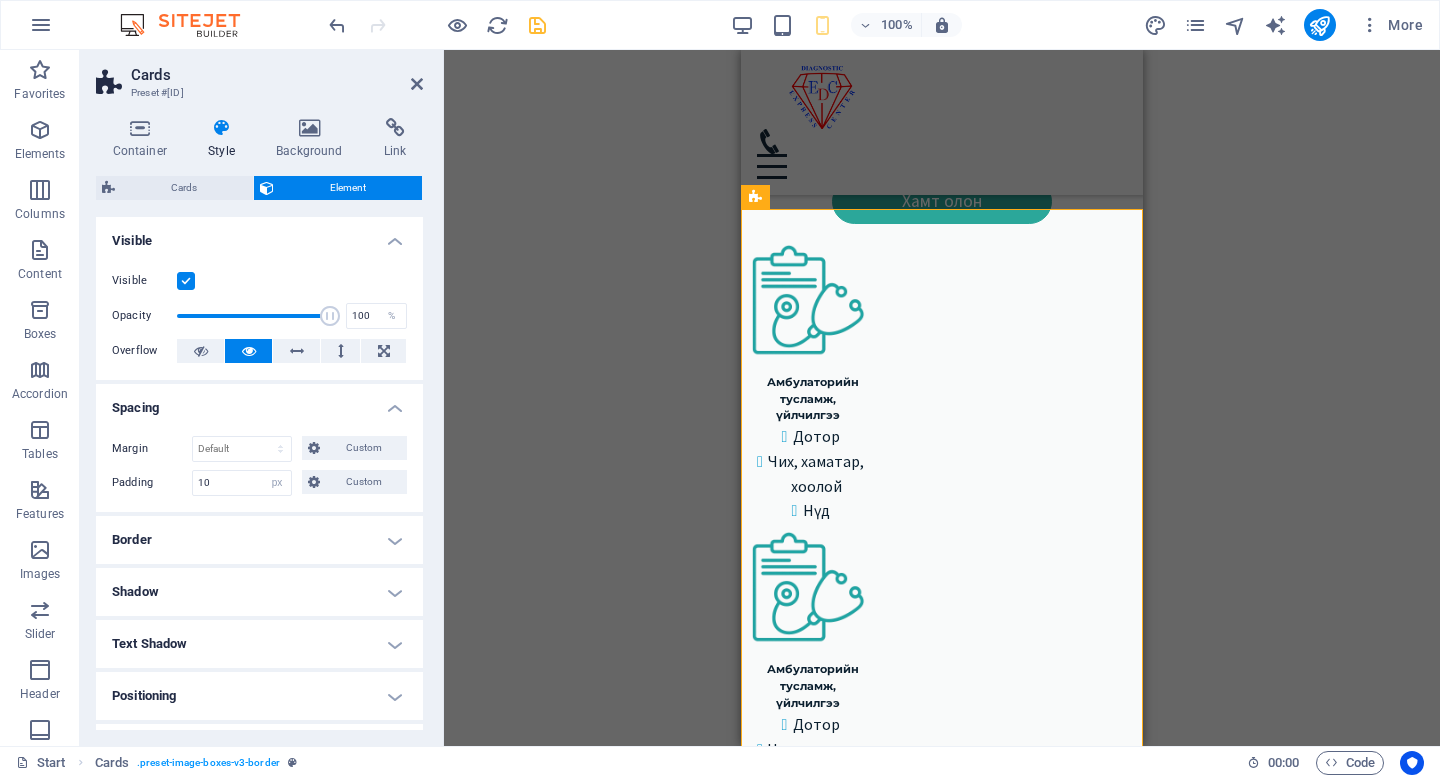 click on "Visible" at bounding box center (259, 235) 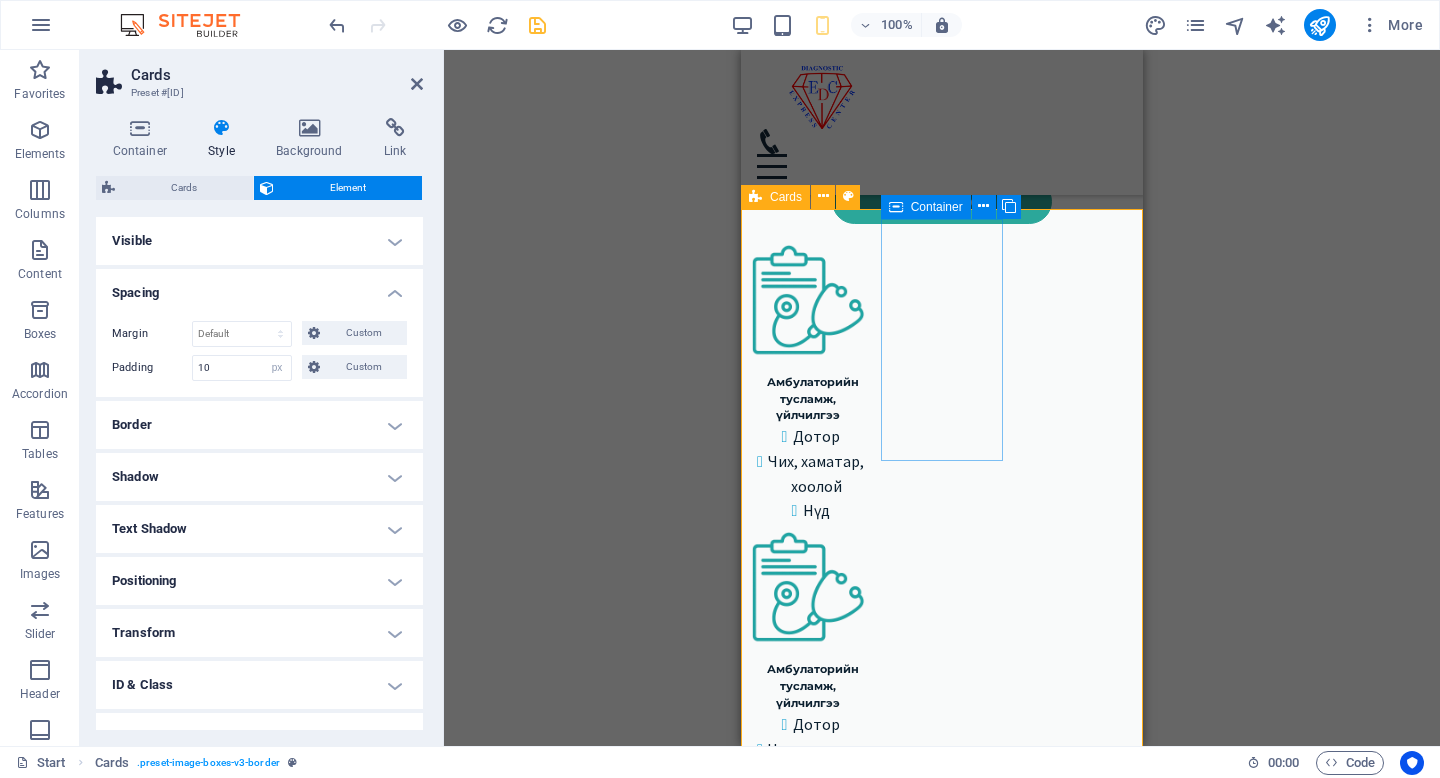 click on "Амбулаторийн тусламж, үйлчилгээ Дотор Чих, хаматар, хоолой  Нүд" at bounding box center [808, 383] 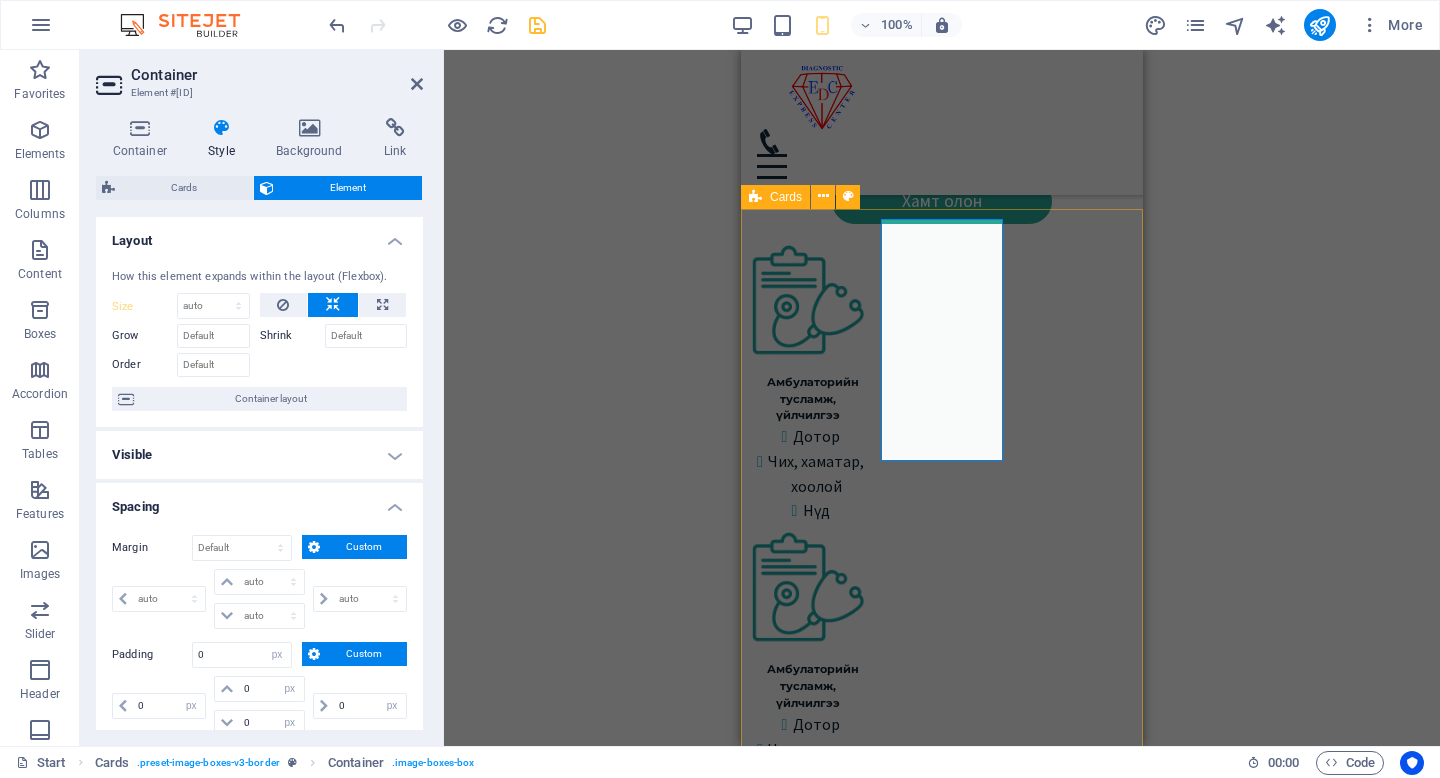 click on "Амбулаторийн тусламж, үйлчилгээ Дотор Чих, хаматар, хоолой  Нүд Амбулаторийн тусламж, үйлчилгээ Дотор Чих, хаматар, хоолой  Нүд Амбулаторийн тусламж, үйлчилгээ Дотор Чих, хаматар, хоолой  Нүд Амбулаторийн тусламж, үйлчилгээ Дотор Чих, хаматар, хоолой  Нүд Амбулаторийн тусламж, үйлчилгээ Дотор Чих, хаматар, хоолой  Нүд Амбулаторийн тусламж, үйлчилгээ Дотор Чих, хаматар, хоолой  Нүд" at bounding box center (942, 1102) 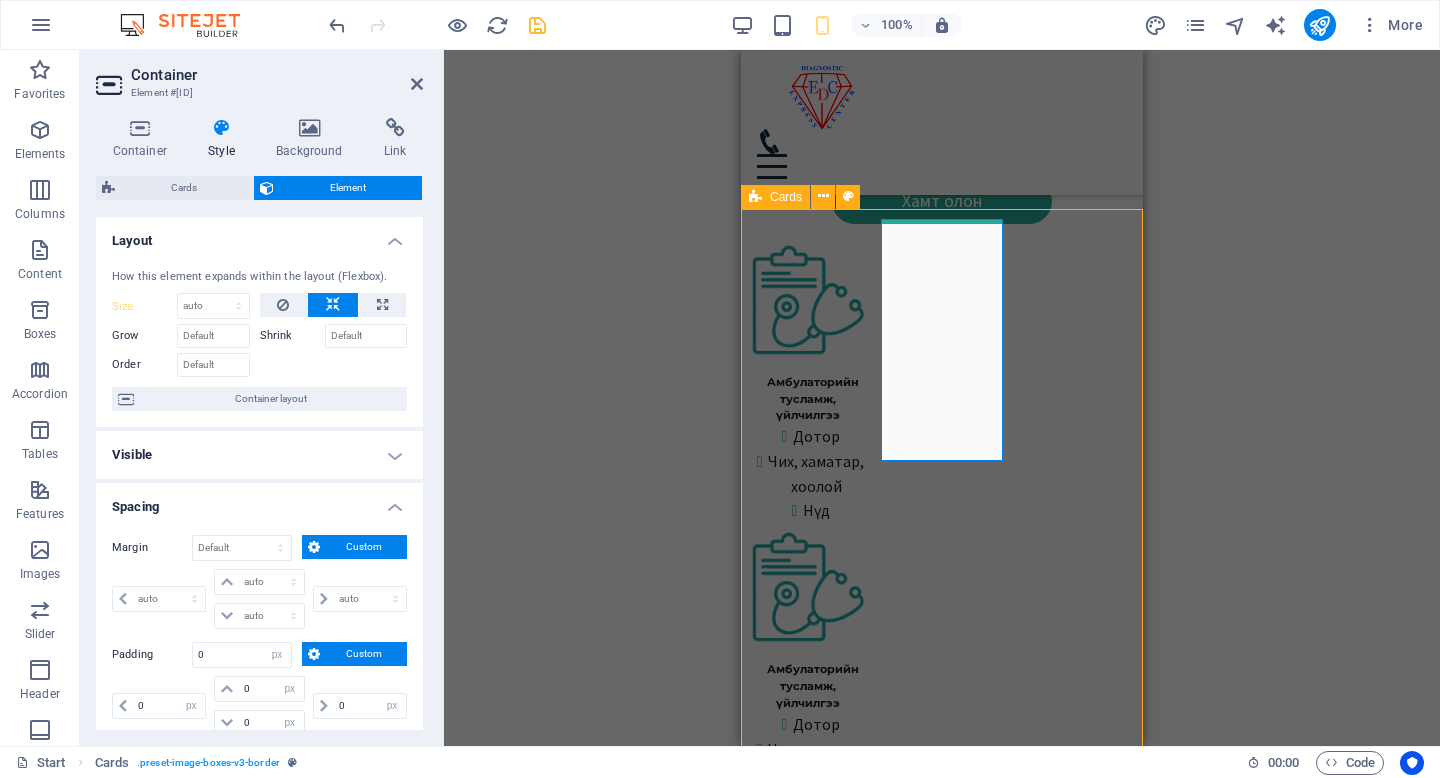 click on "Амбулаторийн тусламж, үйлчилгээ Дотор Чих, хаматар, хоолой  Нүд Амбулаторийн тусламж, үйлчилгээ Дотор Чих, хаматар, хоолой  Нүд Амбулаторийн тусламж, үйлчилгээ Дотор Чих, хаматар, хоолой  Нүд Амбулаторийн тусламж, үйлчилгээ Дотор Чих, хаматар, хоолой  Нүд Амбулаторийн тусламж, үйлчилгээ Дотор Чих, хаматар, хоолой  Нүд Амбулаторийн тусламж, үйлчилгээ Дотор Чих, хаматар, хоолой  Нүд" at bounding box center (942, 1102) 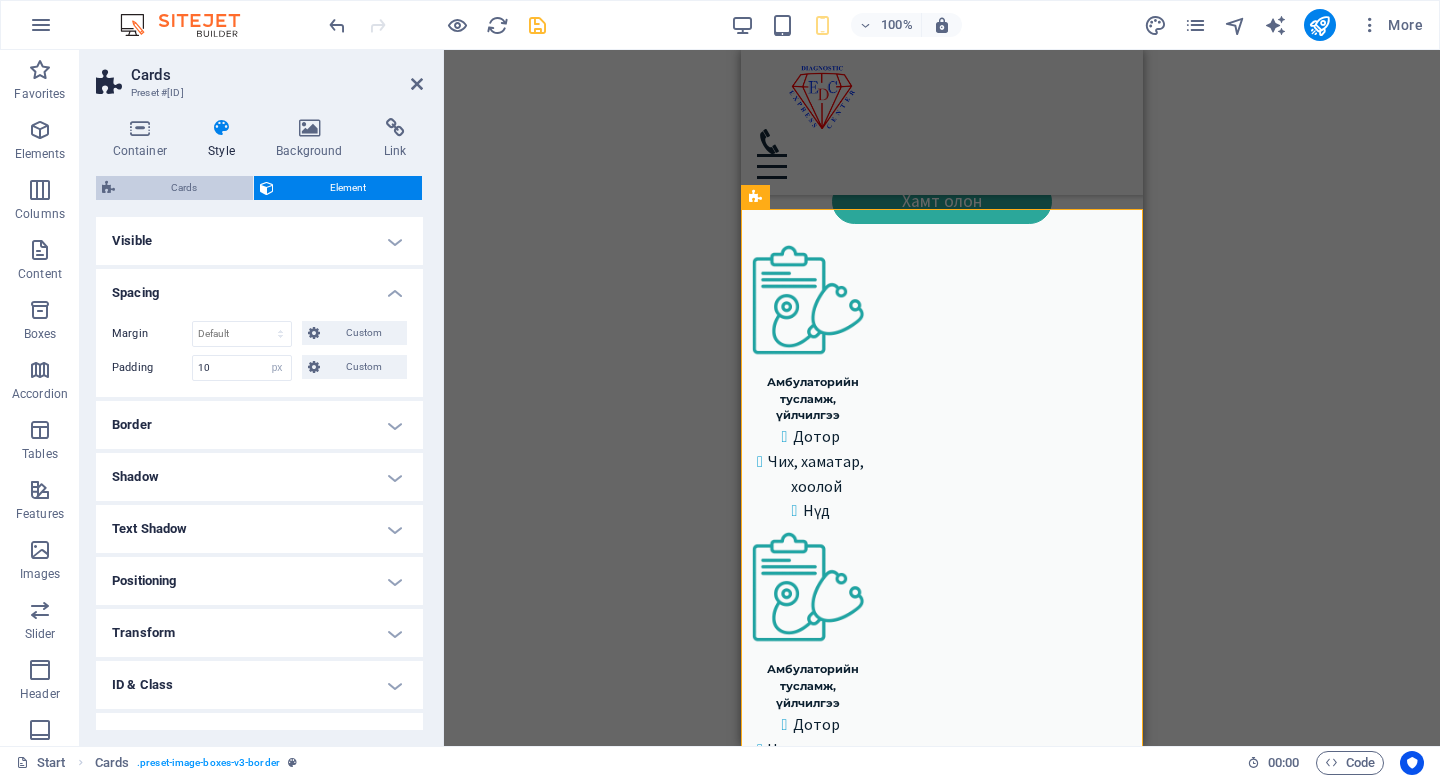 click on "Cards" at bounding box center [184, 188] 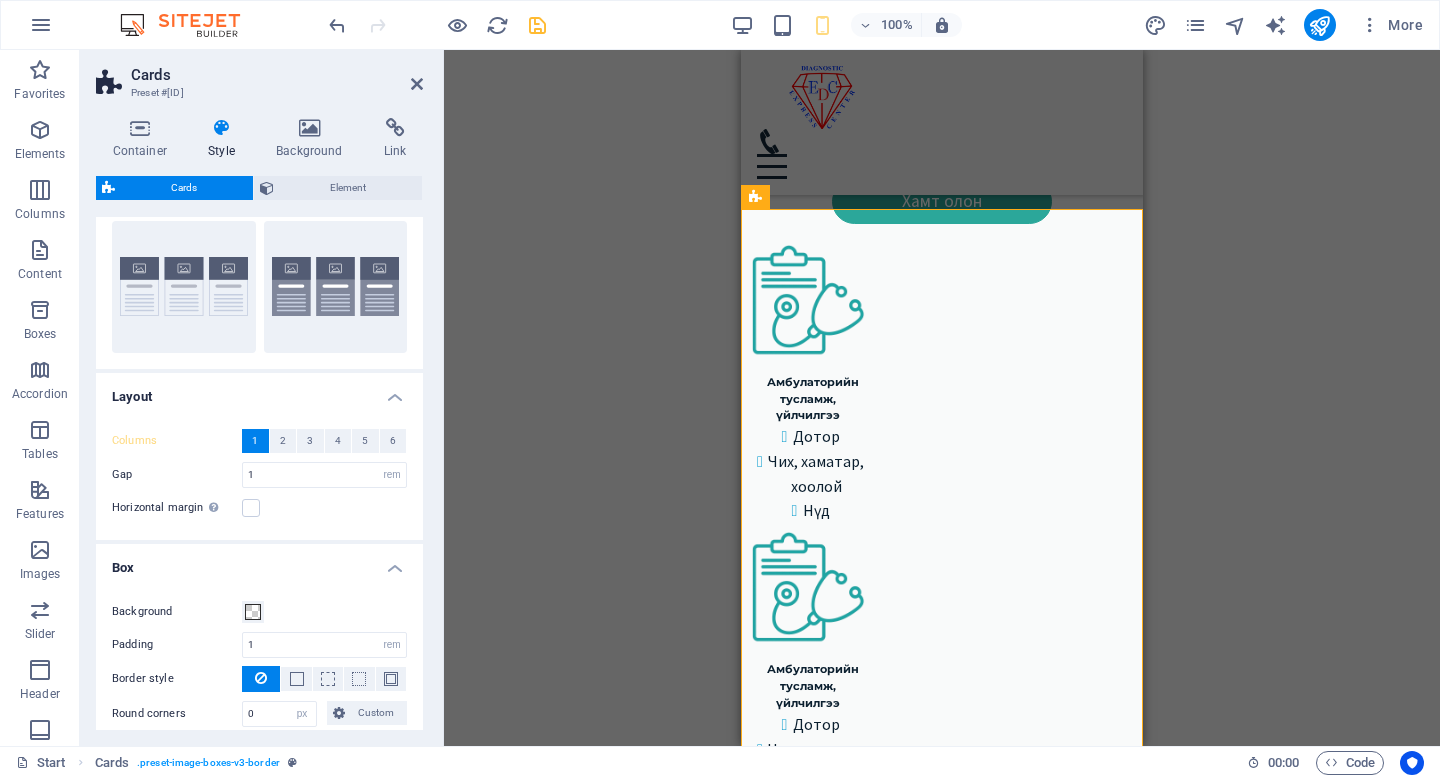 scroll, scrollTop: 0, scrollLeft: 0, axis: both 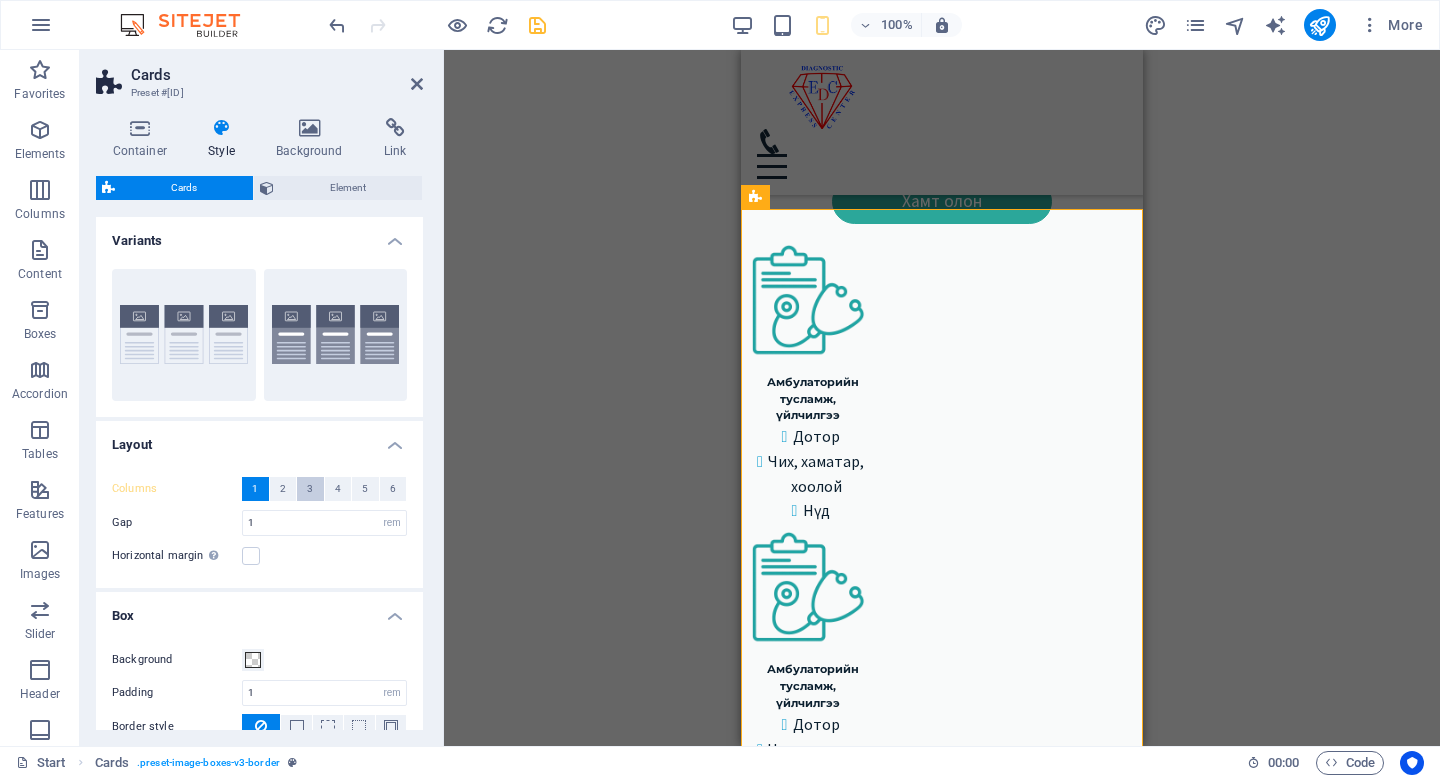 click on "3" at bounding box center (310, 489) 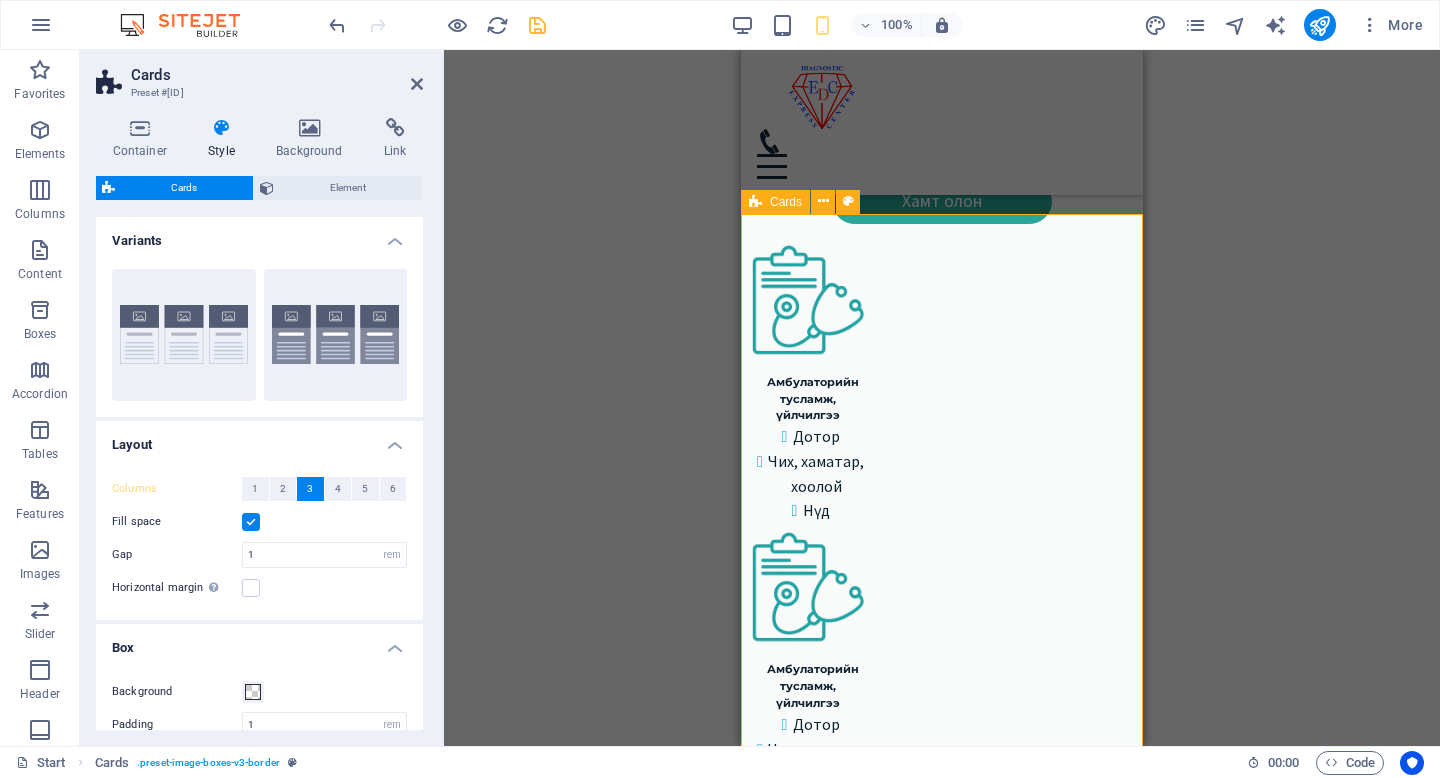 scroll, scrollTop: 892, scrollLeft: 0, axis: vertical 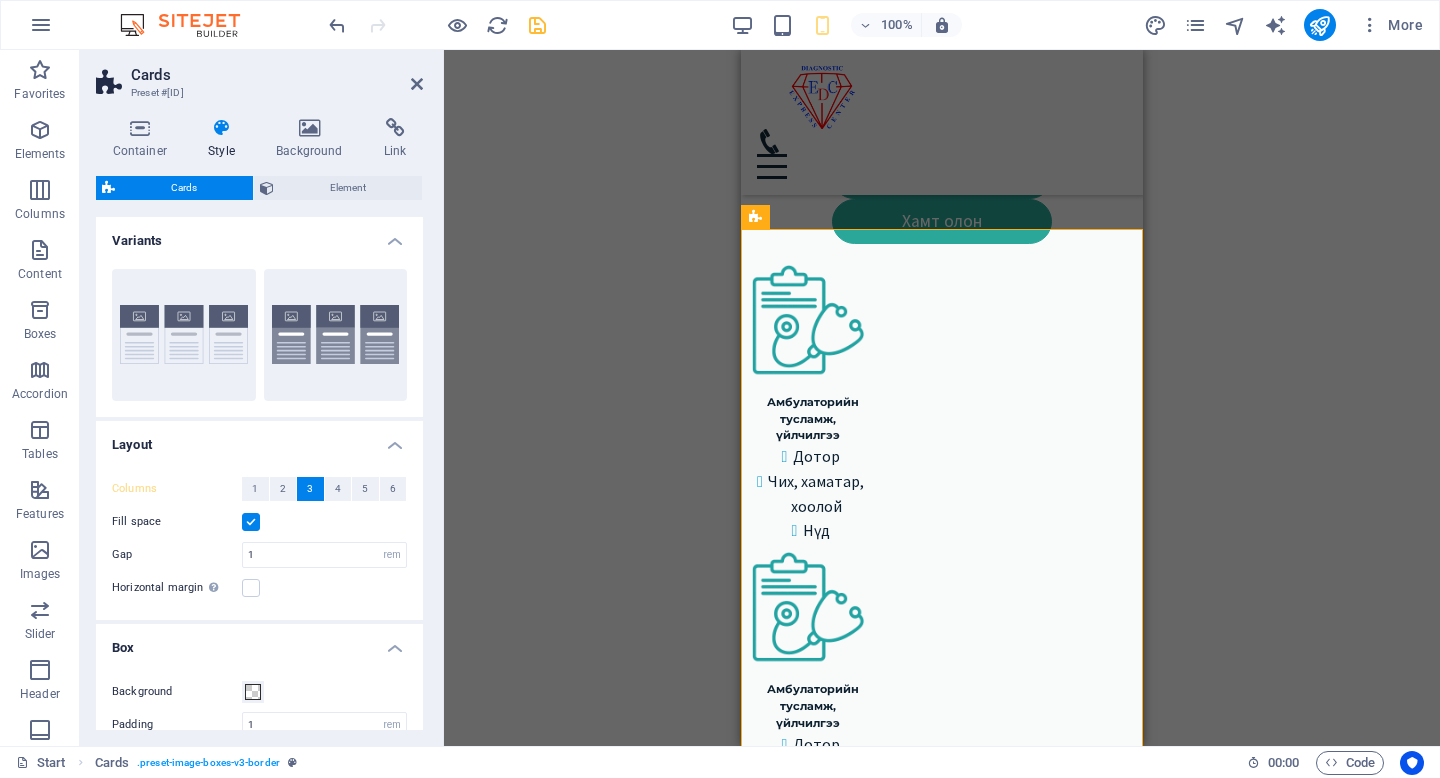 click at bounding box center [251, 522] 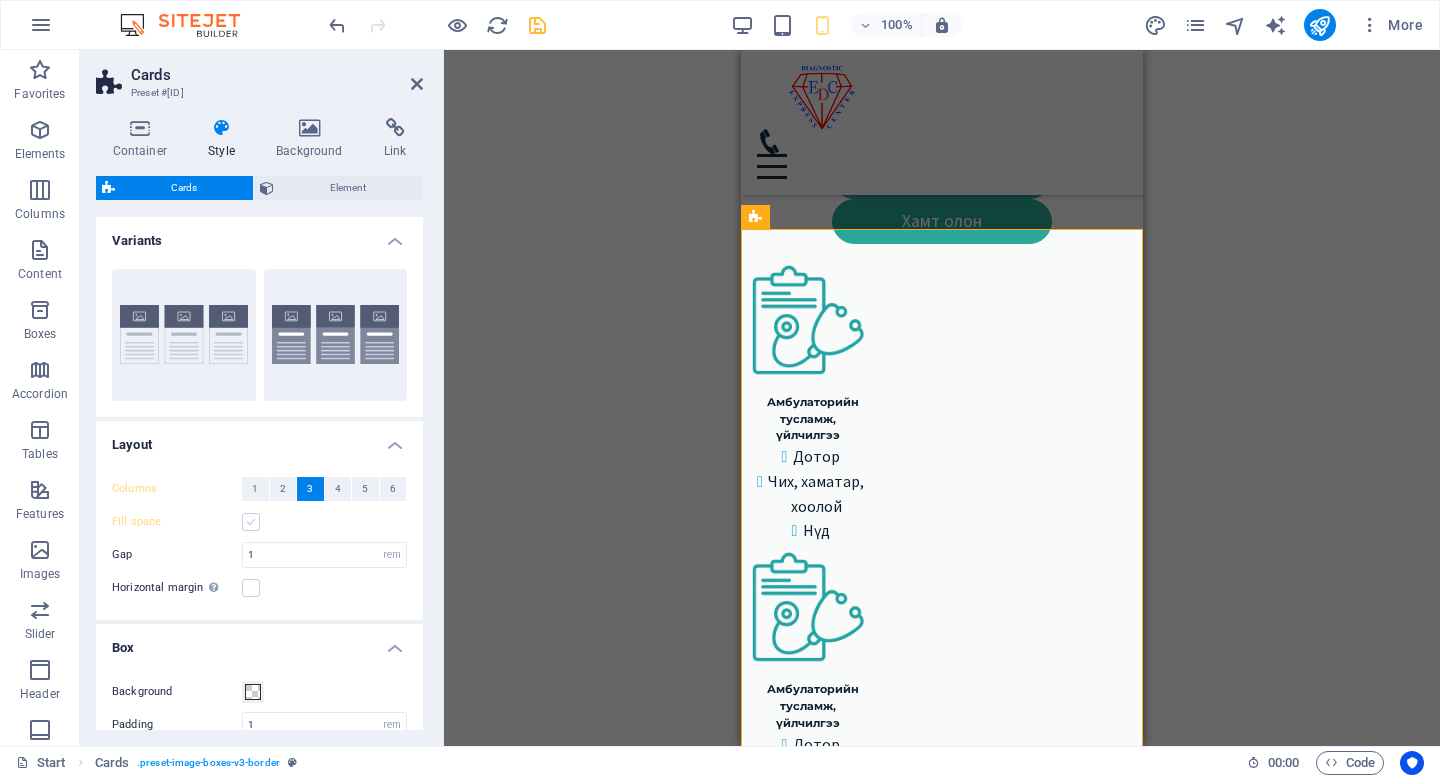 click at bounding box center [251, 522] 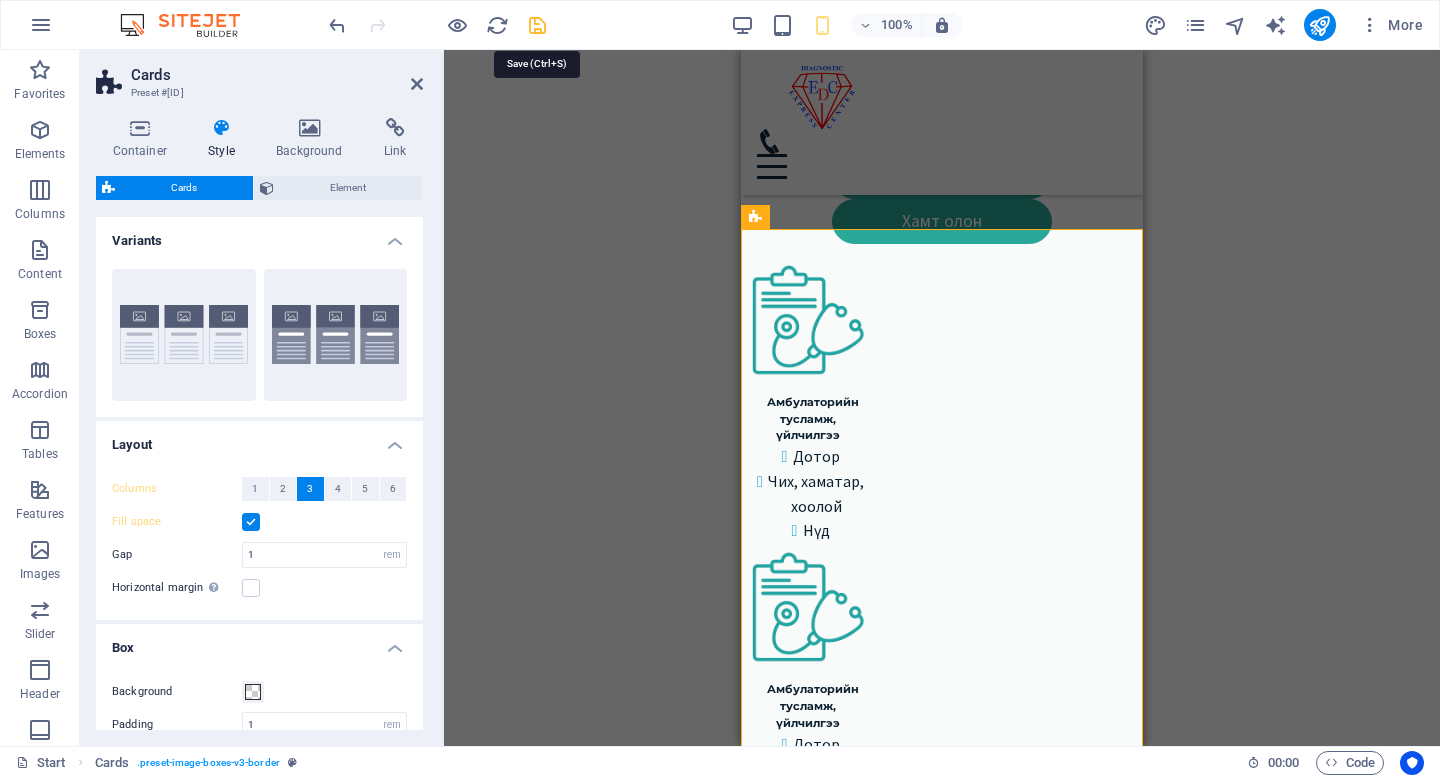 click at bounding box center (537, 25) 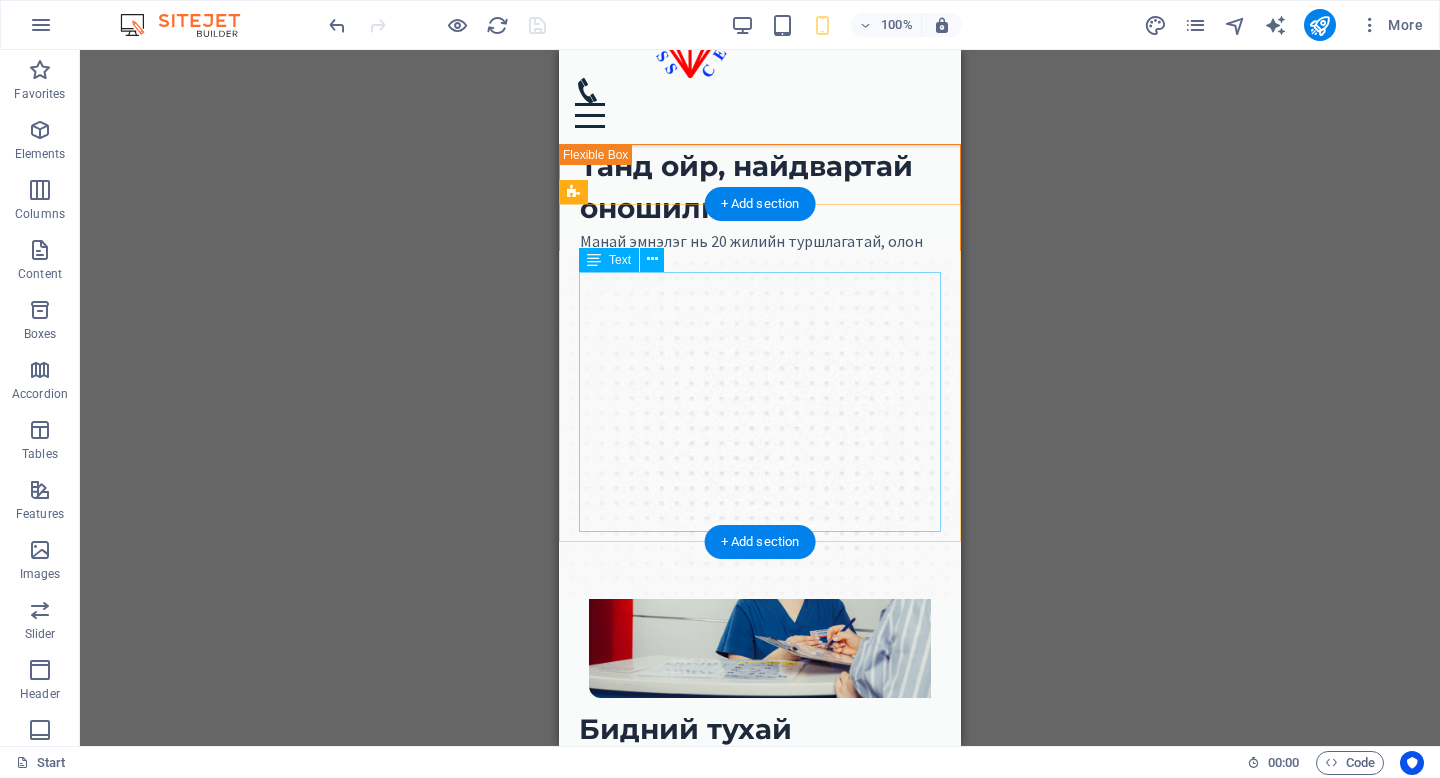 scroll, scrollTop: 0, scrollLeft: 0, axis: both 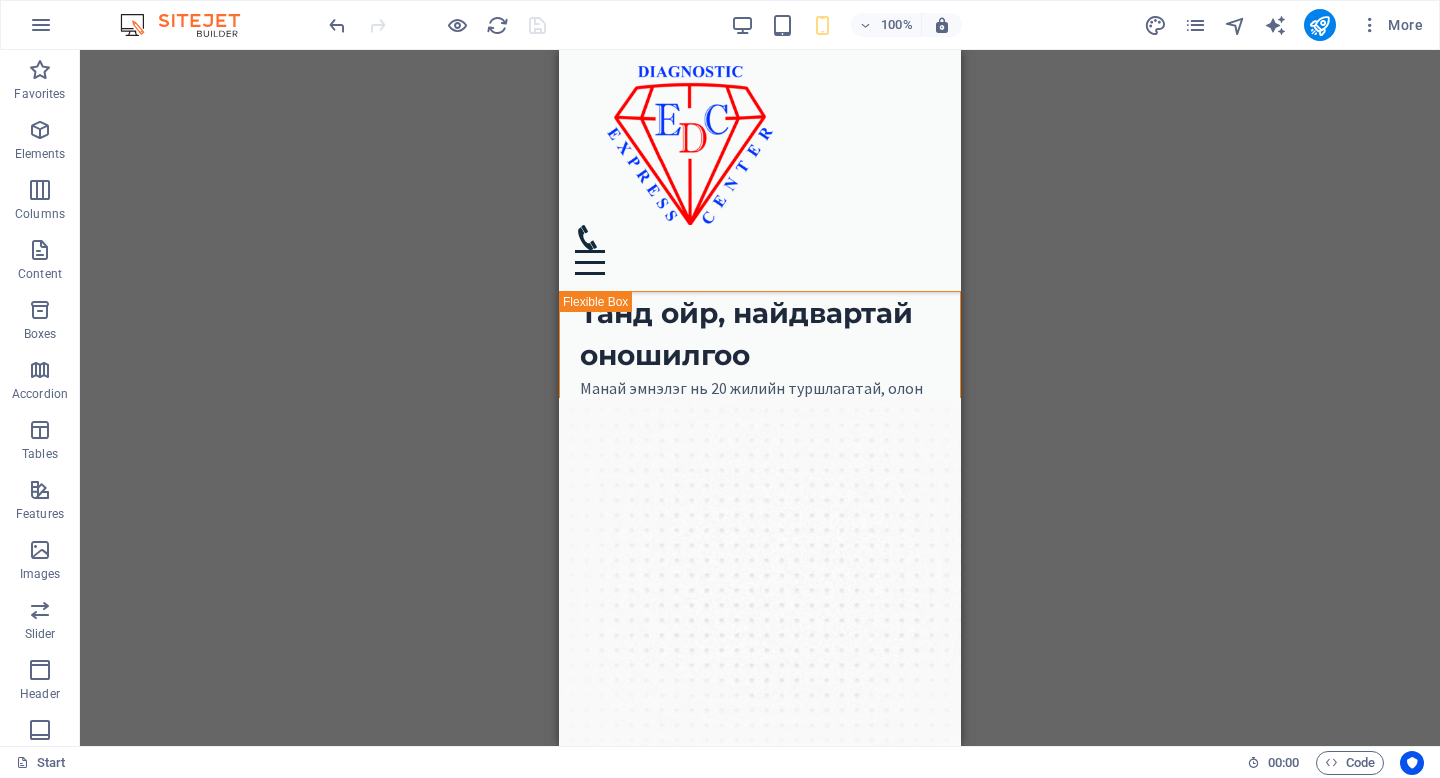 click on "100%" at bounding box center [846, 25] 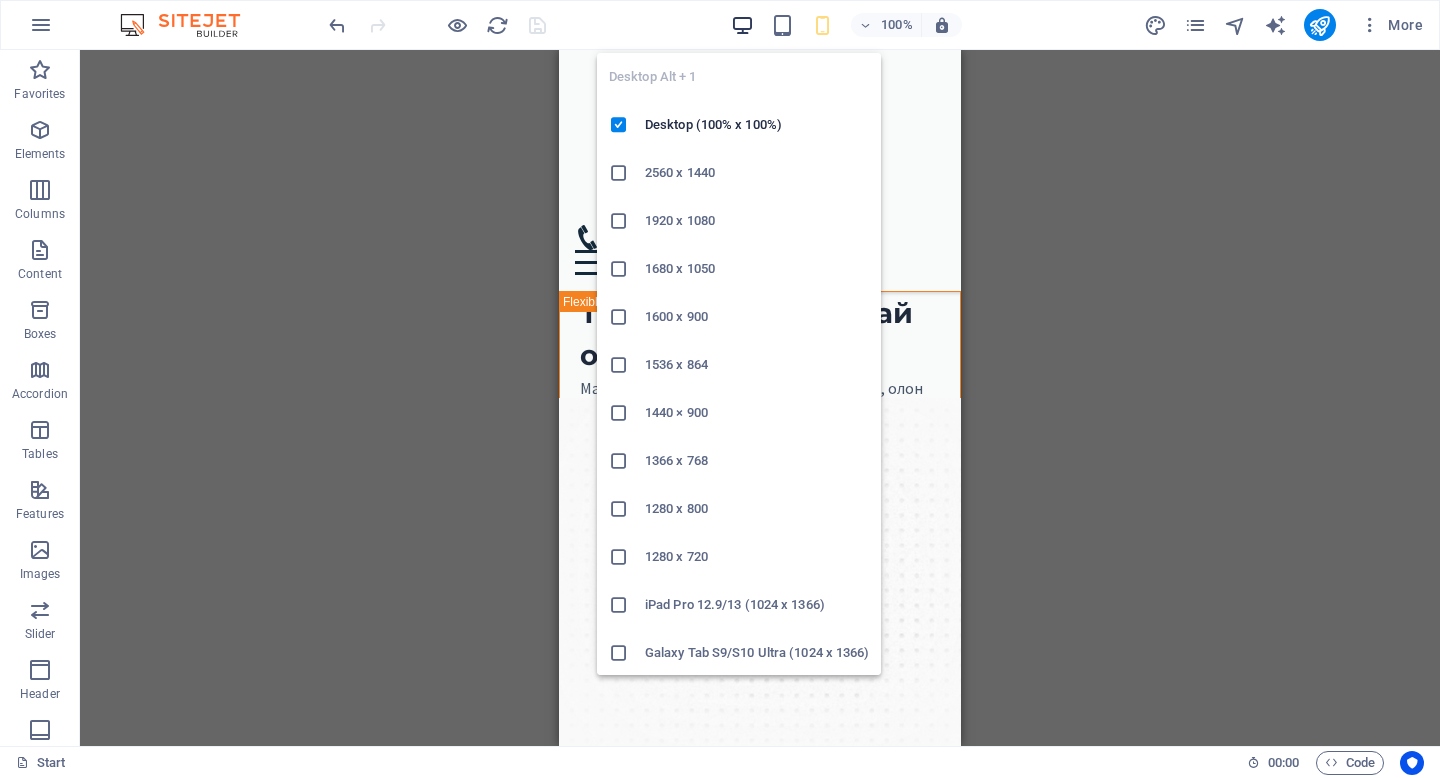 click at bounding box center (742, 25) 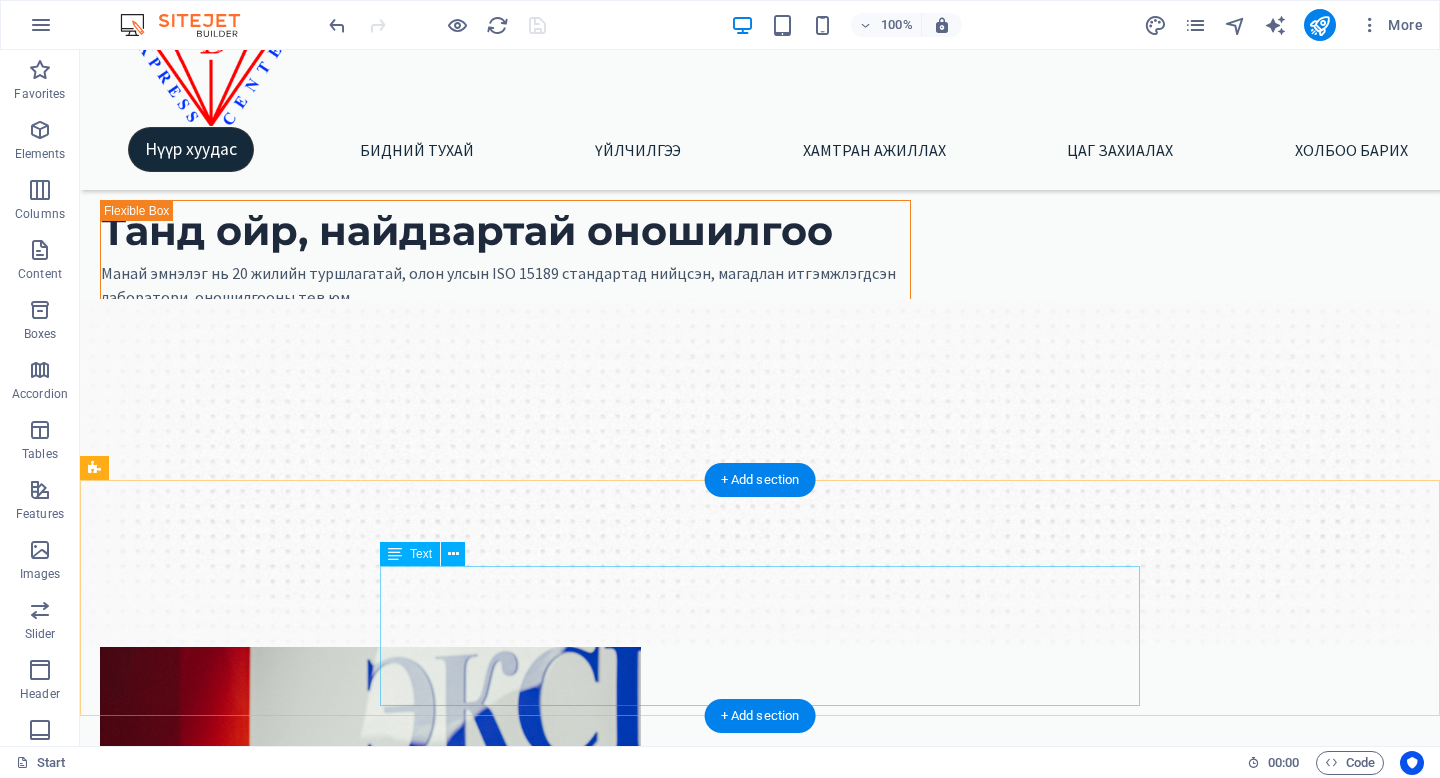 scroll, scrollTop: 147, scrollLeft: 0, axis: vertical 